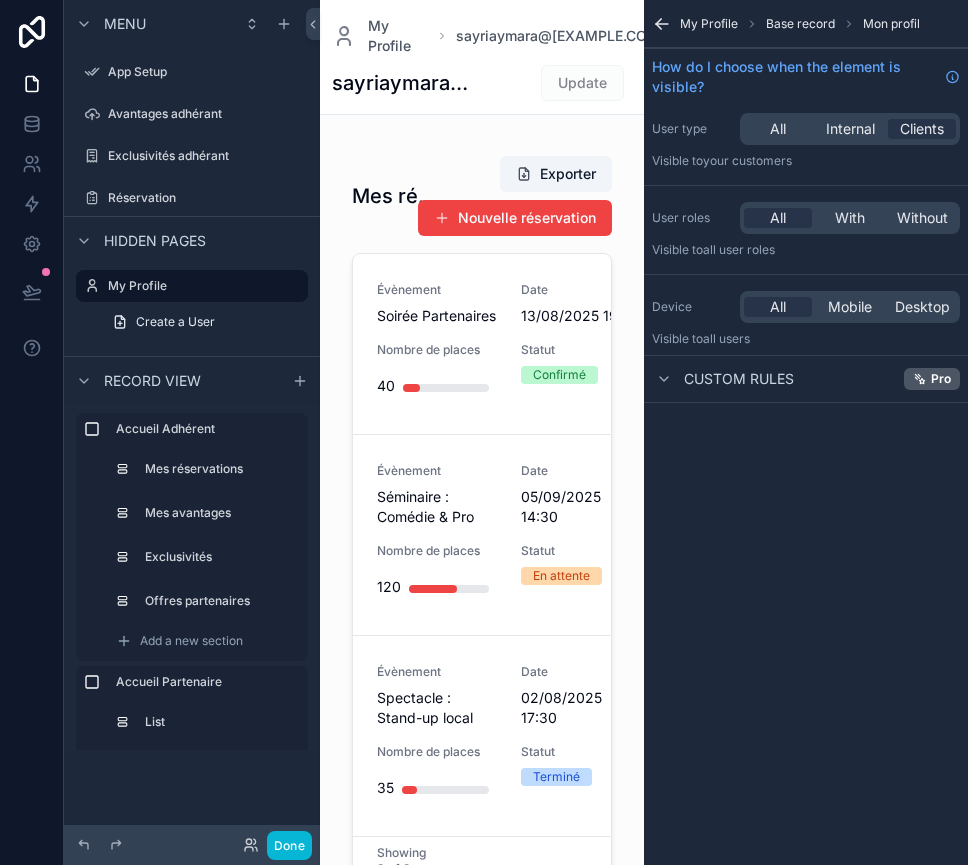 scroll, scrollTop: 0, scrollLeft: 0, axis: both 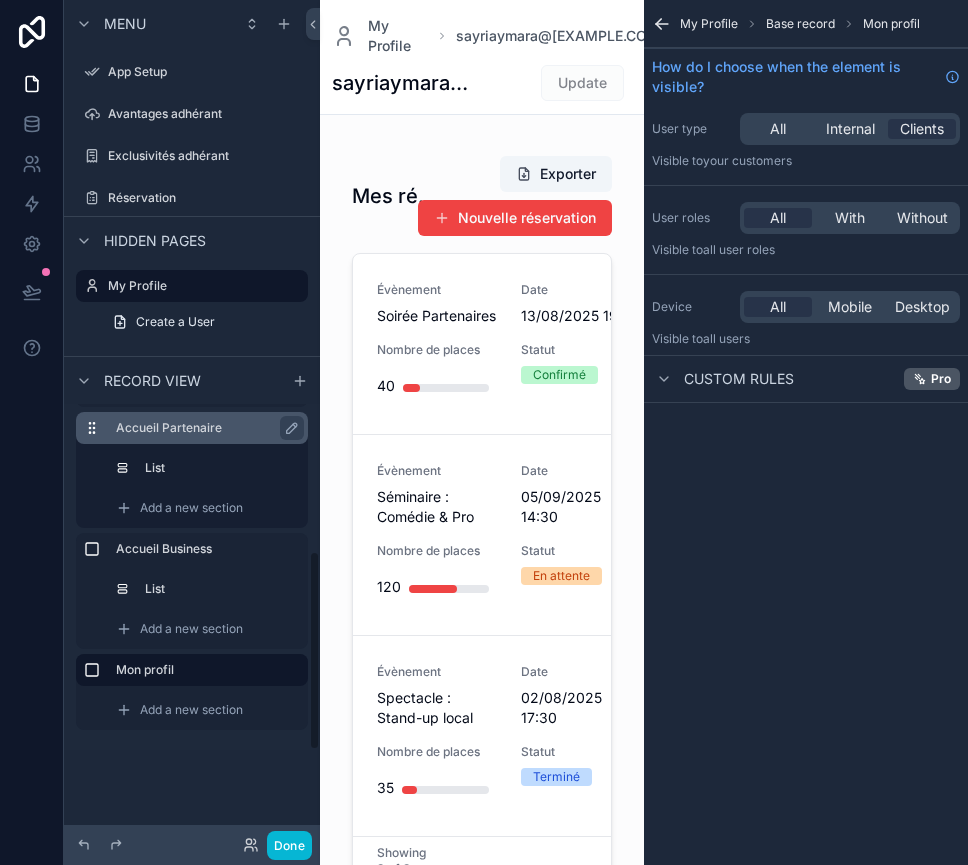 click on "Accueil Partenaire" at bounding box center (204, 428) 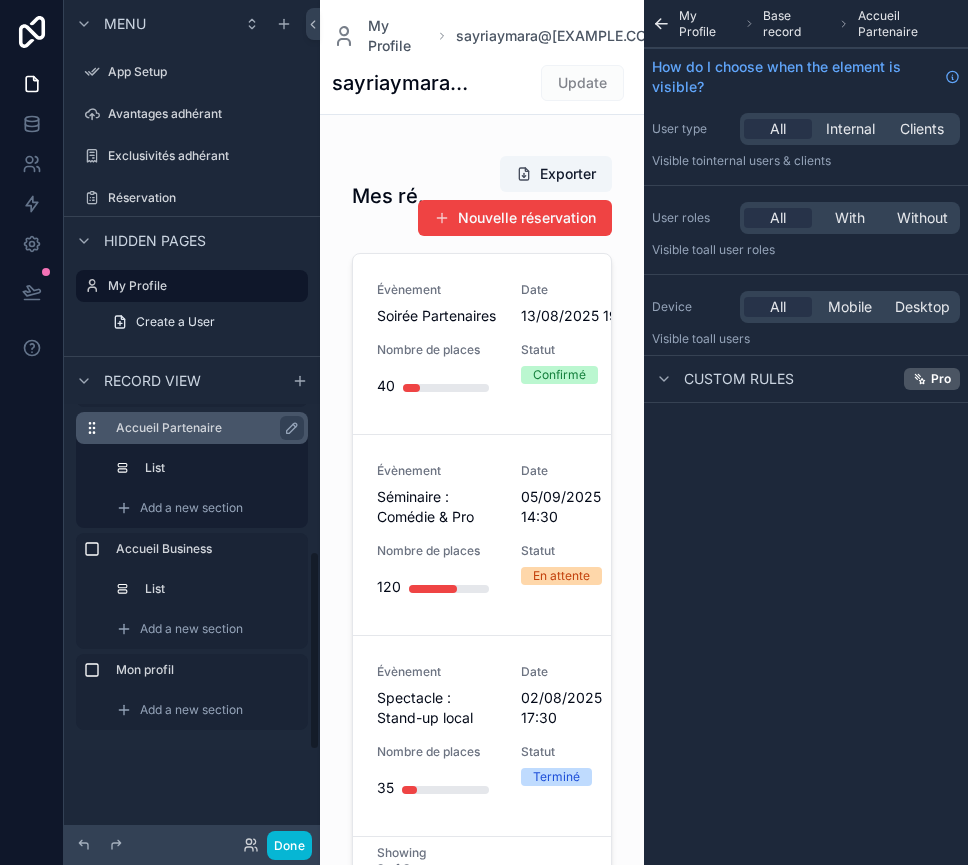 click on "Accueil Partenaire" at bounding box center [204, 428] 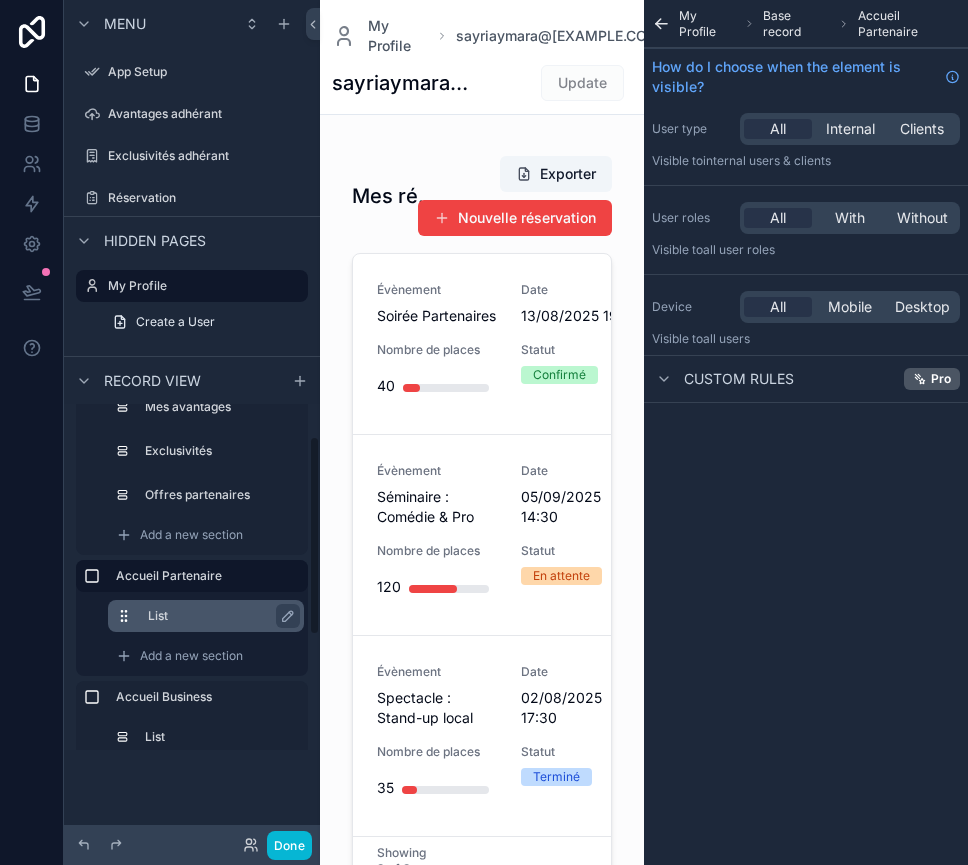 scroll, scrollTop: 0, scrollLeft: 0, axis: both 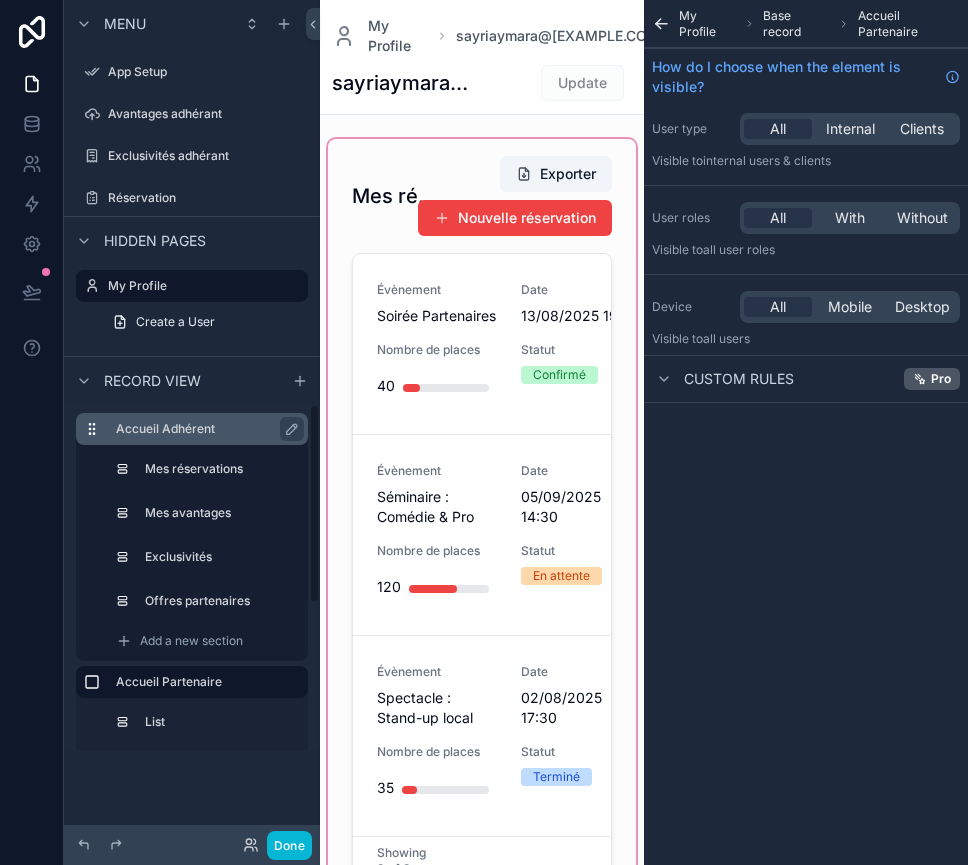 click on "Accueil Adhérent" at bounding box center (204, 429) 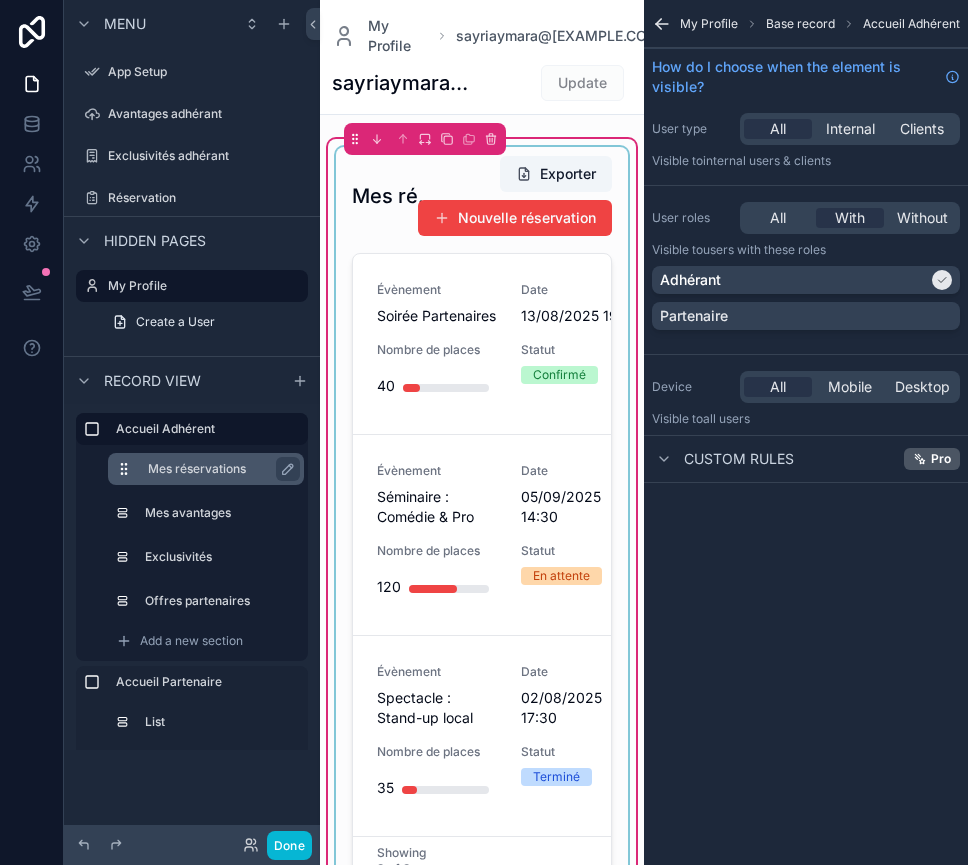 click on "Mes réservations" at bounding box center [218, 469] 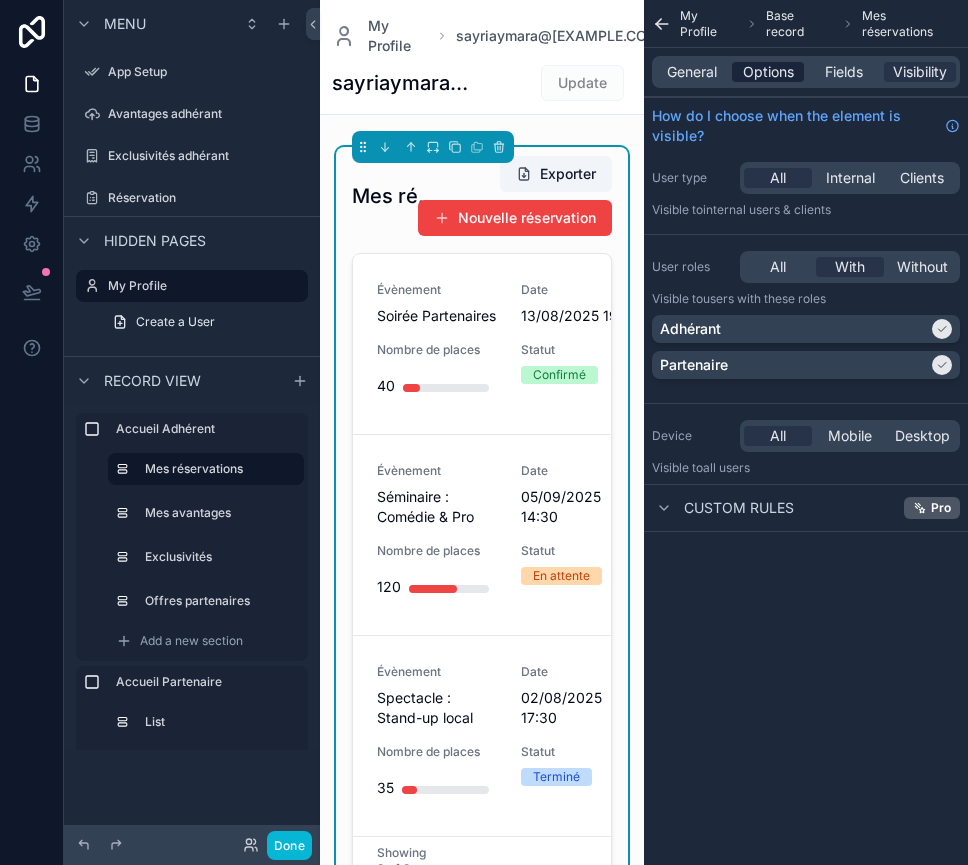 click on "Options" at bounding box center [768, 72] 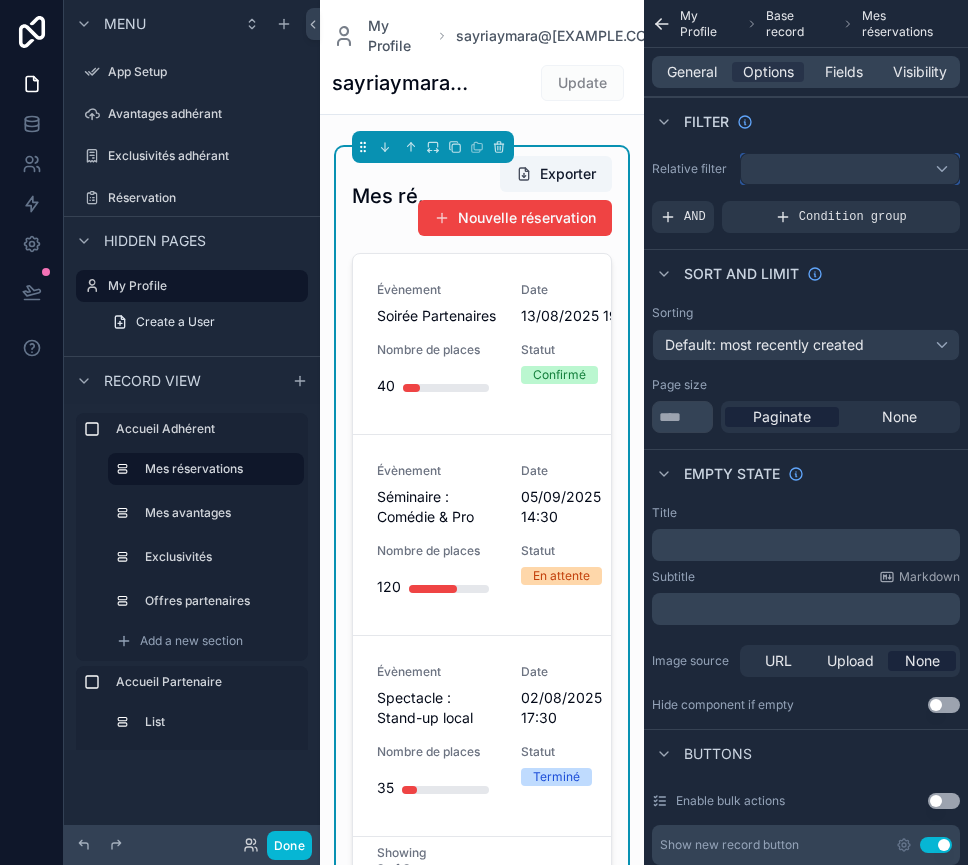 click at bounding box center [850, 169] 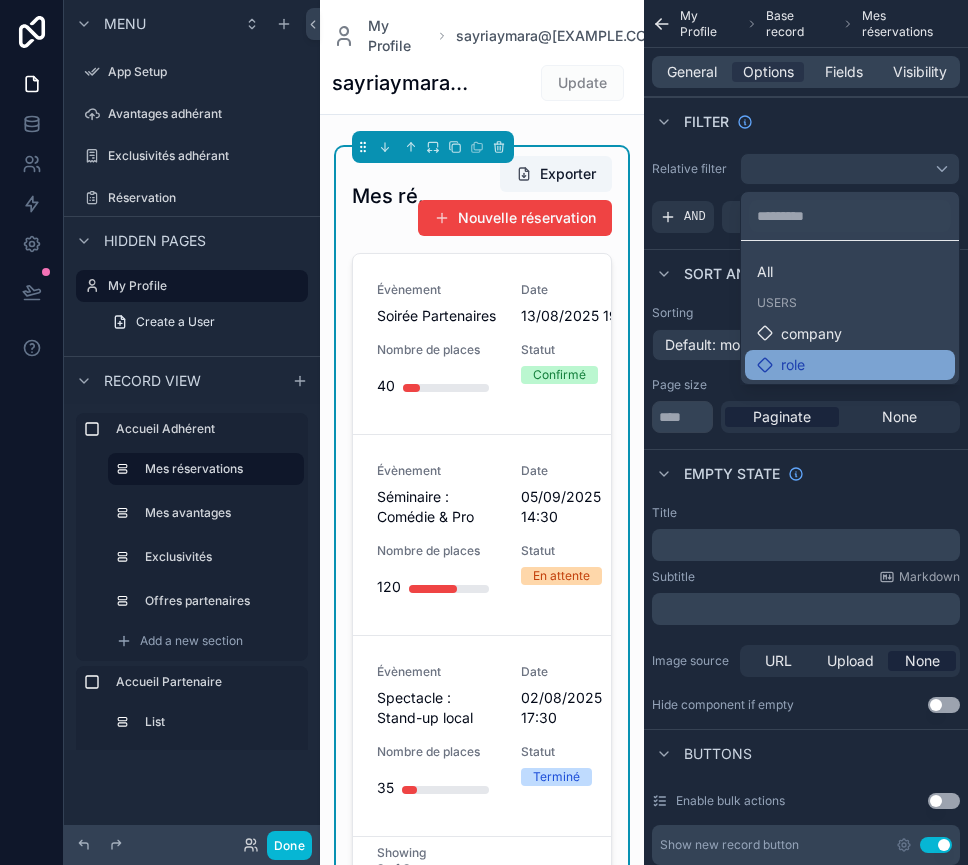 click on "role" at bounding box center [793, 365] 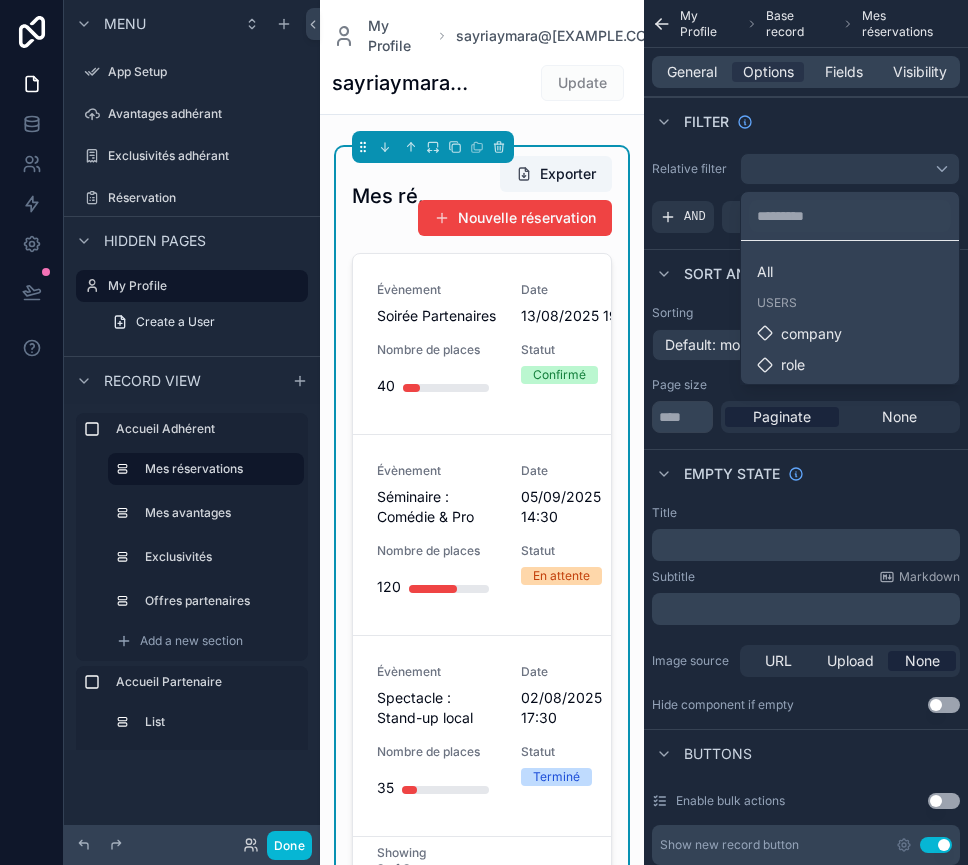 click at bounding box center [484, 432] 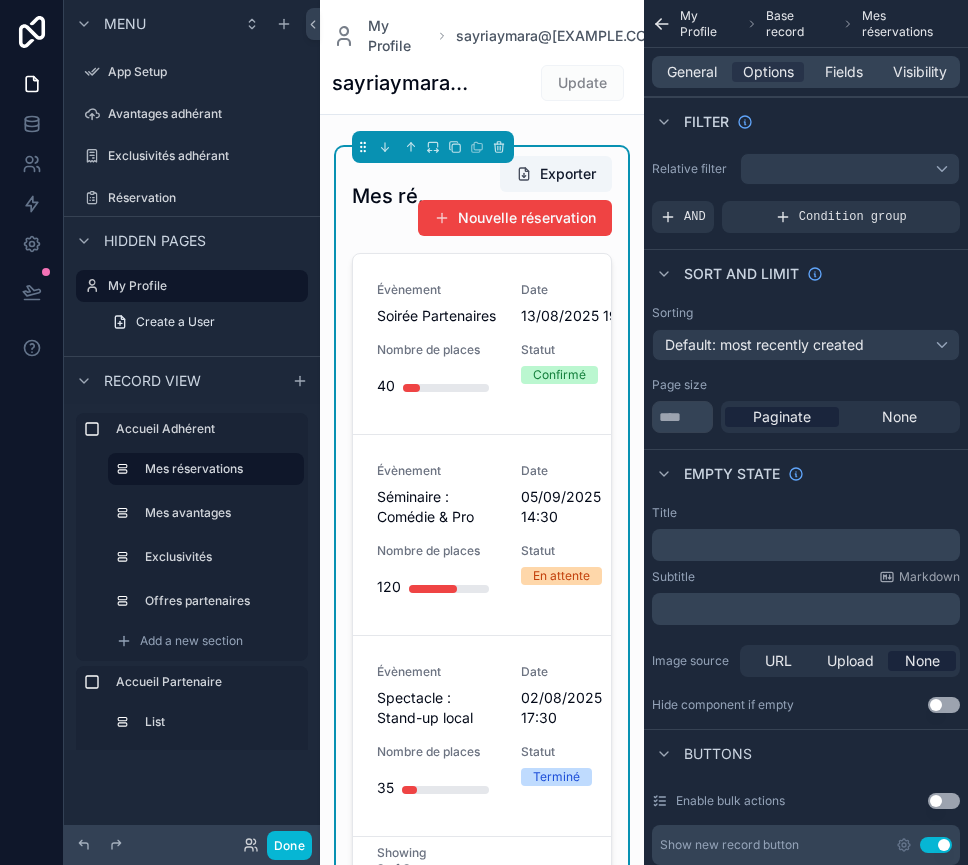 click 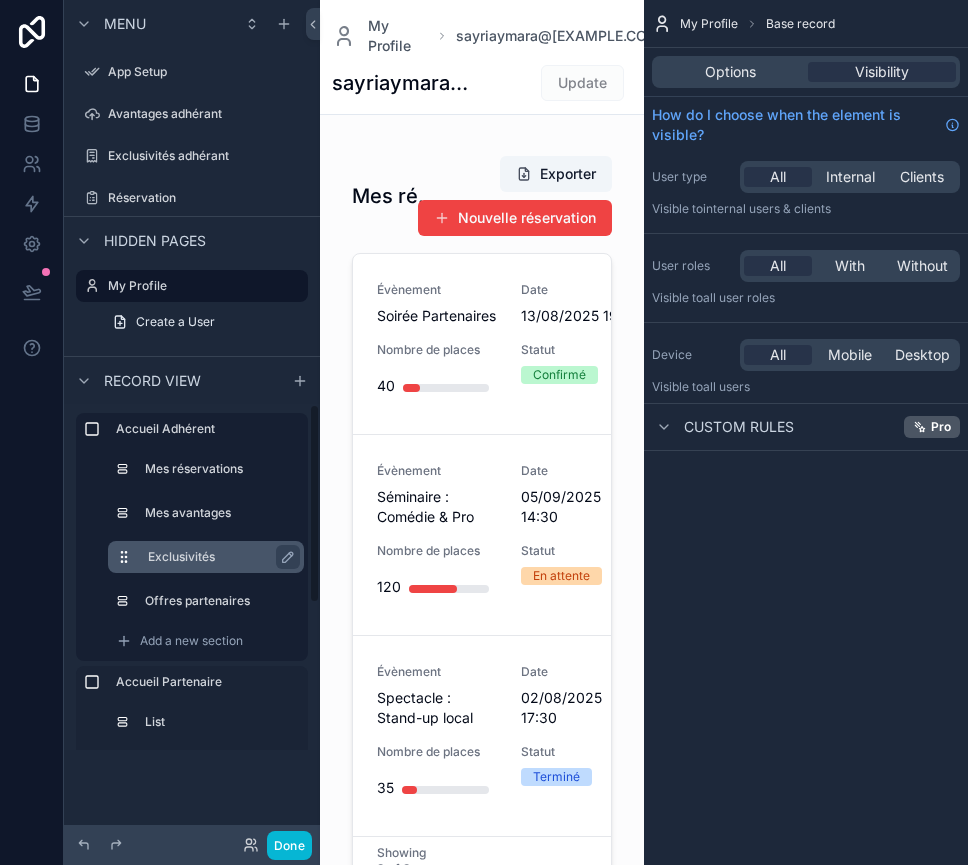 scroll, scrollTop: 254, scrollLeft: 0, axis: vertical 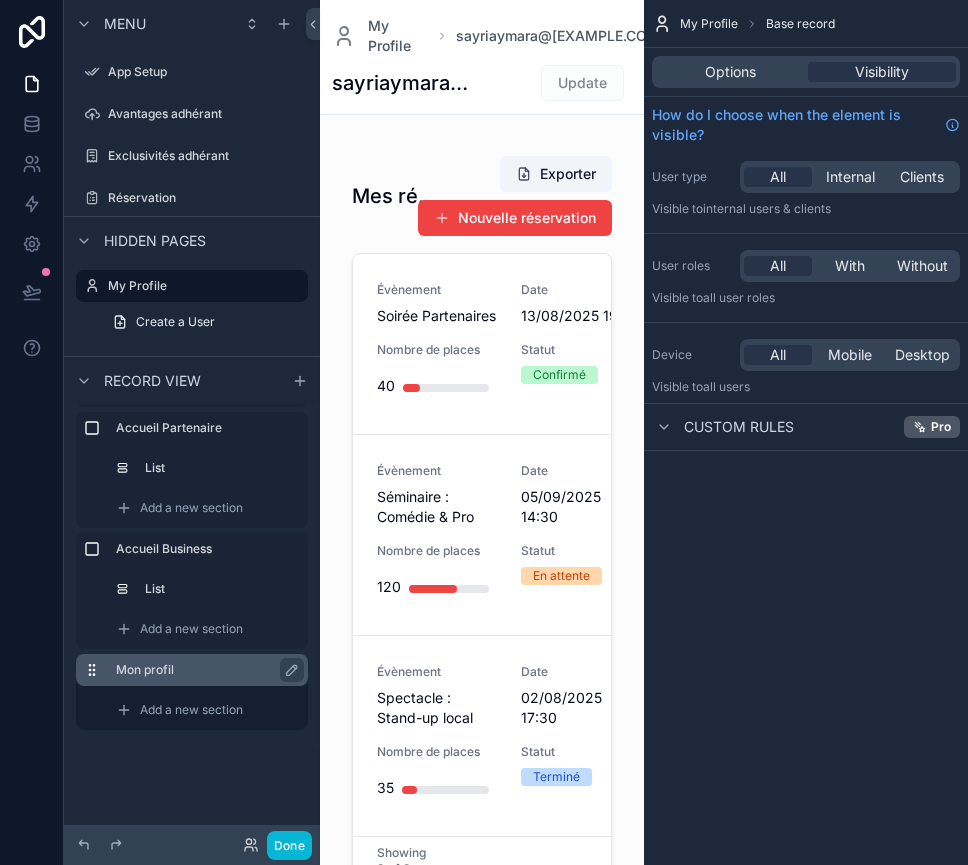 click on "Mon profil" at bounding box center (204, 670) 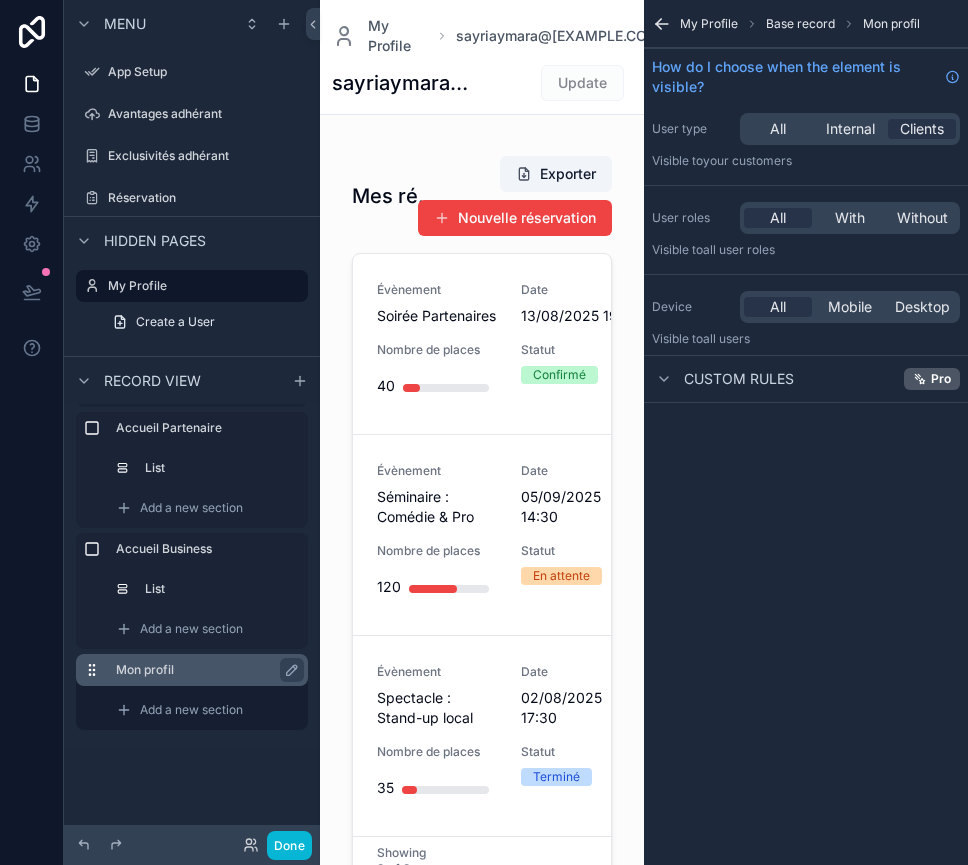 click on "Mon profil" at bounding box center (204, 670) 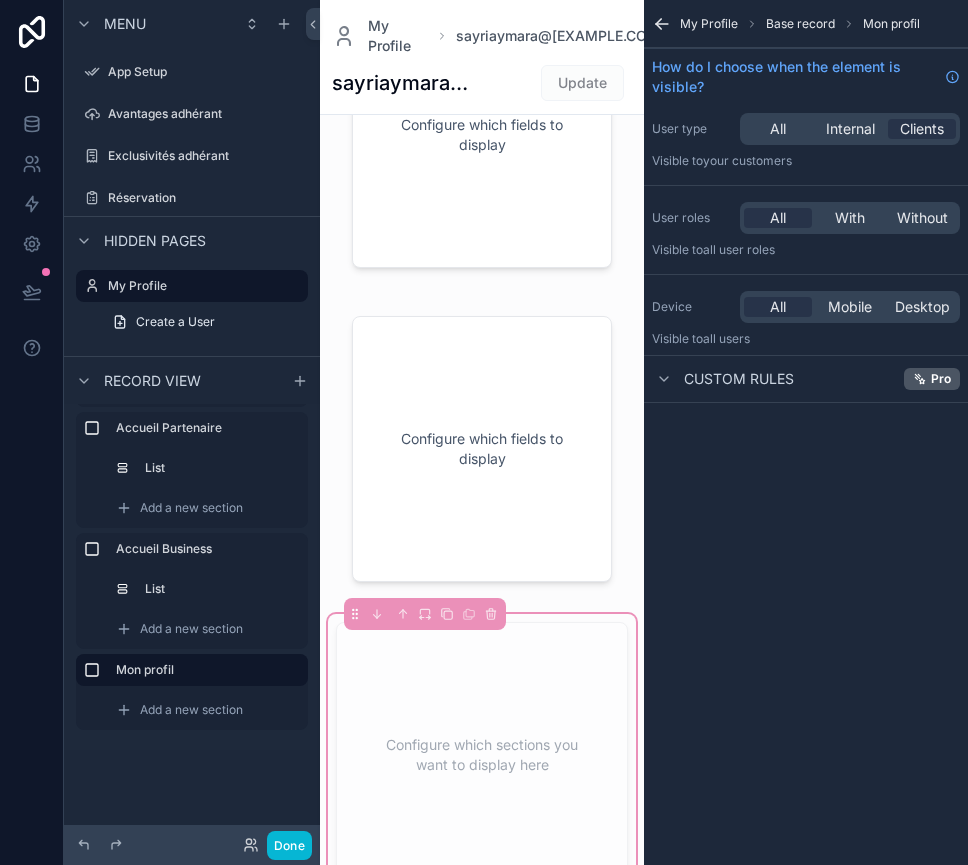 scroll, scrollTop: 2972, scrollLeft: 0, axis: vertical 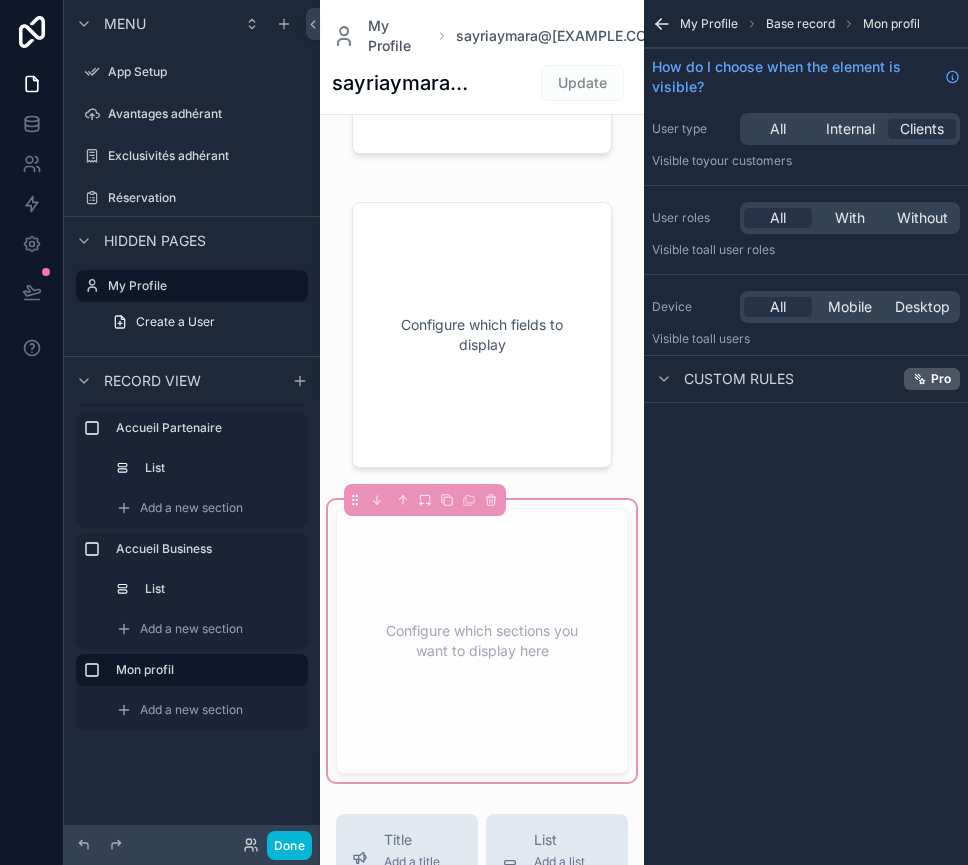click on "Configure which sections you want to display here" at bounding box center [482, 641] 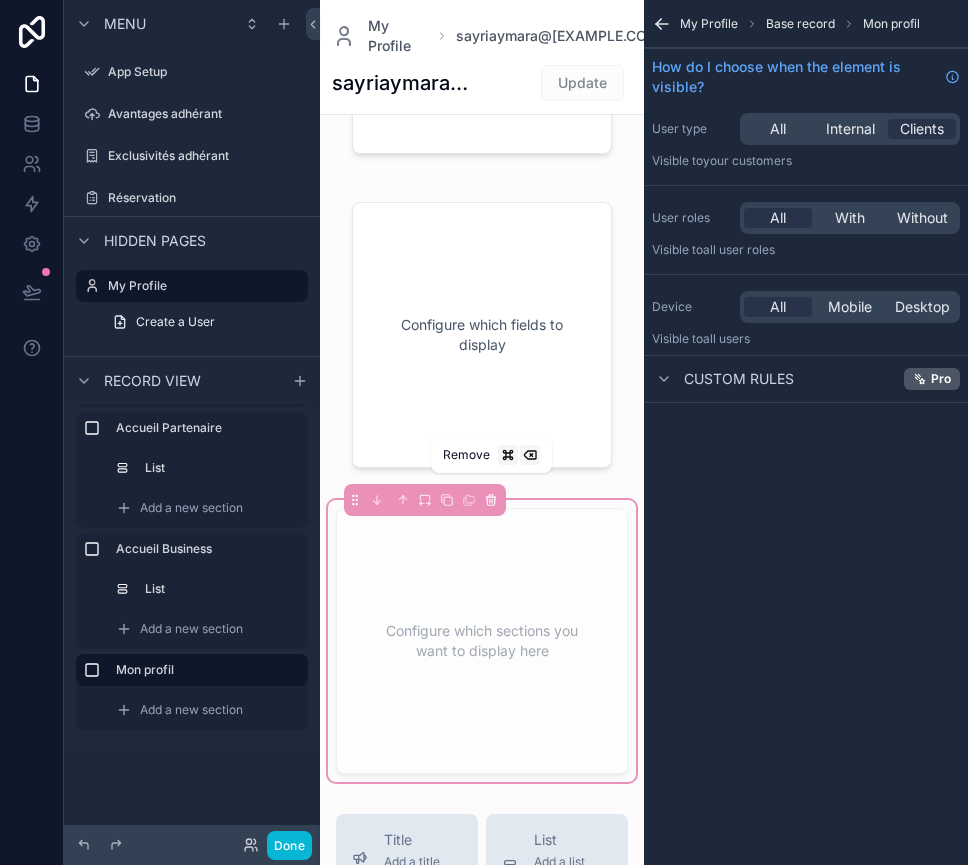 click 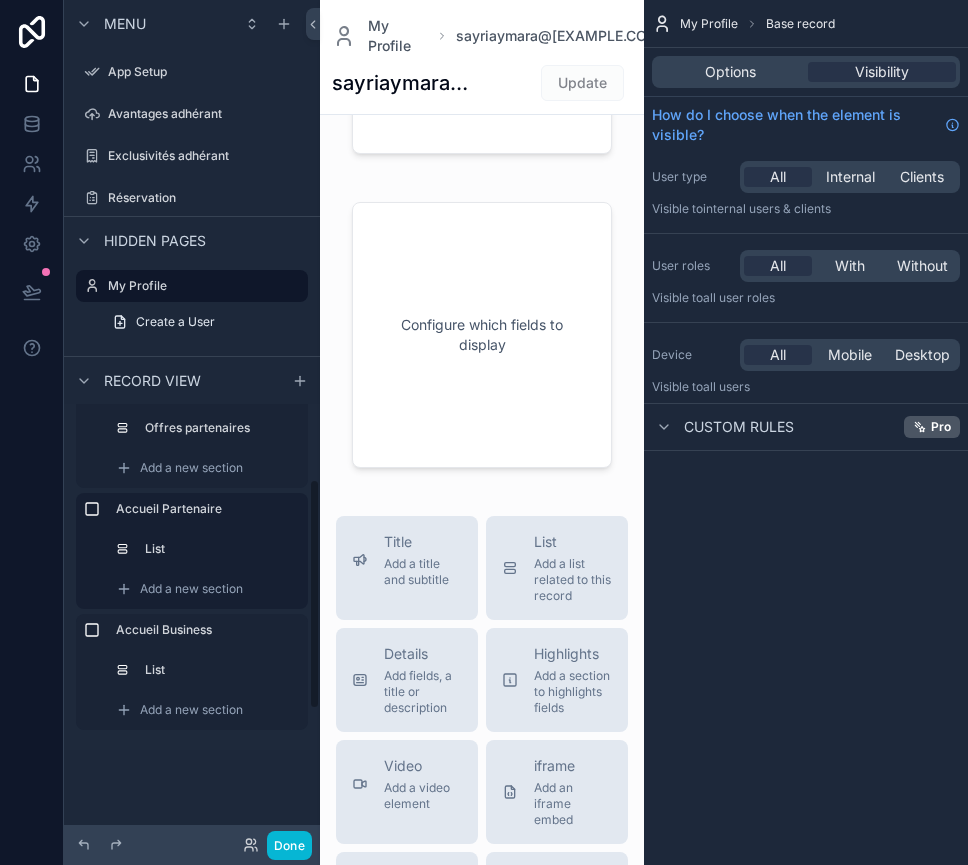 scroll, scrollTop: 0, scrollLeft: 0, axis: both 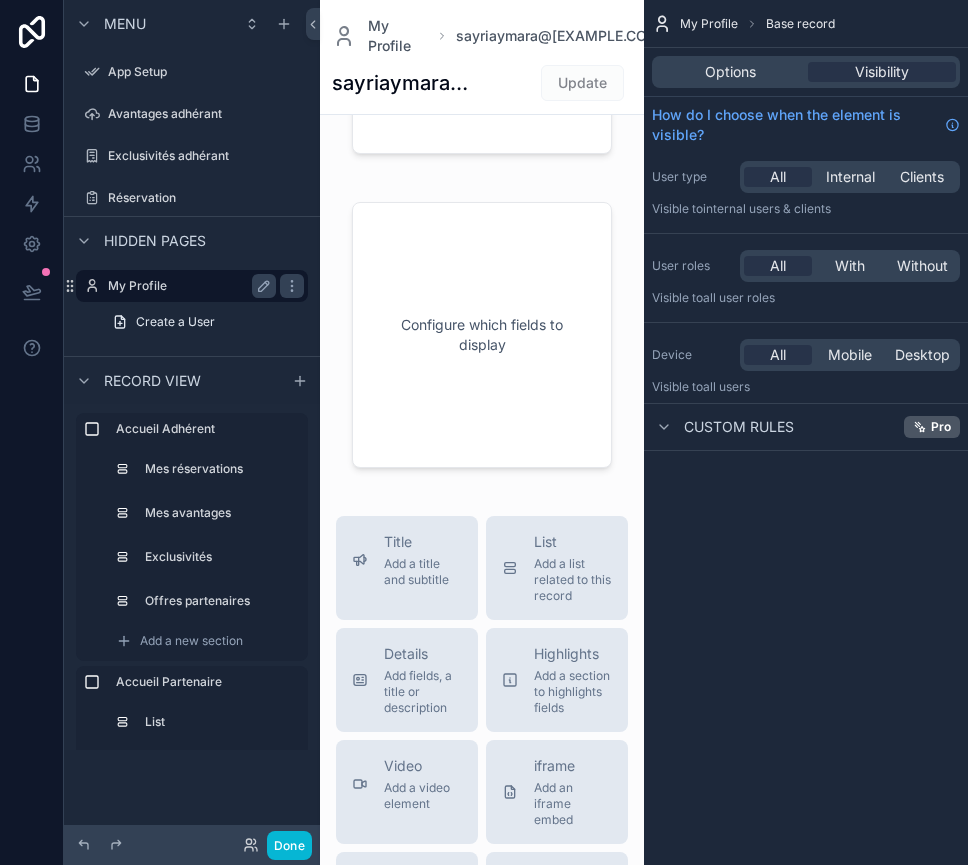 click on "My Profile" at bounding box center (188, 286) 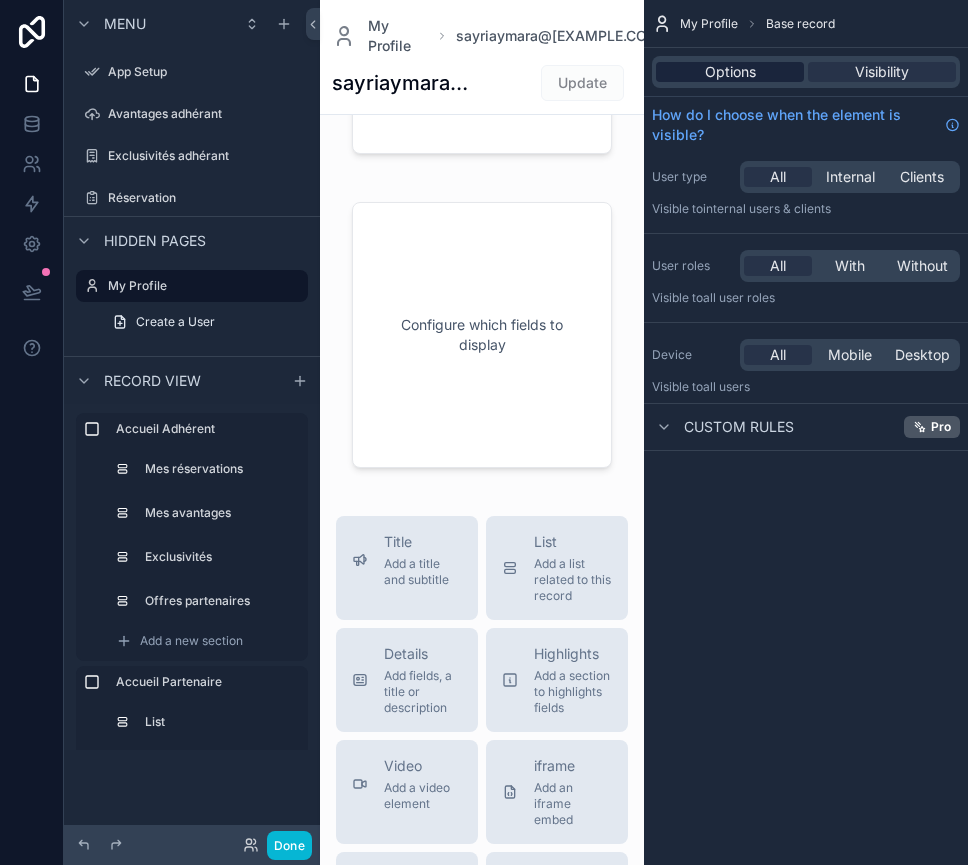 click on "Options" at bounding box center (730, 72) 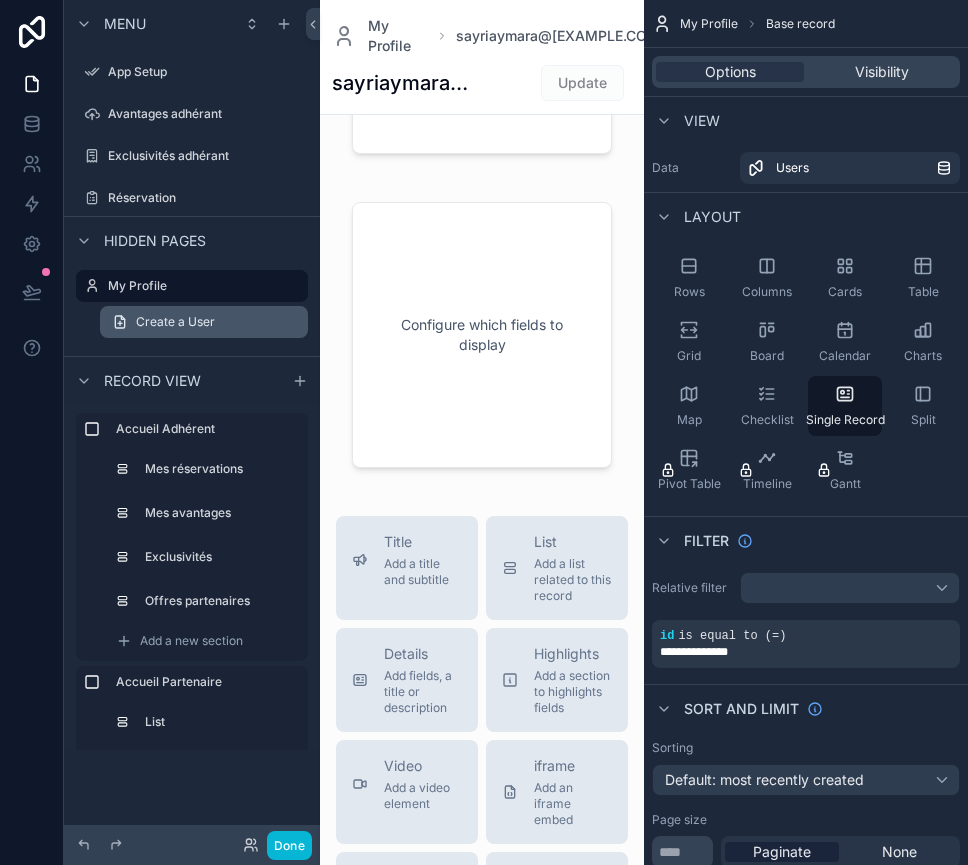 click on "Create a User" at bounding box center (175, 322) 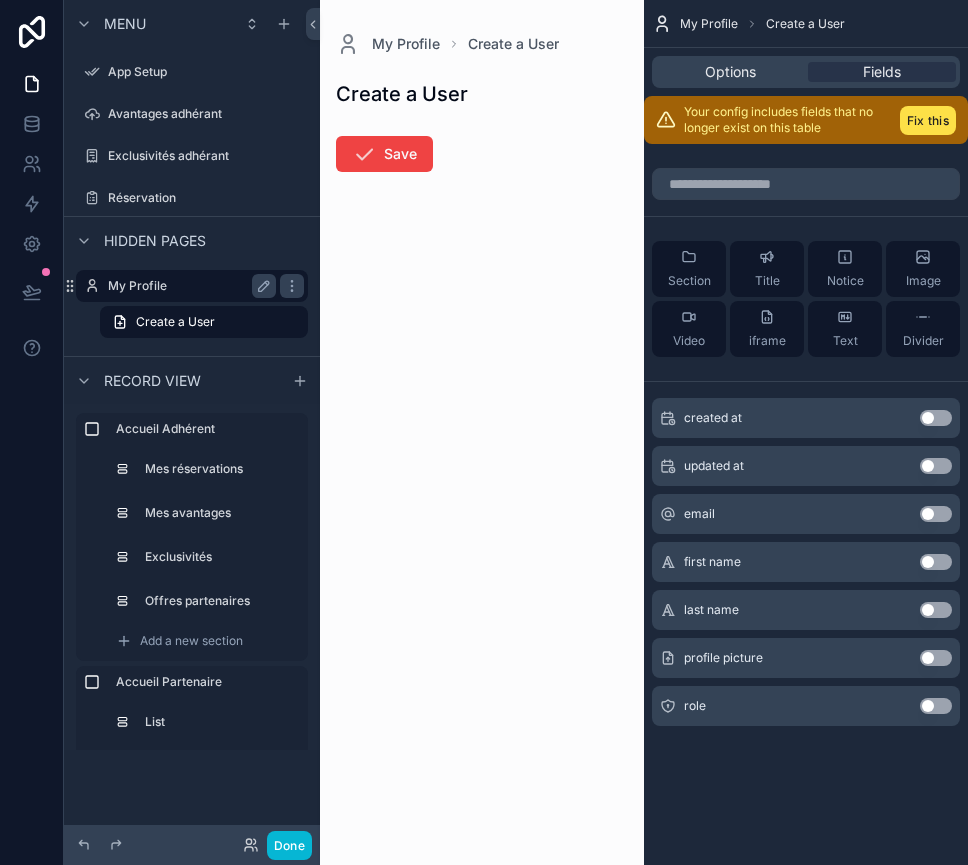 click on "My Profile" at bounding box center [192, 286] 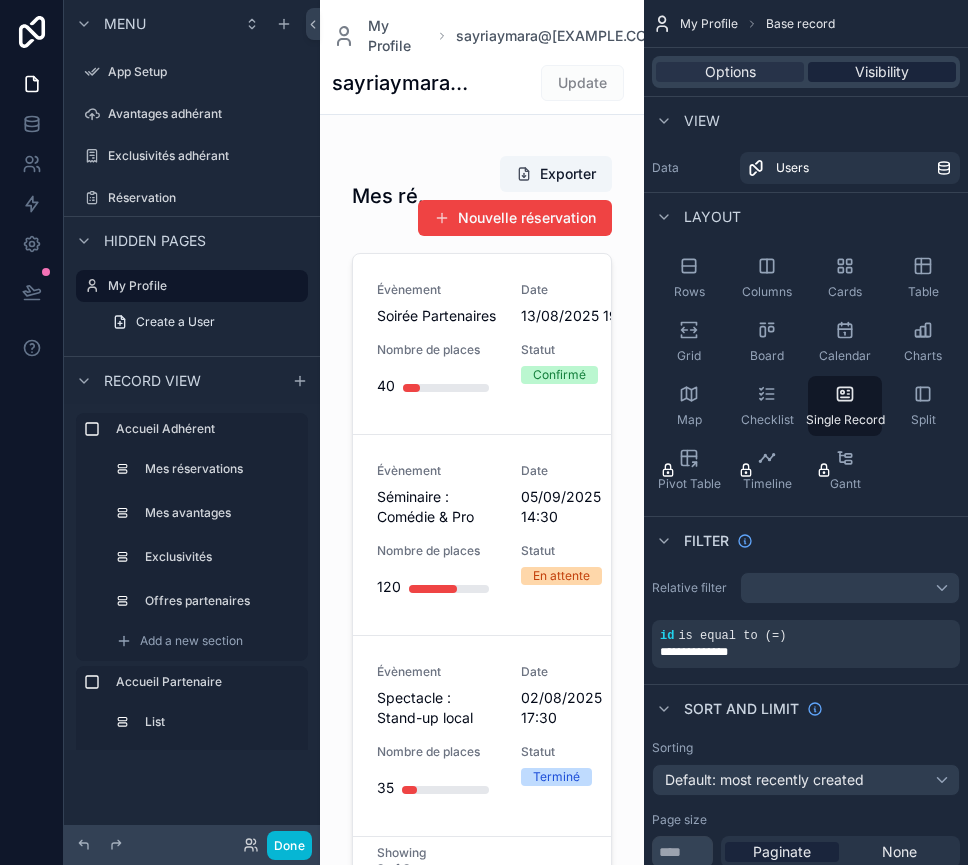 click on "Visibility" at bounding box center [882, 72] 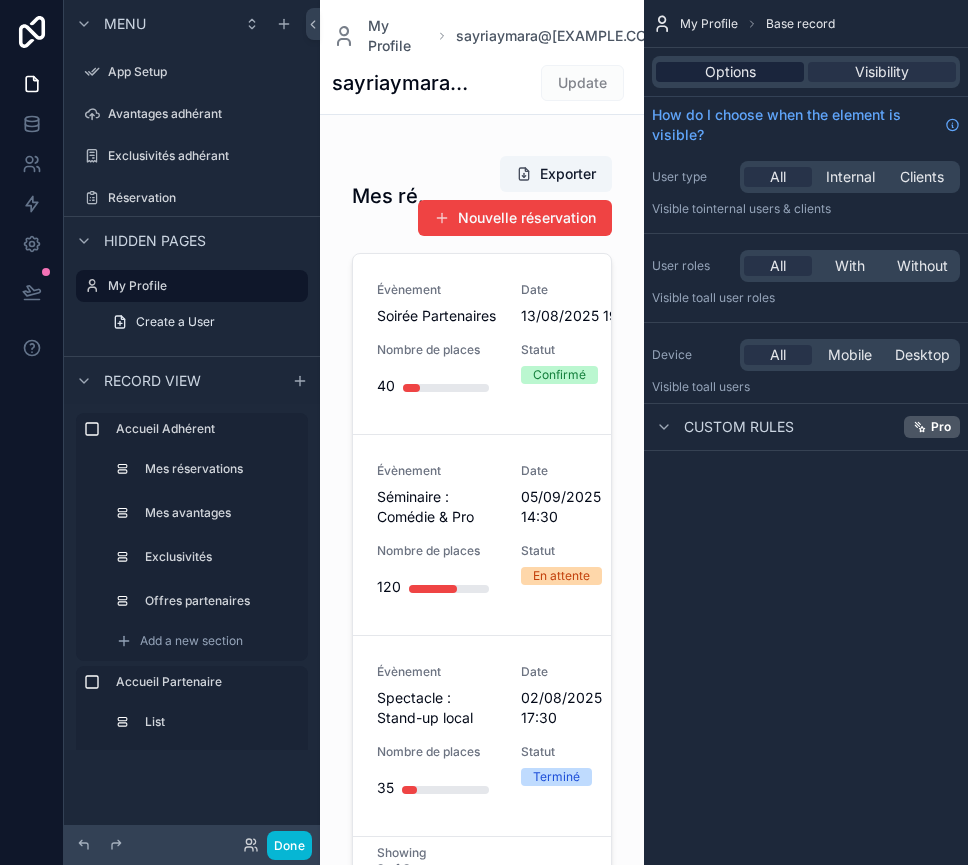 click on "Options" at bounding box center (730, 72) 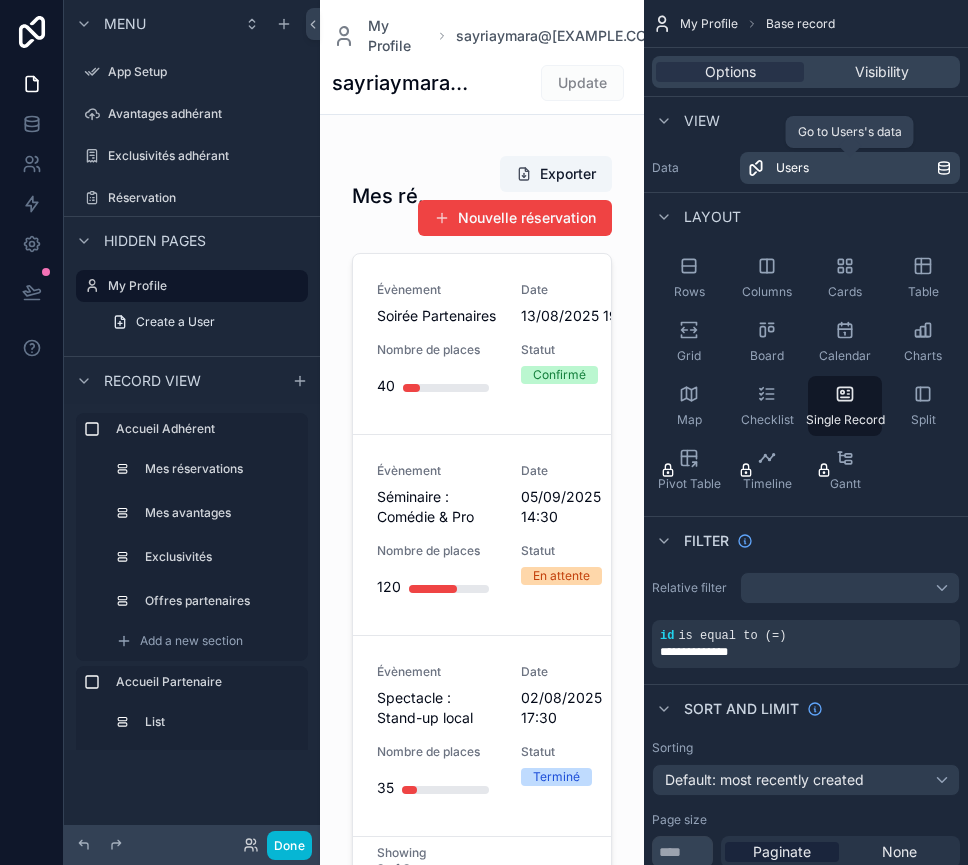 click on "Users" at bounding box center (856, 168) 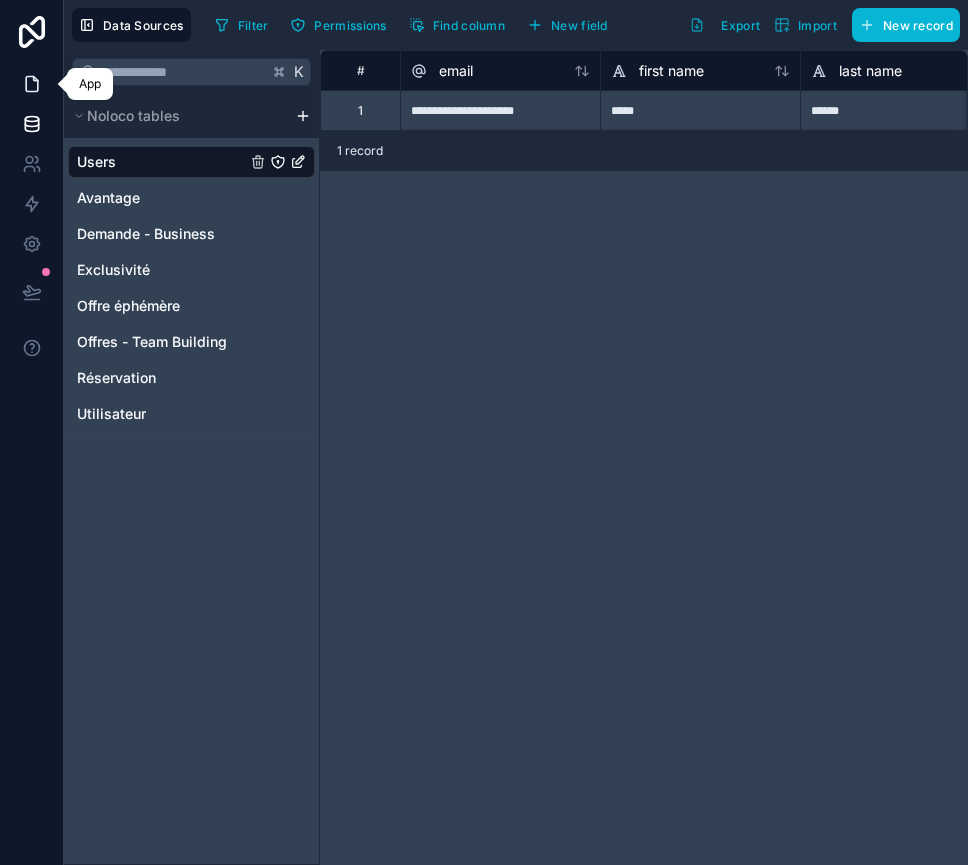 click 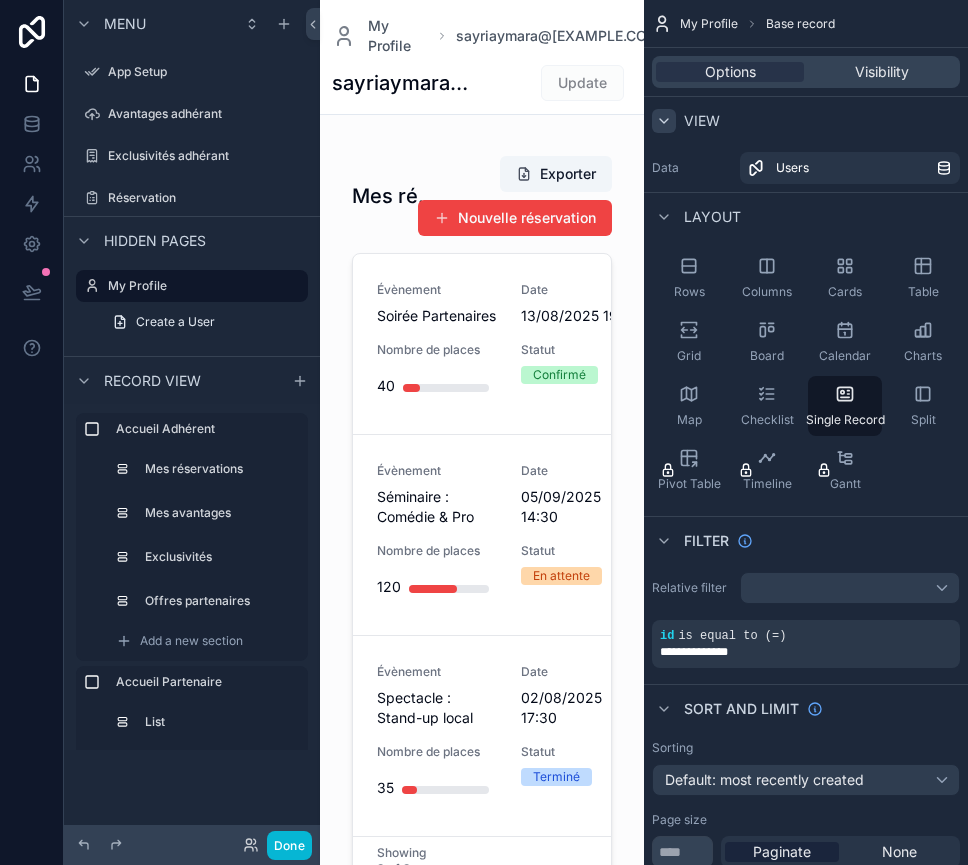 click 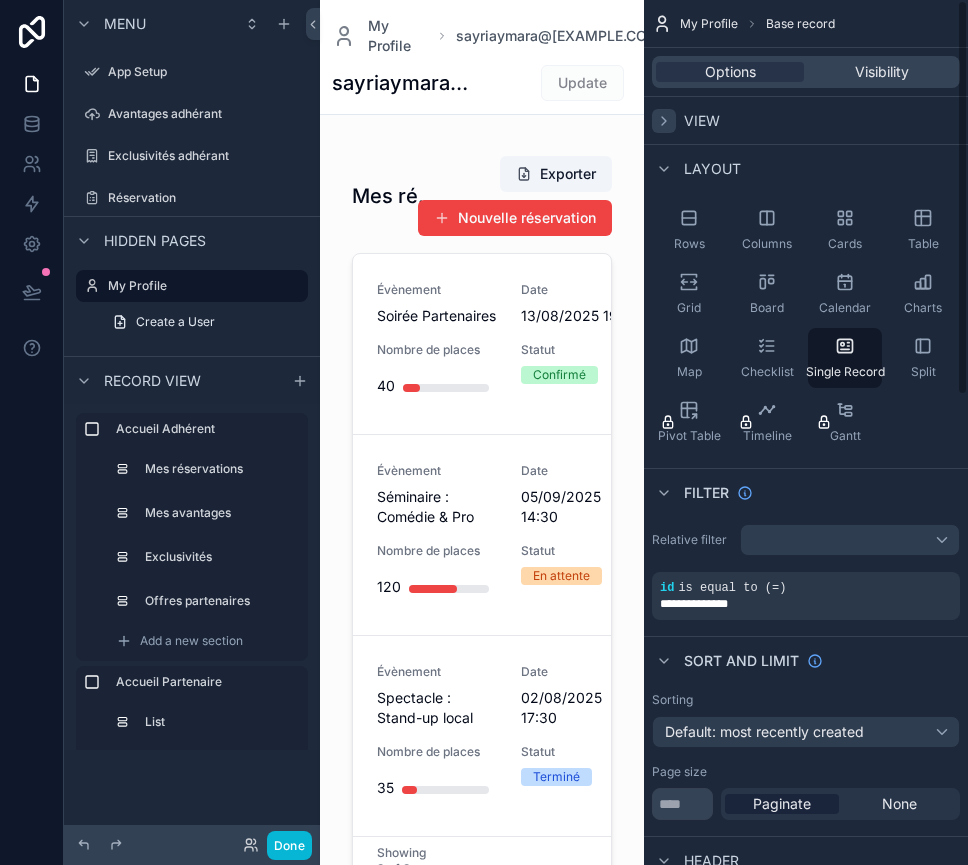 click 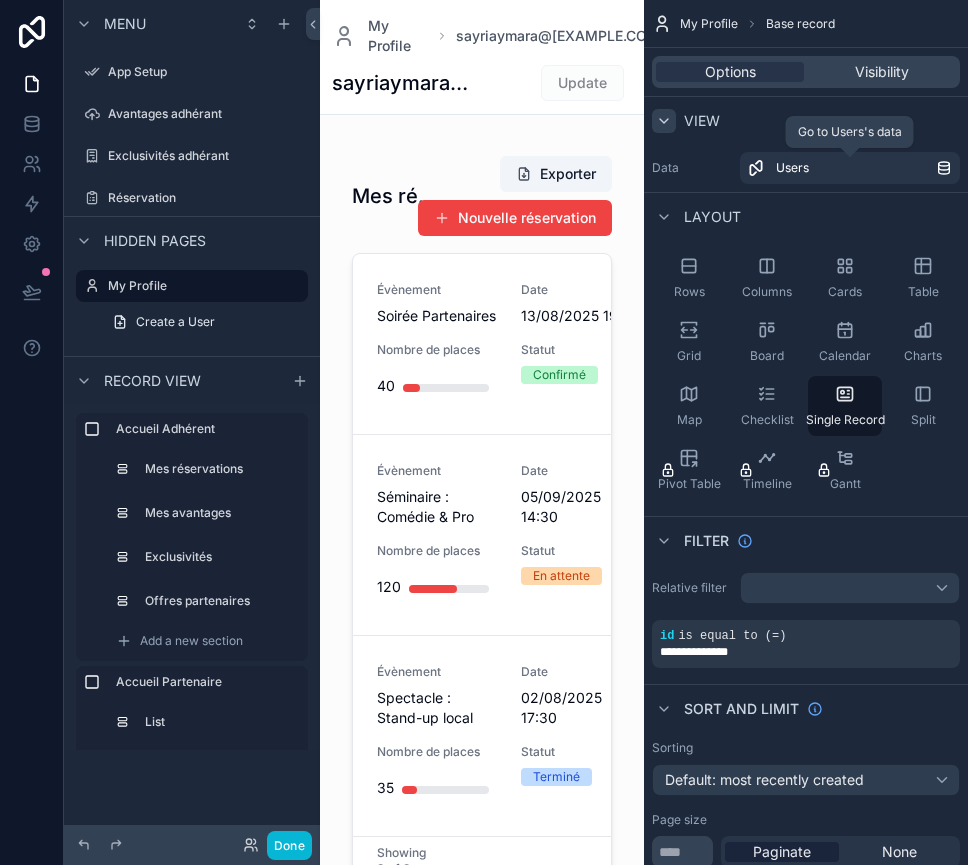click on "Go to Users's data" at bounding box center (850, 131) 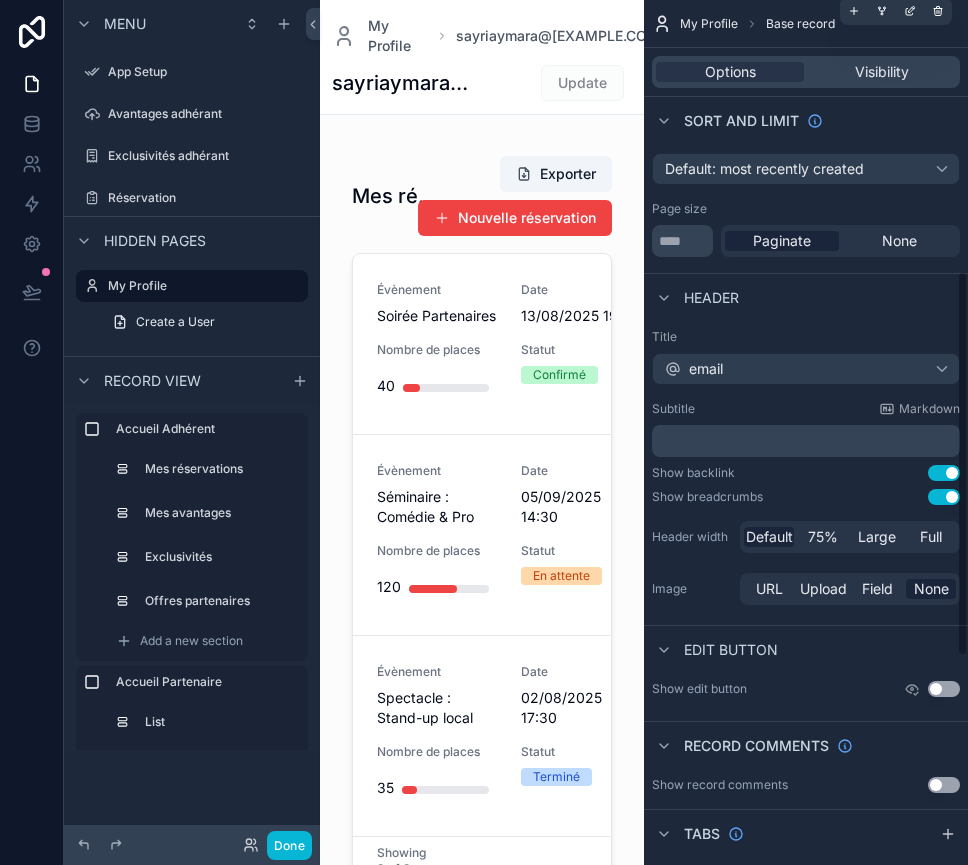 scroll, scrollTop: 617, scrollLeft: 0, axis: vertical 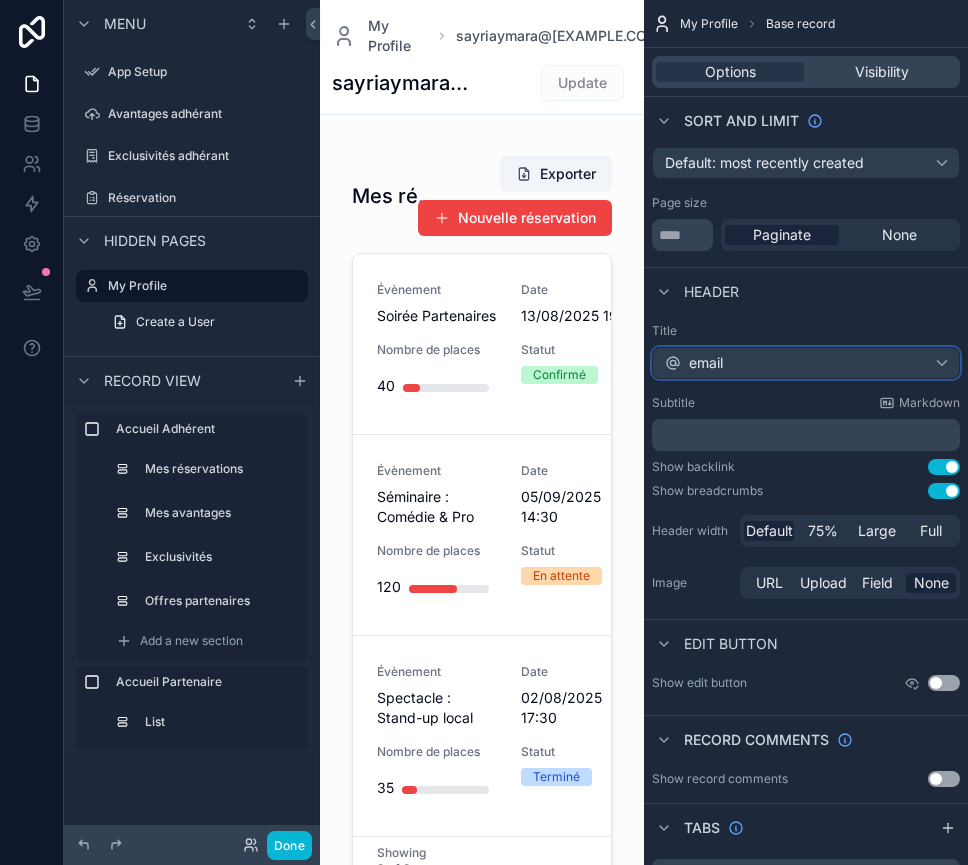 click on "email" at bounding box center (806, 363) 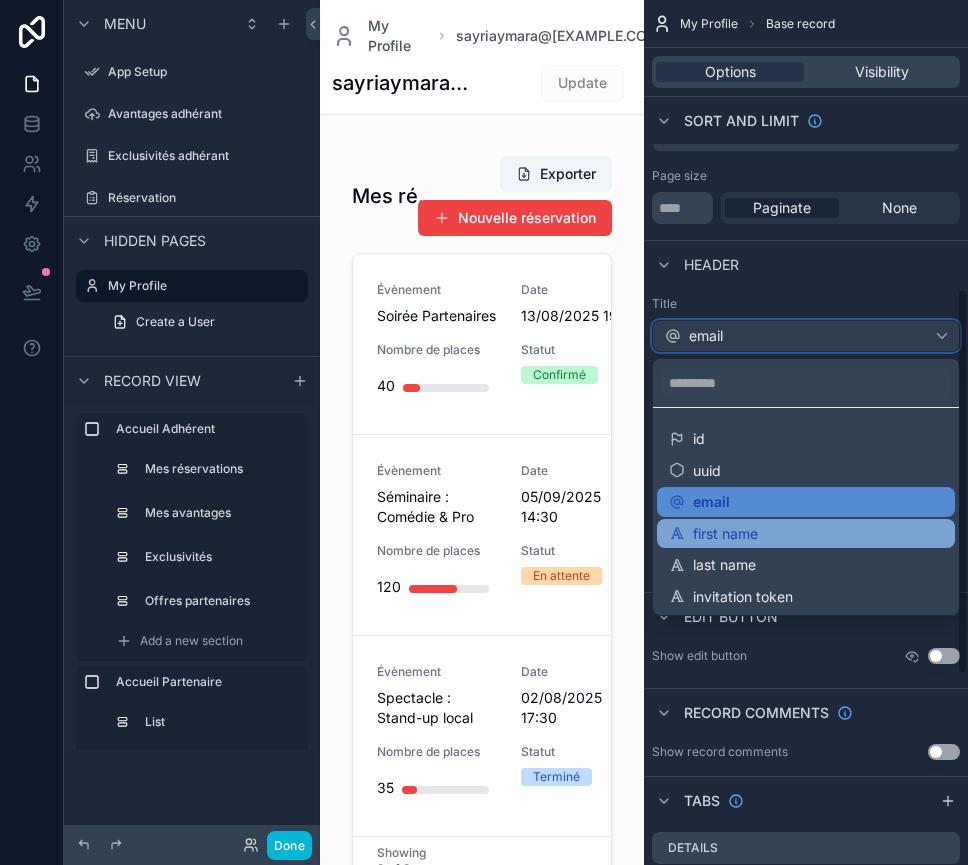 scroll, scrollTop: 651, scrollLeft: 0, axis: vertical 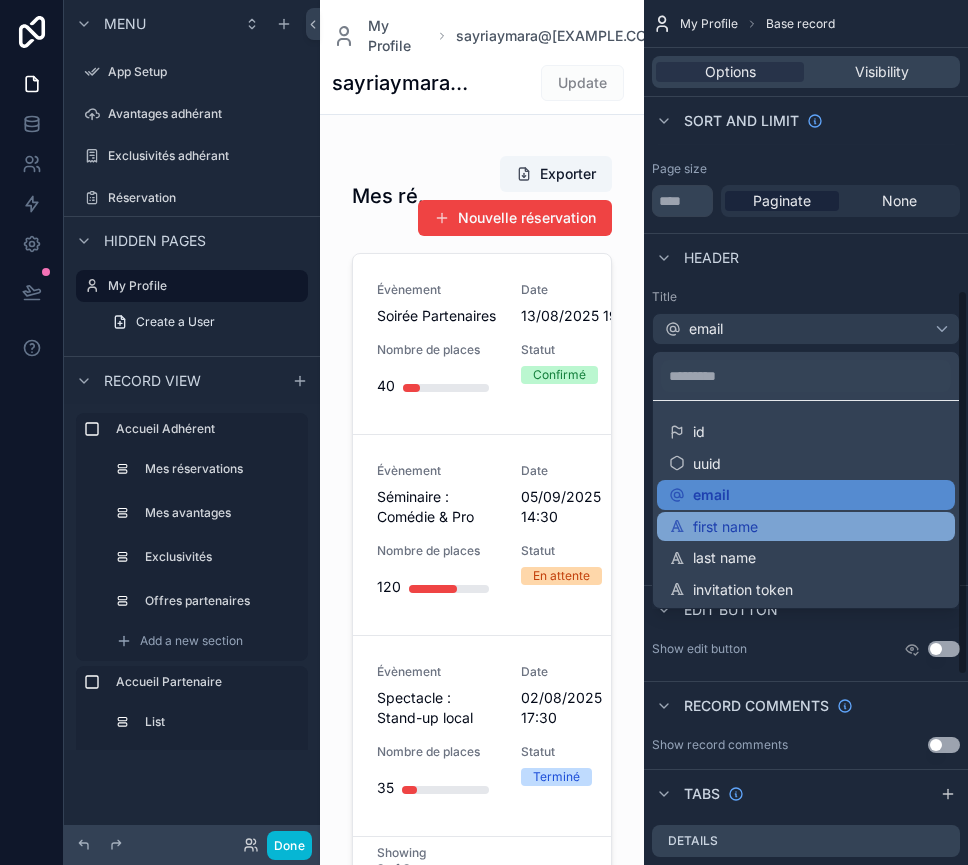 click on "first name" at bounding box center (725, 527) 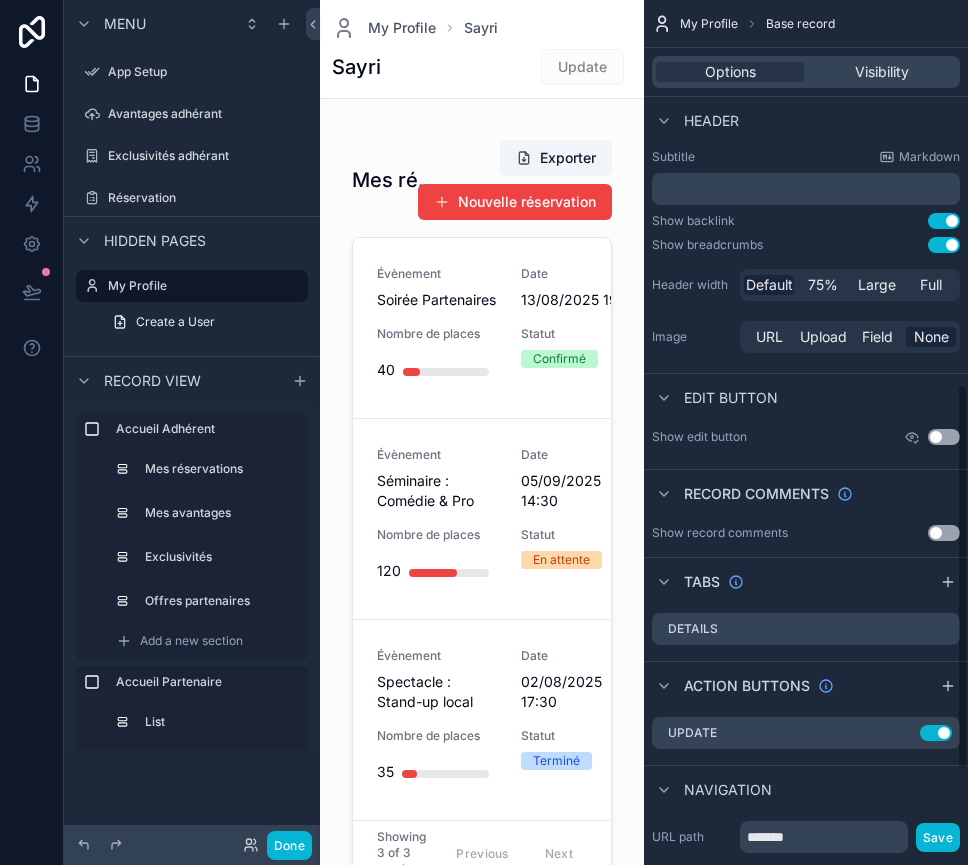scroll, scrollTop: 1075, scrollLeft: 0, axis: vertical 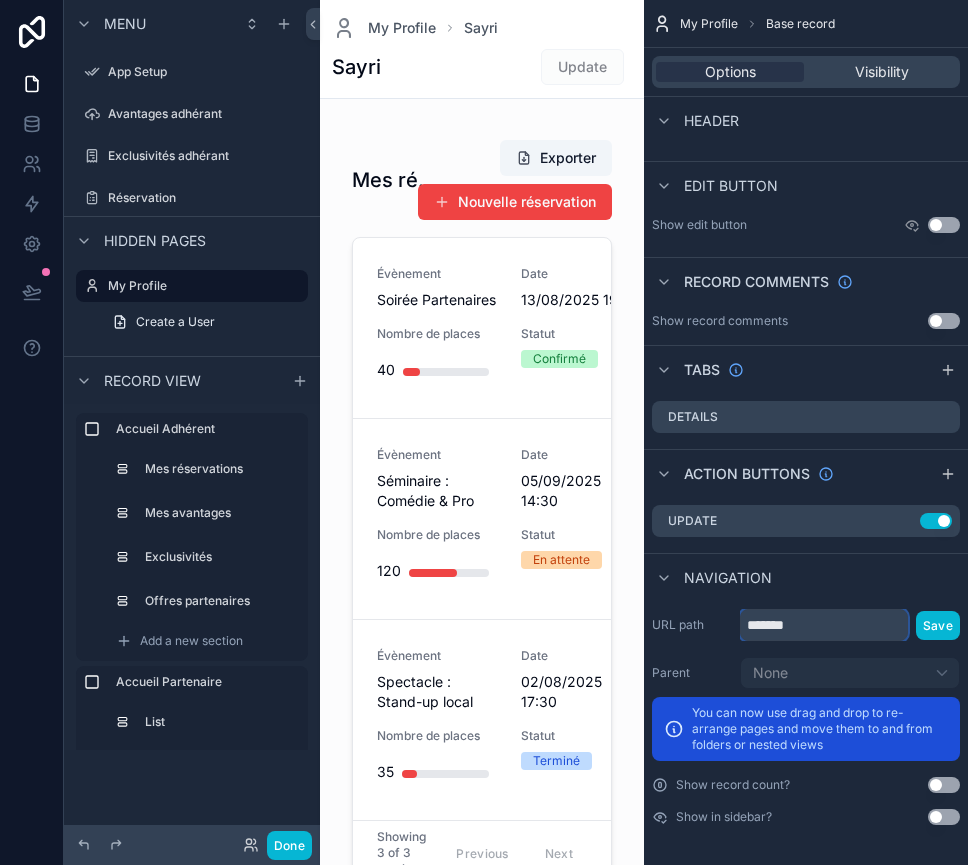 click on "*******" at bounding box center [824, 625] 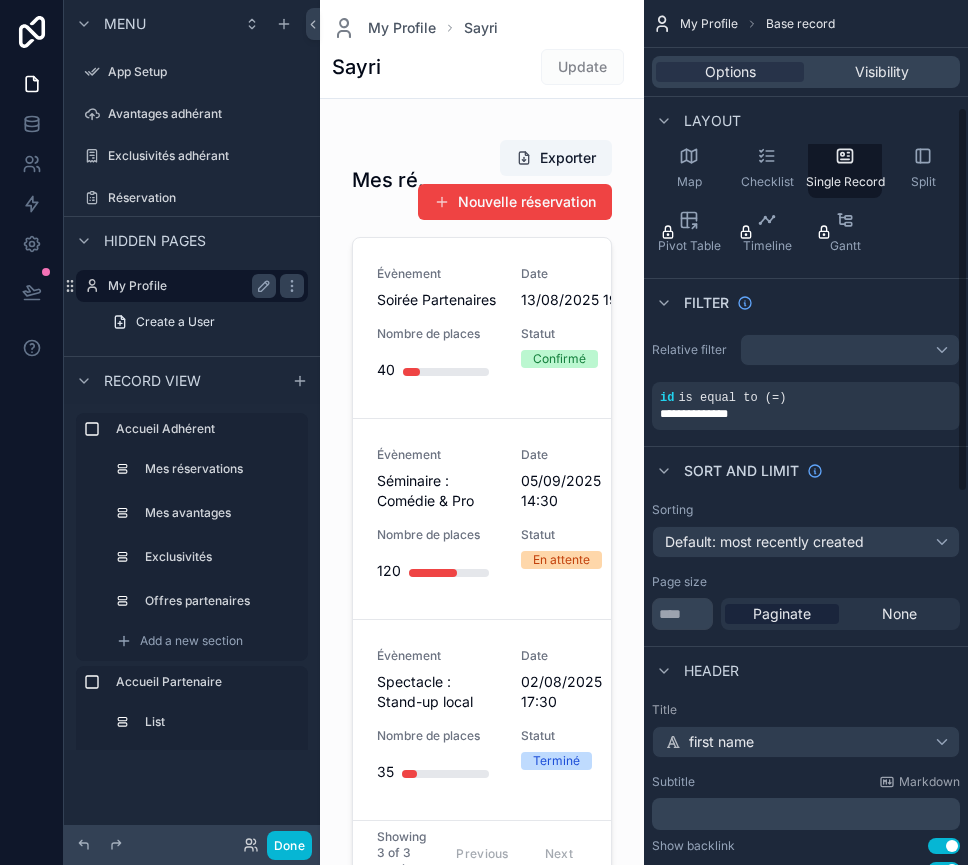 scroll, scrollTop: 233, scrollLeft: 0, axis: vertical 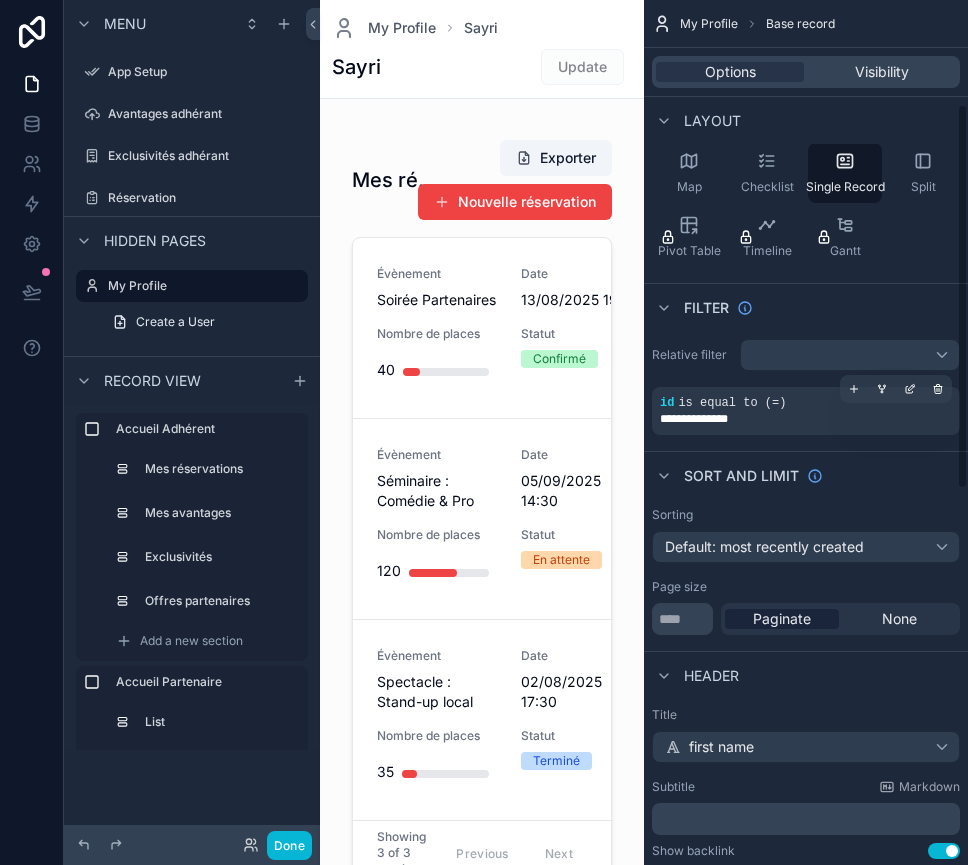 click on "is equal to (=)" at bounding box center (732, 403) 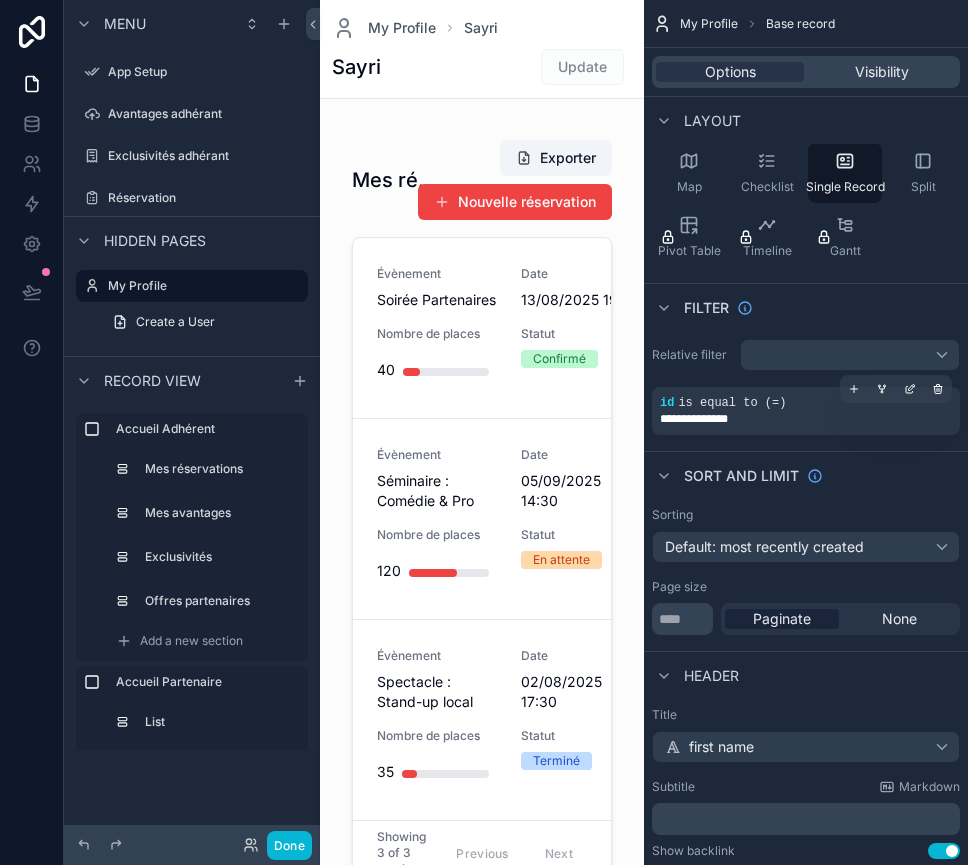 click on "**********" at bounding box center [710, 419] 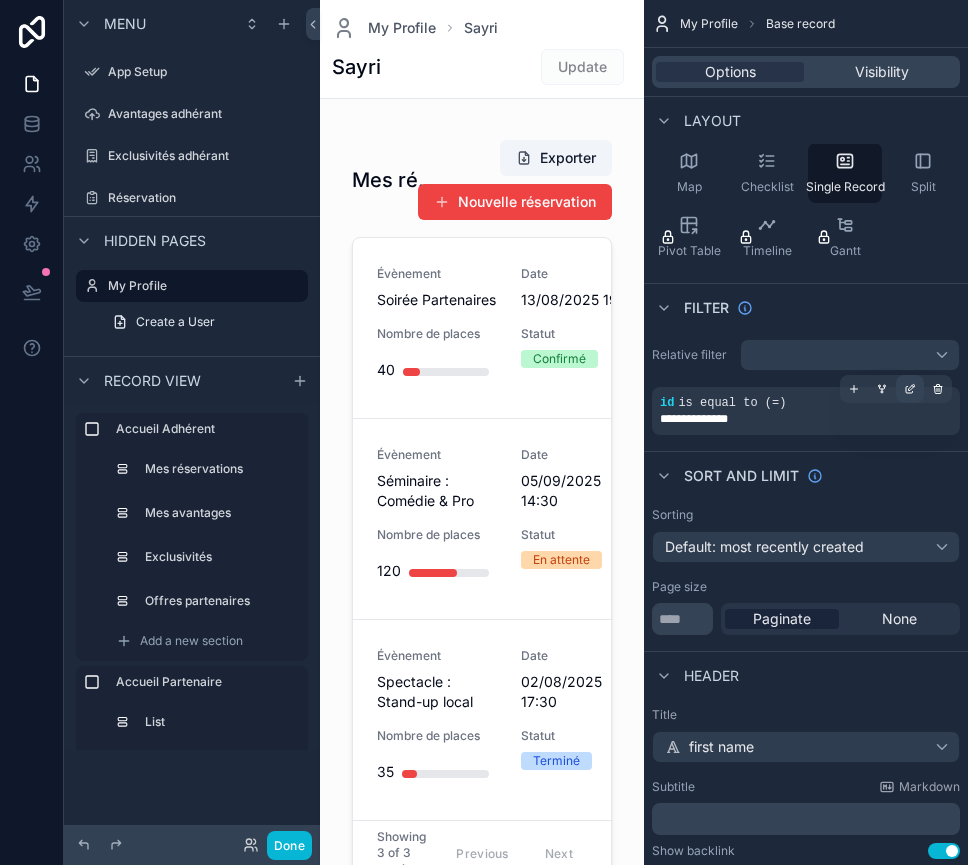 click 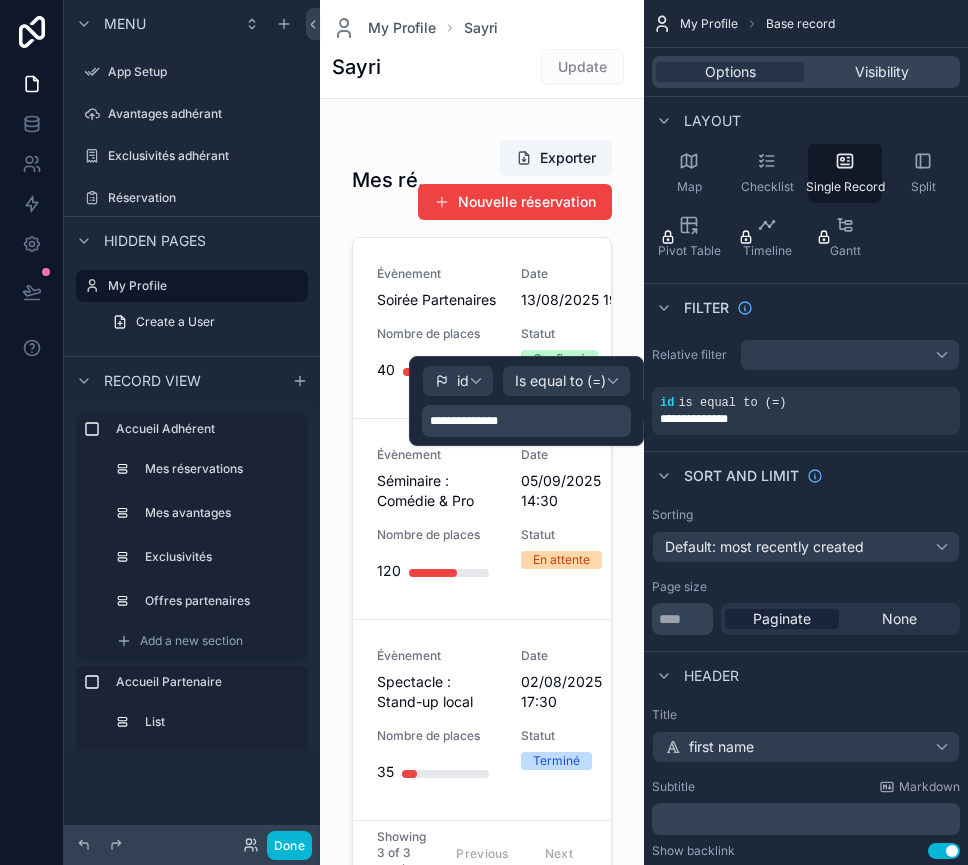 click on "**********" at bounding box center [526, 421] 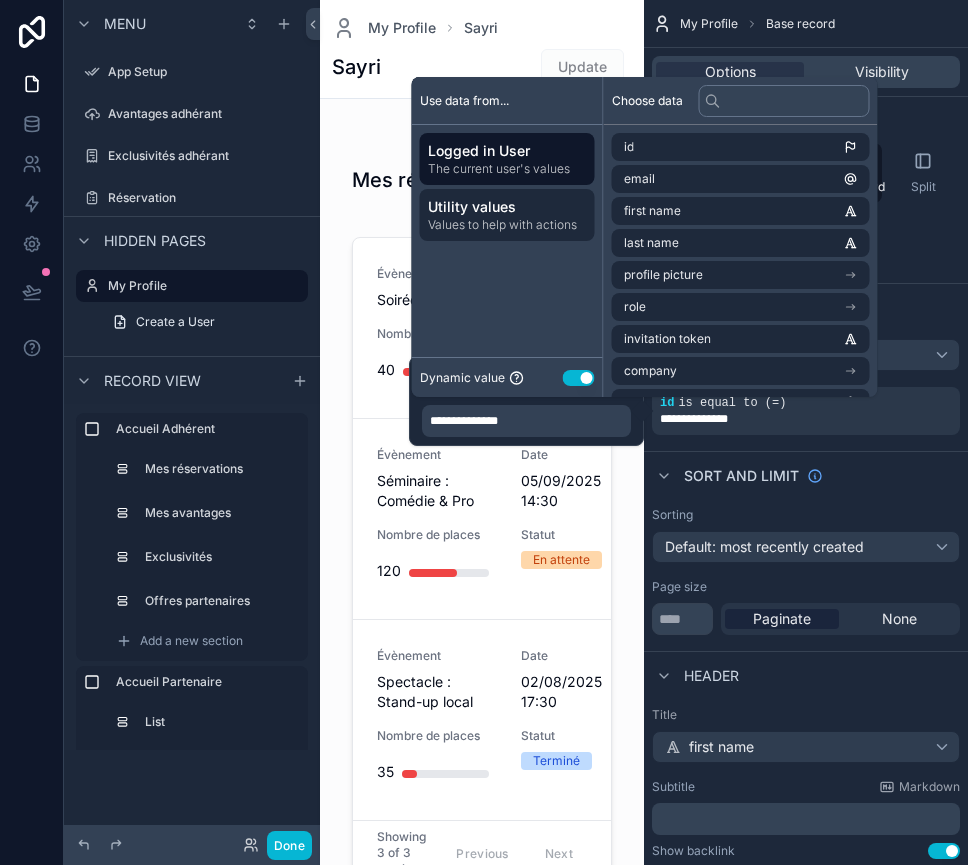 click on "Values to help with actions" at bounding box center [507, 225] 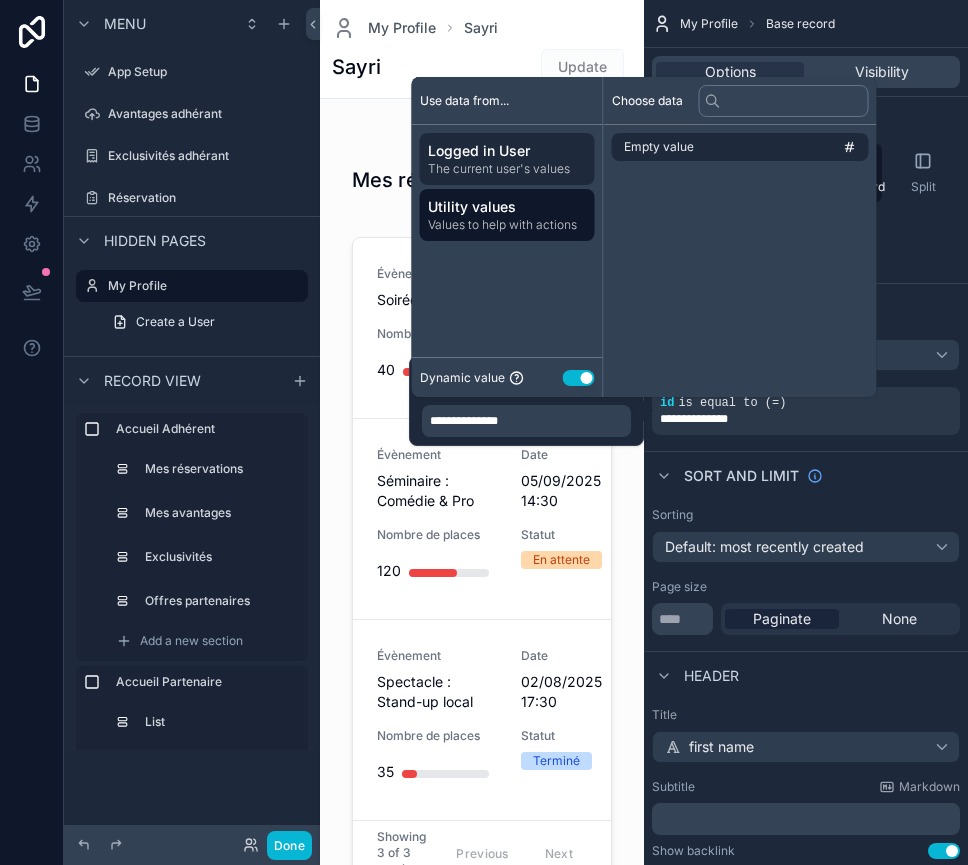 click on "The current user's values" at bounding box center [507, 169] 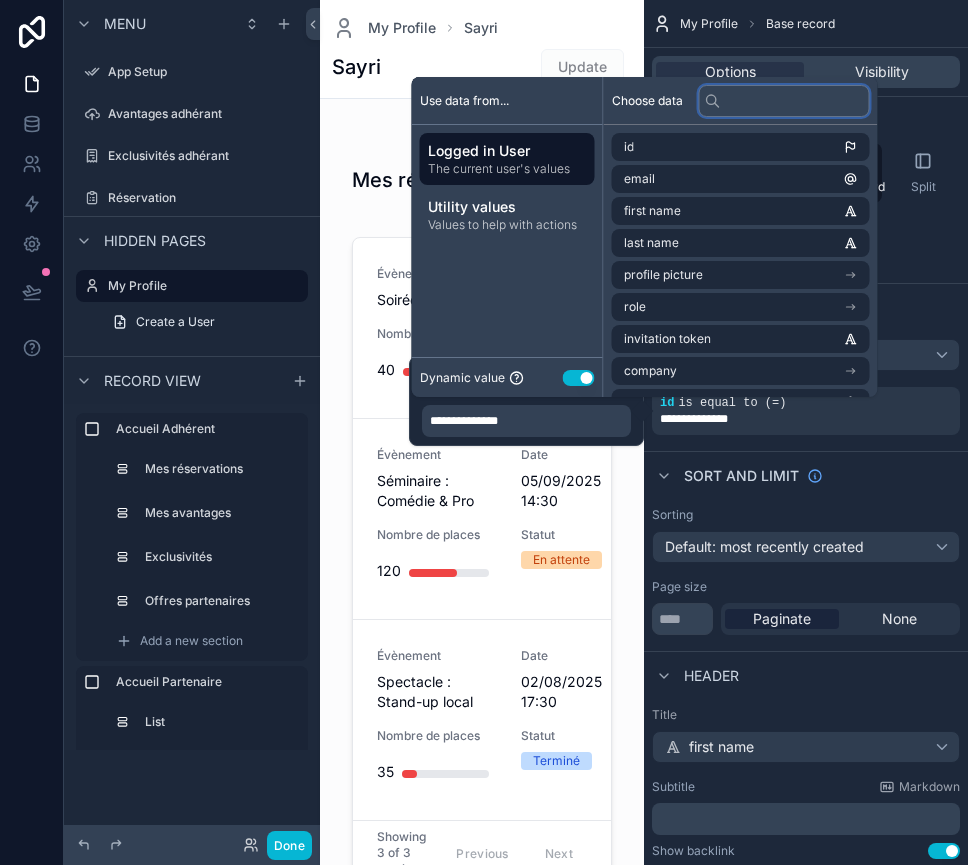 click at bounding box center (784, 101) 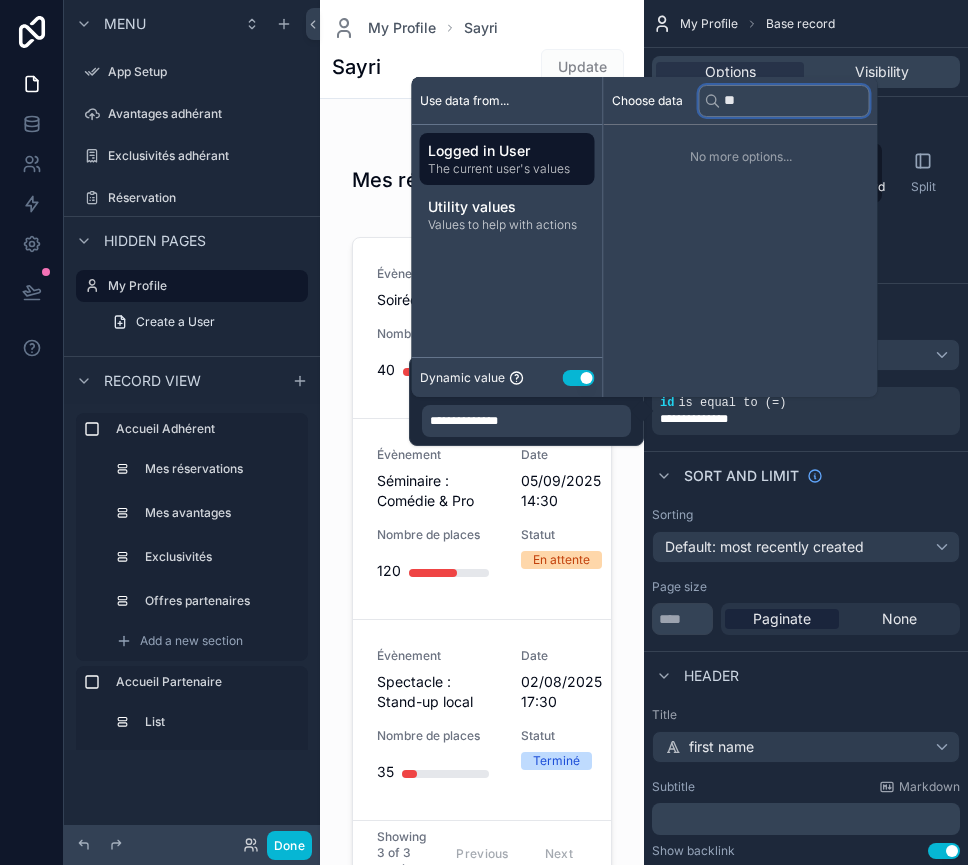 type on "*" 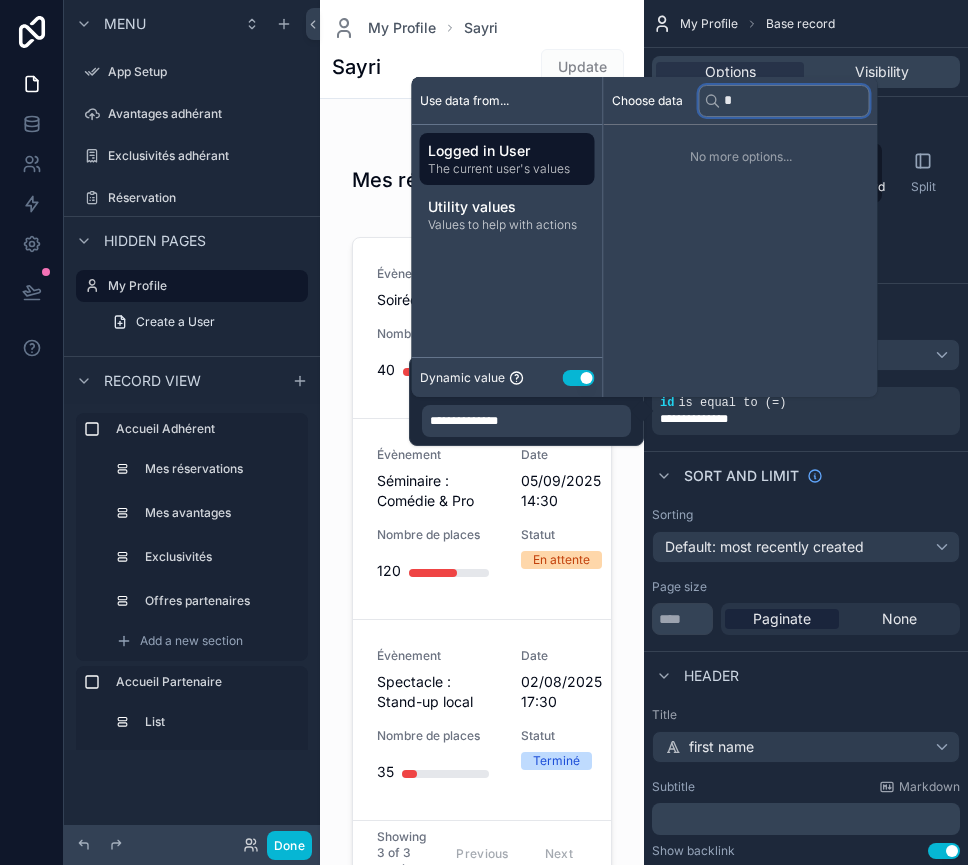 type 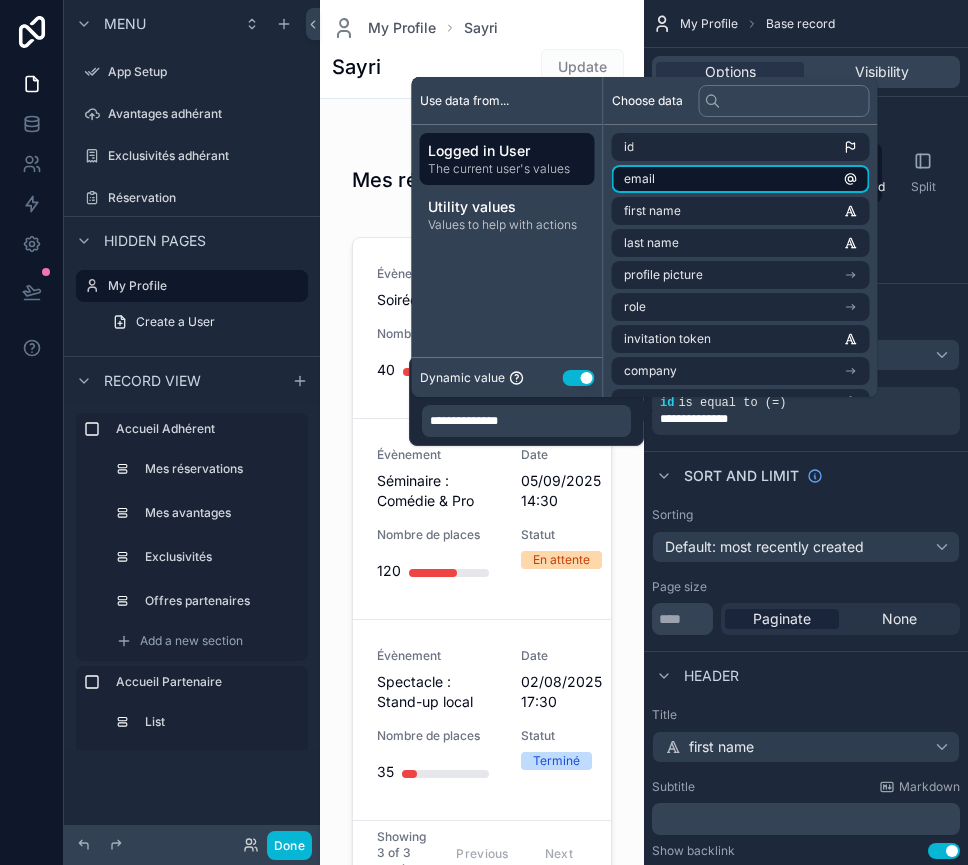 click on "email" at bounding box center [741, 179] 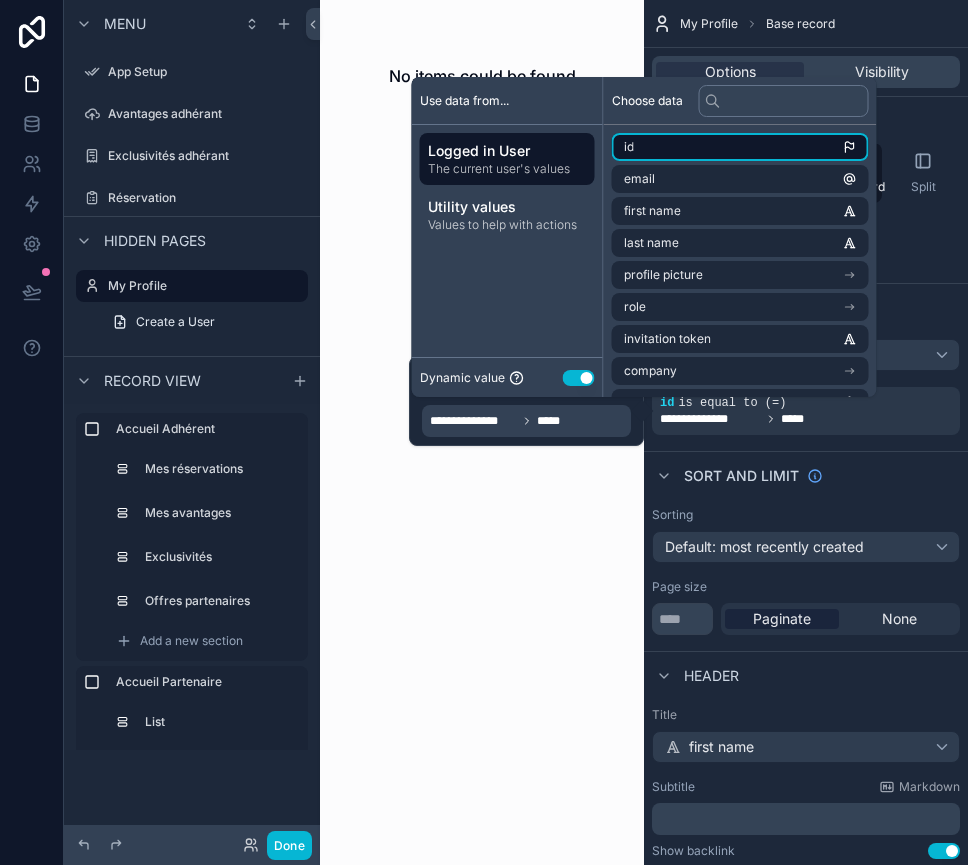 click on "id" at bounding box center [740, 147] 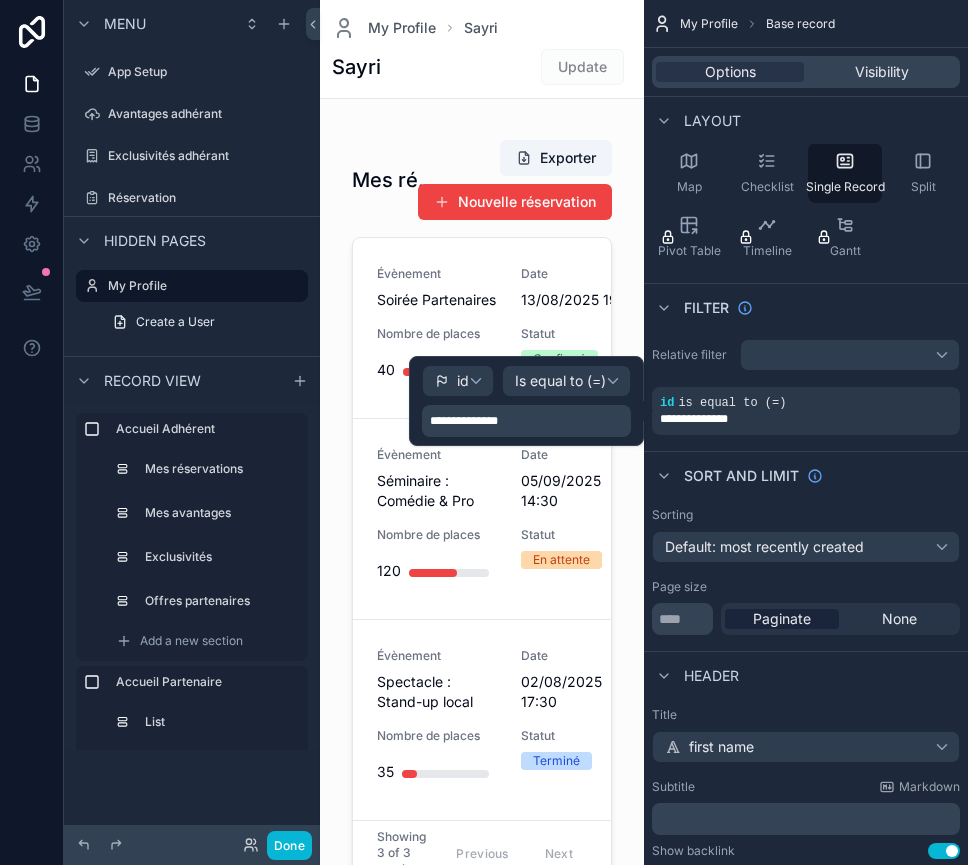 click on "**********" at bounding box center [526, 421] 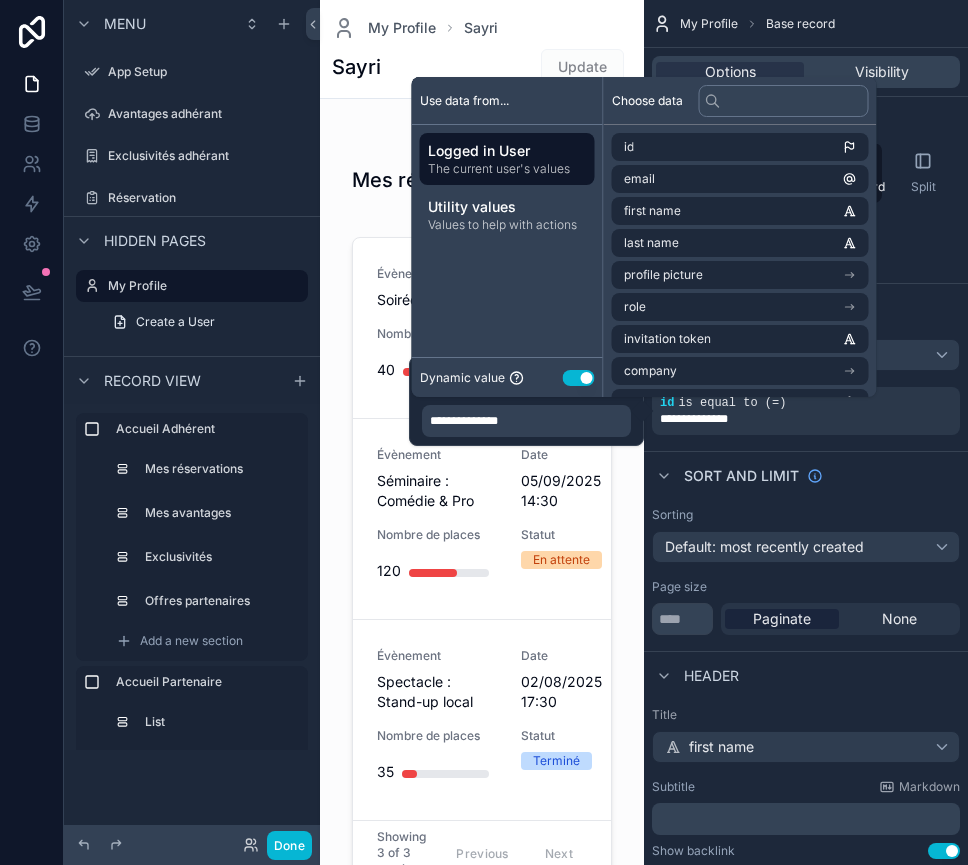 click on "**********" at bounding box center (473, 421) 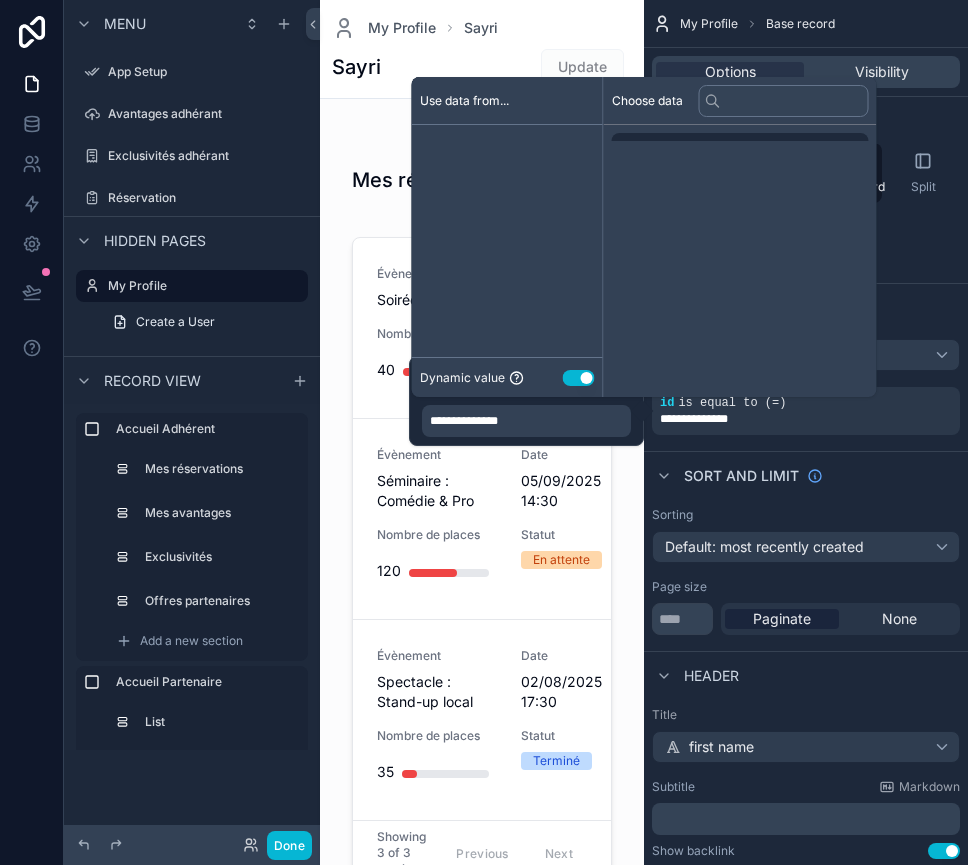 click on "**********" at bounding box center (473, 421) 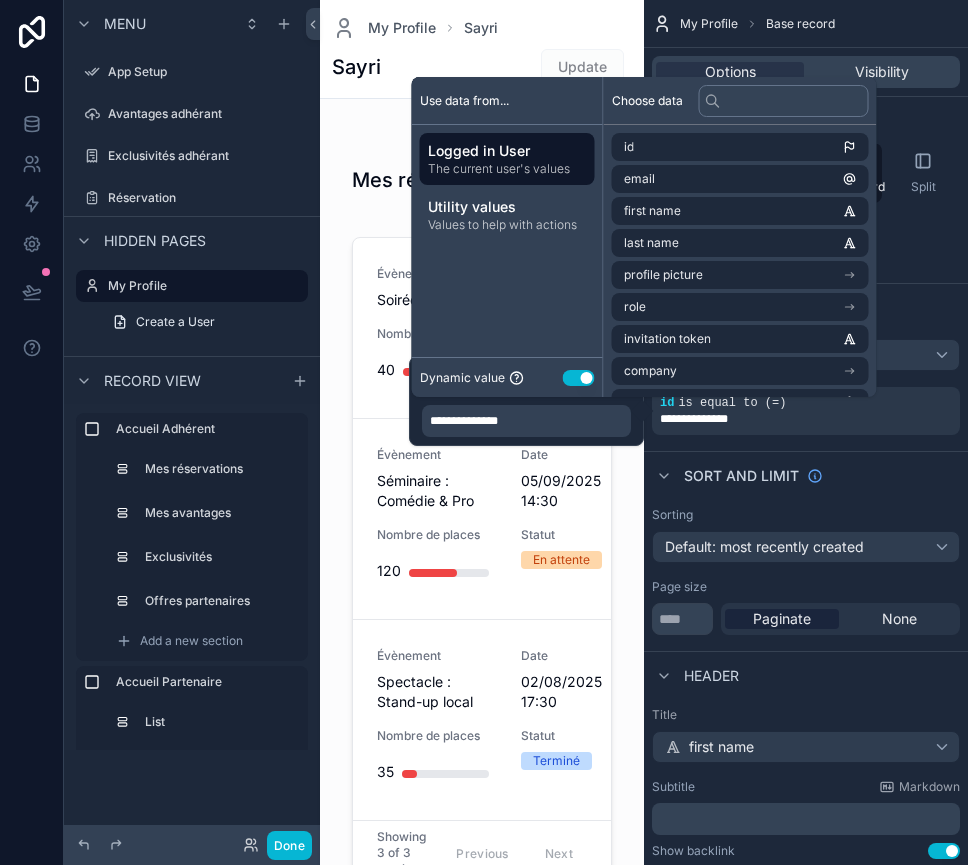 click on "**********" at bounding box center (473, 421) 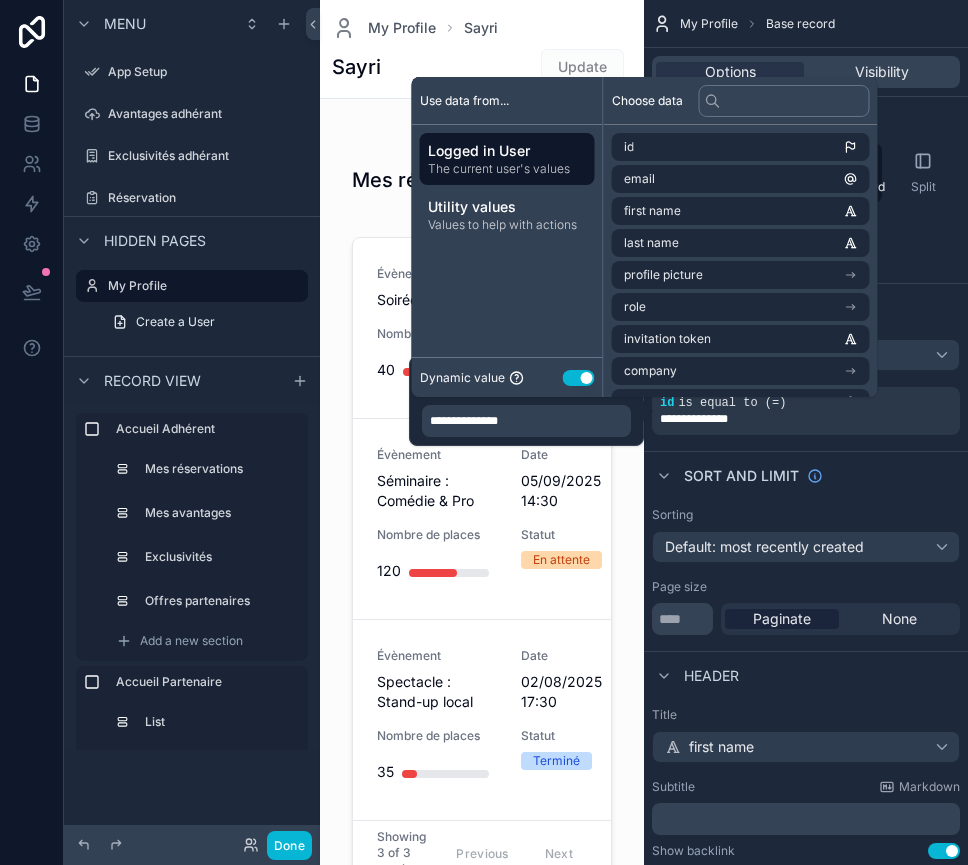 click on "Use data from..." at bounding box center [464, 101] 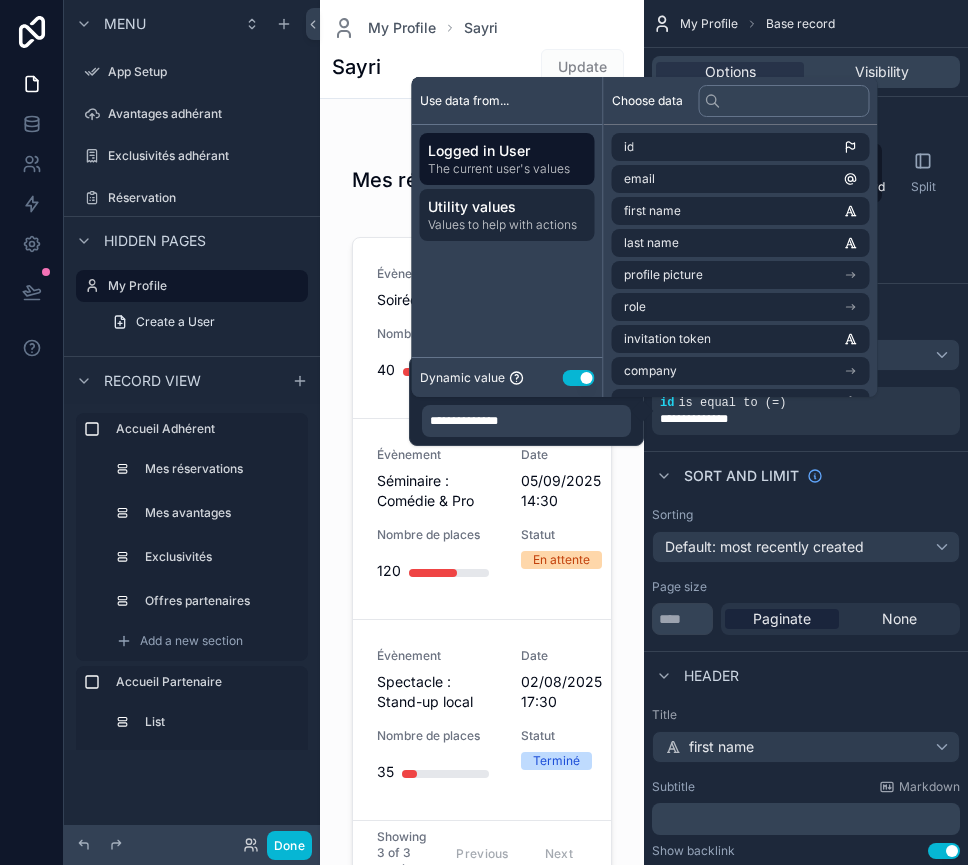 click on "Utility values" at bounding box center [507, 207] 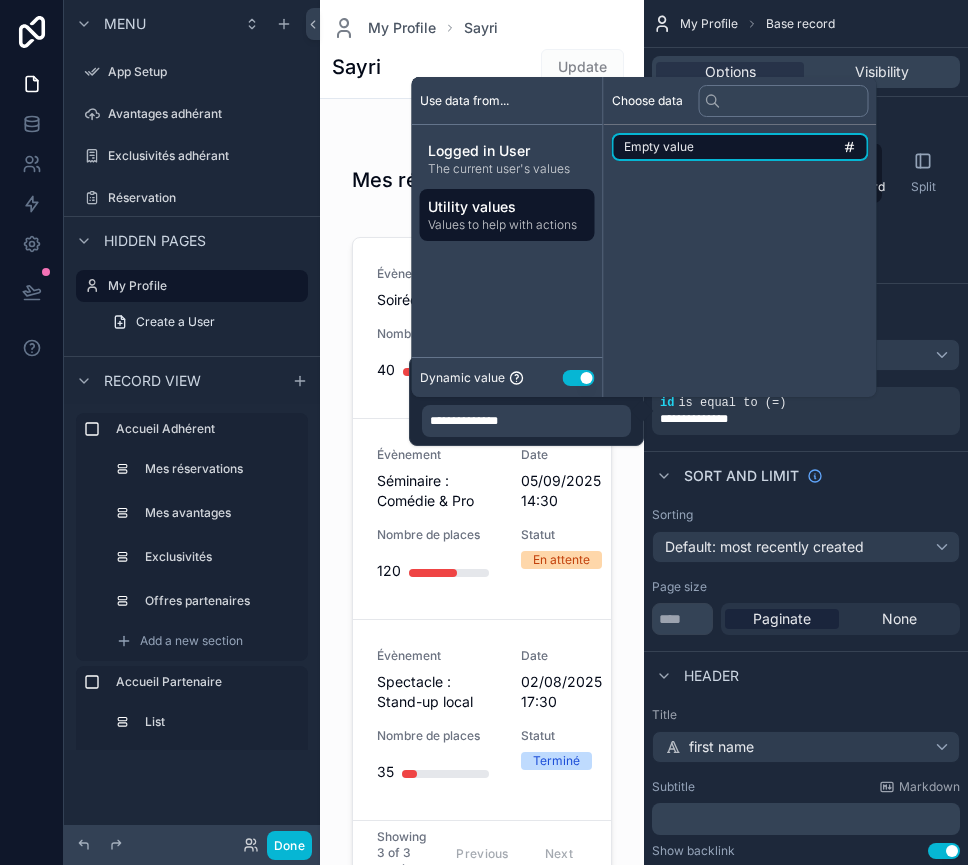 click on "Empty value" at bounding box center [740, 147] 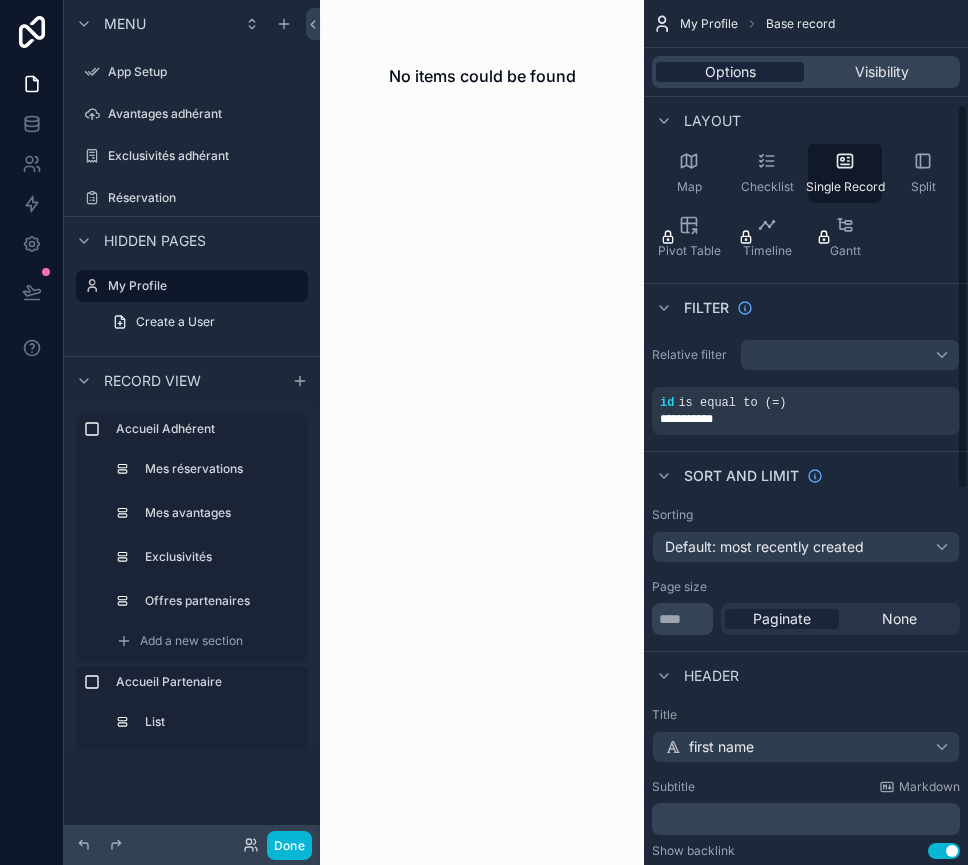 click on "Options" at bounding box center [730, 72] 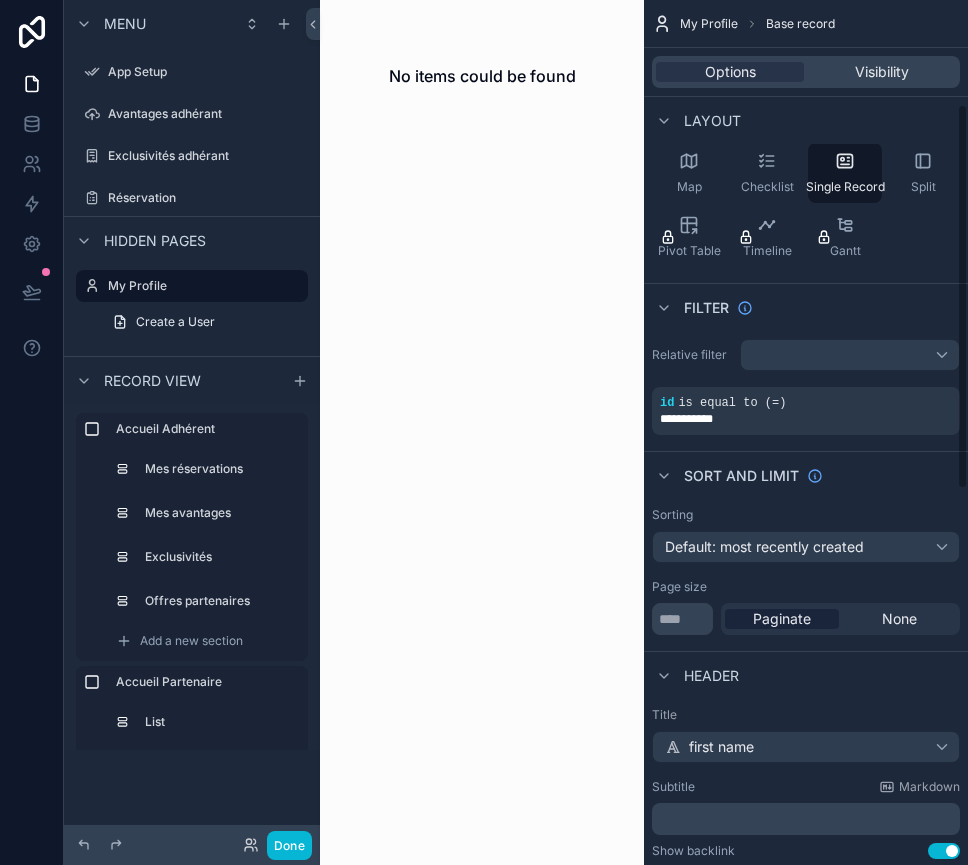 click on "Sort And Limit" at bounding box center (806, 475) 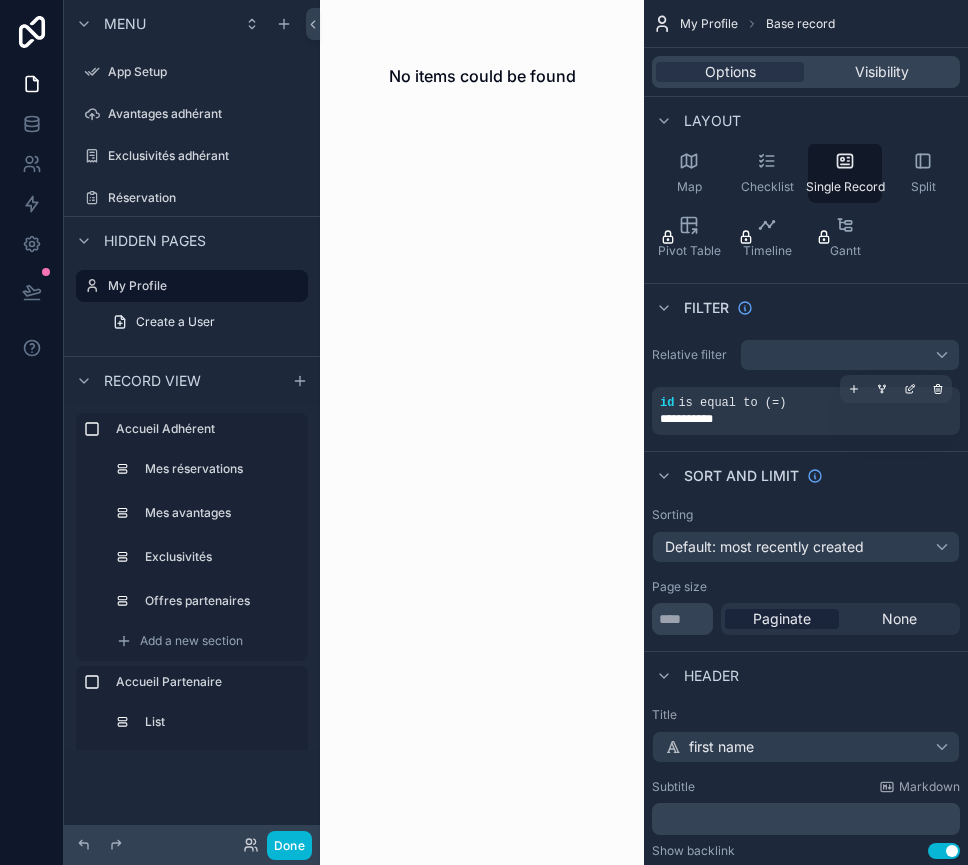click on "**********" at bounding box center (806, 411) 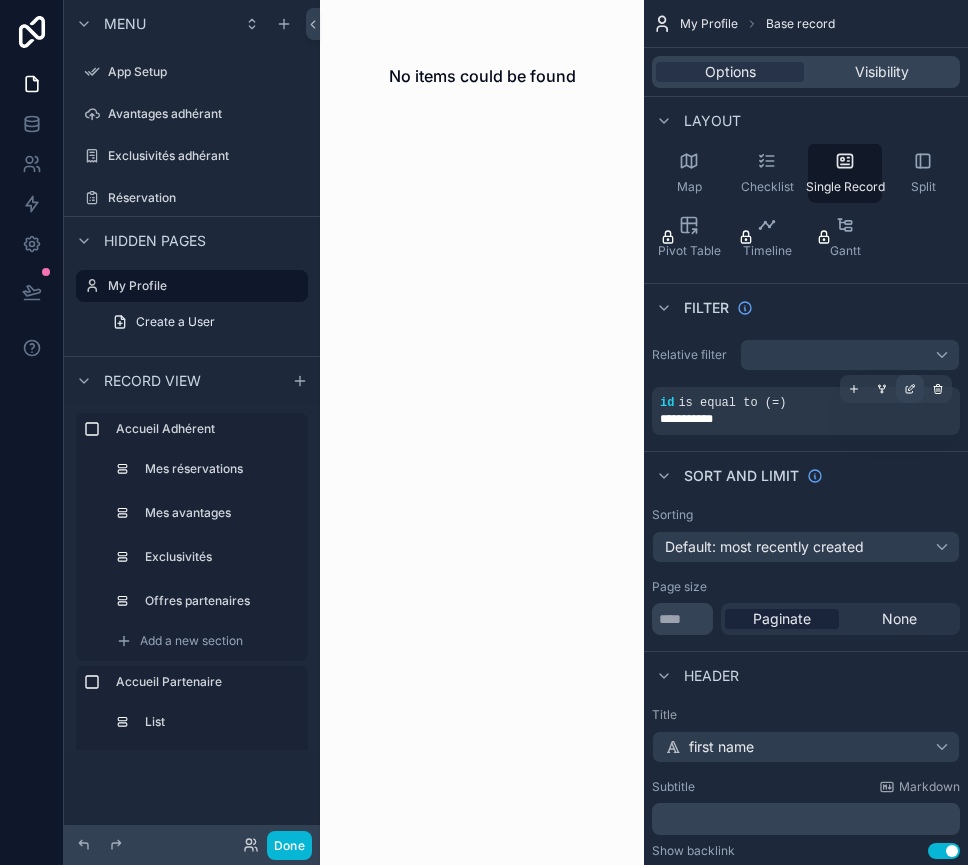 click at bounding box center [910, 389] 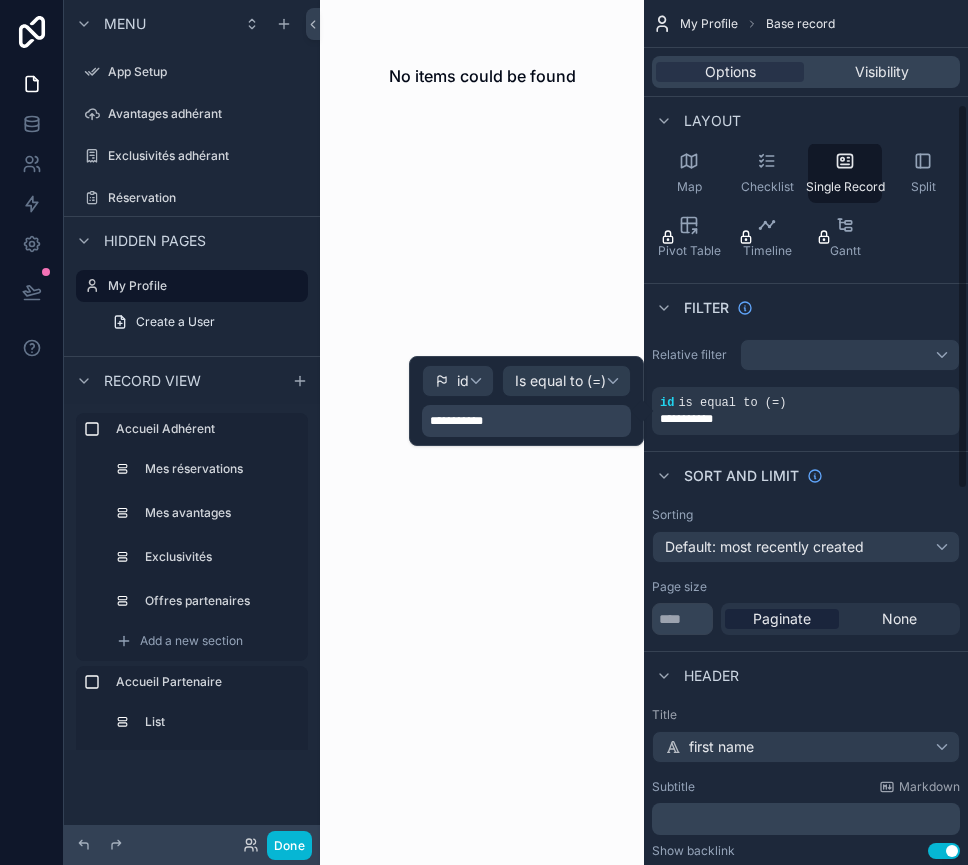click on "**********" at bounding box center (526, 421) 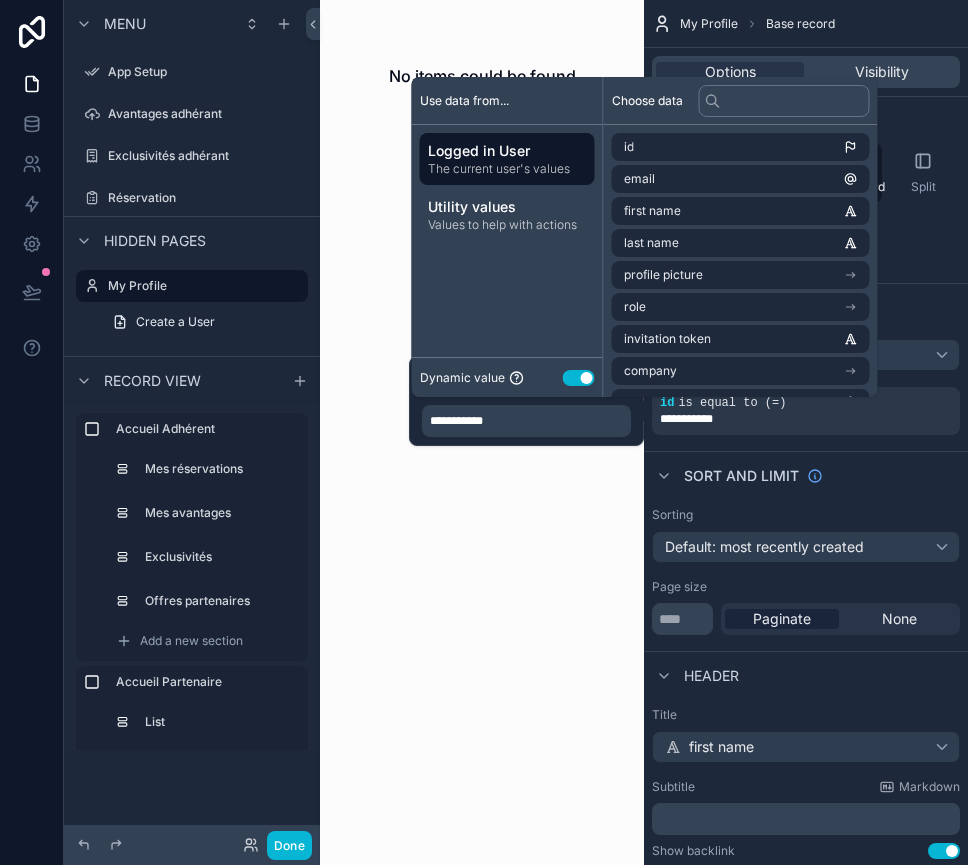 click on "Logged in User" at bounding box center (507, 151) 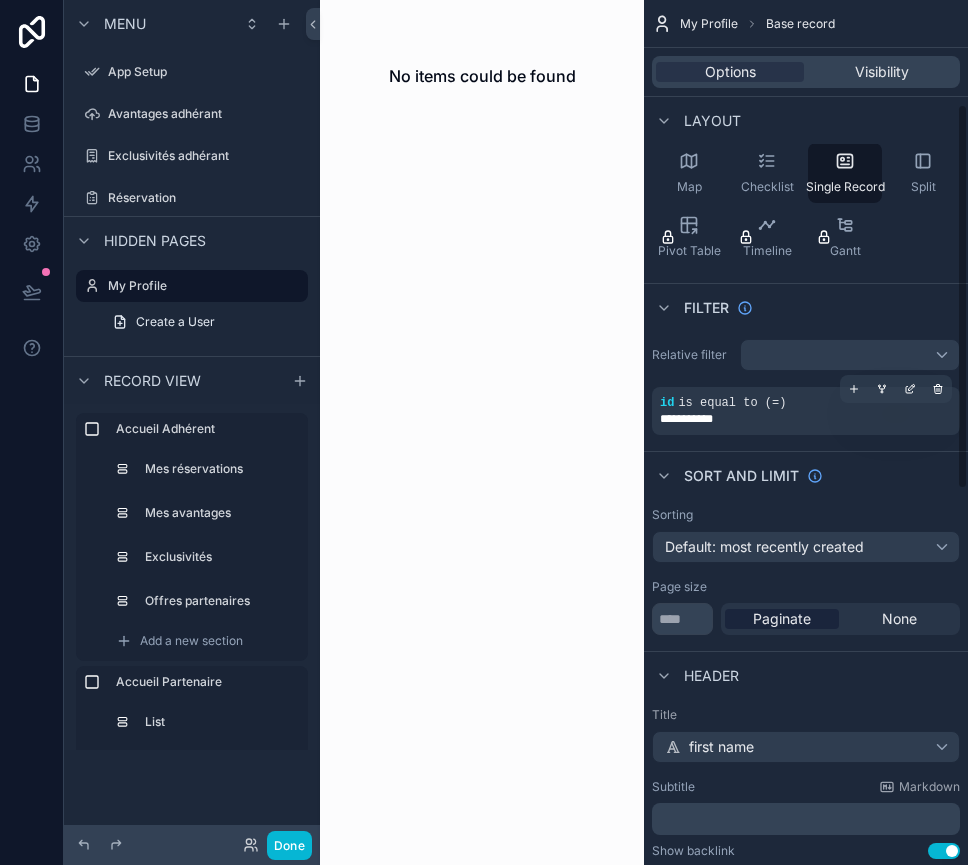 click on "is equal to (=)" at bounding box center [732, 403] 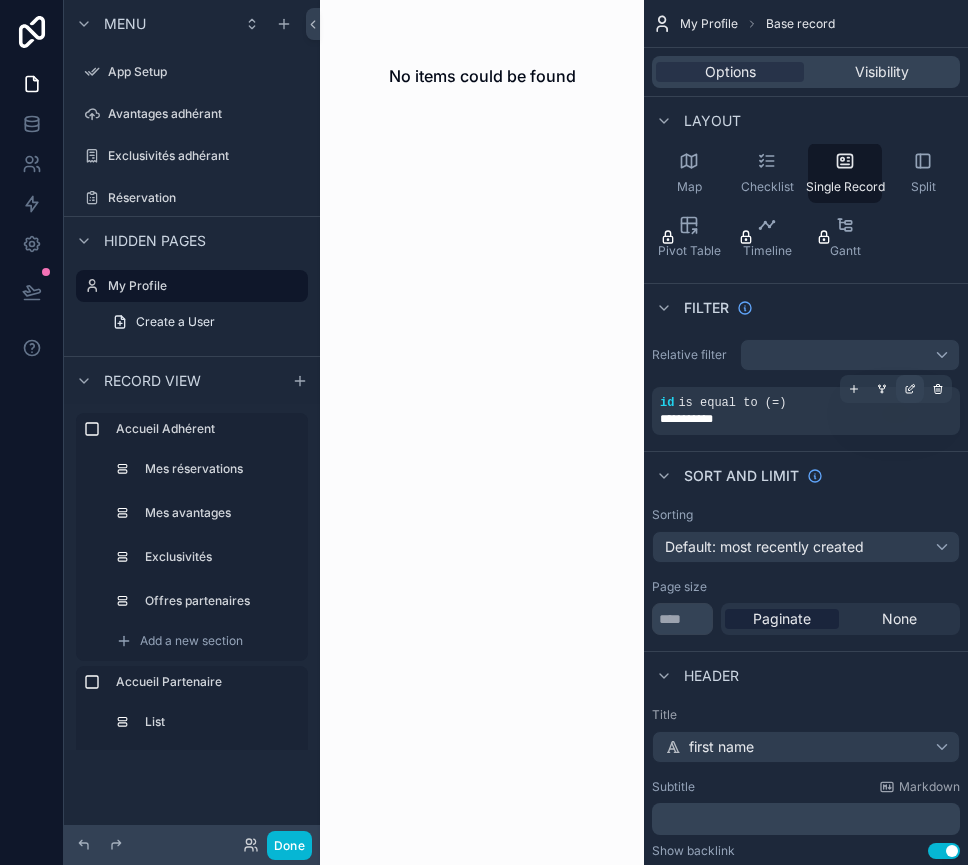 click 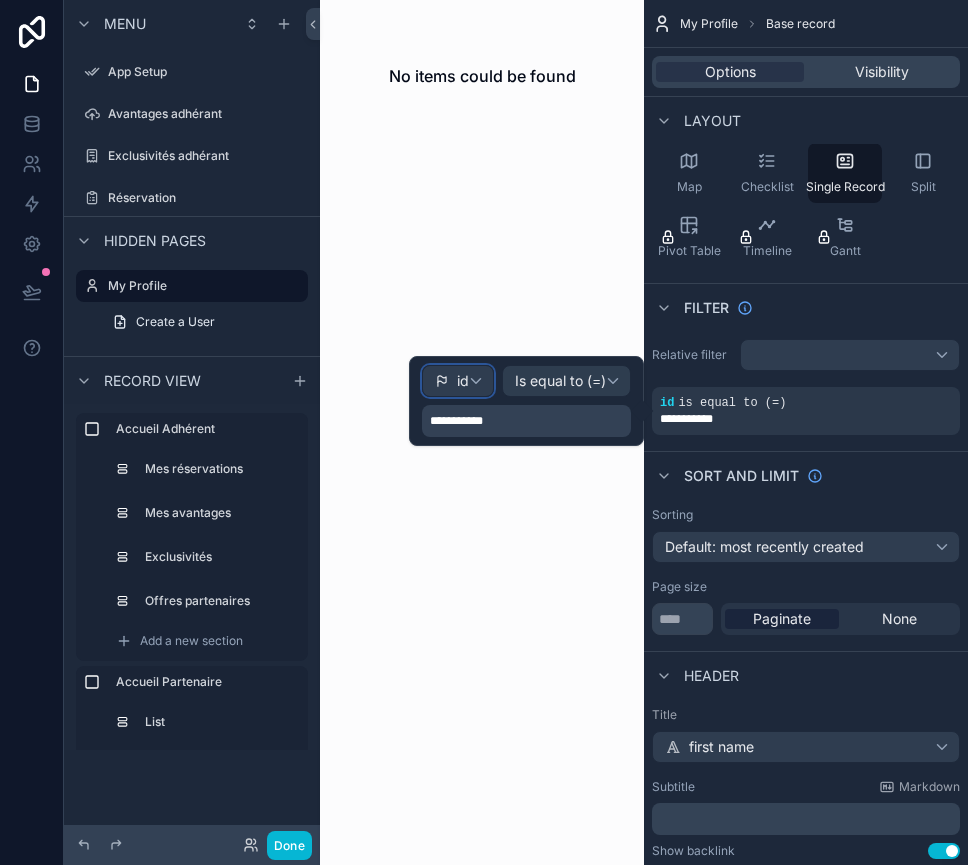 click on "id" at bounding box center [458, 381] 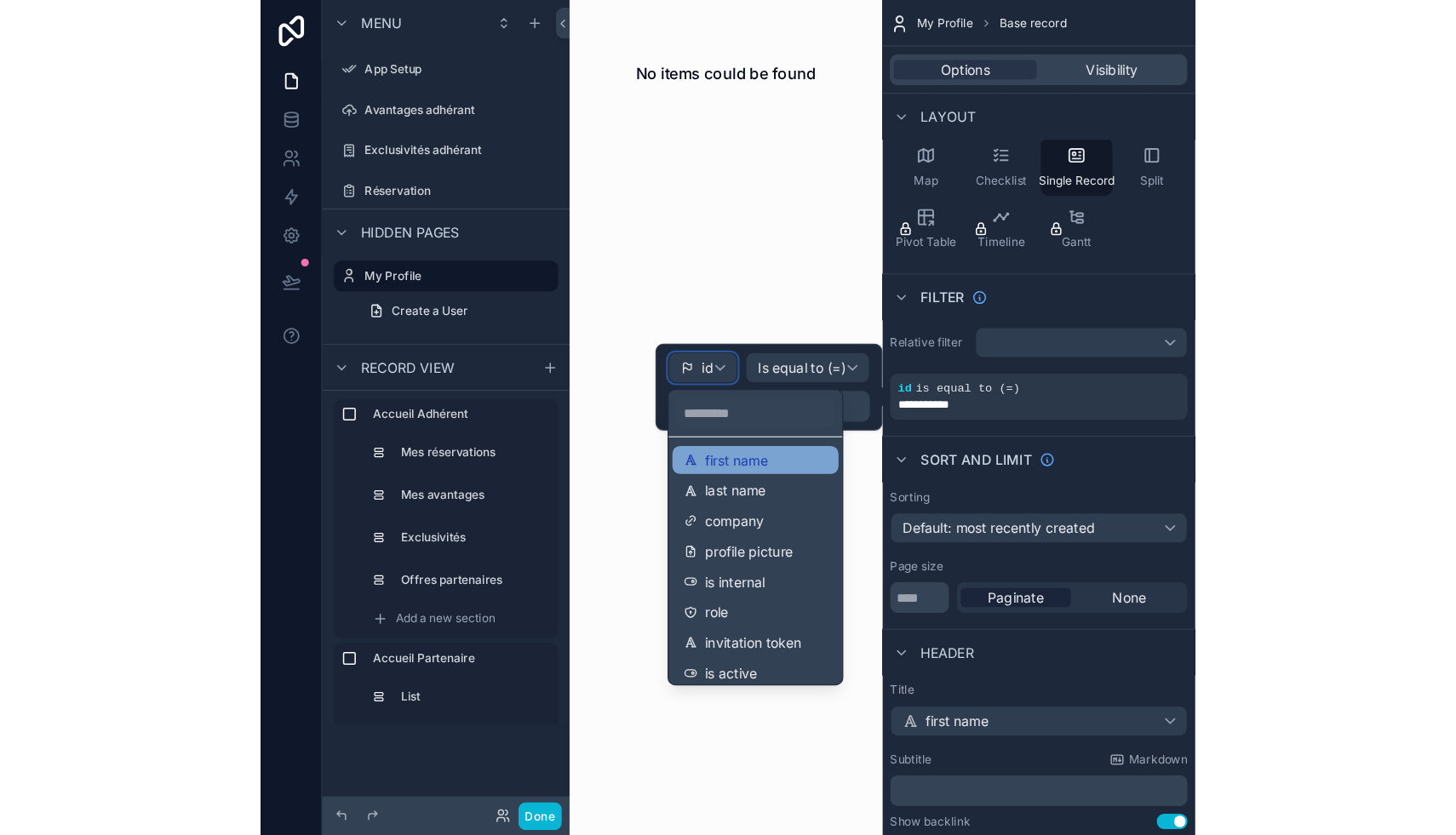 scroll, scrollTop: 199, scrollLeft: 0, axis: vertical 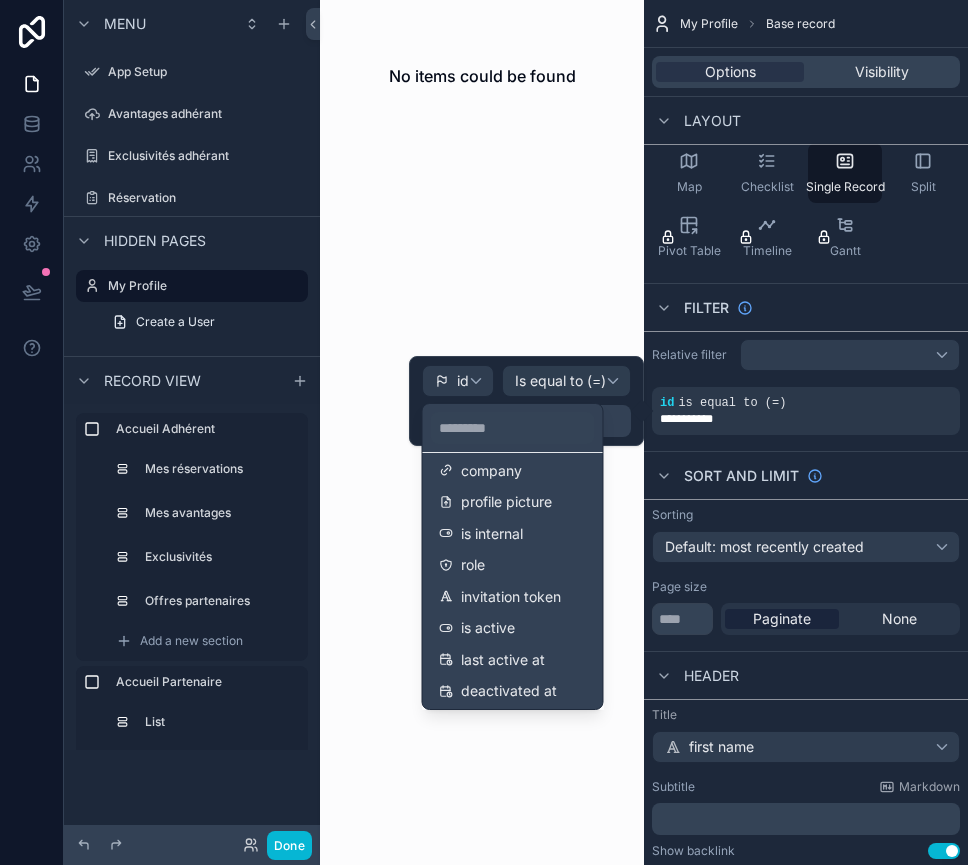 click at bounding box center [526, 401] 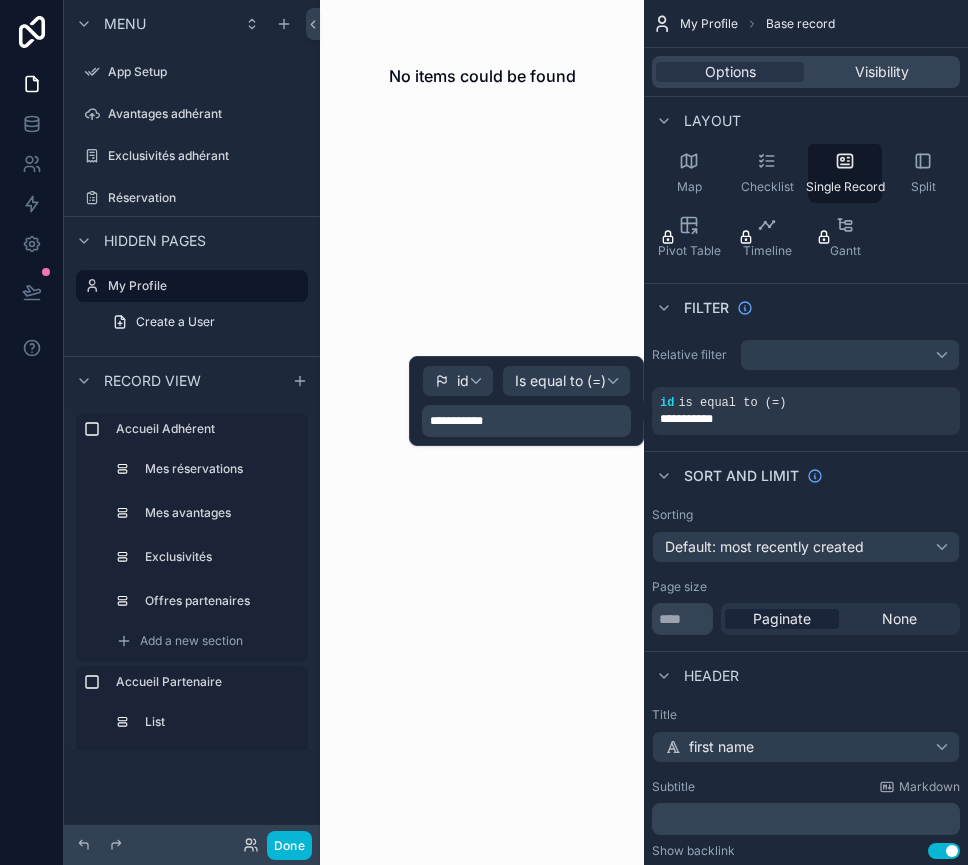 click on "**********" at bounding box center [526, 421] 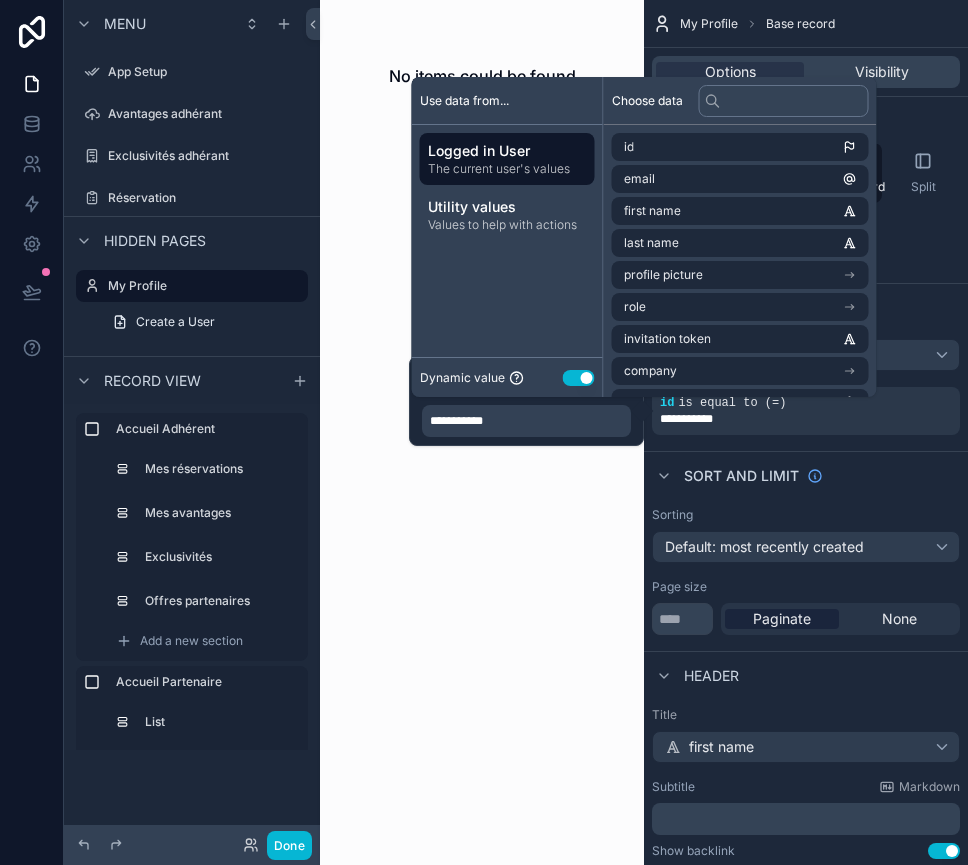 click on "Logged in User" at bounding box center [507, 151] 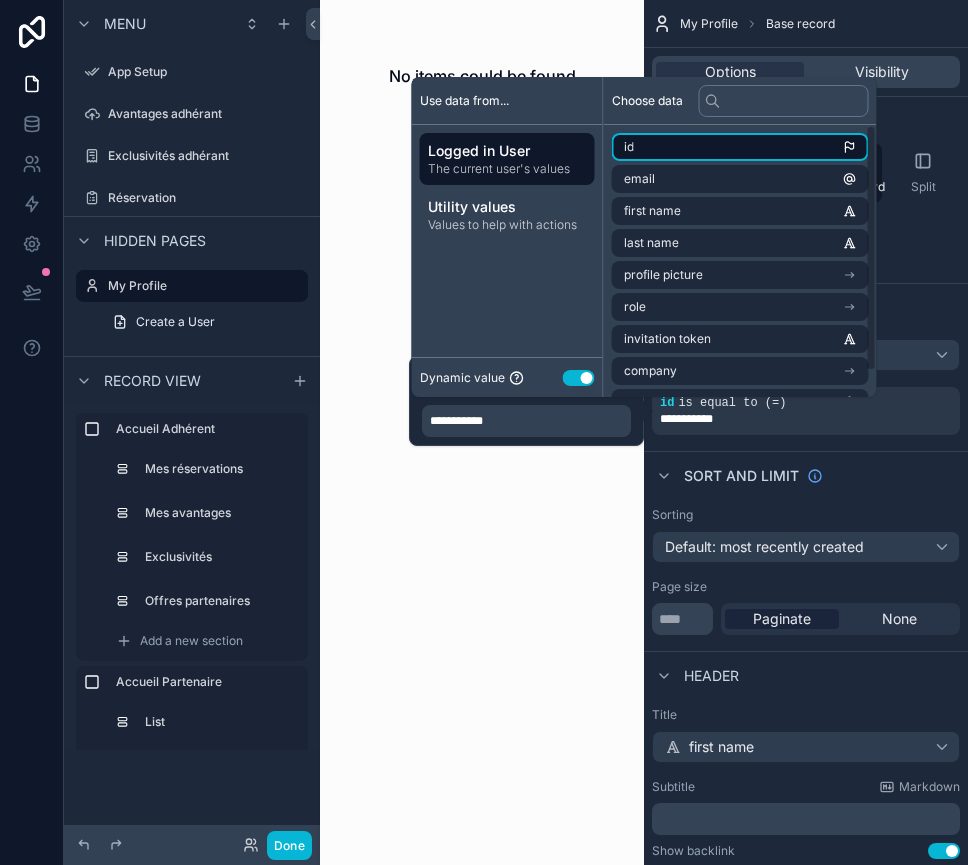 click on "id" at bounding box center [740, 147] 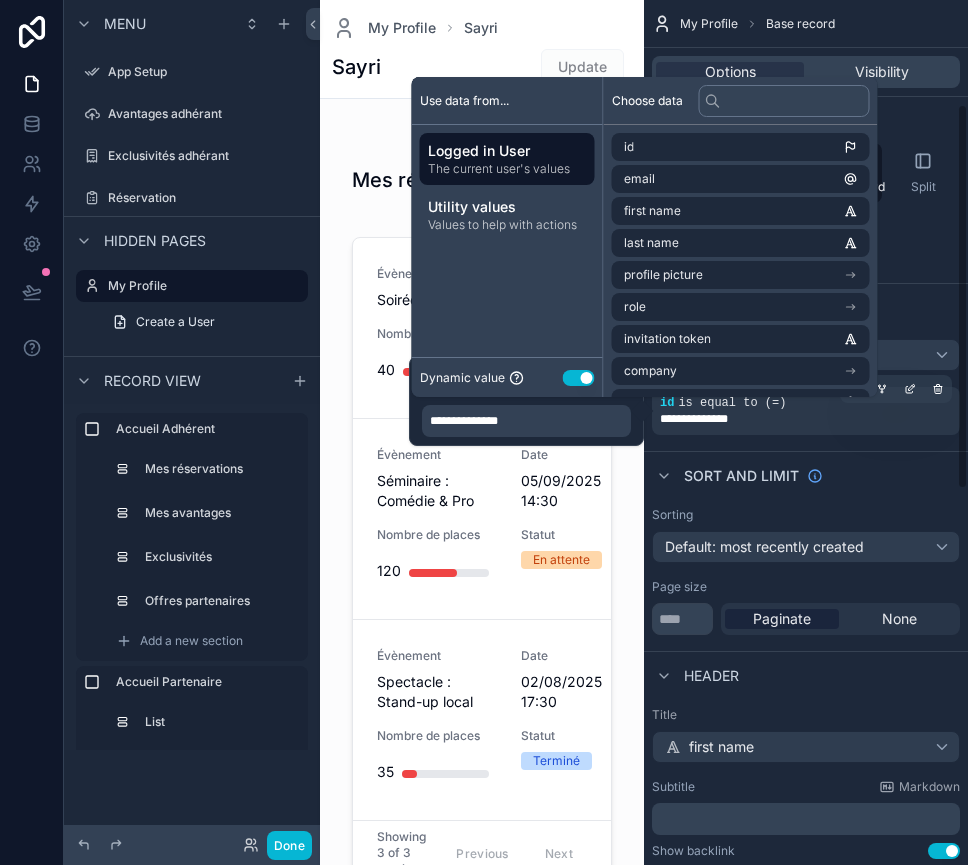 click on "**********" at bounding box center [710, 419] 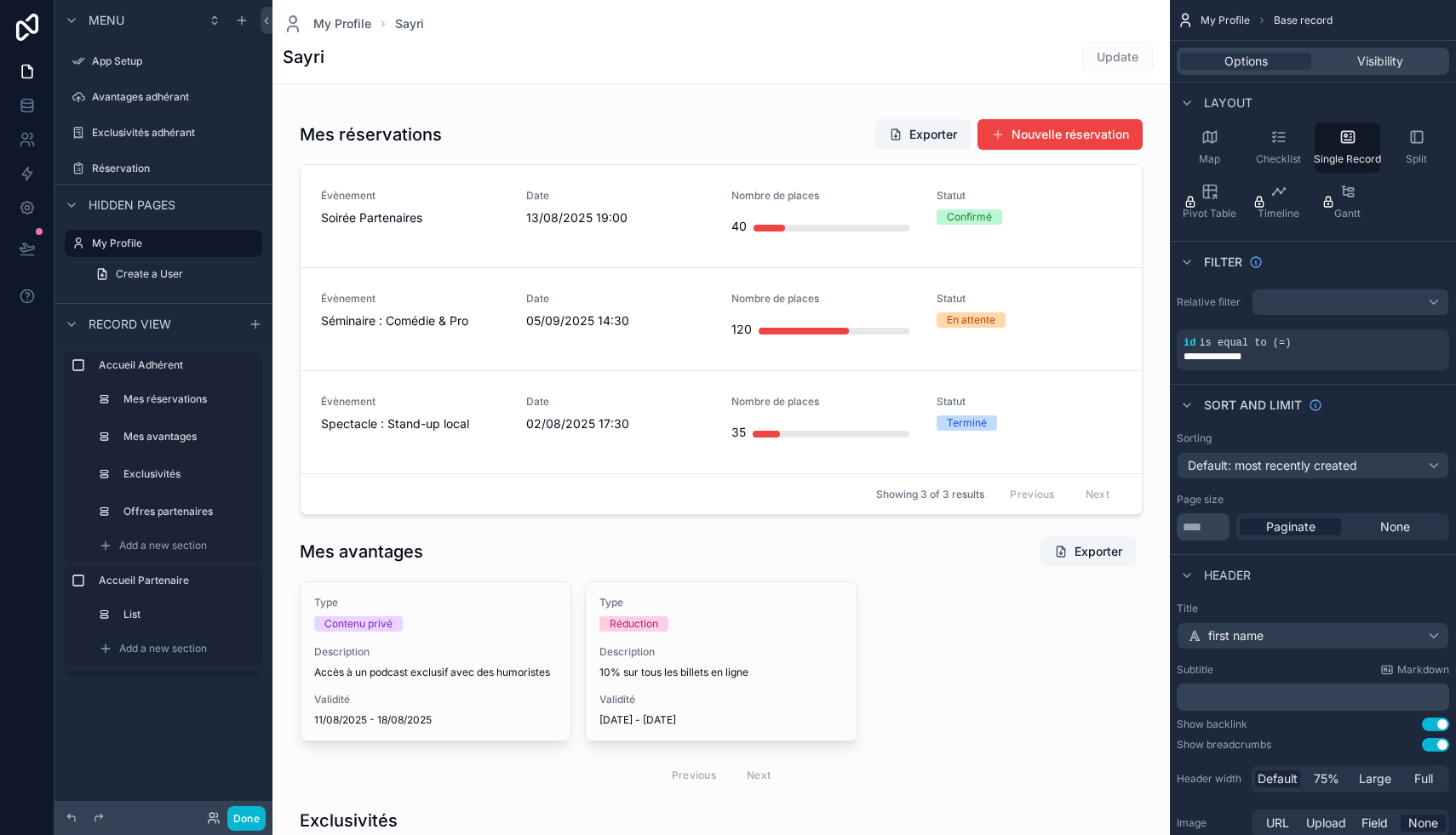 click on "Update" at bounding box center (1117, 56) 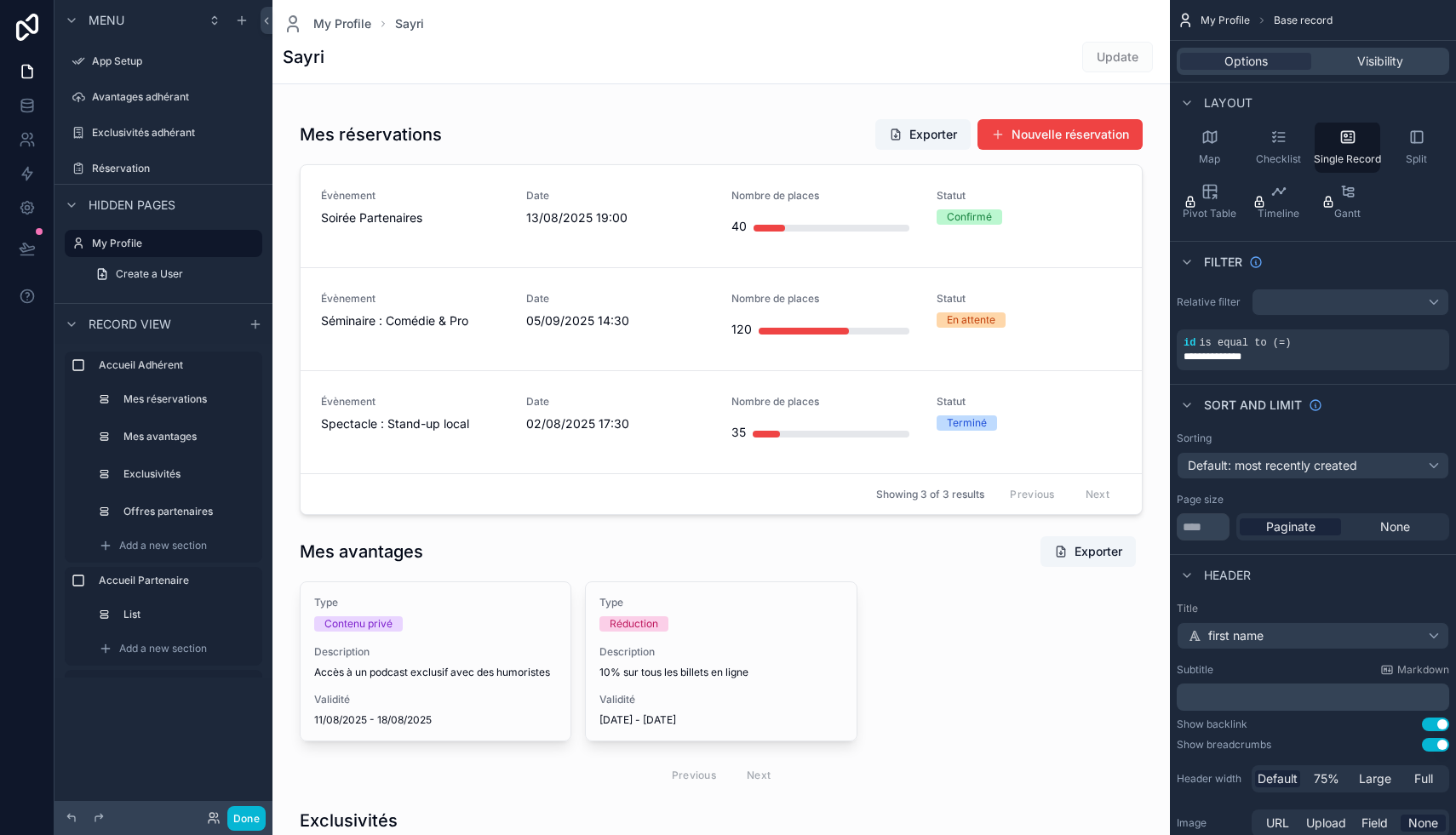 click on "Update" at bounding box center [1117, 57] 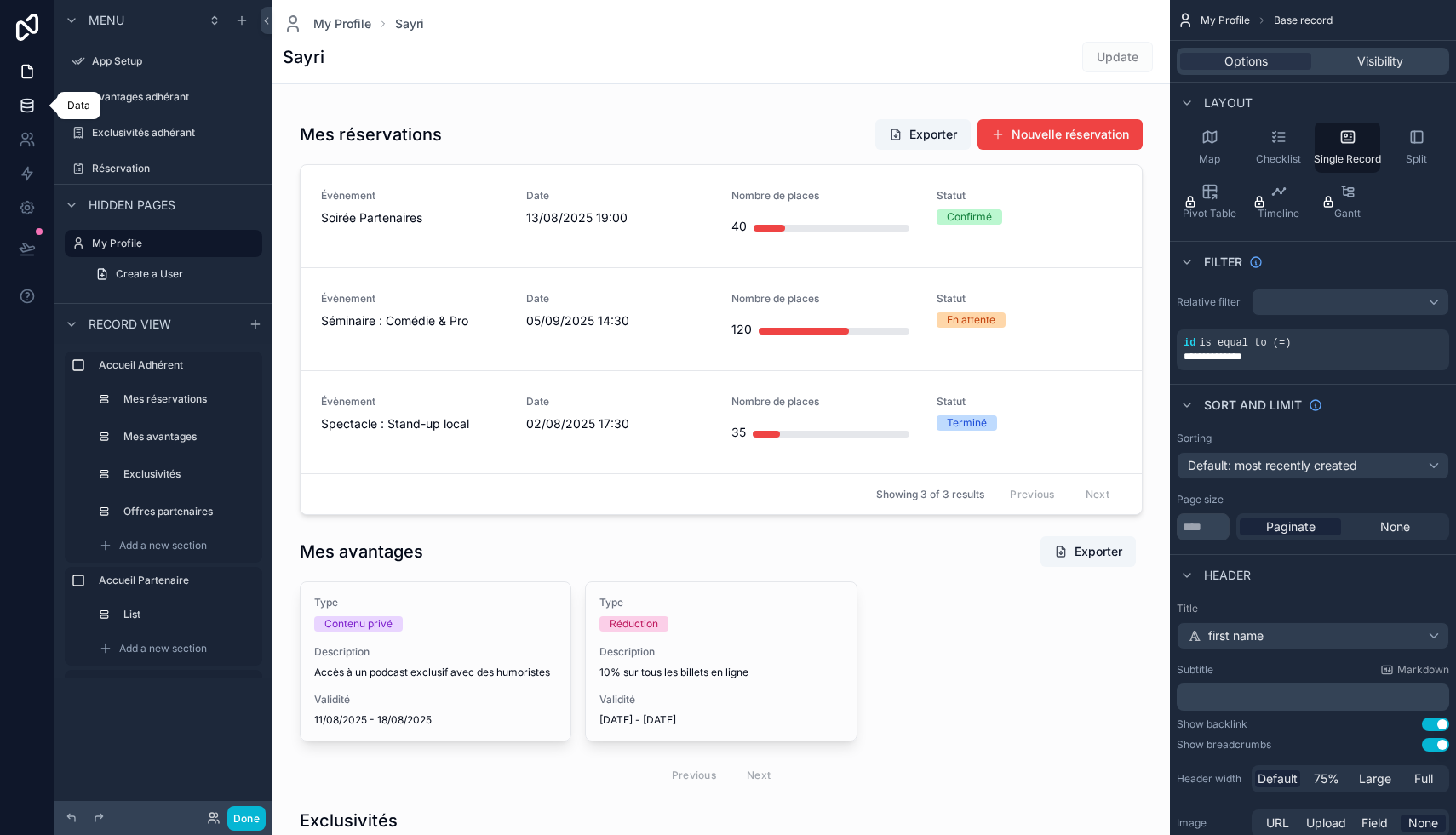 click 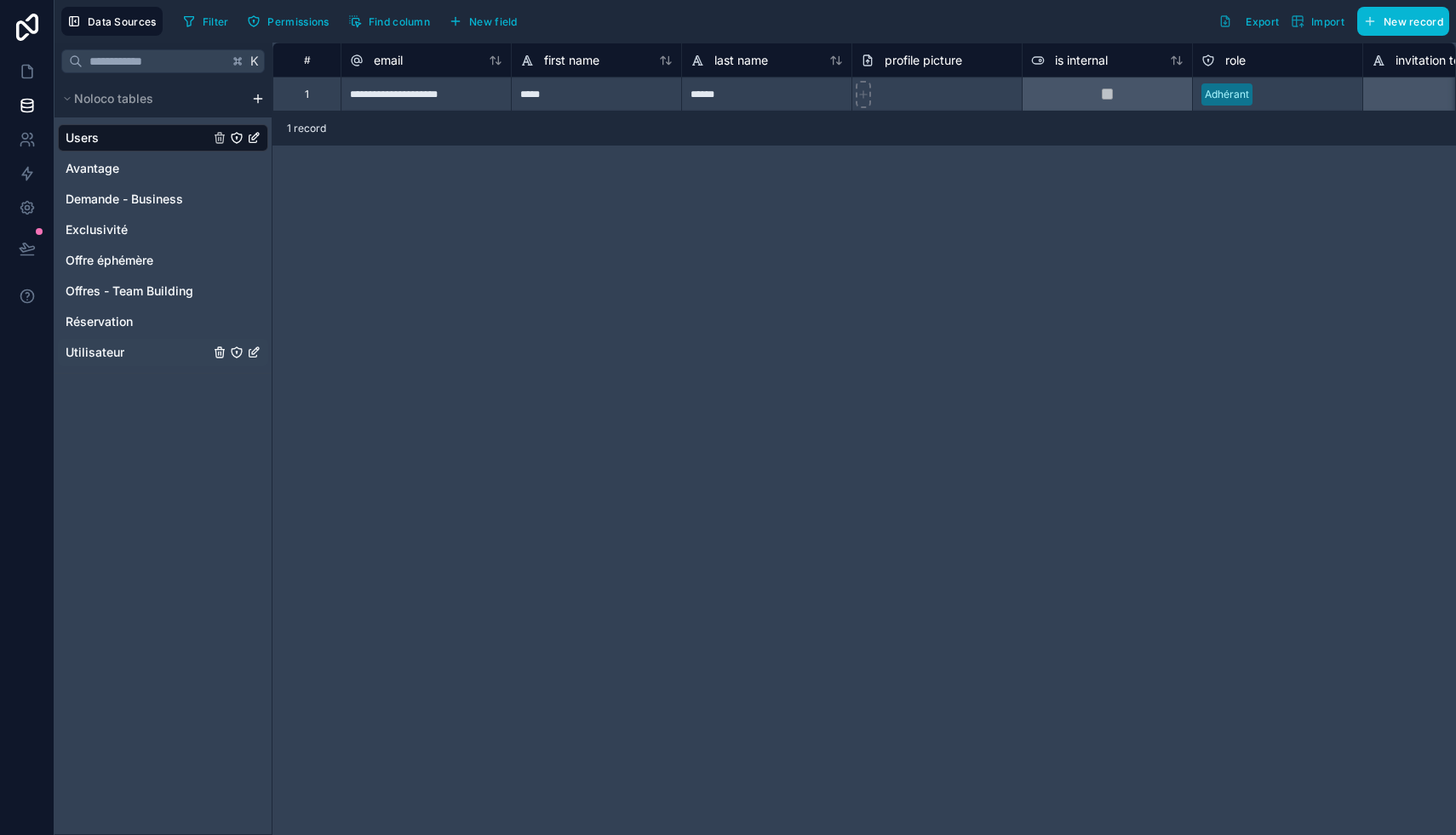 click on "Utilisateur" at bounding box center [95, 352] 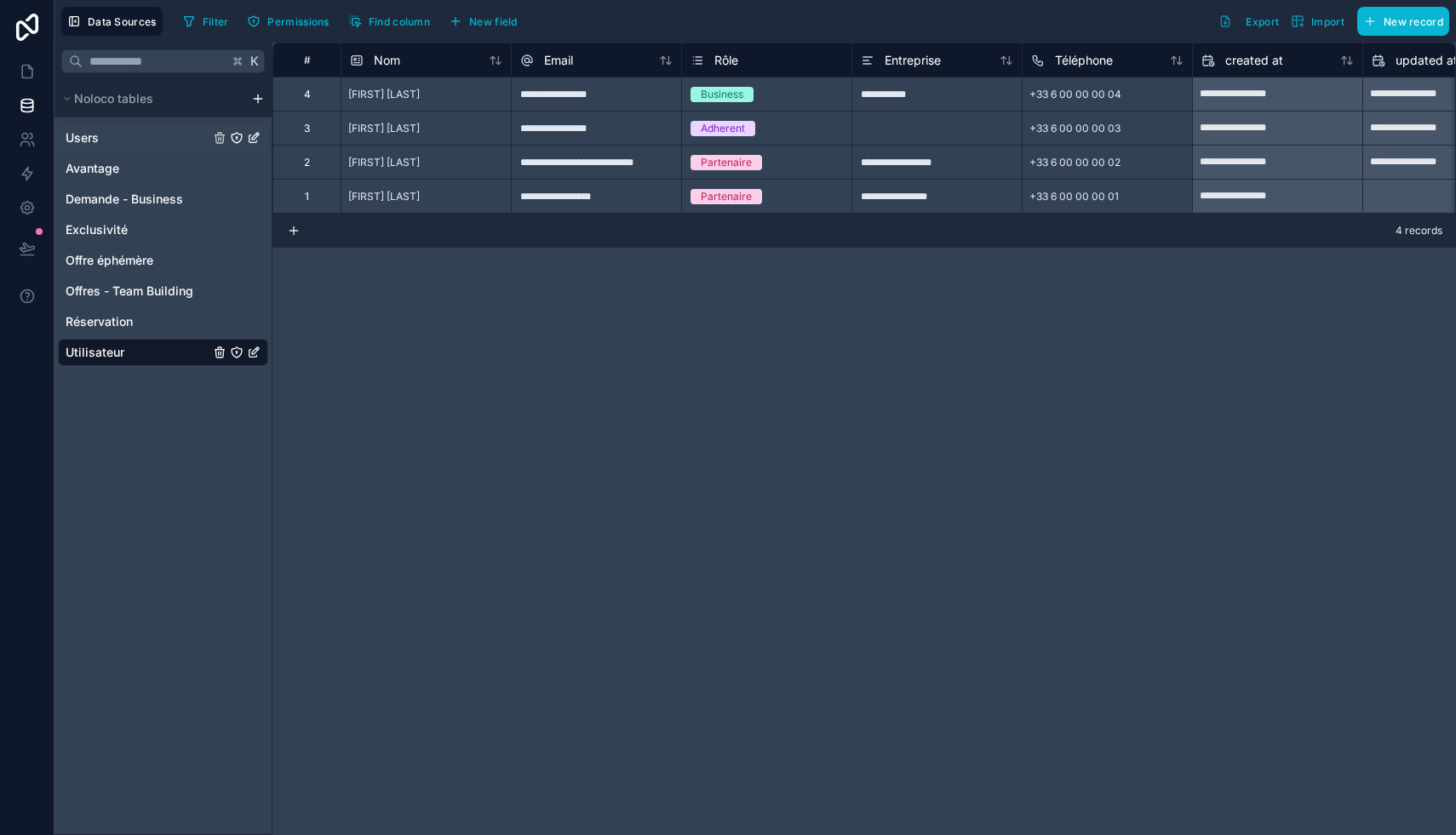 click on "Users" at bounding box center [163, 138] 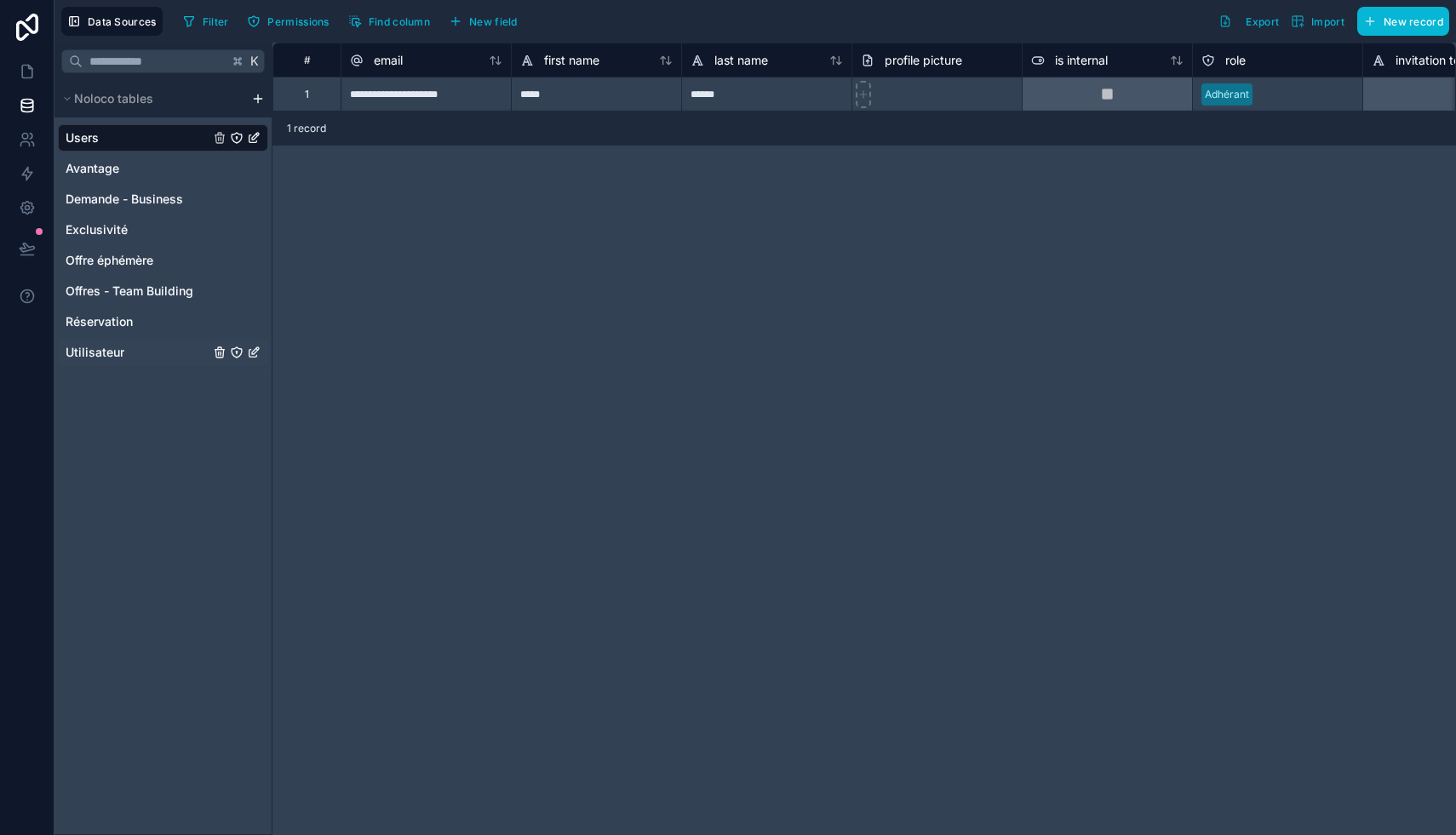 click on "Utilisateur" at bounding box center [95, 352] 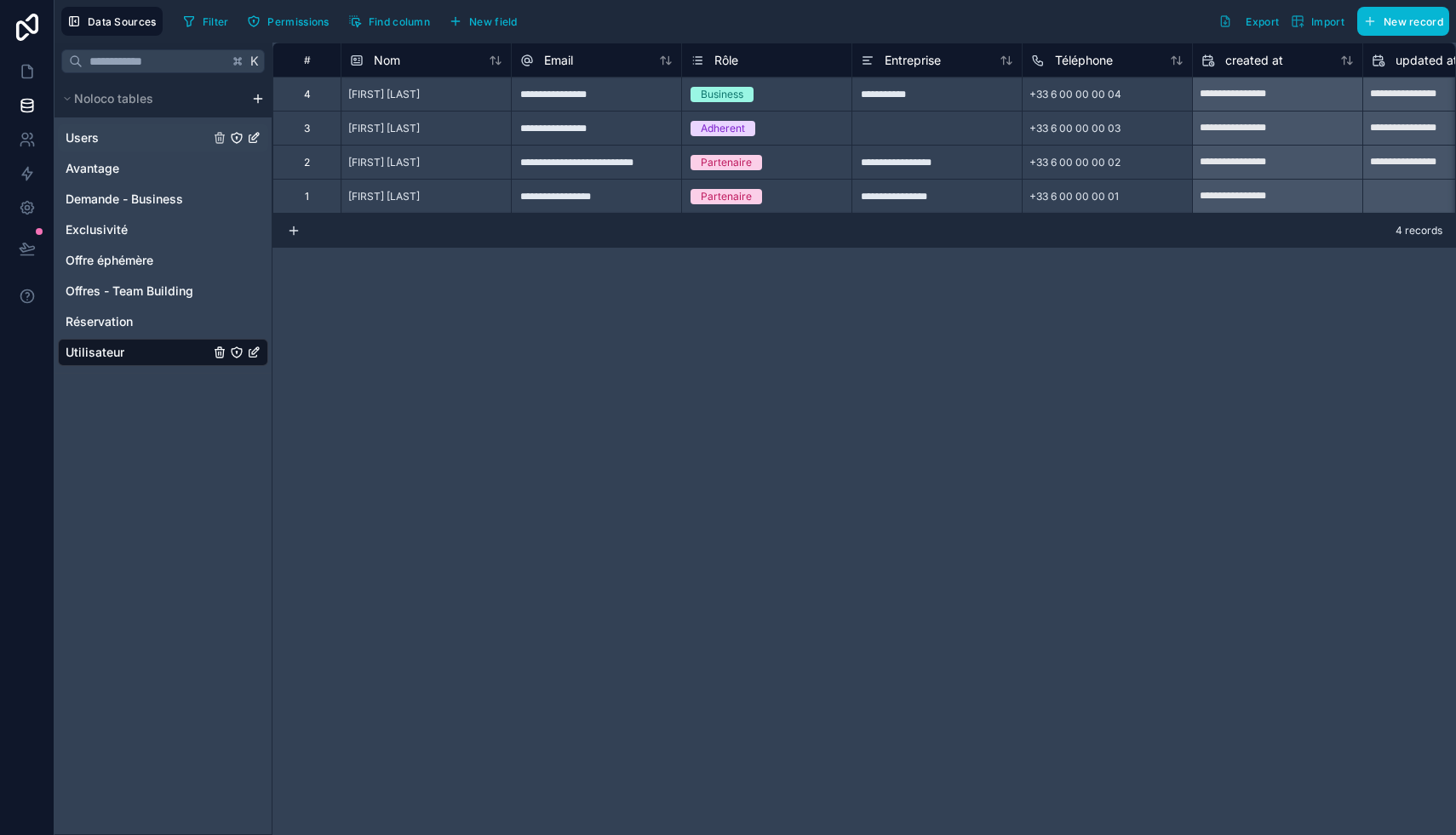 click on "Users" at bounding box center (163, 138) 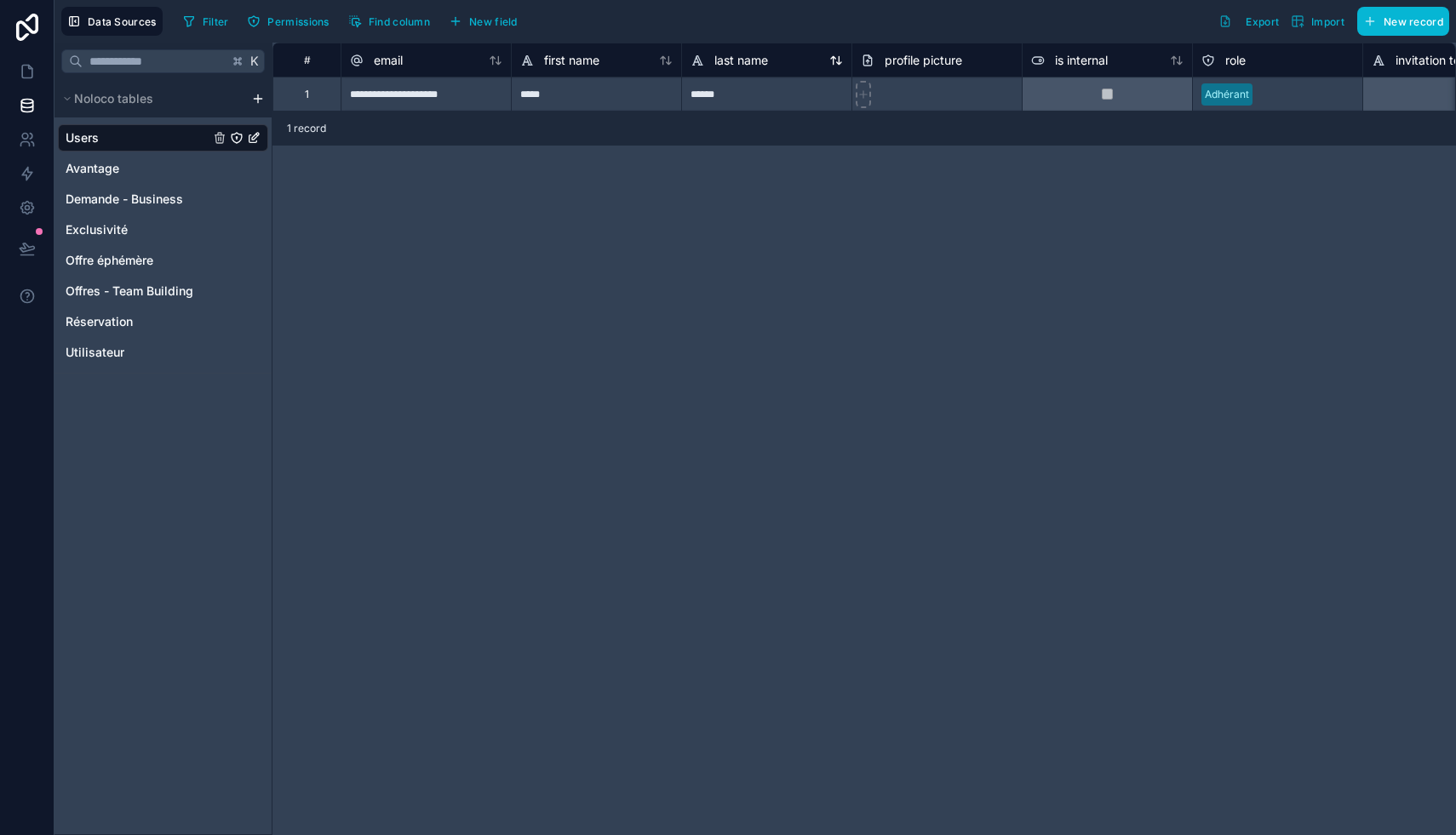 click on "last name" at bounding box center (741, 60) 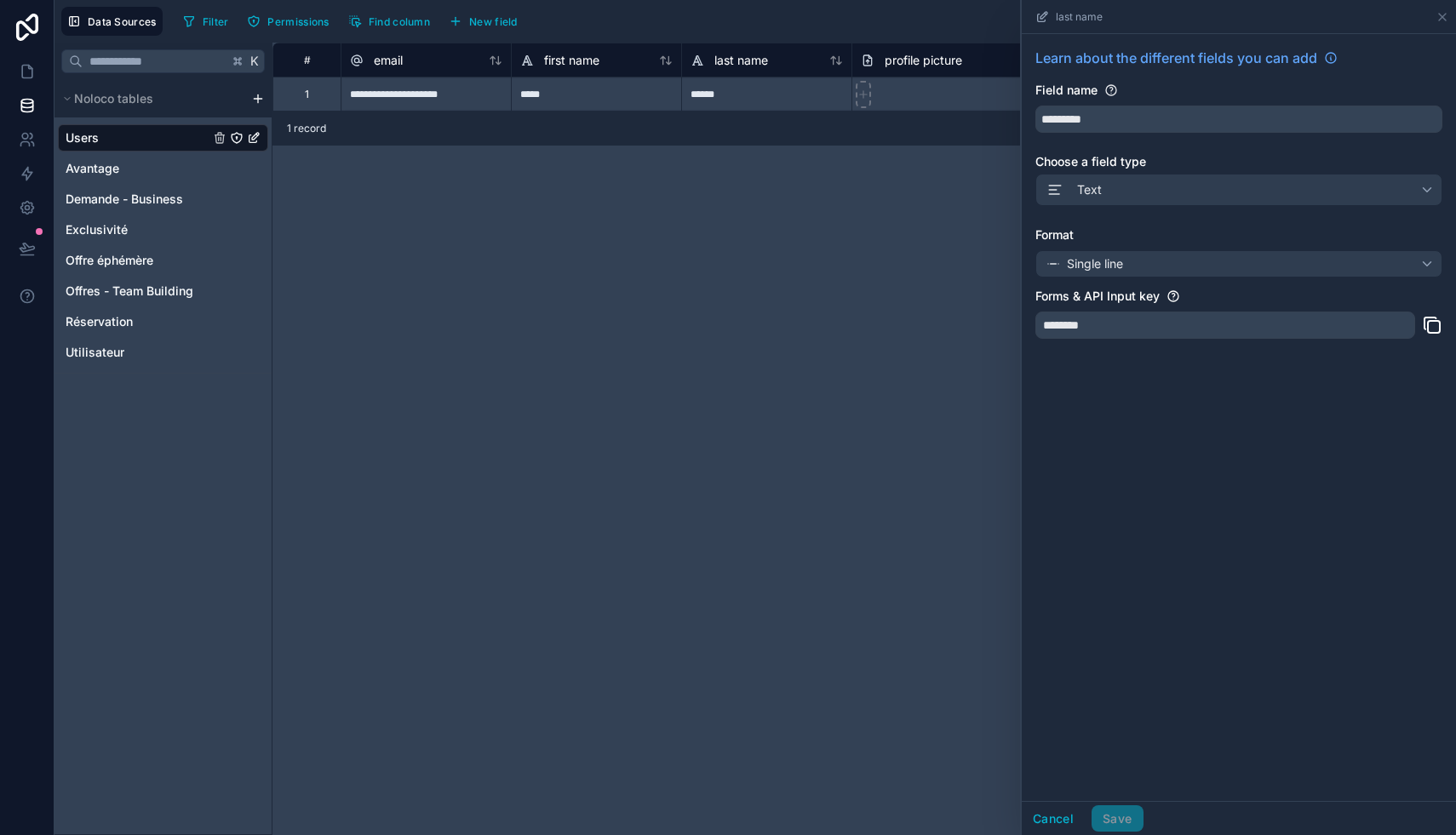 click 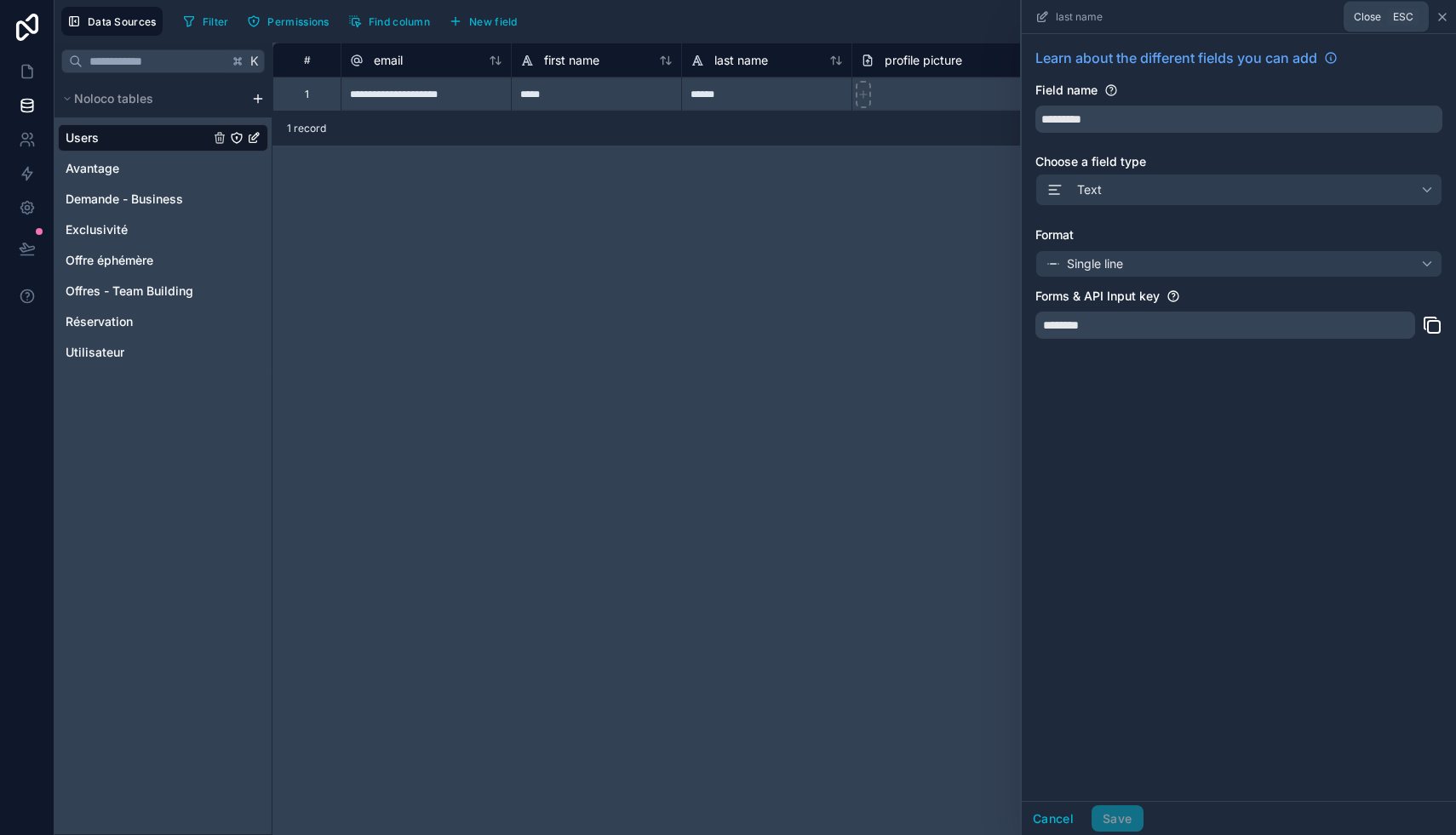 click 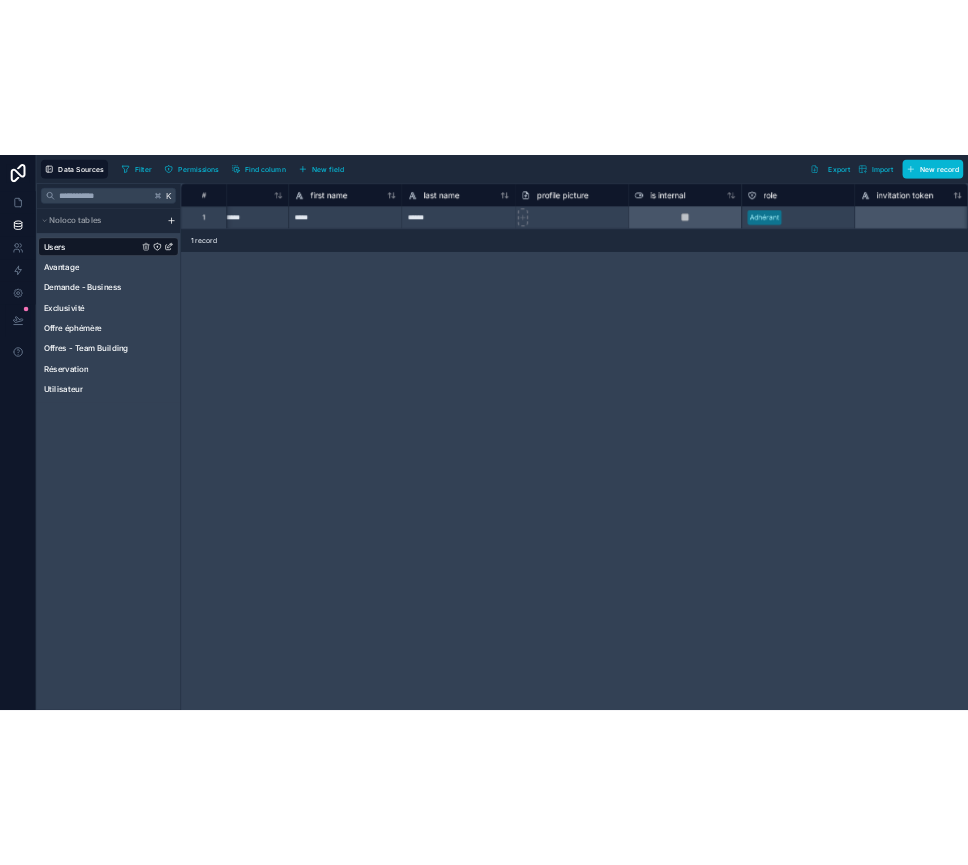 scroll, scrollTop: 0, scrollLeft: 0, axis: both 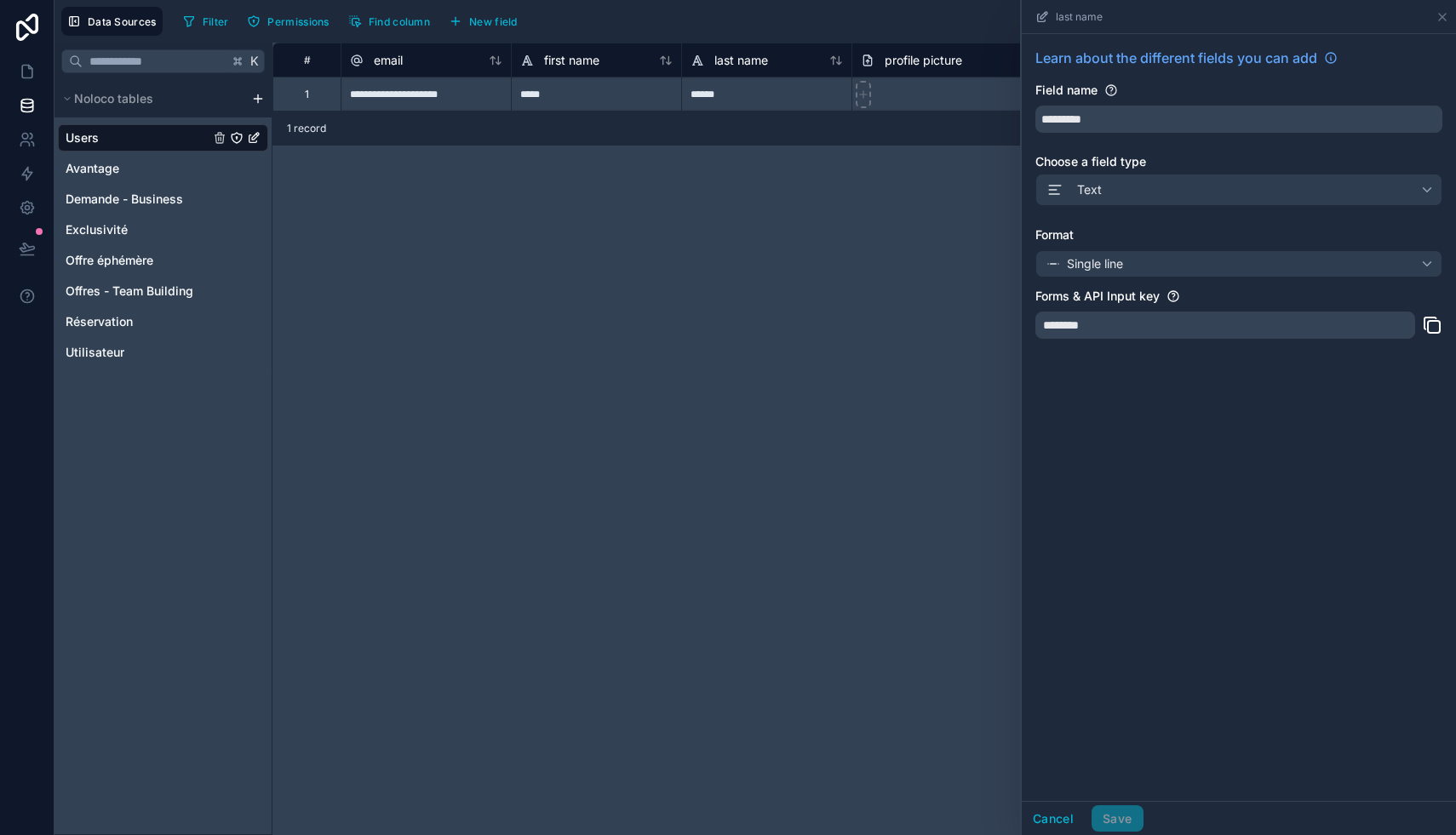 click on "**********" at bounding box center [864, 438] 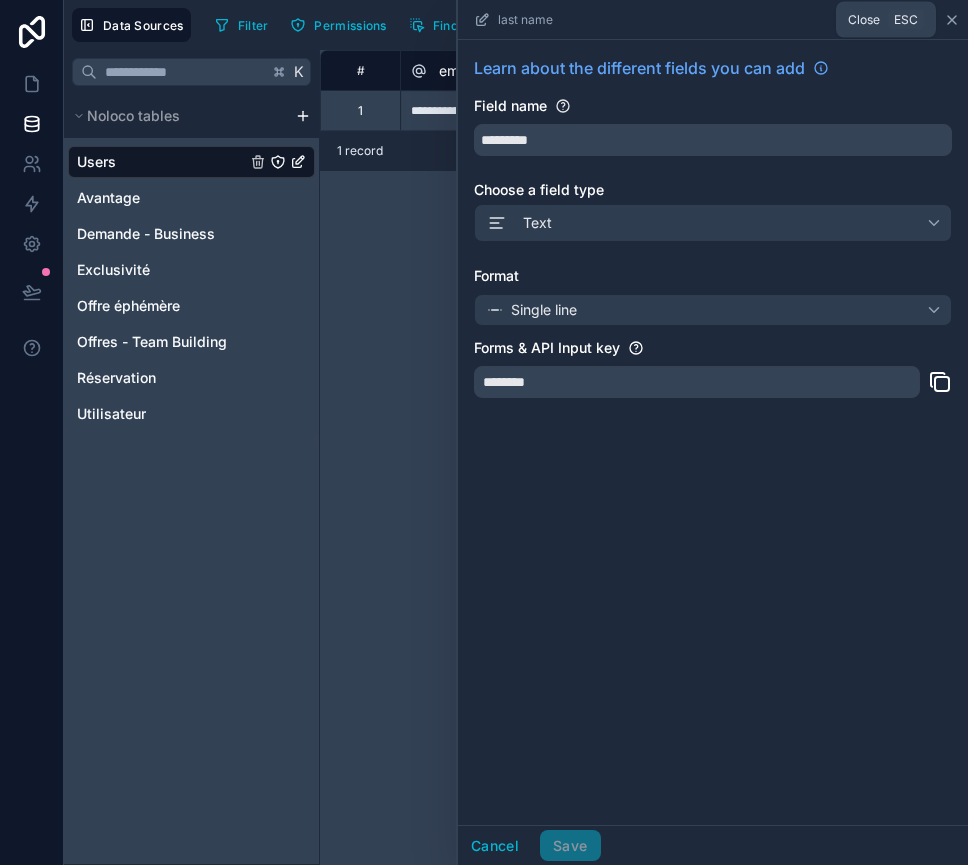 click 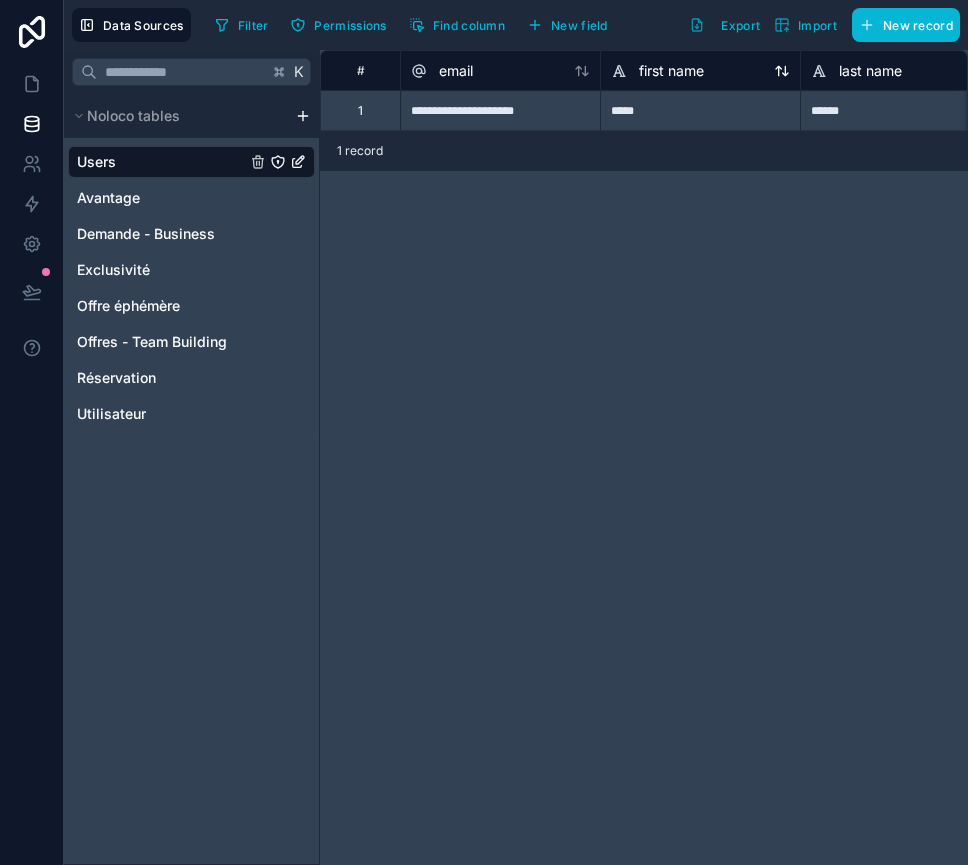 click on "first name" at bounding box center (671, 71) 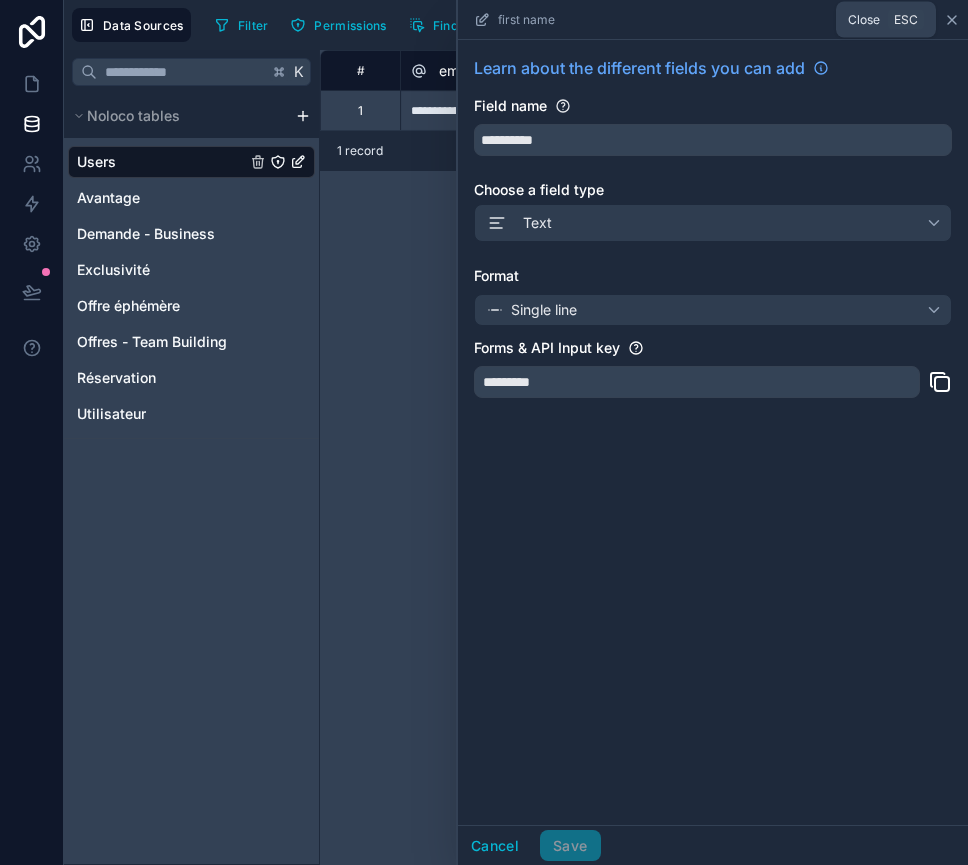 click 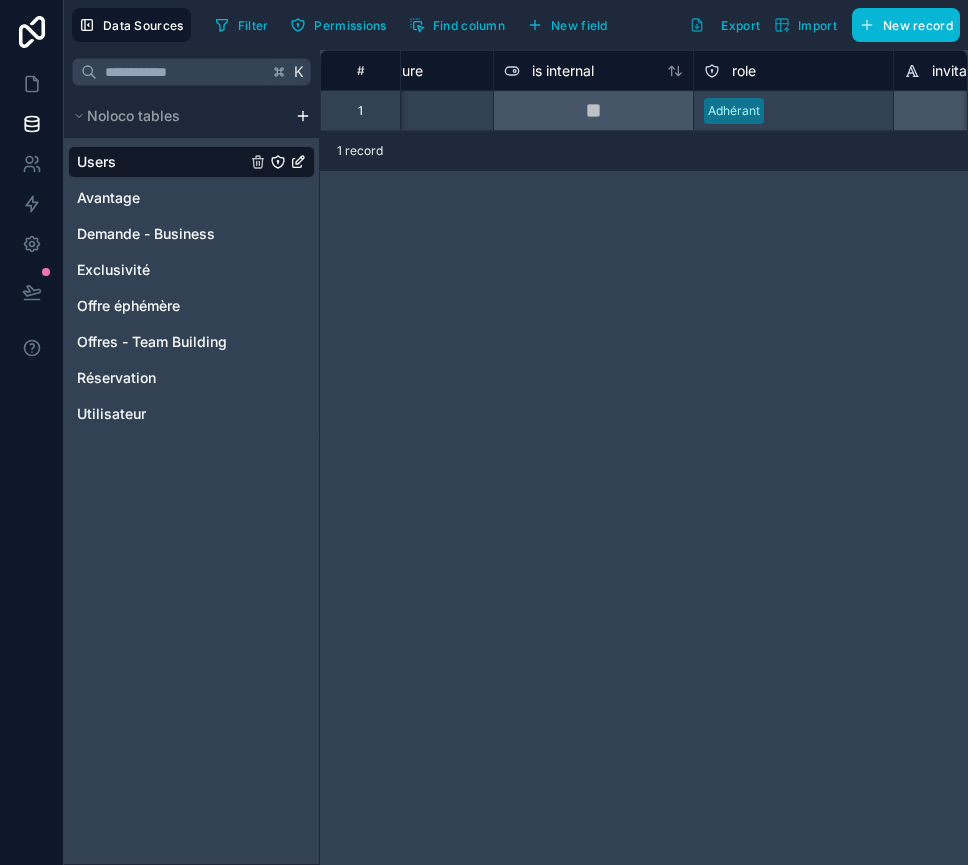 scroll, scrollTop: 0, scrollLeft: 741, axis: horizontal 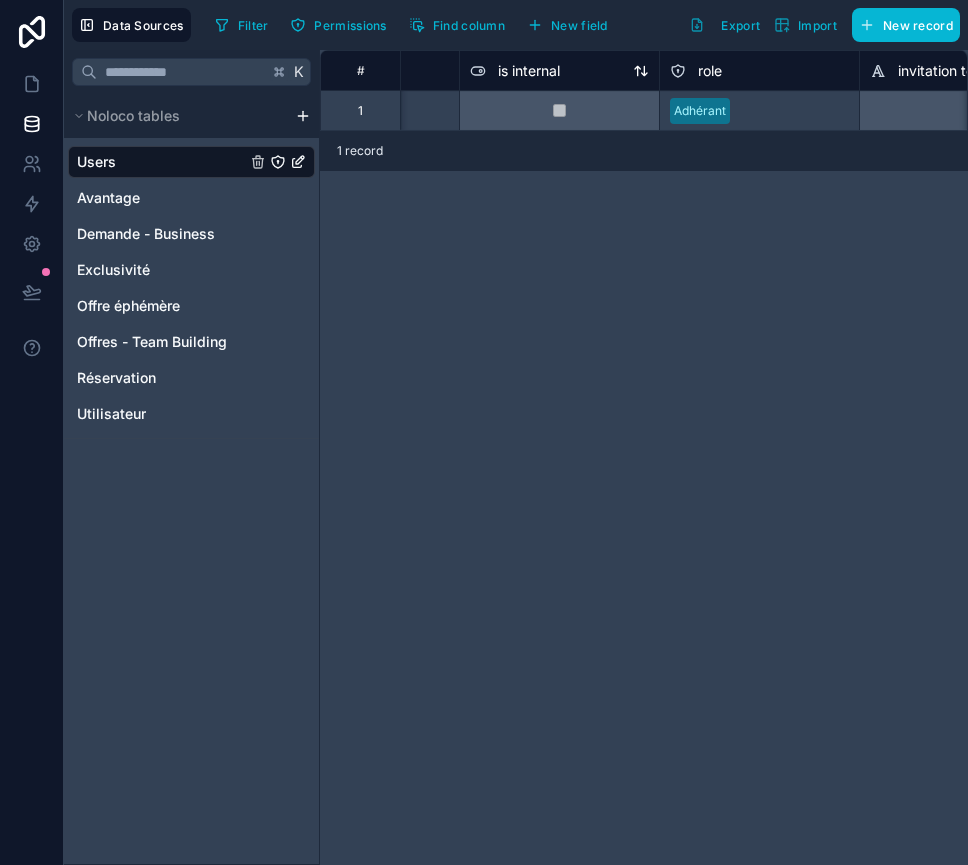 click on "is internal" at bounding box center (529, 71) 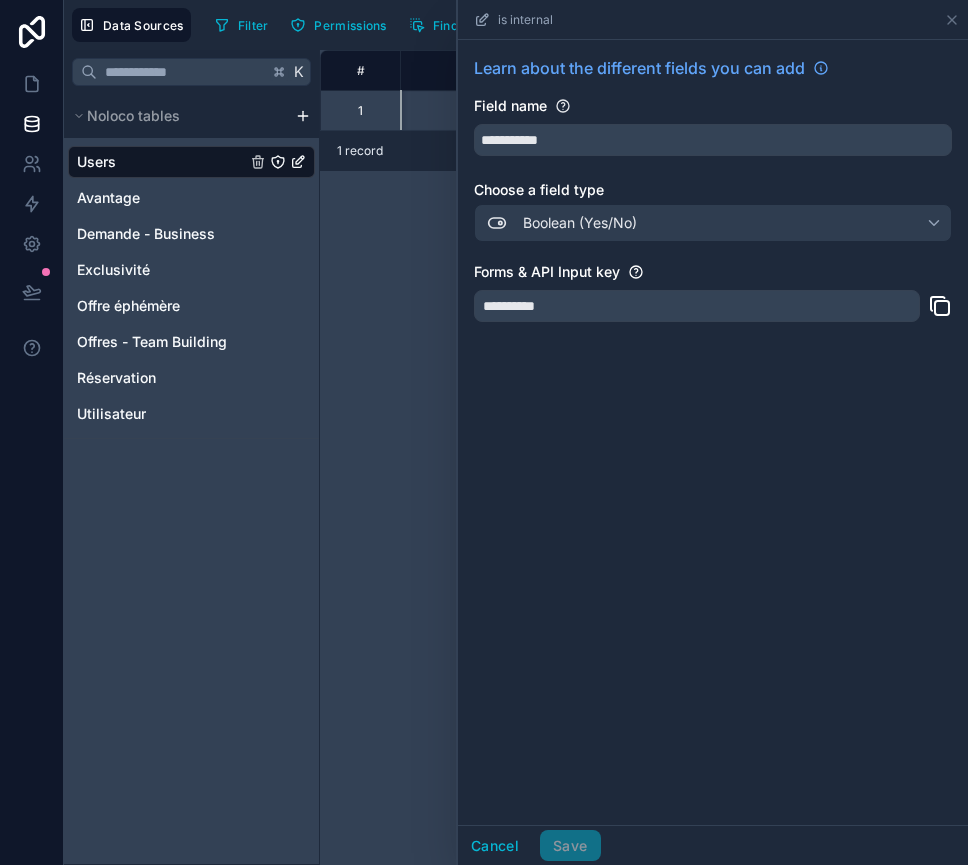 click on "**********" at bounding box center [713, 298] 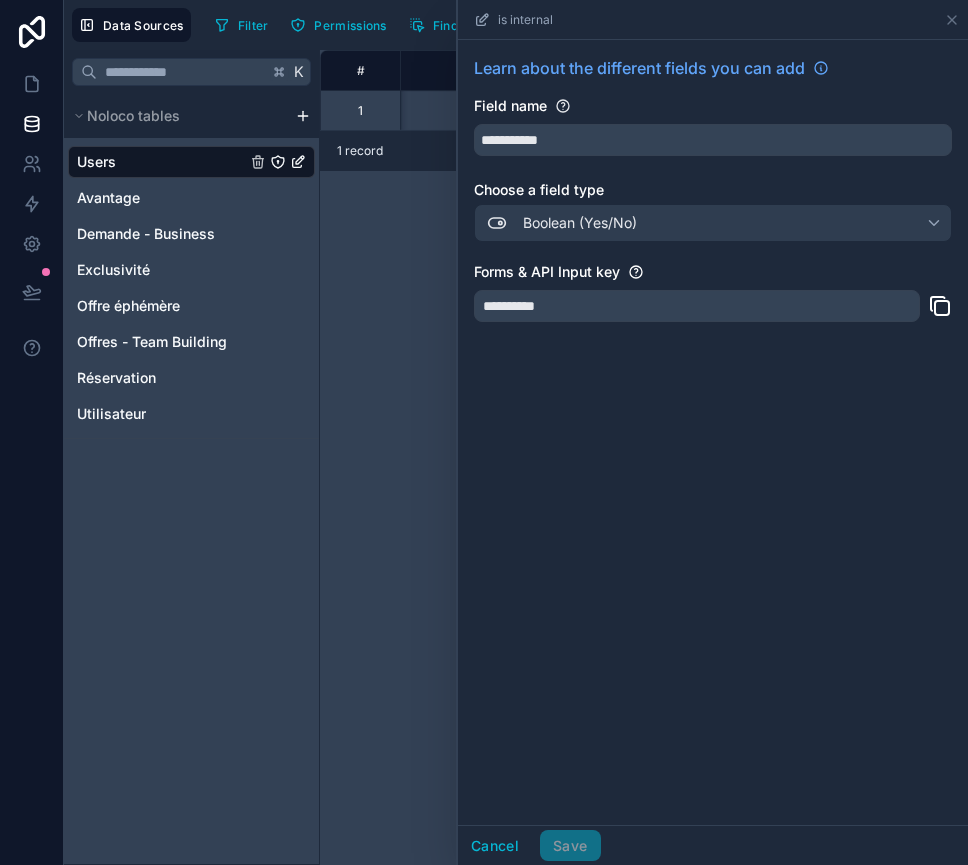 click on "**********" at bounding box center [697, 306] 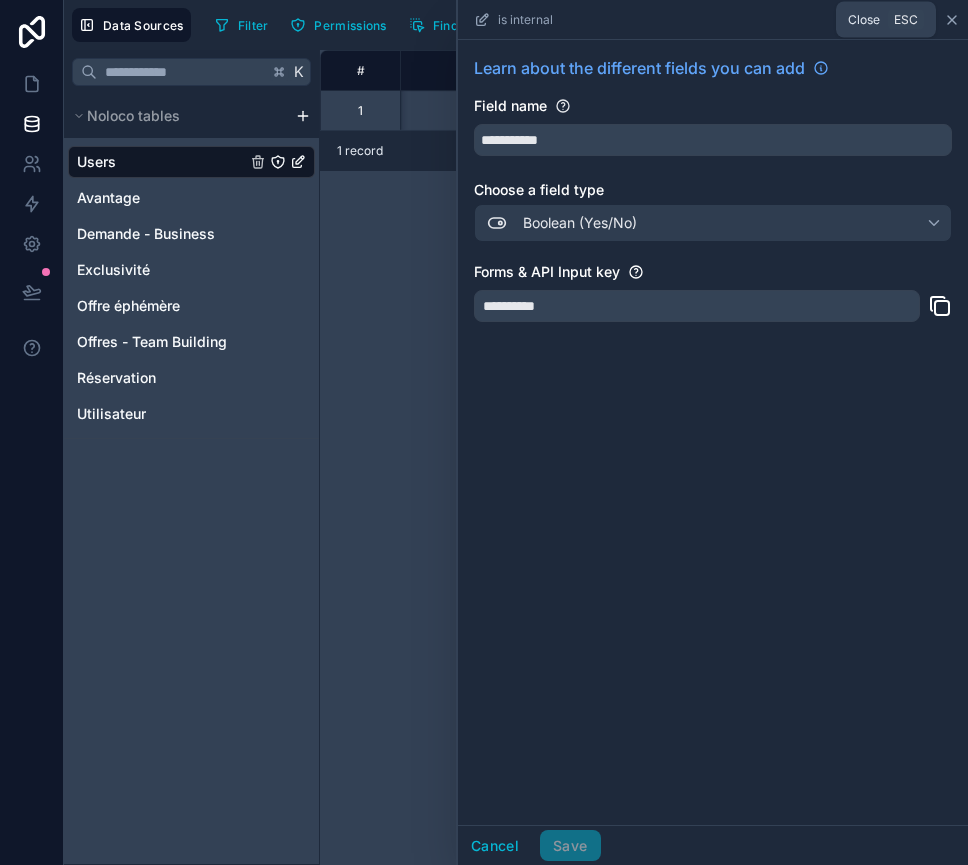 click 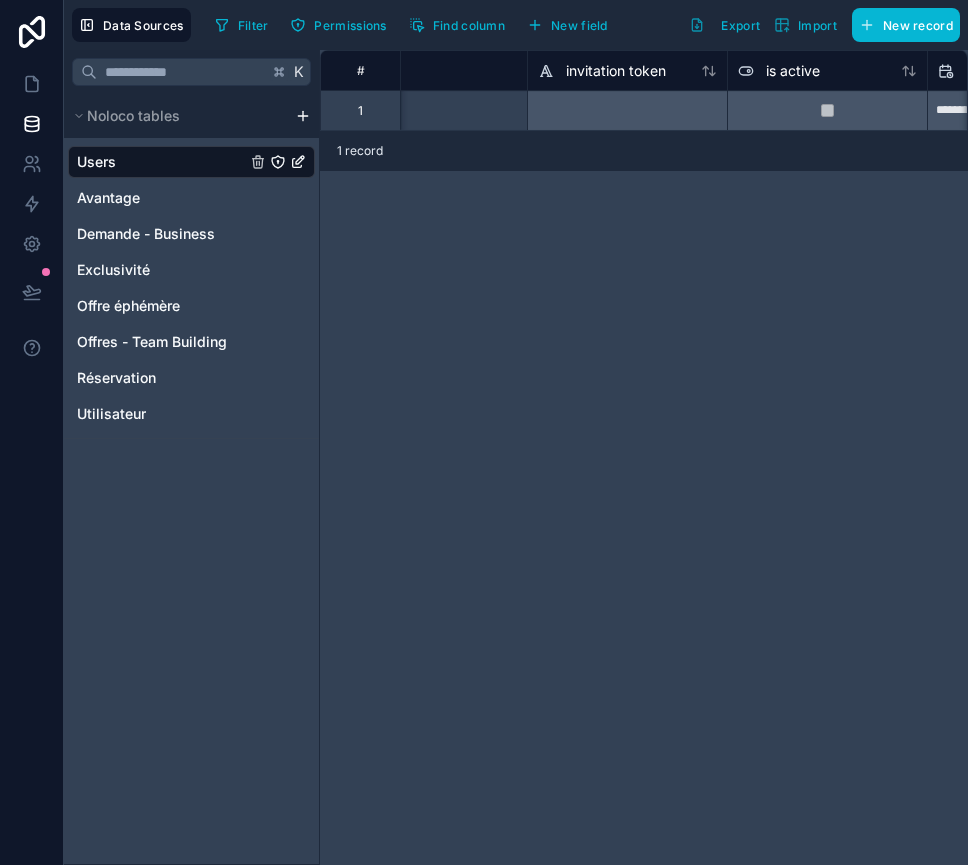 scroll, scrollTop: 0, scrollLeft: 1087, axis: horizontal 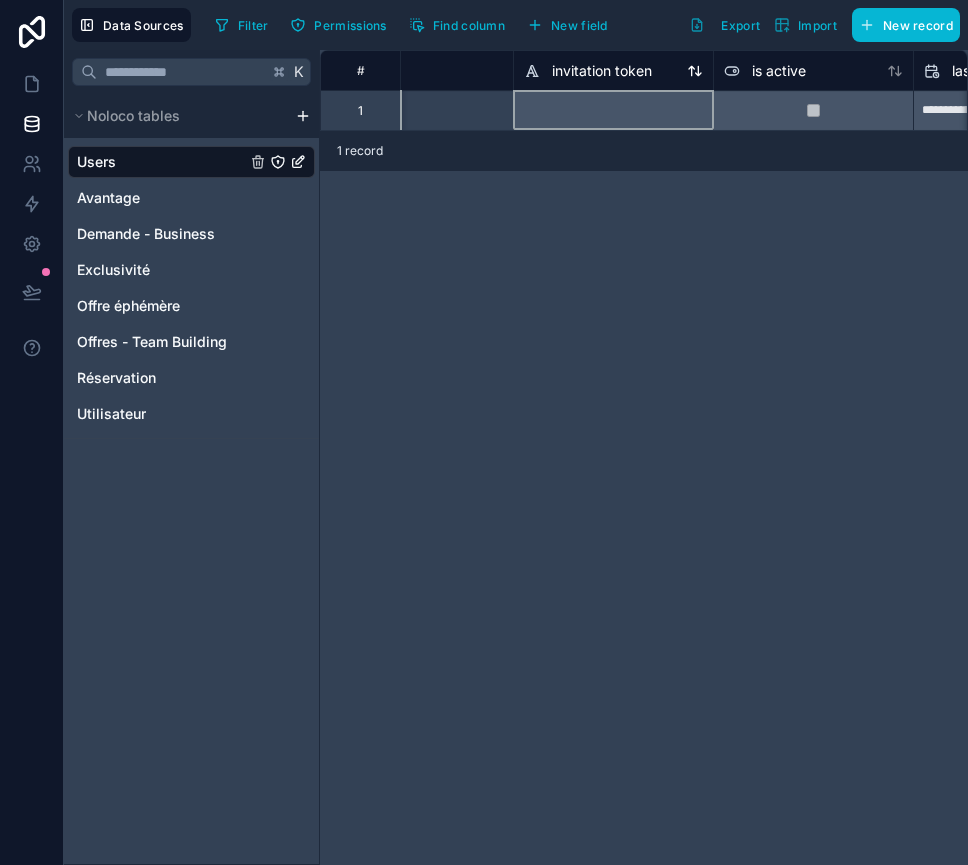 click on "invitation token" at bounding box center (602, 71) 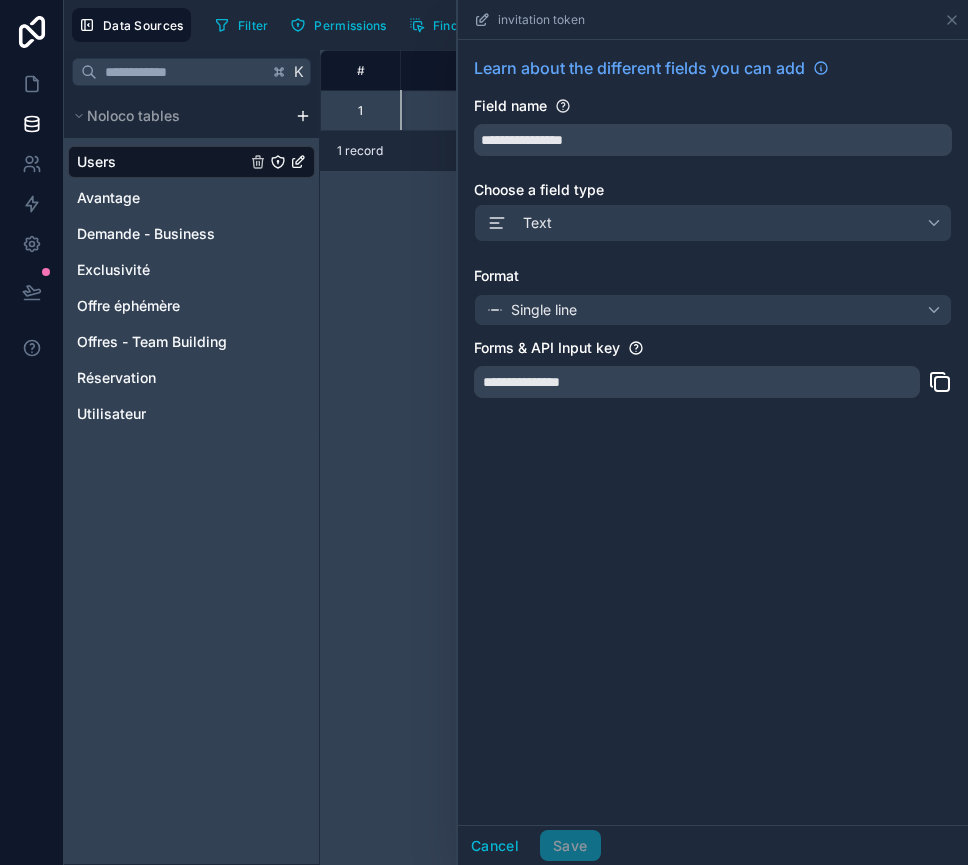 click on "**********" at bounding box center [697, 382] 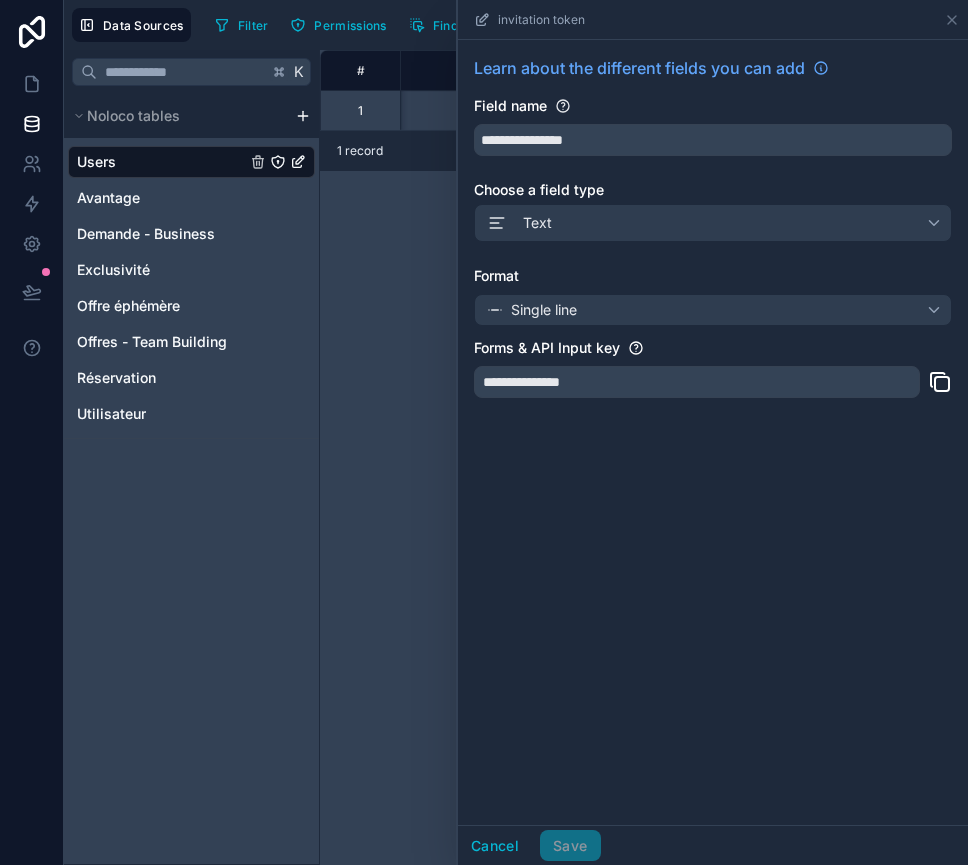 click on "invitation token" at bounding box center (713, 20) 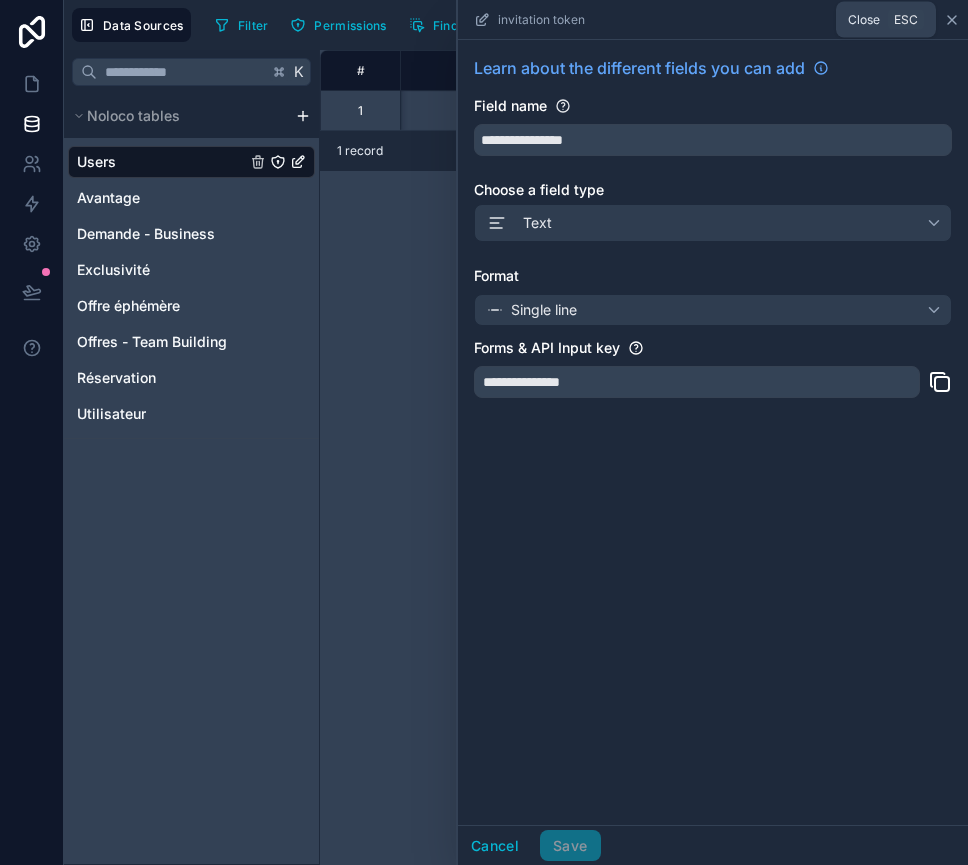 click 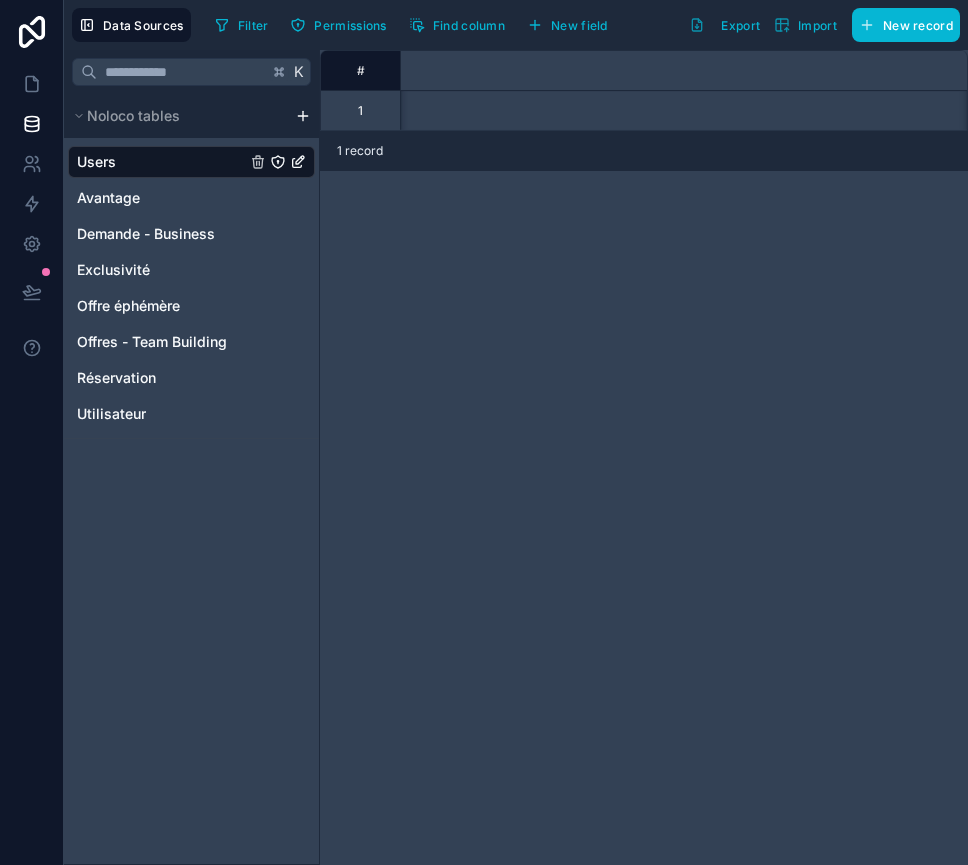 scroll, scrollTop: 0, scrollLeft: 0, axis: both 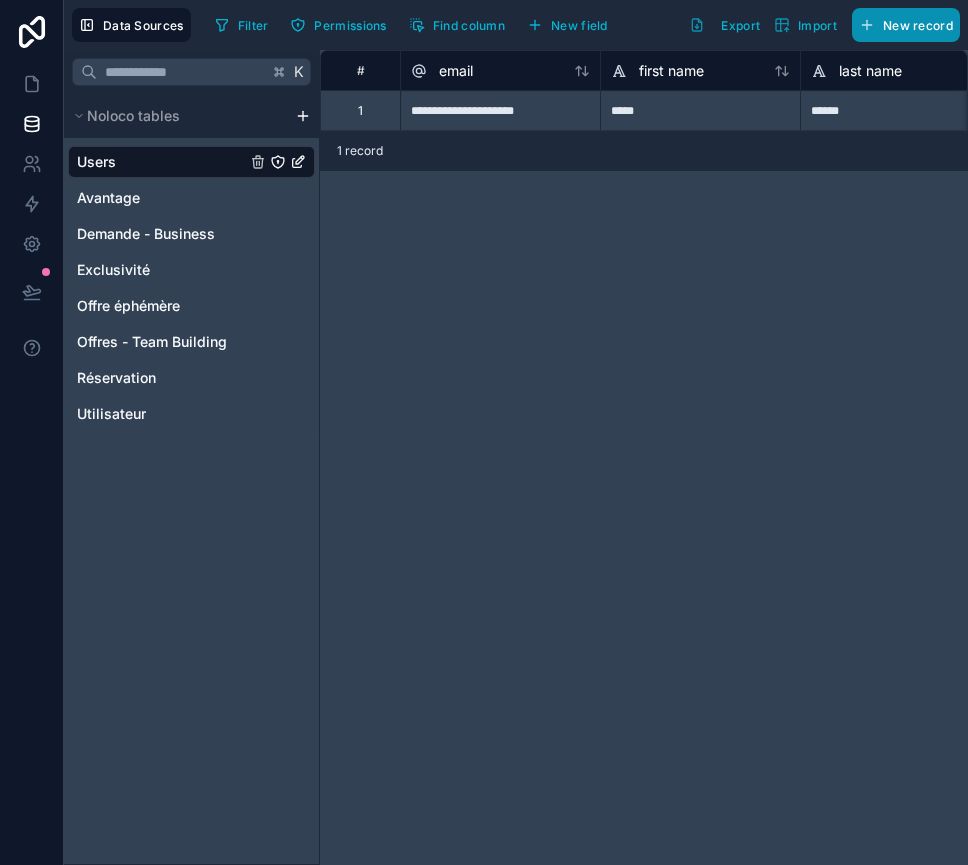 click on "New record" at bounding box center [906, 25] 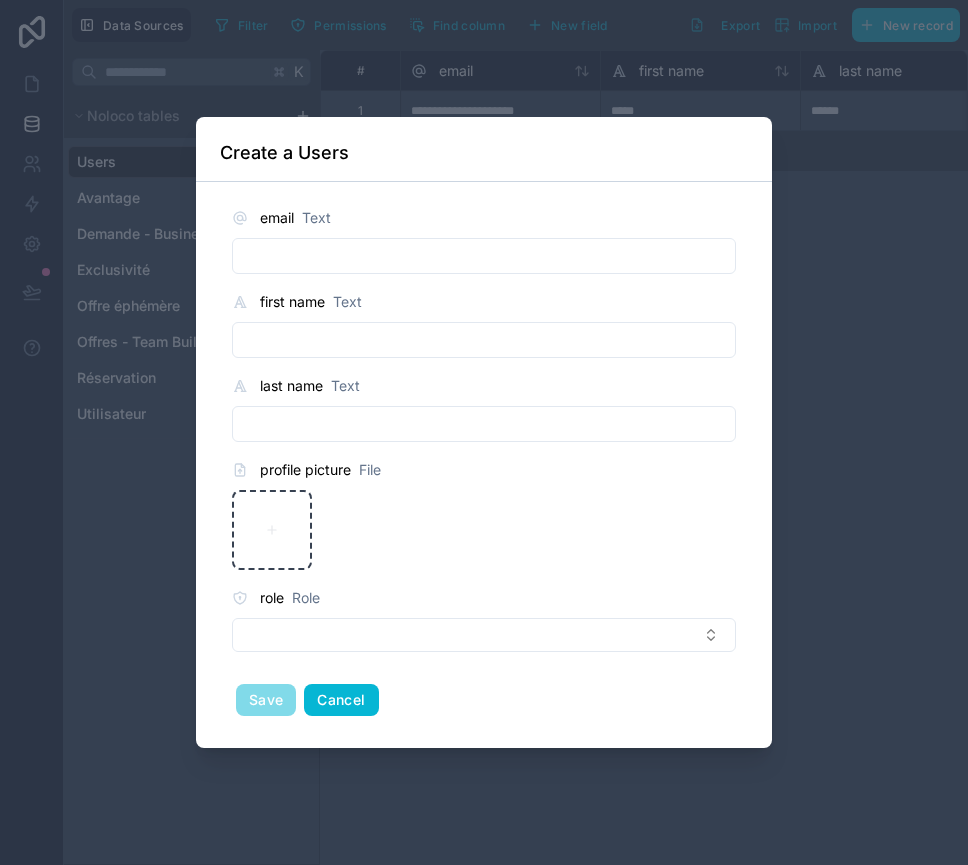 click on "Cancel" at bounding box center [341, 700] 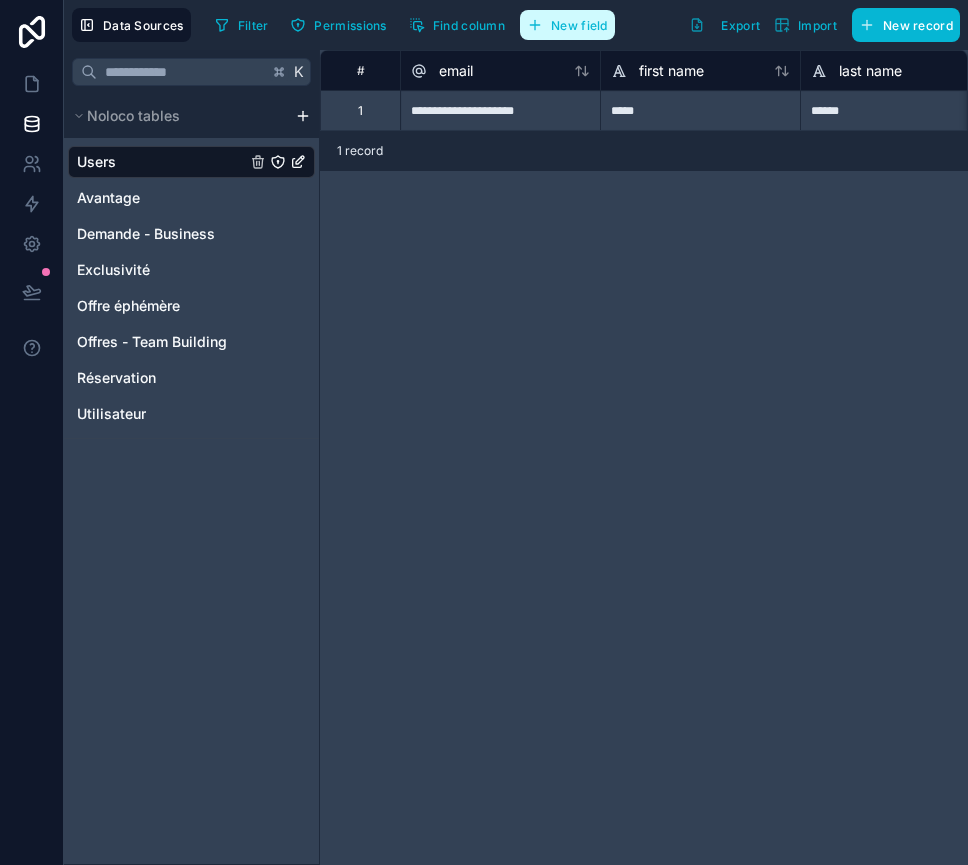 click on "New field" at bounding box center [579, 25] 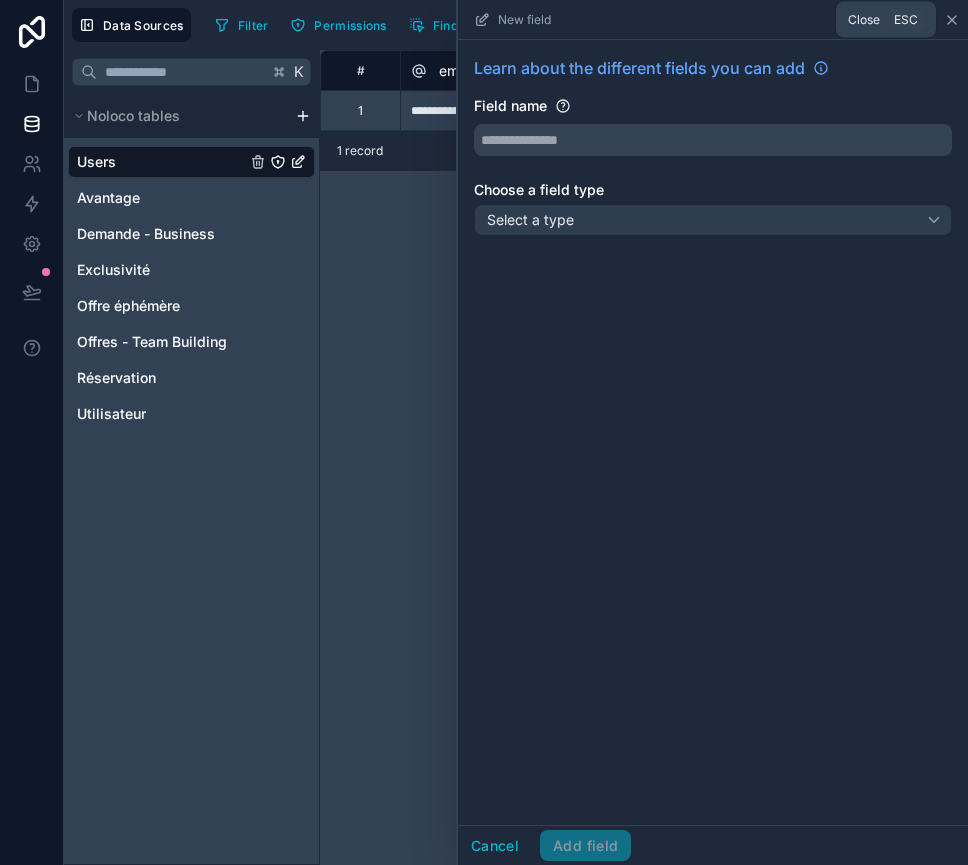 click 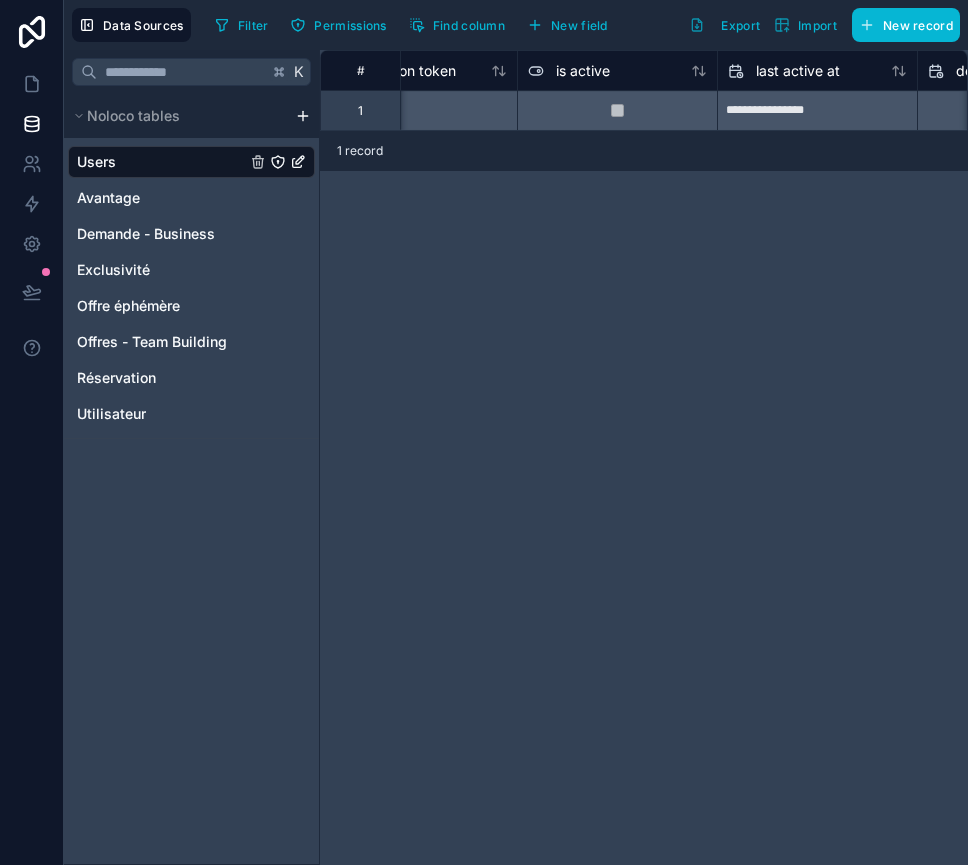 scroll, scrollTop: 0, scrollLeft: 1451, axis: horizontal 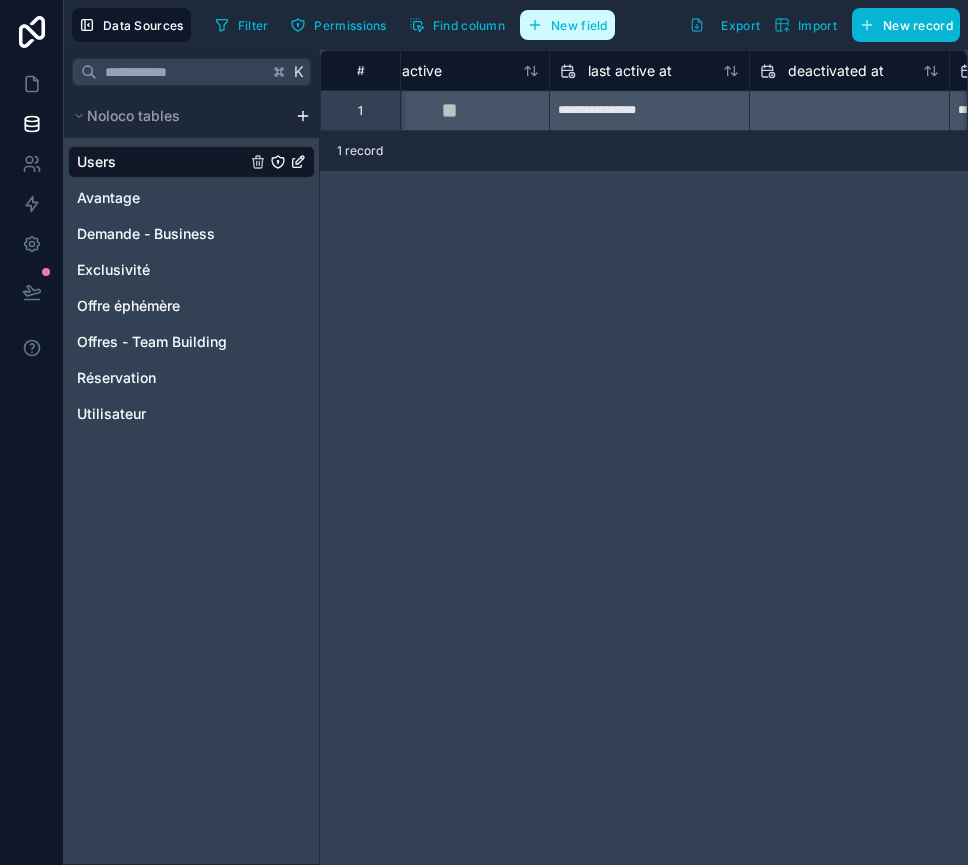 click on "New field" at bounding box center [567, 25] 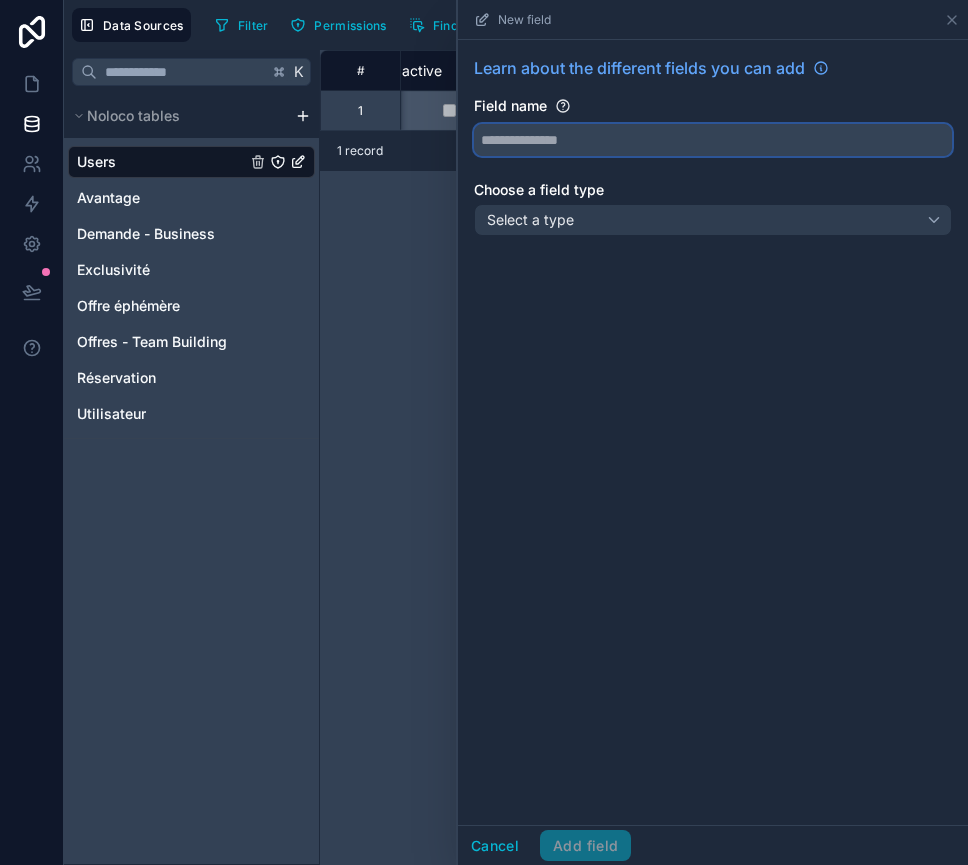 click at bounding box center [713, 140] 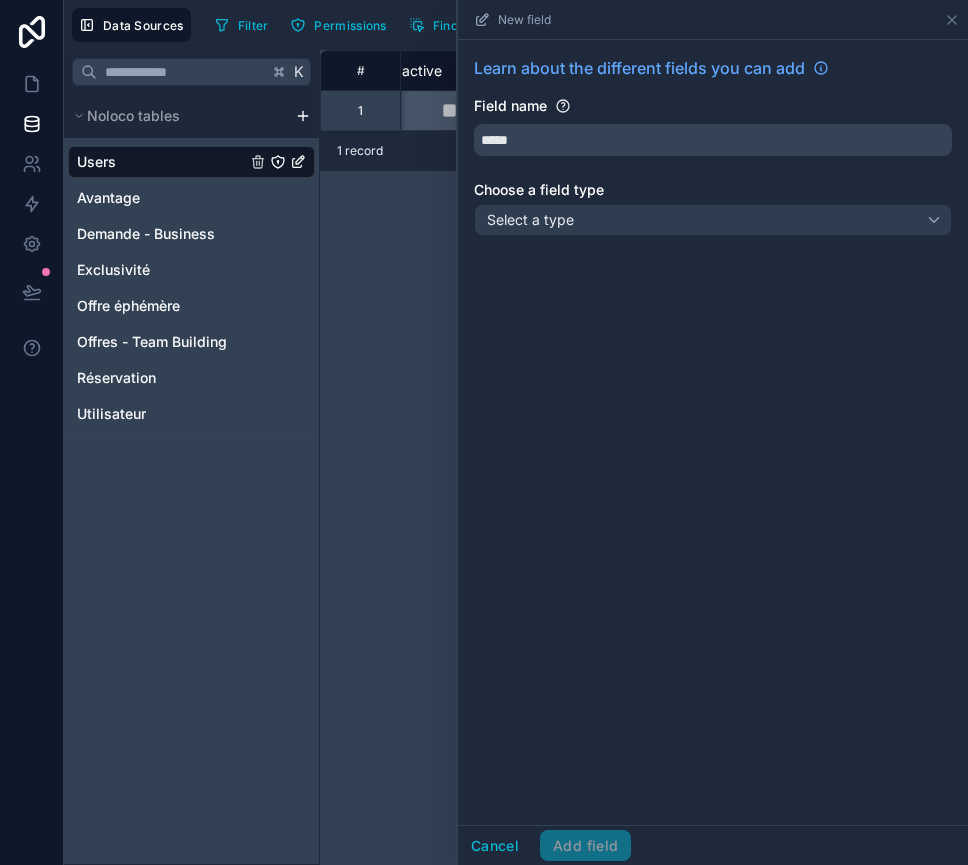click on "Learn about the different fields you can add Field name ***** Choose a field type Select a type" at bounding box center [713, 432] 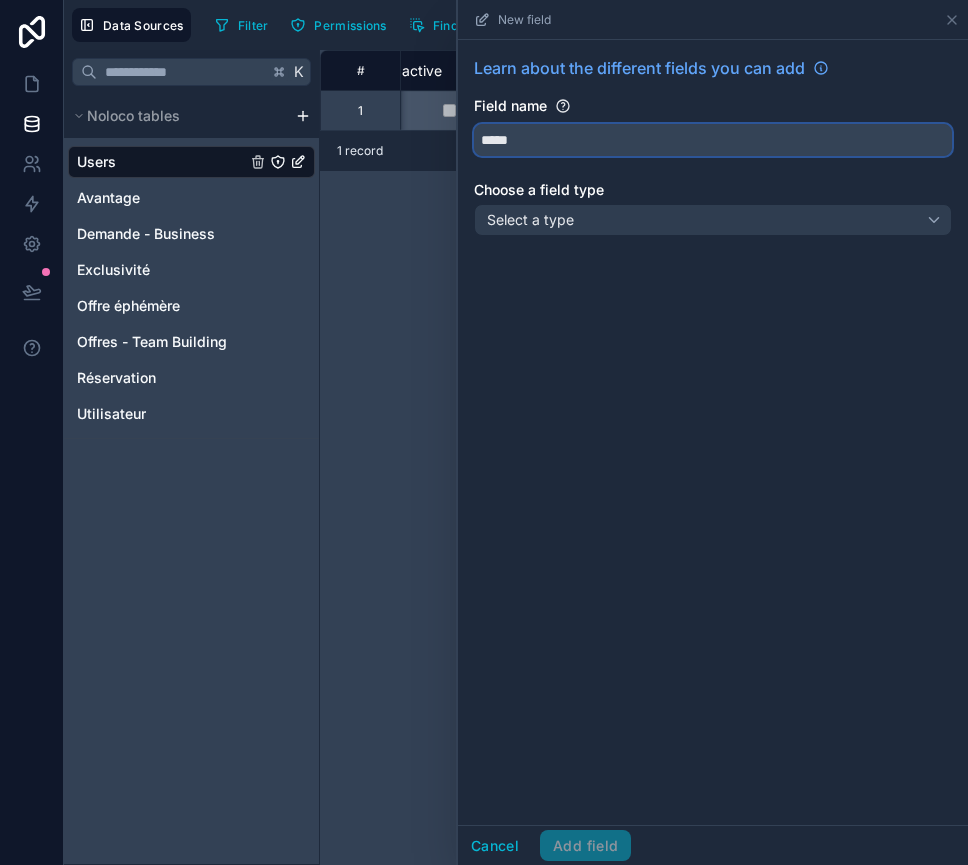 click on "*****" at bounding box center (713, 140) 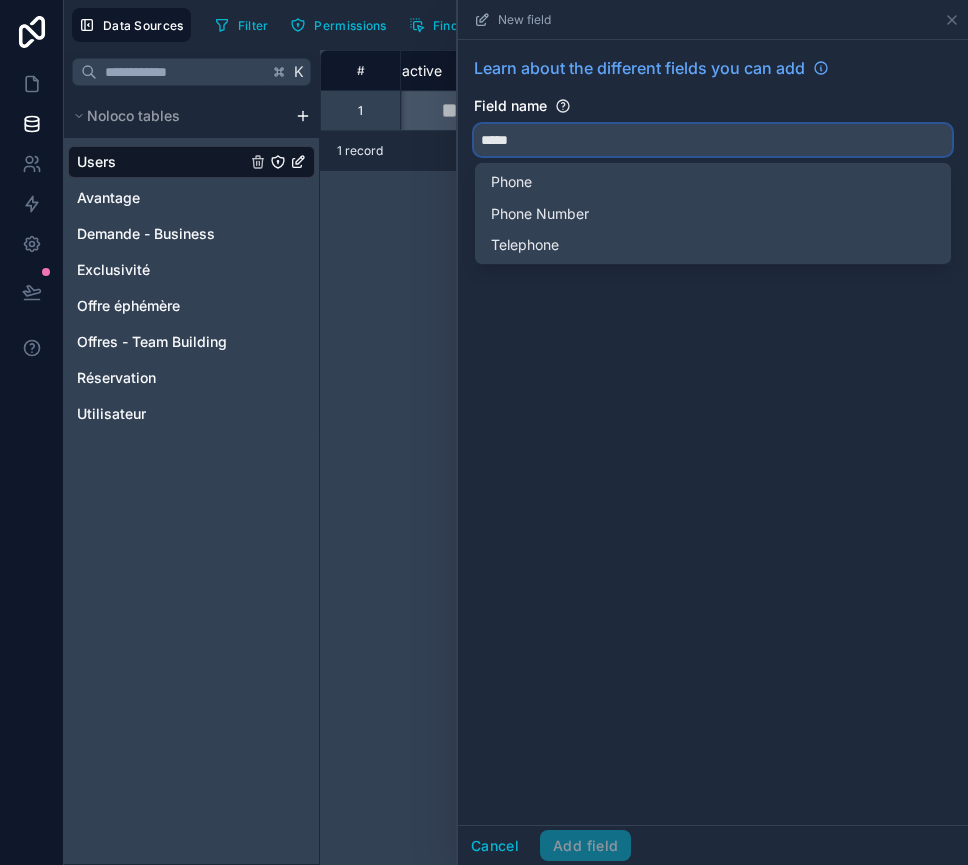 type on "*****" 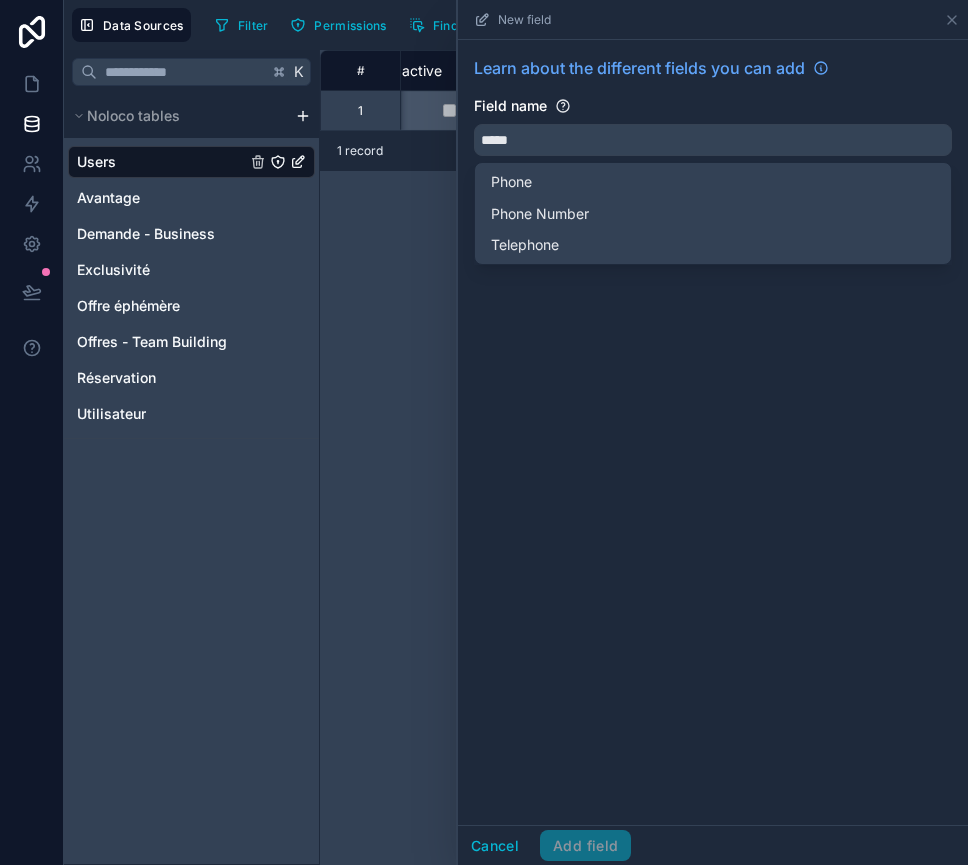 click on "Learn about the different fields you can add Field name ***** Choose a field type Select a type" at bounding box center [713, 432] 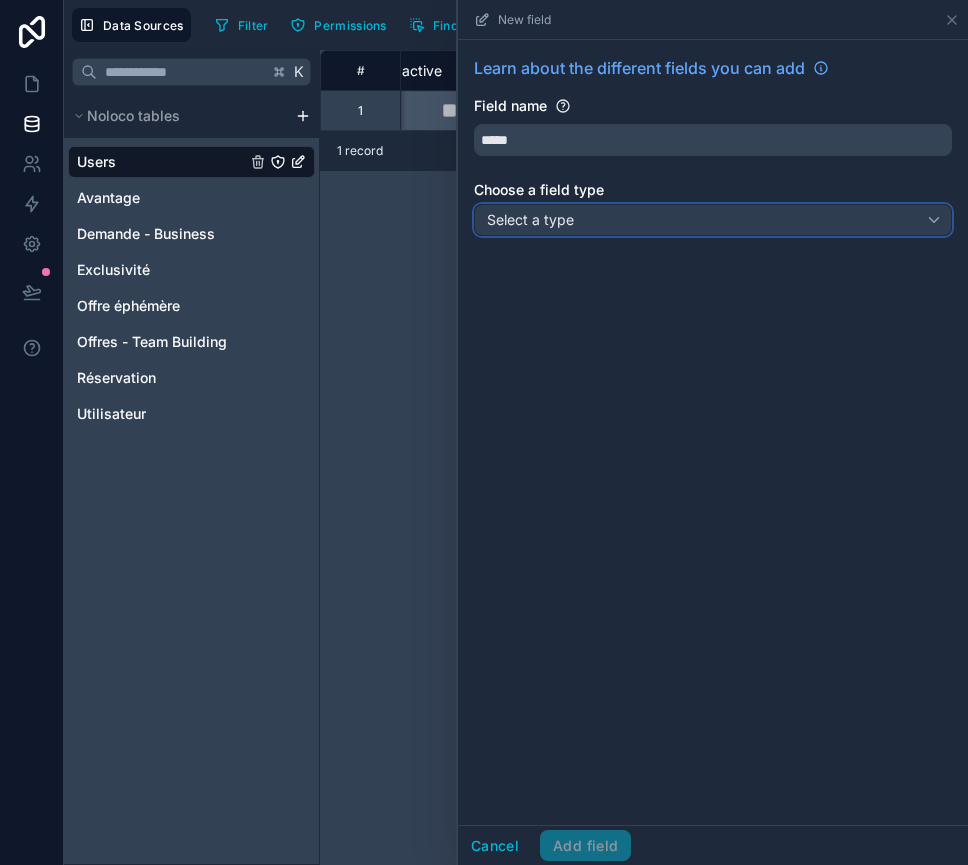 click on "Select a type" at bounding box center [713, 220] 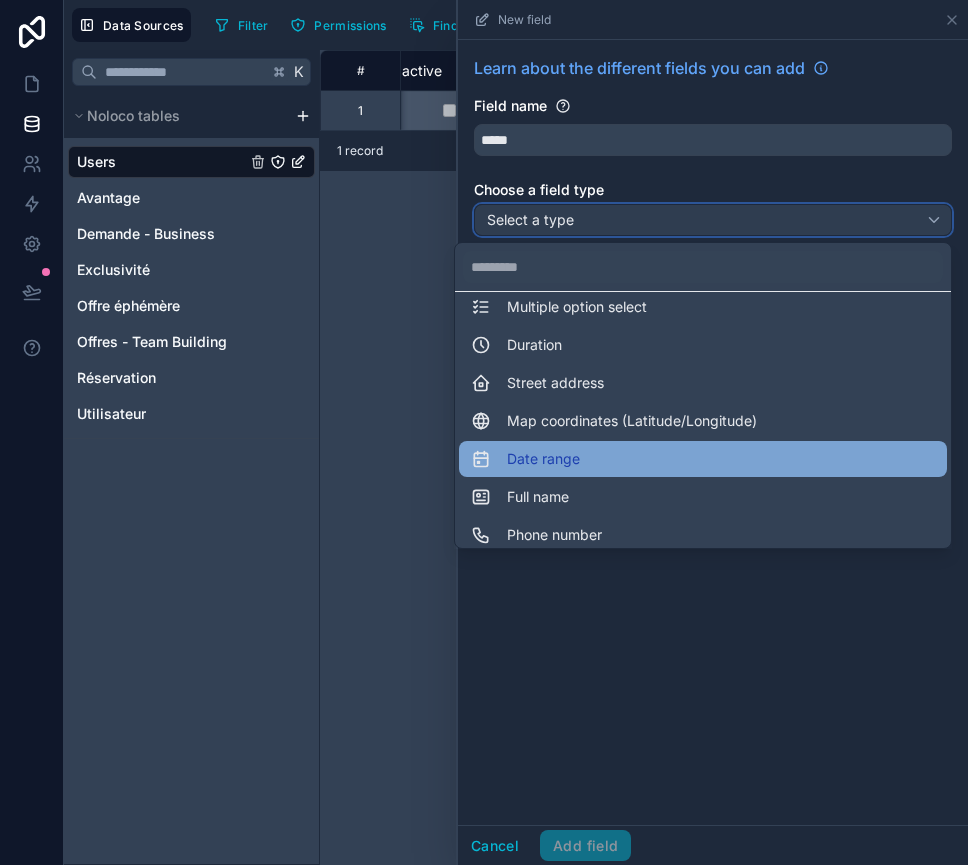 scroll, scrollTop: 259, scrollLeft: 0, axis: vertical 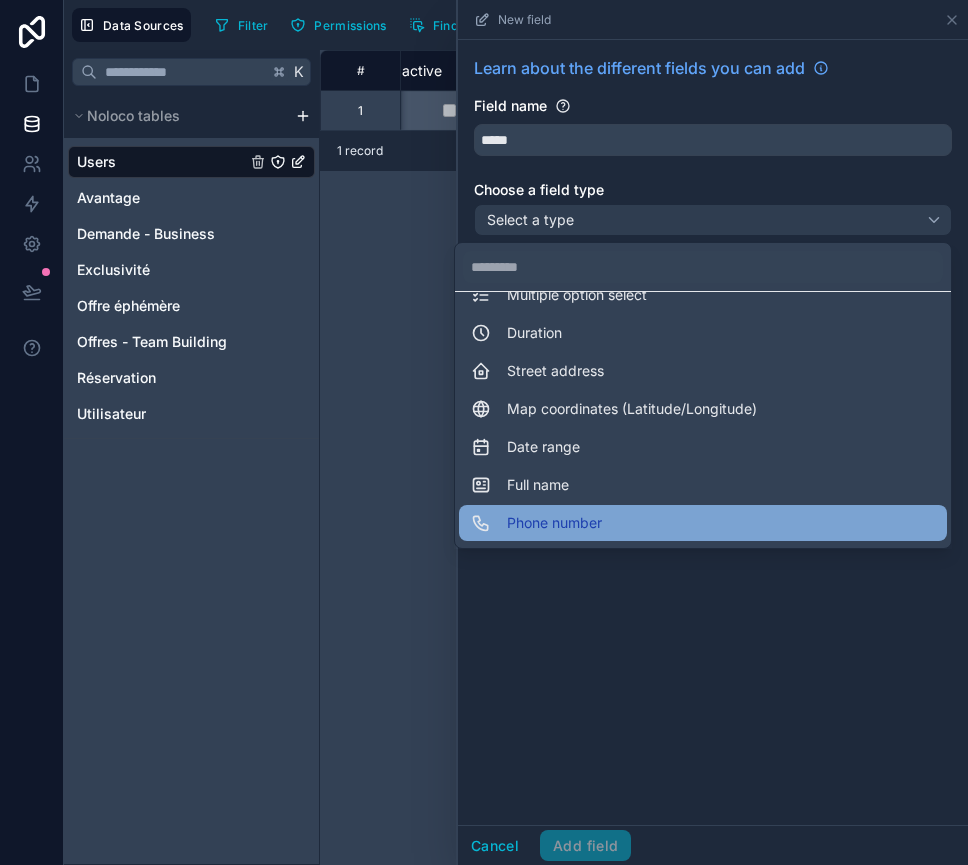 click on "Phone number" at bounding box center [554, 523] 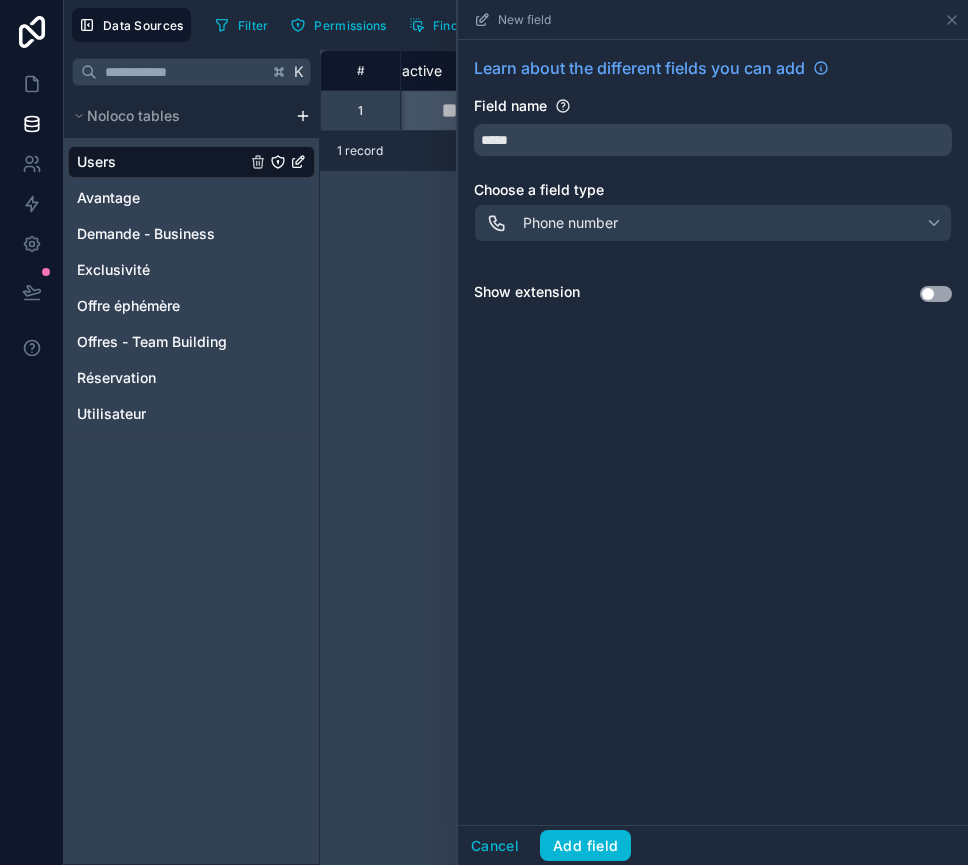 click on "Use setting" at bounding box center (936, 294) 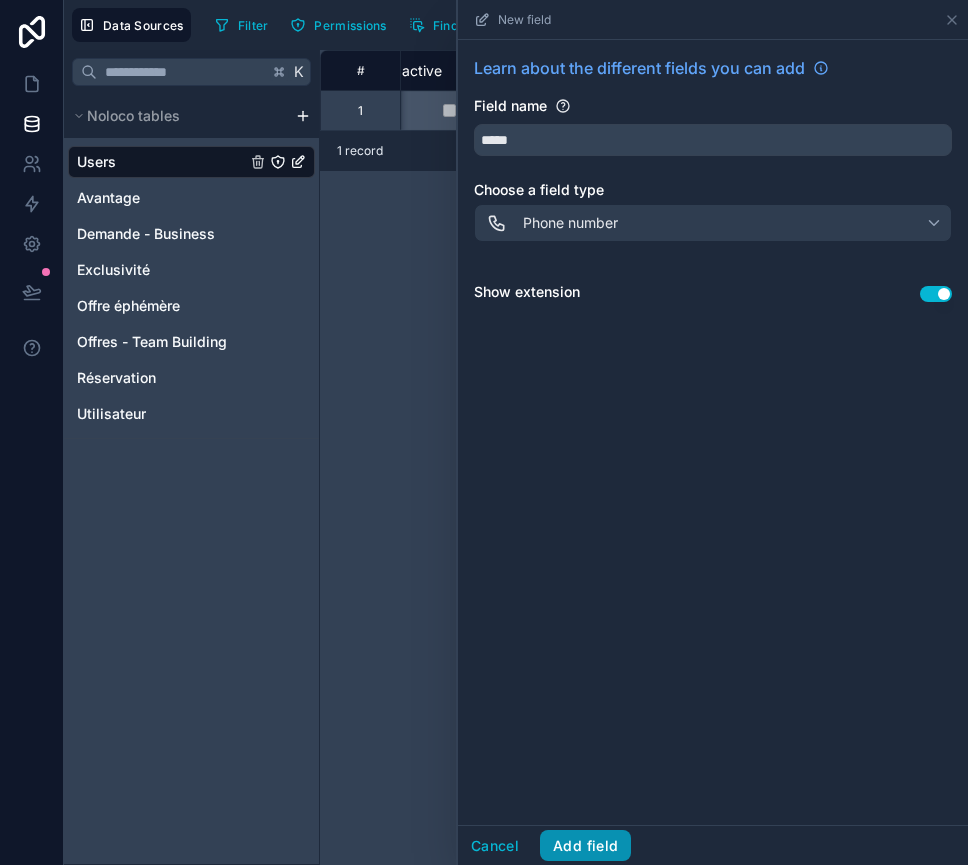 click on "Add field" at bounding box center (585, 846) 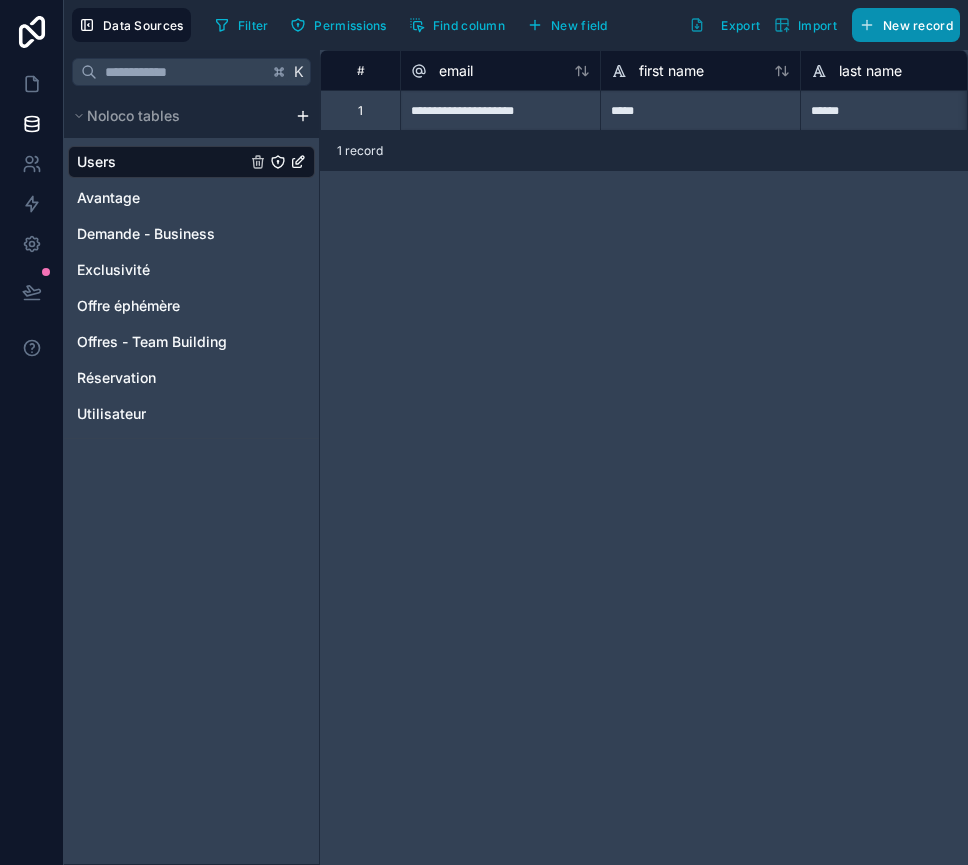 click on "New record" at bounding box center (918, 25) 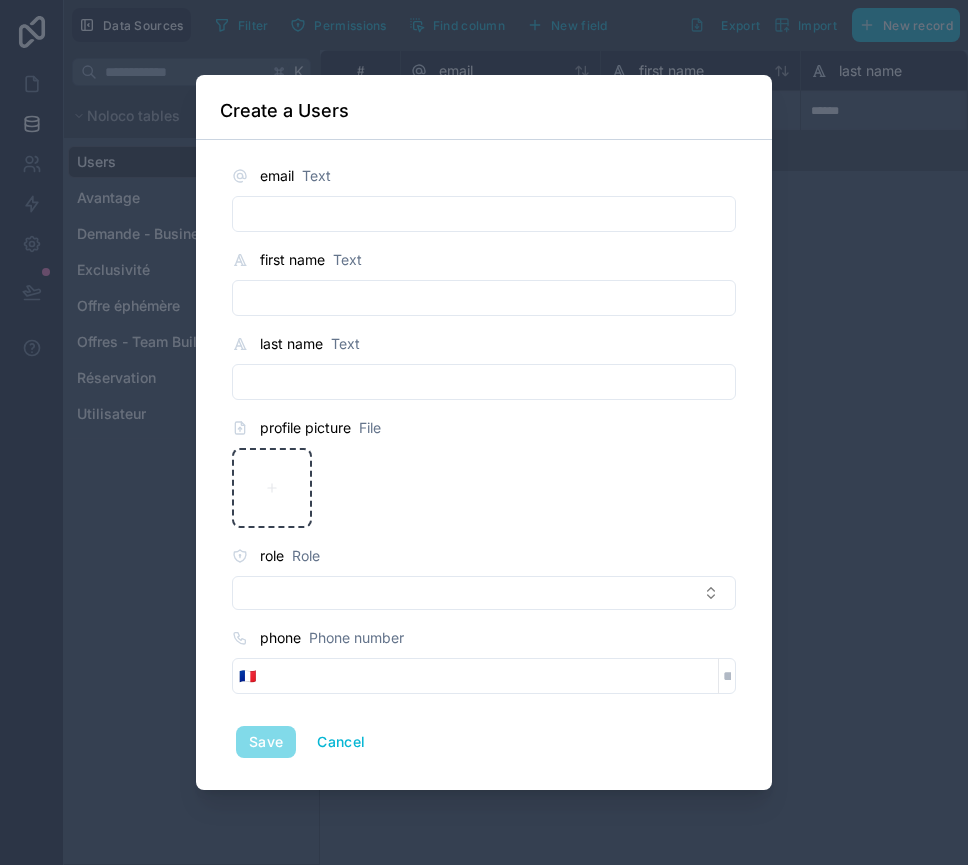 click at bounding box center (484, 298) 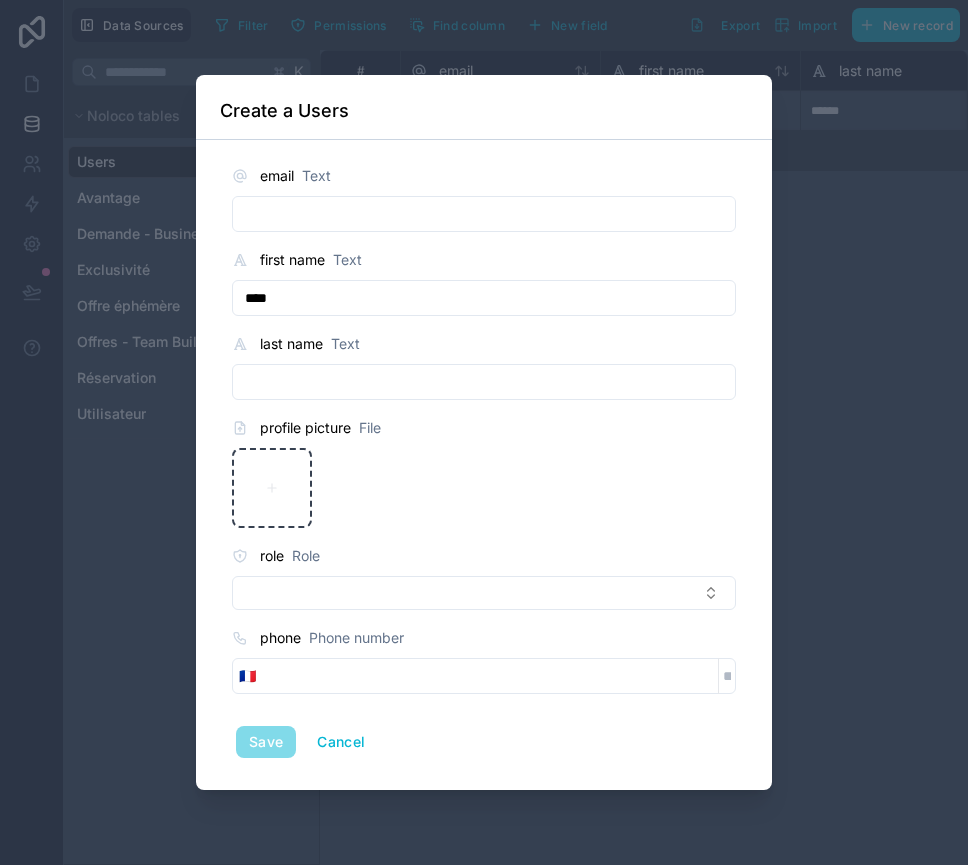 type on "****" 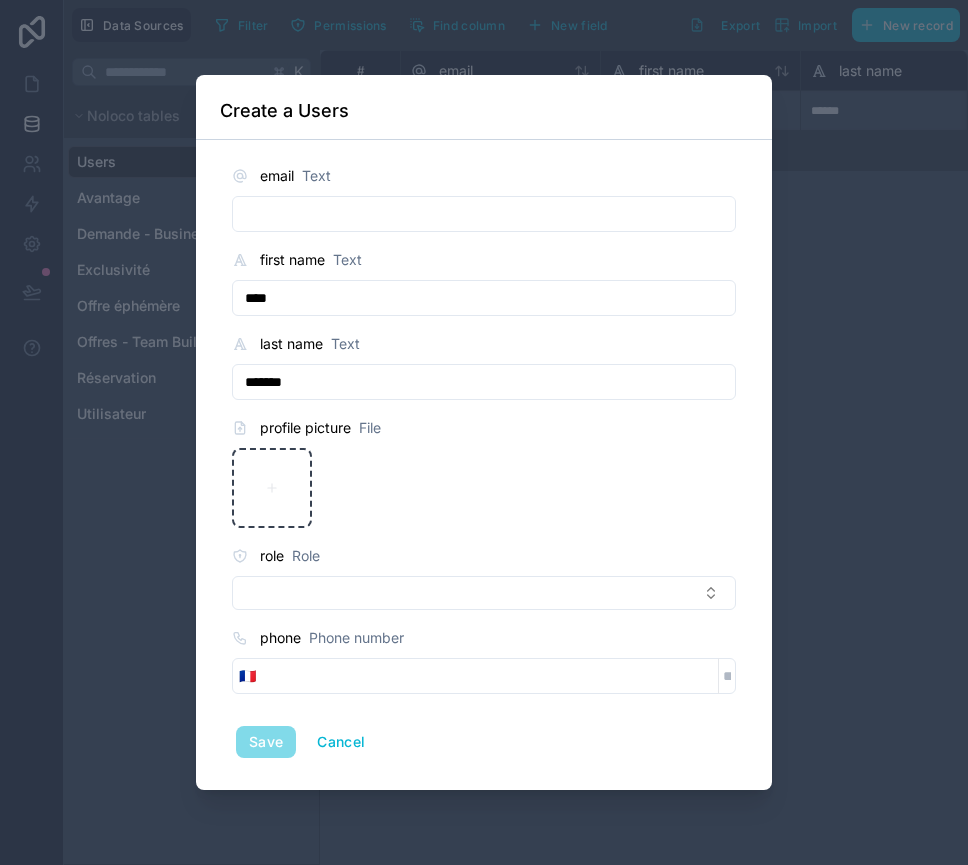 type on "*******" 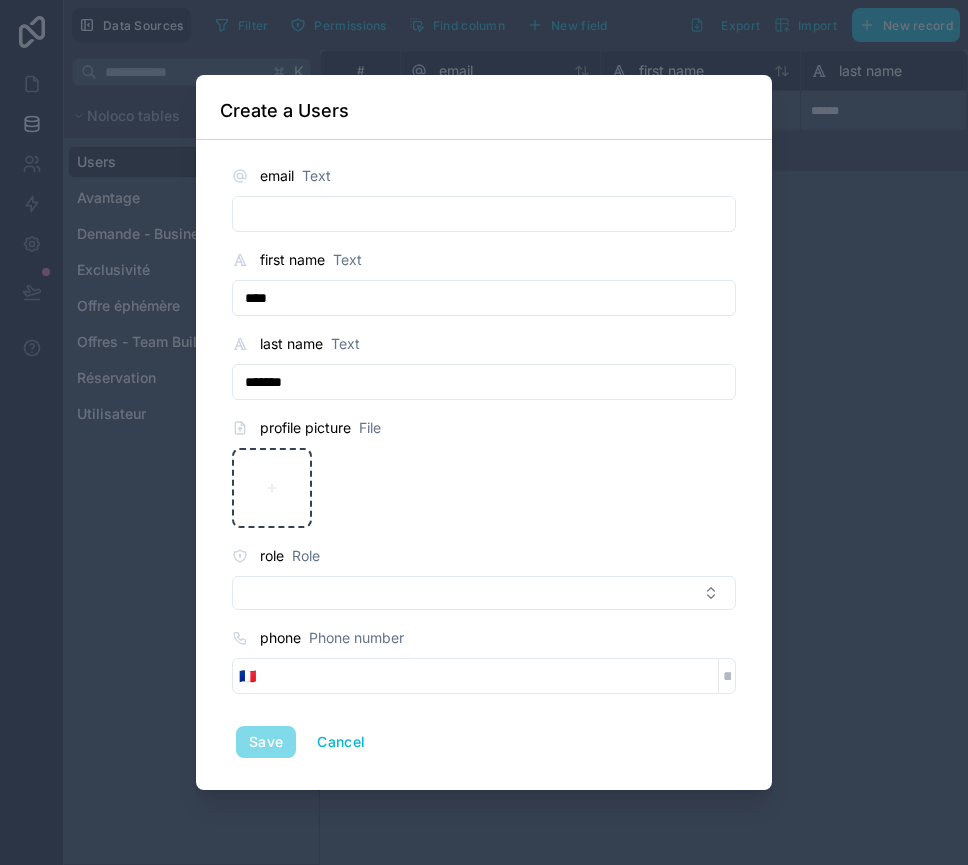 click at bounding box center [484, 214] 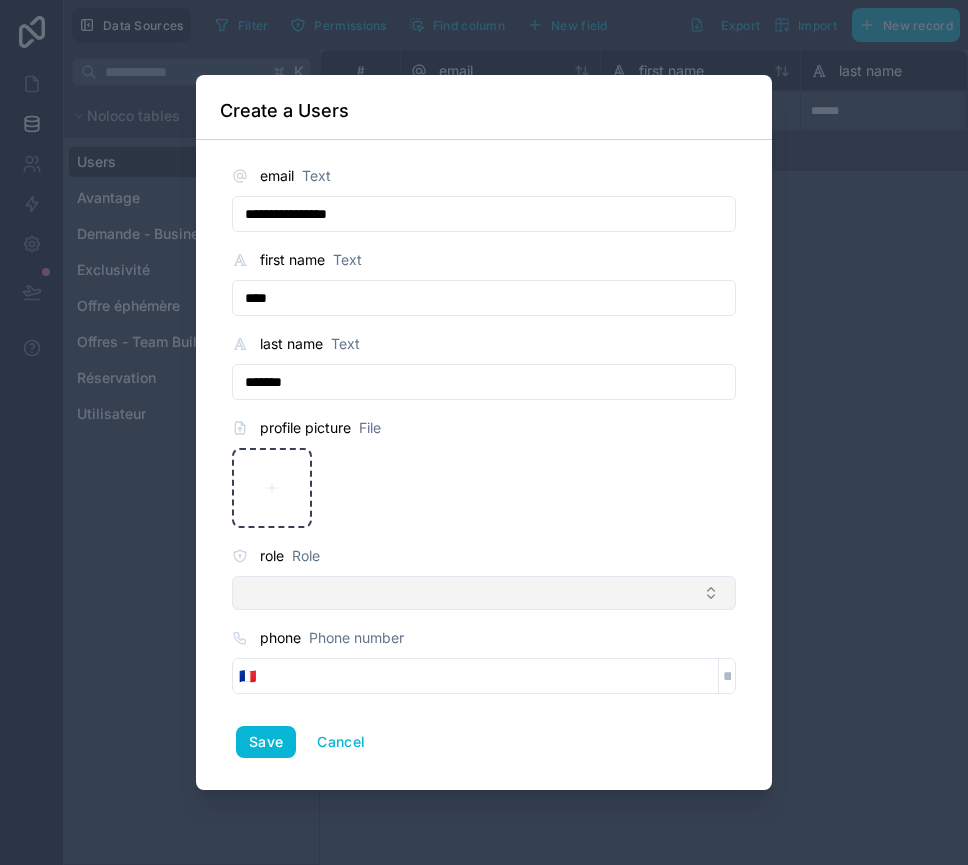 type on "**********" 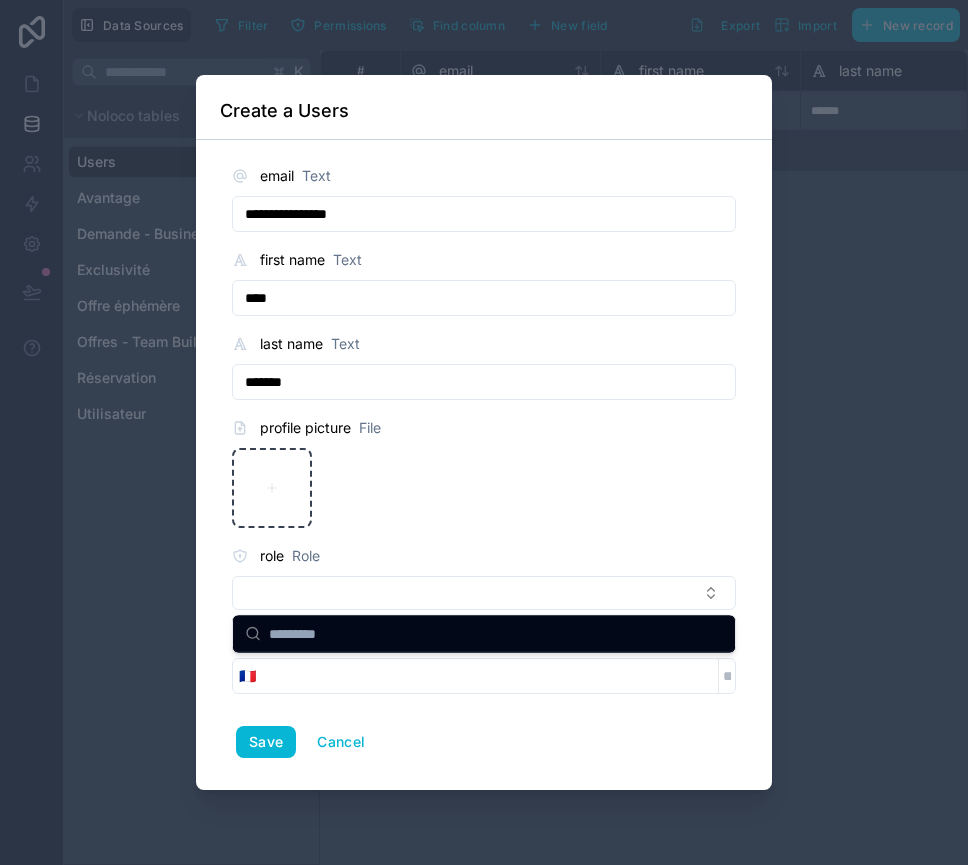 click on "role Role" at bounding box center (484, 556) 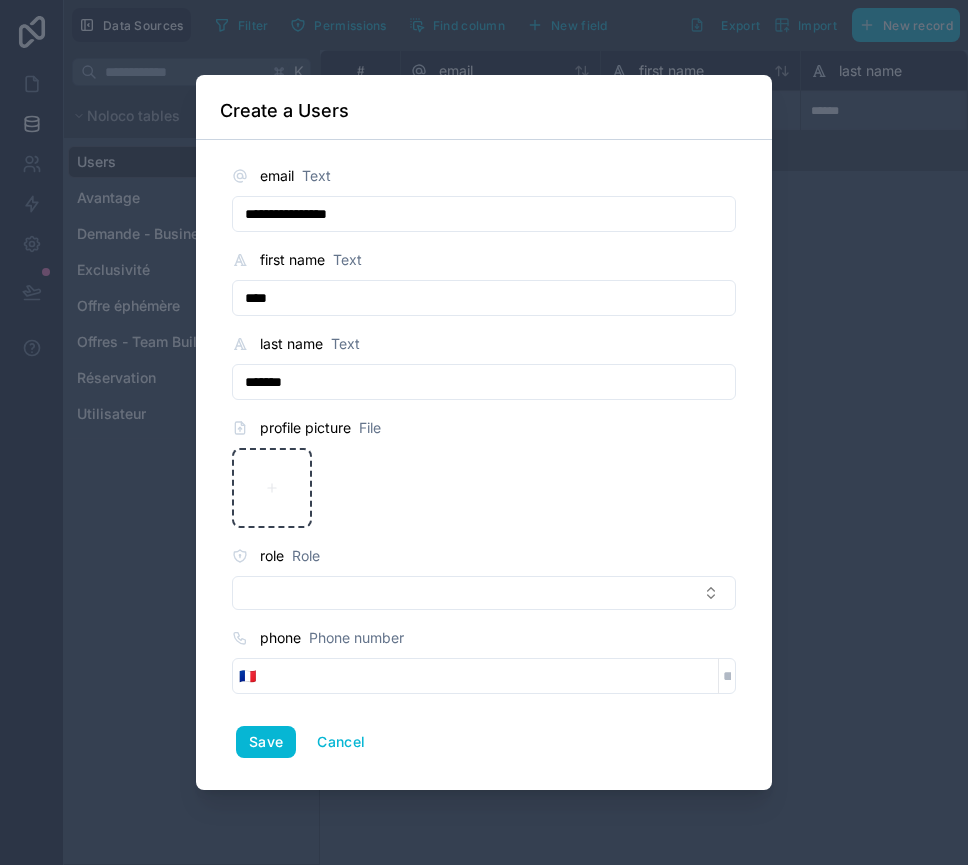 click at bounding box center [490, 676] 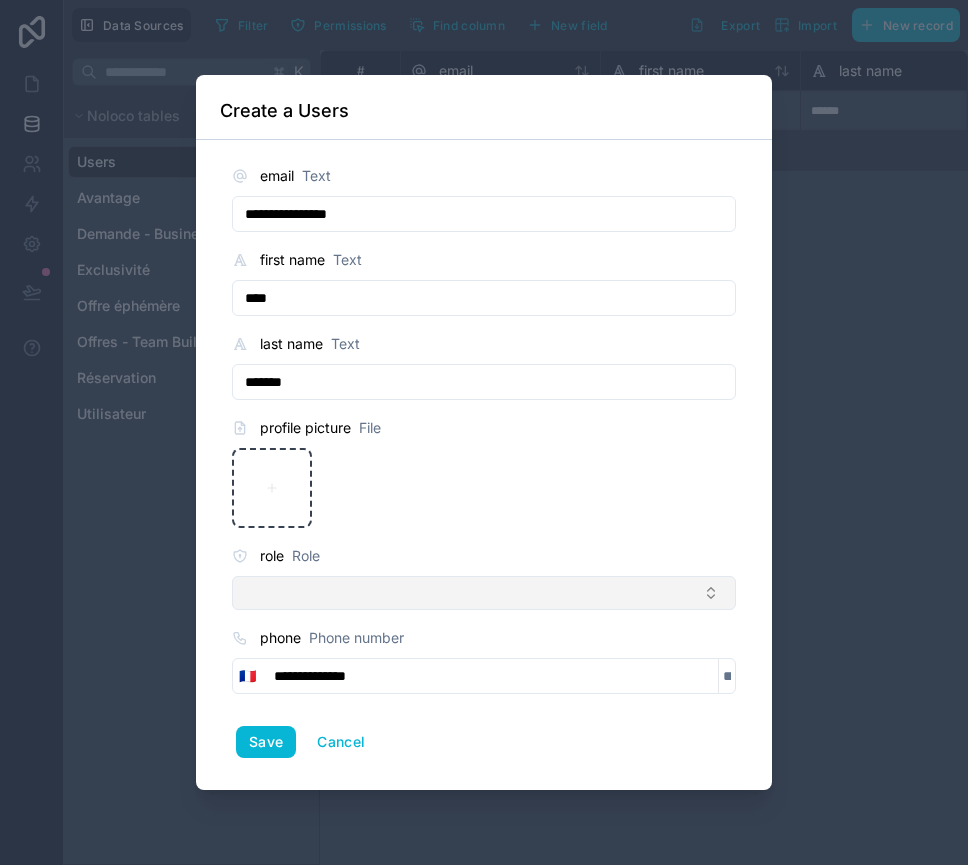 type on "**********" 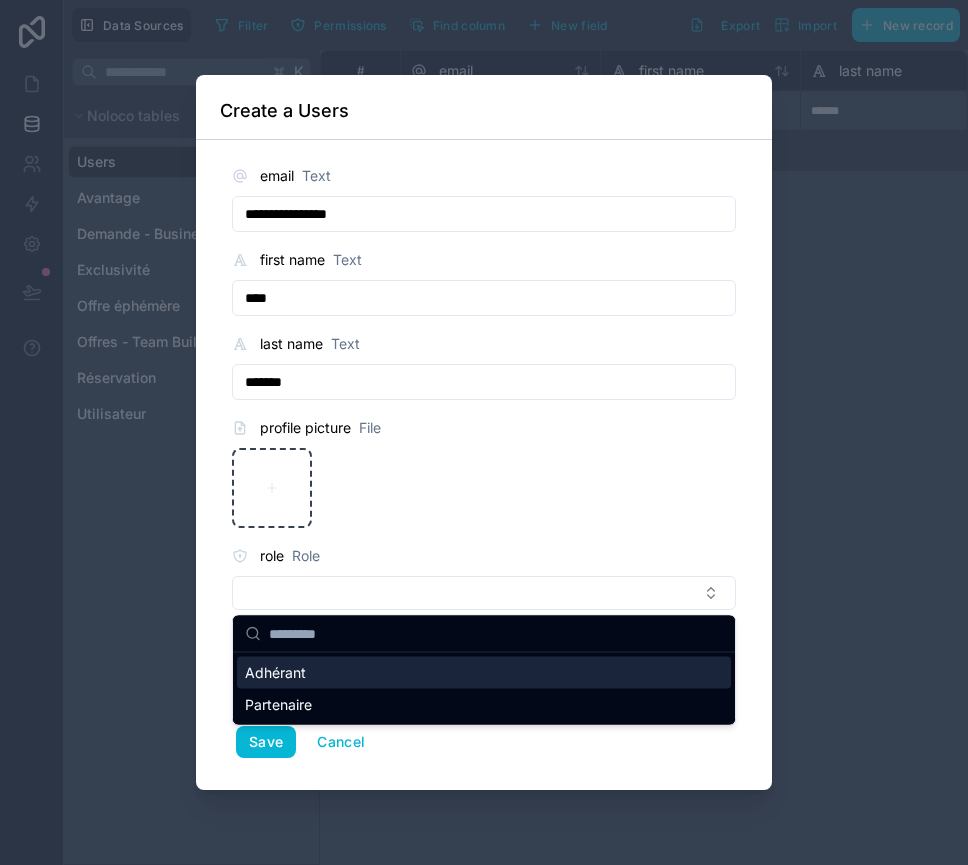 click on "**********" at bounding box center (484, 461) 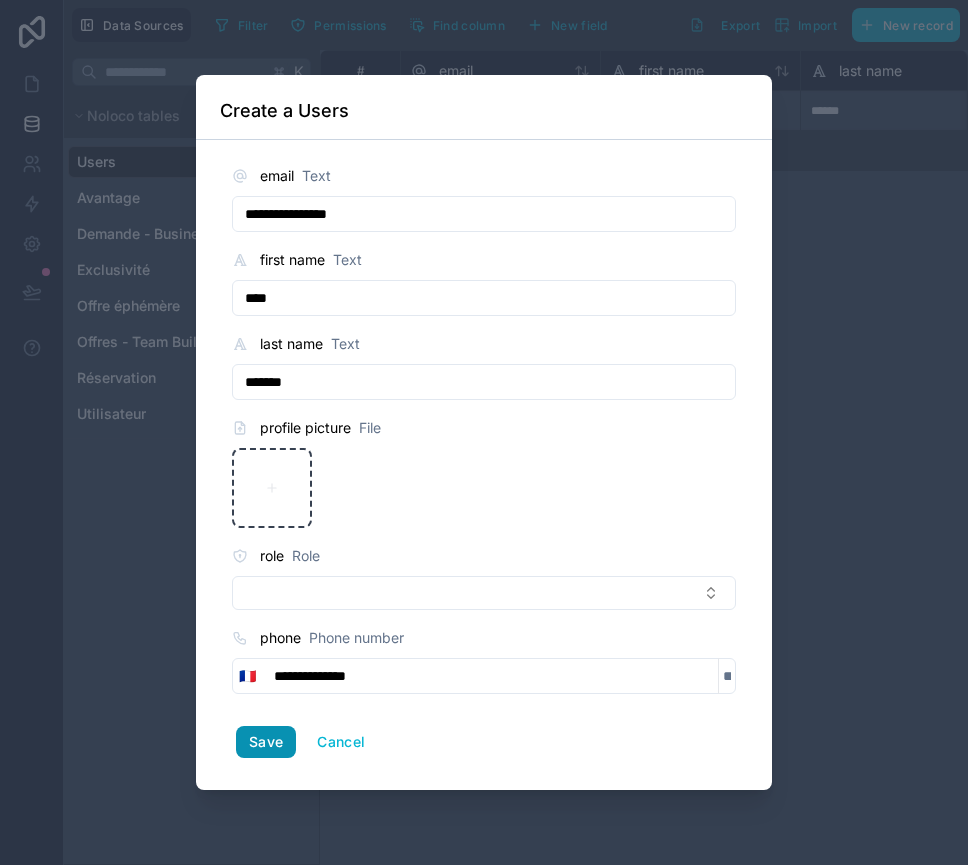 click on "Save" at bounding box center [266, 742] 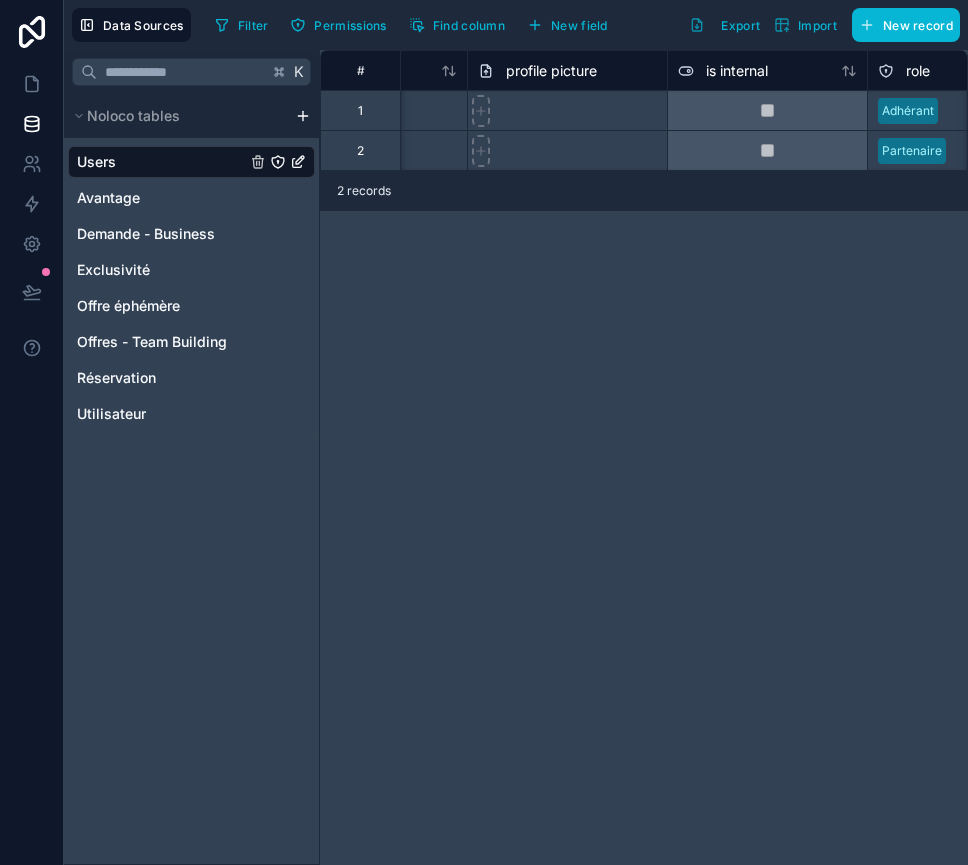scroll, scrollTop: 0, scrollLeft: 575, axis: horizontal 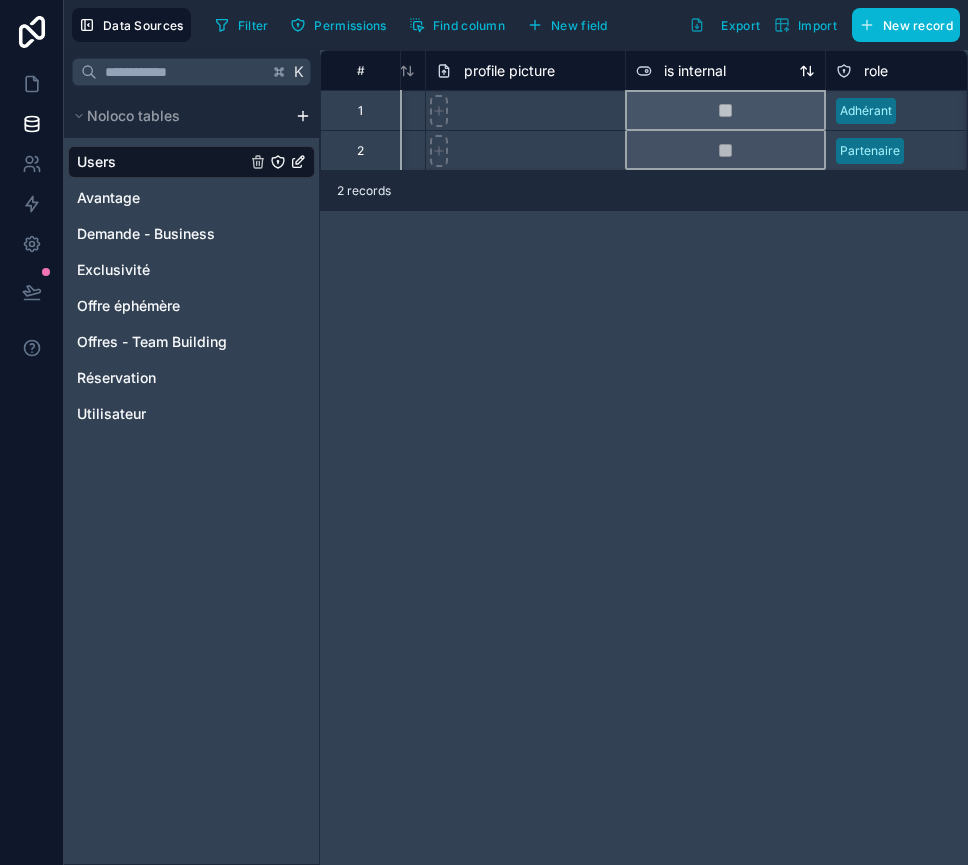 click on "is internal" at bounding box center [695, 71] 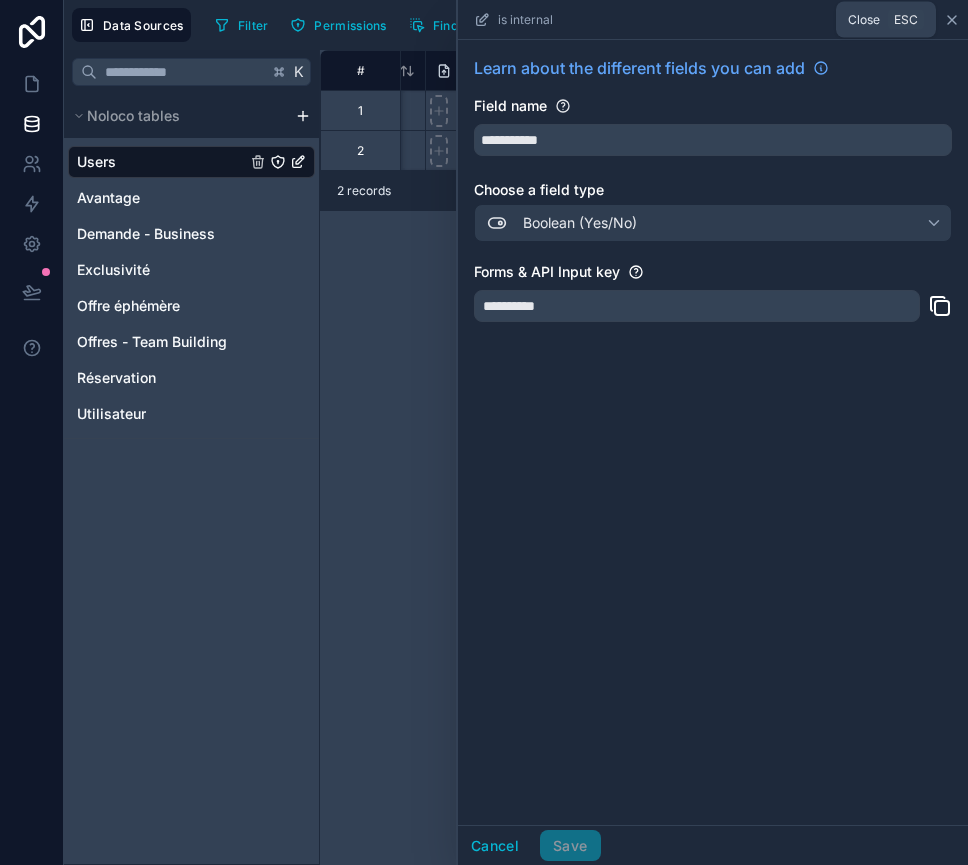 click 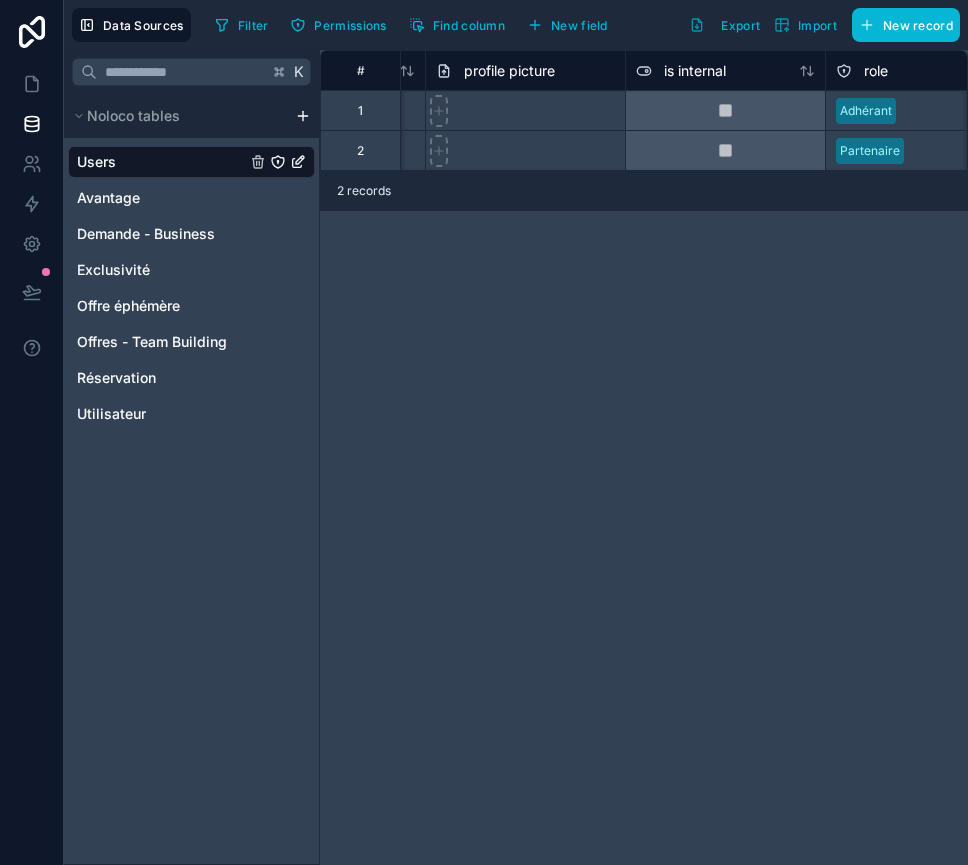 scroll, scrollTop: 0, scrollLeft: 585, axis: horizontal 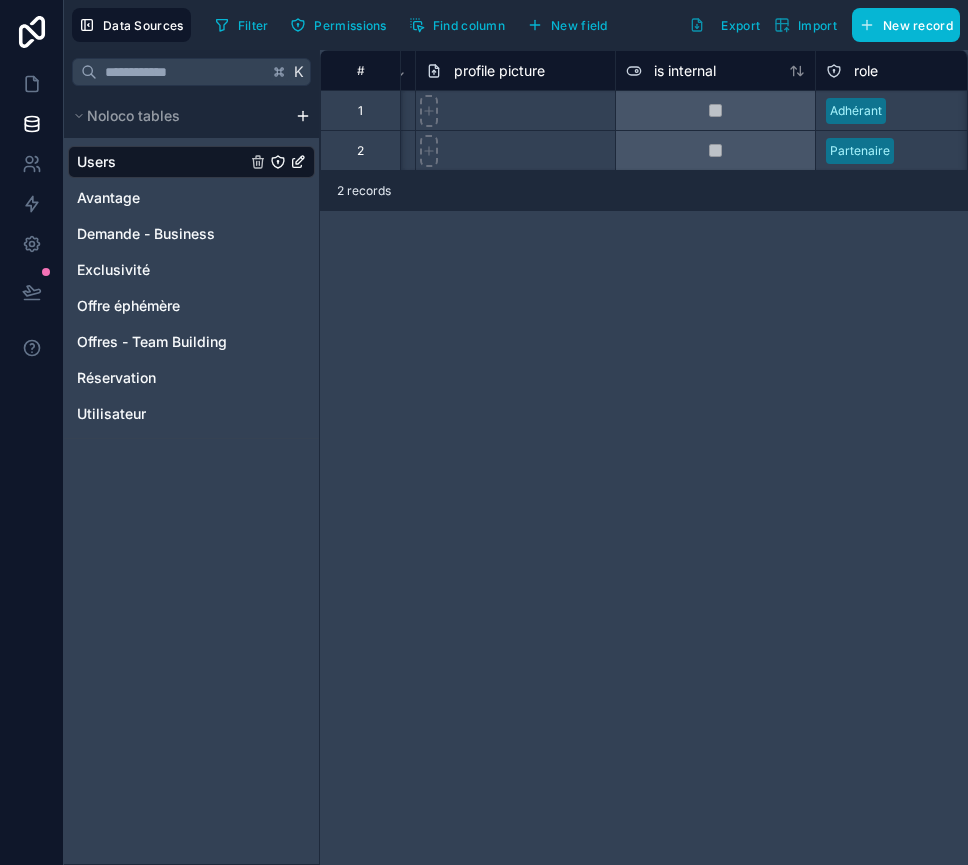 click 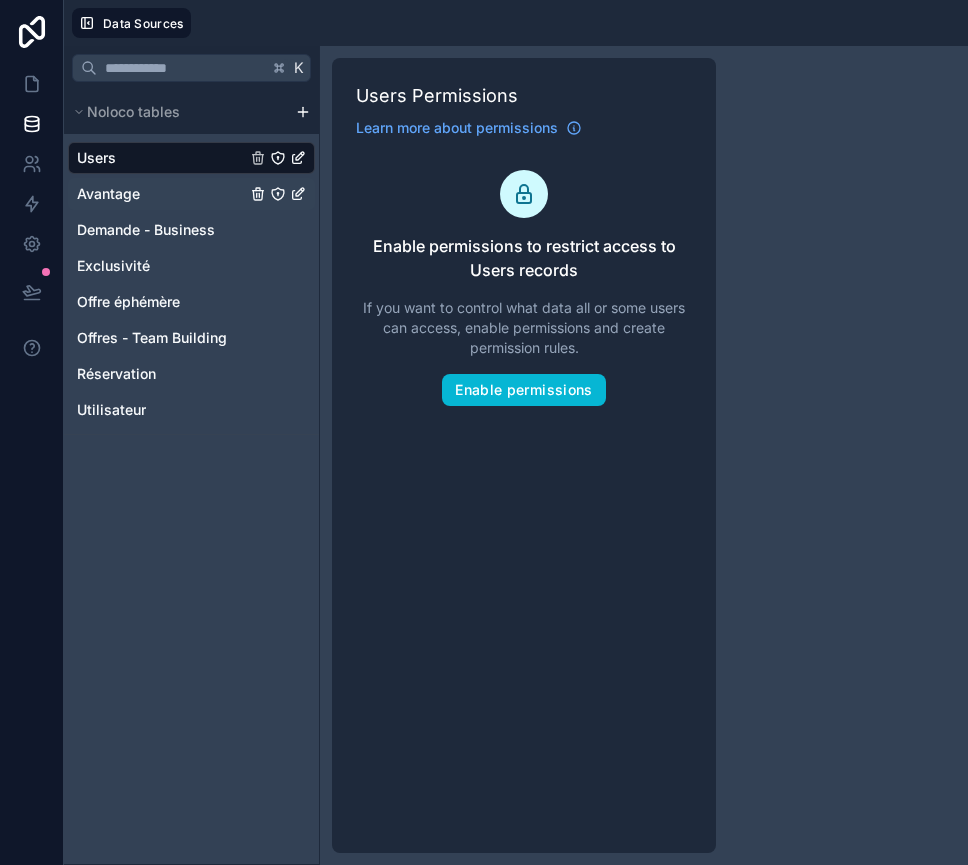 click on "Avantage" at bounding box center [108, 194] 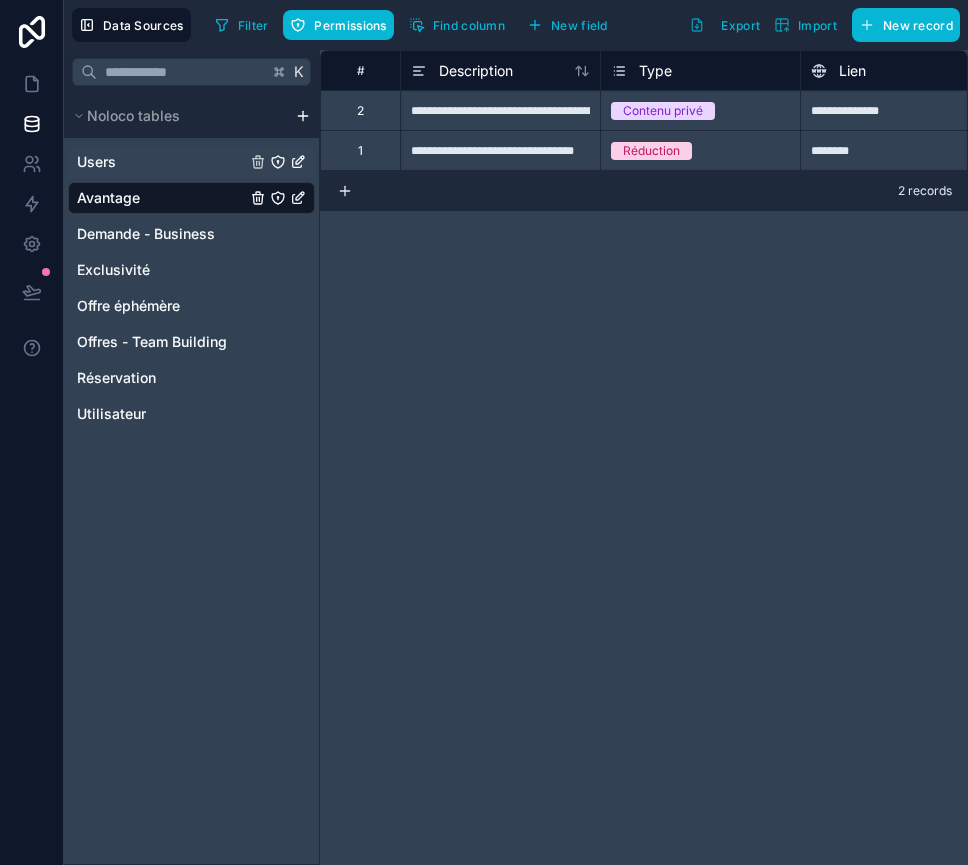 click on "Users" at bounding box center (96, 162) 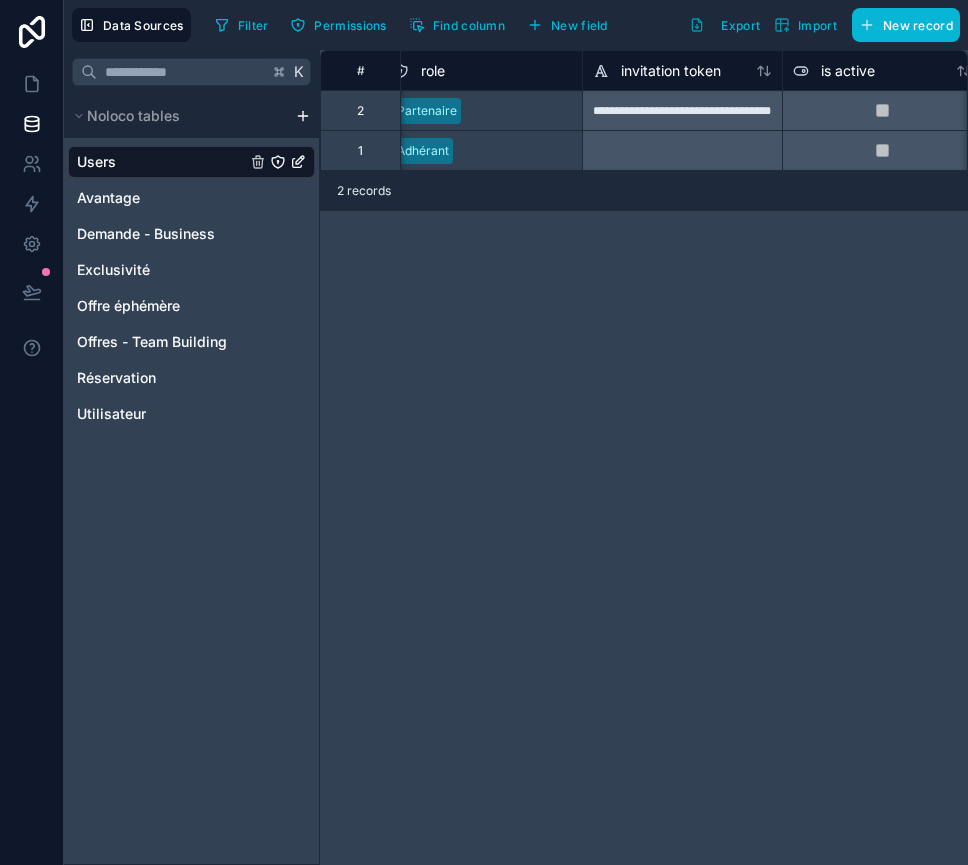 scroll, scrollTop: 0, scrollLeft: 1035, axis: horizontal 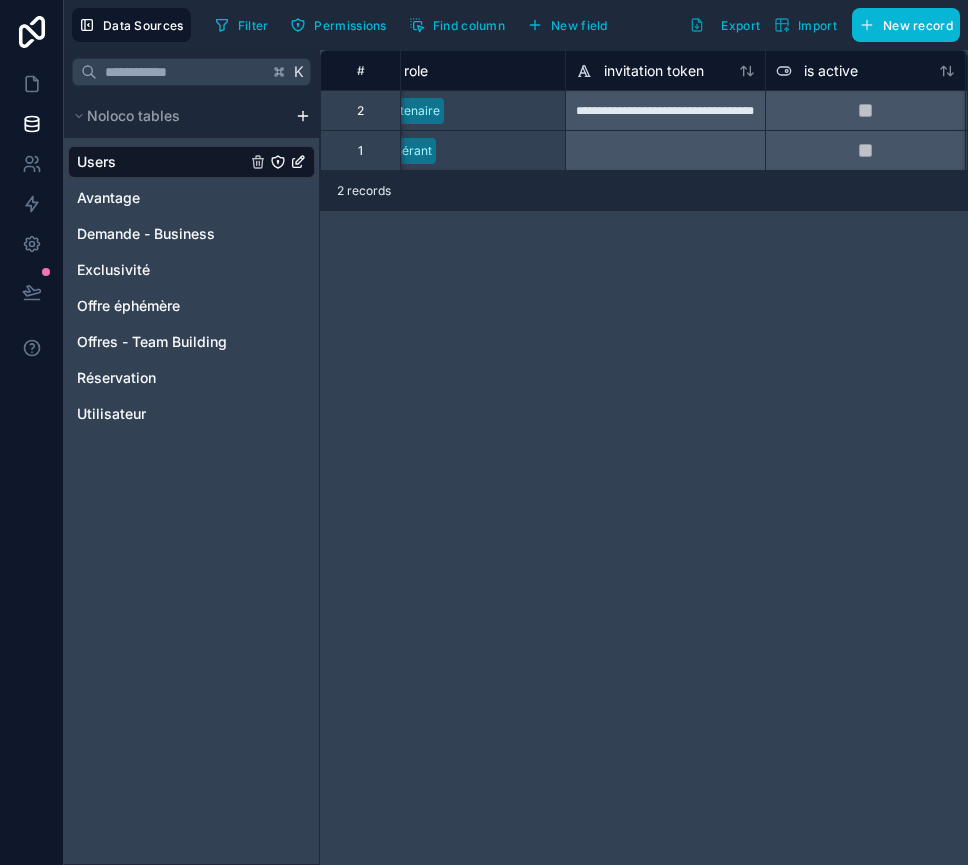 click on "**********" at bounding box center [644, 457] 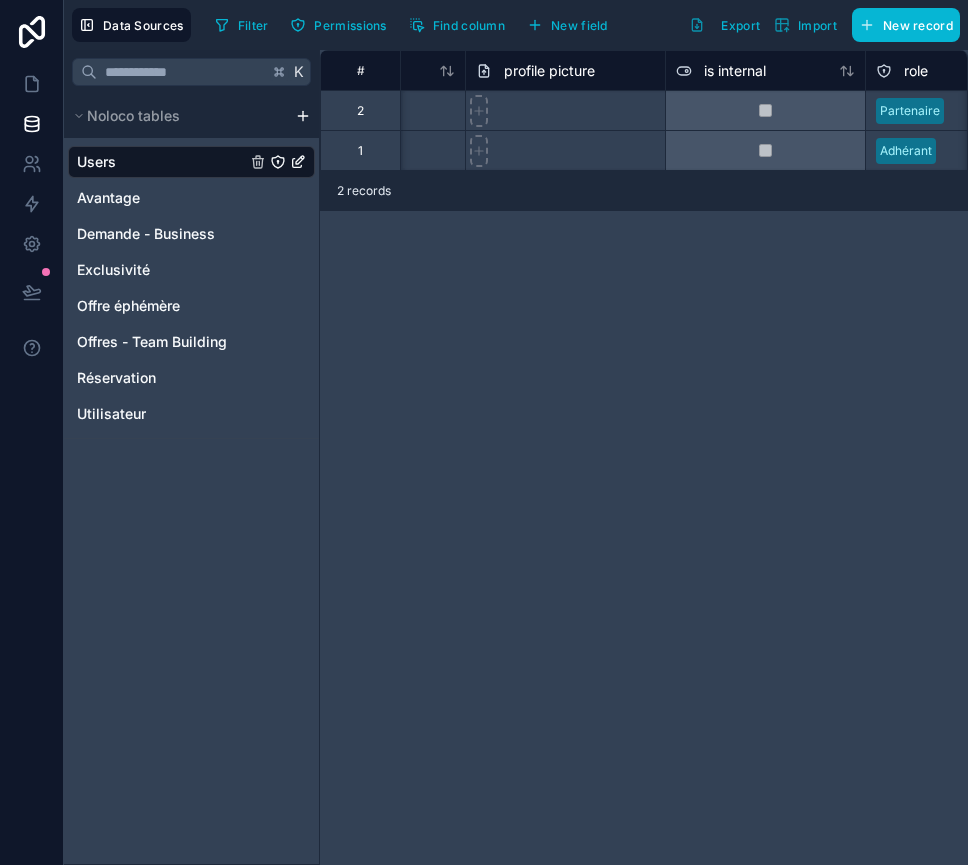 scroll, scrollTop: 0, scrollLeft: 601, axis: horizontal 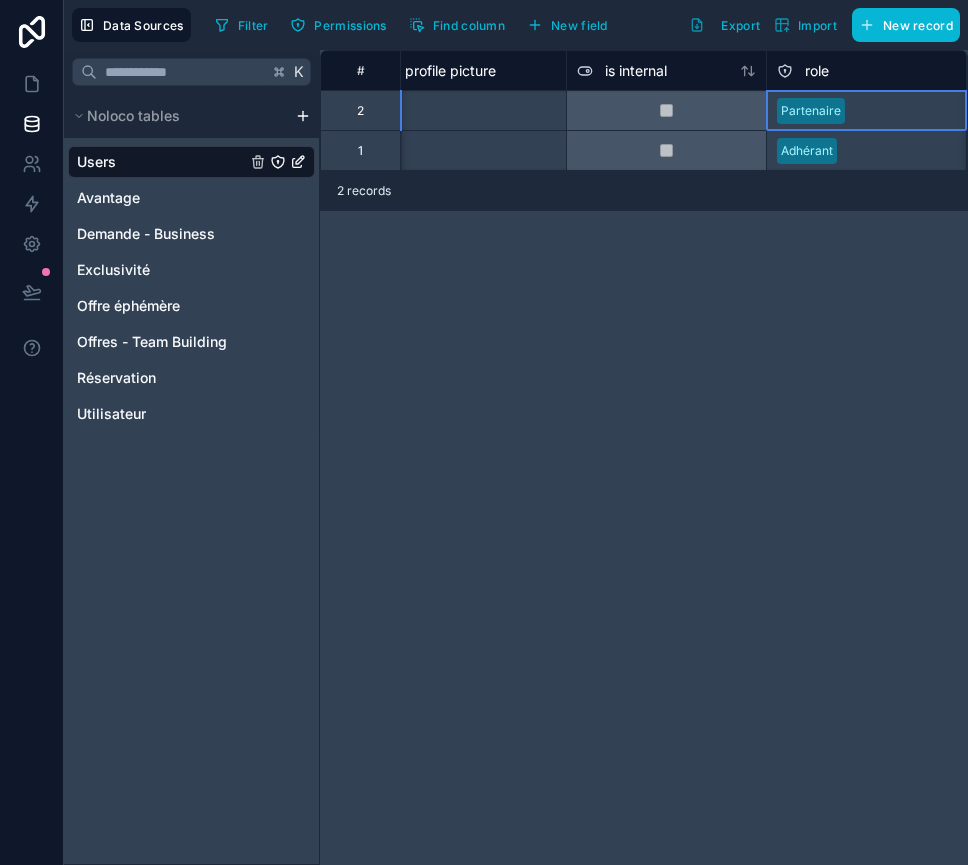 click on "Partenaire" at bounding box center [866, 111] 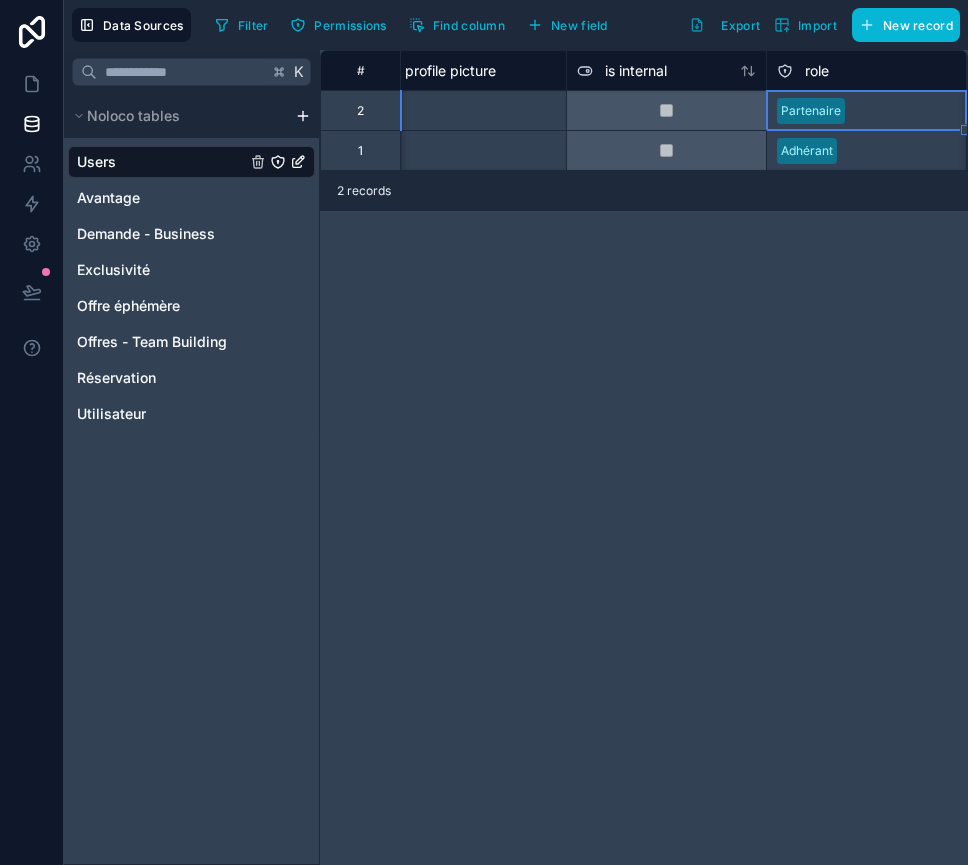 click on "Partenaire" at bounding box center [811, 111] 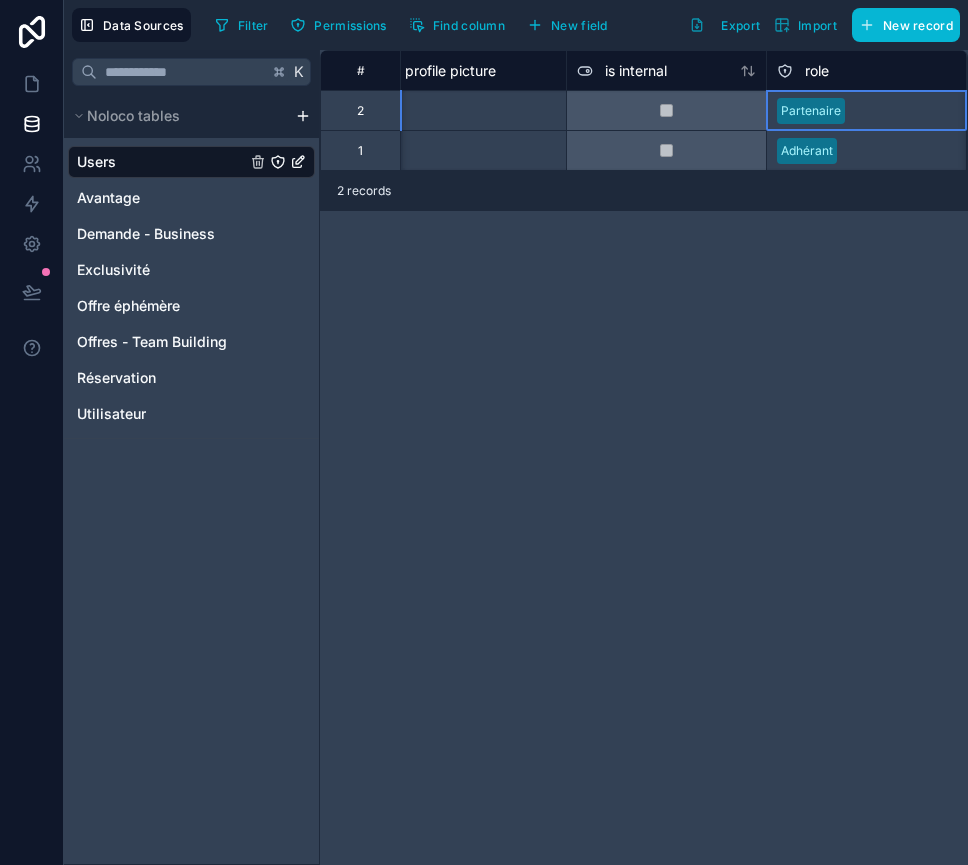 click on "Partenaire" at bounding box center (811, 111) 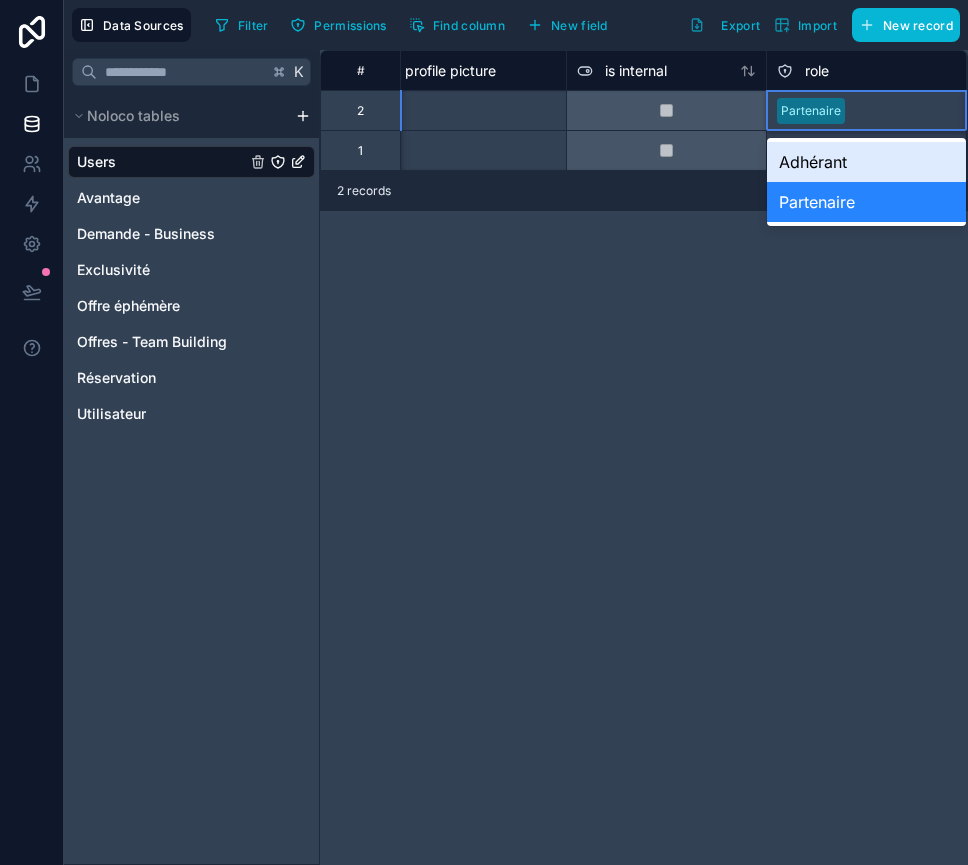 click on "Partenaire" at bounding box center (811, 111) 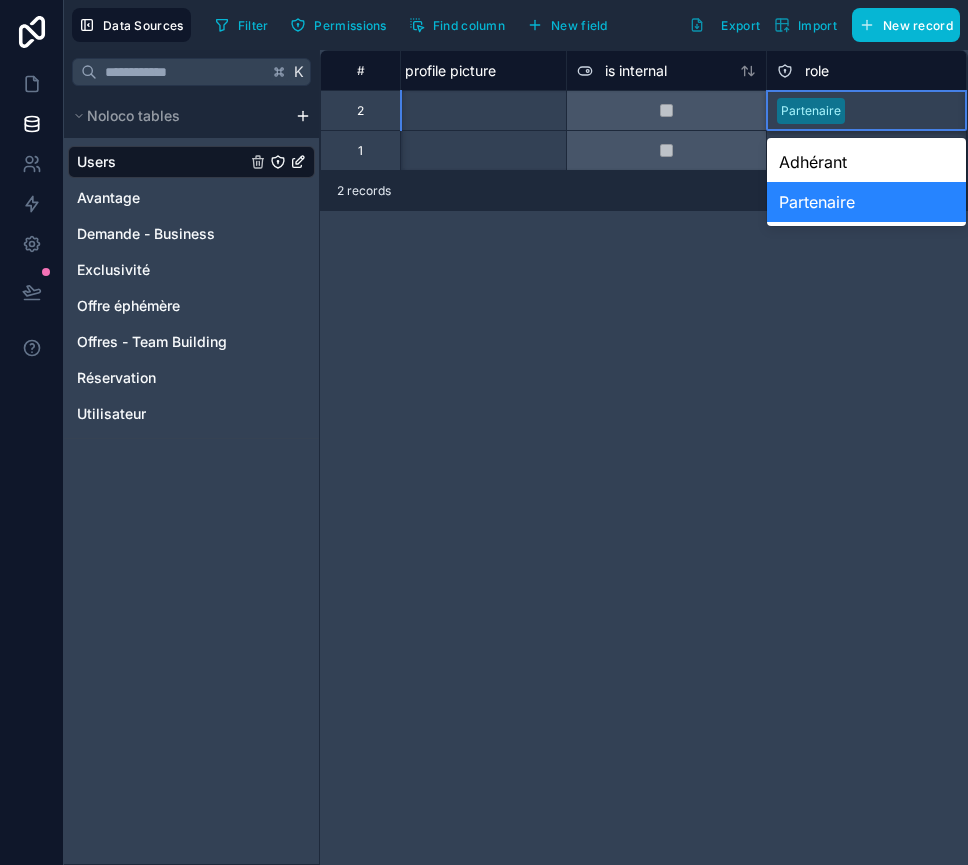 click on "**********" at bounding box center [644, 457] 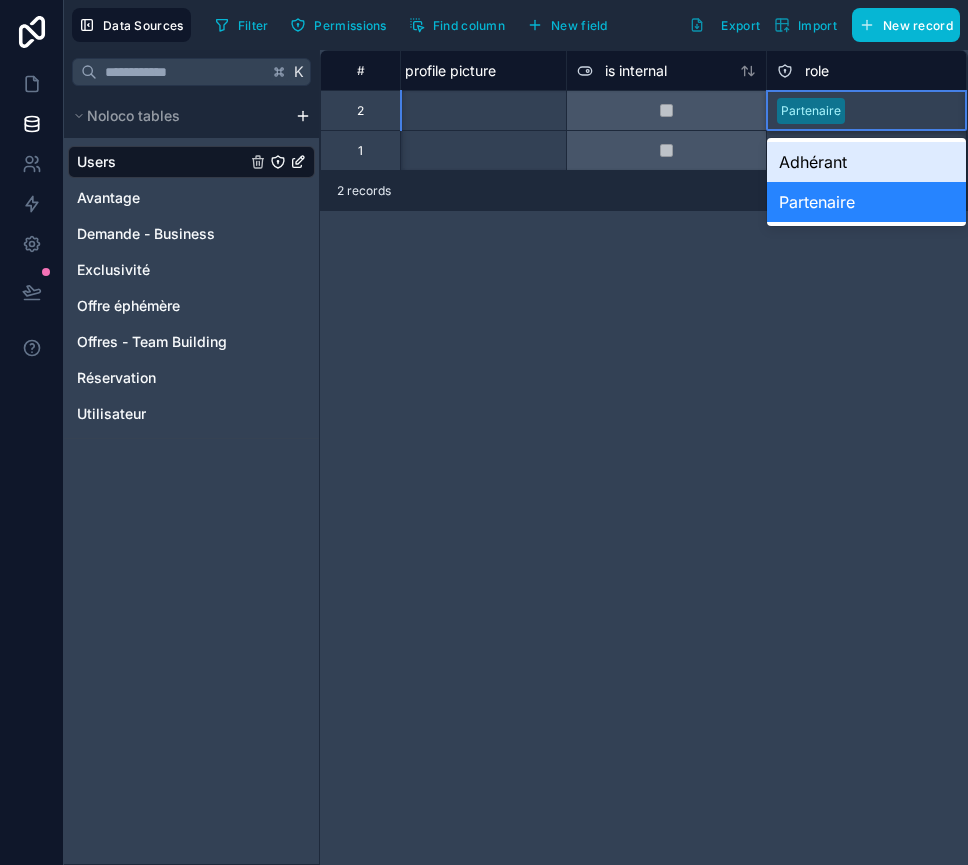 click on "**********" at bounding box center (644, 457) 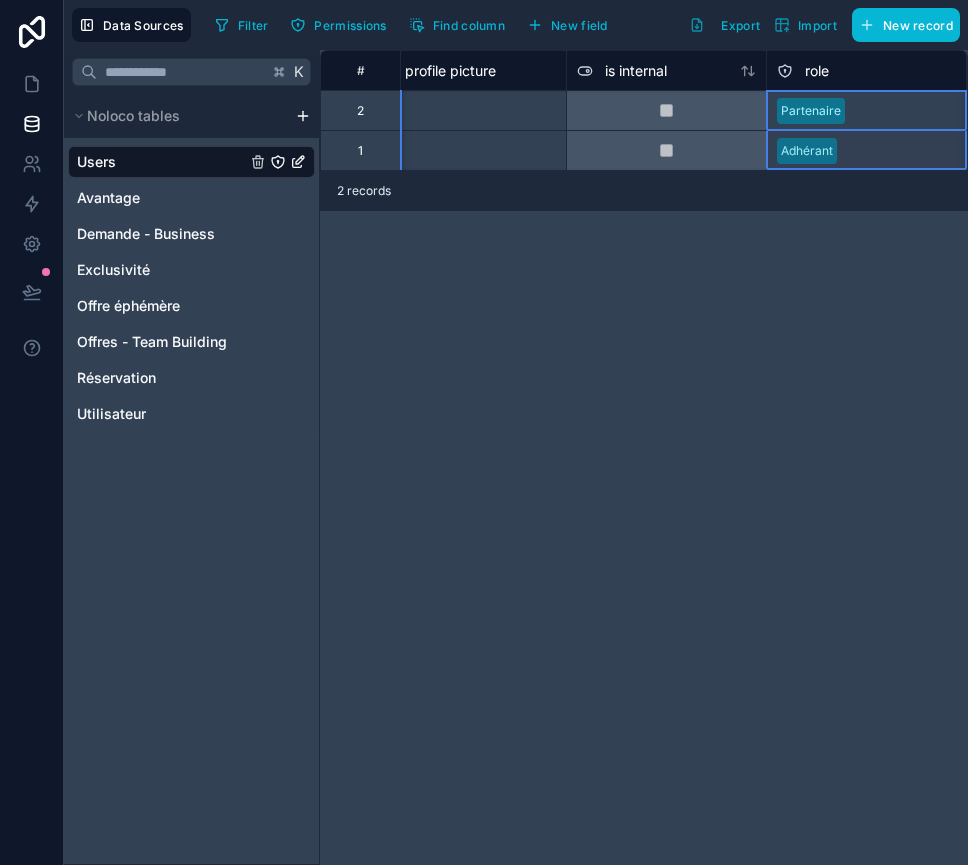 click on "role" at bounding box center (803, 71) 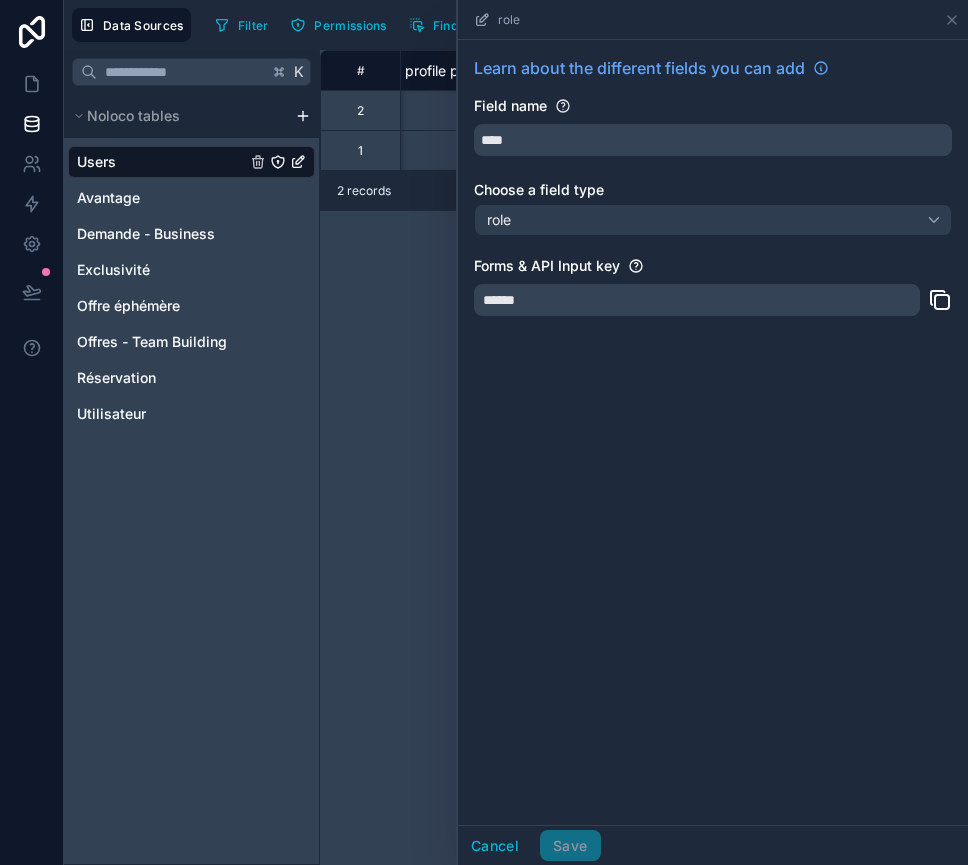 click on "******" at bounding box center [697, 300] 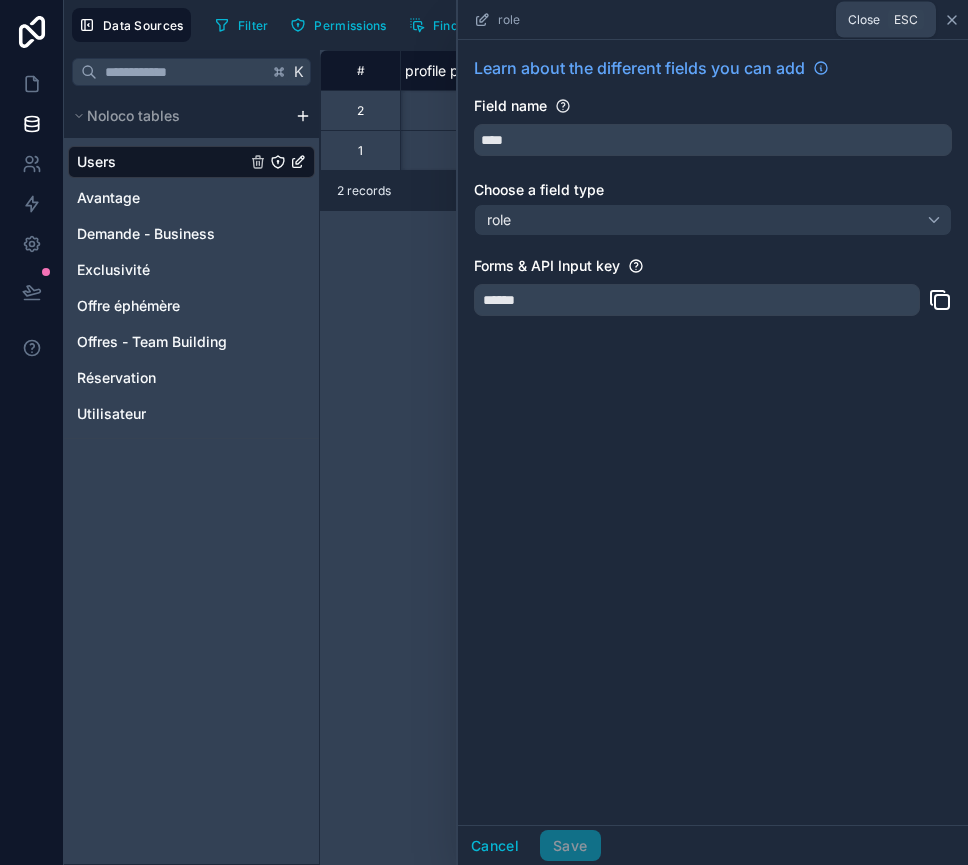 click 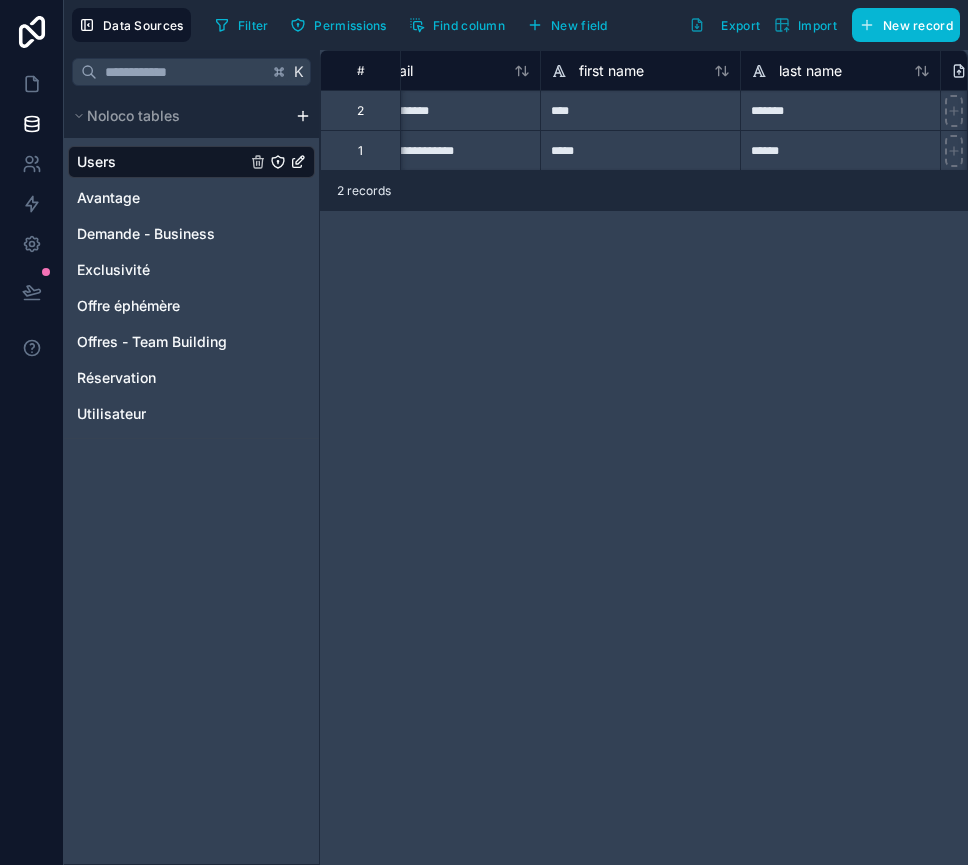 scroll, scrollTop: 0, scrollLeft: 0, axis: both 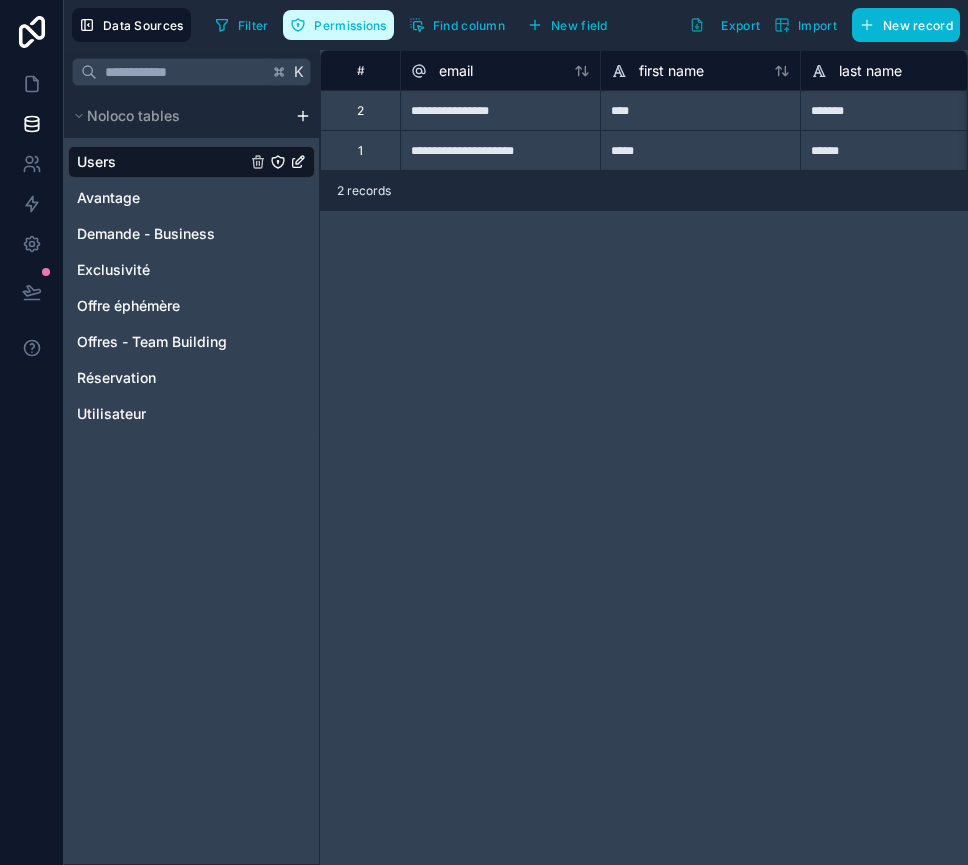 click on "Permissions" at bounding box center (350, 25) 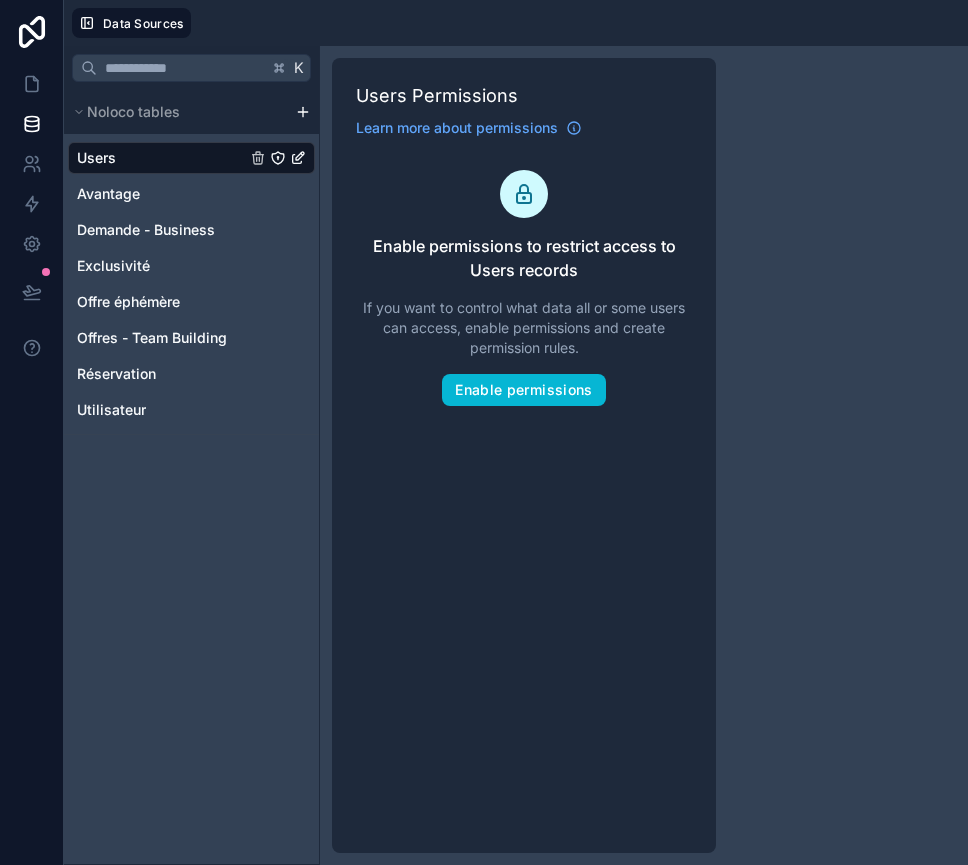 click on "Users" at bounding box center (191, 158) 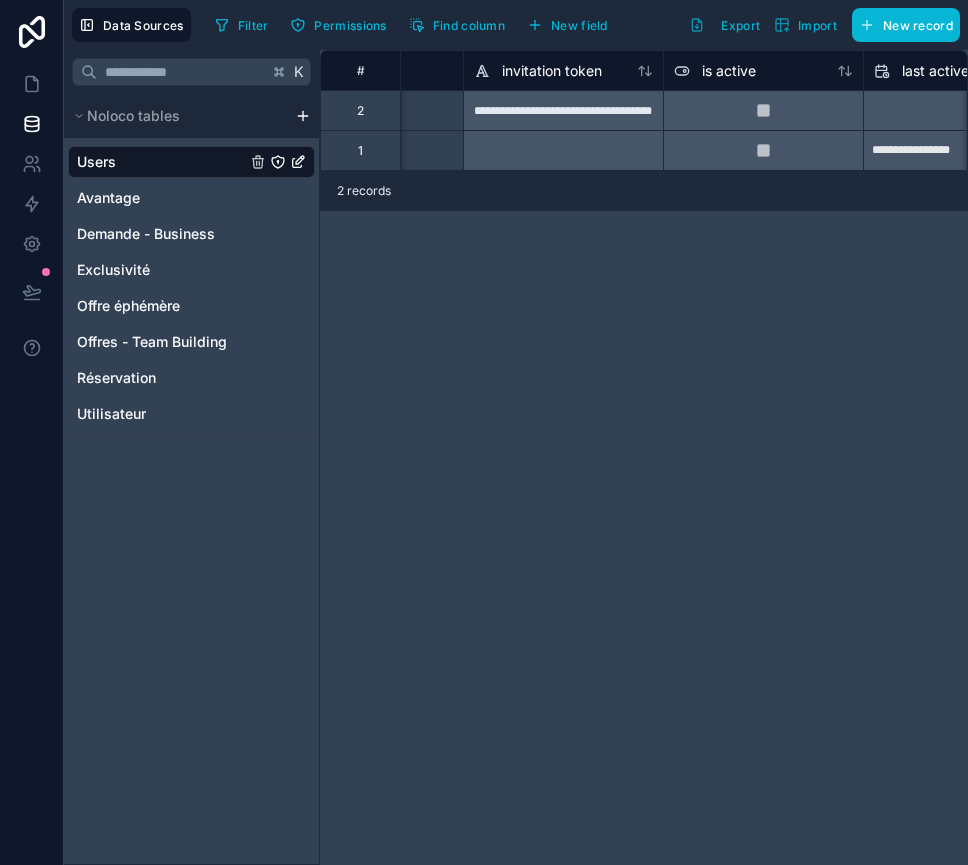 scroll, scrollTop: 0, scrollLeft: 1130, axis: horizontal 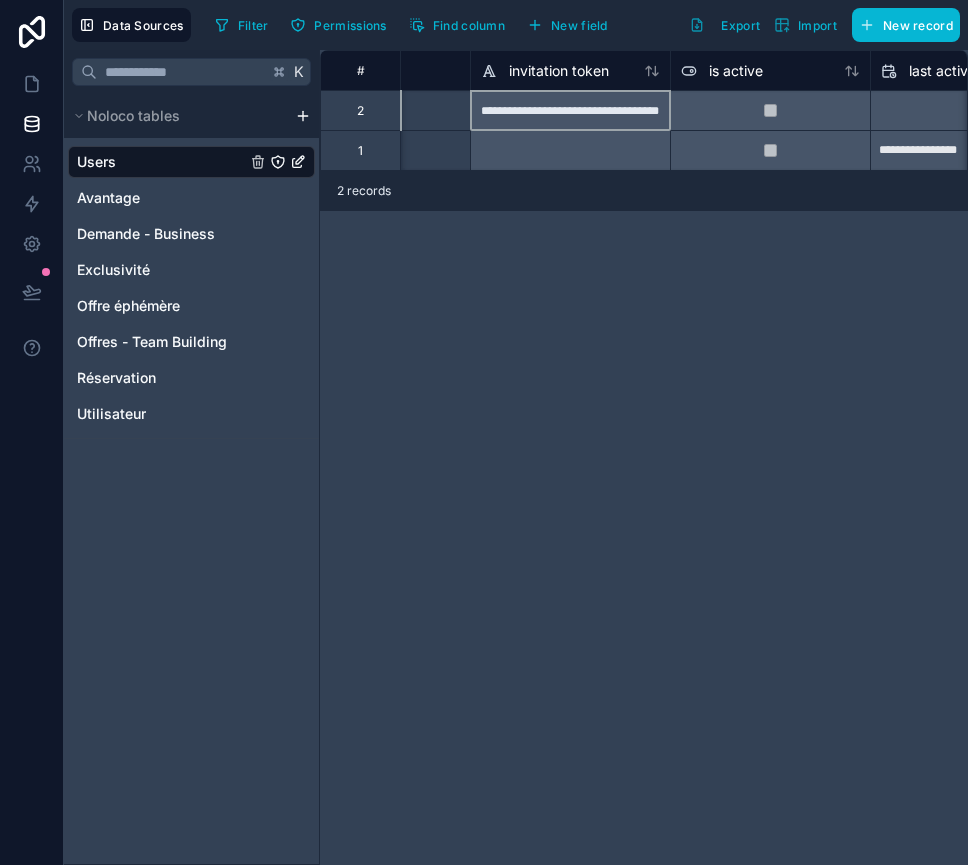 click on "**********" at bounding box center [570, 110] 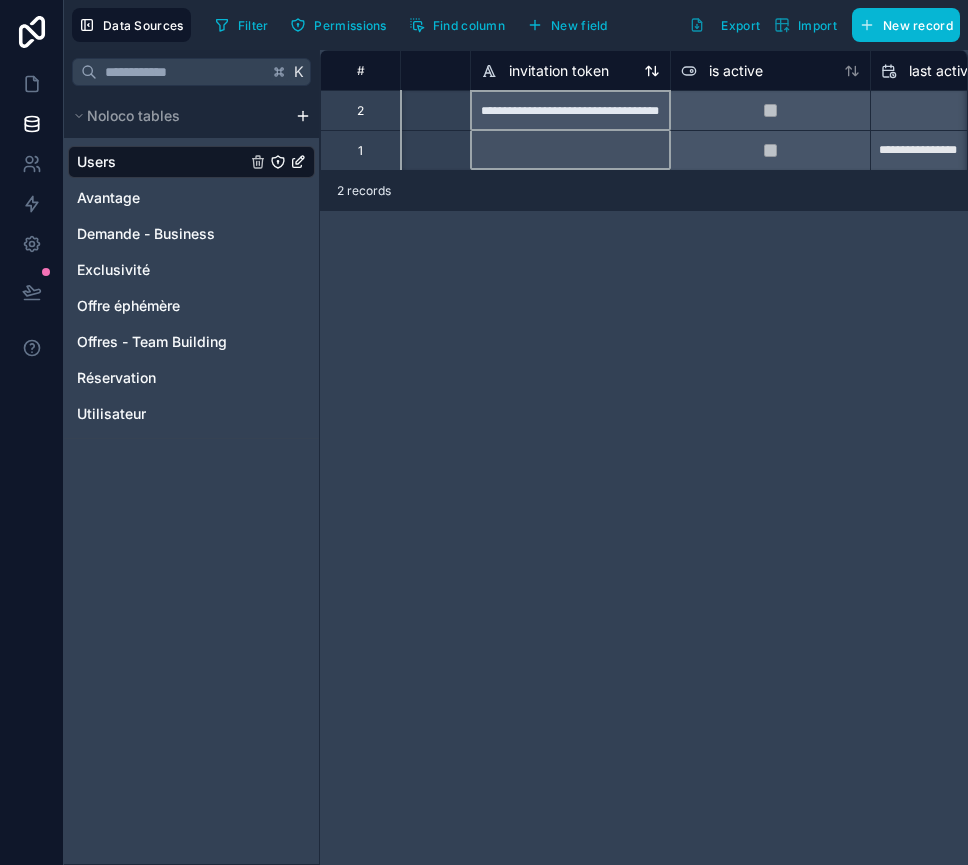 click on "invitation token" at bounding box center [545, 71] 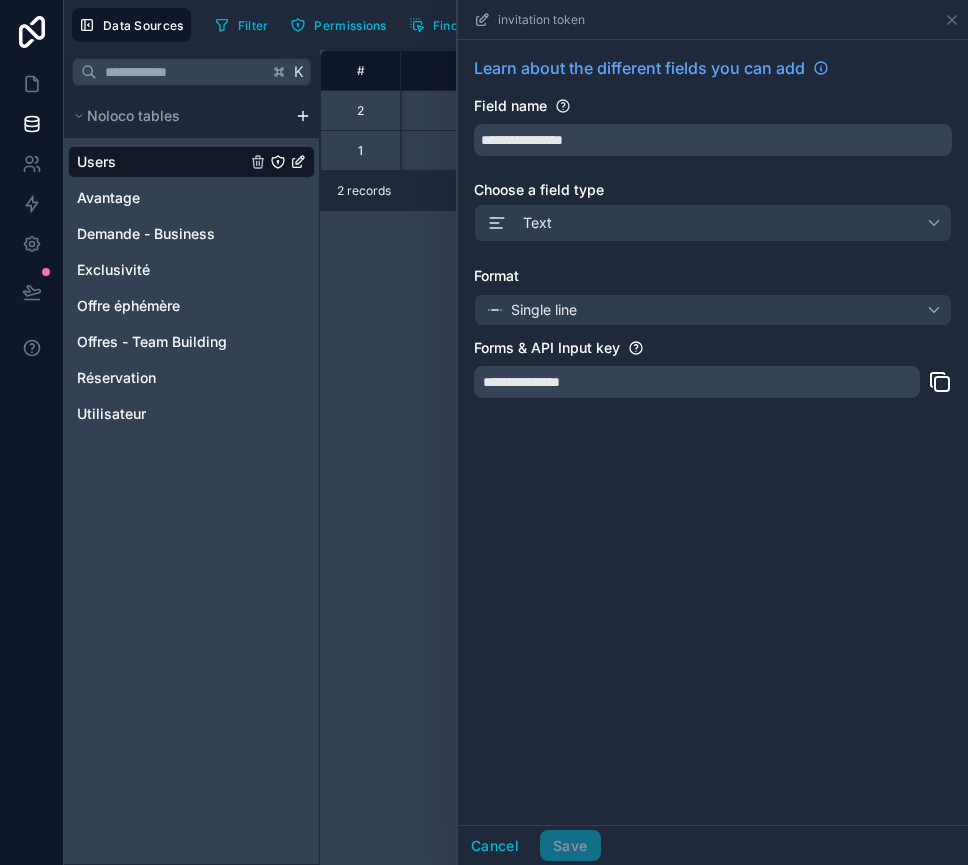 click on "**********" at bounding box center (713, 388) 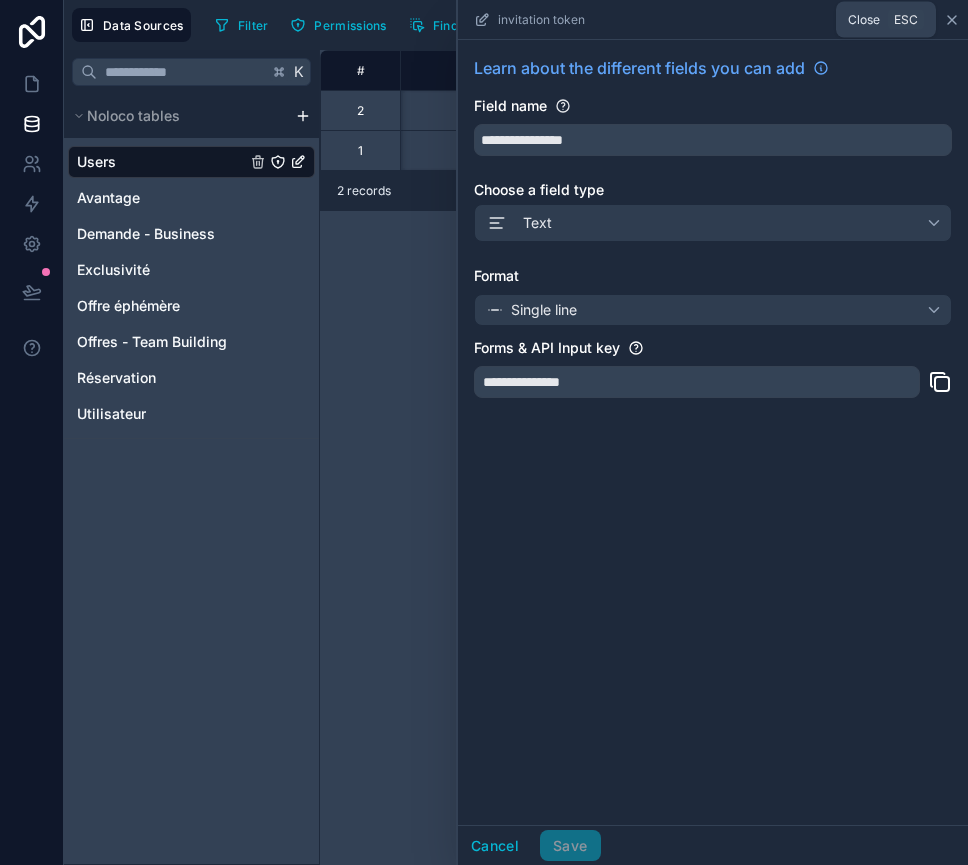 click 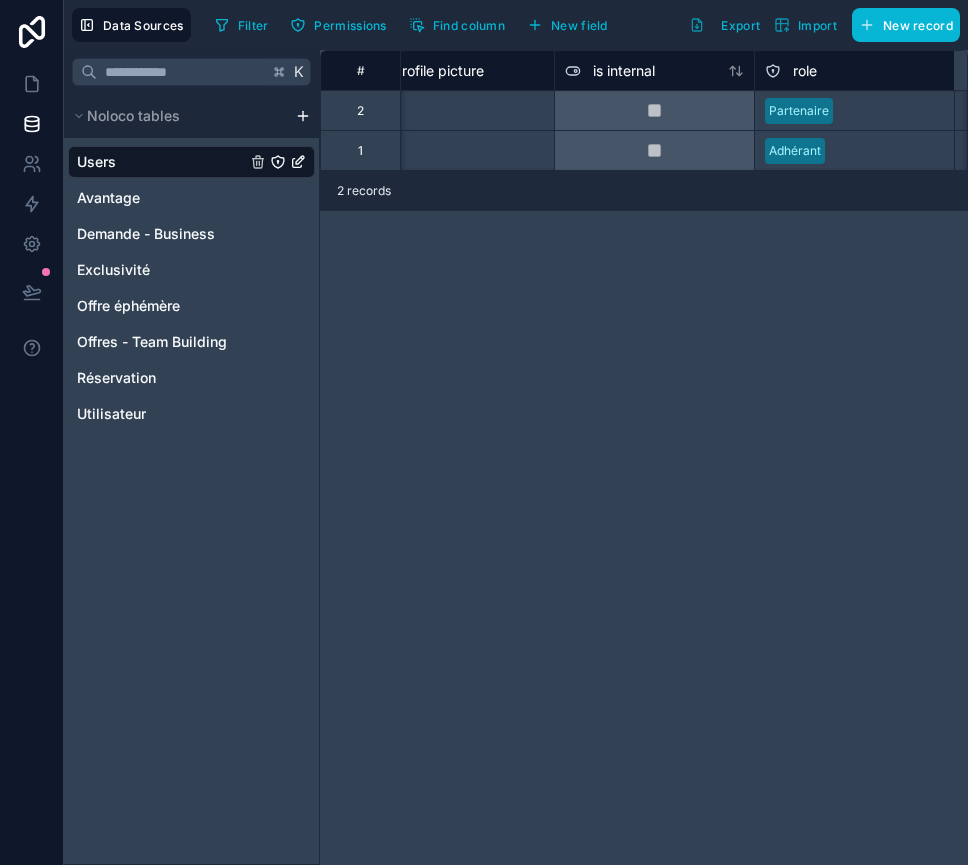 scroll, scrollTop: 0, scrollLeft: 0, axis: both 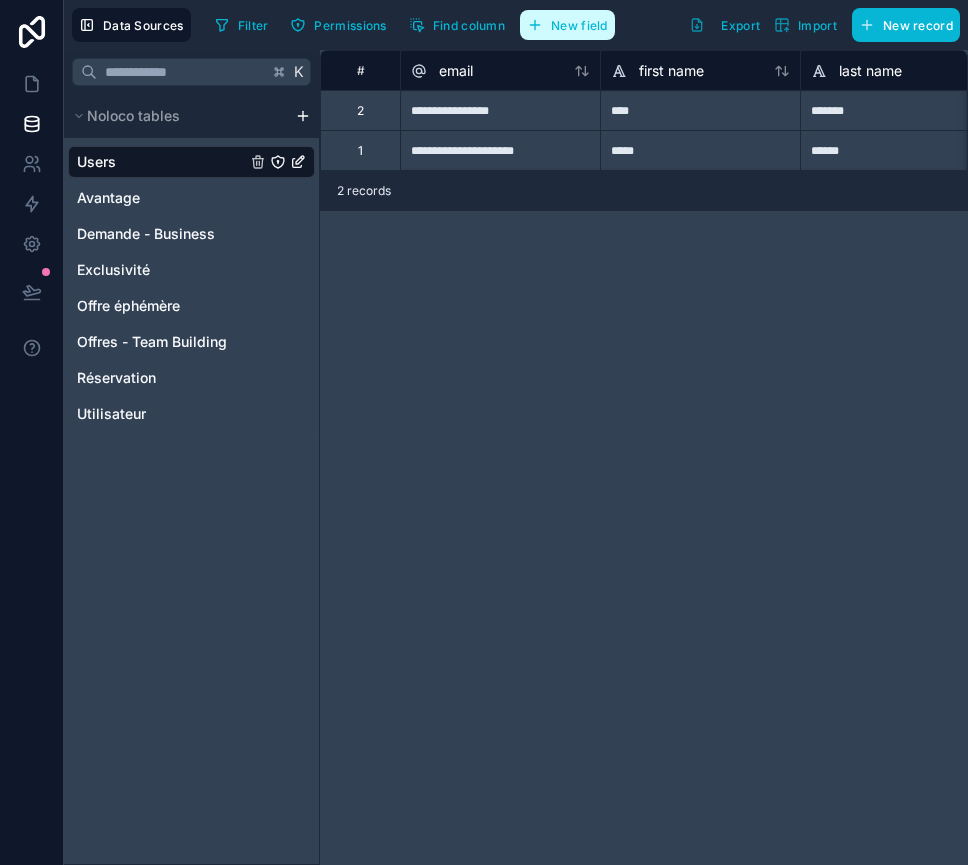 click on "New field" at bounding box center (567, 25) 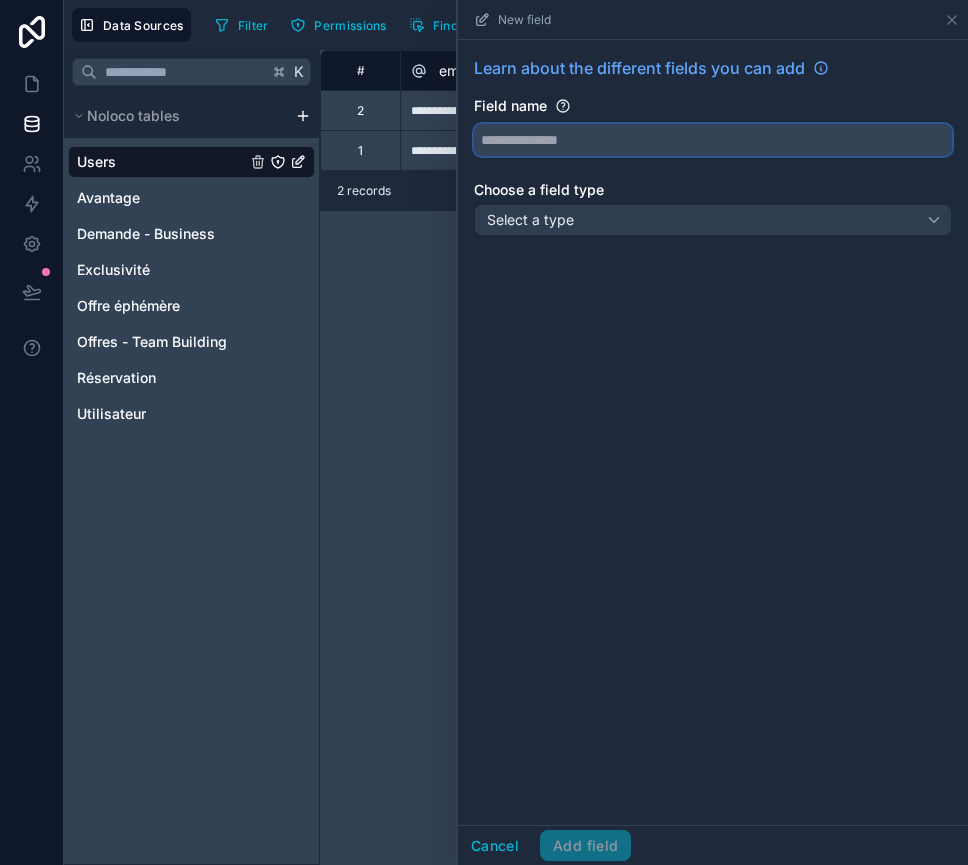 click at bounding box center [713, 140] 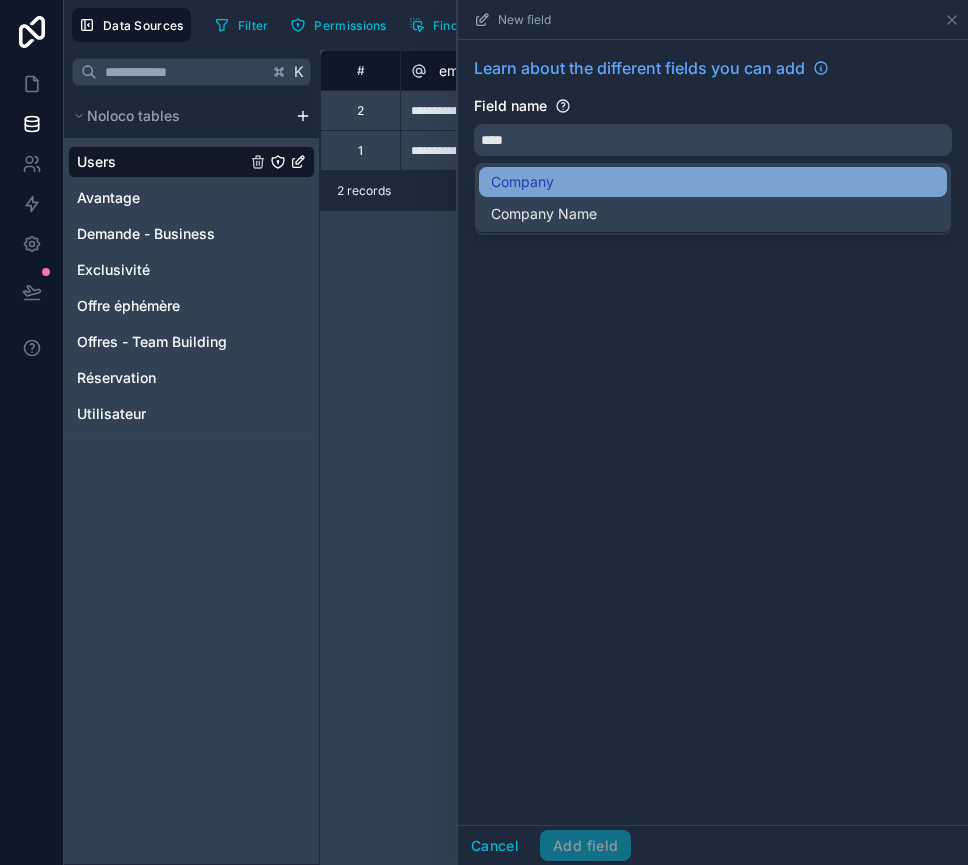 click on "Company" at bounding box center (522, 182) 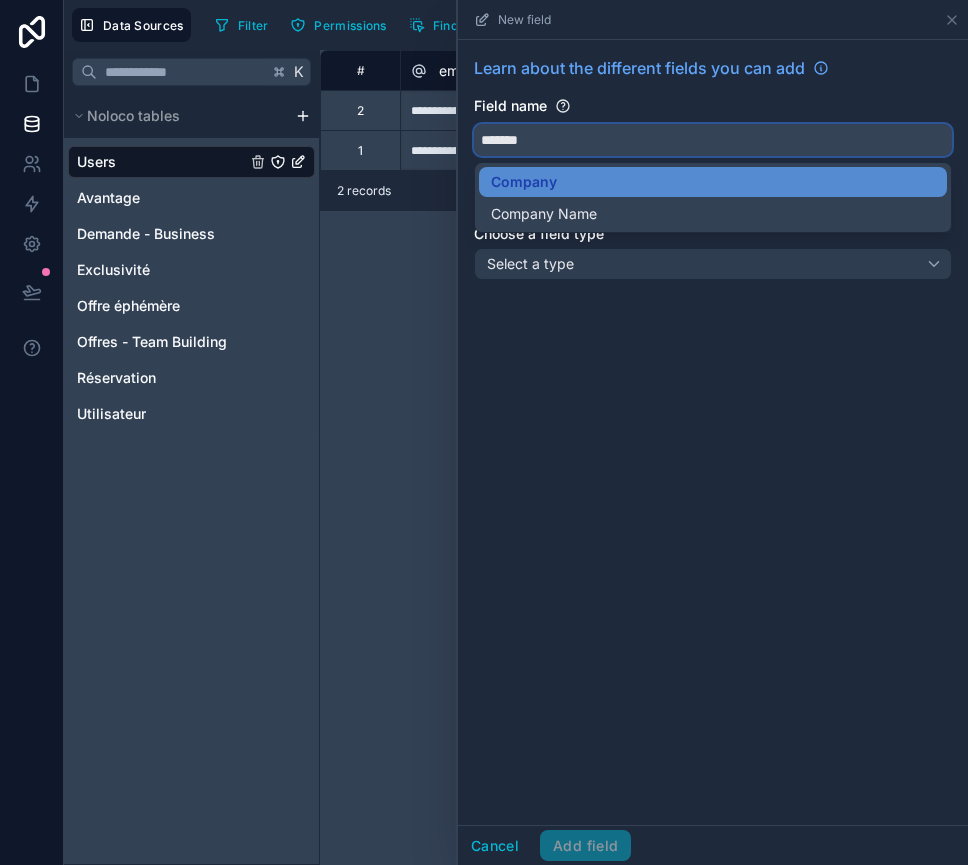 click on "*******" at bounding box center (713, 140) 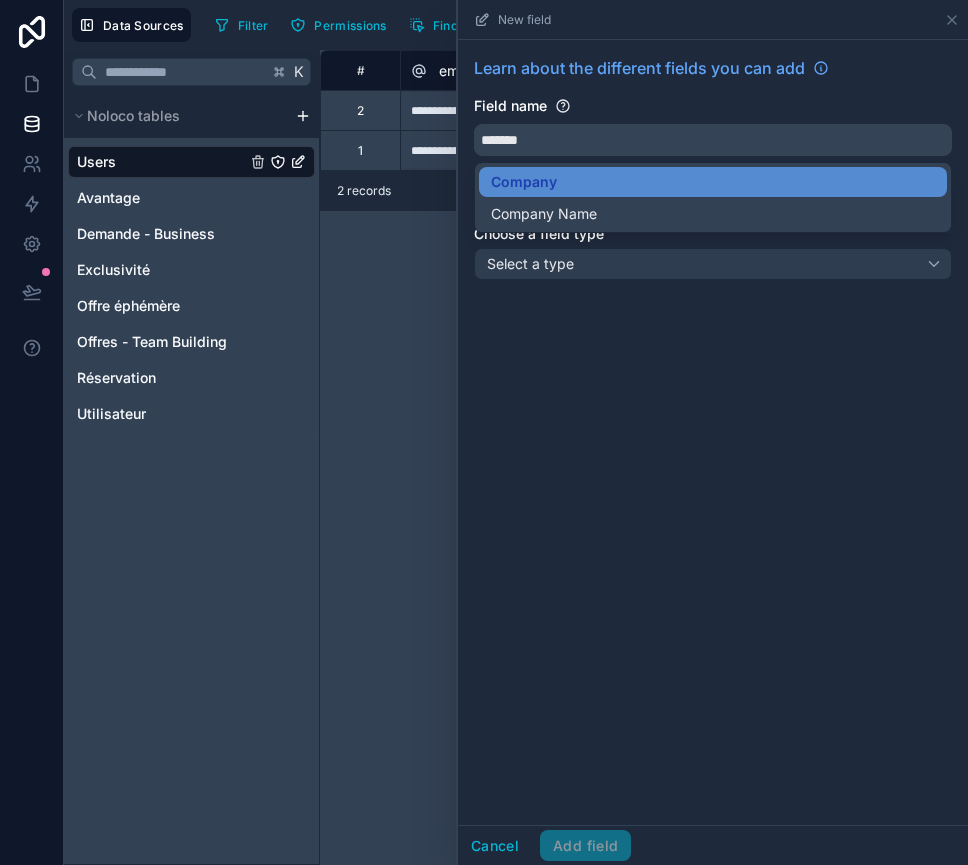 click on "Learn about the different fields you can add Field name ******* The name has to be unique Choose a field type Select a type" at bounding box center (713, 432) 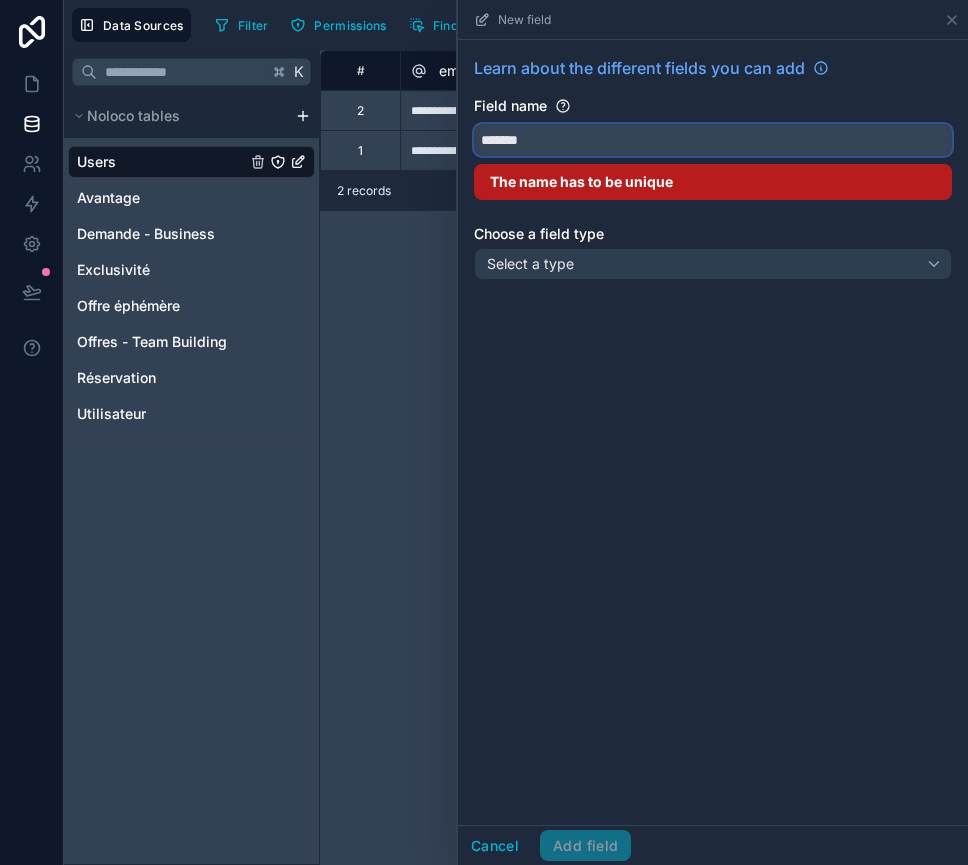 click on "*******" at bounding box center (713, 140) 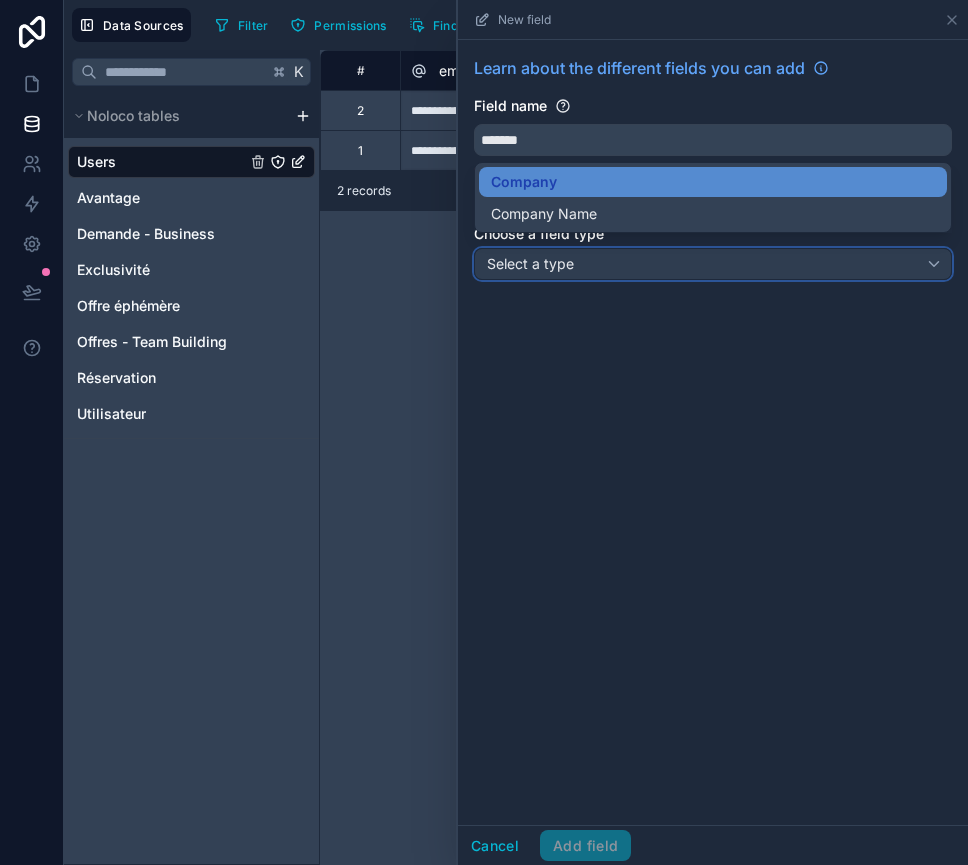 click on "Select a type" at bounding box center [713, 264] 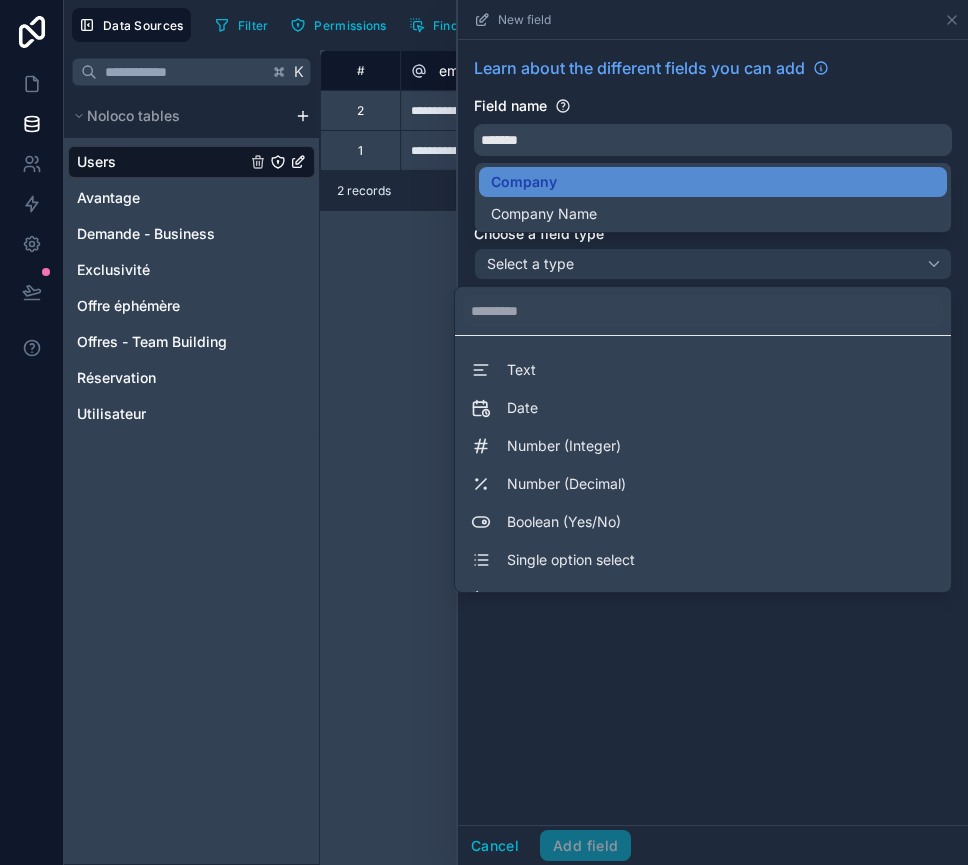 click at bounding box center (713, 432) 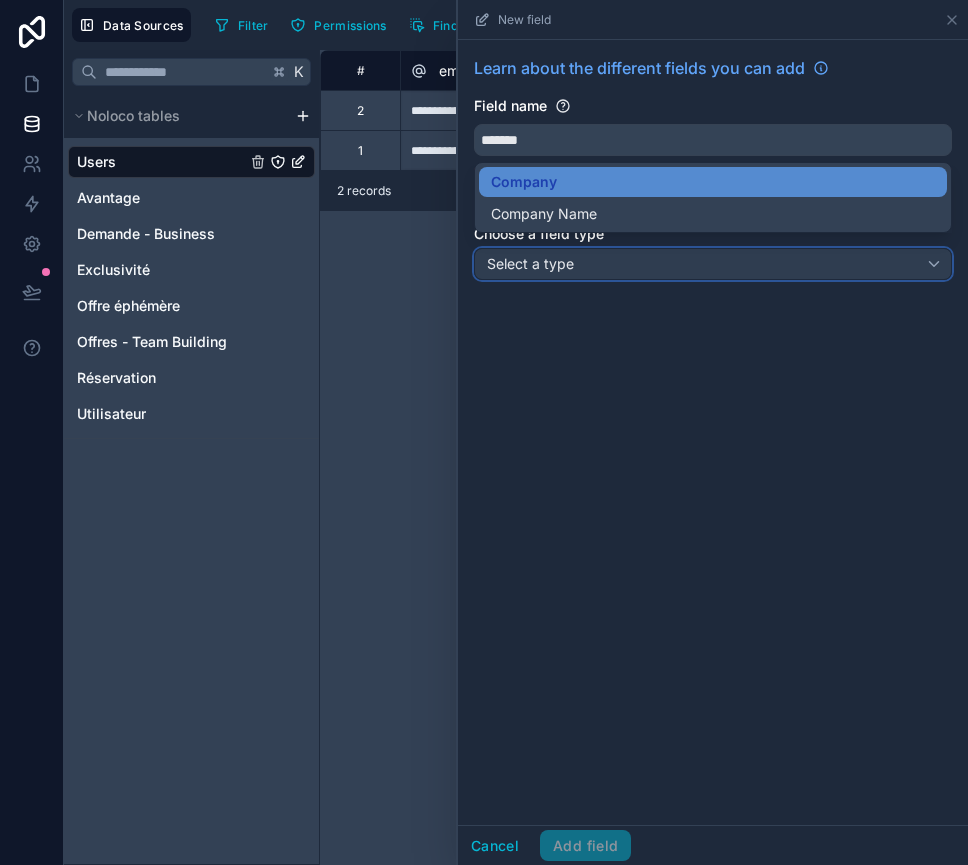 click on "Select a type" at bounding box center [713, 264] 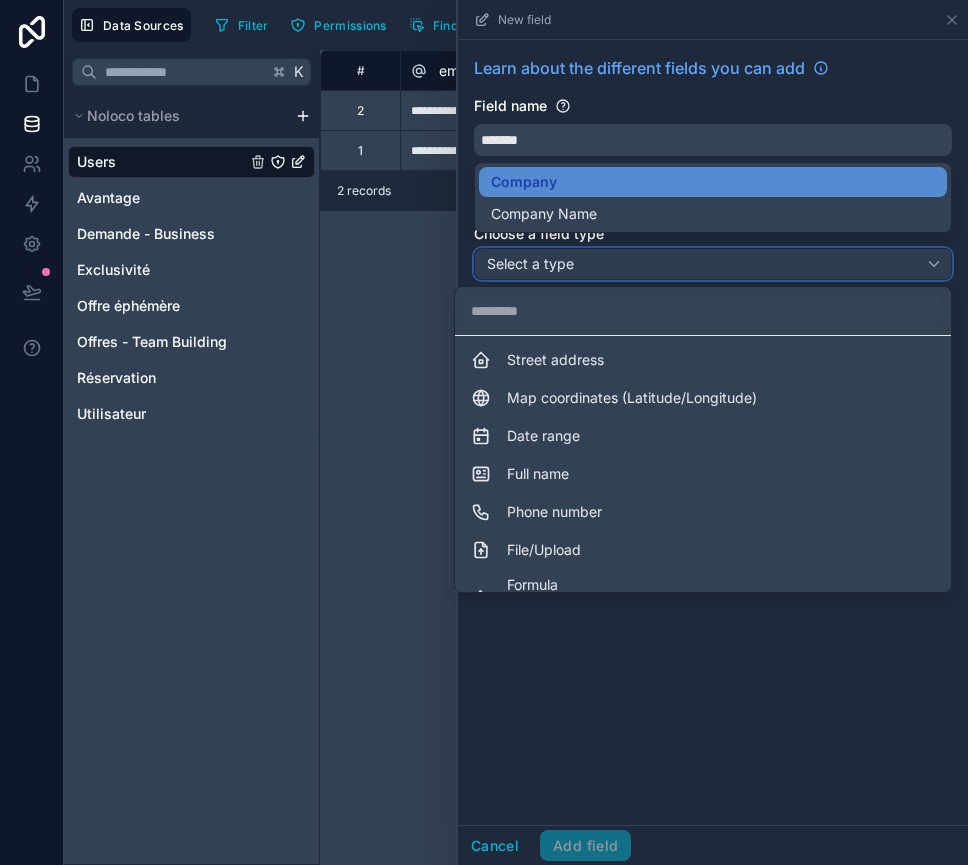 scroll, scrollTop: 0, scrollLeft: 0, axis: both 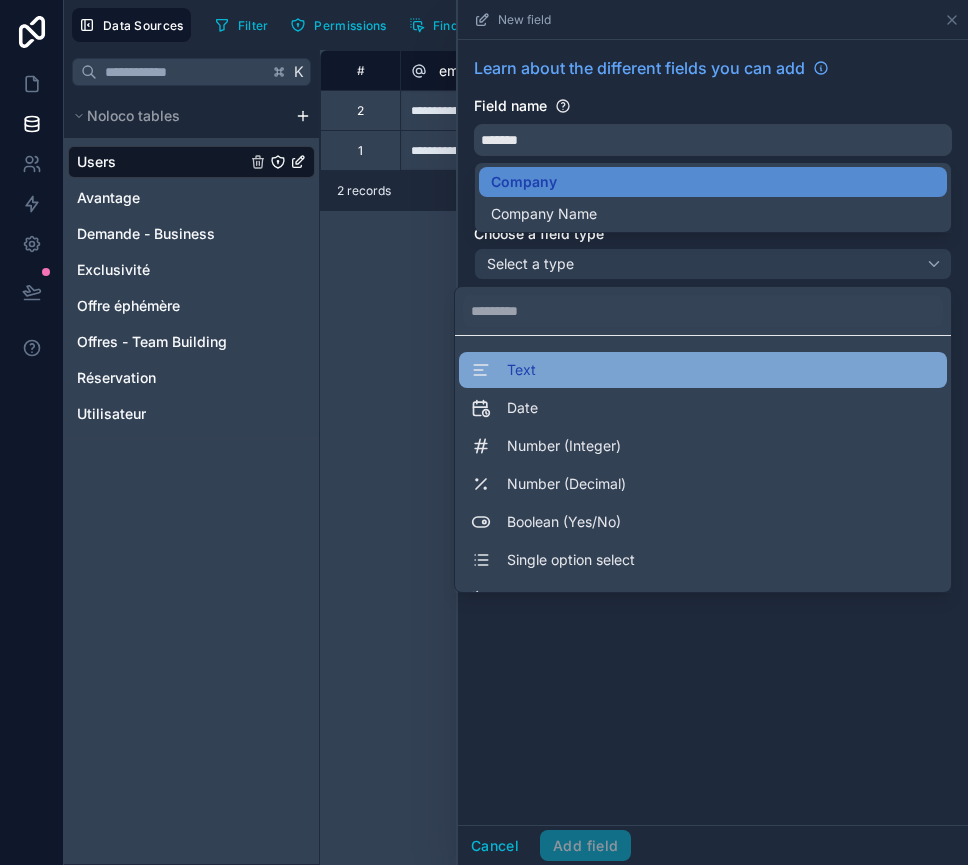 click on "Text" at bounding box center (521, 370) 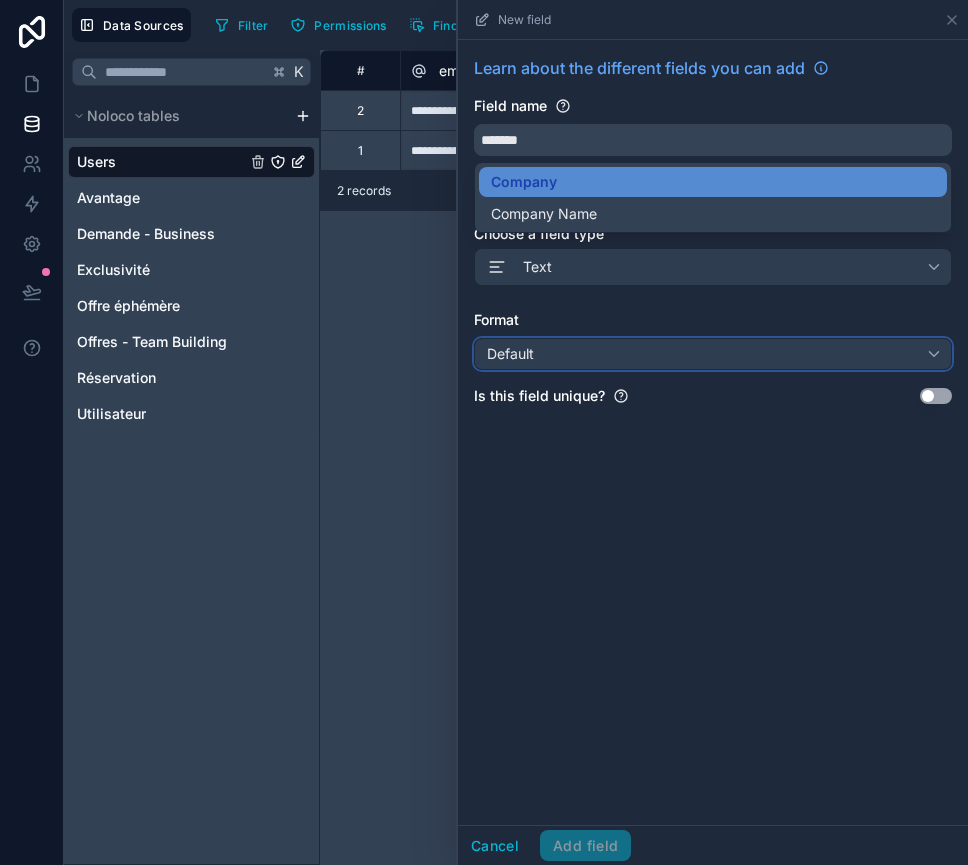 click on "Default" at bounding box center (713, 354) 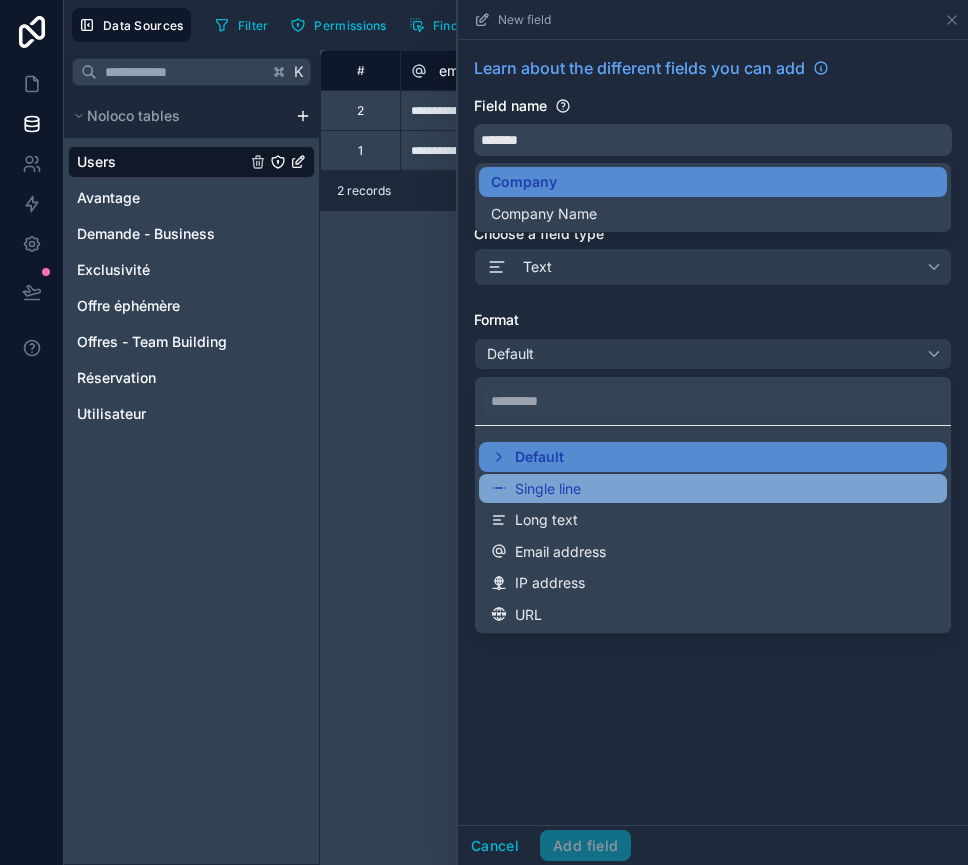 click on "Single line" at bounding box center (713, 489) 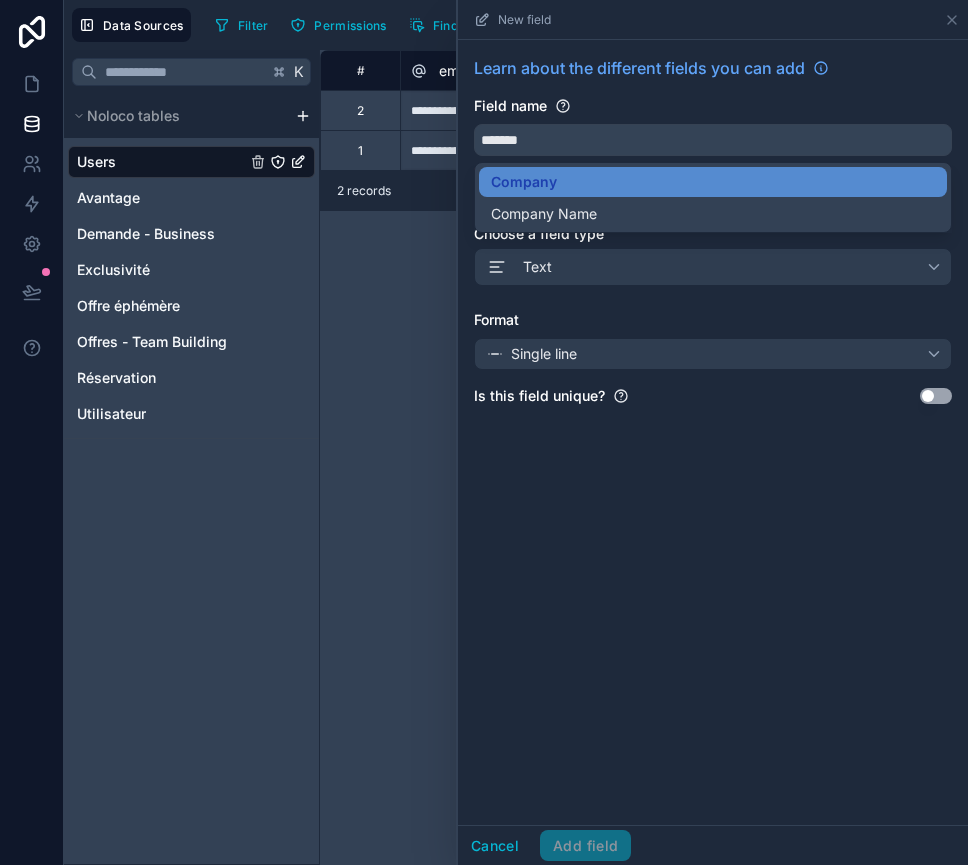 click on "Learn about the different fields you can add Field name ******* The name has to be unique Choose a field type Text Format Single line Is this field unique? Use setting" at bounding box center (713, 432) 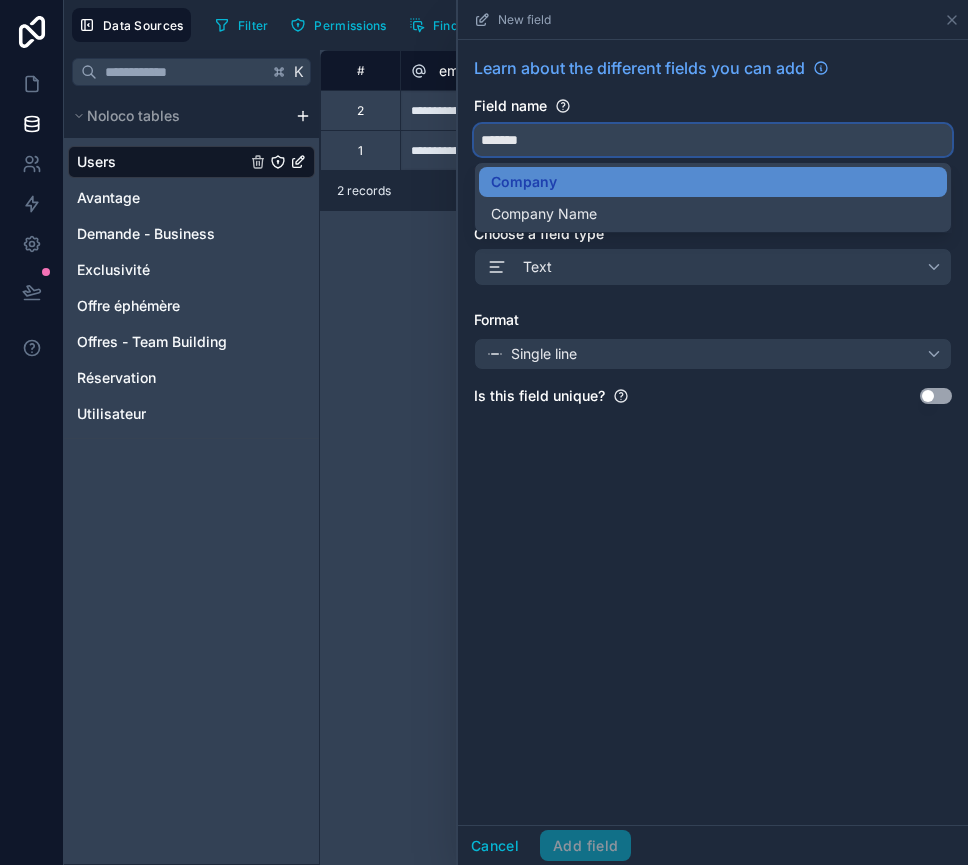click on "*******" at bounding box center (713, 140) 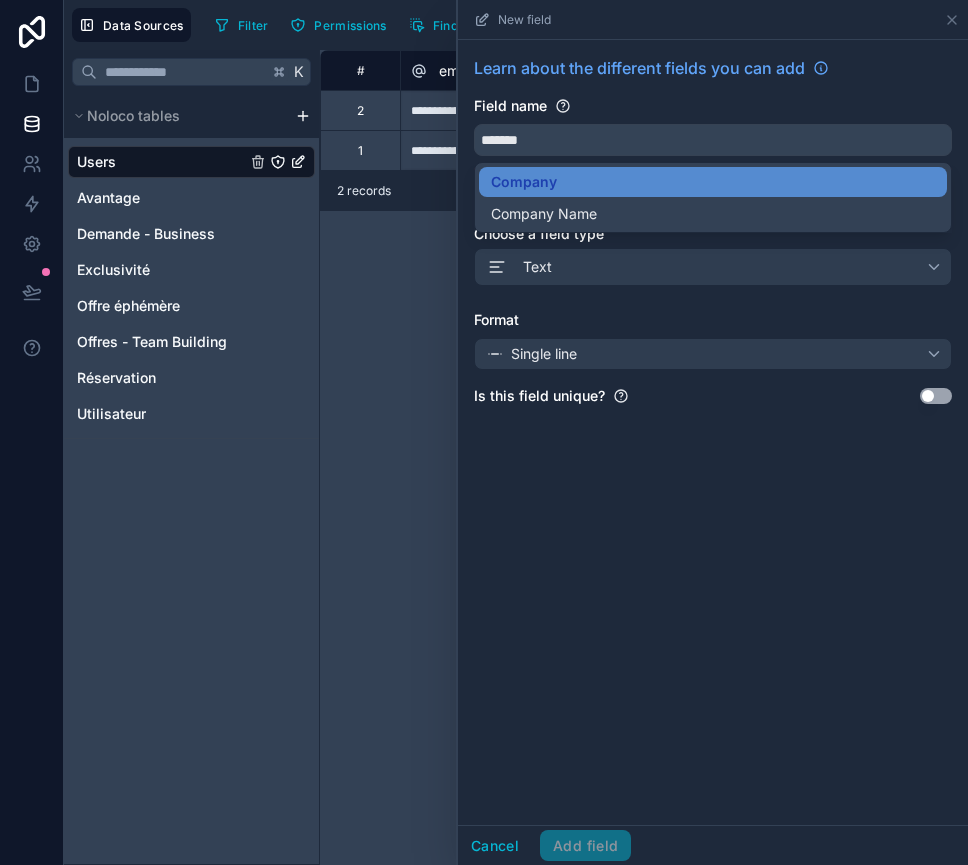 click on "Learn about the different fields you can add Field name ******* The name has to be unique Choose a field type Text Format Single line Is this field unique? Use setting" at bounding box center [713, 432] 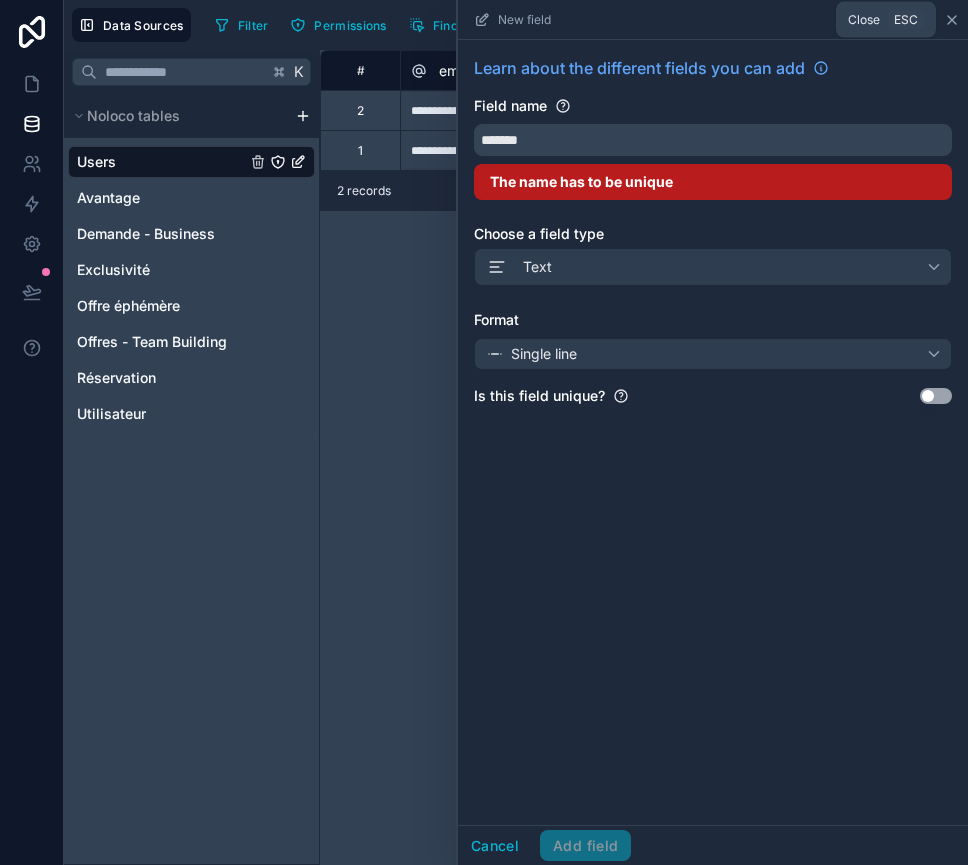 click 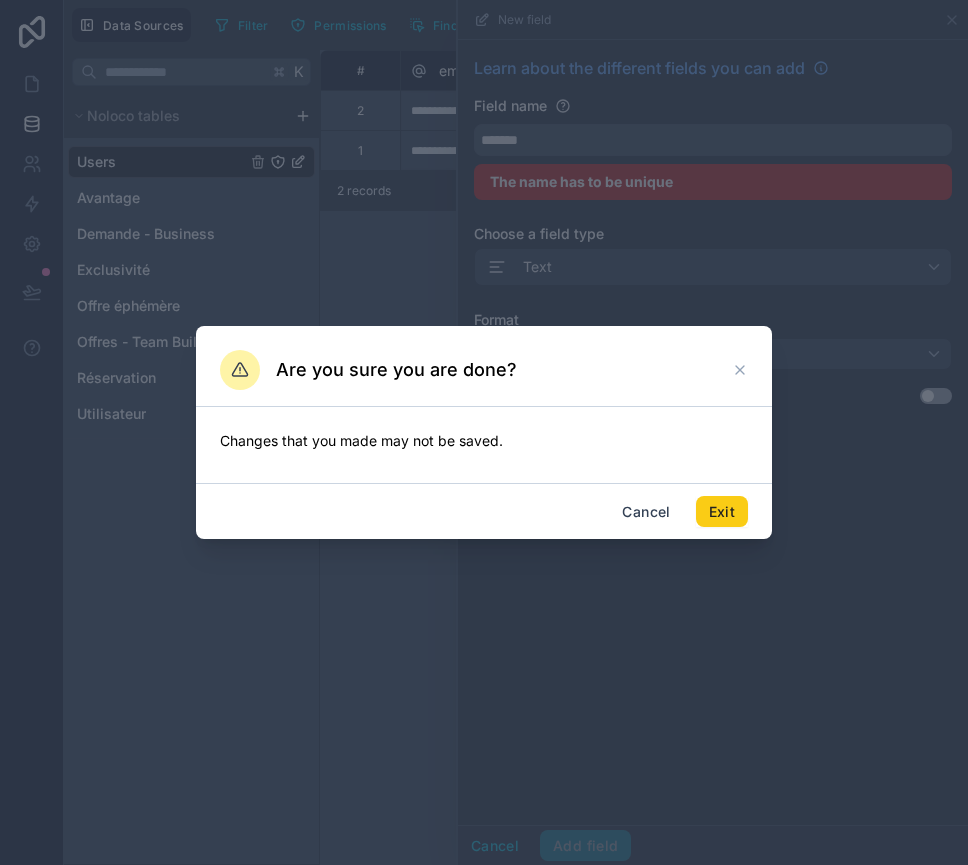 click on "Exit" at bounding box center (722, 512) 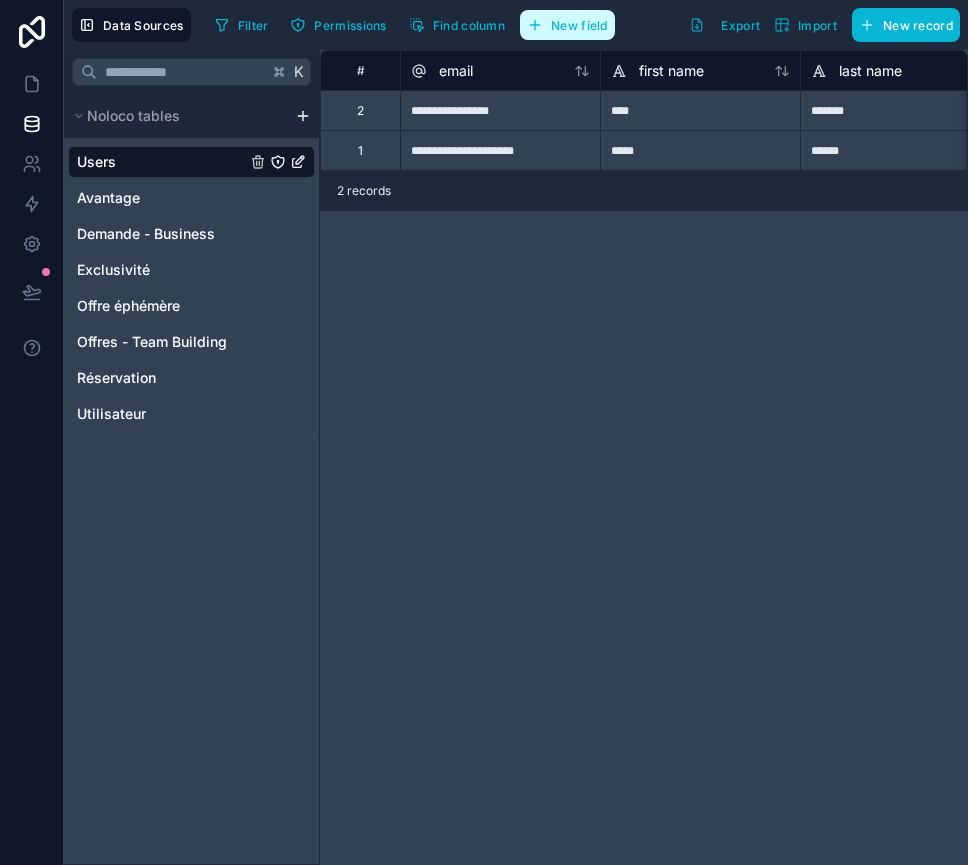 click on "New field" at bounding box center (567, 25) 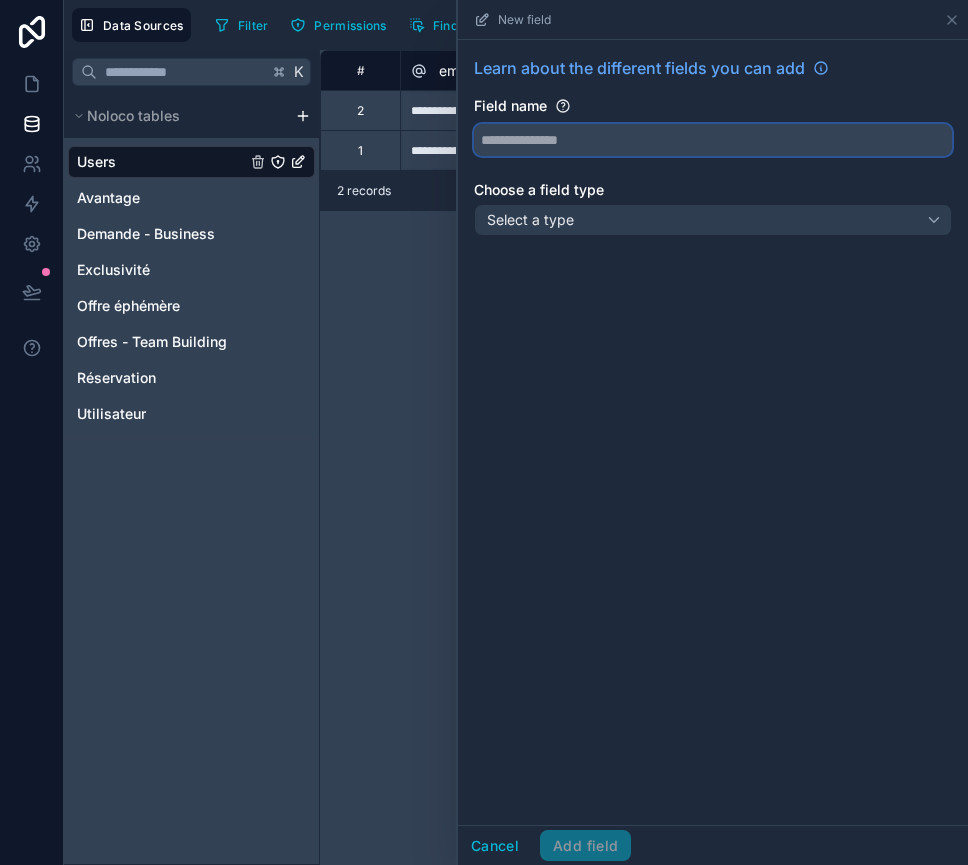 click at bounding box center (713, 140) 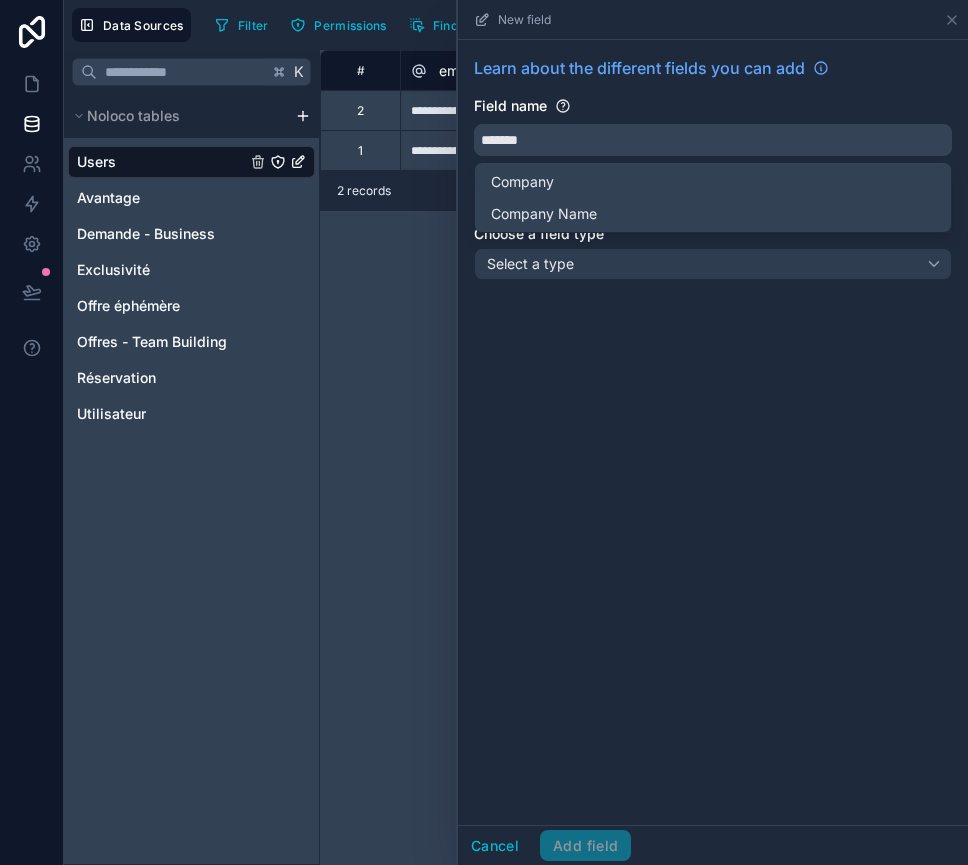 click on "Learn about the different fields you can add Field name ******* The name has to be unique Choose a field type Select a type" at bounding box center [713, 432] 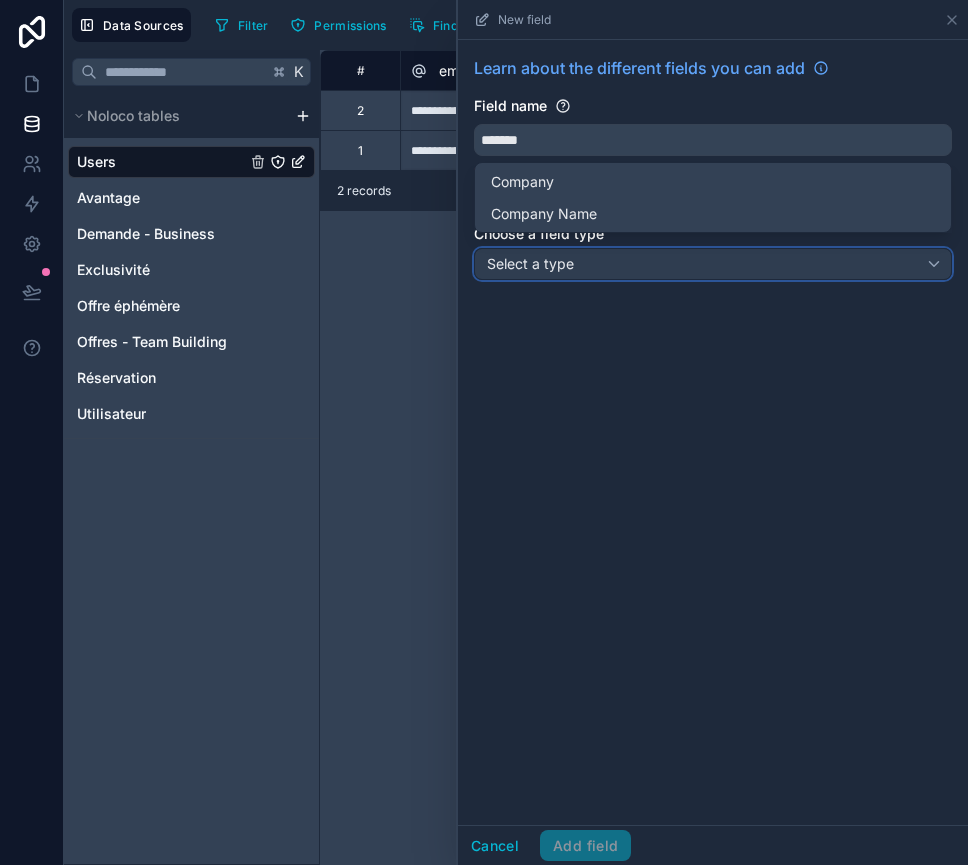 click on "Select a type" at bounding box center (713, 264) 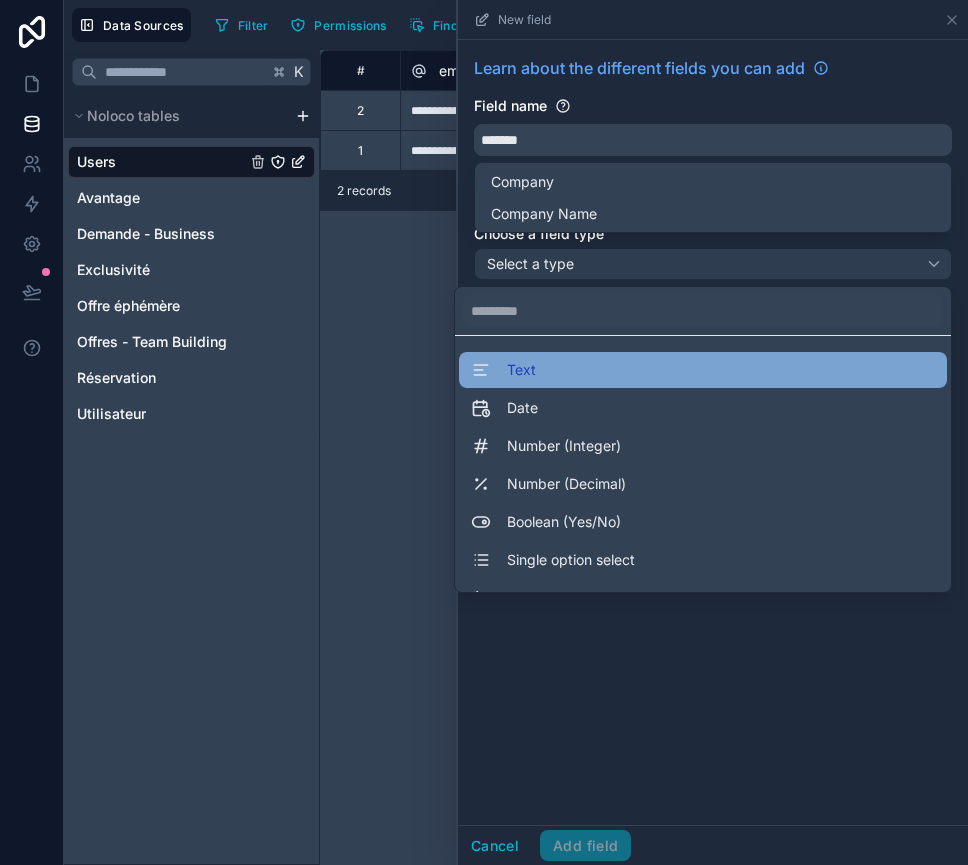 click on "Text" at bounding box center (521, 370) 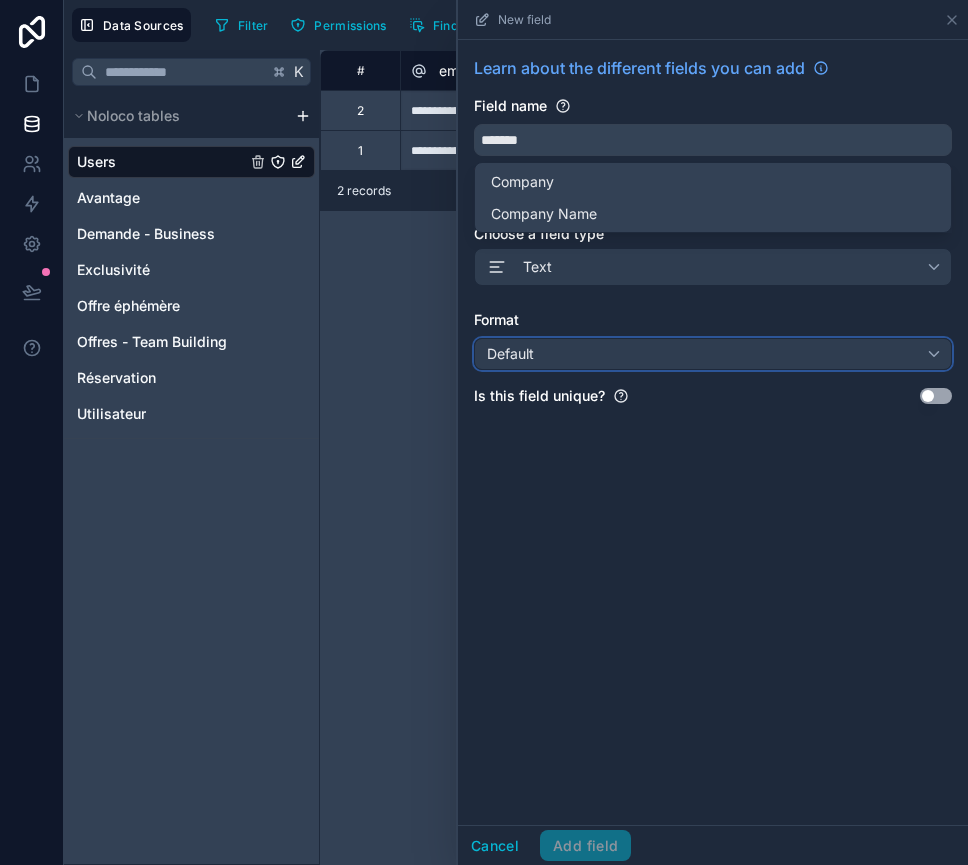 click on "Default" at bounding box center (713, 354) 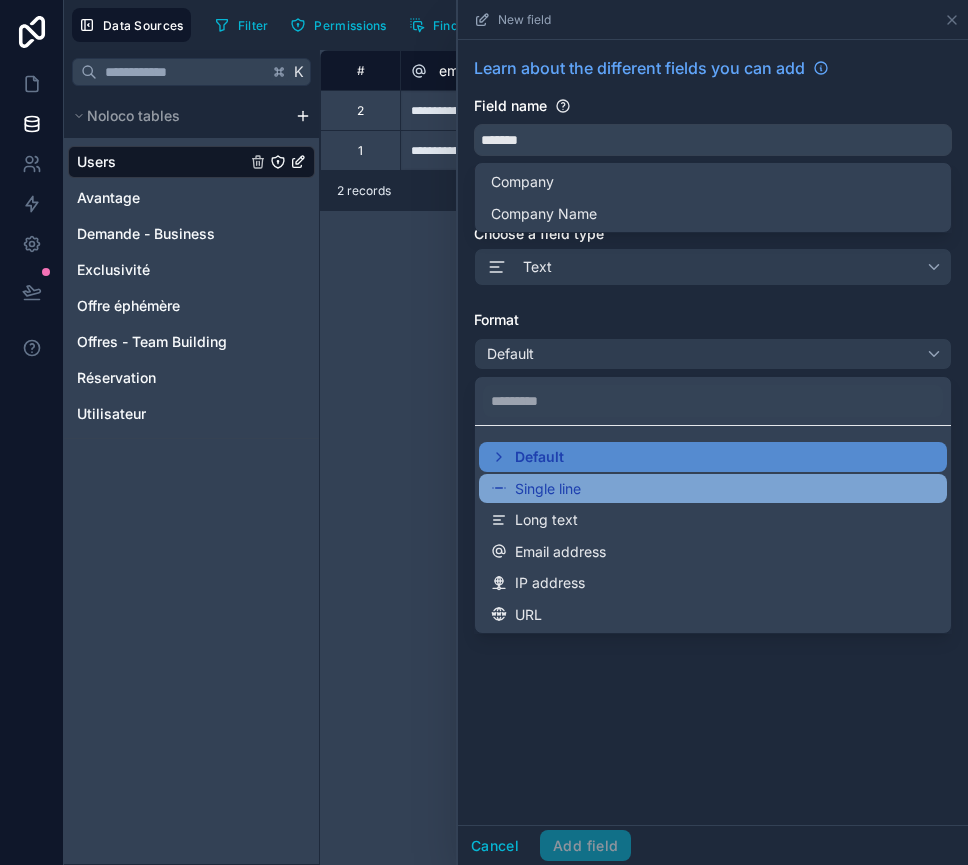 click on "Single line" at bounding box center (548, 489) 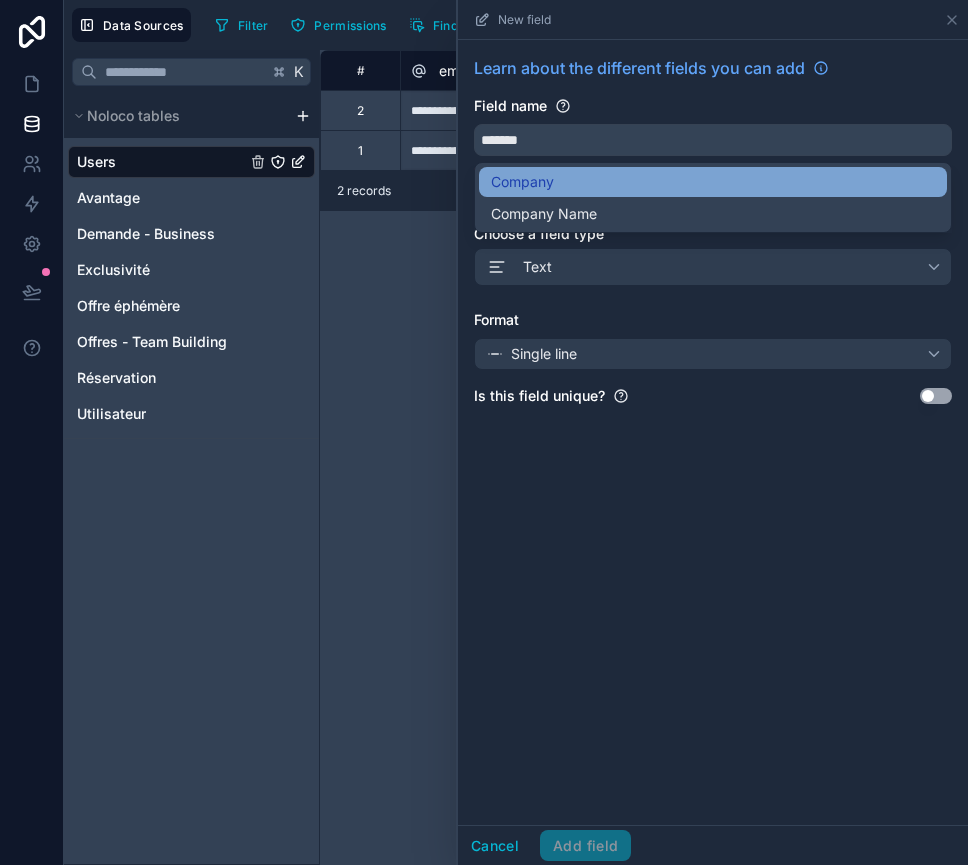 click on "Company" at bounding box center (713, 182) 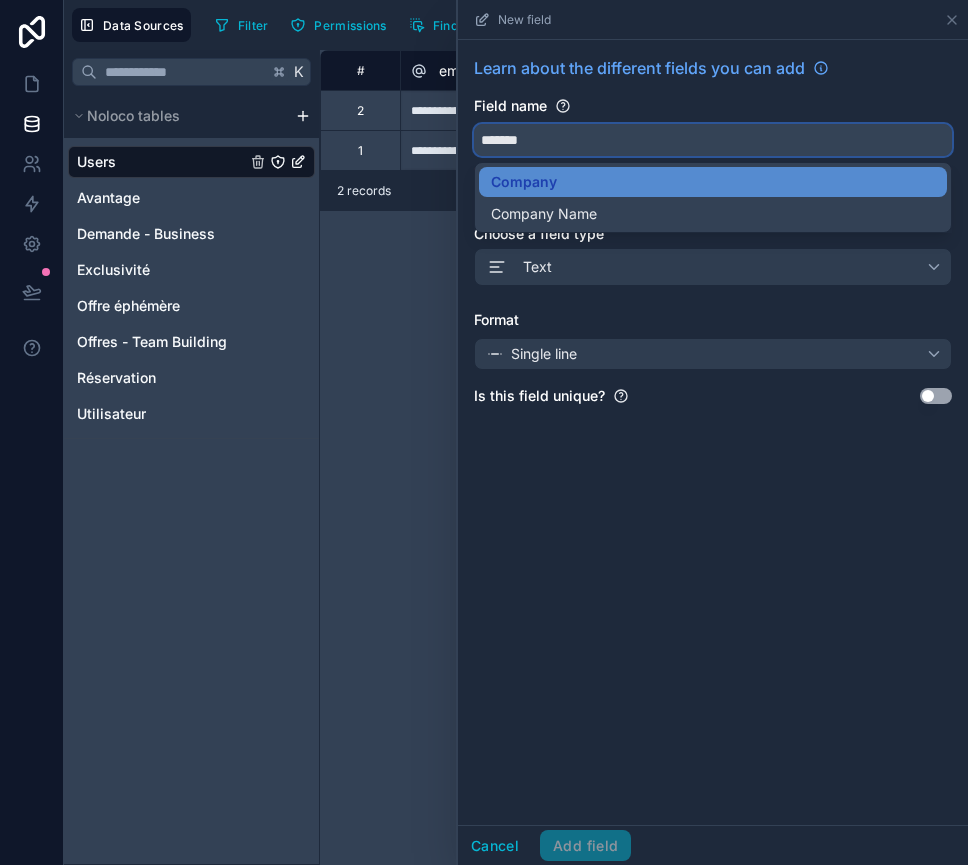 click on "*******" at bounding box center [713, 140] 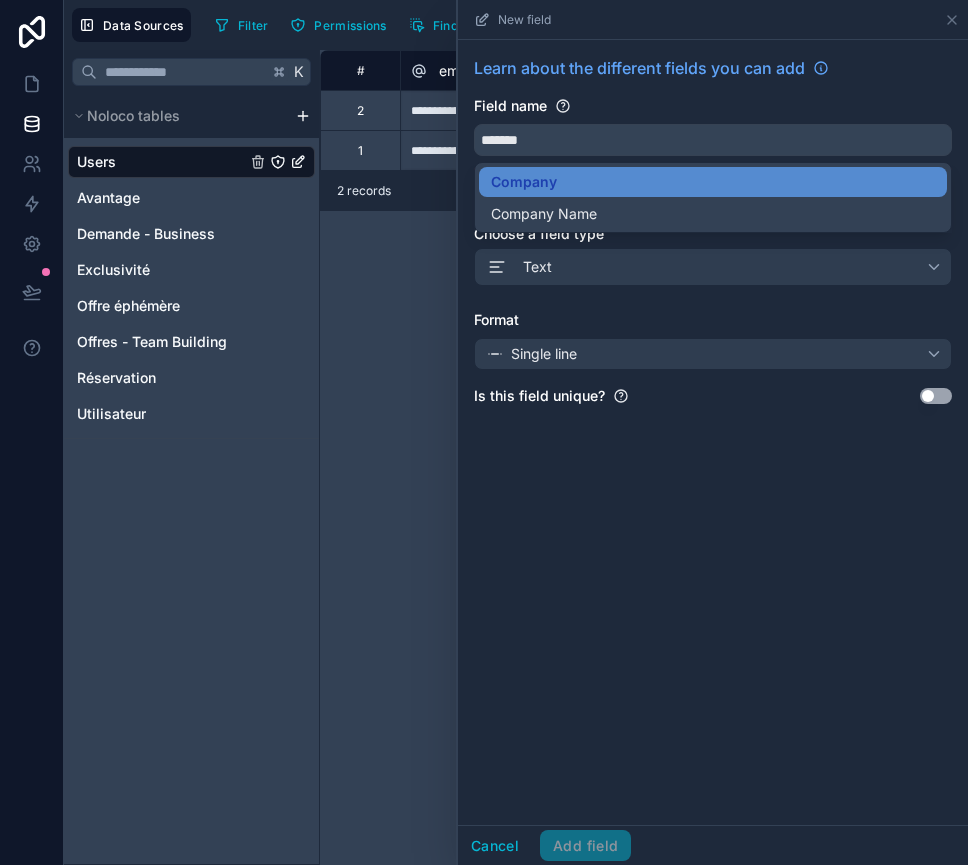 click on "Learn about the different fields you can add Field name ******* The name has to be unique Choose a field type Text Format Single line Is this field unique? Use setting" at bounding box center (713, 432) 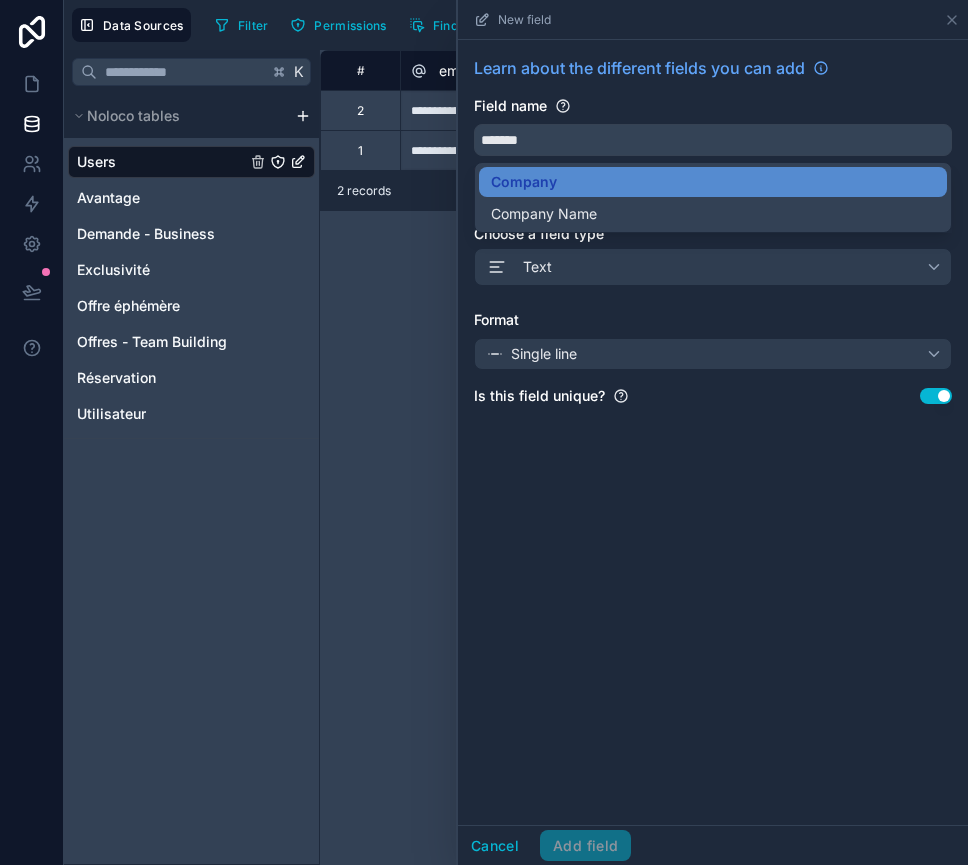 click on "Use setting" at bounding box center (936, 396) 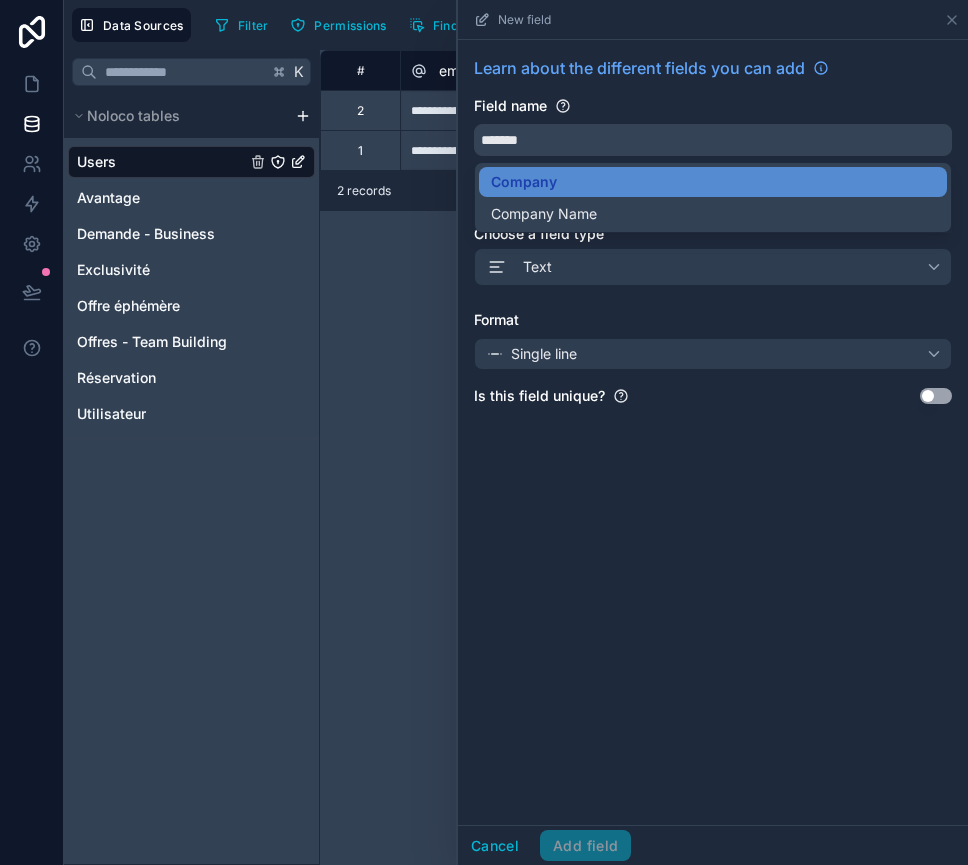 click on "Learn about the different fields you can add Field name ******* The name has to be unique Choose a field type Text Format Single line Is this field unique? Use setting" at bounding box center [713, 239] 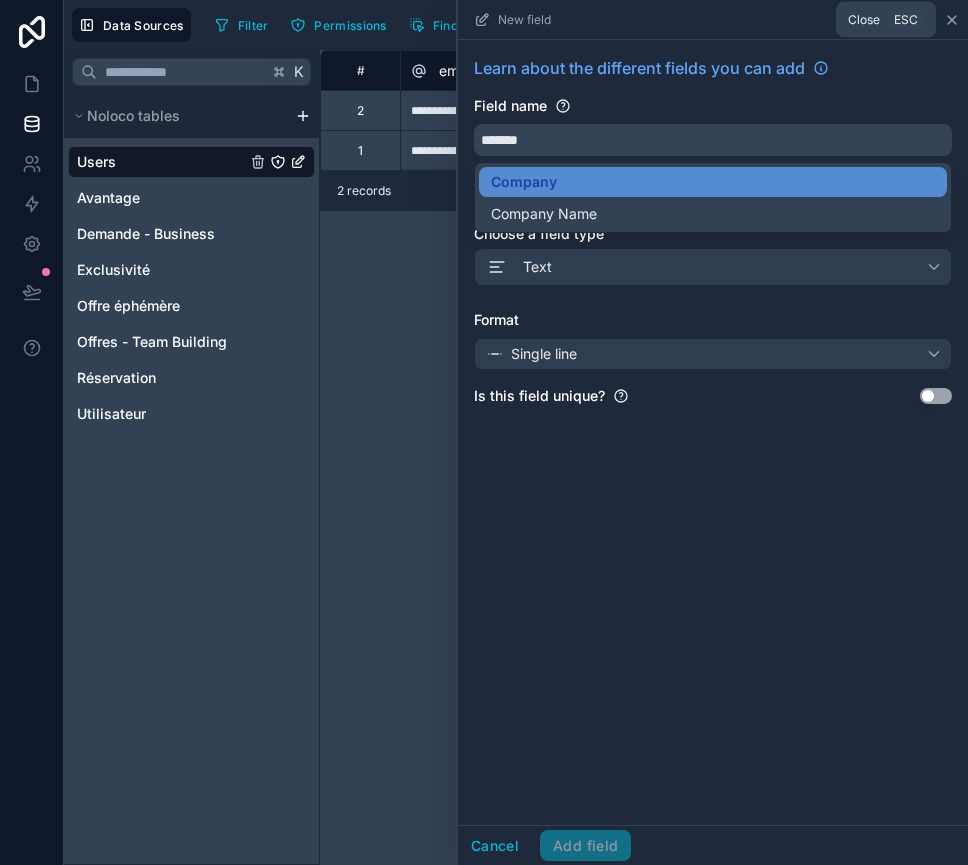 click 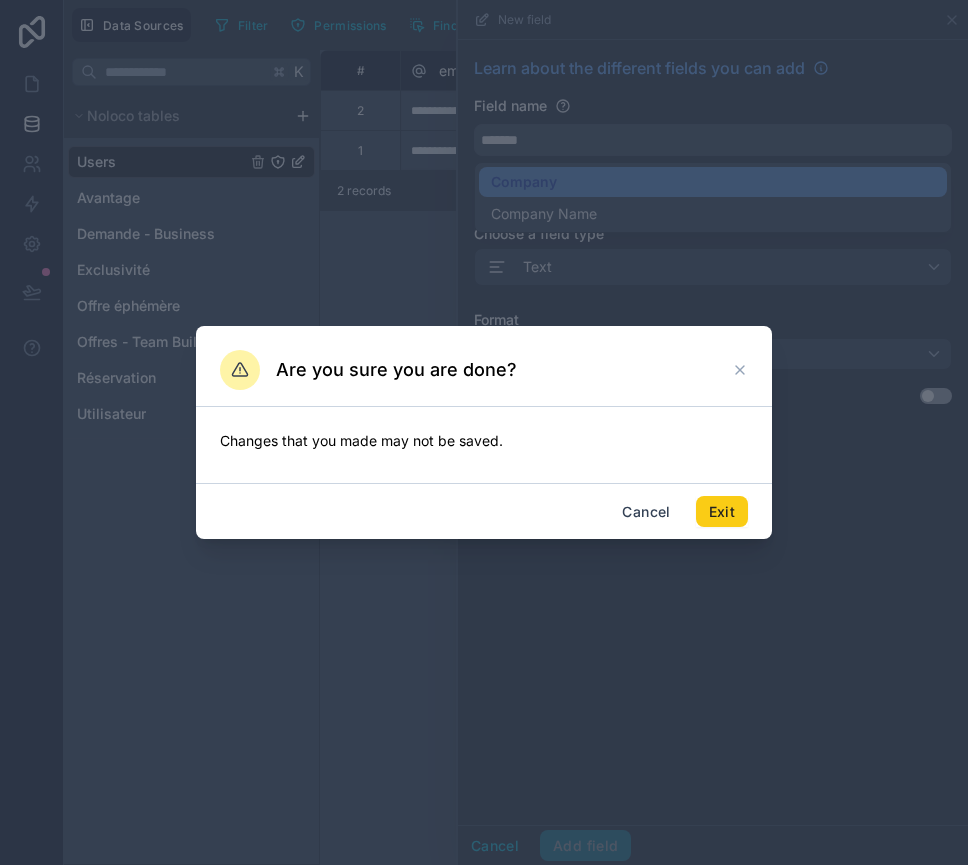 click on "Exit" at bounding box center (722, 512) 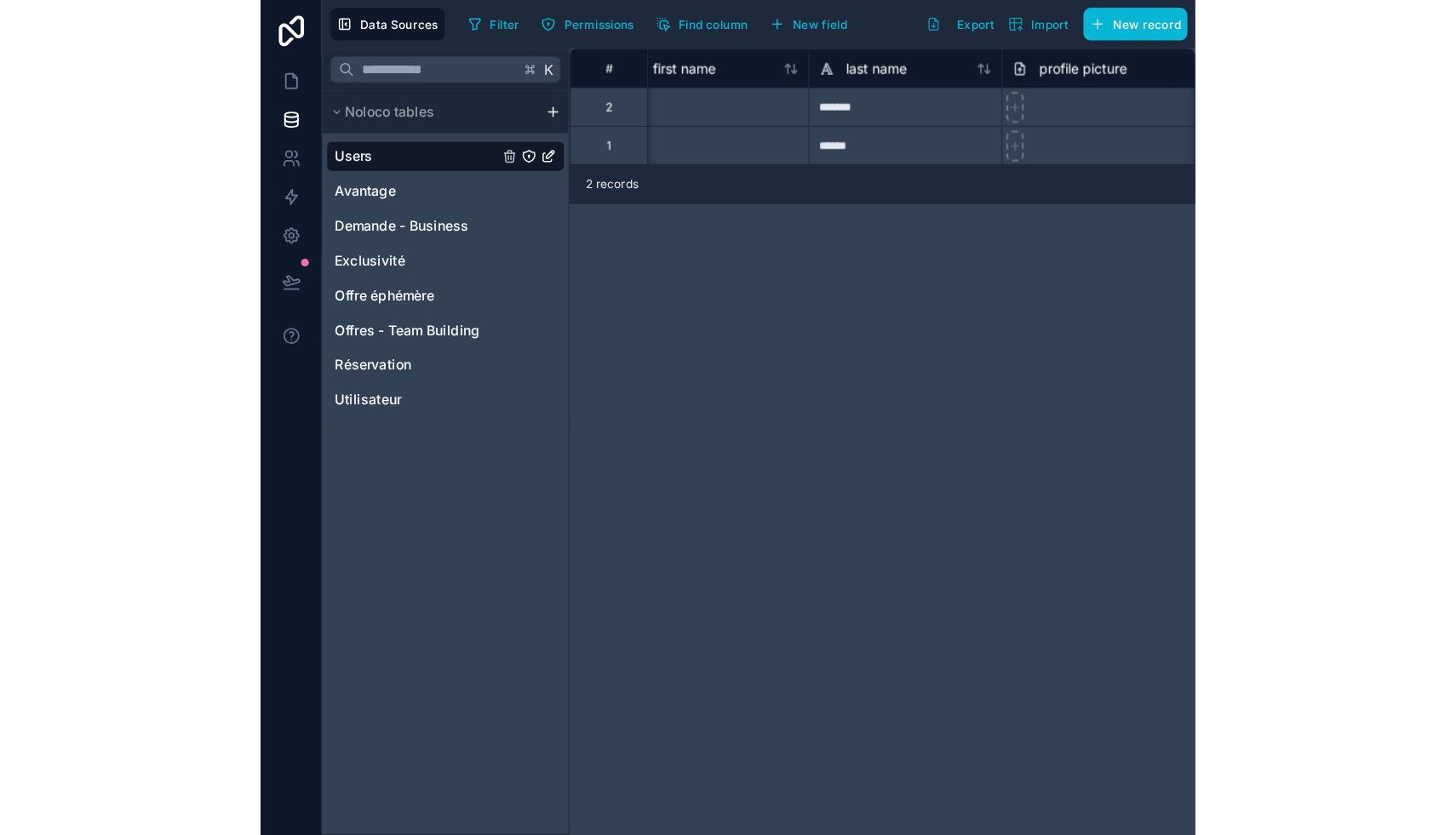 scroll, scrollTop: 0, scrollLeft: 0, axis: both 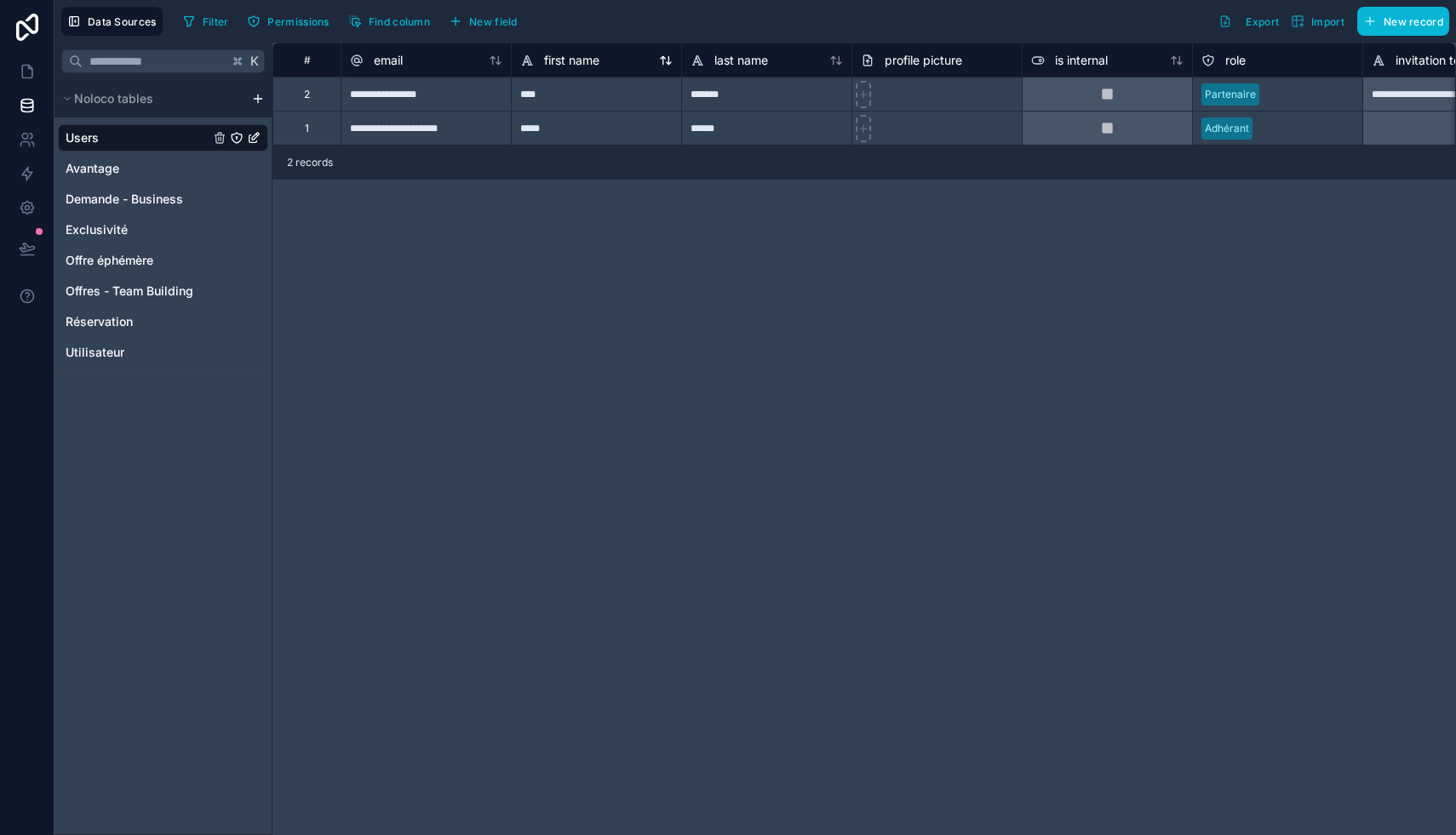 click 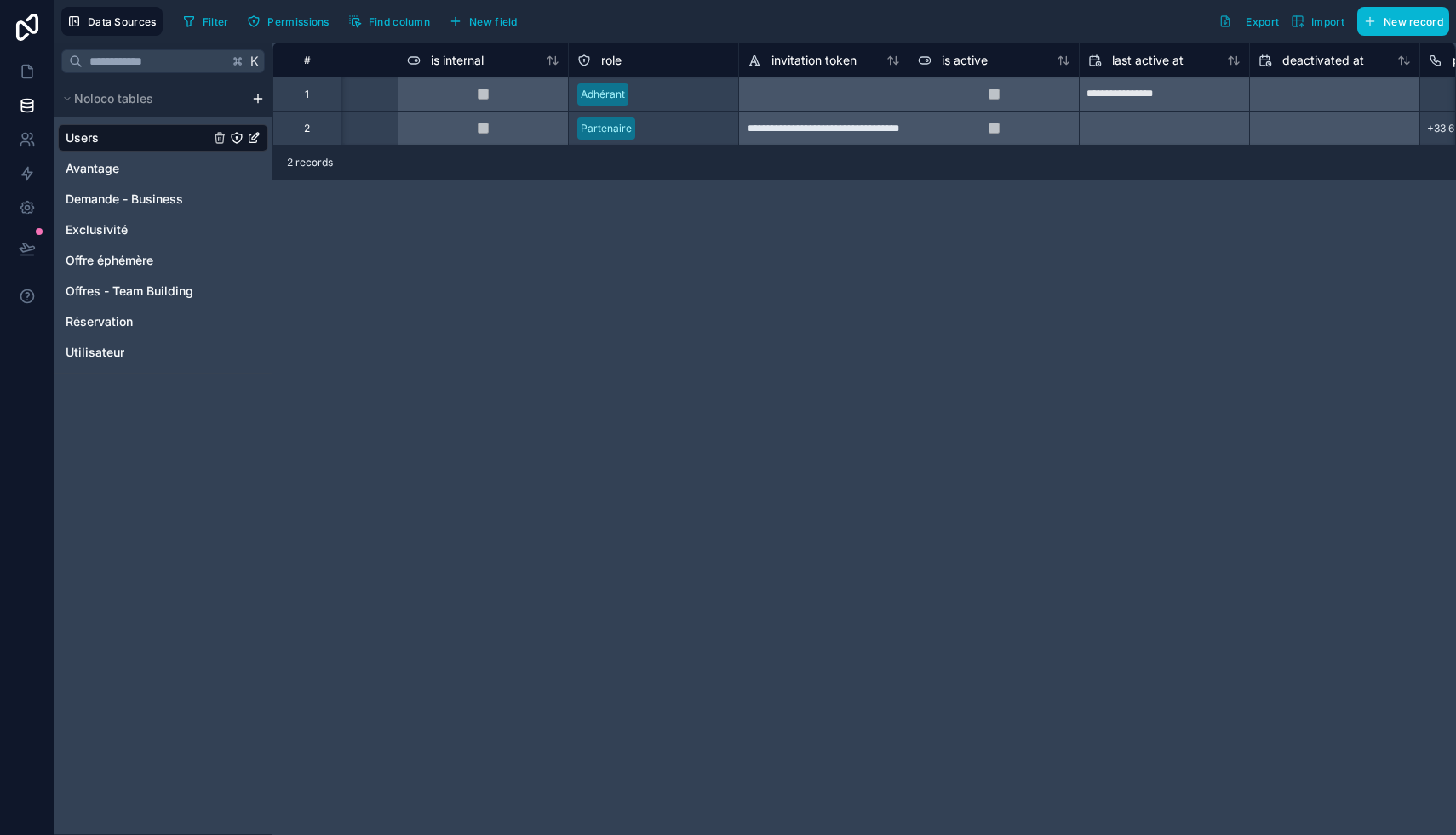 scroll, scrollTop: 0, scrollLeft: 620, axis: horizontal 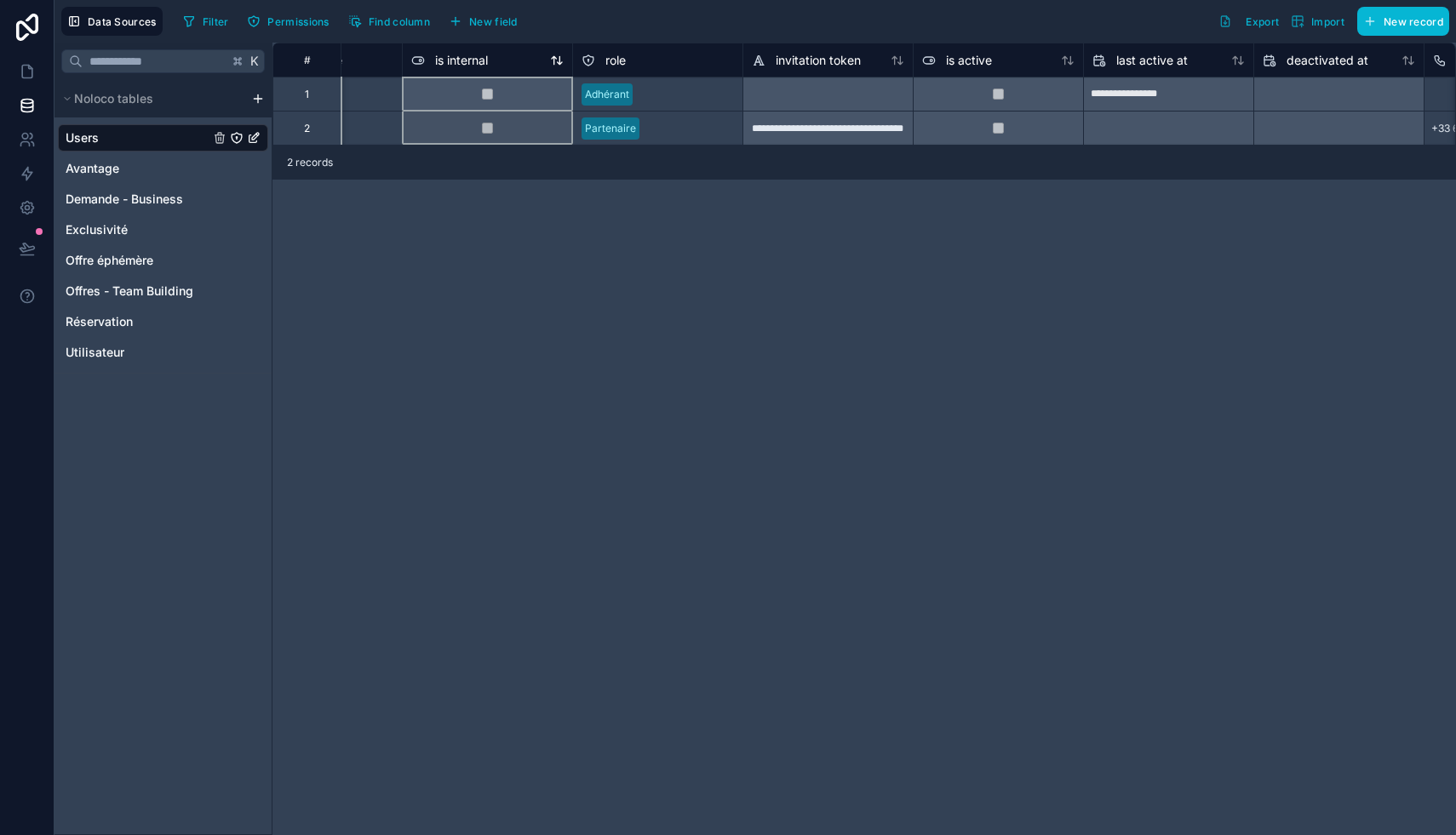click on "is internal" at bounding box center (461, 60) 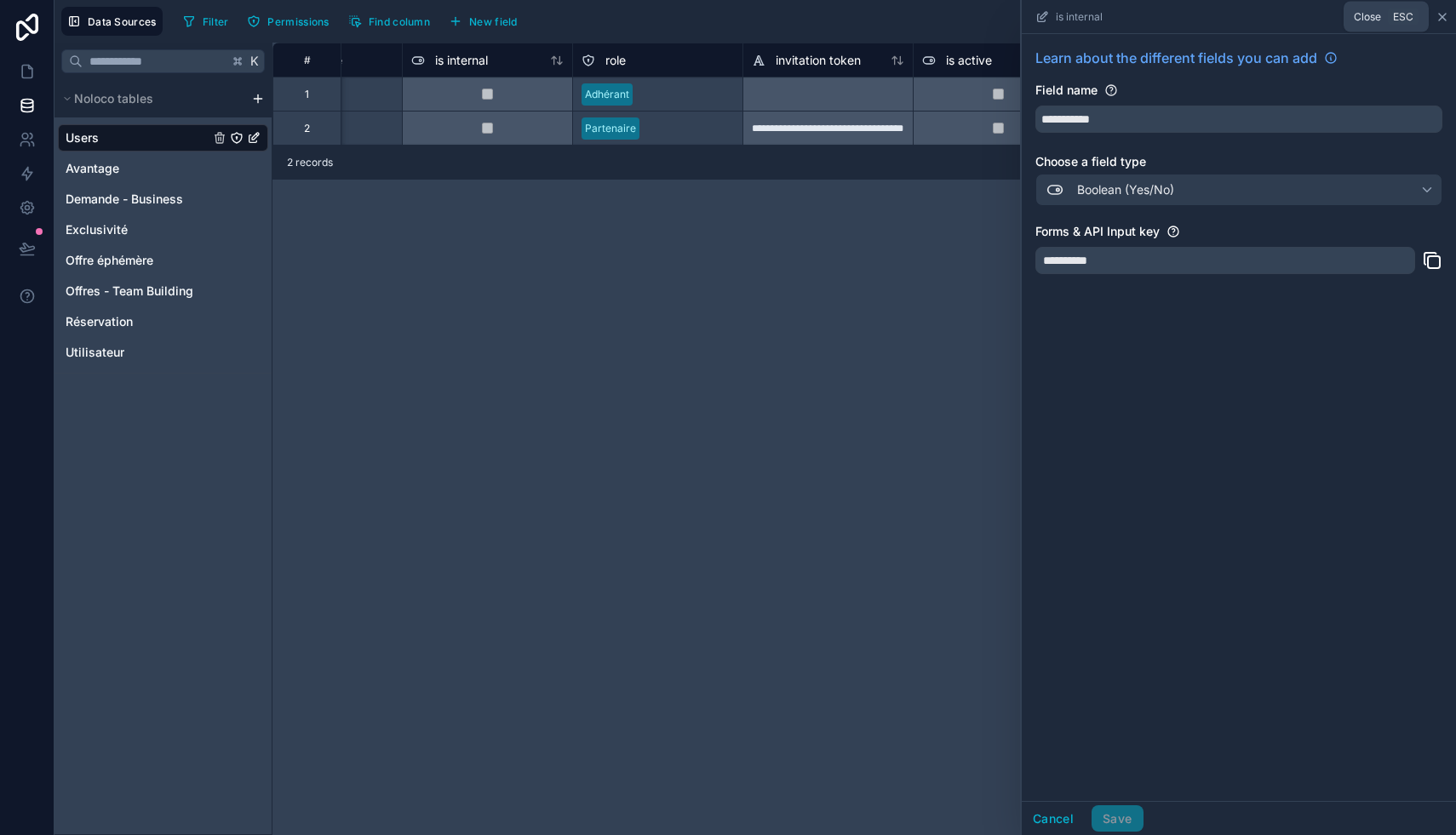 click 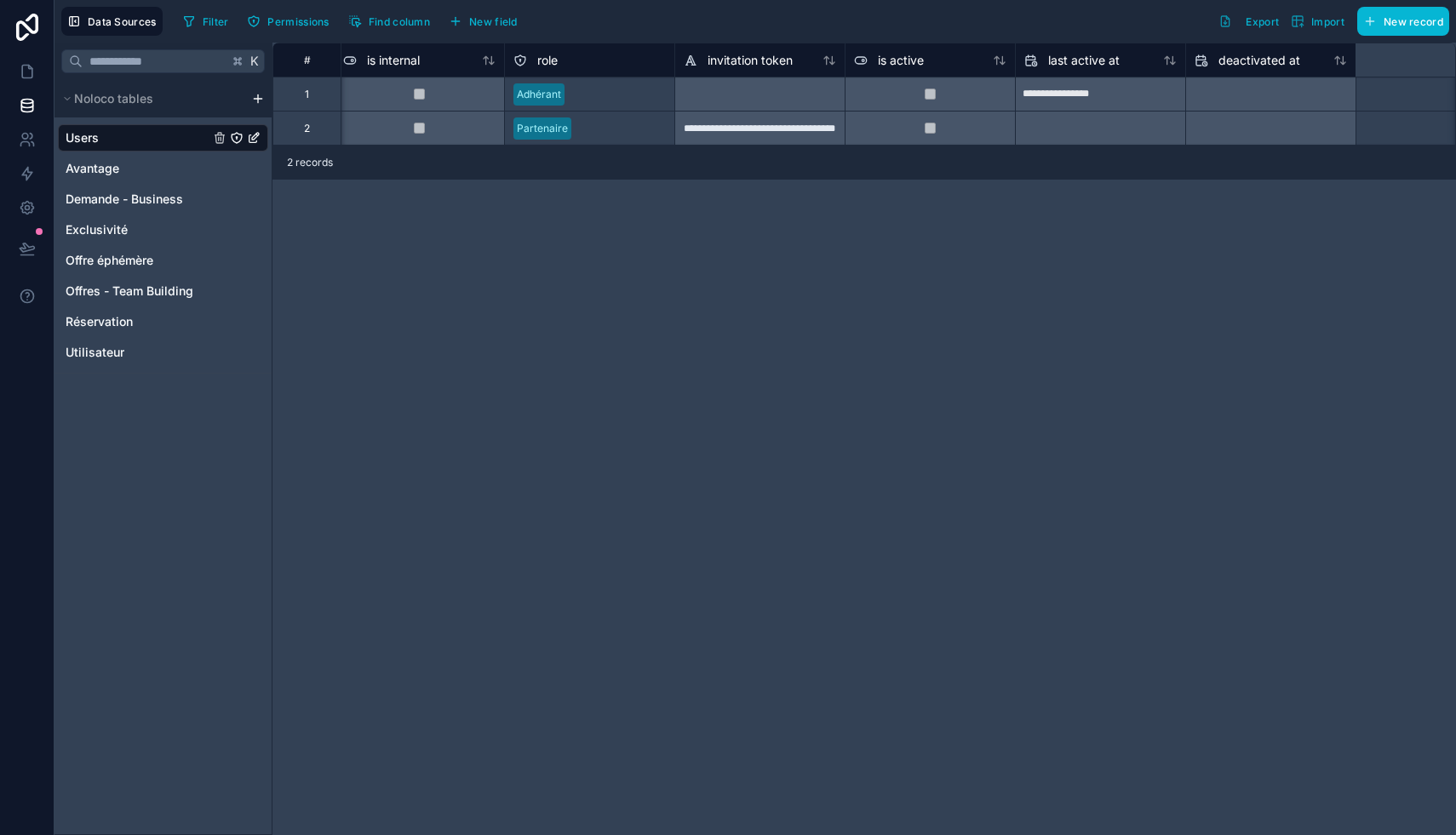 scroll, scrollTop: 0, scrollLeft: 0, axis: both 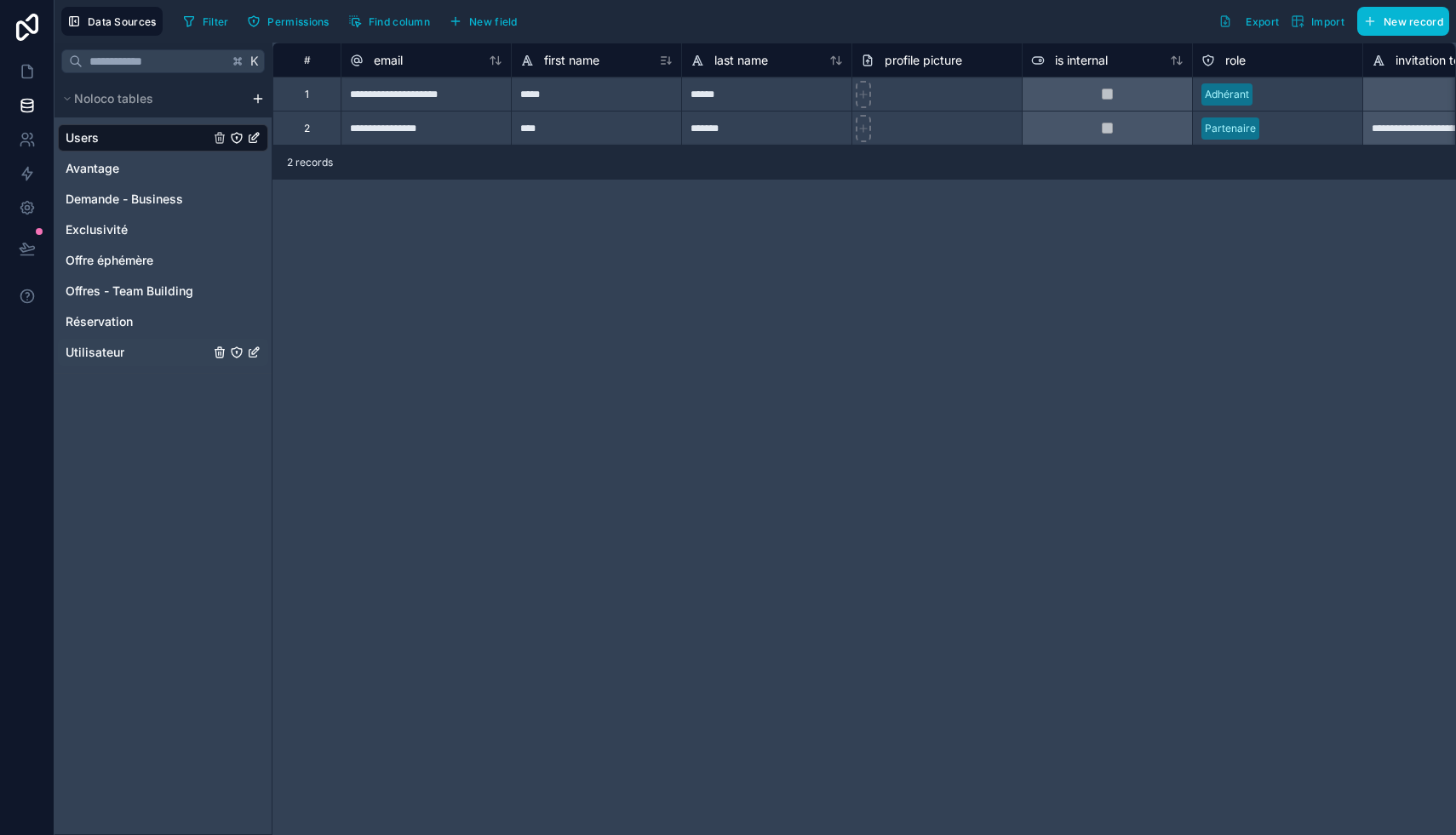 click on "Utilisateur" at bounding box center [95, 352] 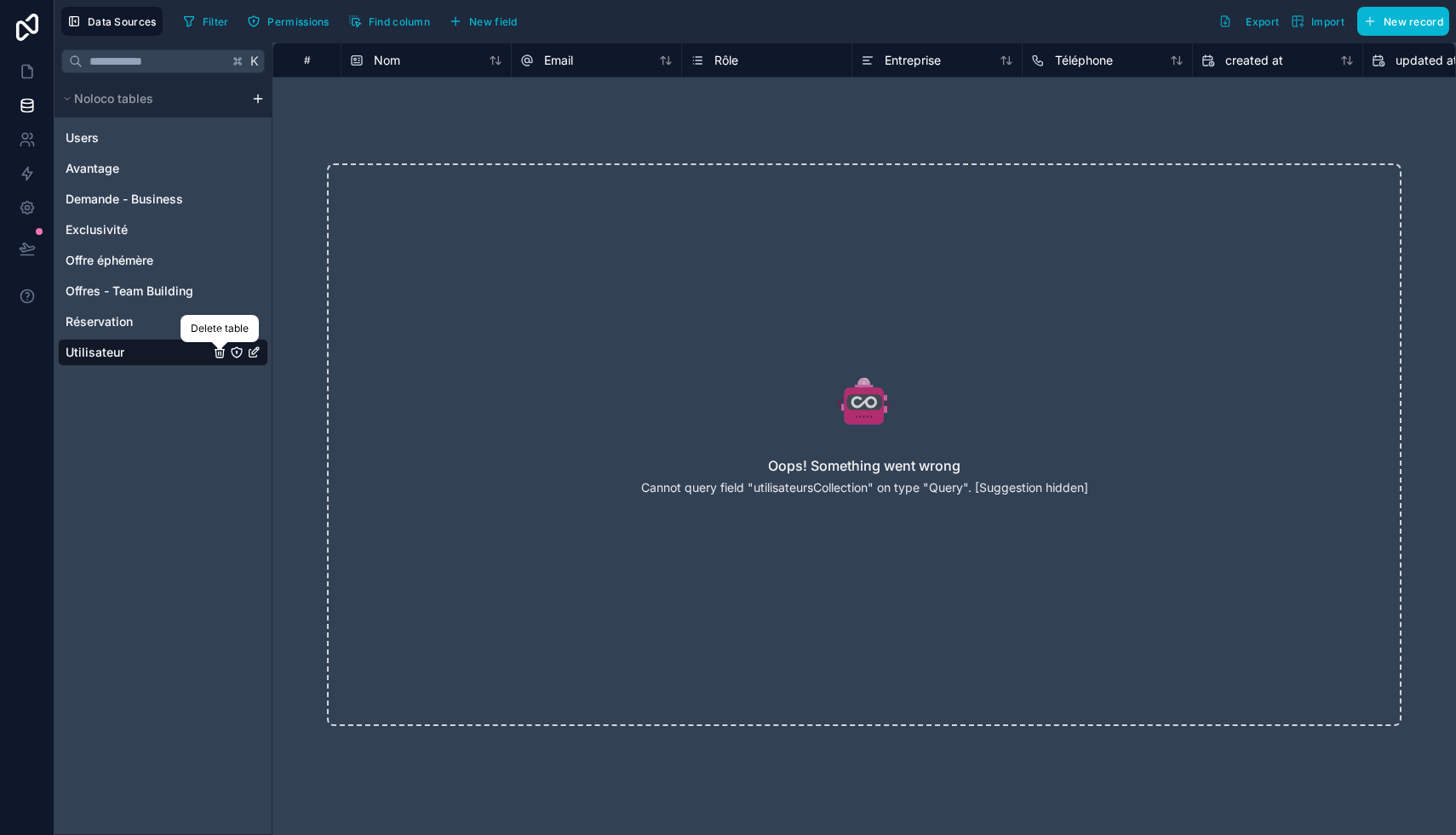 click 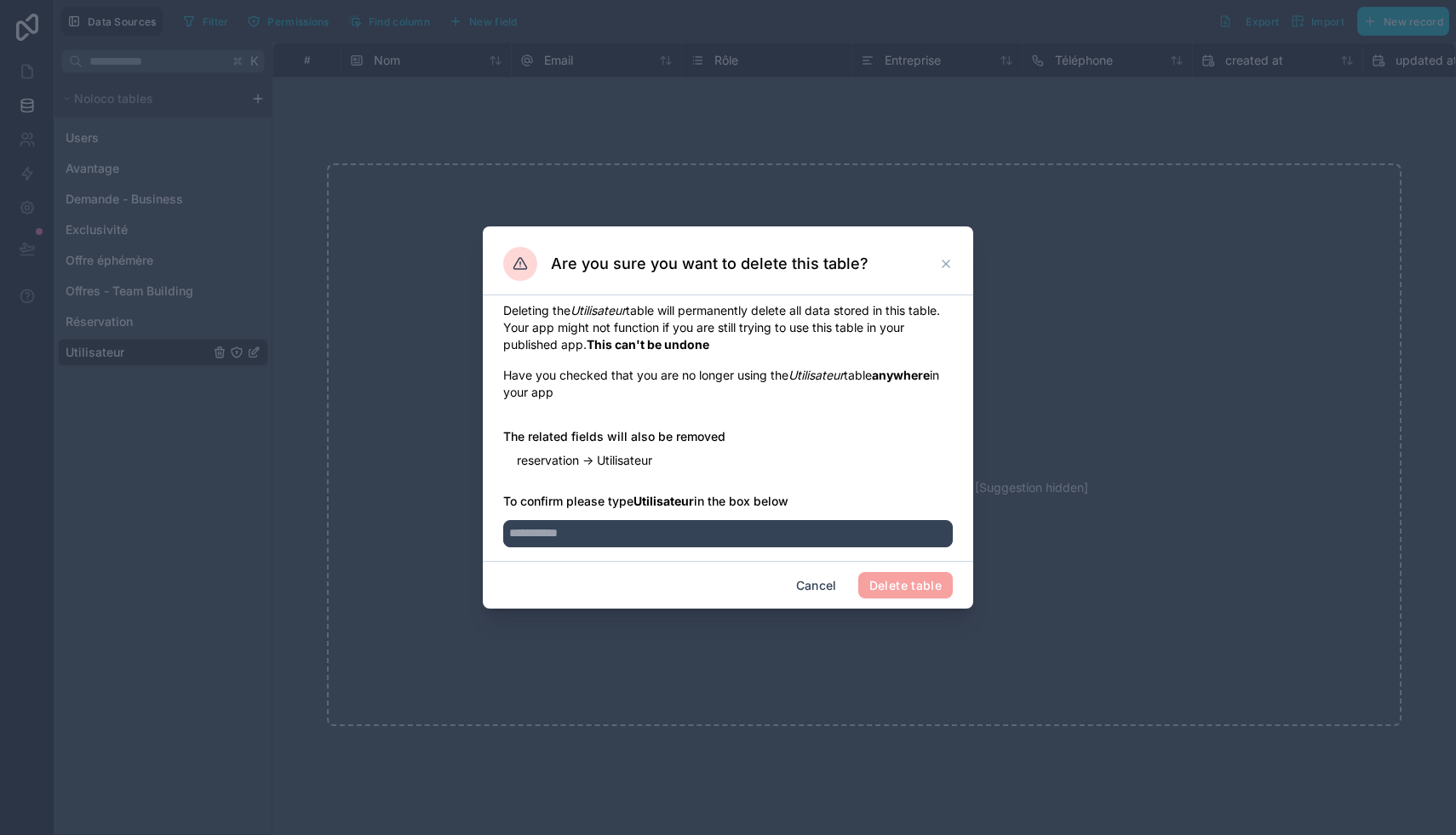 click on "Utilisateur" at bounding box center (663, 500) 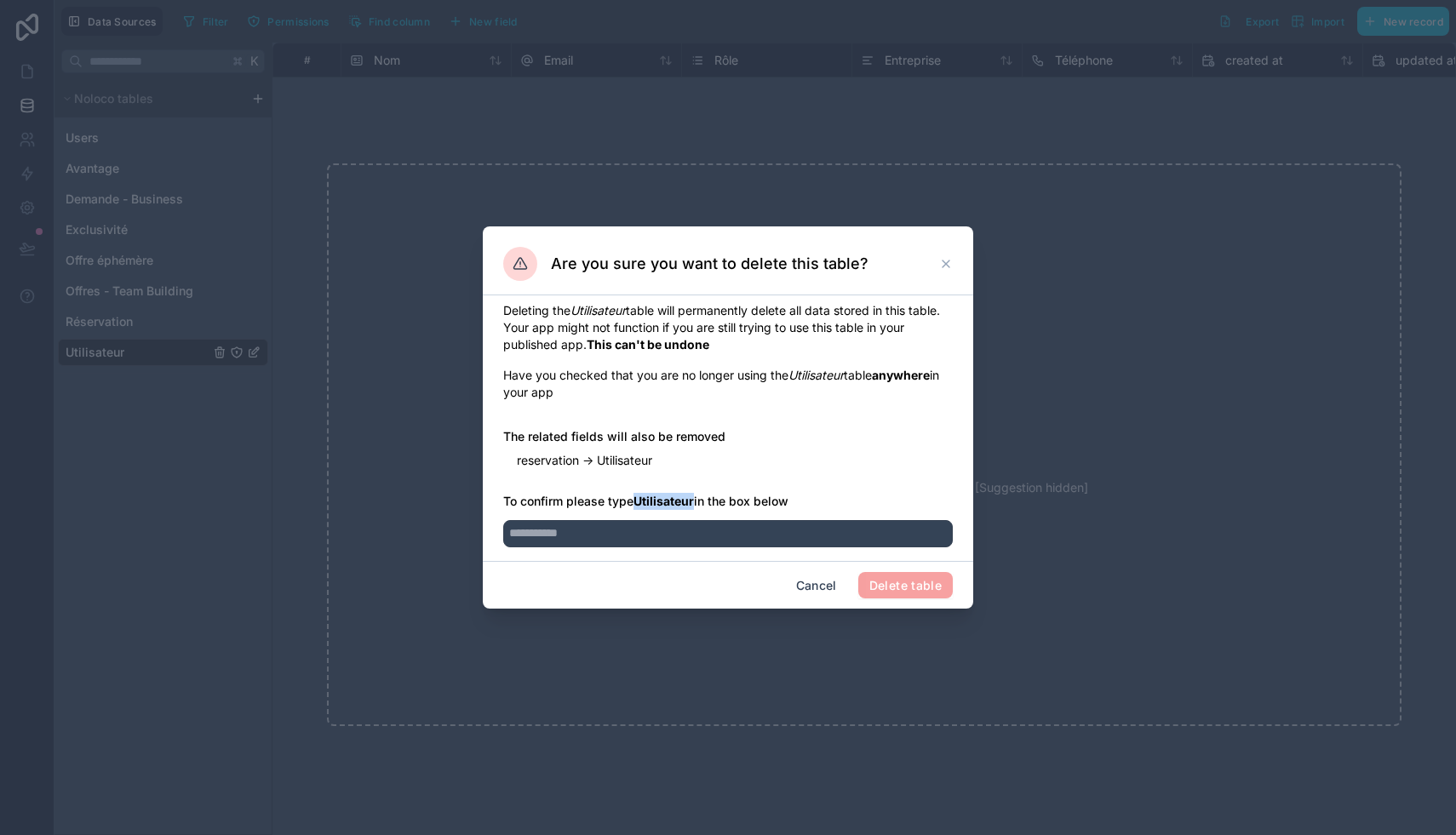 click on "Utilisateur" at bounding box center [663, 500] 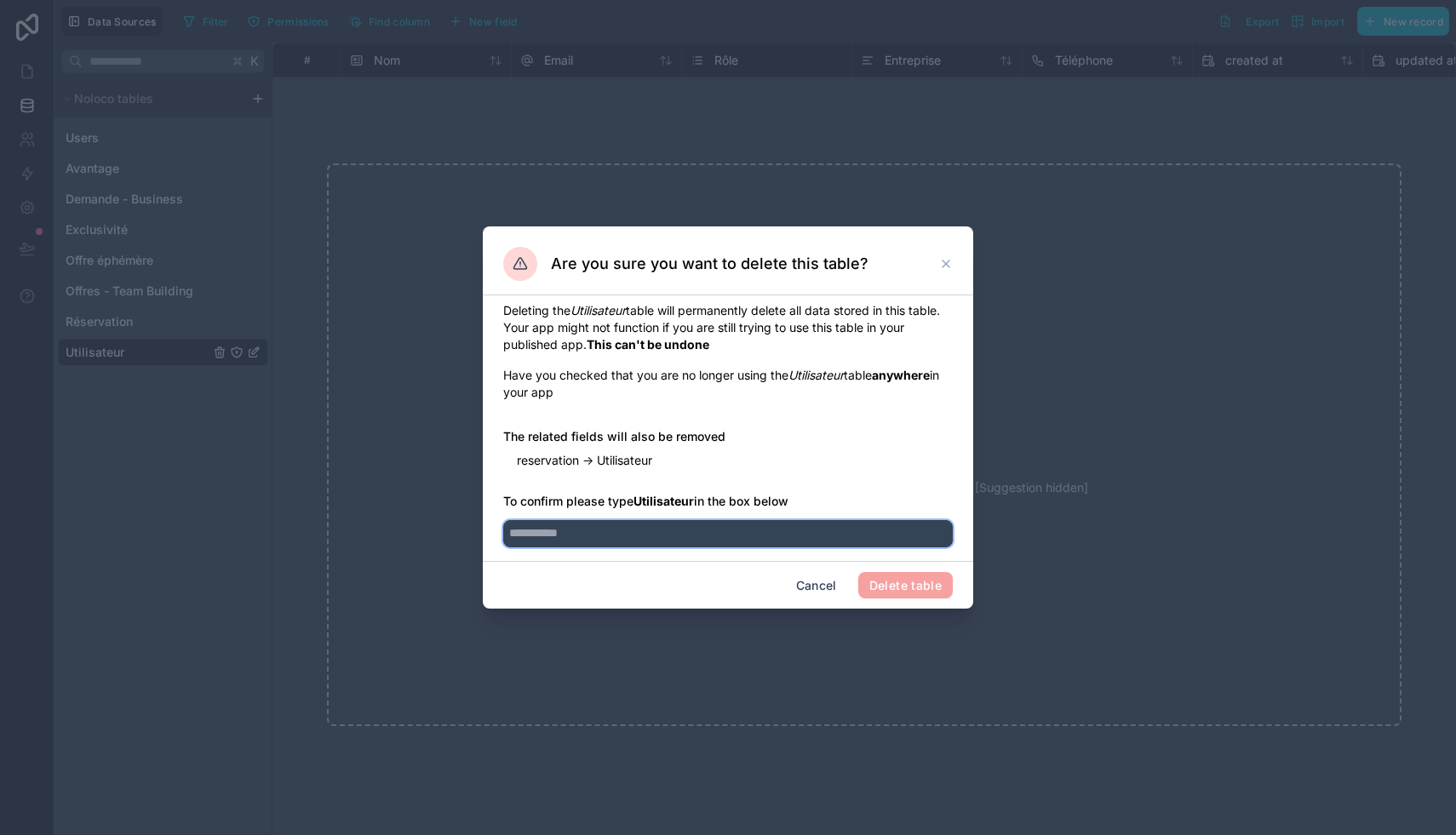 click at bounding box center [728, 534] 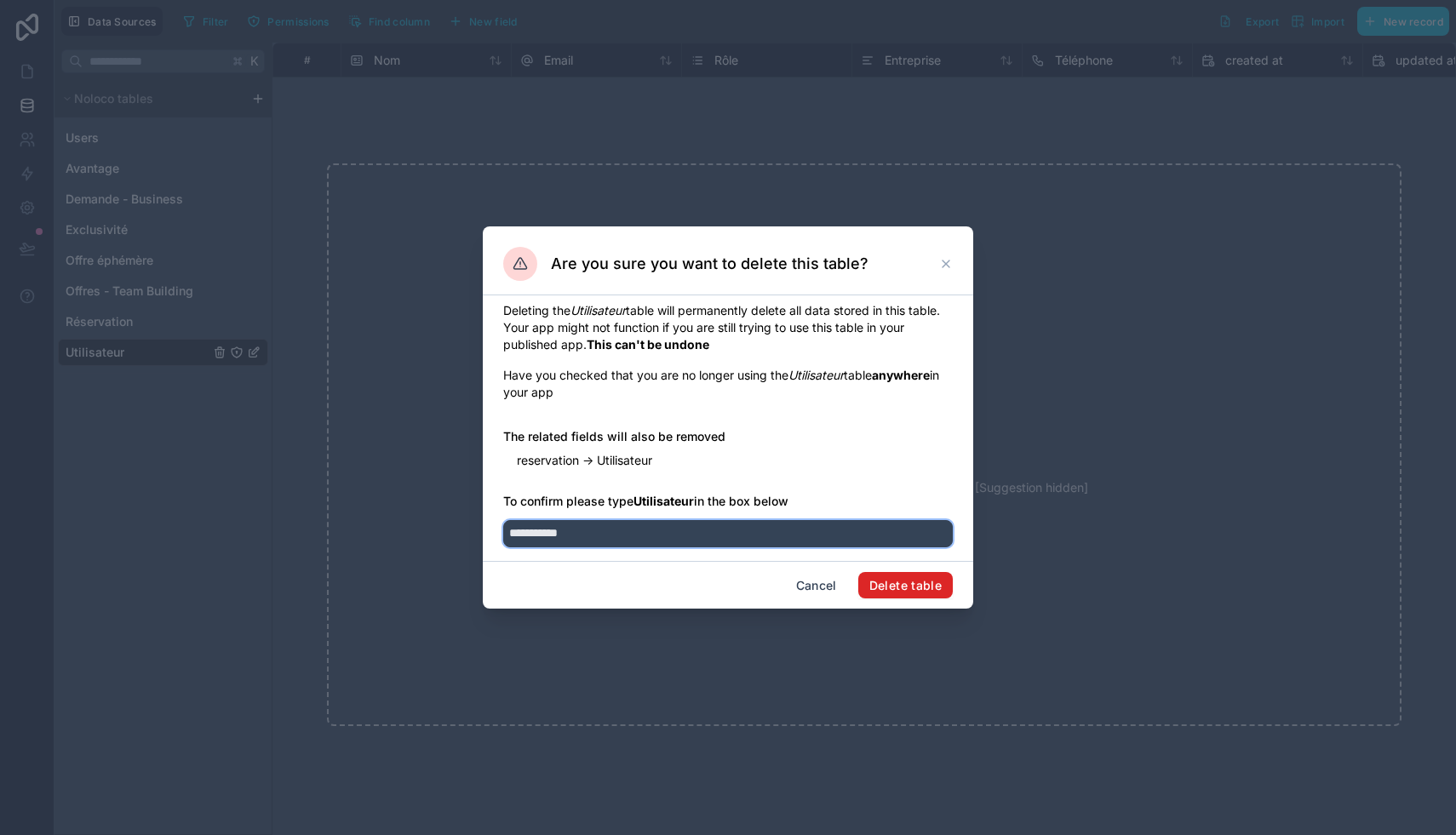 type on "**********" 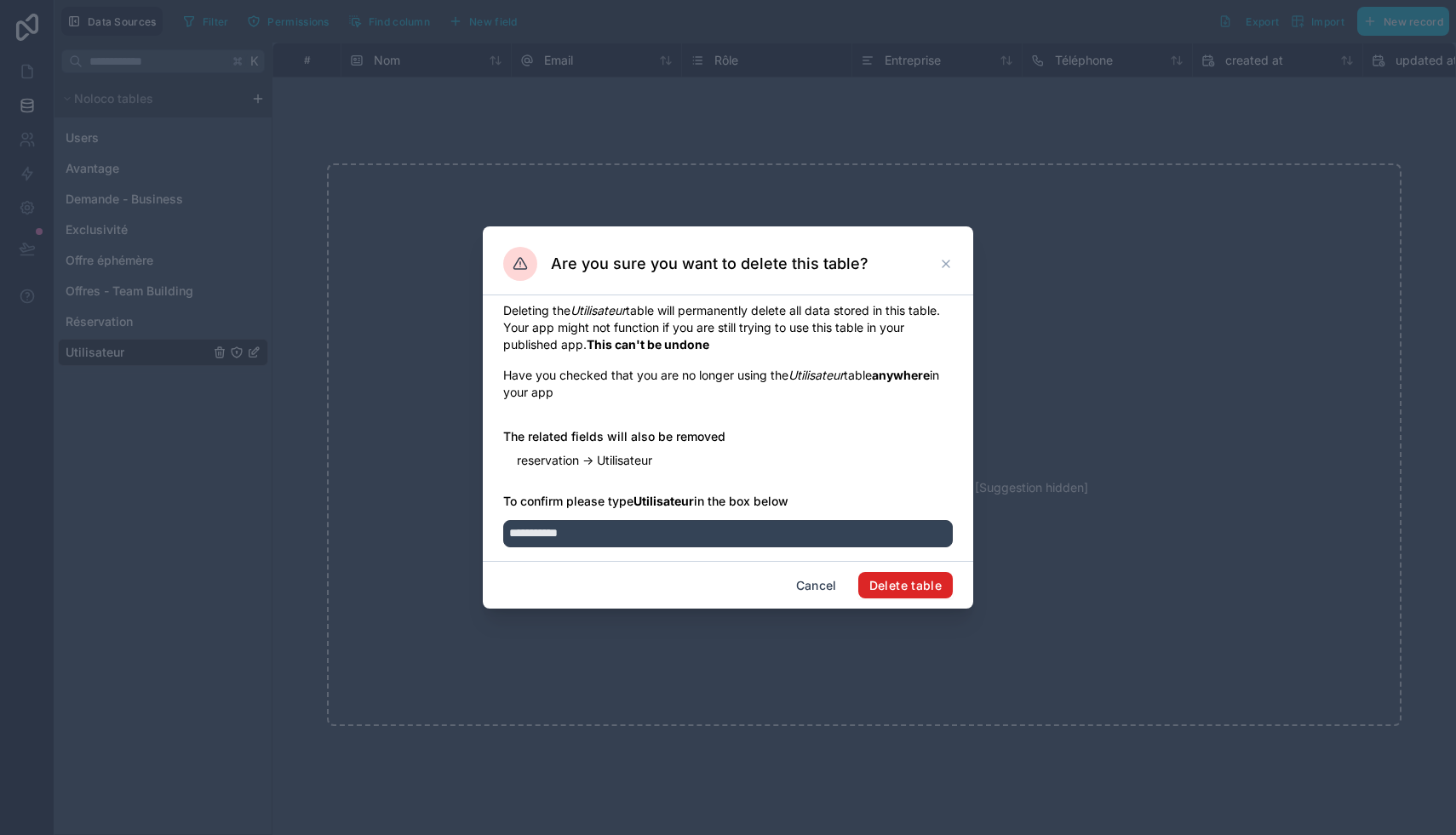 click on "Delete table" at bounding box center [905, 586] 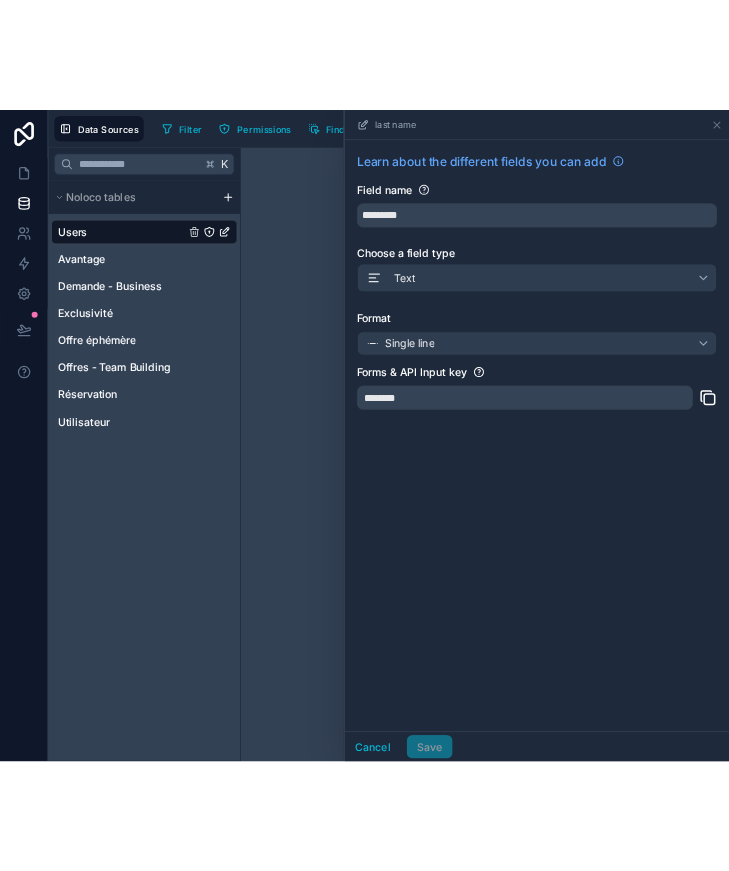 scroll, scrollTop: 0, scrollLeft: 0, axis: both 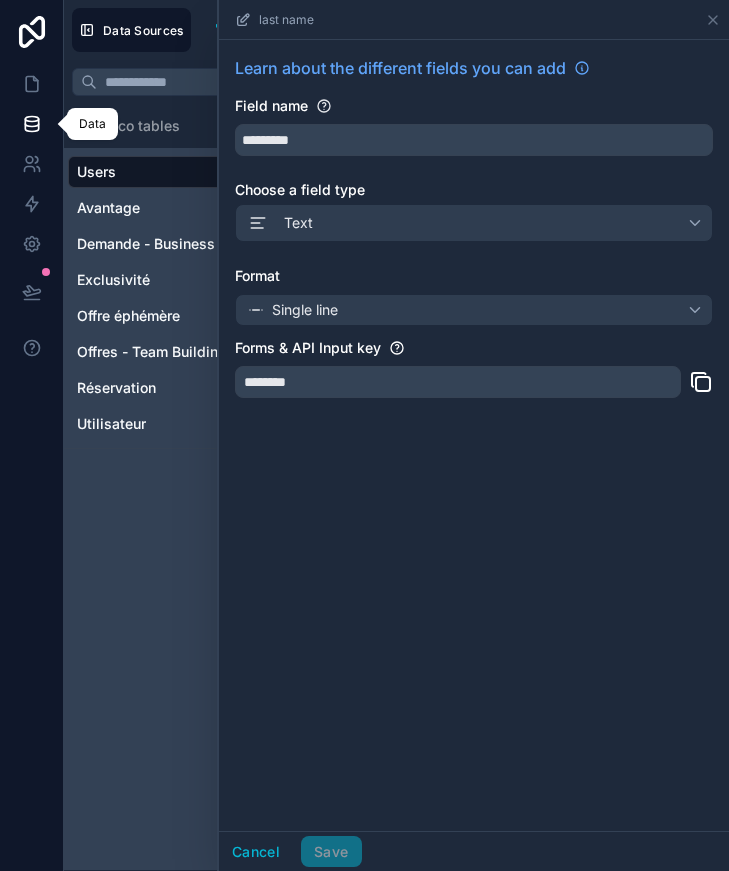 click 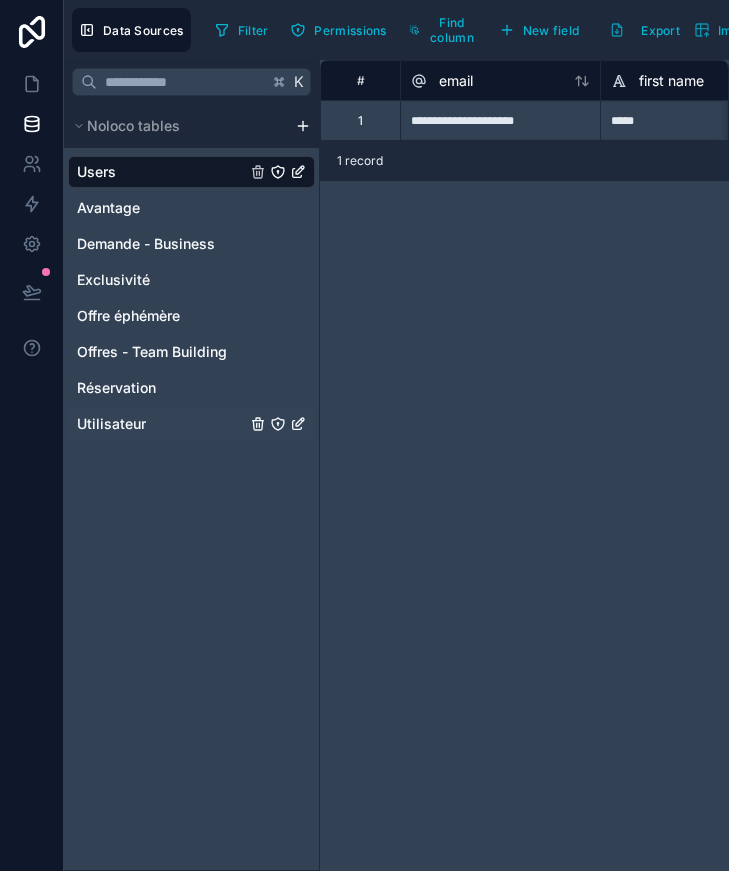 click on "Utilisateur" at bounding box center [111, 424] 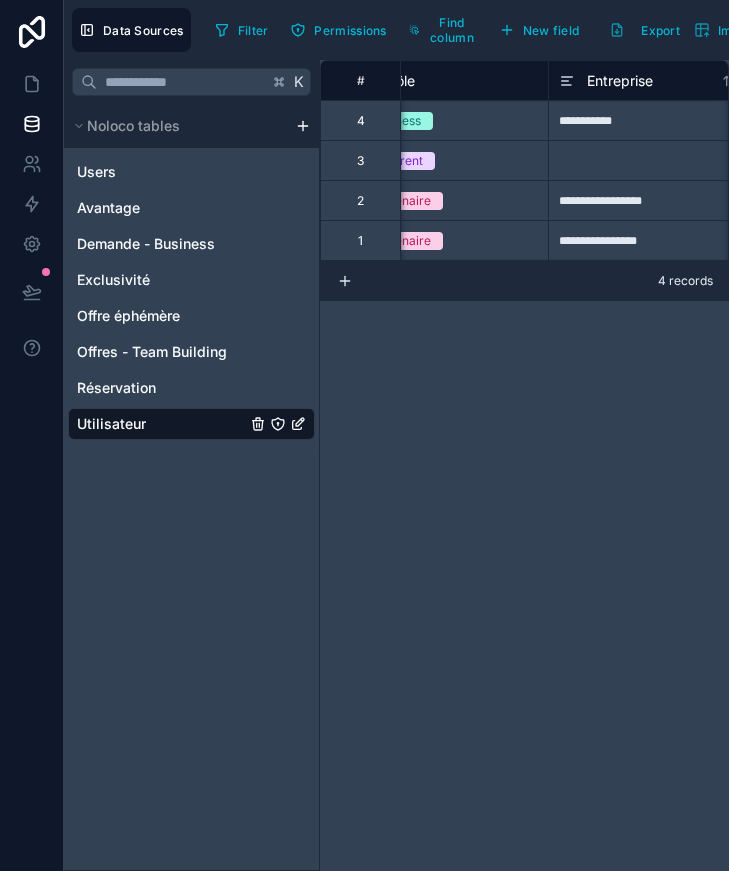 scroll, scrollTop: 0, scrollLeft: 0, axis: both 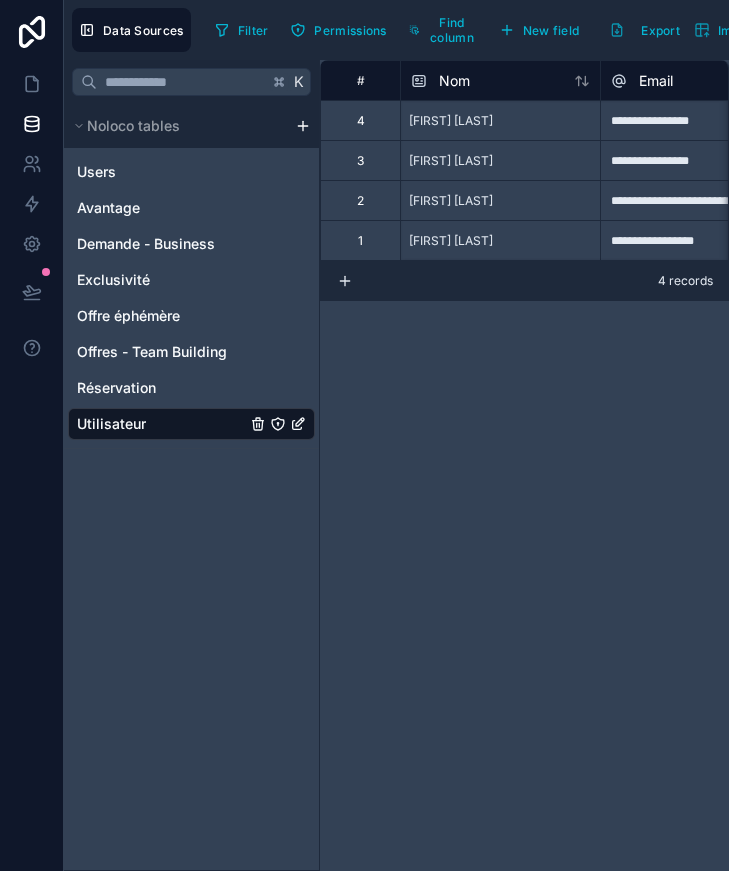 click on "**********" at bounding box center (700, 120) 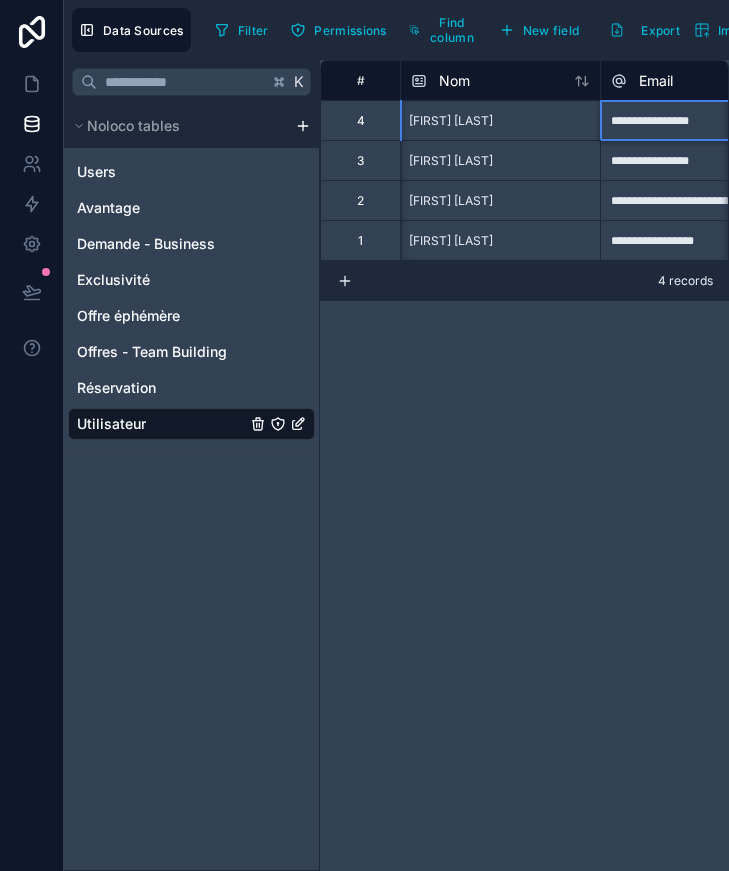 click on "**********" at bounding box center (700, 120) 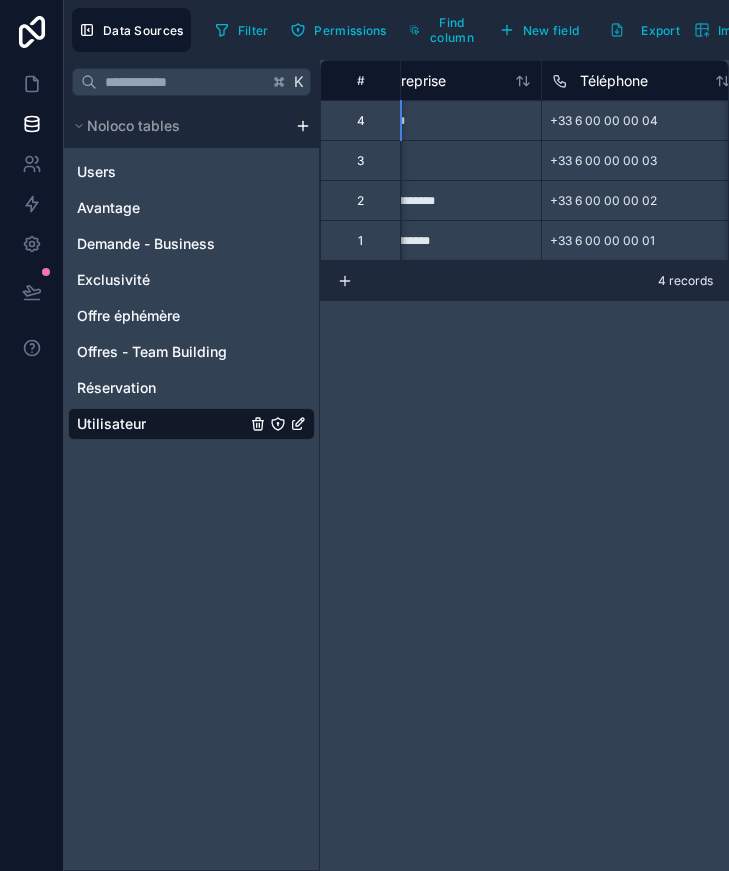 scroll, scrollTop: 0, scrollLeft: 668, axis: horizontal 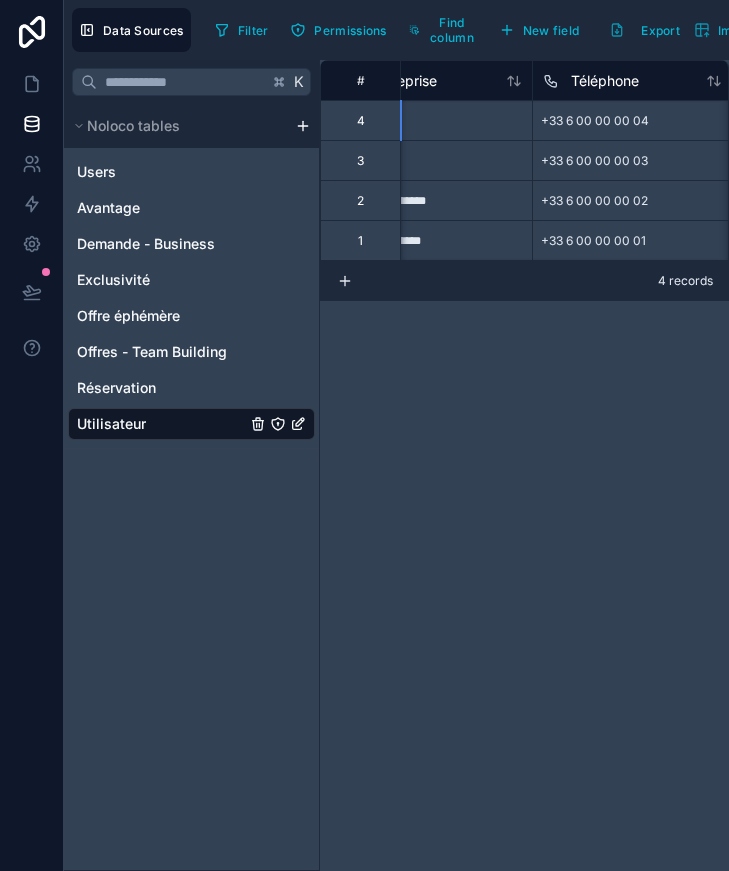 click on "+33 6 00 00 00 04" at bounding box center (595, 121) 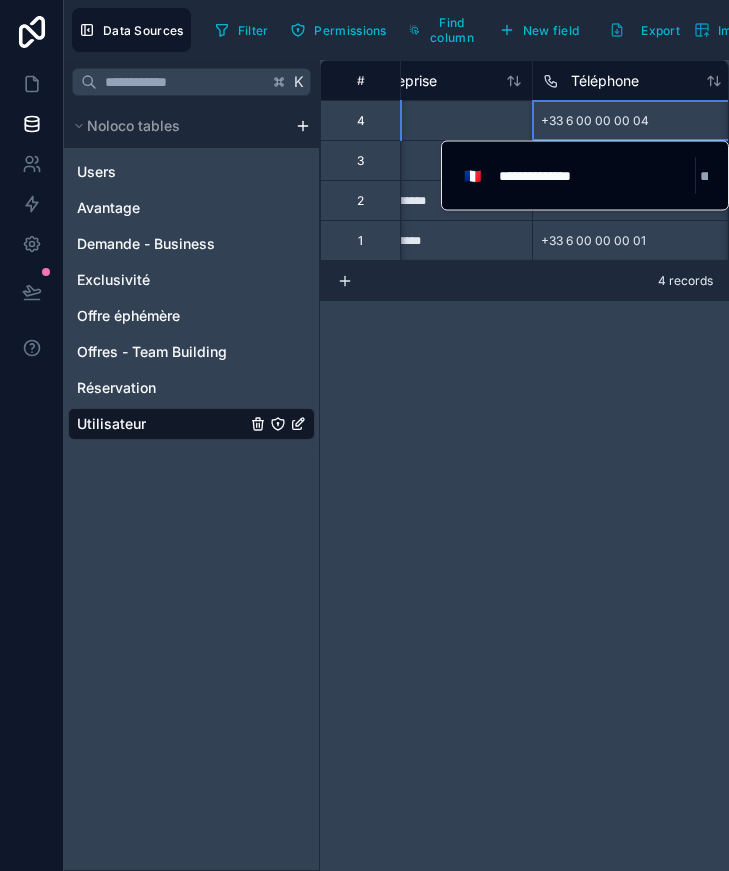 click on "+33 6 00 00 00 04" at bounding box center [595, 121] 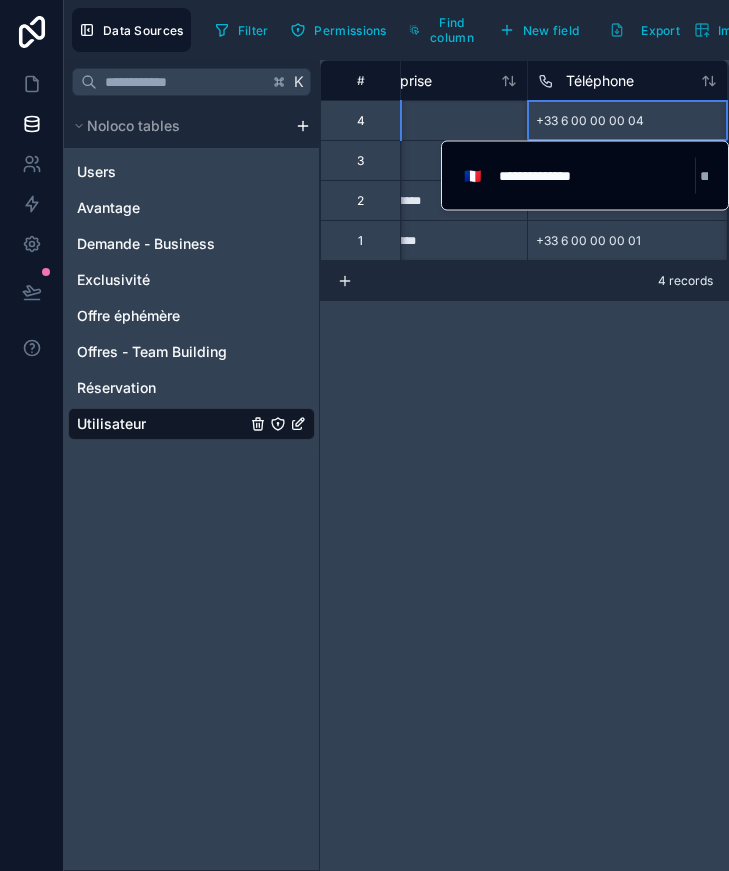 click on "+33 6 00 00 00 04" at bounding box center [590, 121] 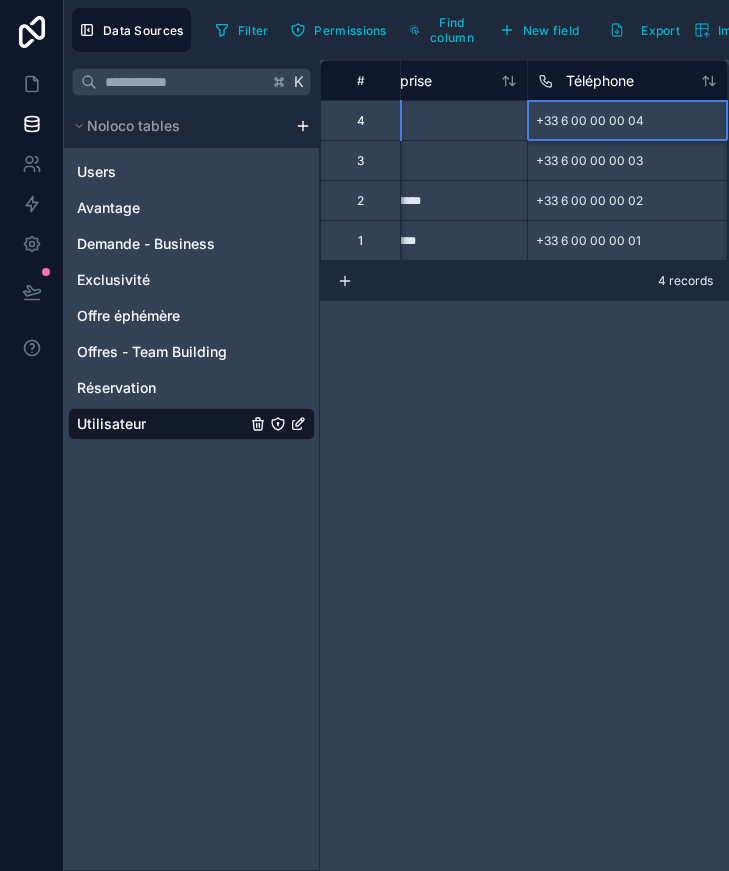 click on "+33 6 00 00 00 04" at bounding box center [590, 121] 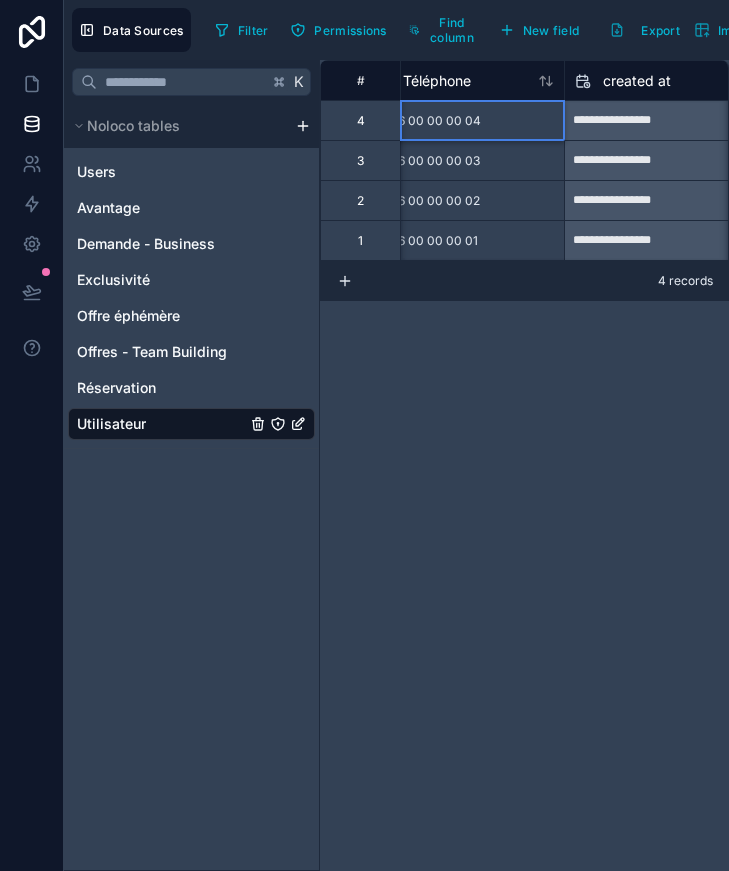 scroll, scrollTop: 0, scrollLeft: 814, axis: horizontal 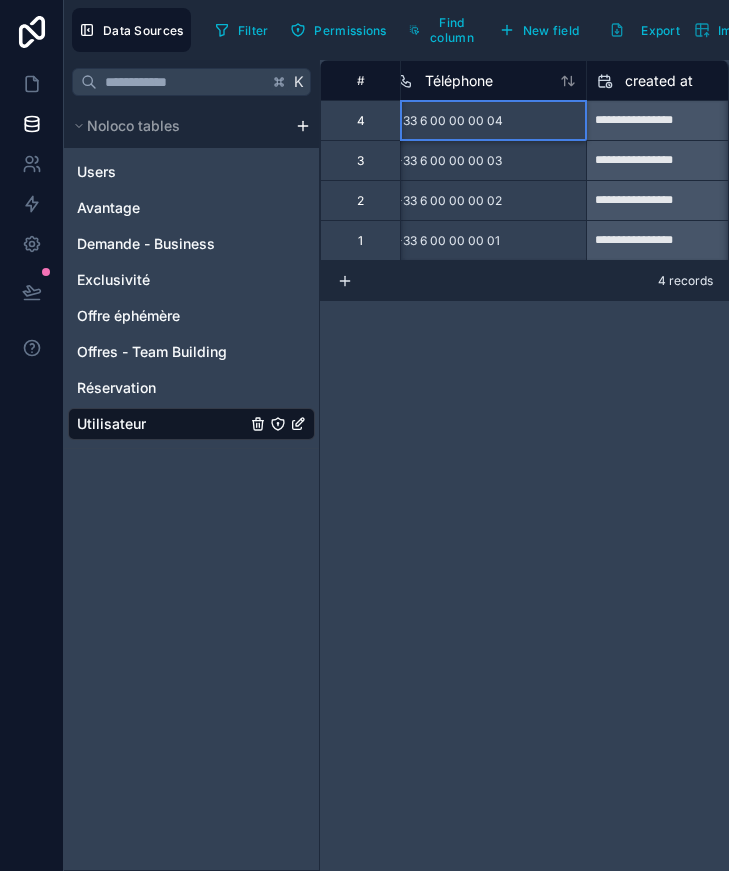click on "+33 6 00 00 00 04" at bounding box center [449, 121] 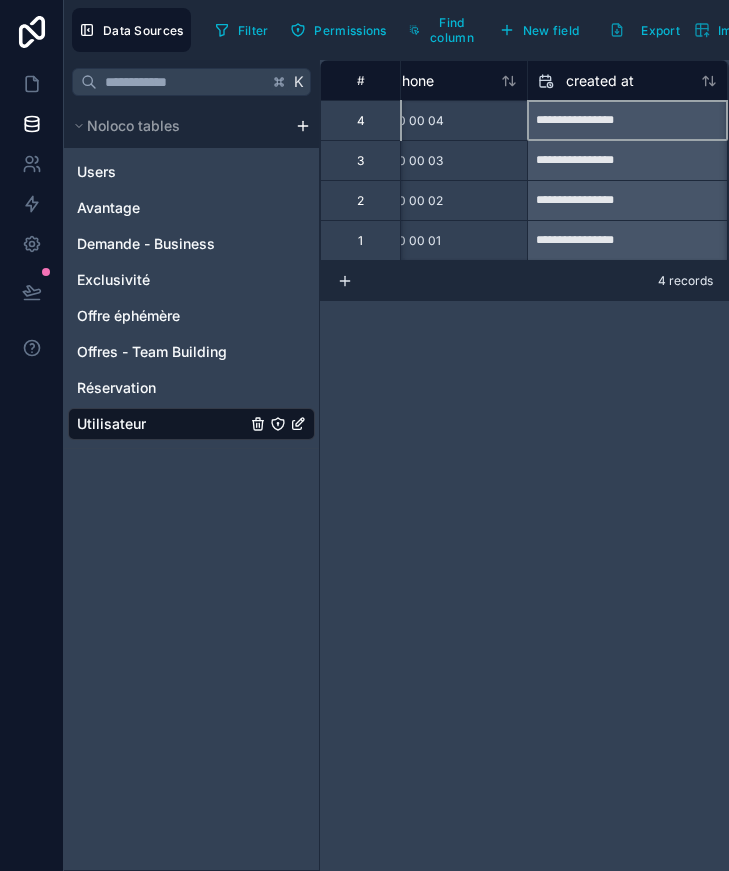click on "**********" at bounding box center [627, 160] 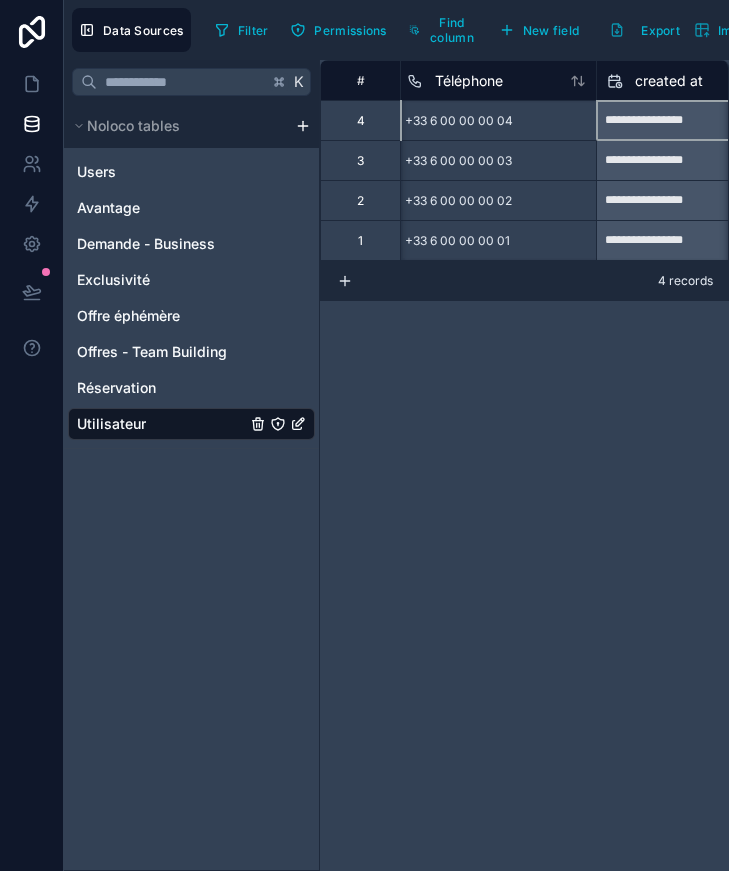 scroll, scrollTop: 0, scrollLeft: 720, axis: horizontal 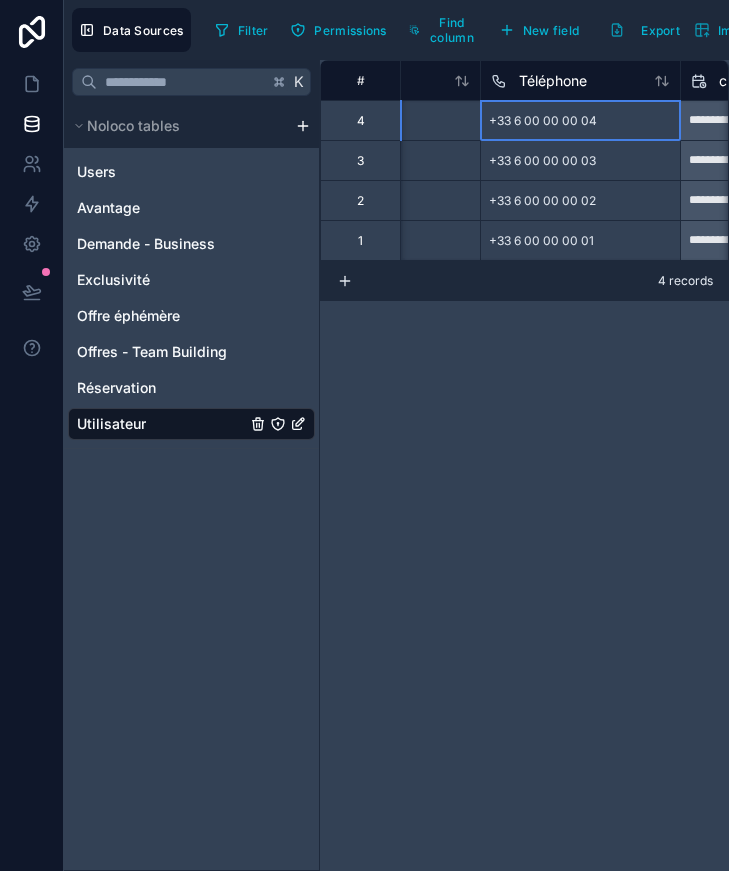 click on "+33 6 00 00 00 04" at bounding box center [543, 121] 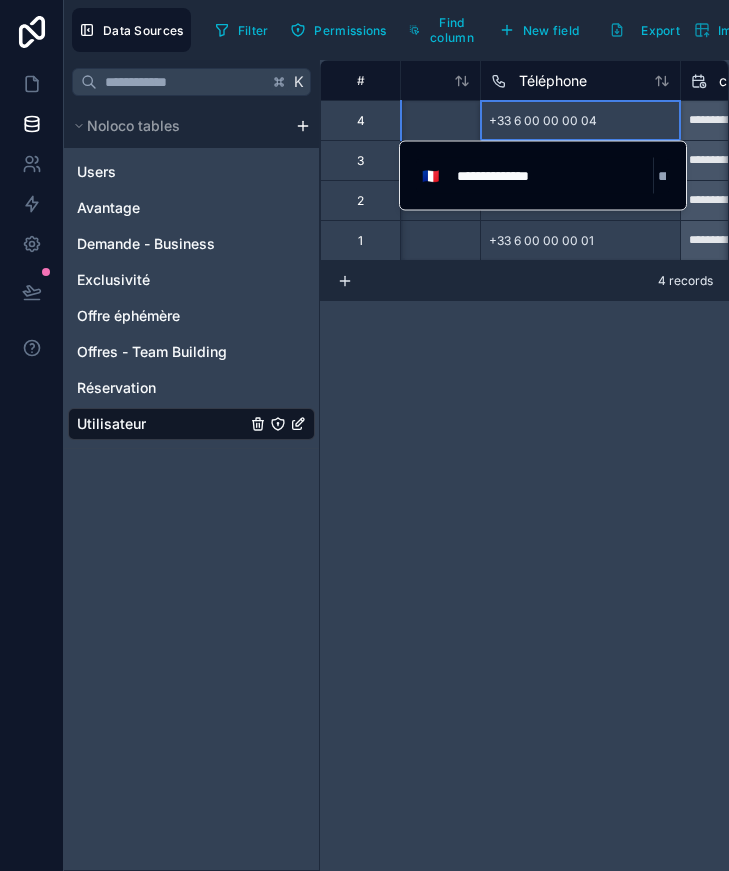 click on "+33 6 00 00 00 04" at bounding box center (543, 121) 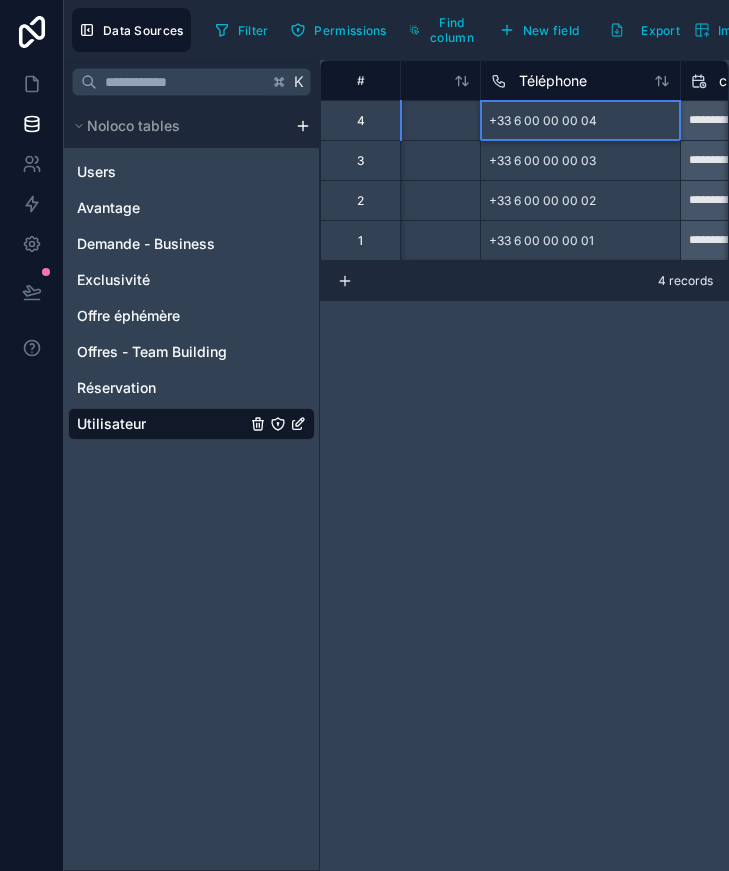 click on "+33 6 00 00 00 04" at bounding box center (543, 121) 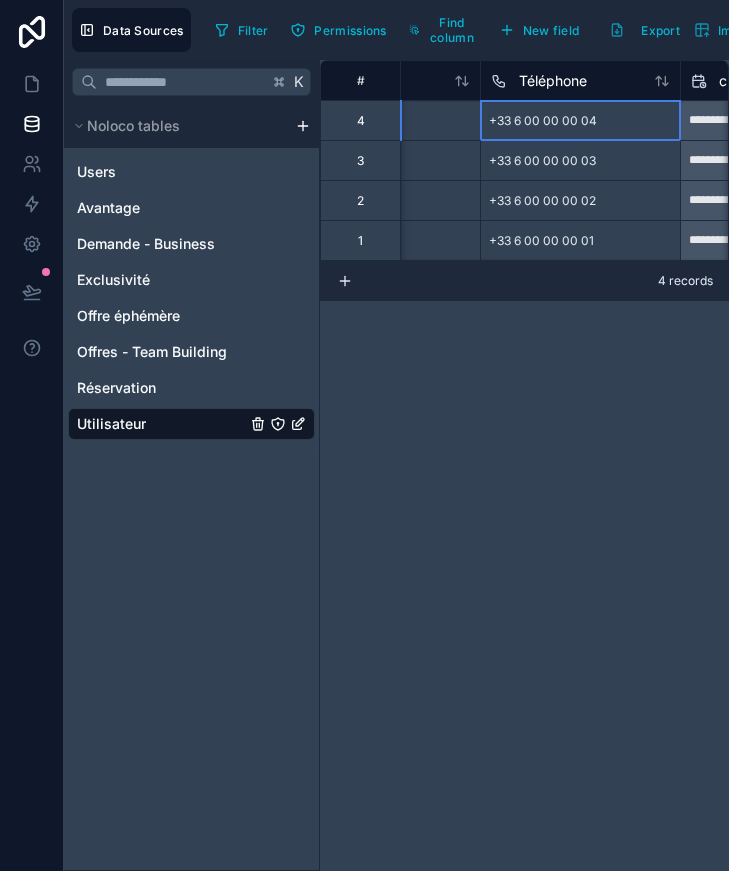 click on "+33 6 00 00 00 04" at bounding box center [543, 121] 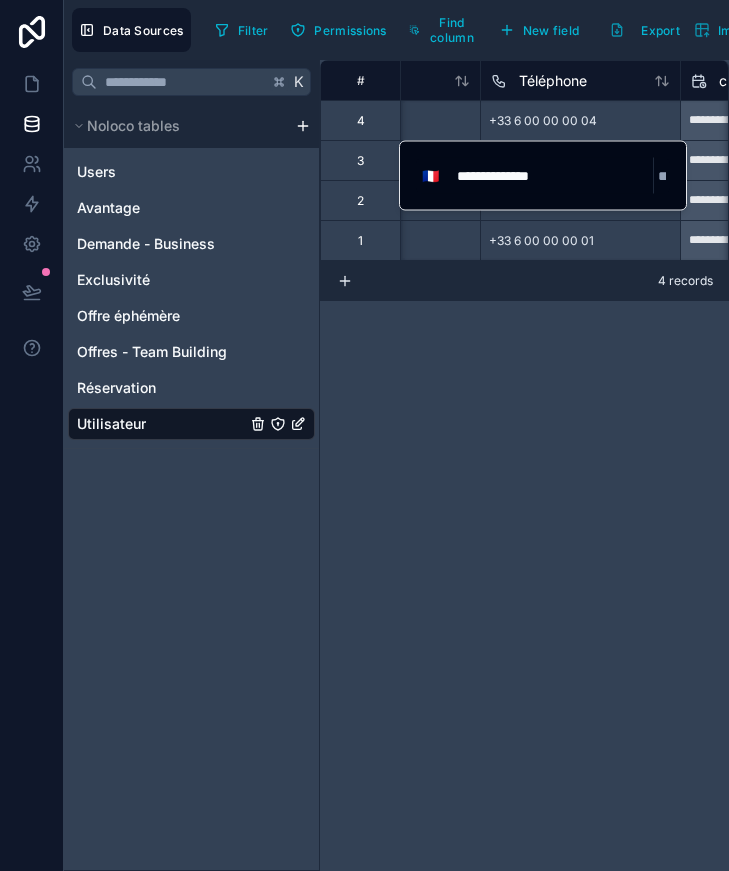 click on "**********" at bounding box center [549, 176] 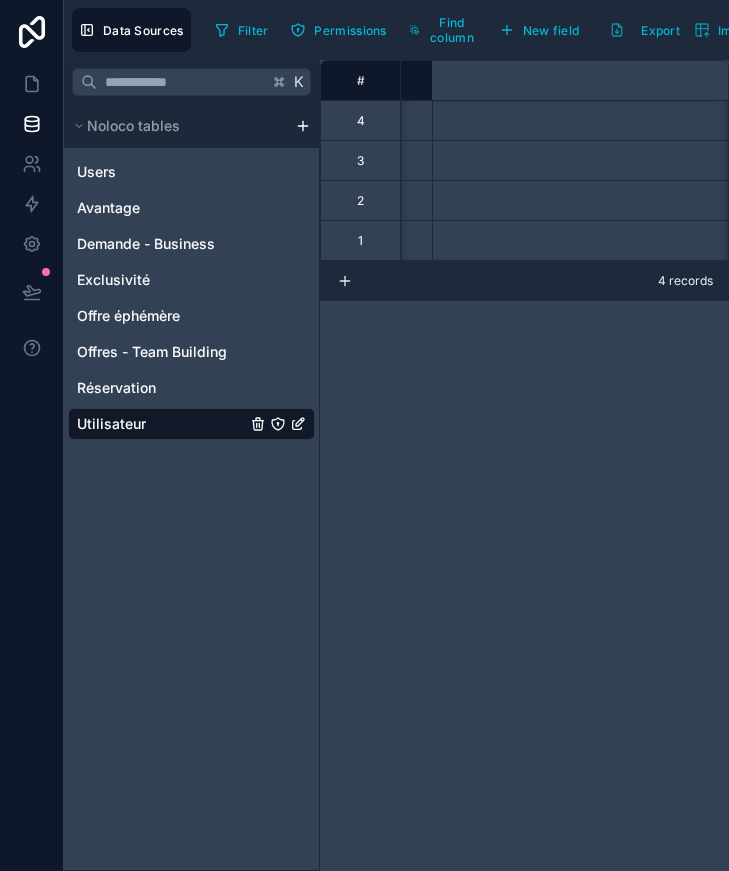 scroll, scrollTop: 0, scrollLeft: 0, axis: both 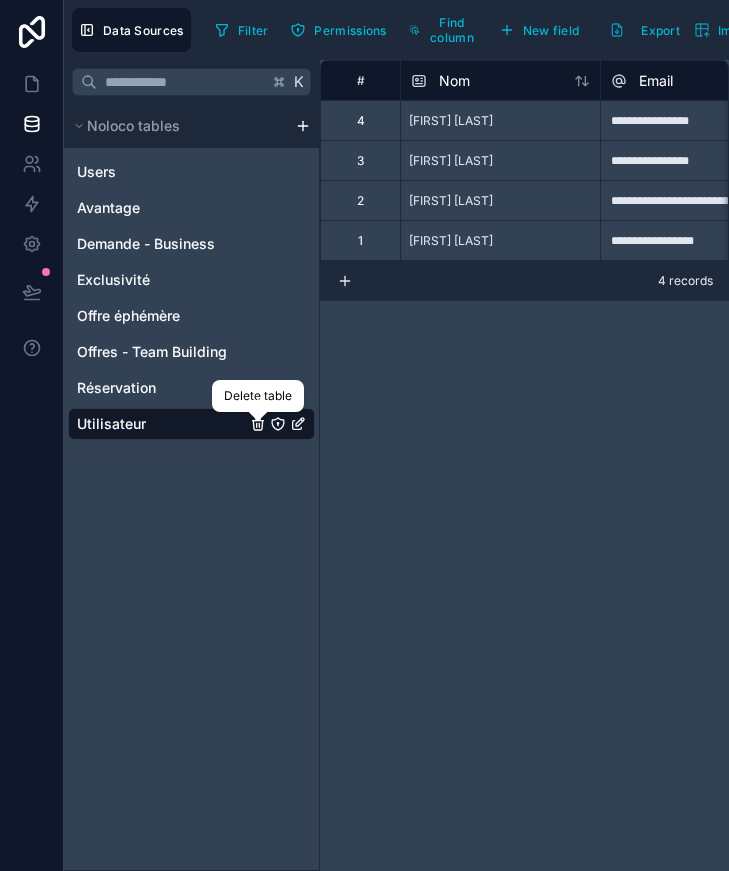 click 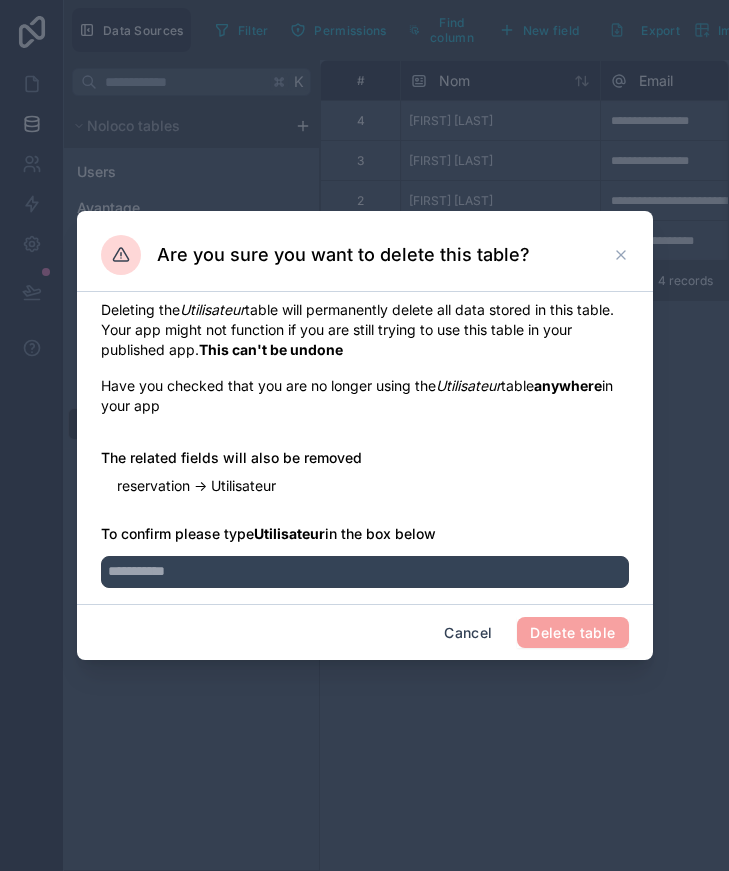 click on "To confirm please type  Utilisateur  in the box below" at bounding box center (365, 534) 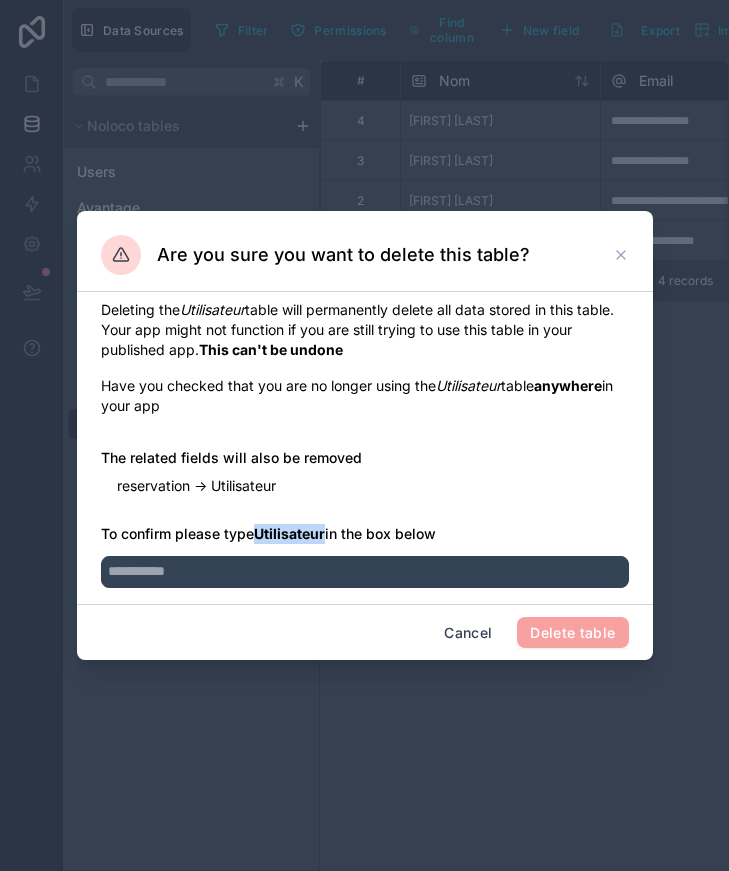 click on "To confirm please type  Utilisateur  in the box below" at bounding box center [365, 534] 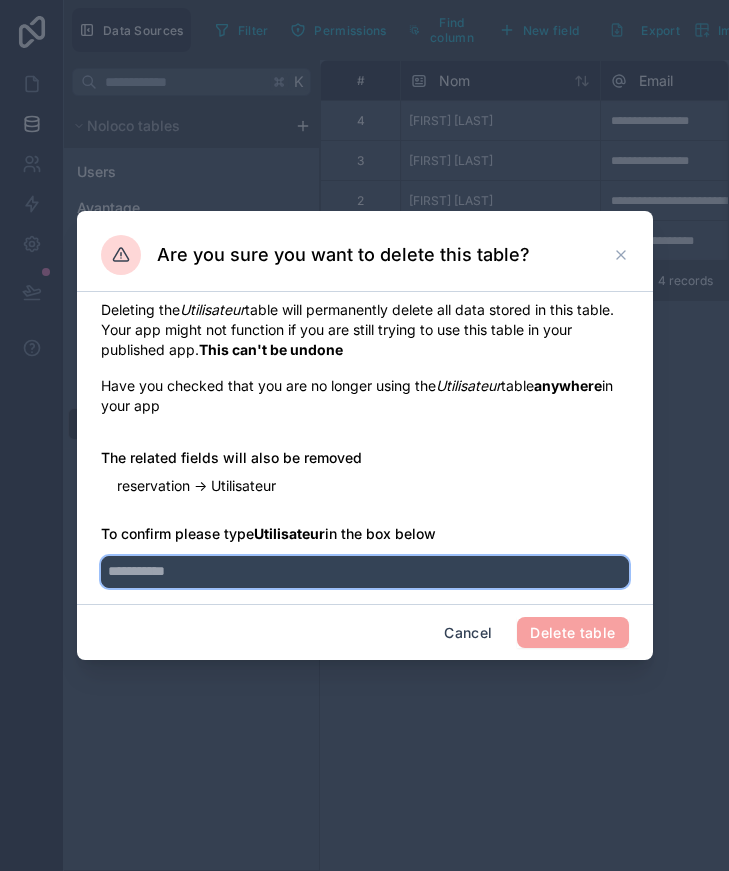 click at bounding box center (365, 572) 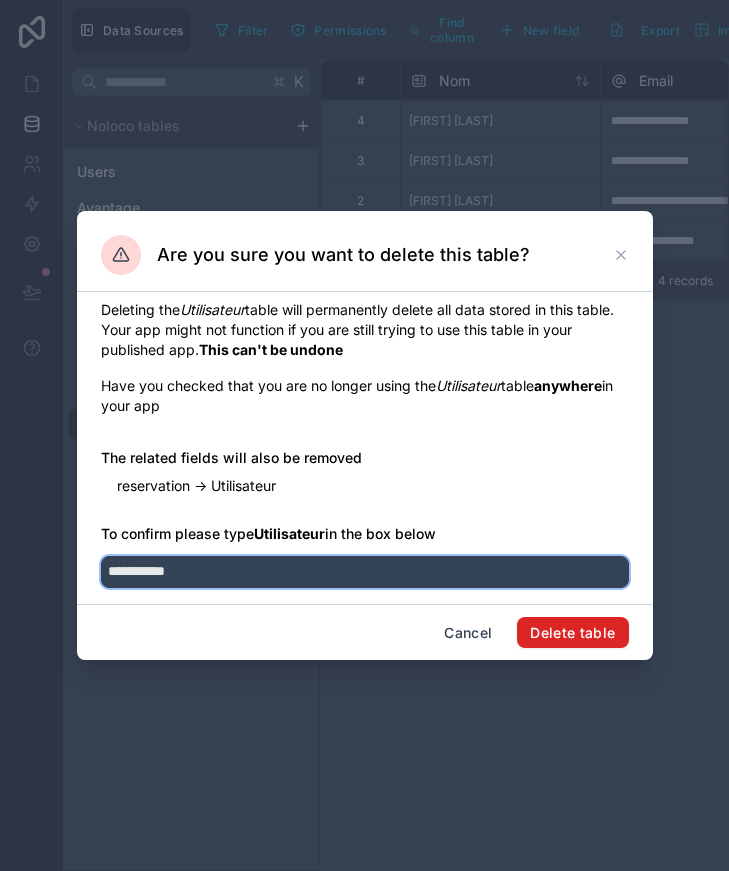 type on "**********" 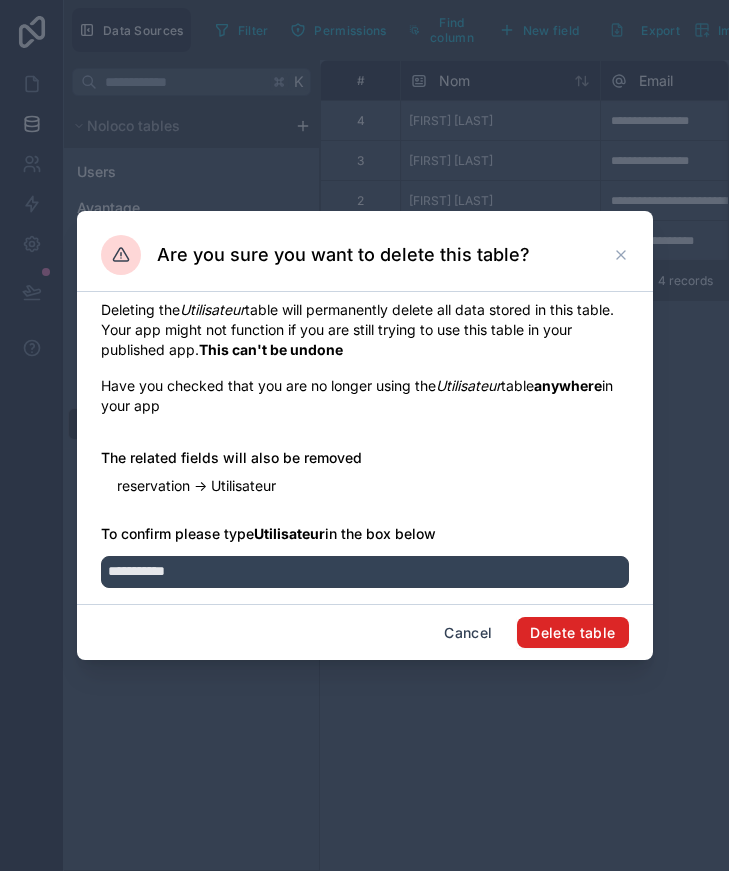 click on "Delete table" at bounding box center [572, 633] 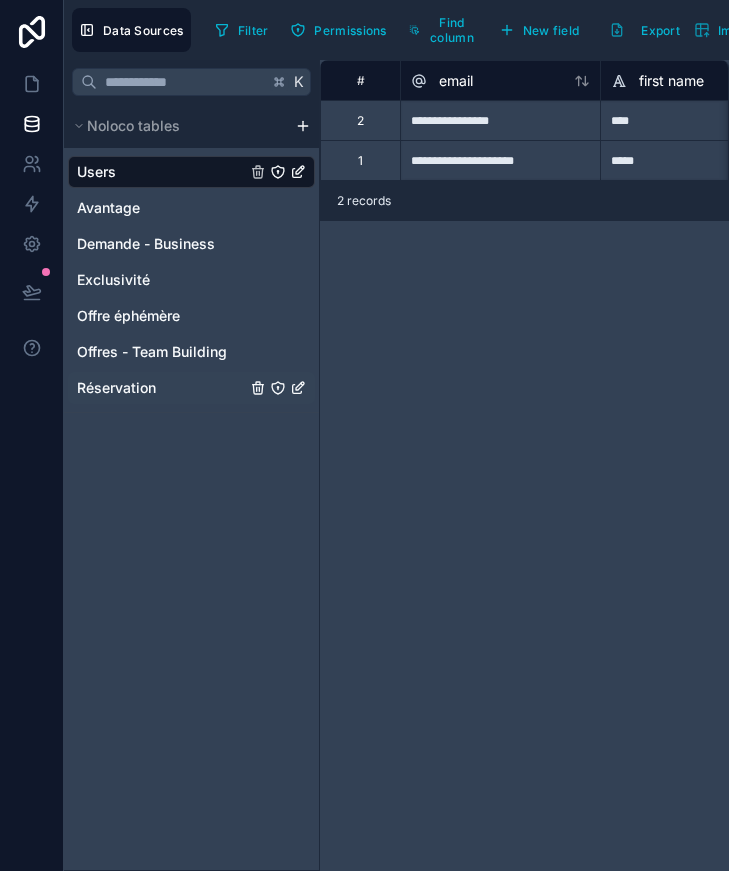 click on "Réservation" at bounding box center [116, 388] 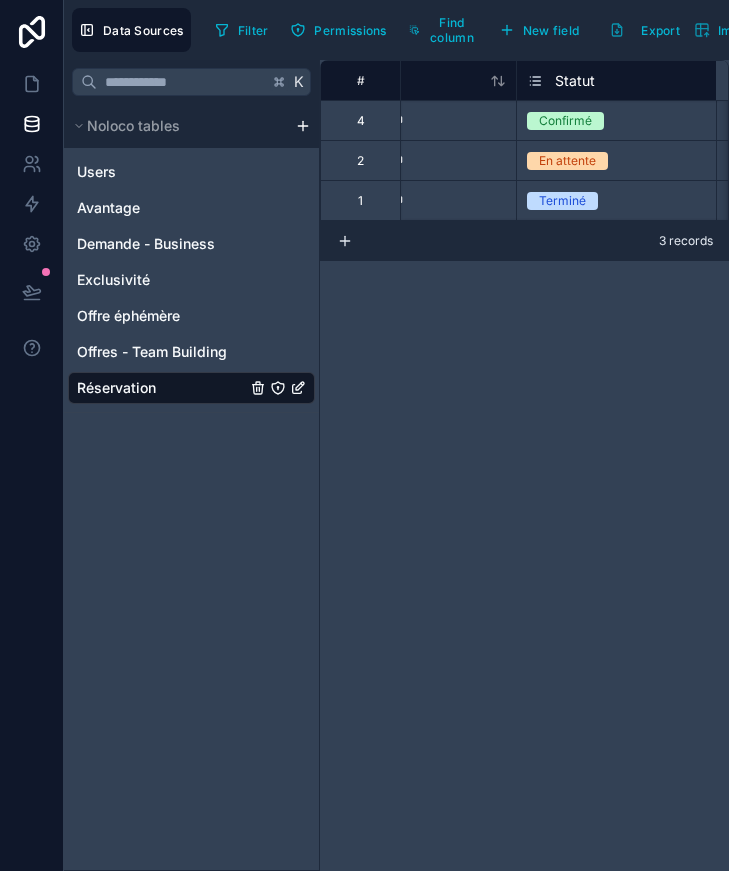 scroll, scrollTop: 0, scrollLeft: 0, axis: both 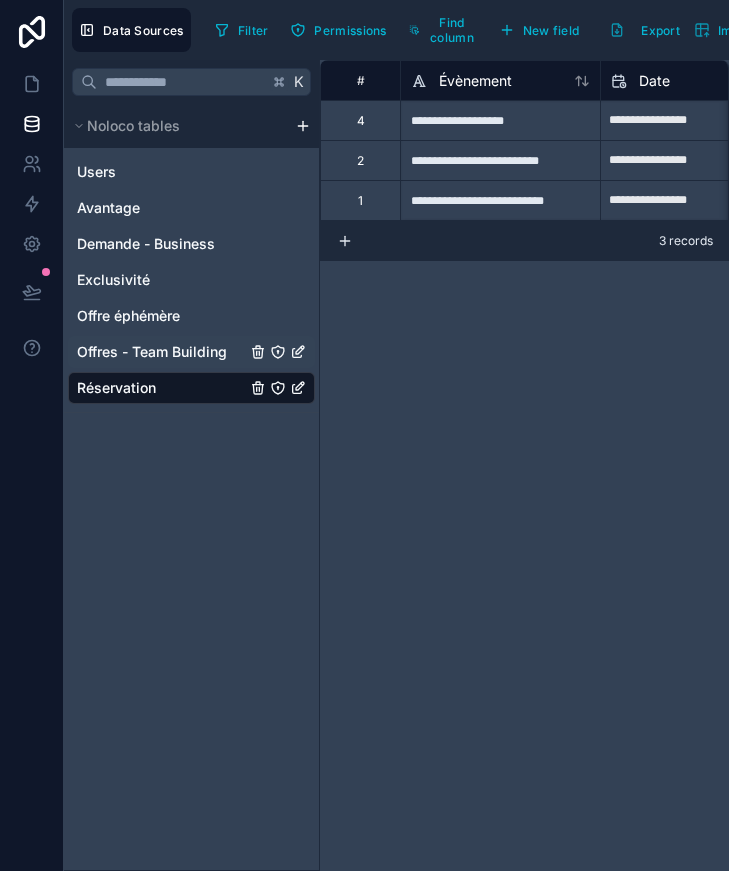 click on "Offres - Team Building" at bounding box center (152, 352) 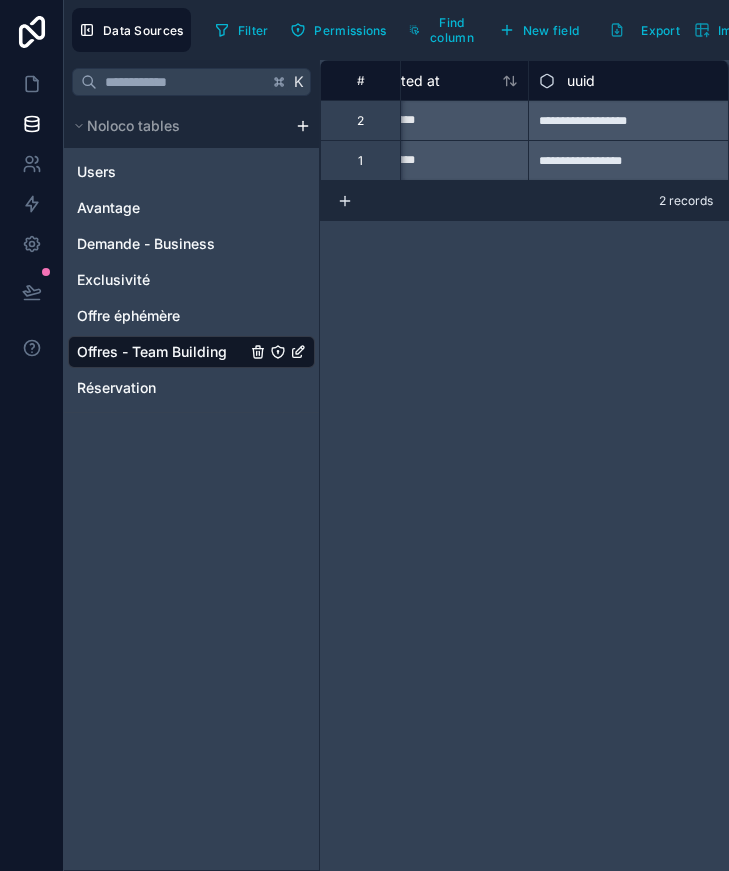 scroll, scrollTop: 0, scrollLeft: 0, axis: both 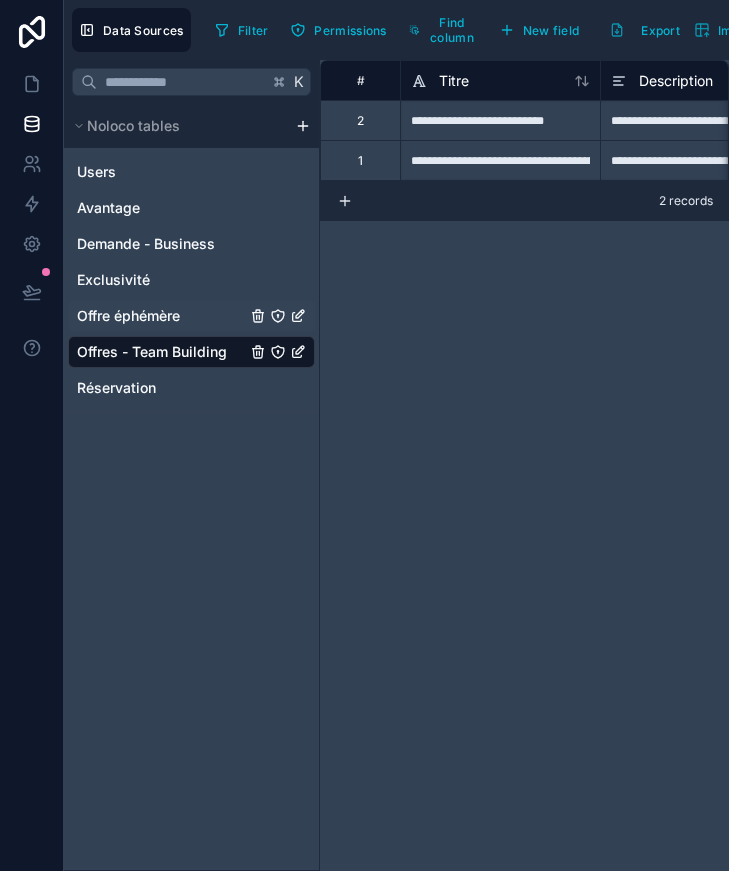 click on "Offre éphémère" at bounding box center [128, 316] 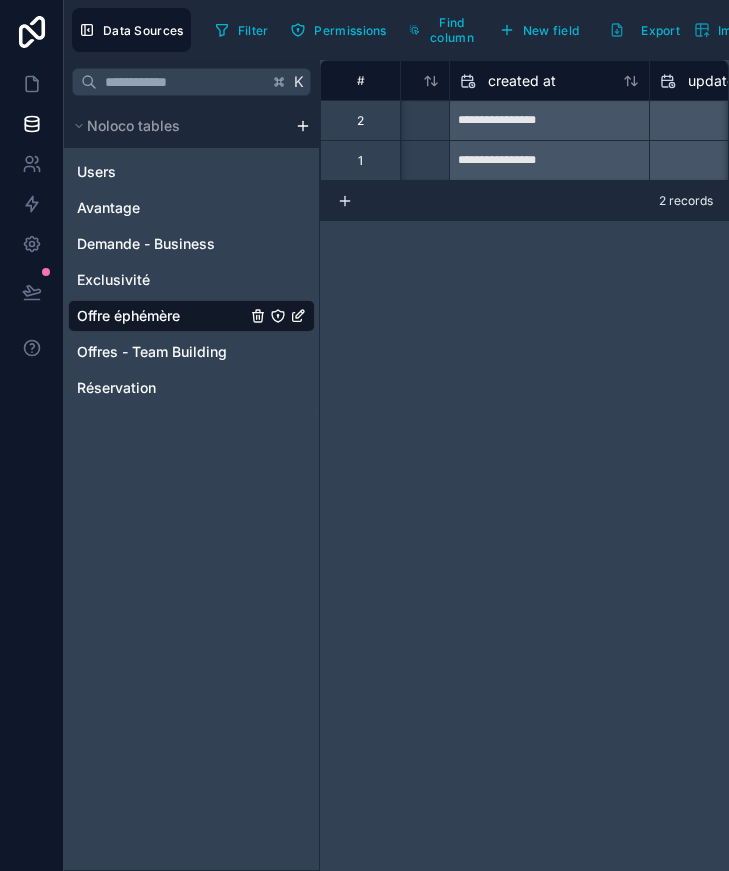 scroll, scrollTop: 0, scrollLeft: 715, axis: horizontal 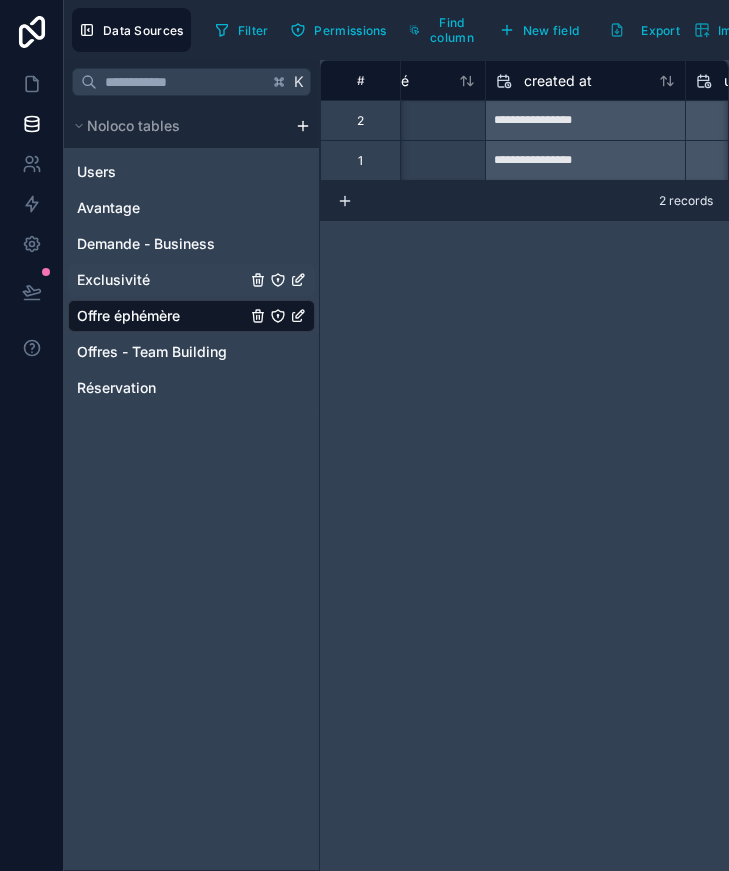 click on "Exclusivité" at bounding box center [113, 280] 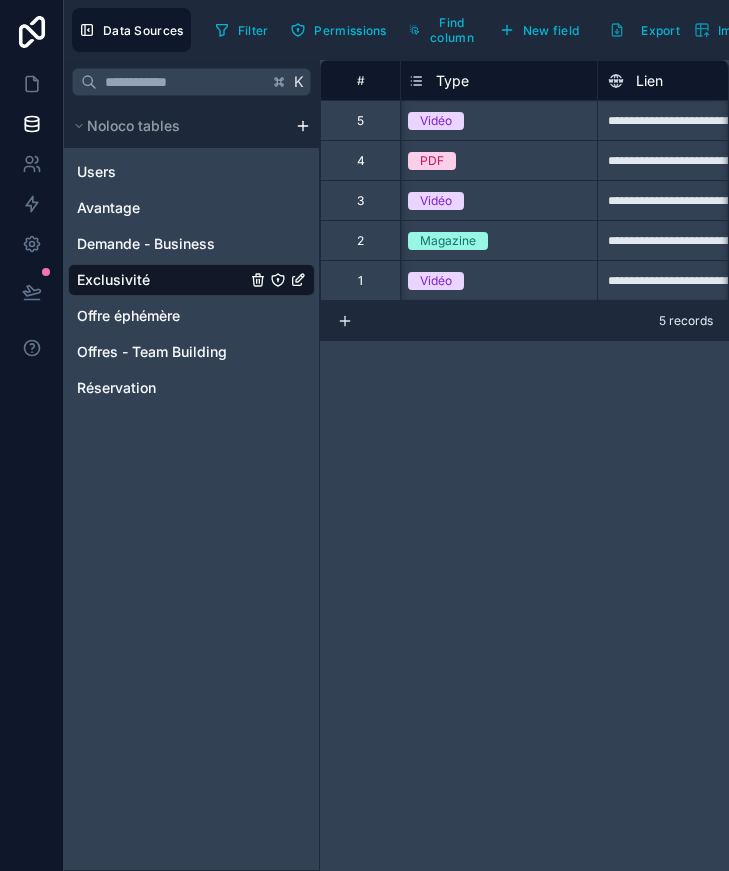 scroll, scrollTop: 0, scrollLeft: 104, axis: horizontal 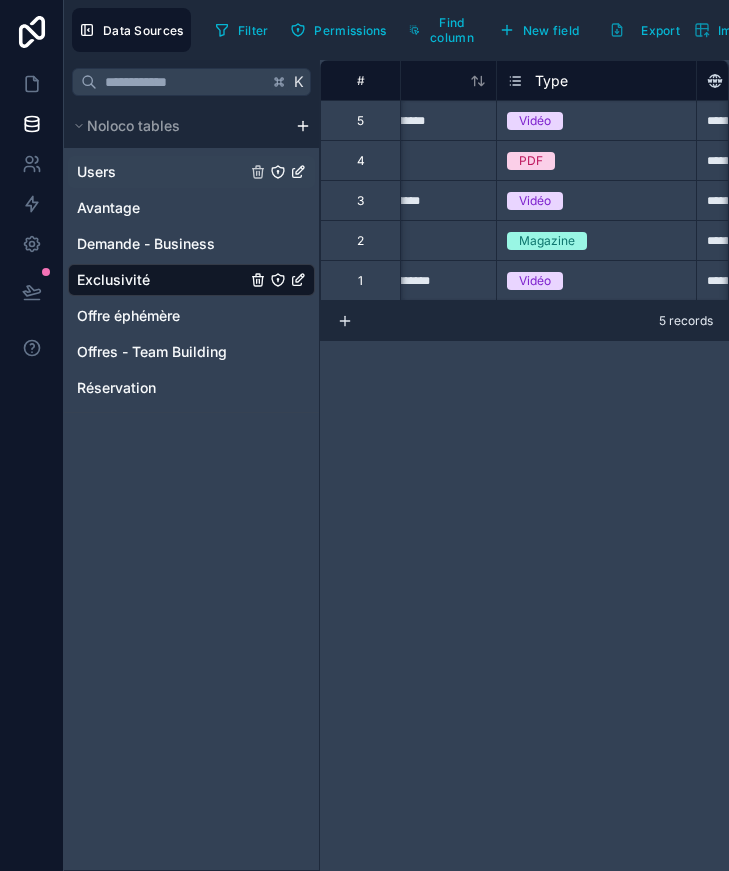 click on "Users" at bounding box center (191, 172) 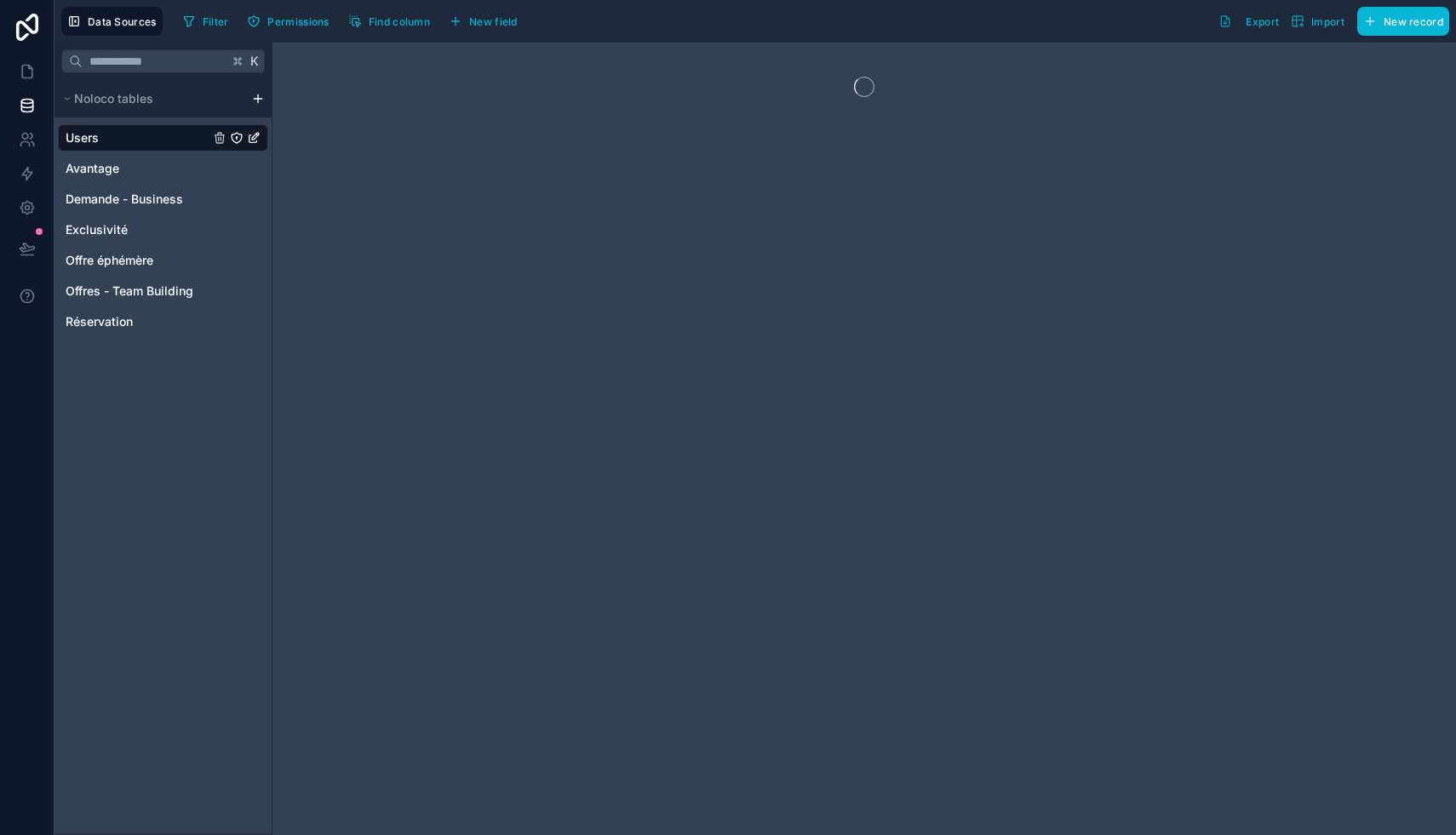 scroll, scrollTop: 0, scrollLeft: 0, axis: both 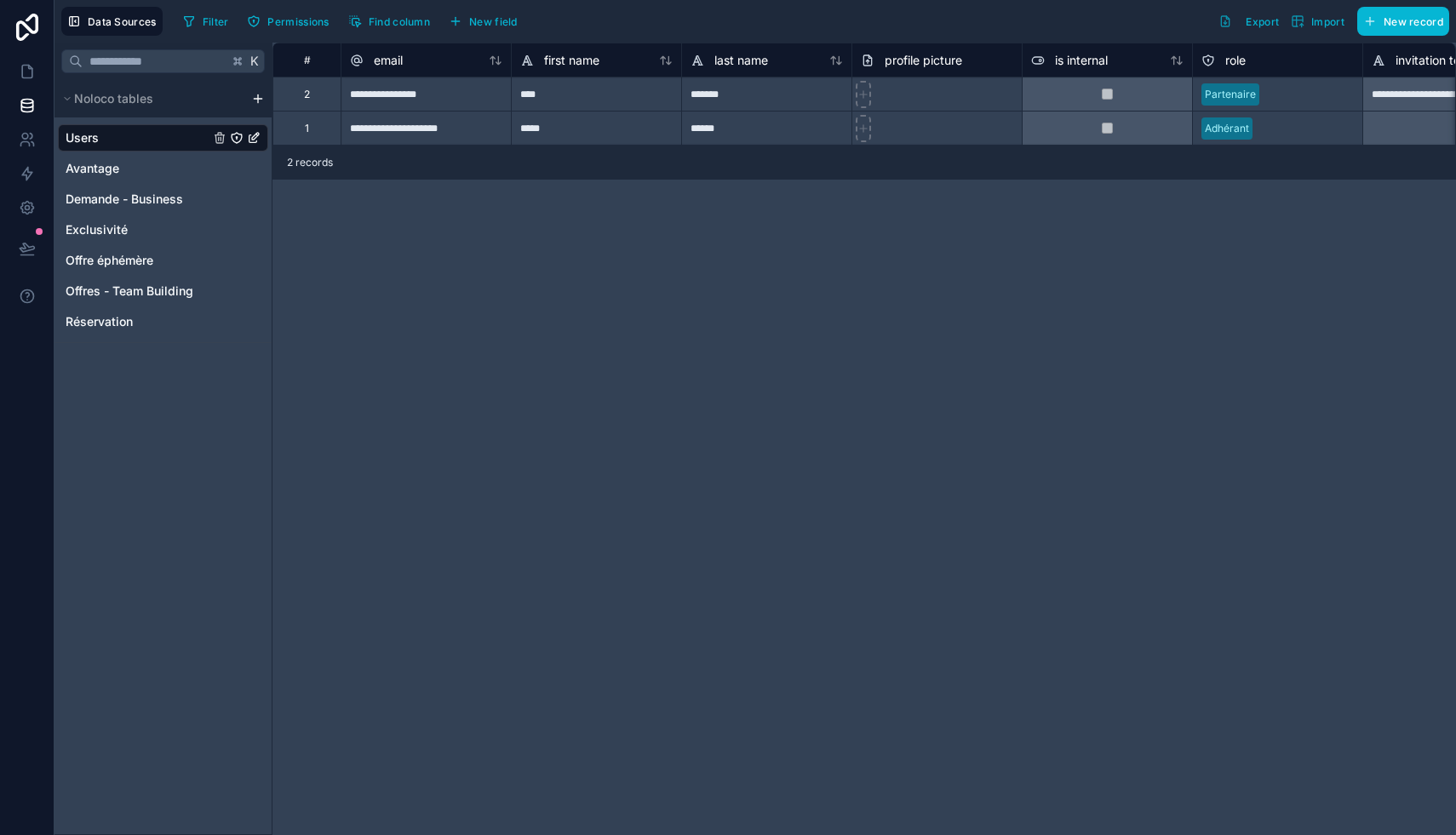 click on "**********" at bounding box center (864, 438) 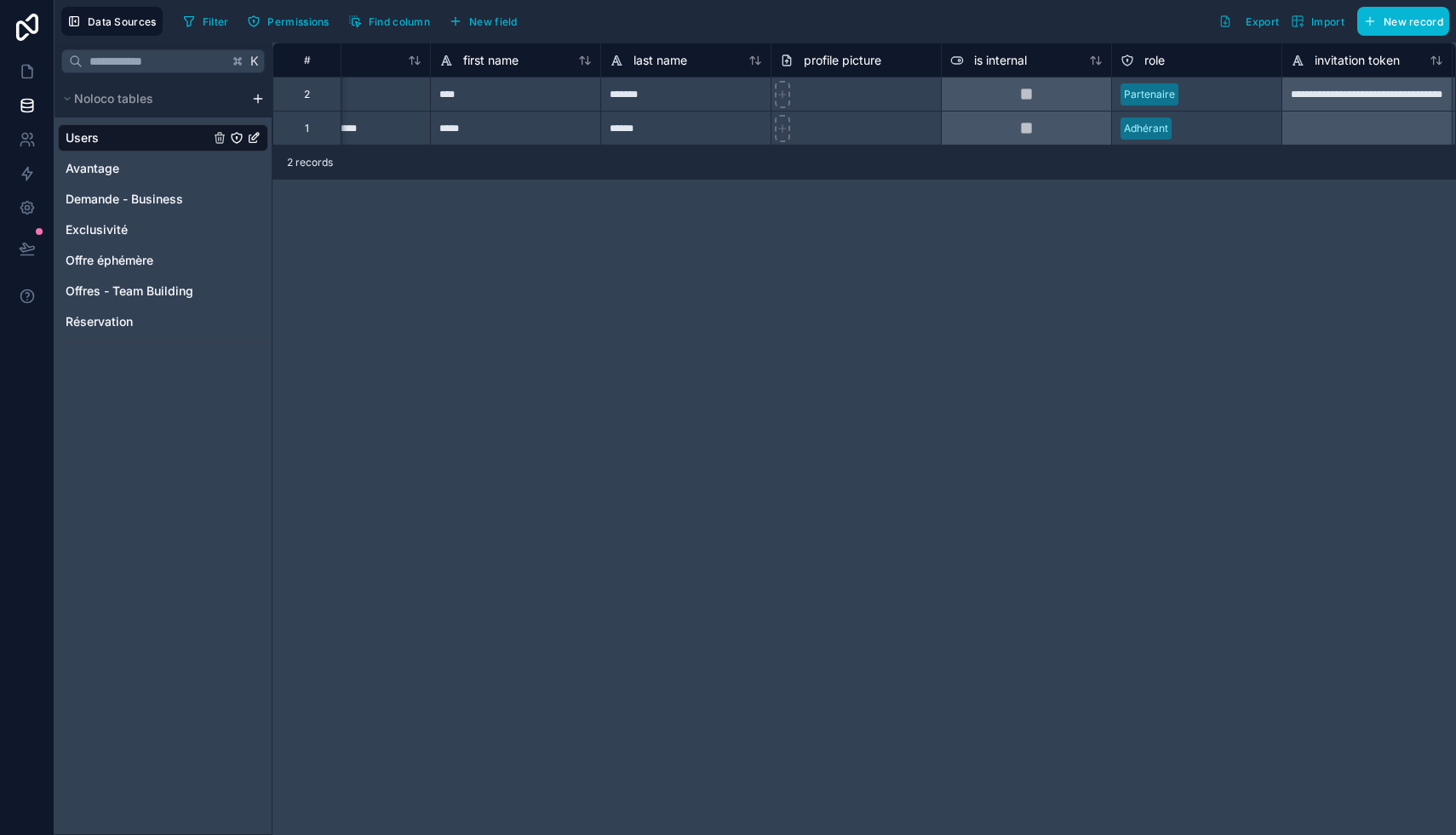 scroll, scrollTop: 0, scrollLeft: 0, axis: both 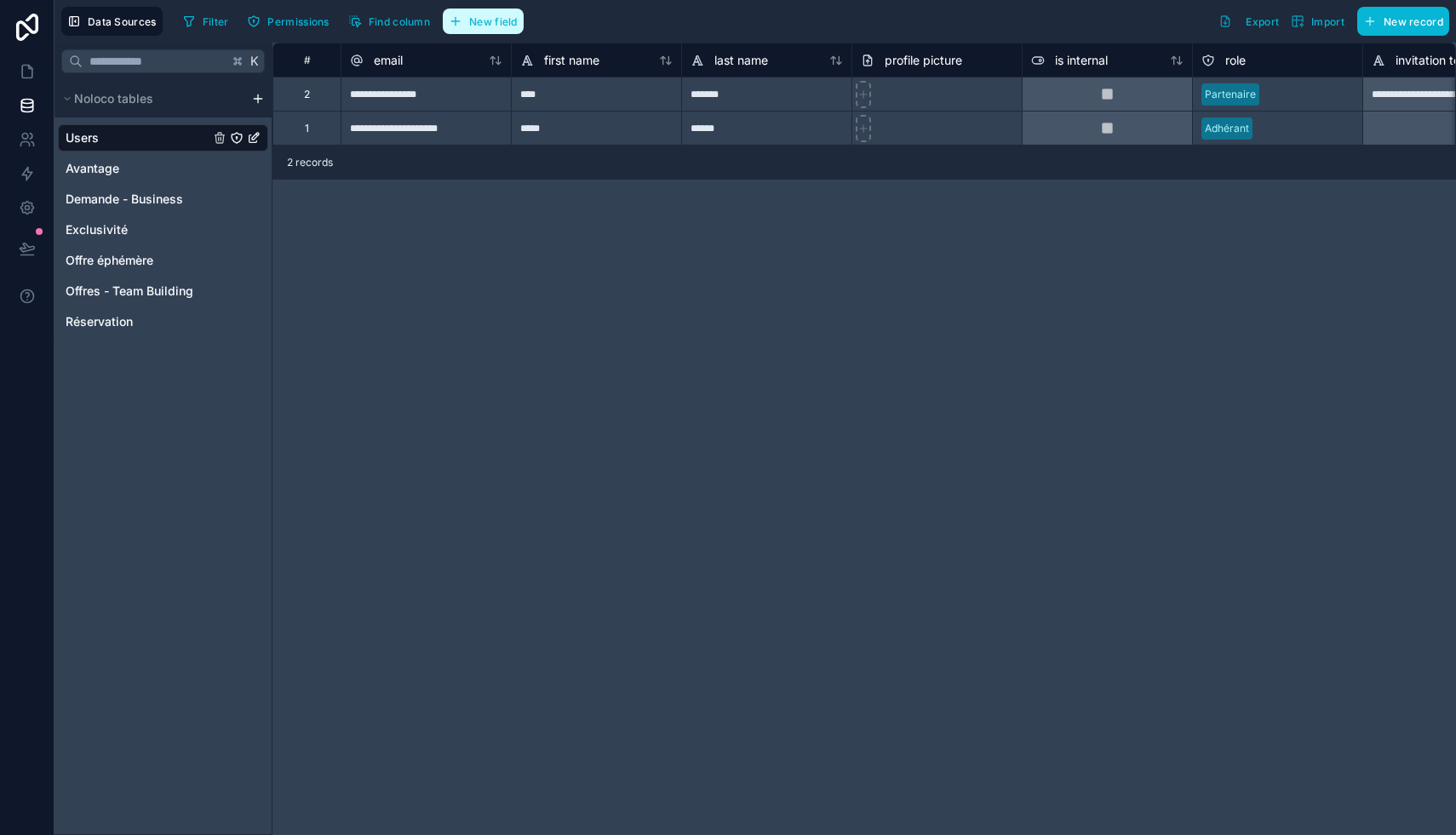click on "New field" at bounding box center (483, 21) 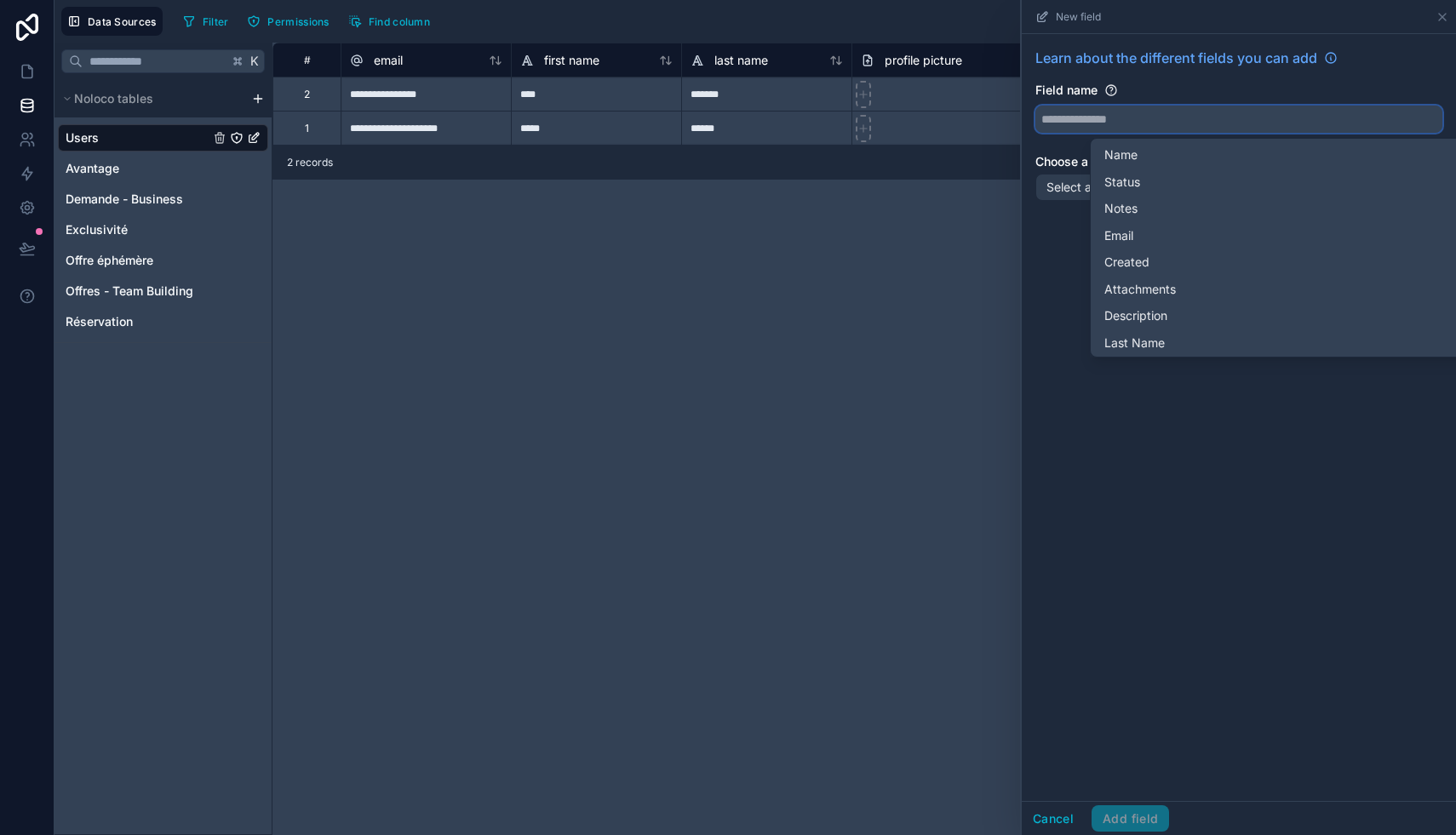 click at bounding box center (1239, 119) 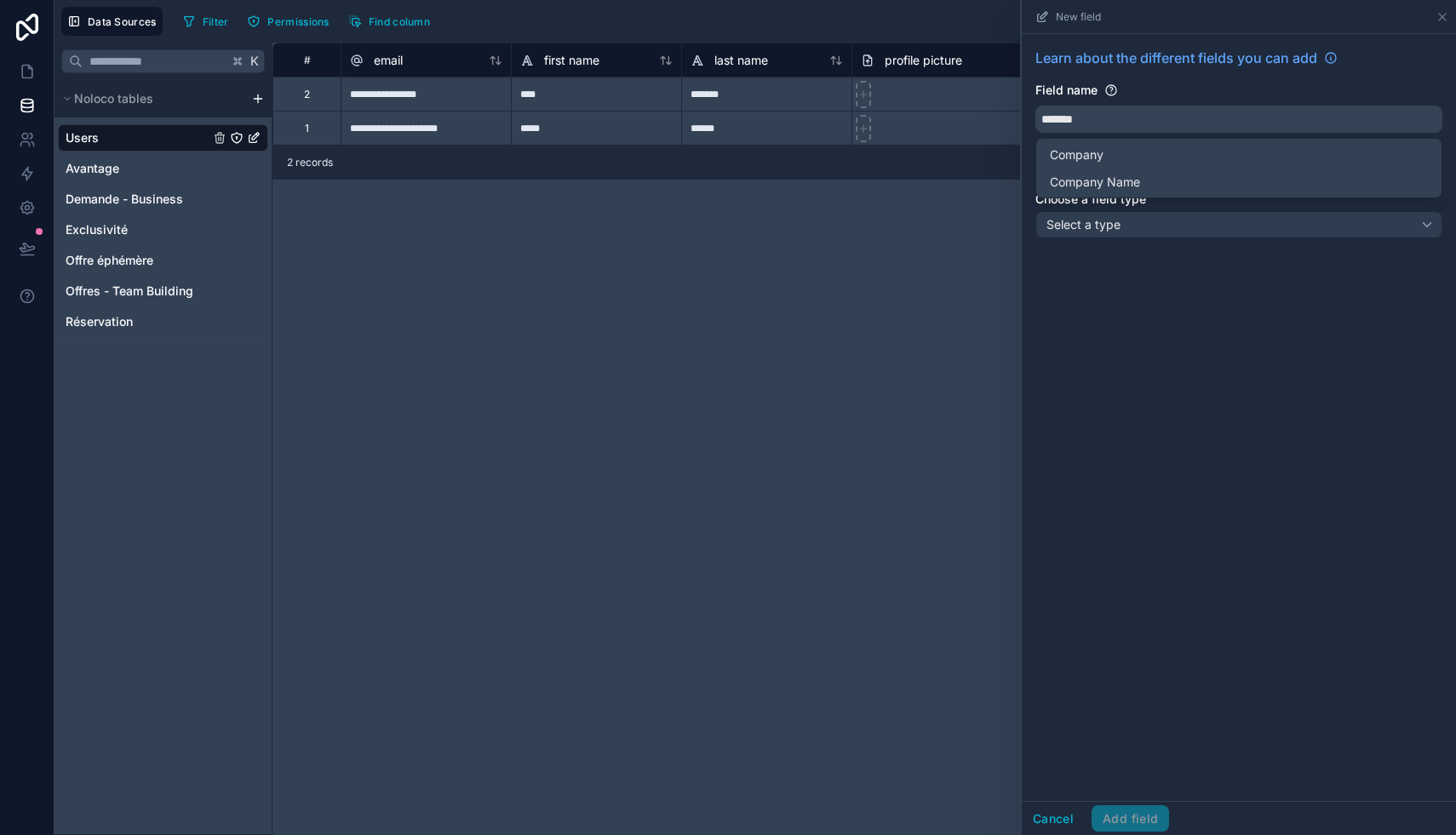 drag, startPoint x: 1122, startPoint y: 346, endPoint x: 1161, endPoint y: 196, distance: 154.9871 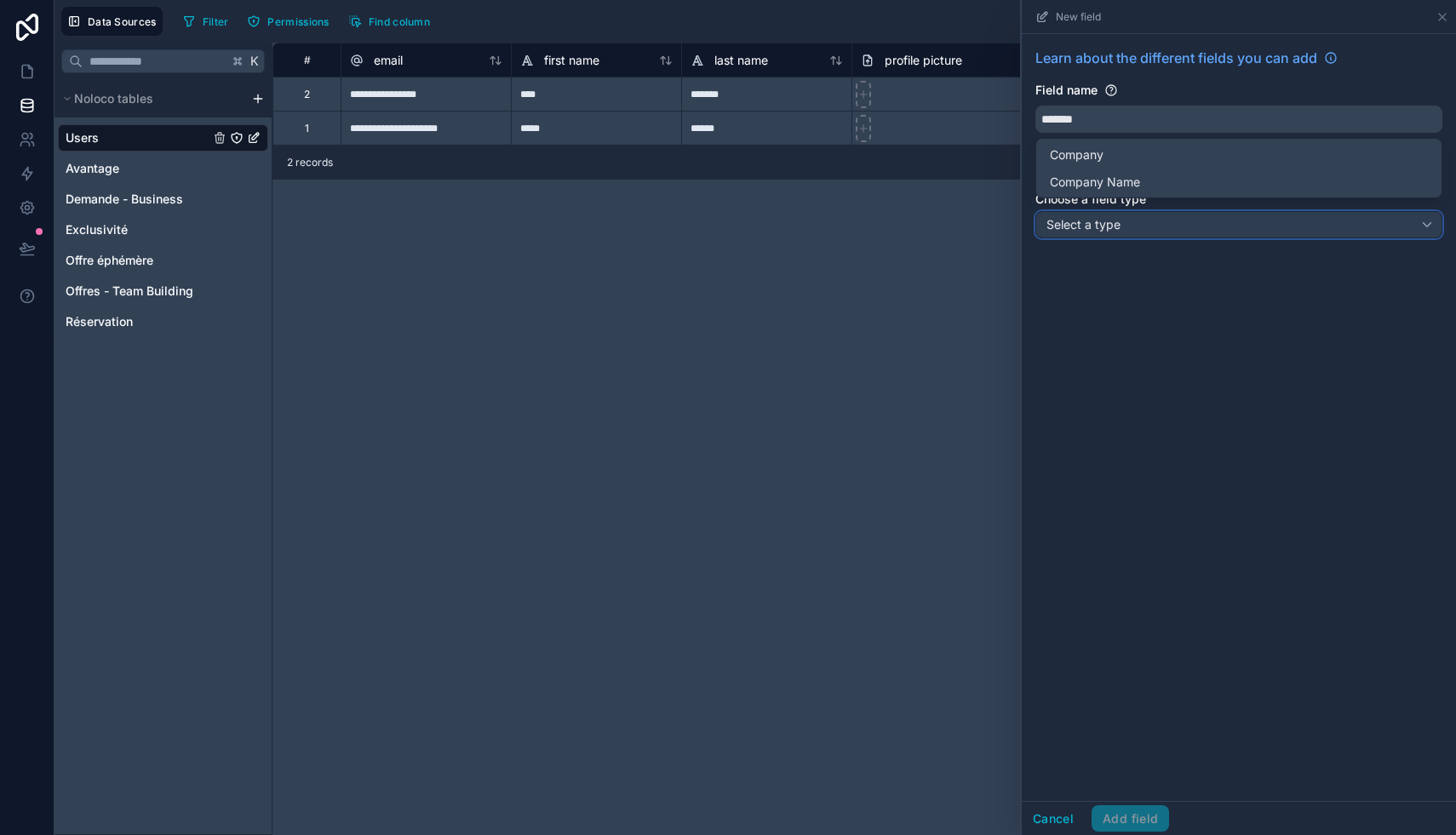 click on "Select a type" at bounding box center [1239, 225] 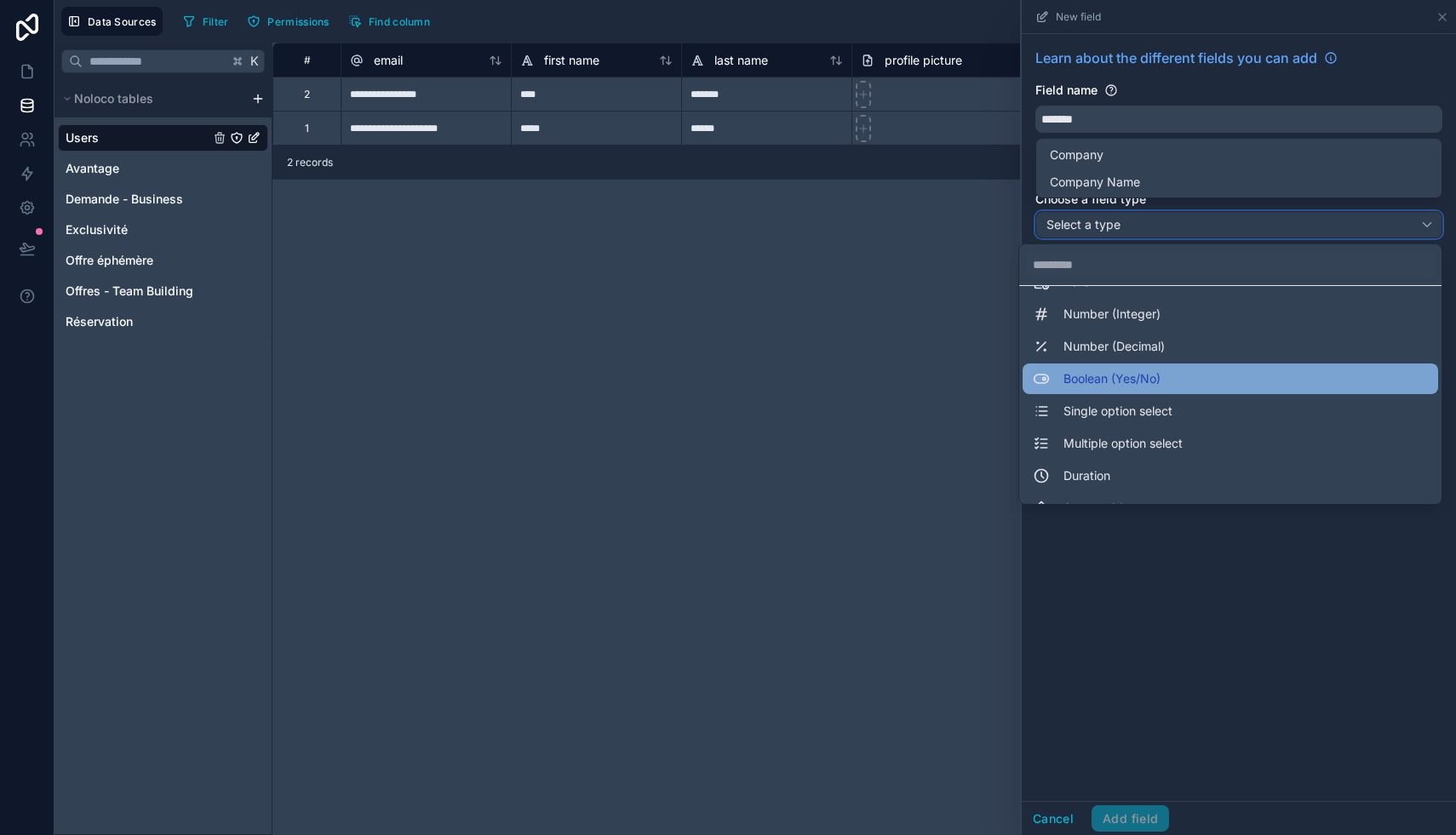 scroll, scrollTop: 0, scrollLeft: 0, axis: both 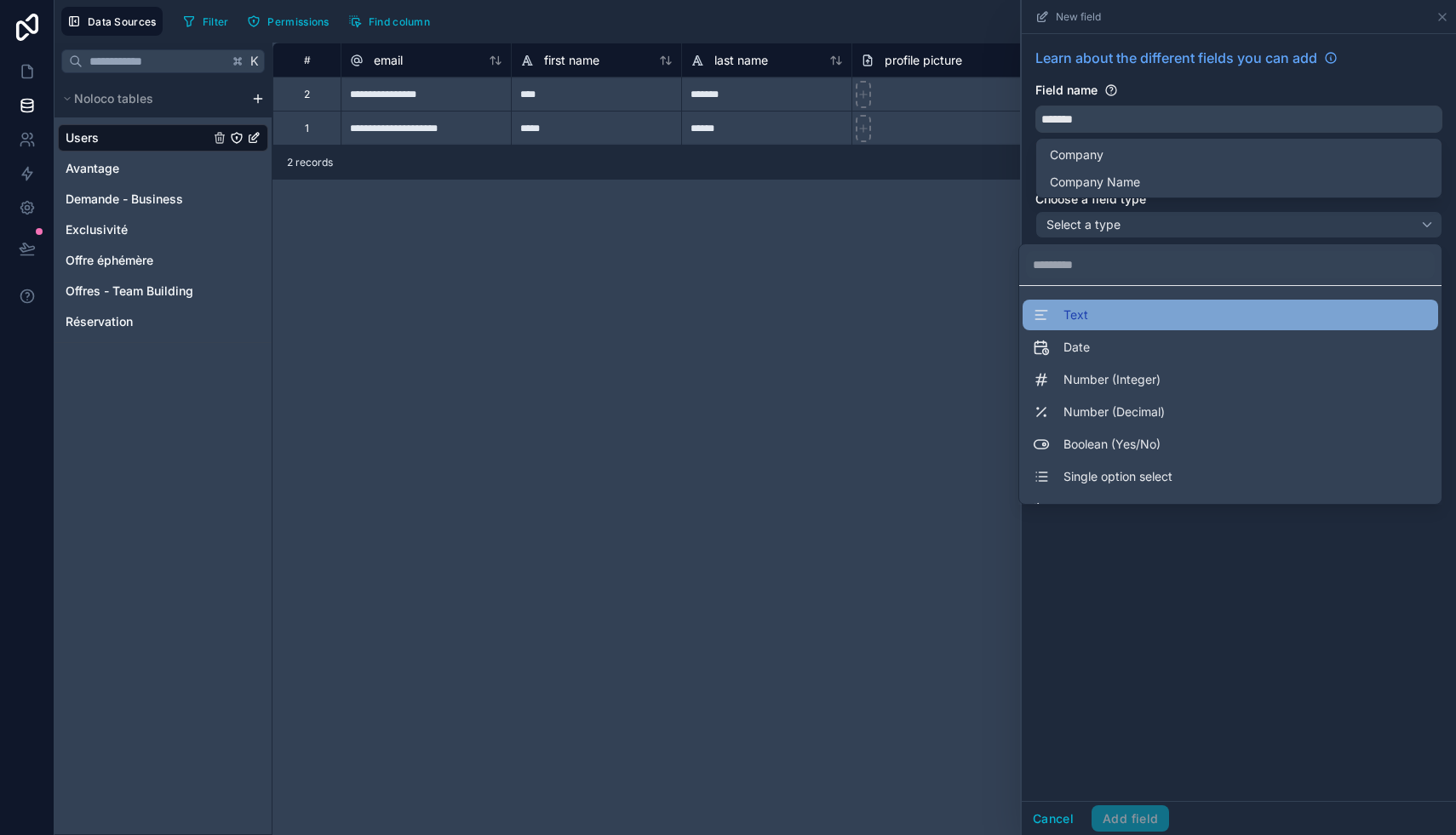 click on "Text" at bounding box center (1230, 315) 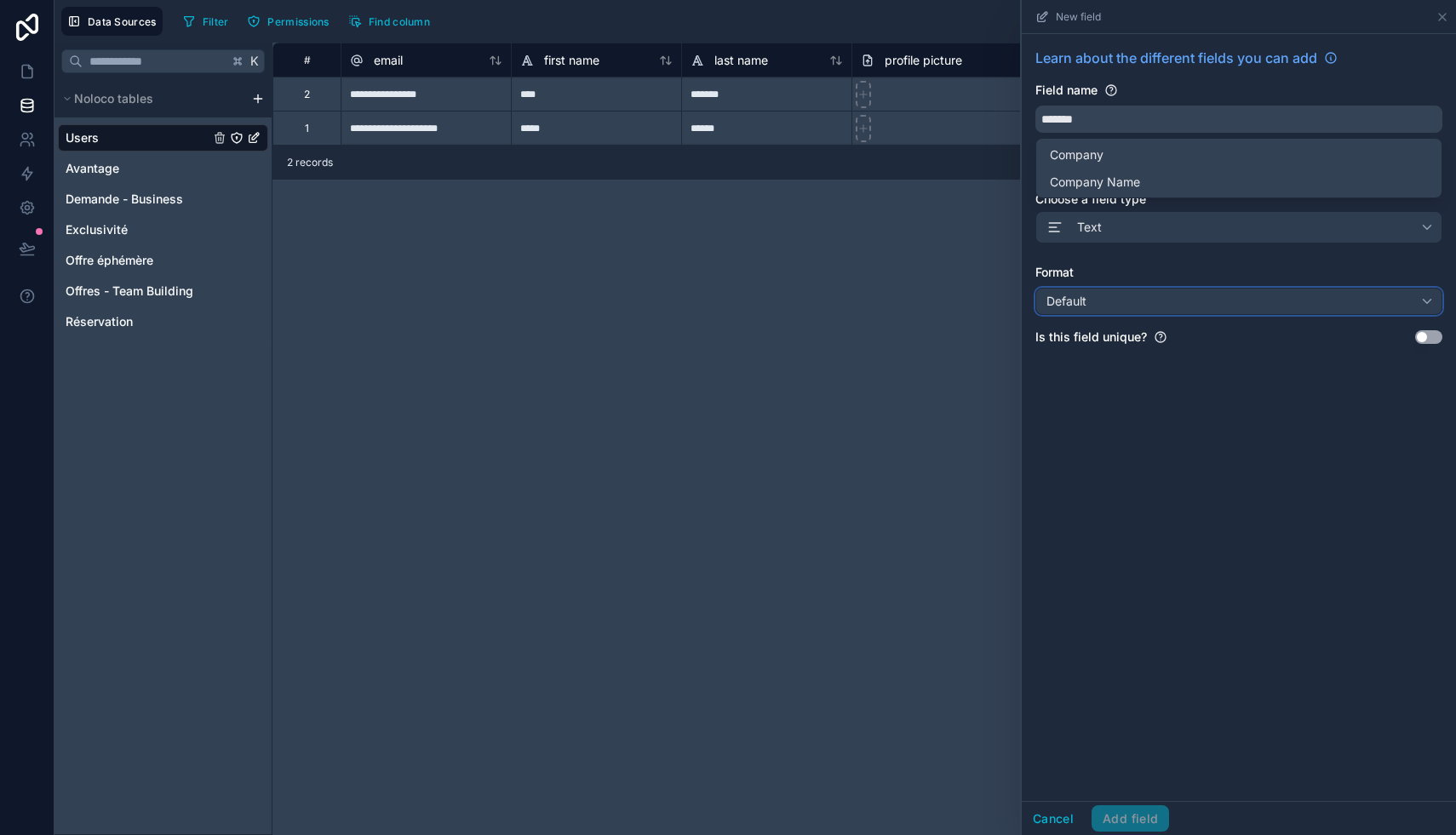click on "Default" at bounding box center (1239, 301) 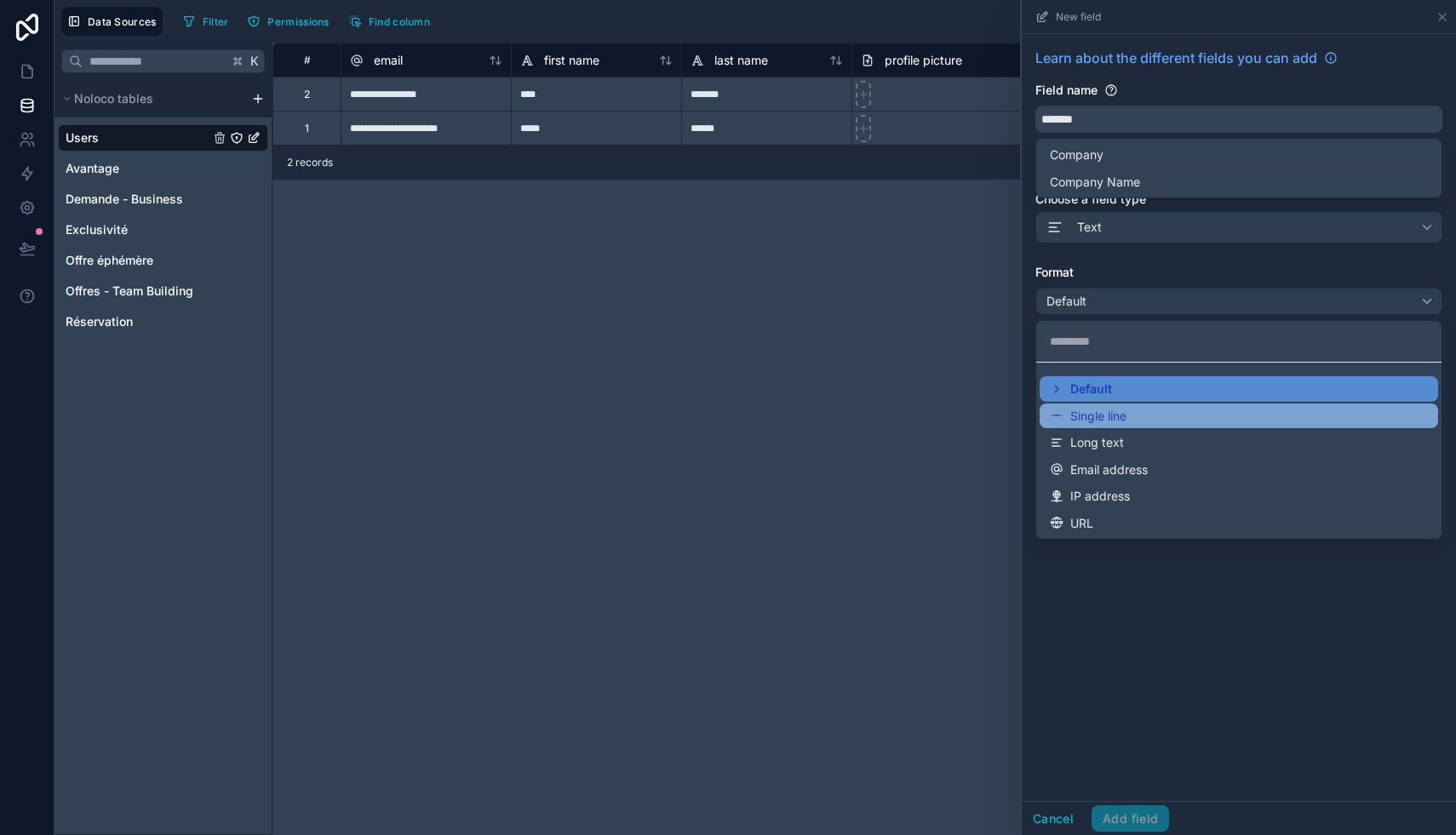 click on "Single line" at bounding box center (1239, 416) 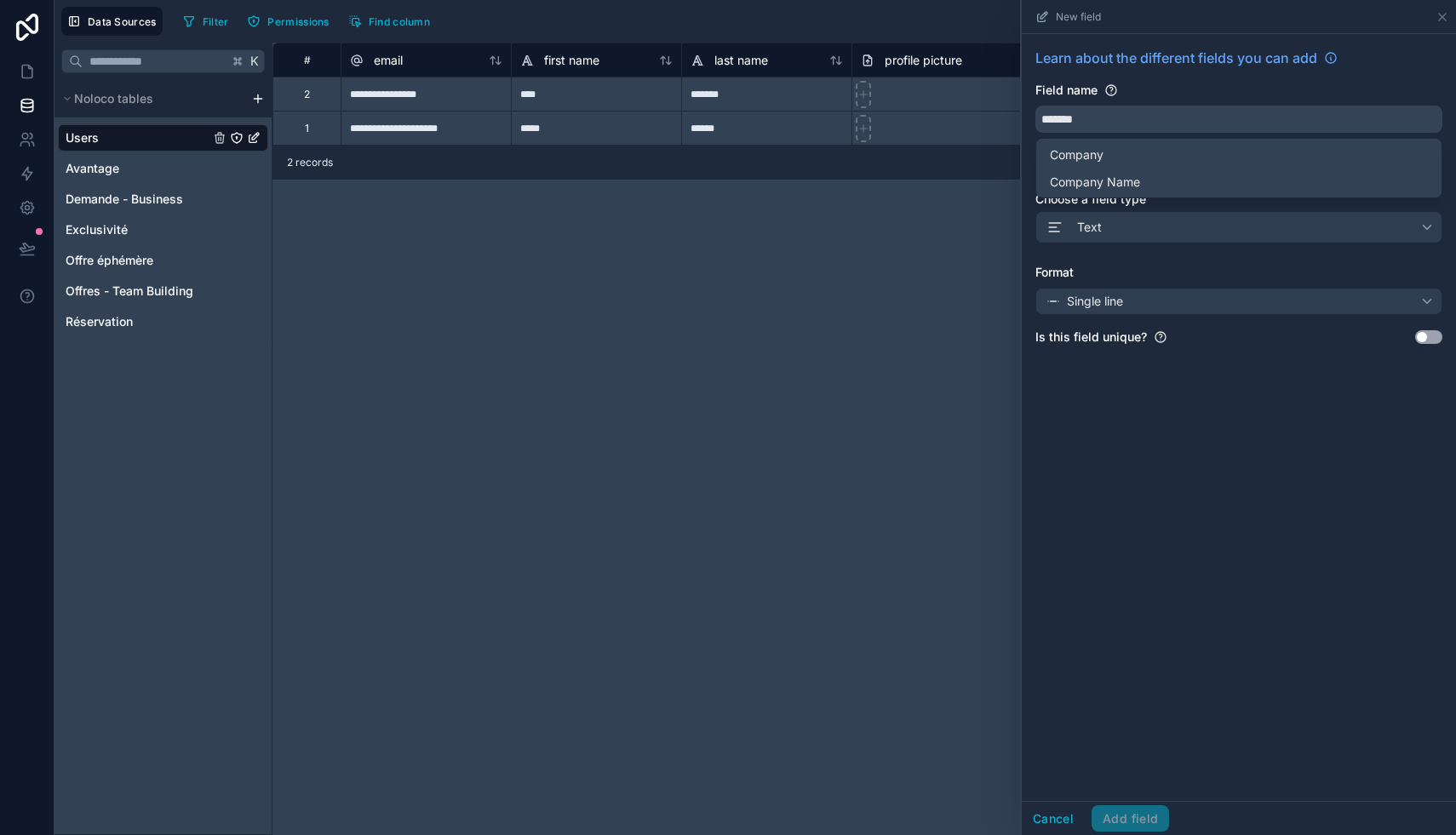 click on "Learn about the different fields you can add Field name ******* The name has to be unique Choose a field type Text Format Single line Is this field unique? Use setting" at bounding box center (1239, 417) 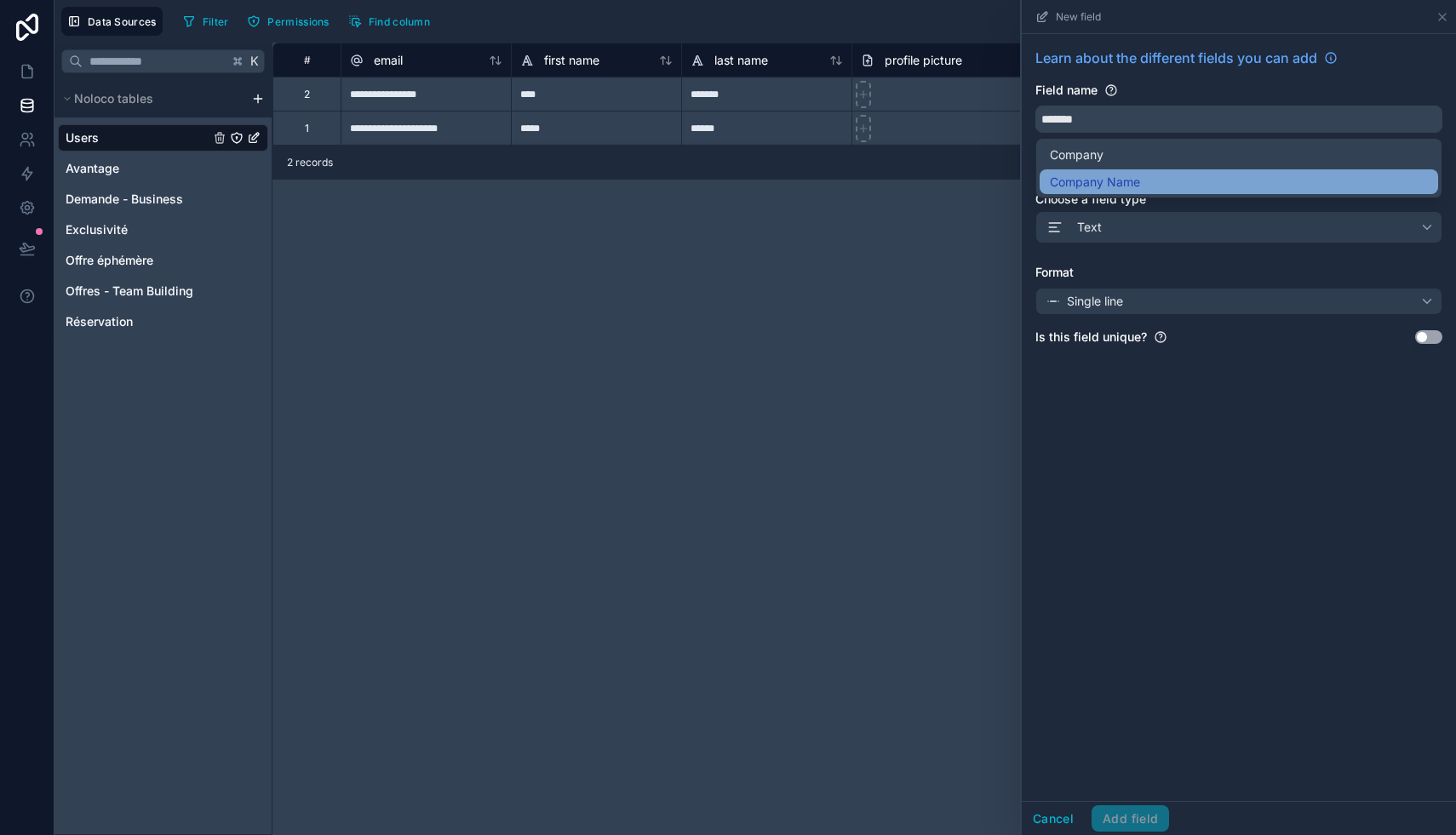 click on "Company Name" at bounding box center (1095, 182) 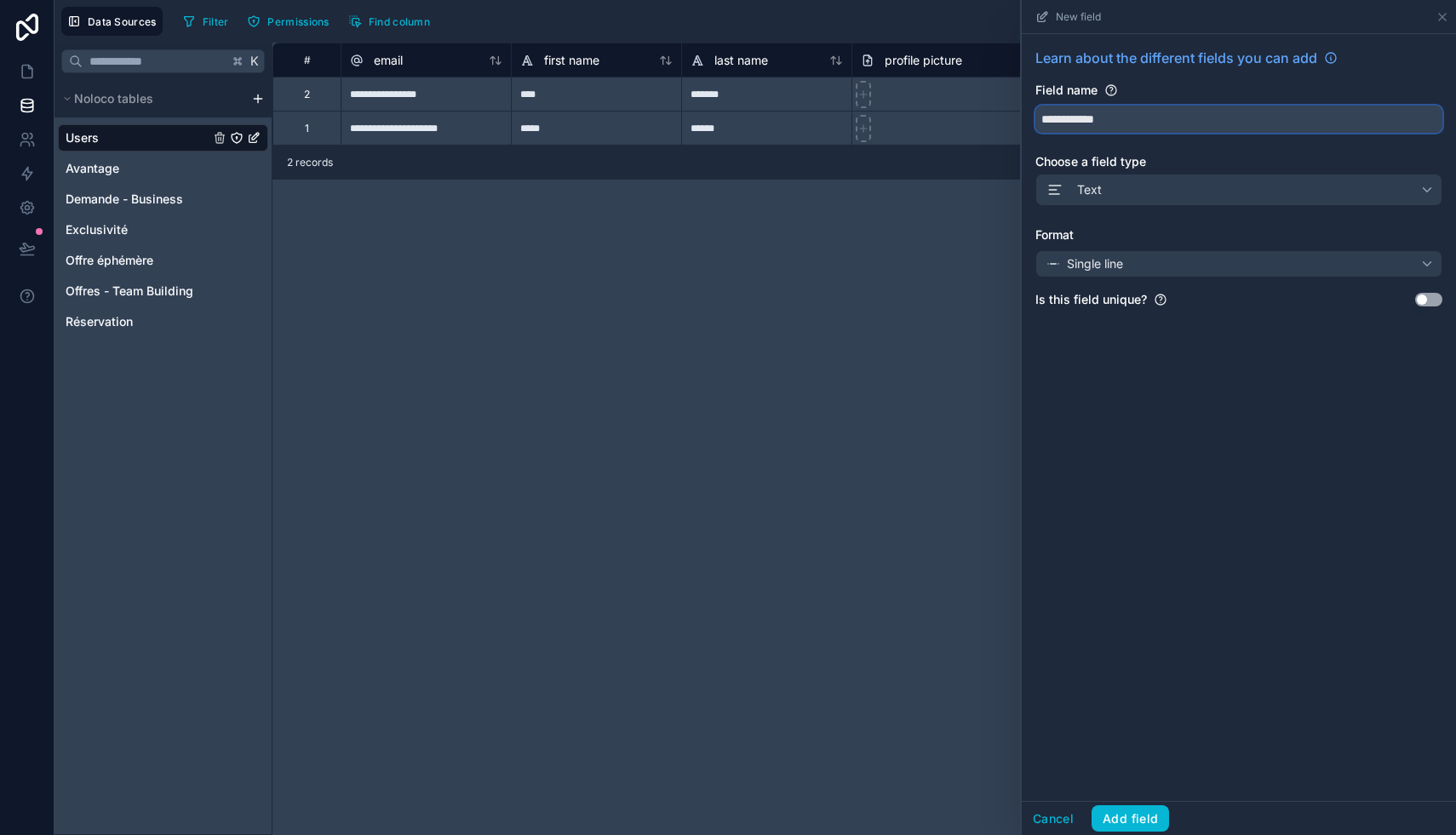 click on "**********" at bounding box center (1239, 119) 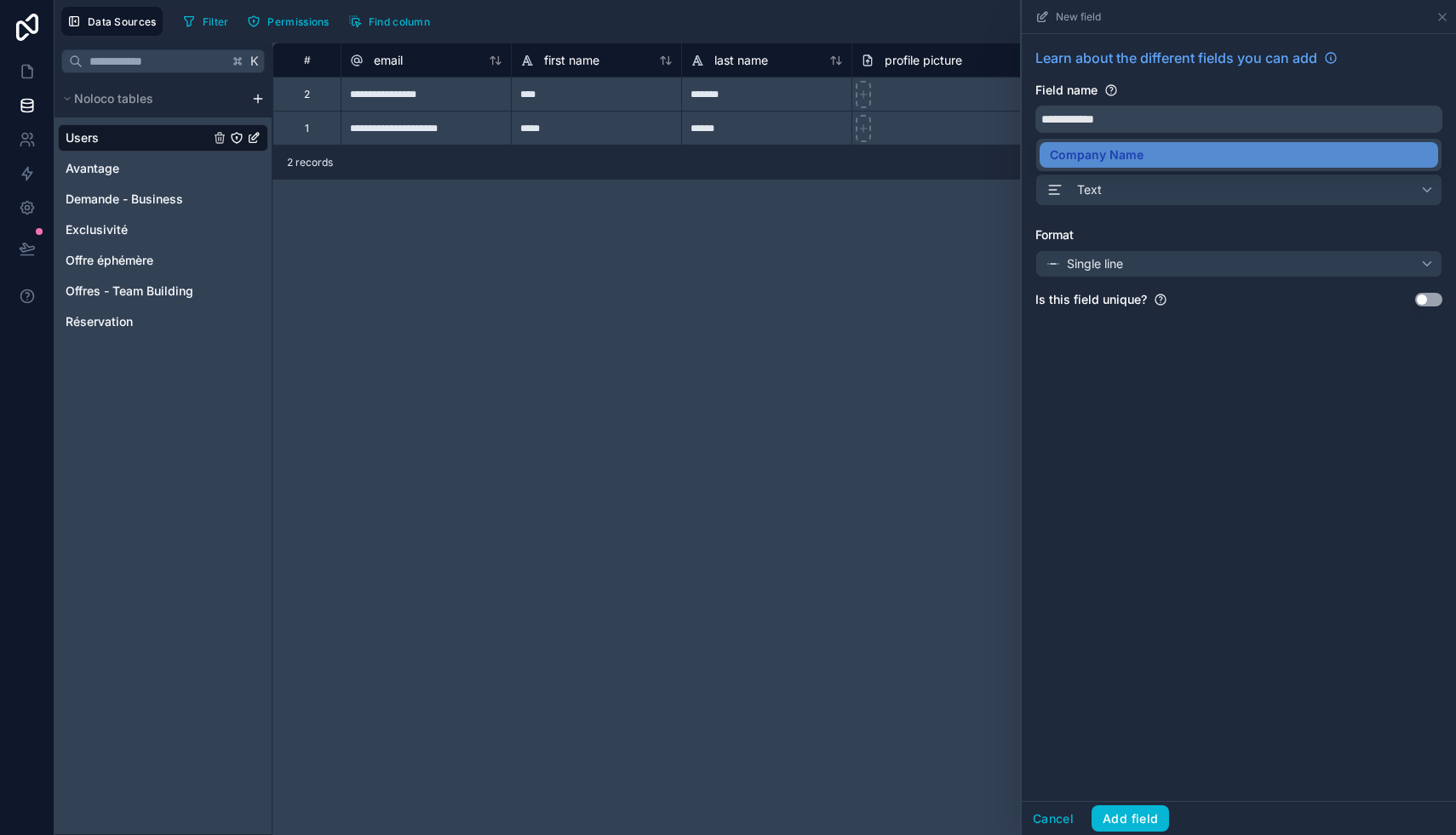 click on "**********" at bounding box center (1239, 417) 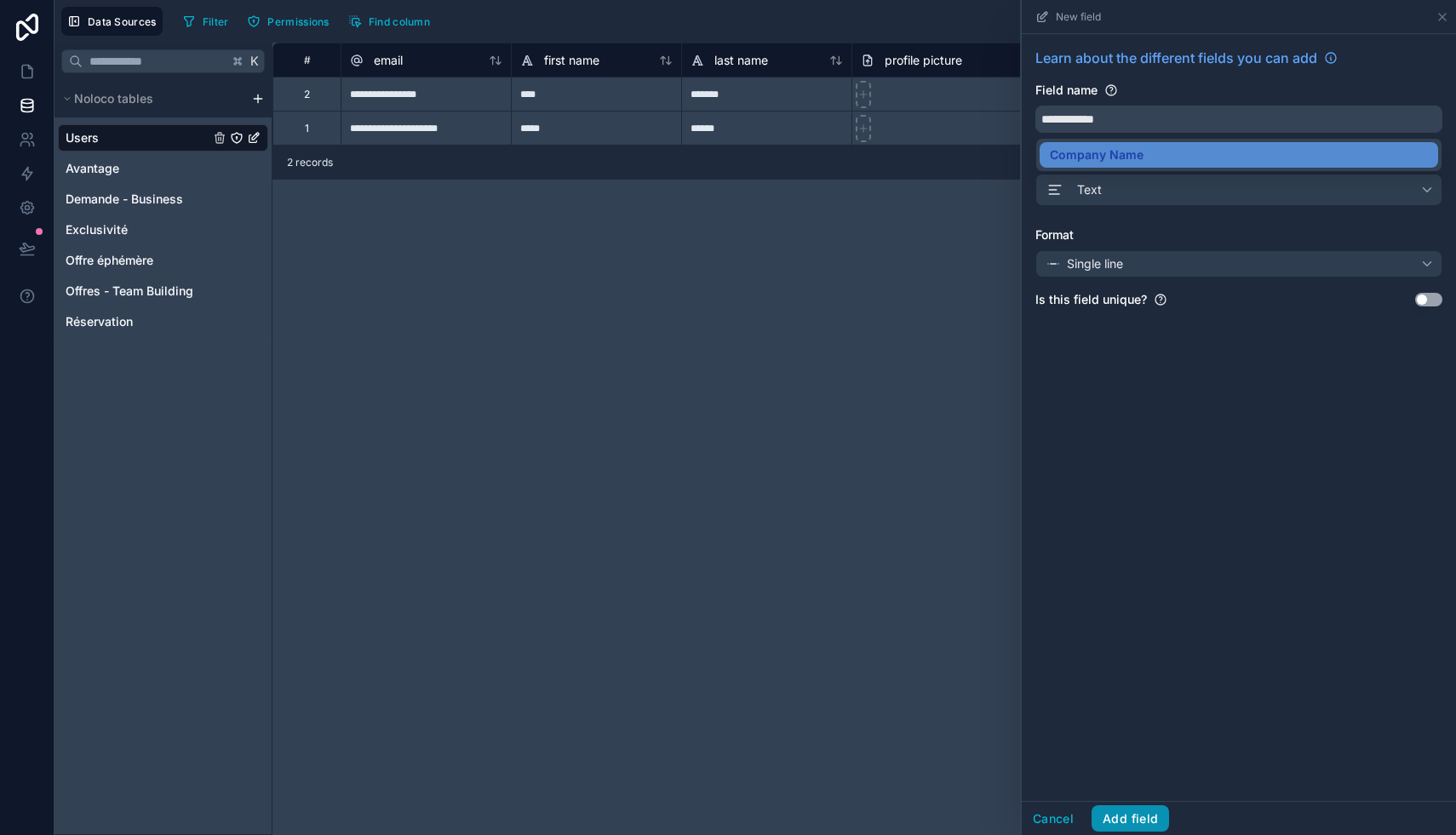 click on "Add field" at bounding box center [1130, 819] 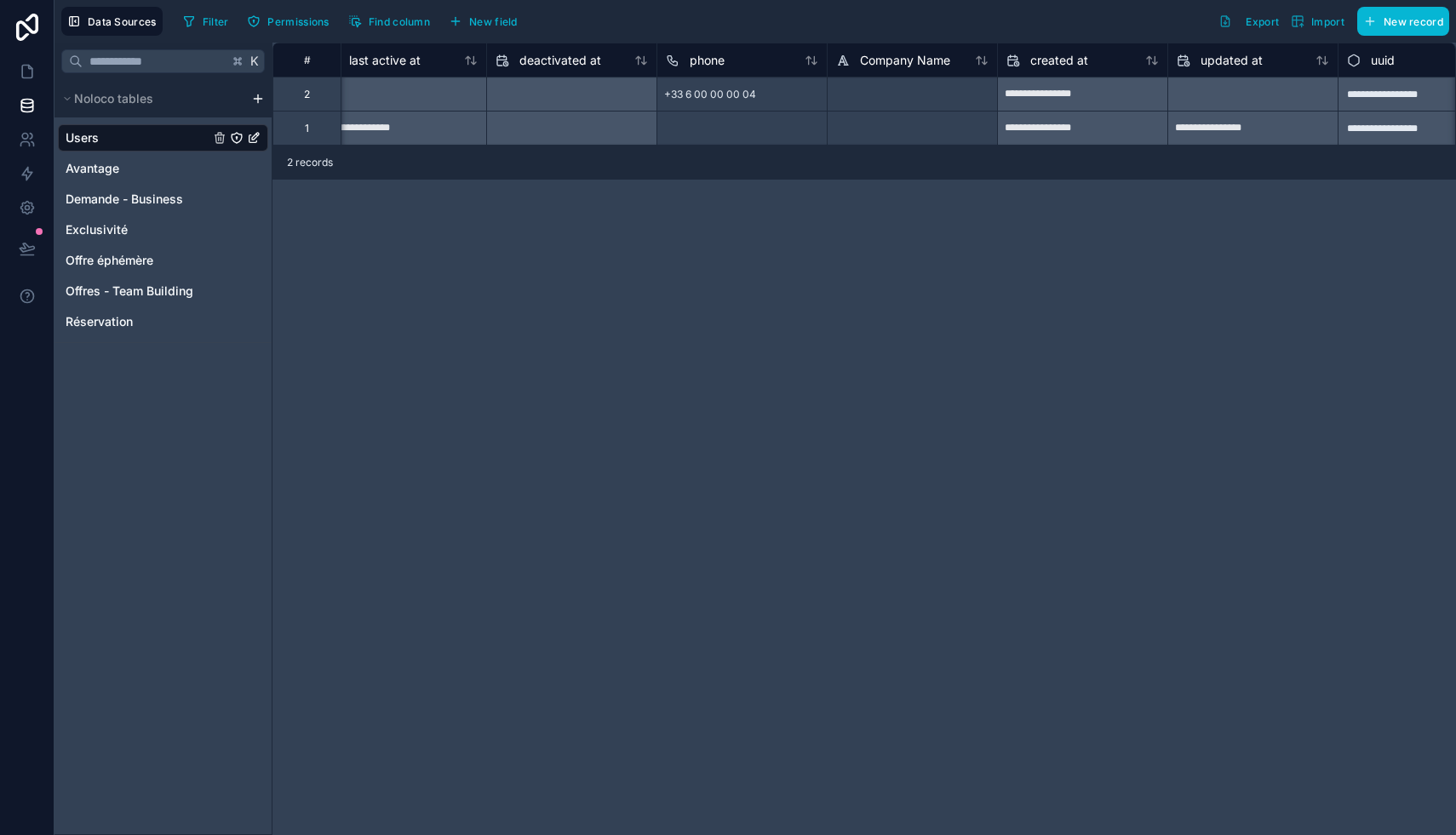 scroll, scrollTop: 0, scrollLeft: 1440, axis: horizontal 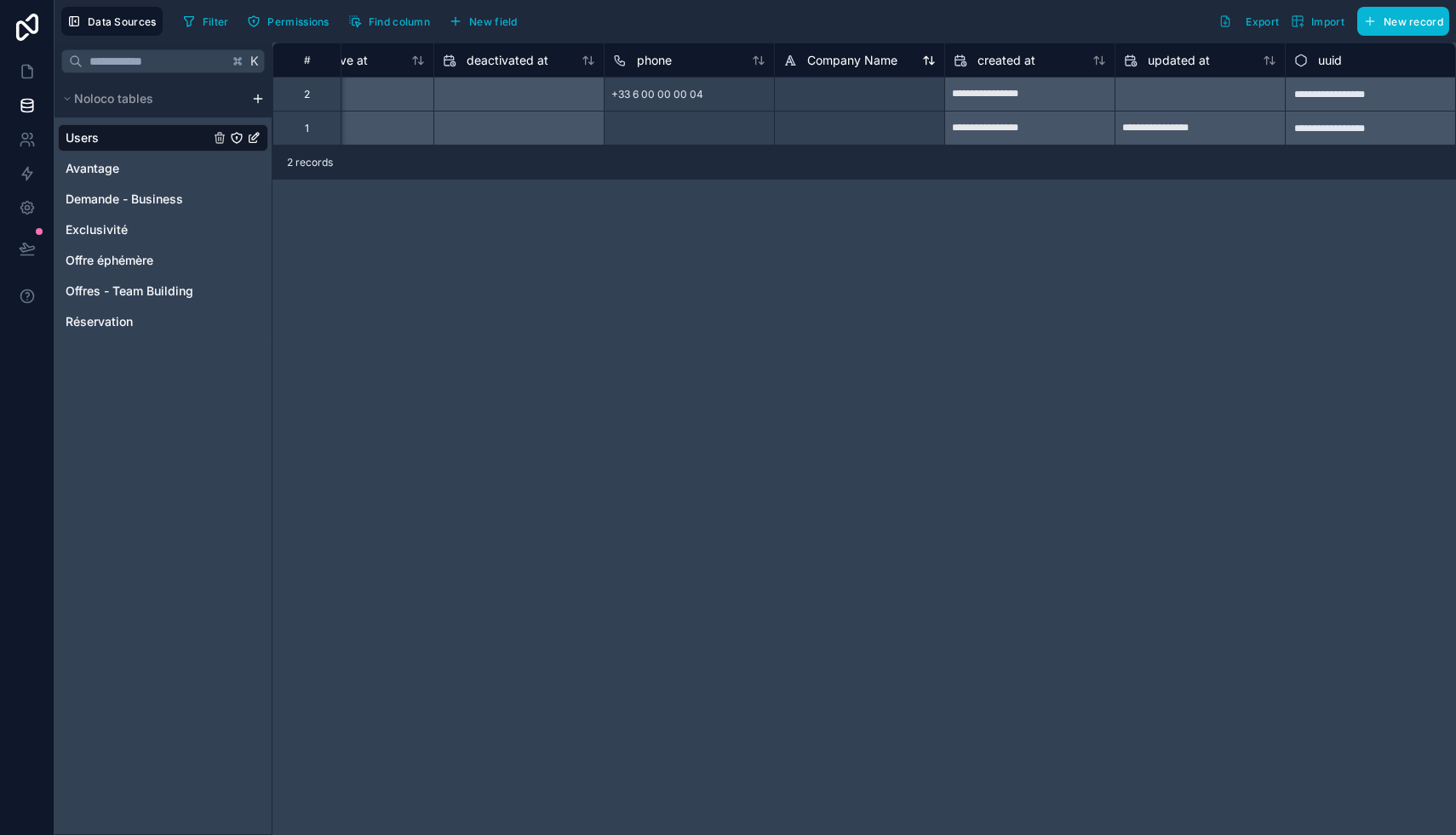 click on "Company Name" at bounding box center [852, 60] 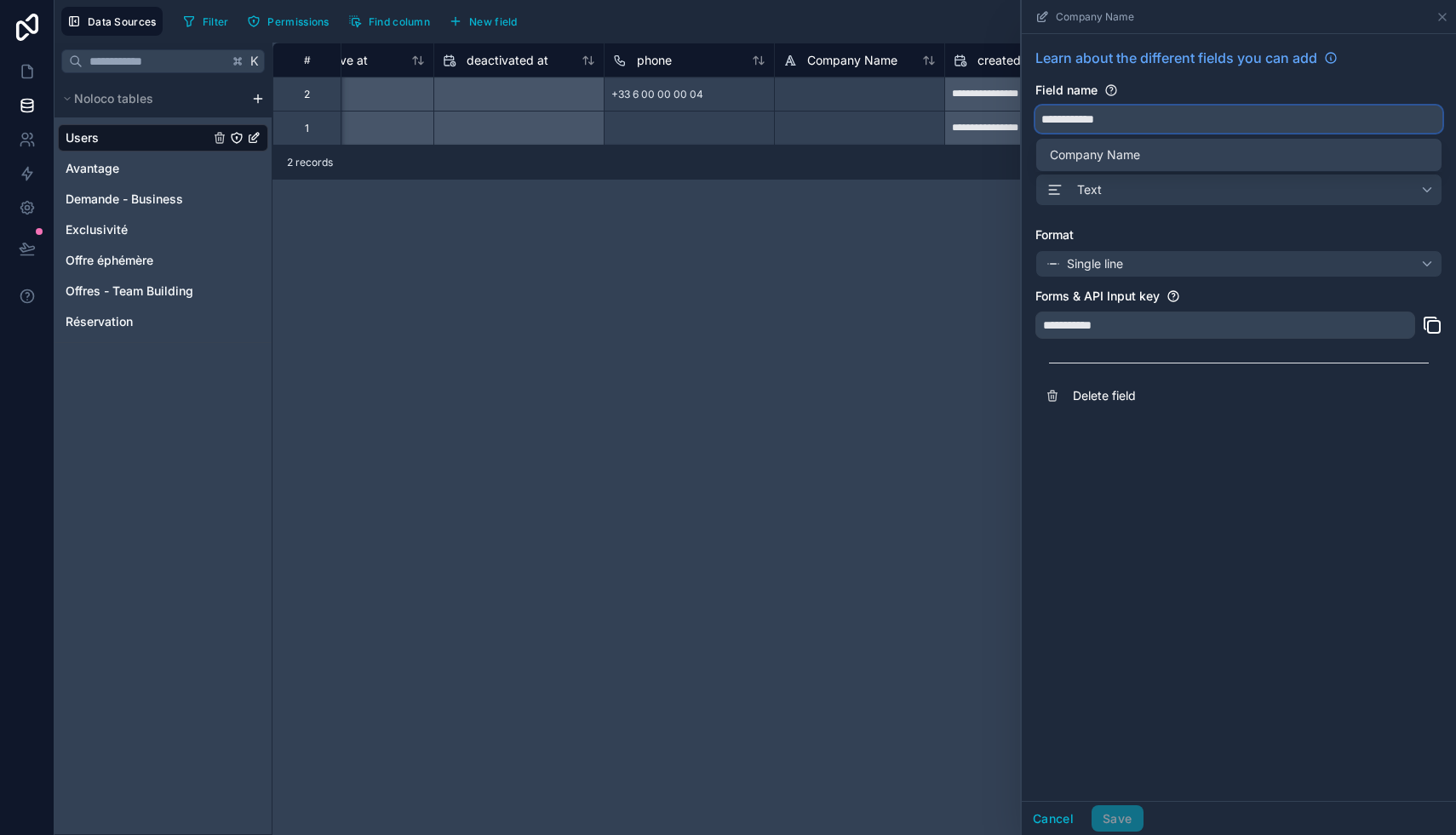 drag, startPoint x: 1138, startPoint y: 121, endPoint x: 934, endPoint y: 120, distance: 204.00245 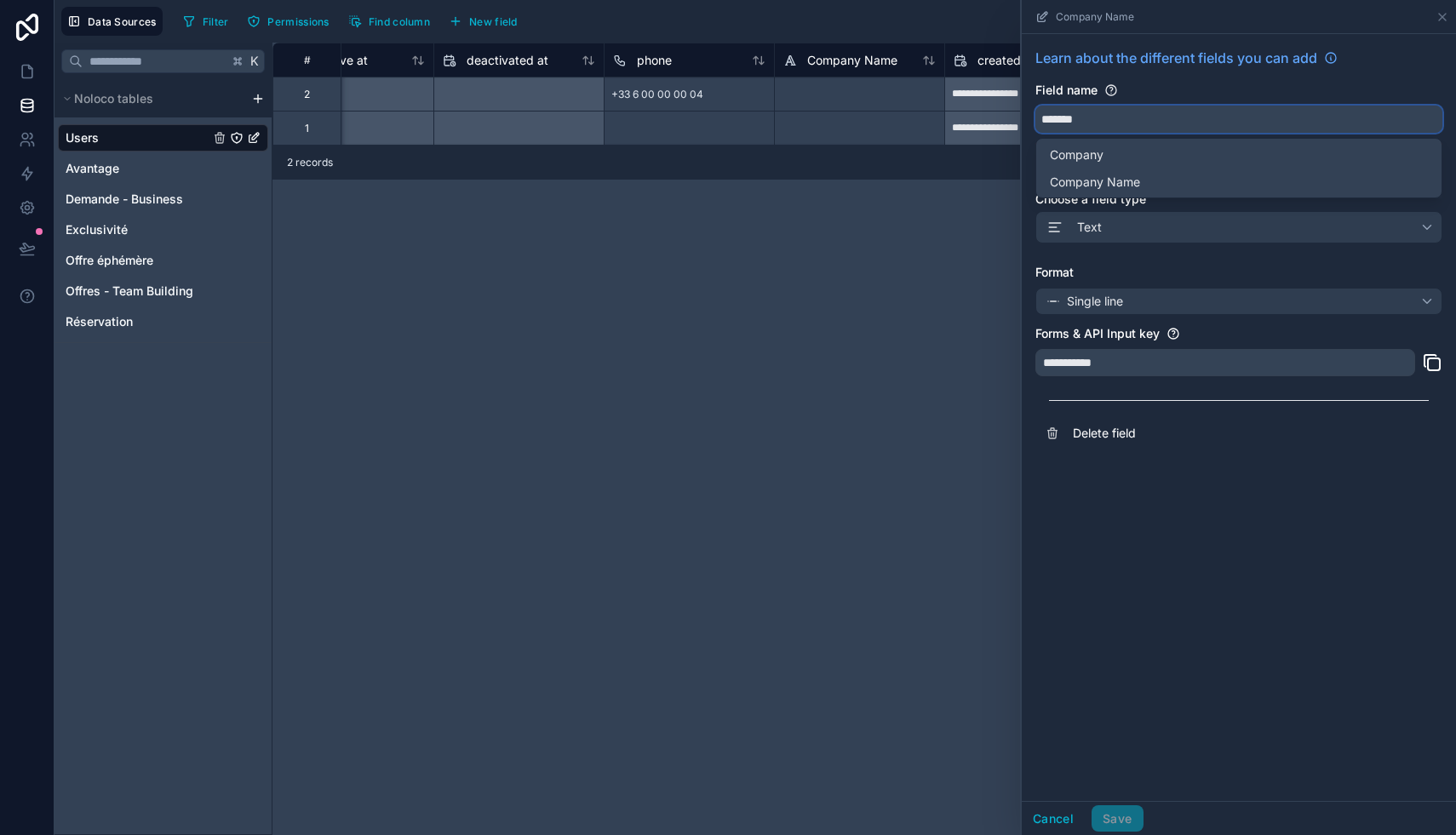 click on "*******" at bounding box center [1239, 119] 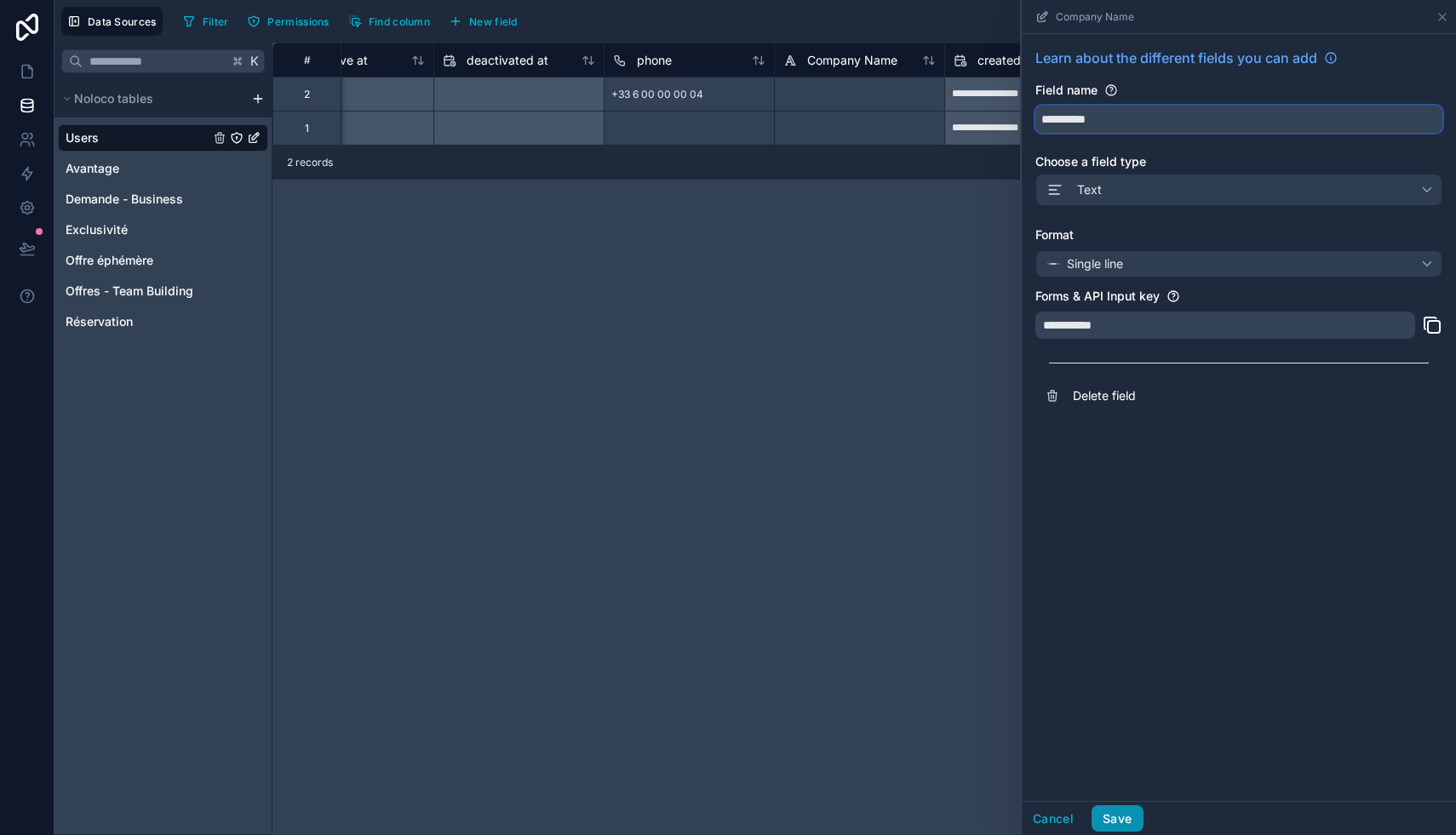 type on "**********" 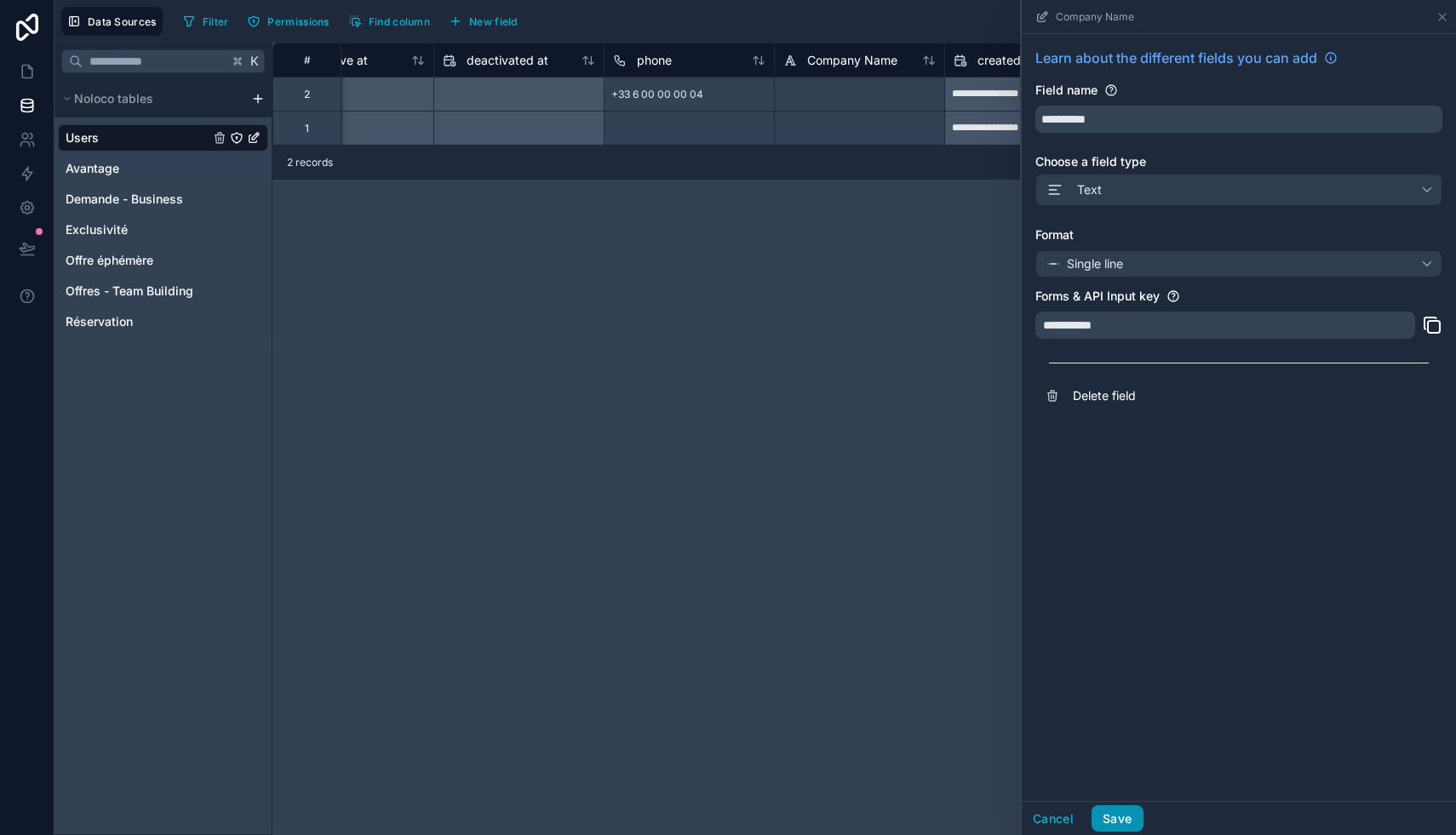 click on "Save" at bounding box center (1117, 819) 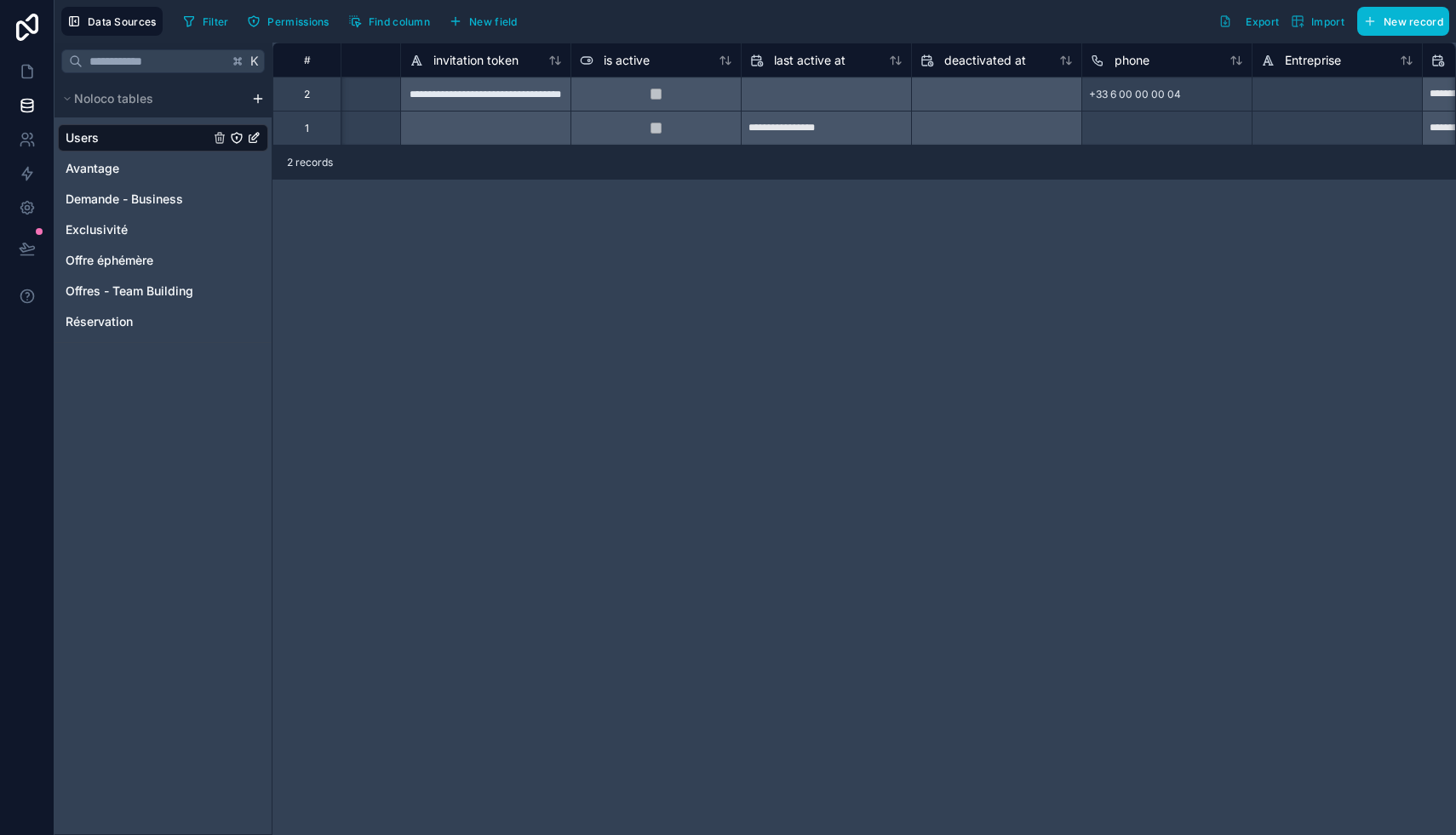 scroll, scrollTop: 0, scrollLeft: 1002, axis: horizontal 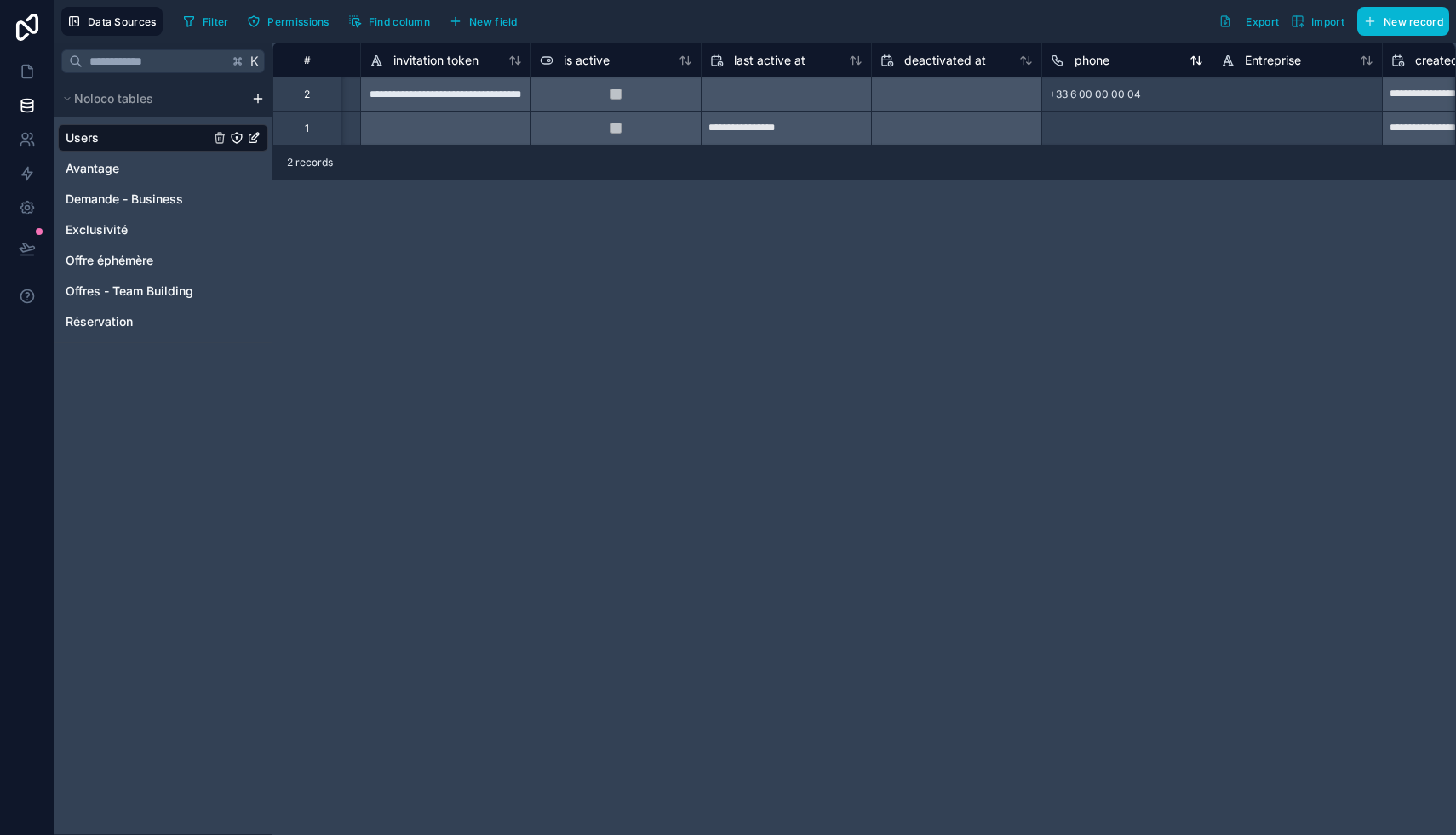 click on "phone" at bounding box center [1092, 60] 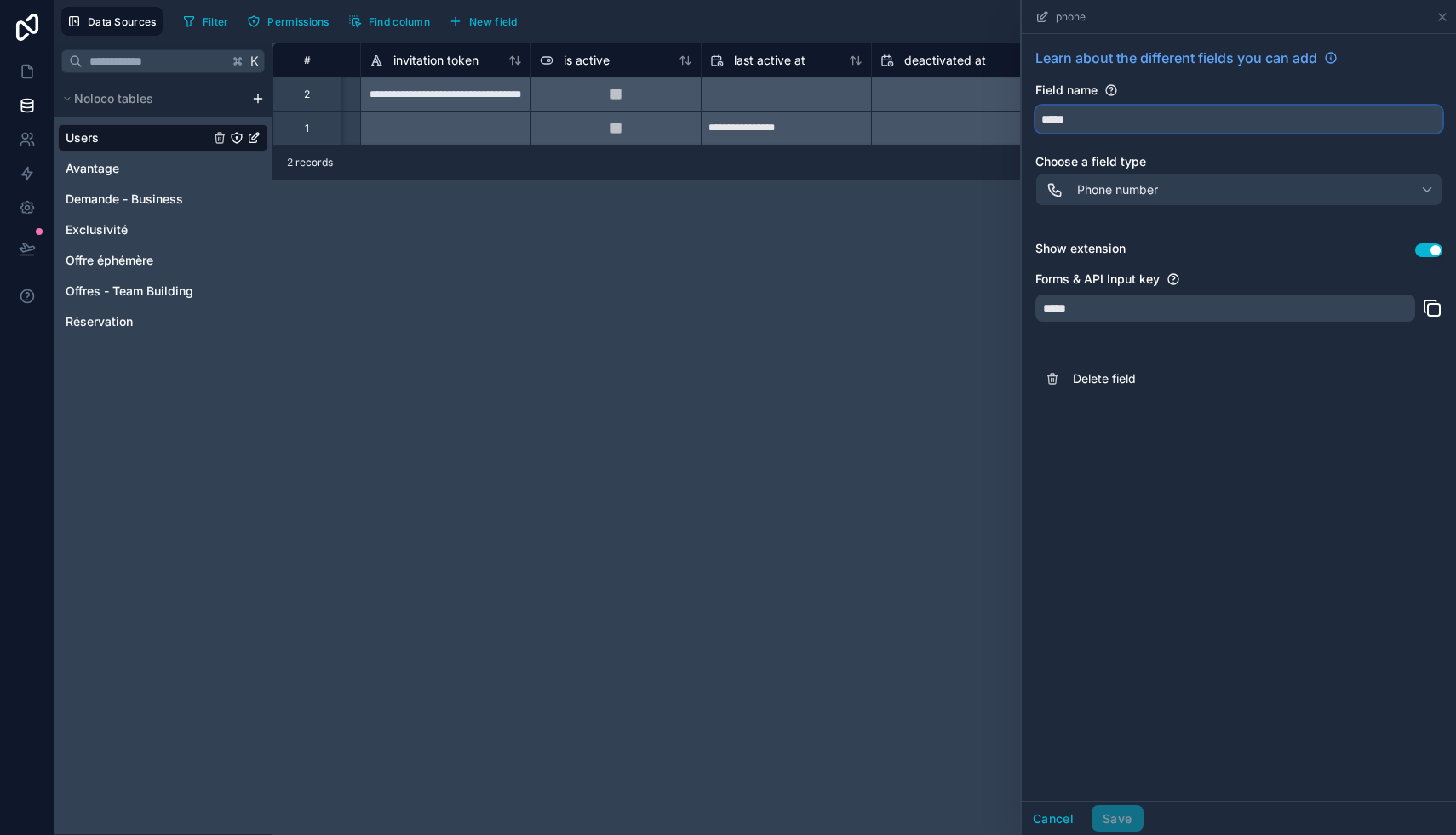 click on "*****" at bounding box center [1239, 119] 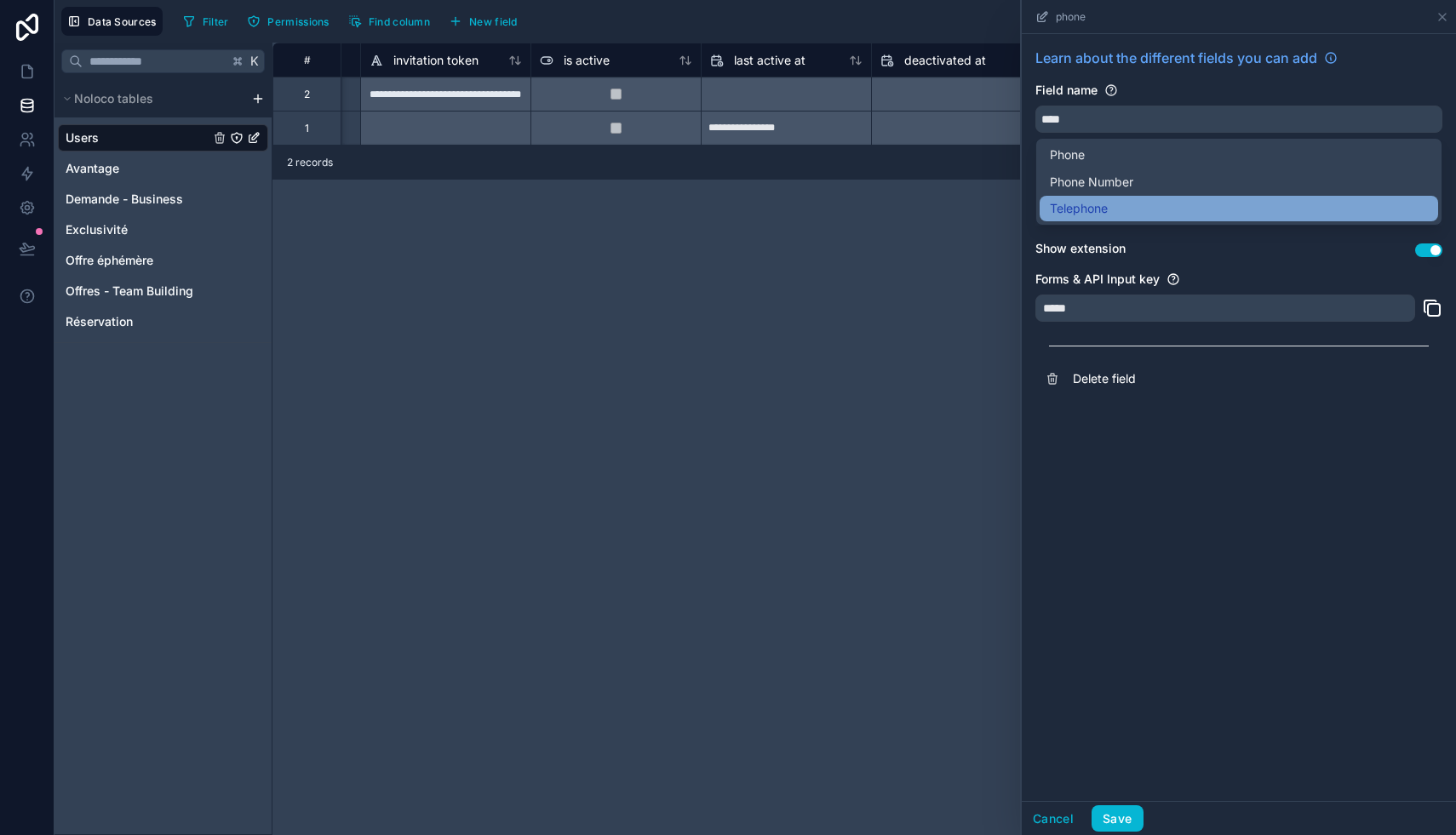 click on "Telephone" at bounding box center [1079, 209] 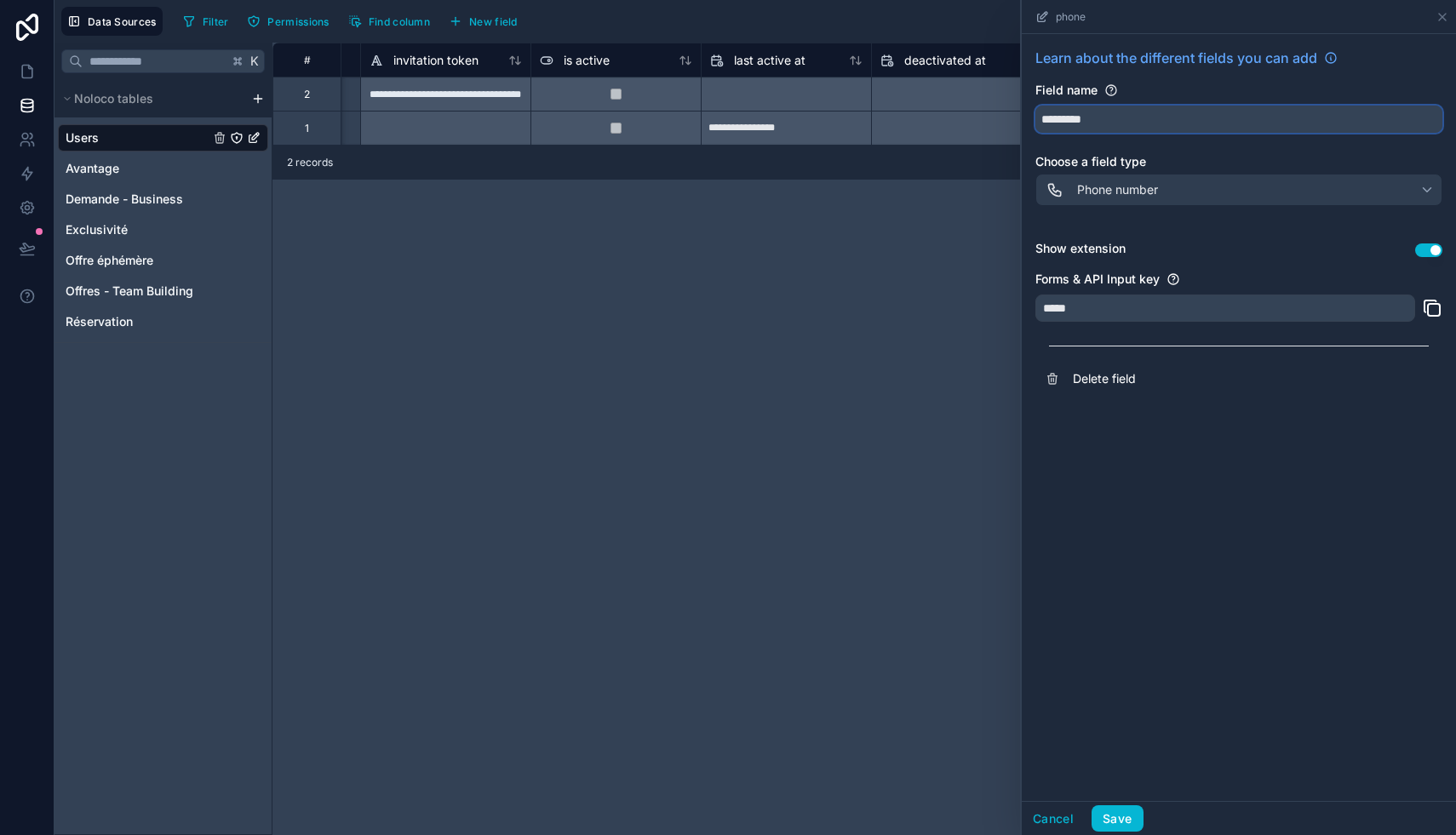 click on "*********" at bounding box center [1239, 119] 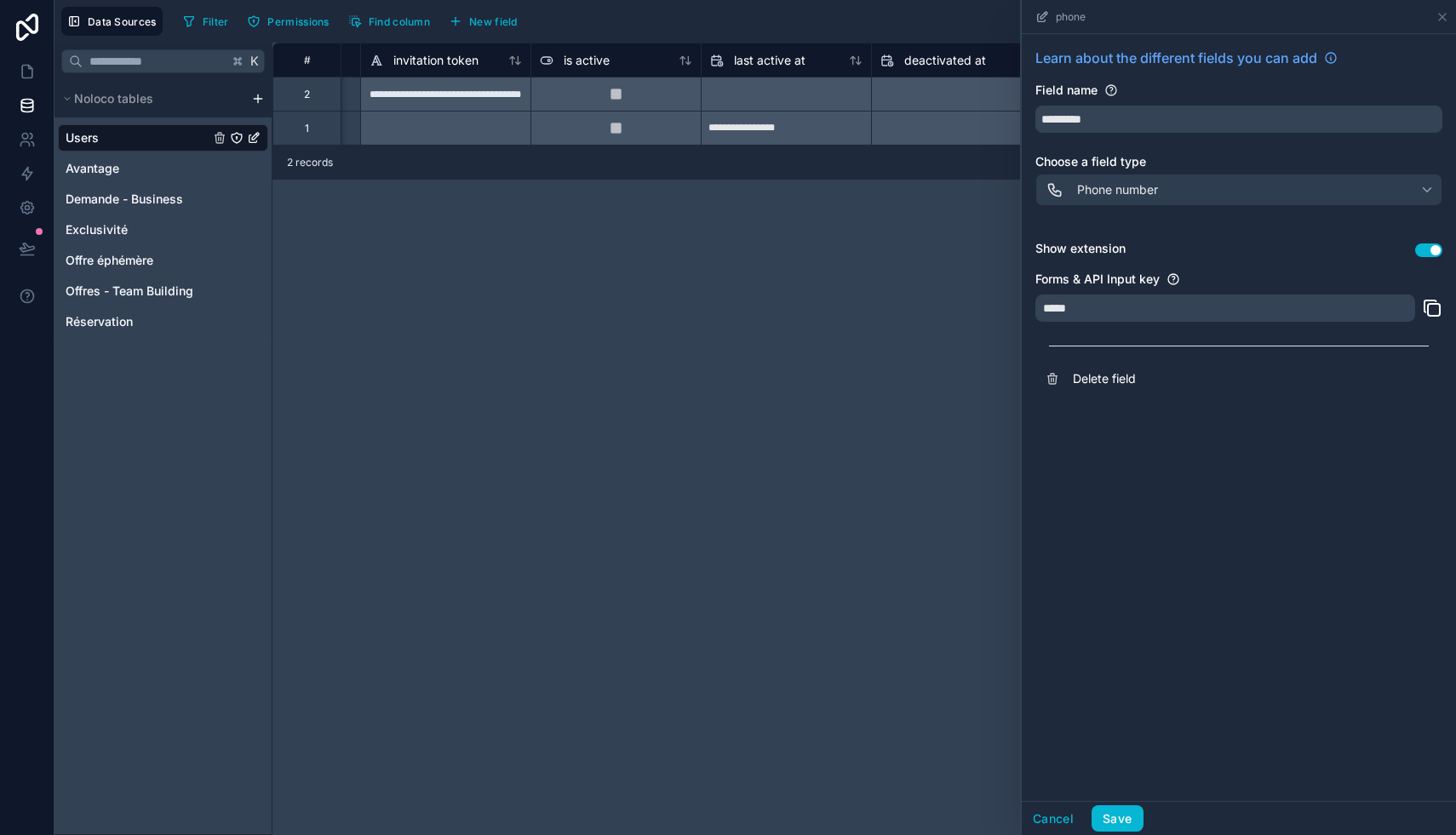click on "Cancel Save" at bounding box center (1239, 818) 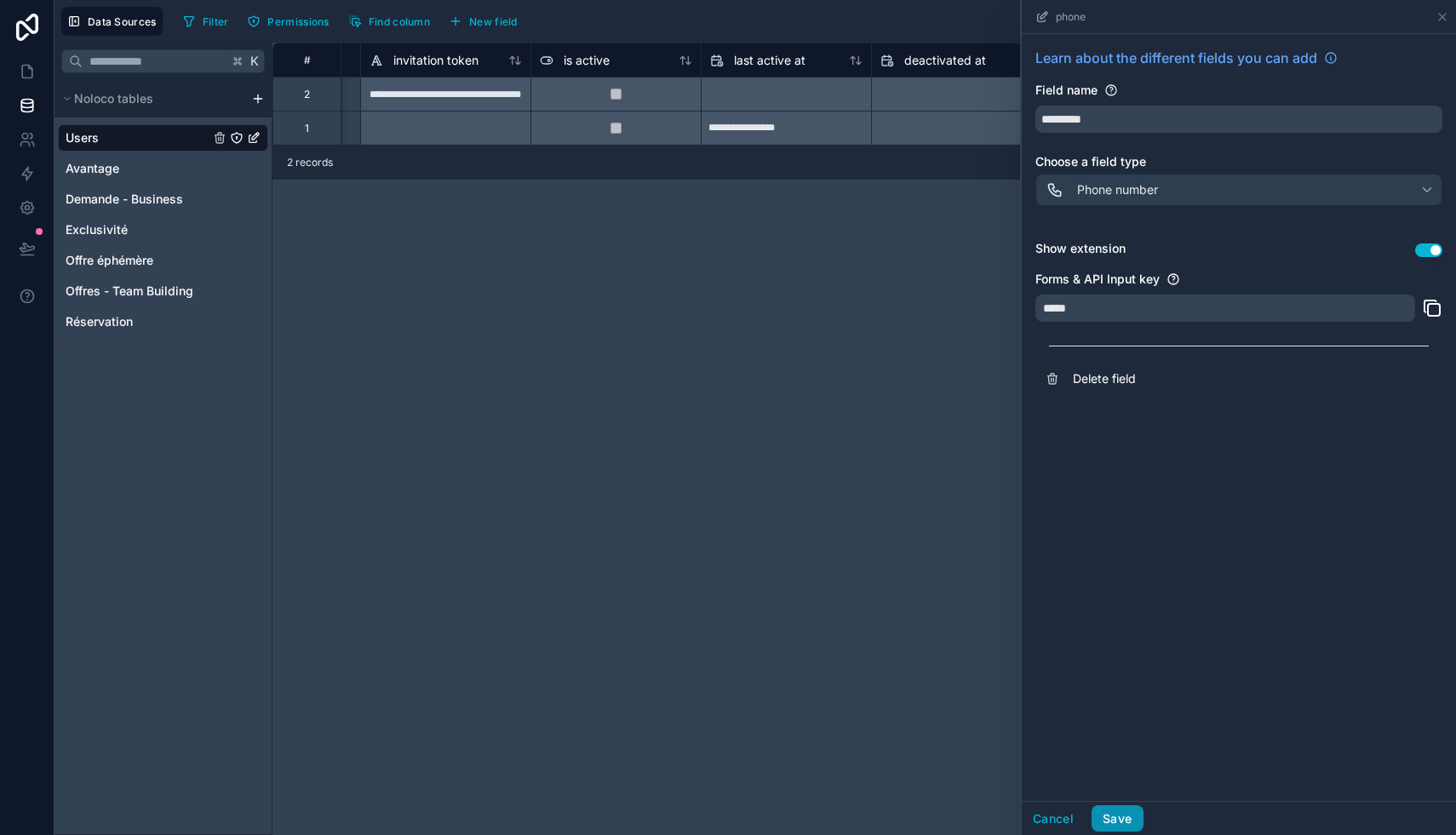 click on "Save" at bounding box center [1117, 819] 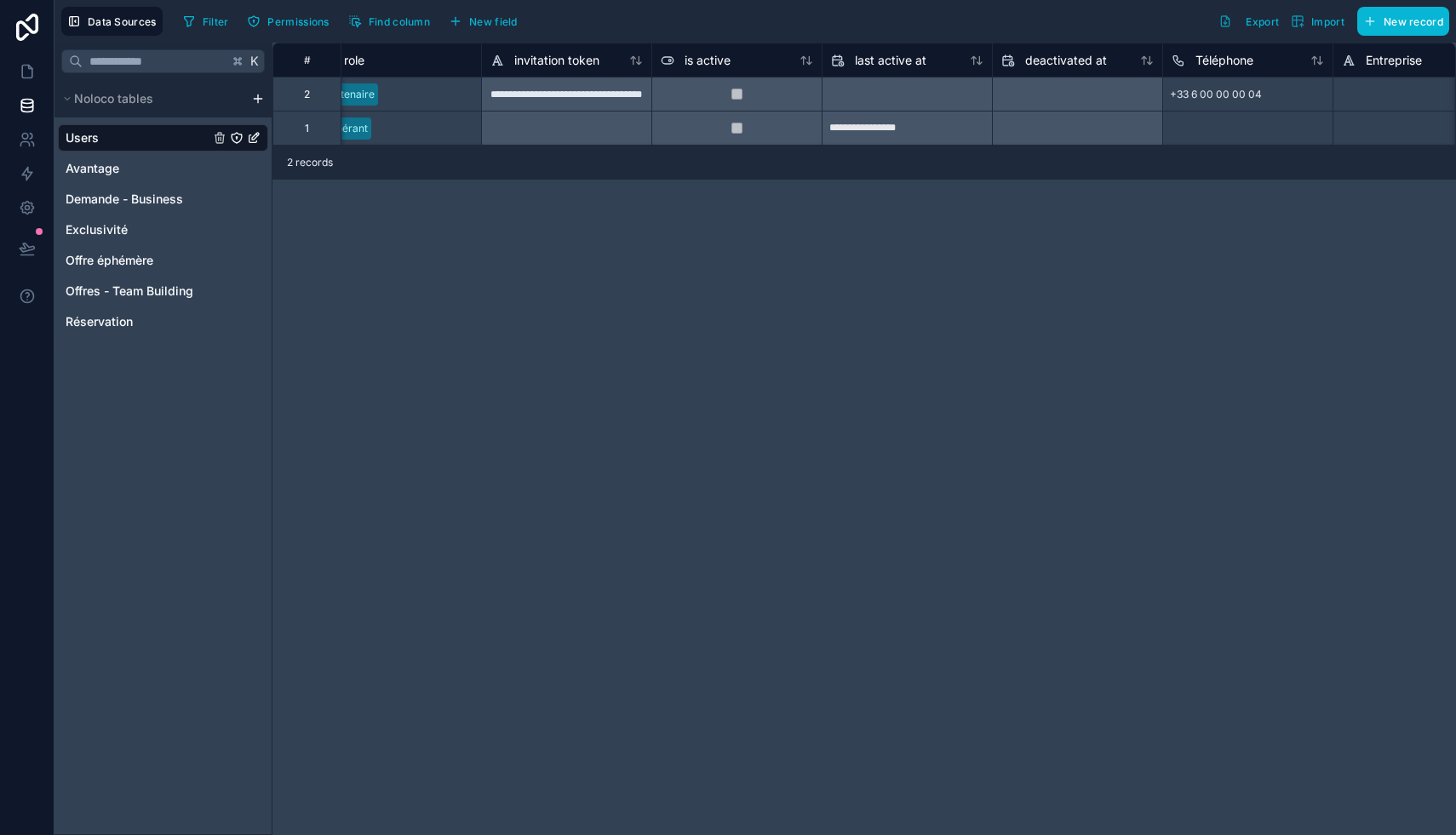 scroll, scrollTop: 0, scrollLeft: 894, axis: horizontal 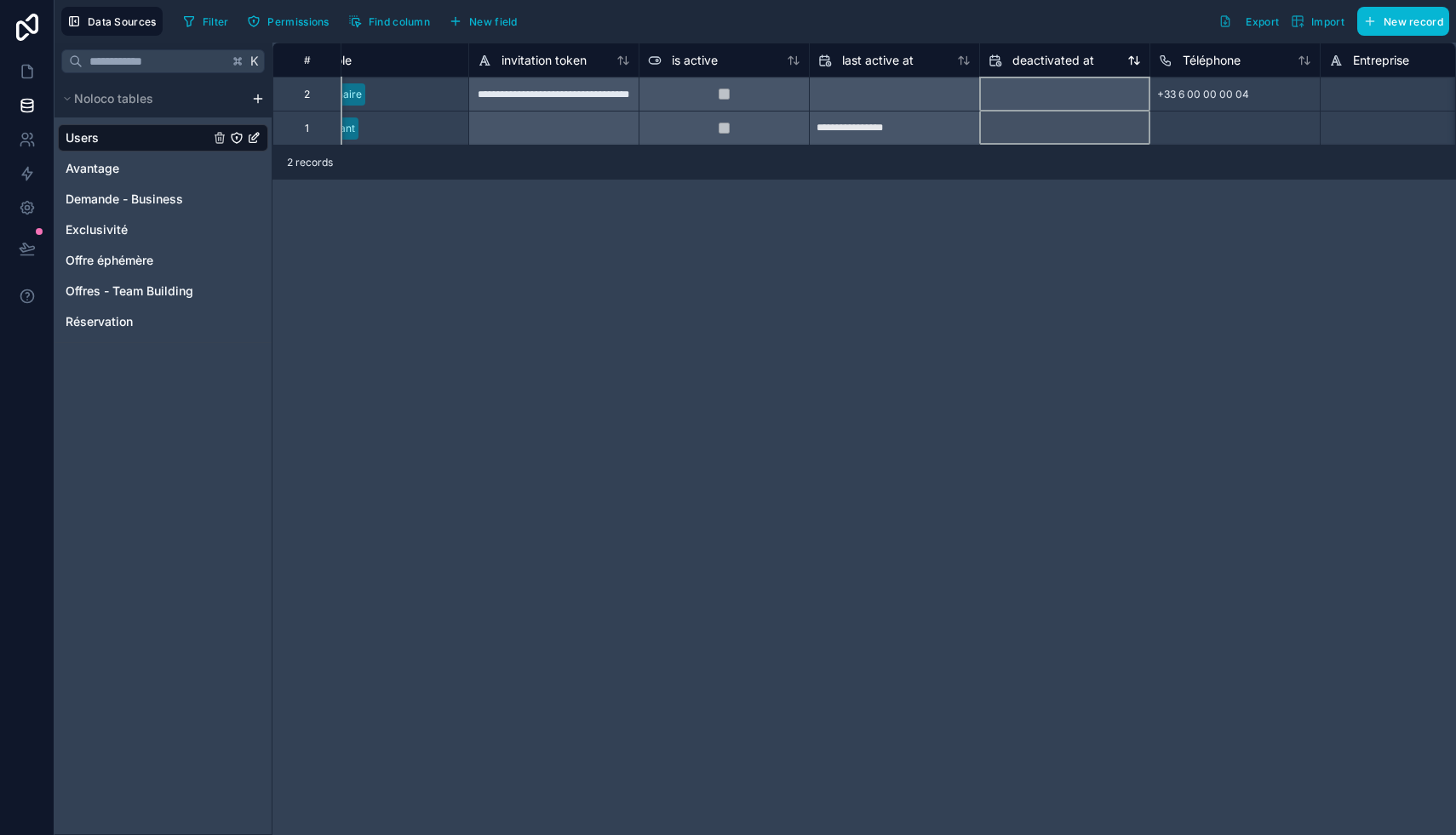 click on "deactivated at" at bounding box center [1053, 60] 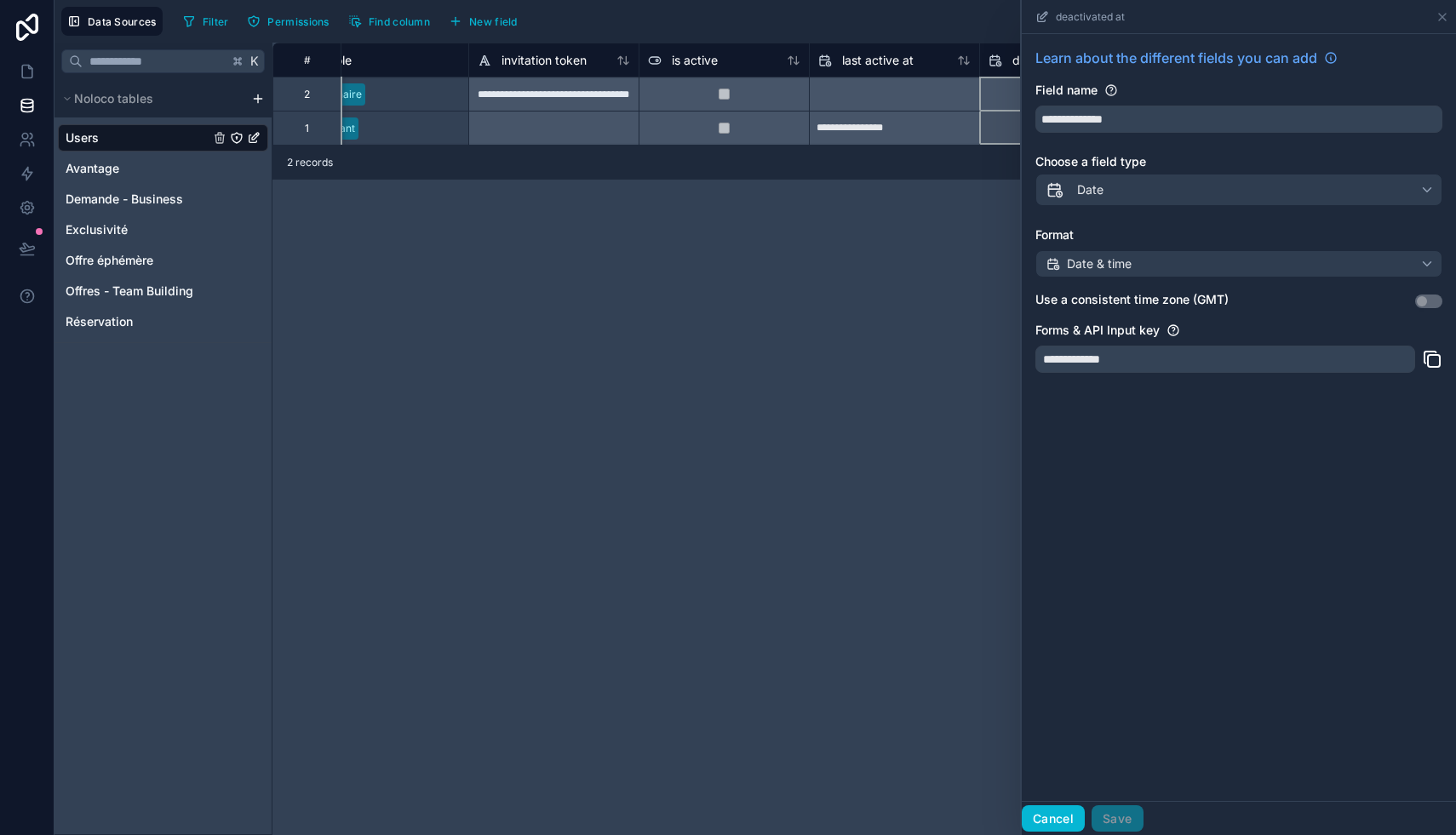 click on "Cancel" at bounding box center (1053, 819) 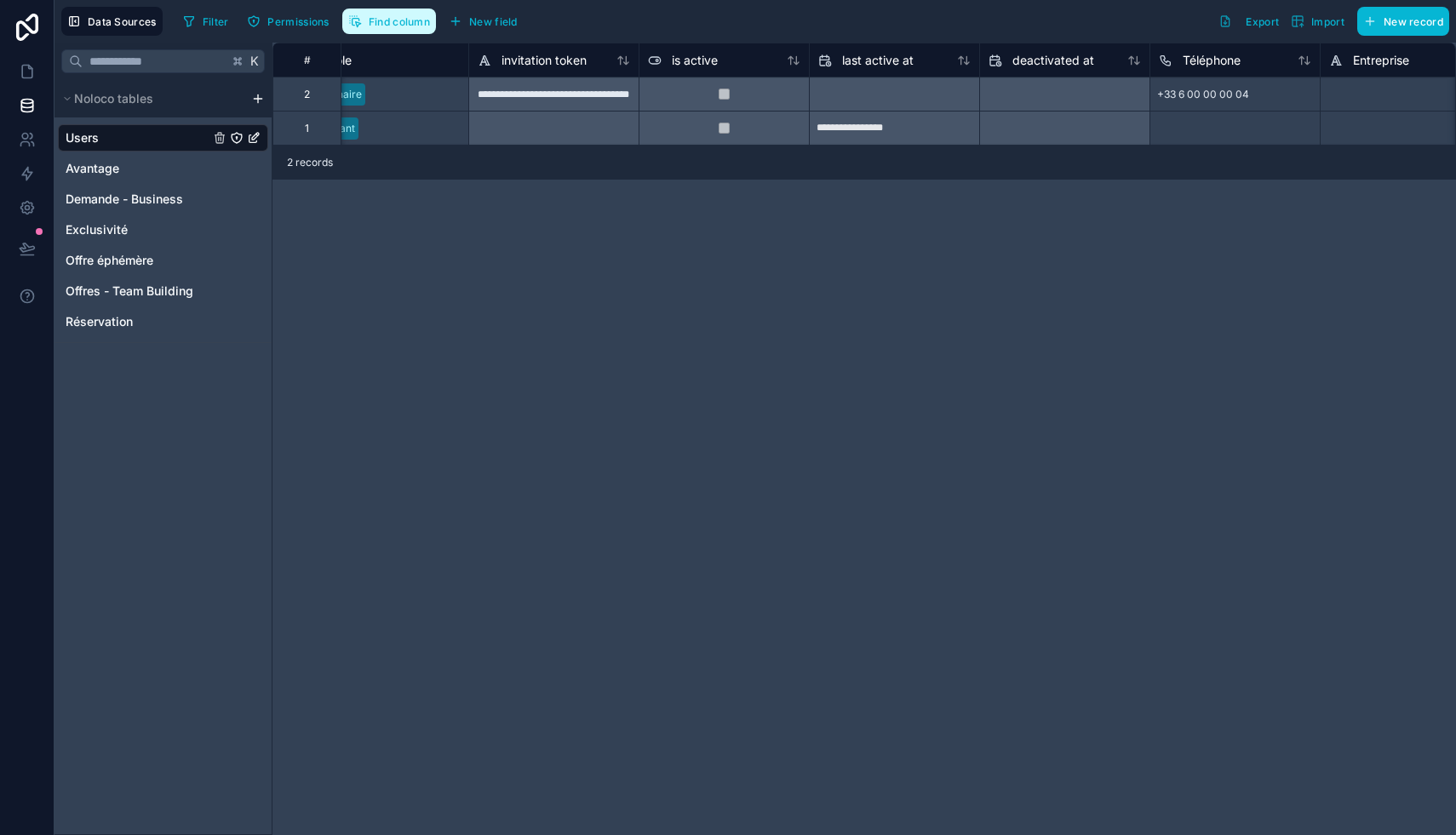 click on "Find column" at bounding box center (399, 21) 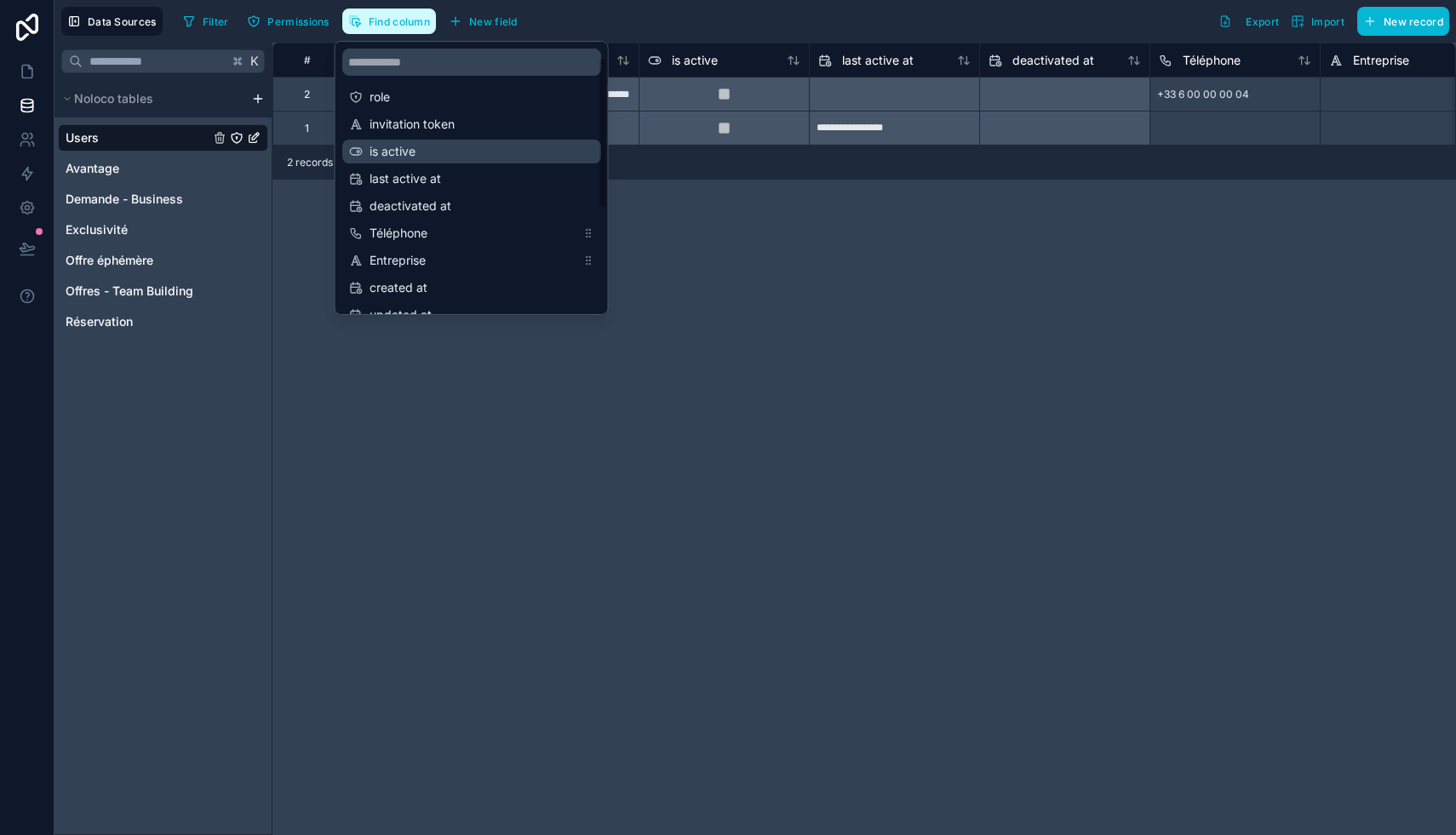 scroll, scrollTop: 191, scrollLeft: 0, axis: vertical 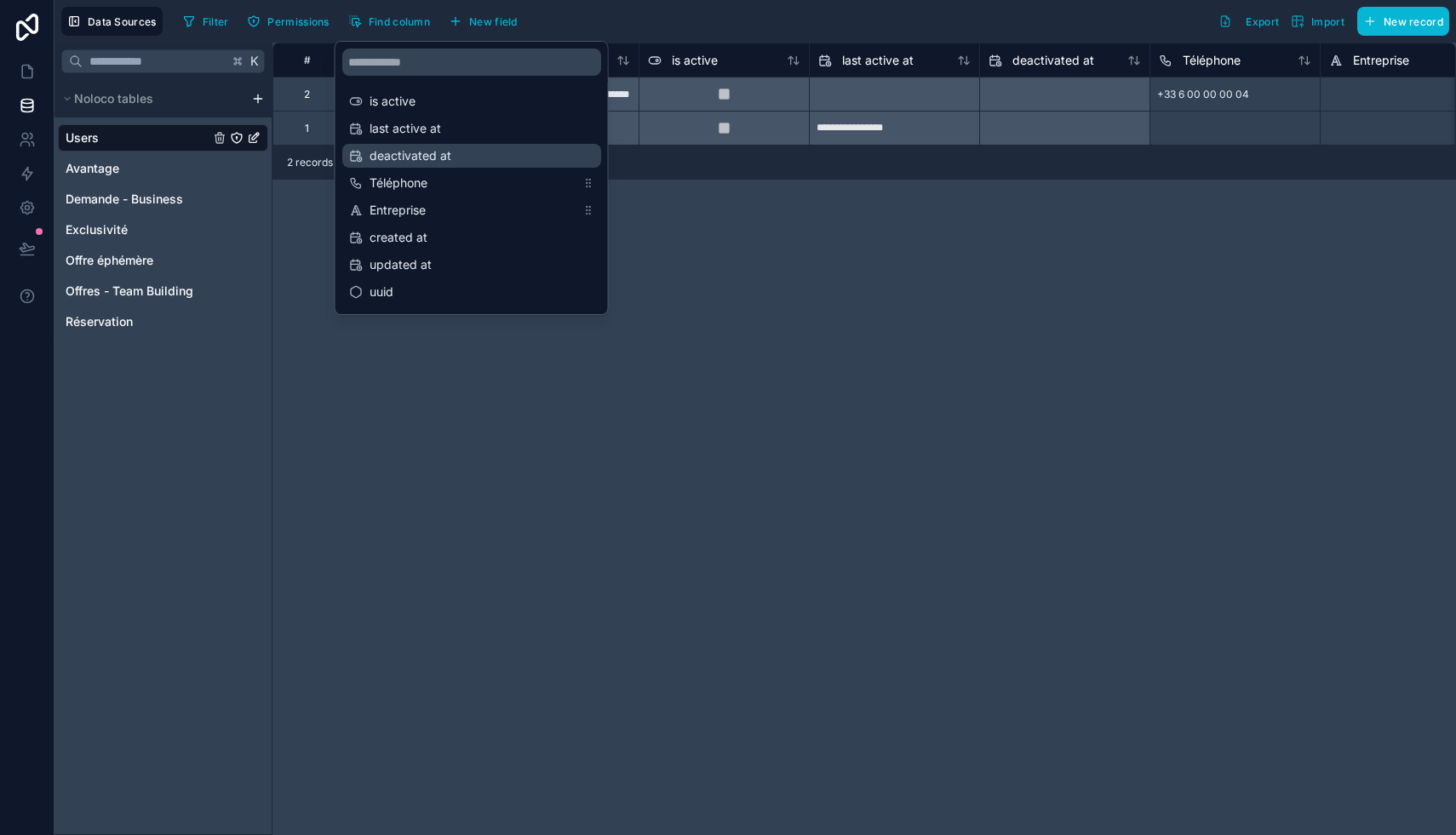 click on "deactivated at" at bounding box center (473, 156) 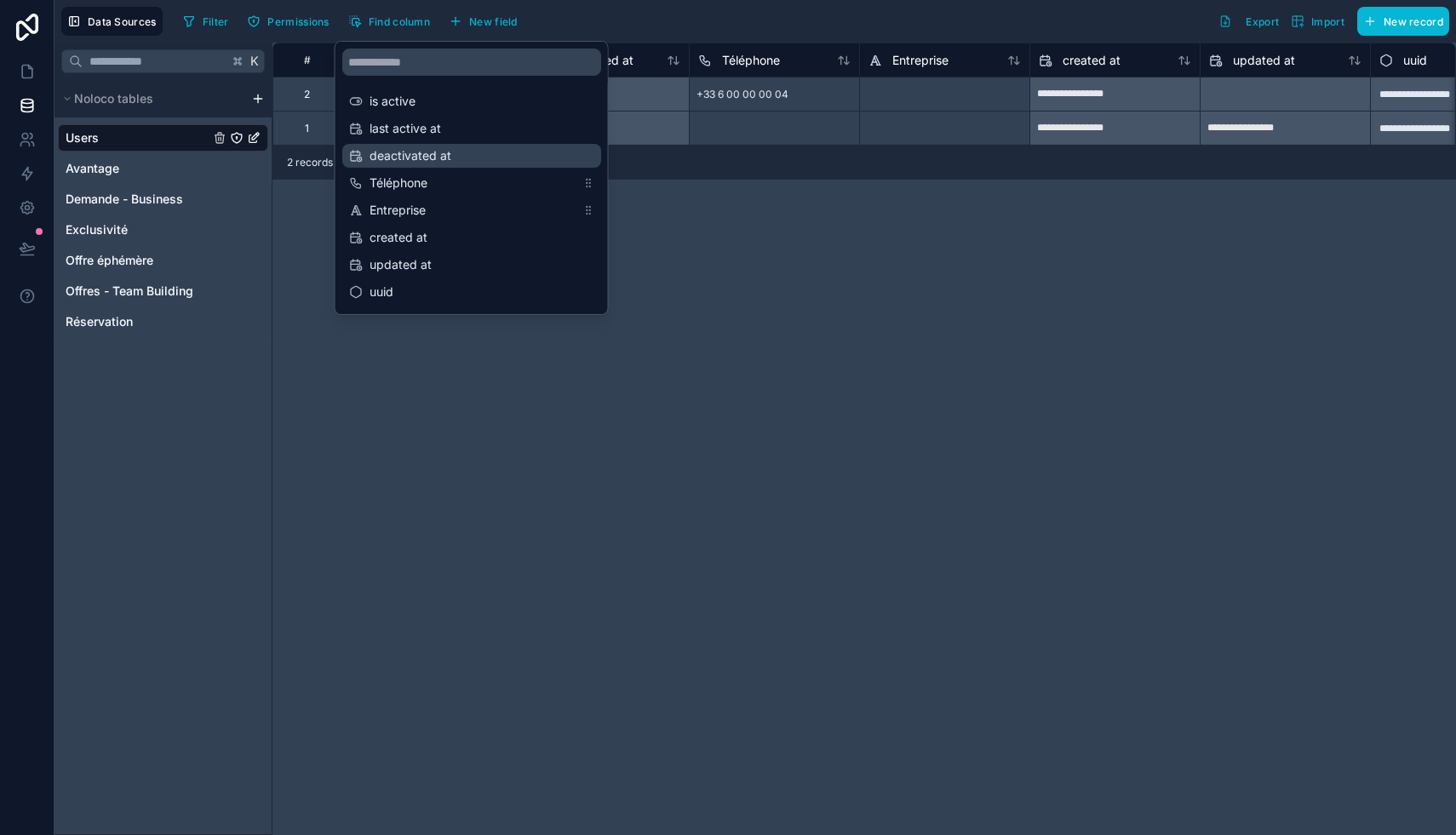 scroll, scrollTop: 0, scrollLeft: 1440, axis: horizontal 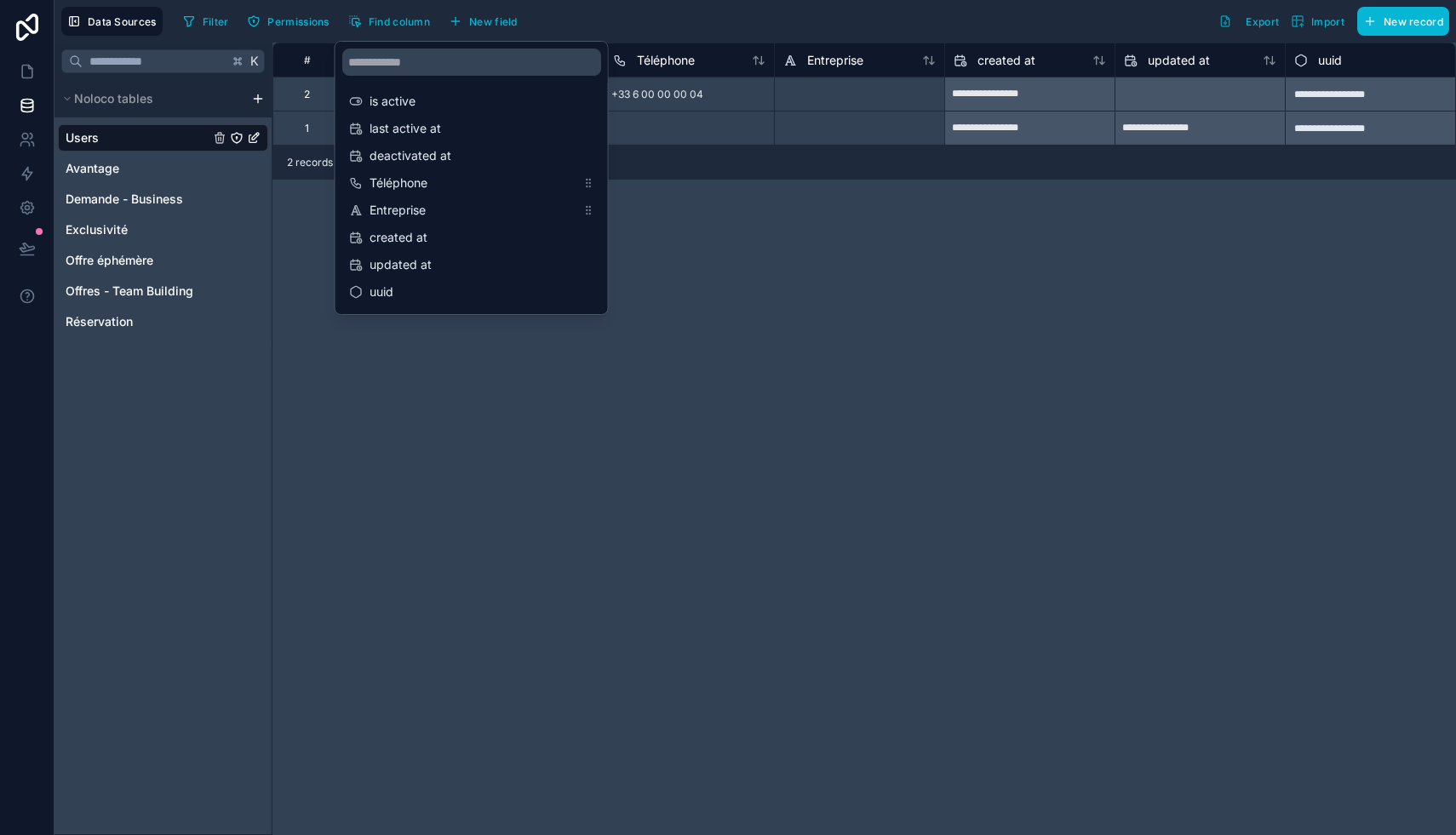 click on "**********" at bounding box center [864, 438] 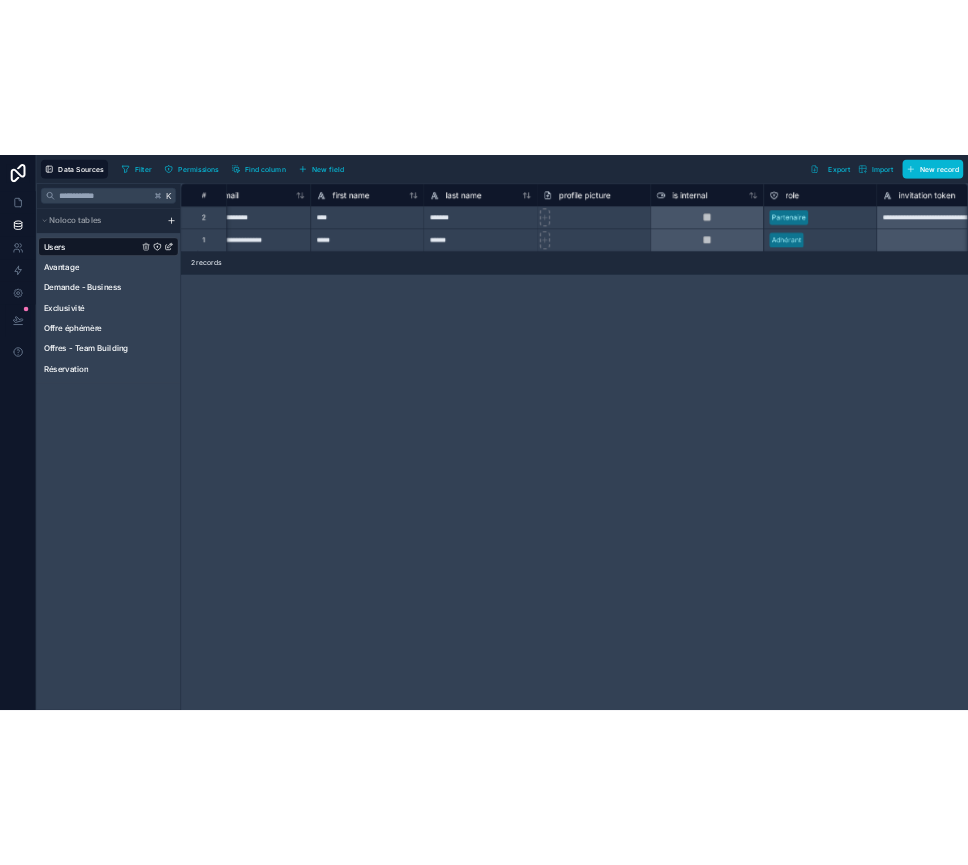 scroll, scrollTop: 0, scrollLeft: 0, axis: both 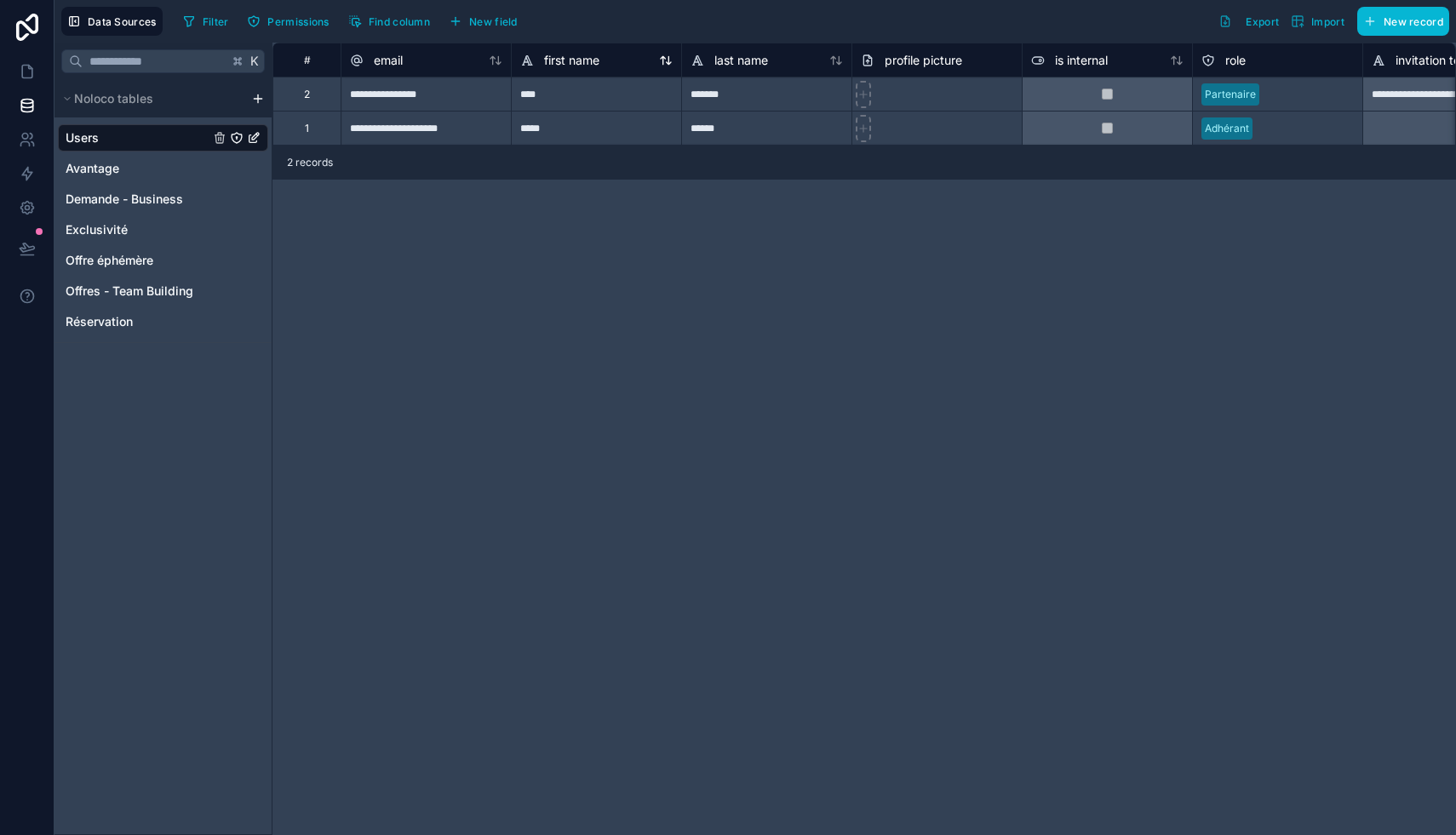 click on "first name" at bounding box center (571, 60) 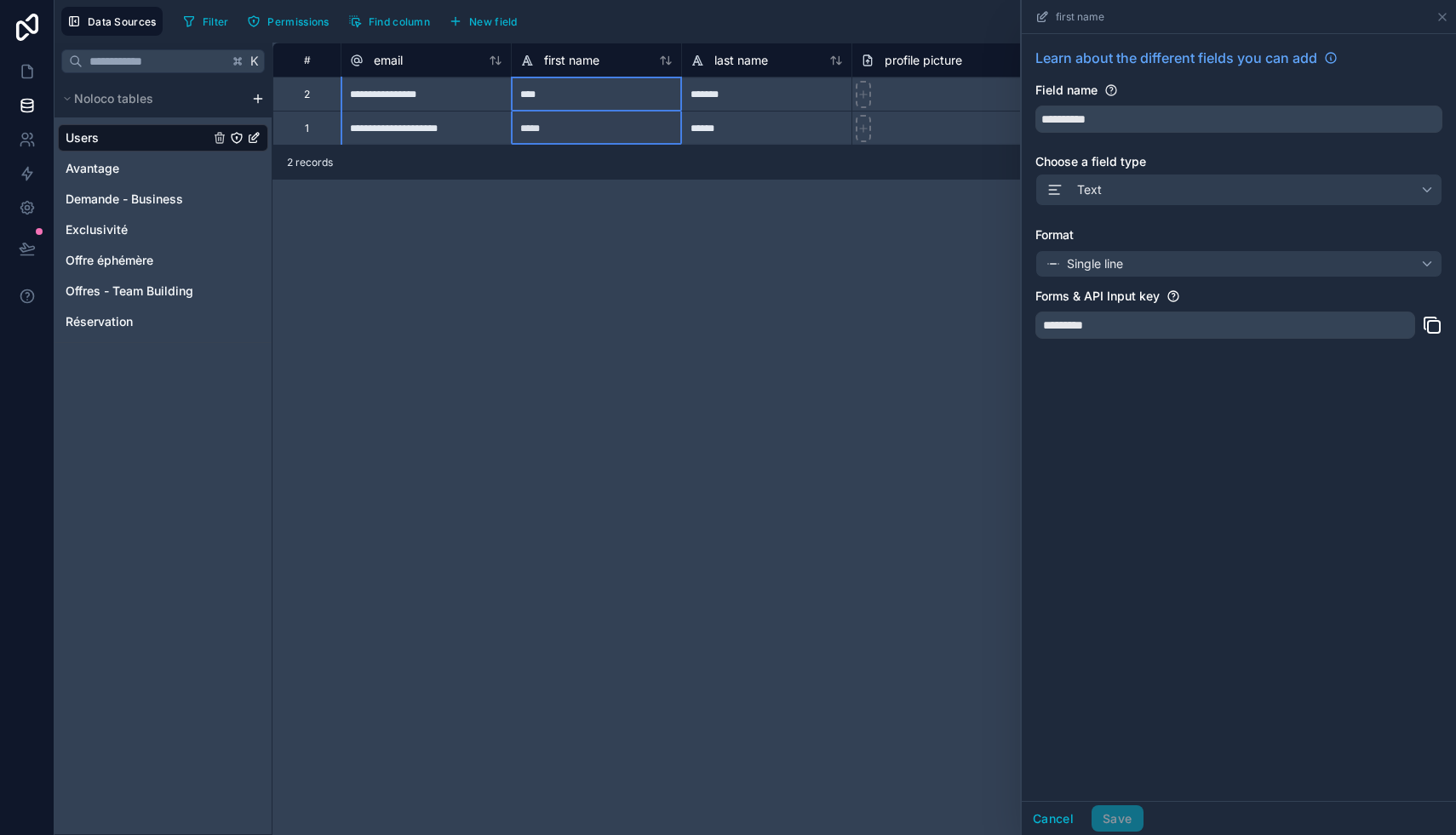 click on "**********" at bounding box center (864, 438) 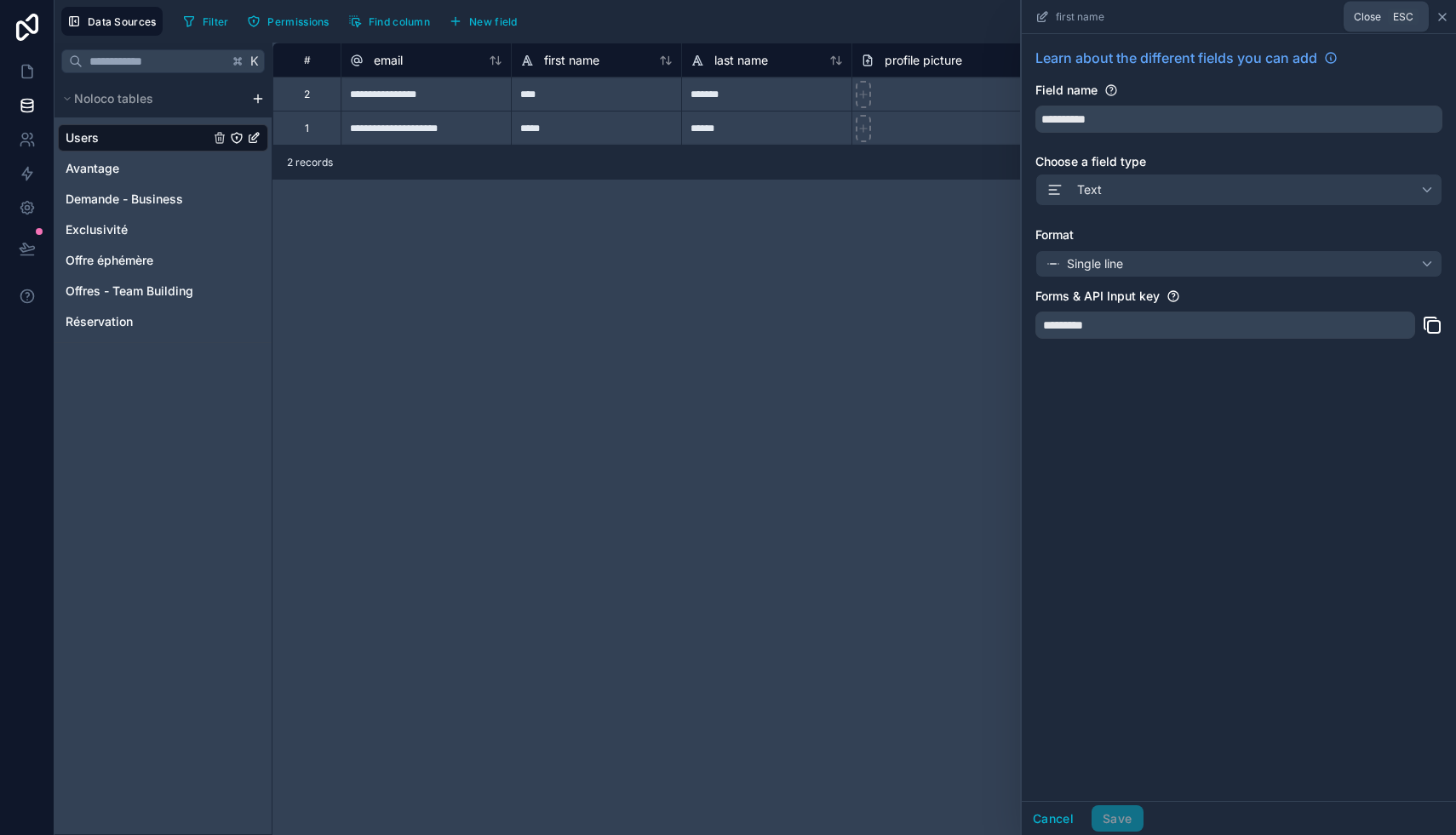 click 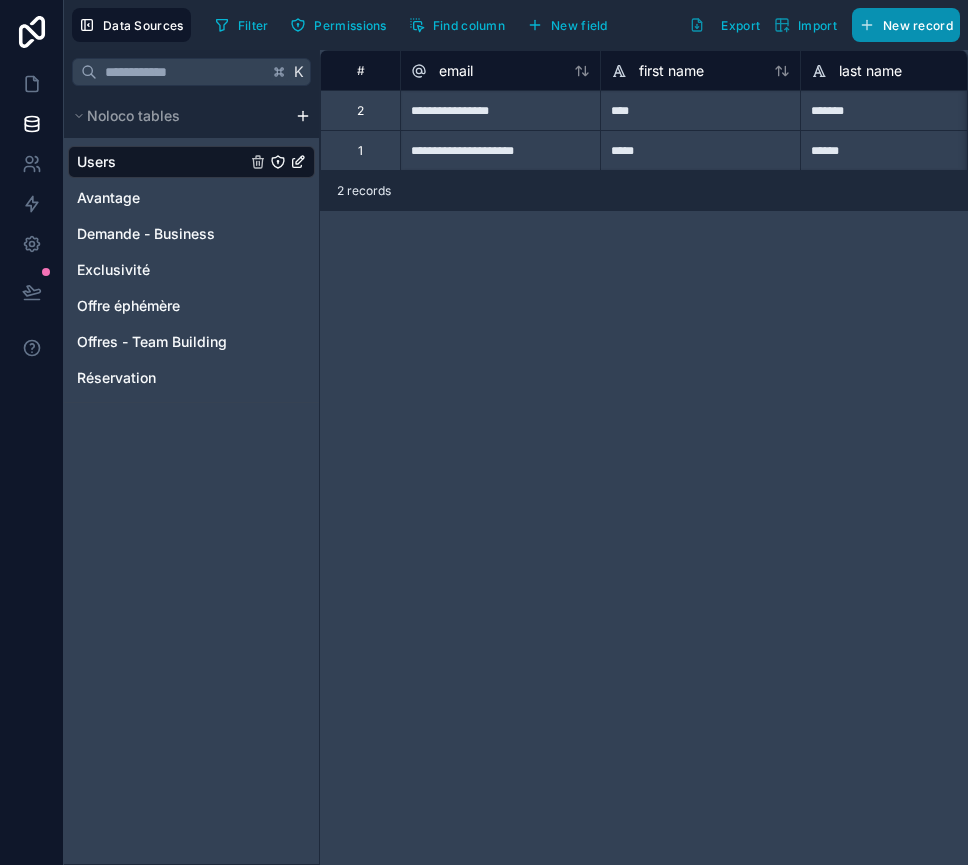click on "New record" at bounding box center [918, 25] 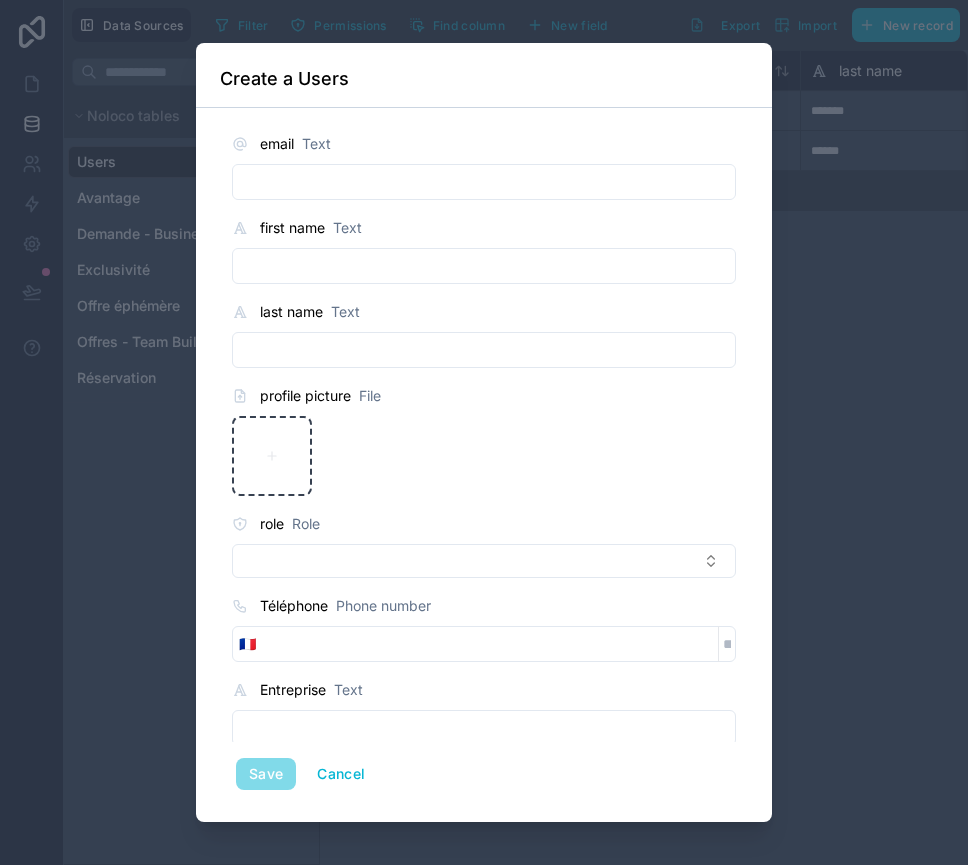 click at bounding box center (484, 182) 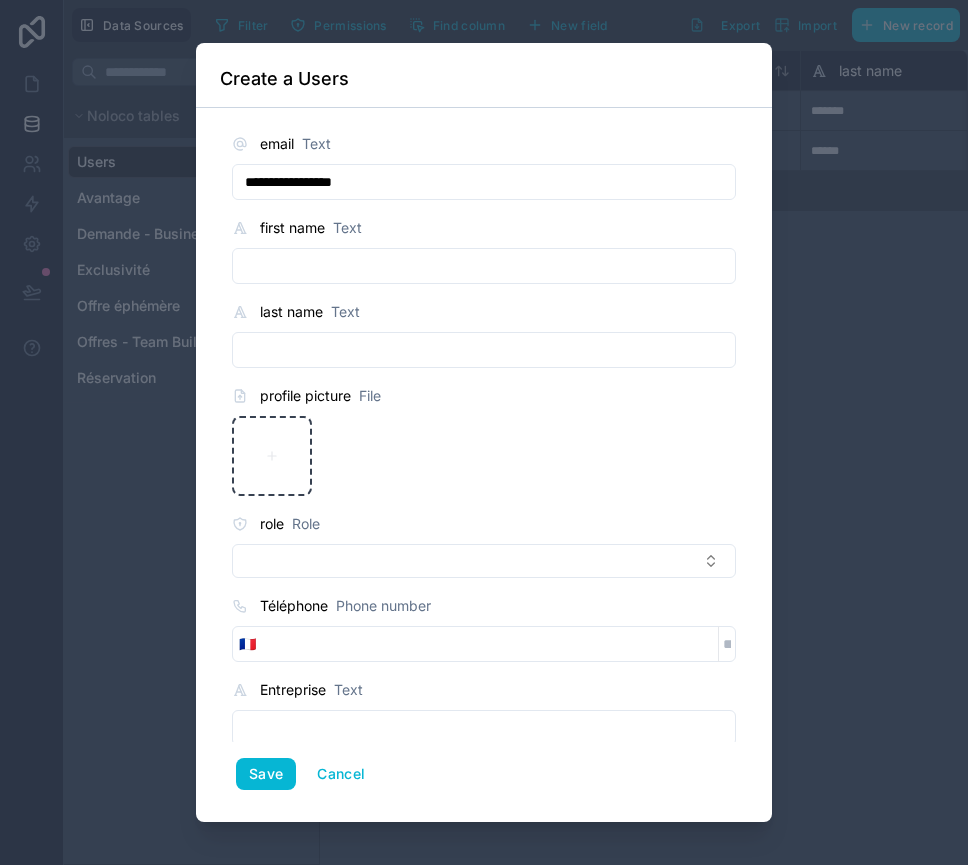 type on "**********" 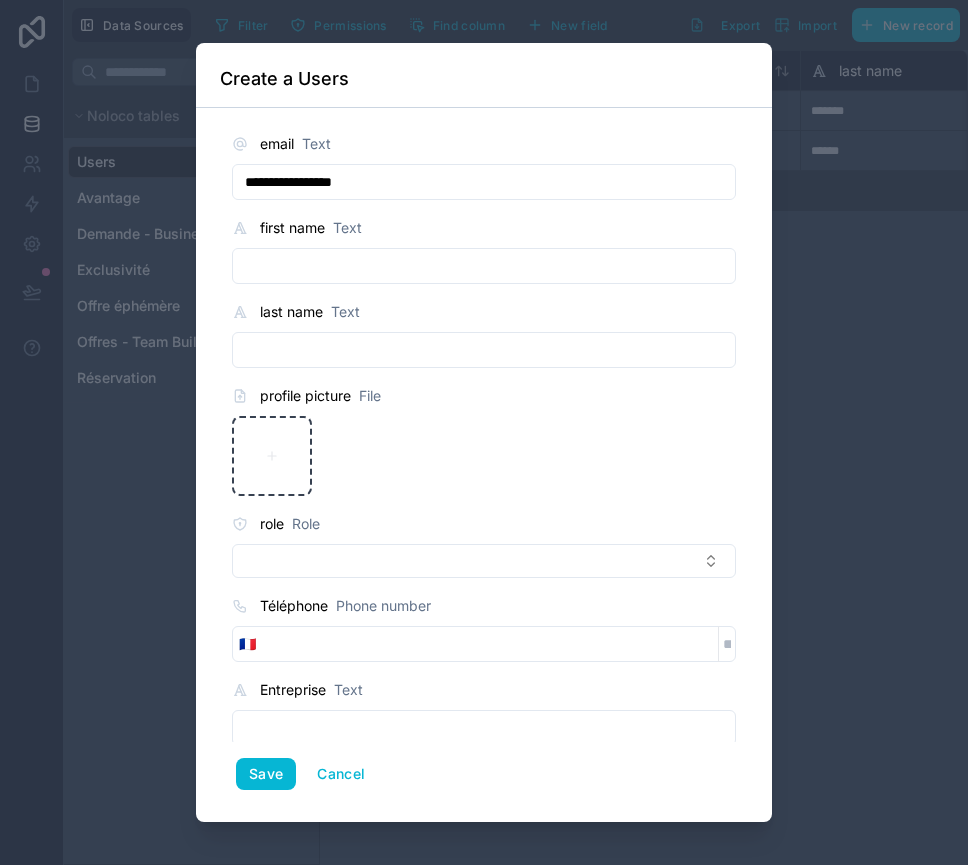 click at bounding box center (484, 266) 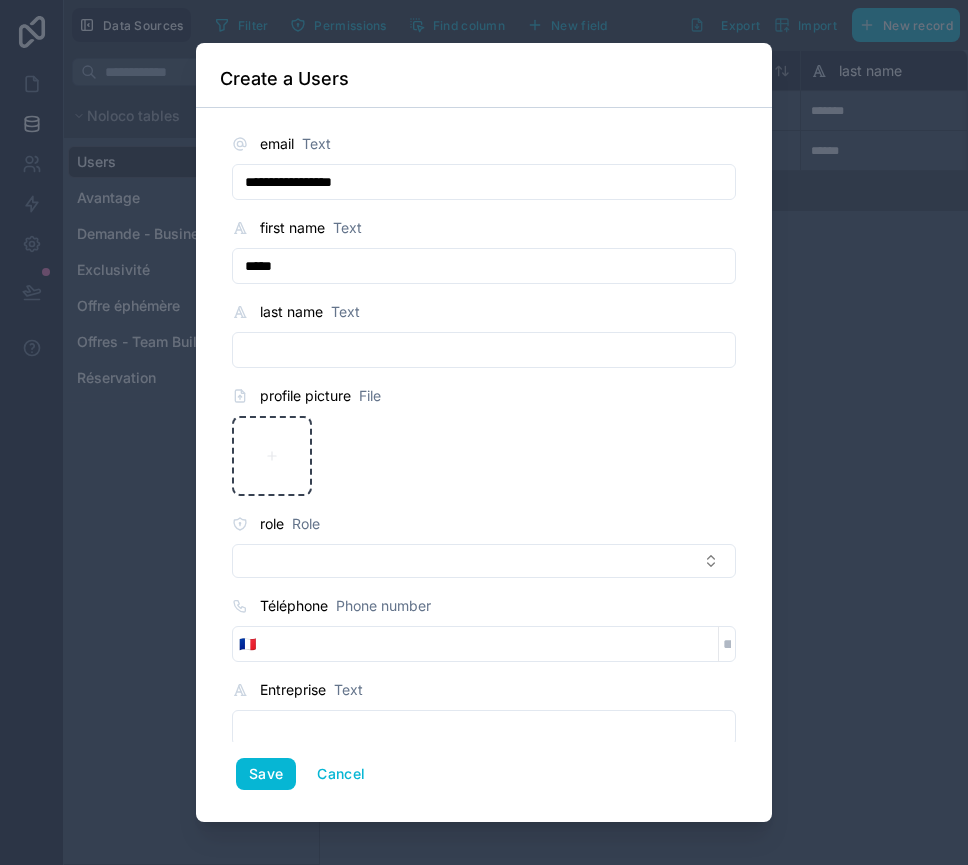 type on "*****" 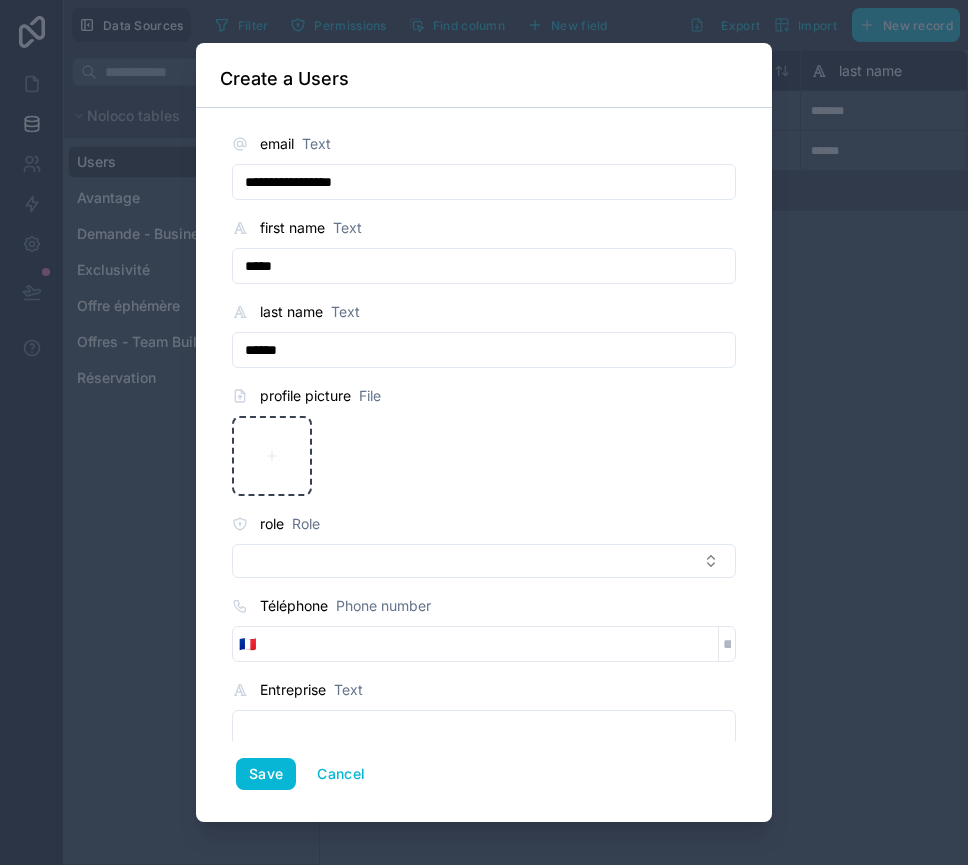 type on "******" 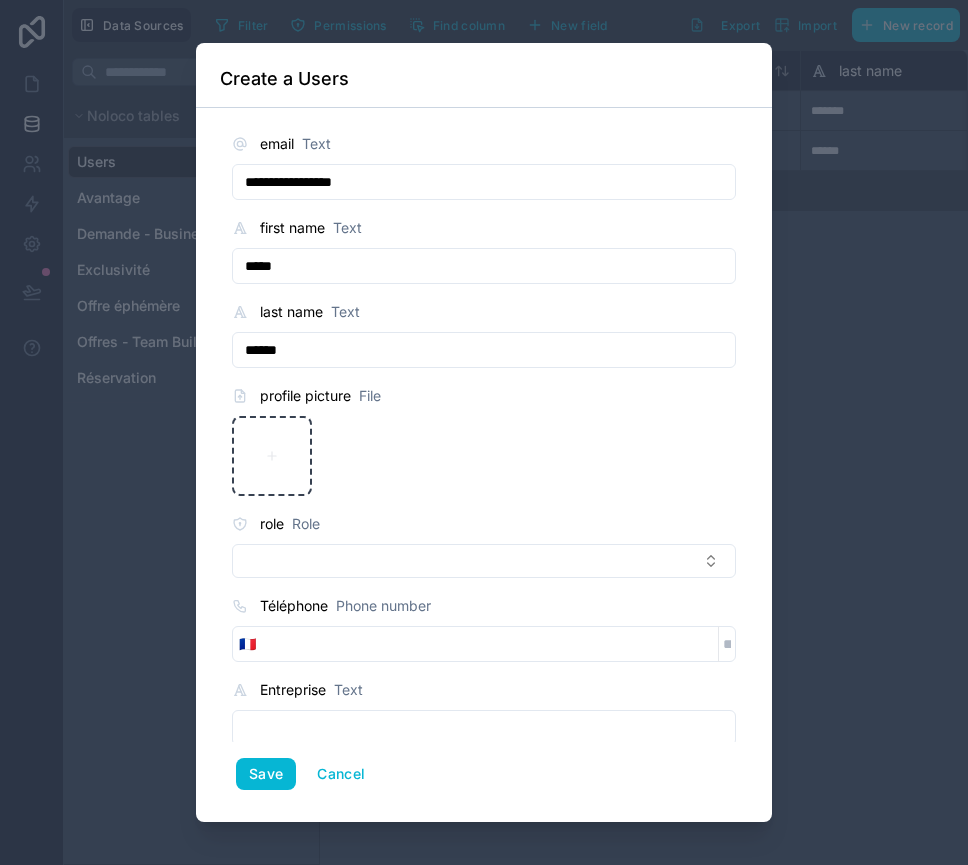 click on "**********" at bounding box center (484, 471) 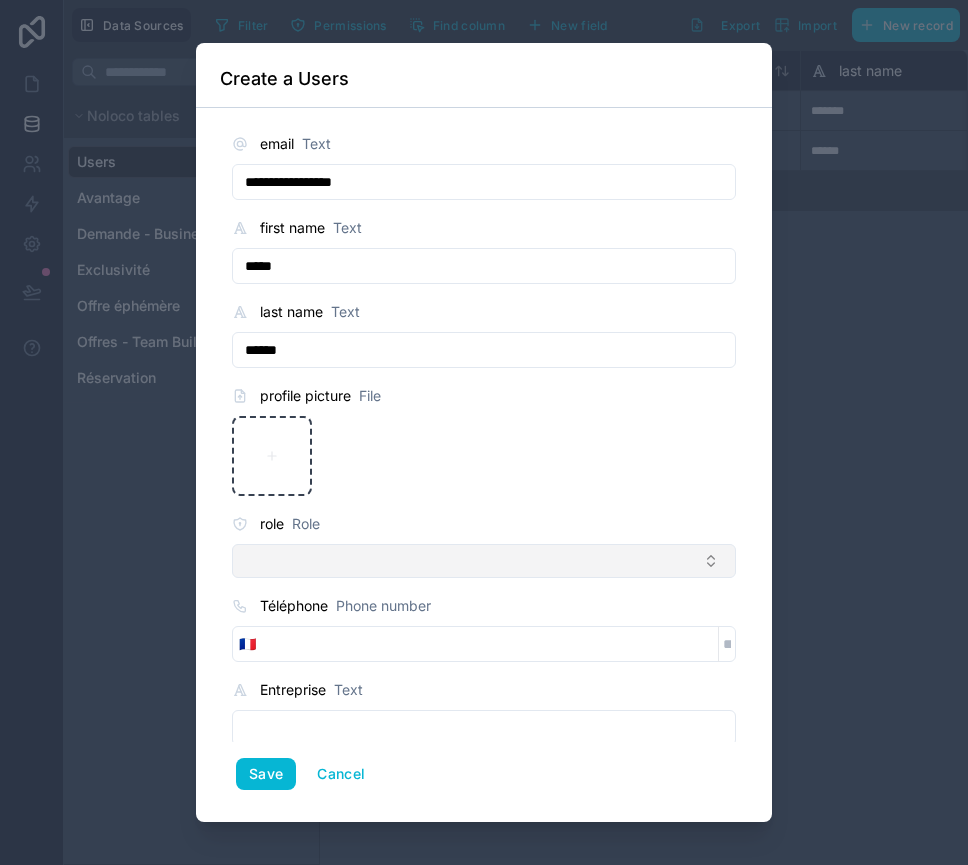 click at bounding box center [484, 561] 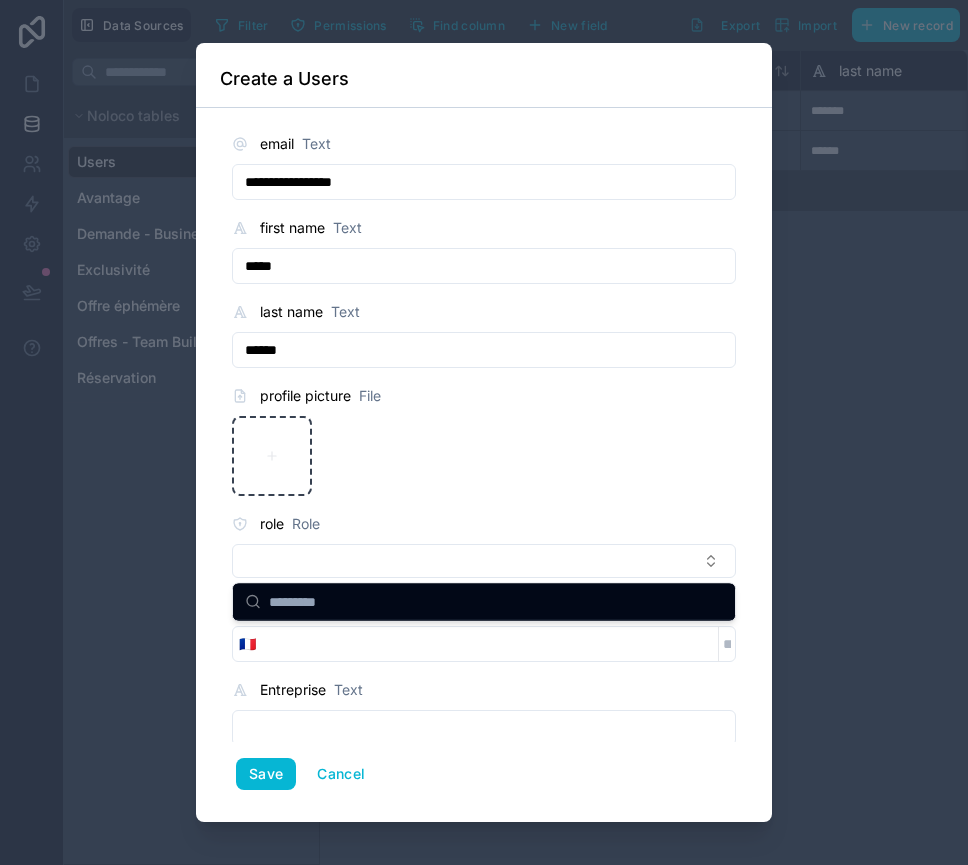 click on "role Role" at bounding box center (484, 524) 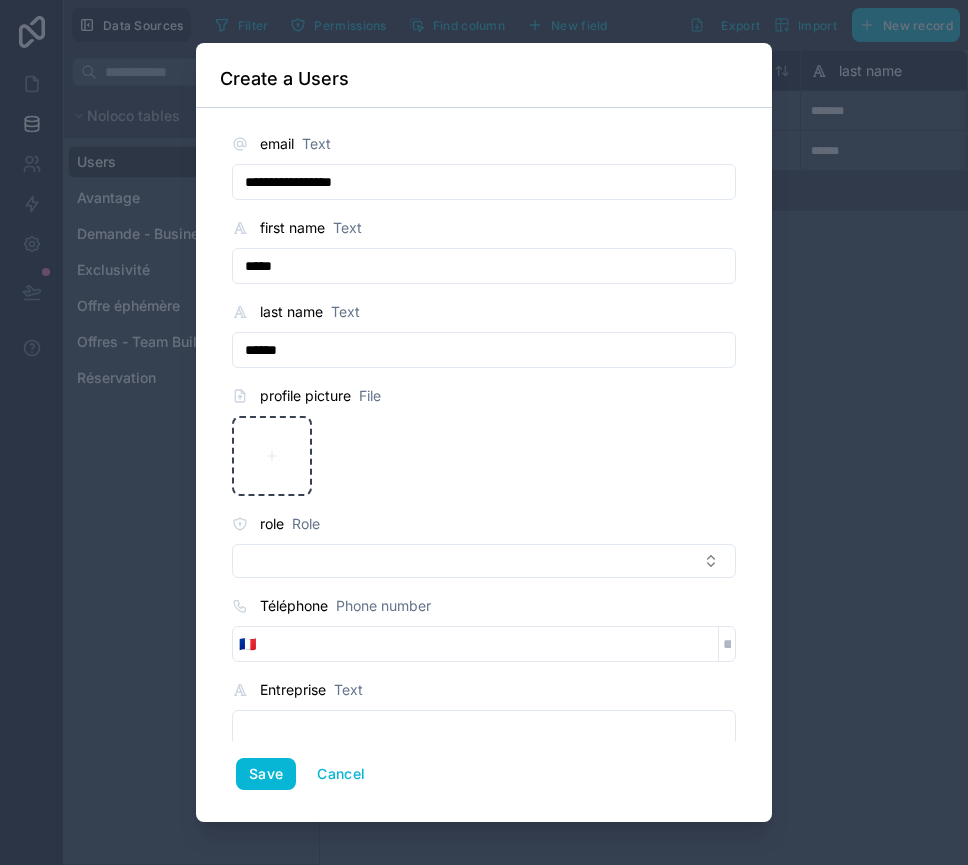 scroll, scrollTop: 20, scrollLeft: 0, axis: vertical 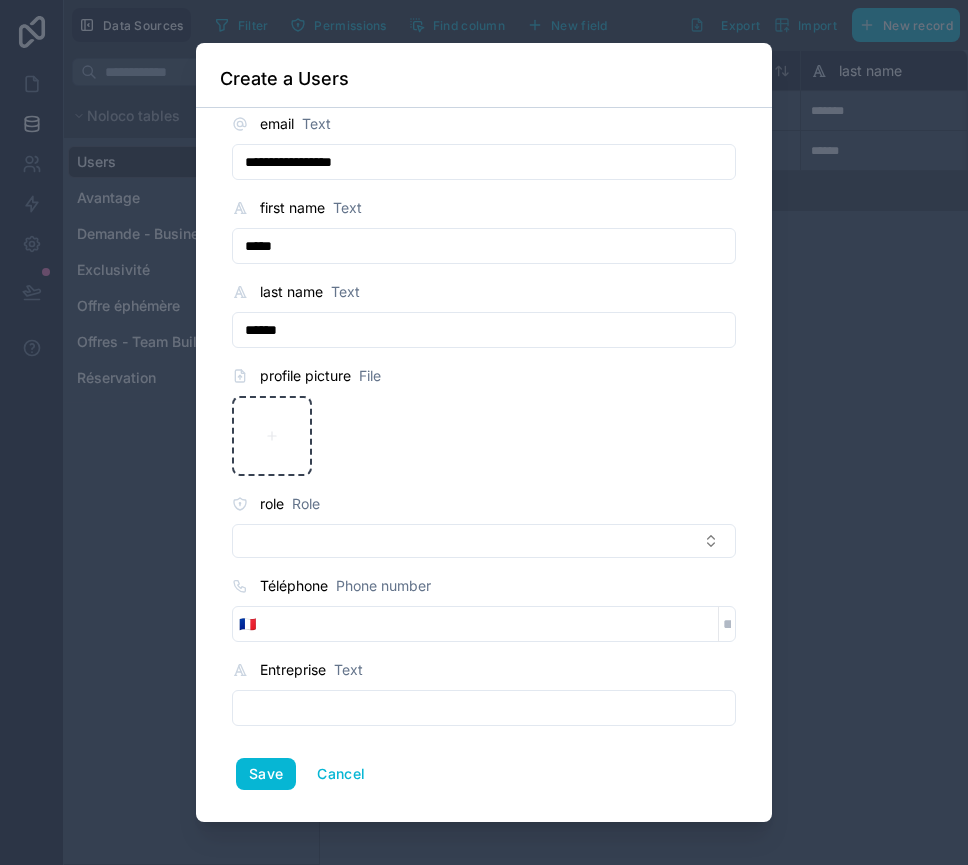 click at bounding box center [490, 624] 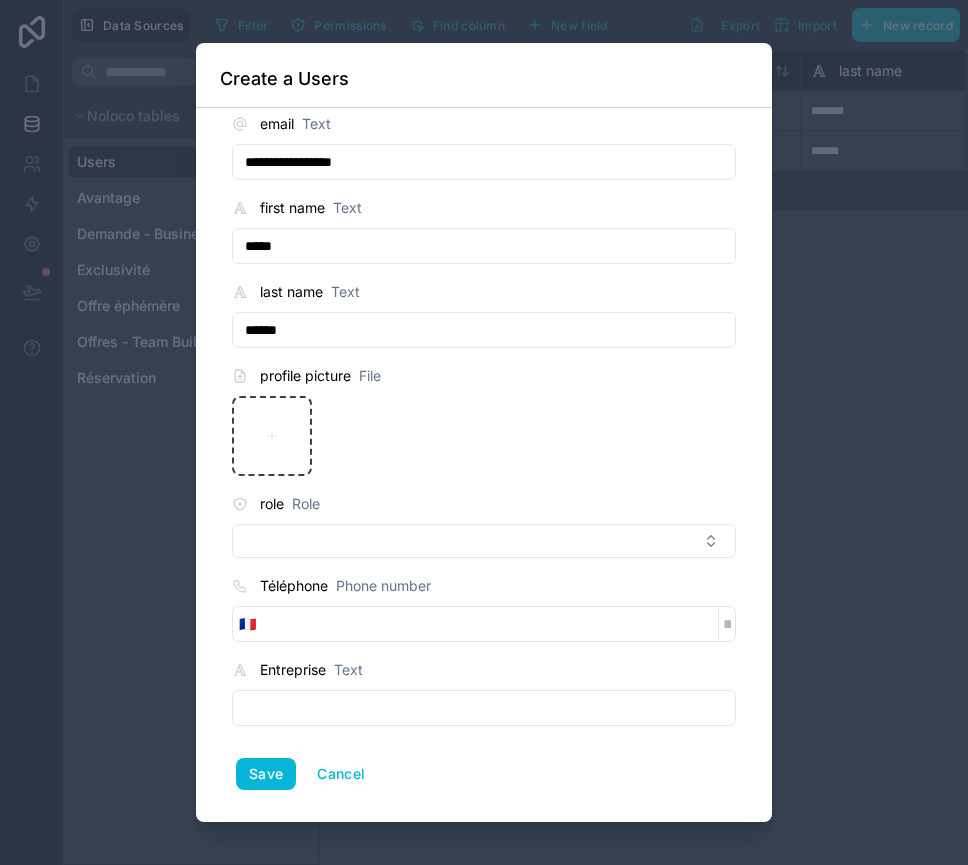 paste on "**********" 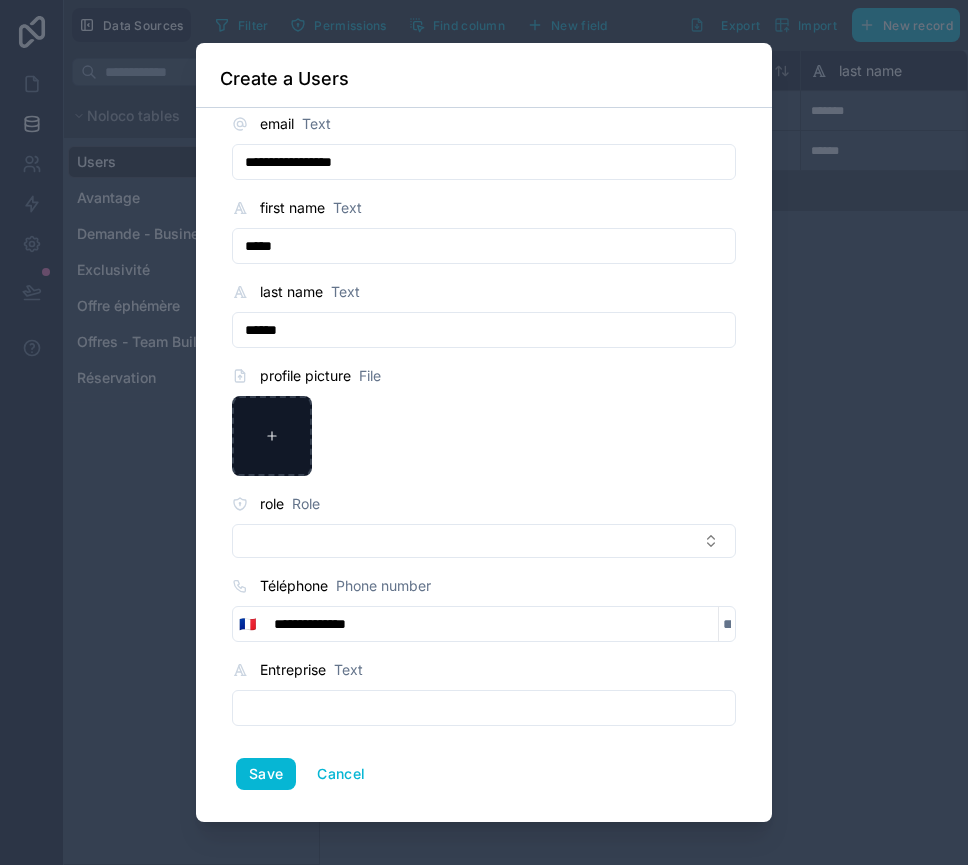 type on "**********" 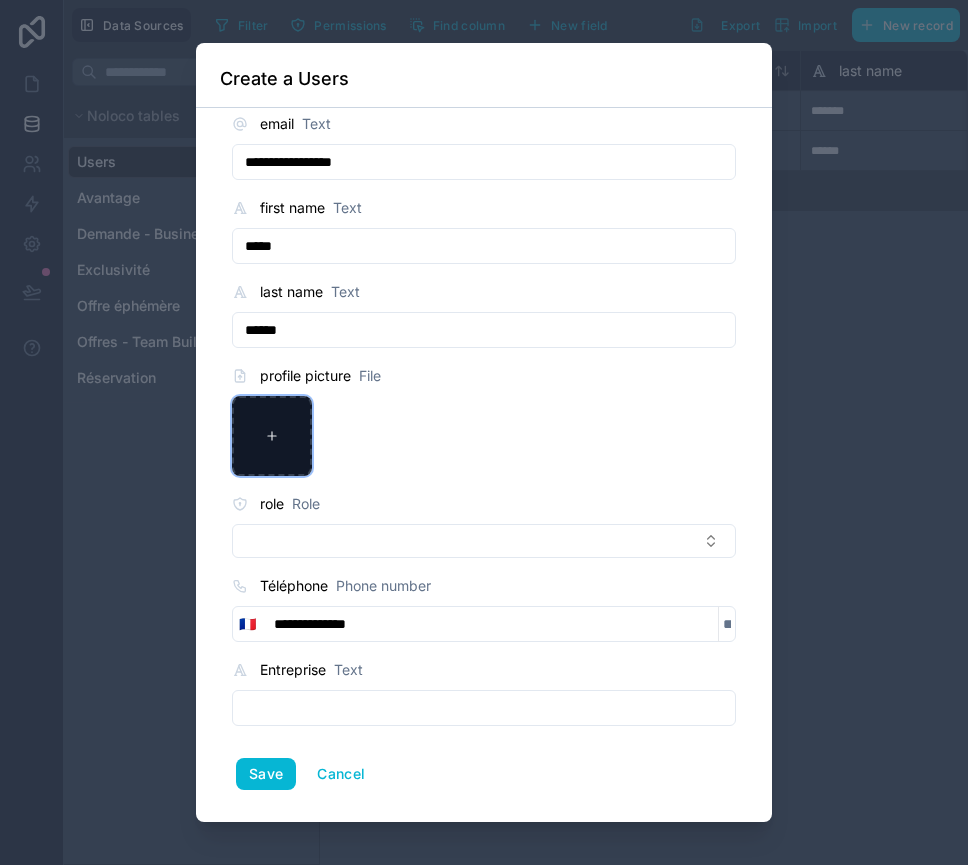 click at bounding box center (272, 436) 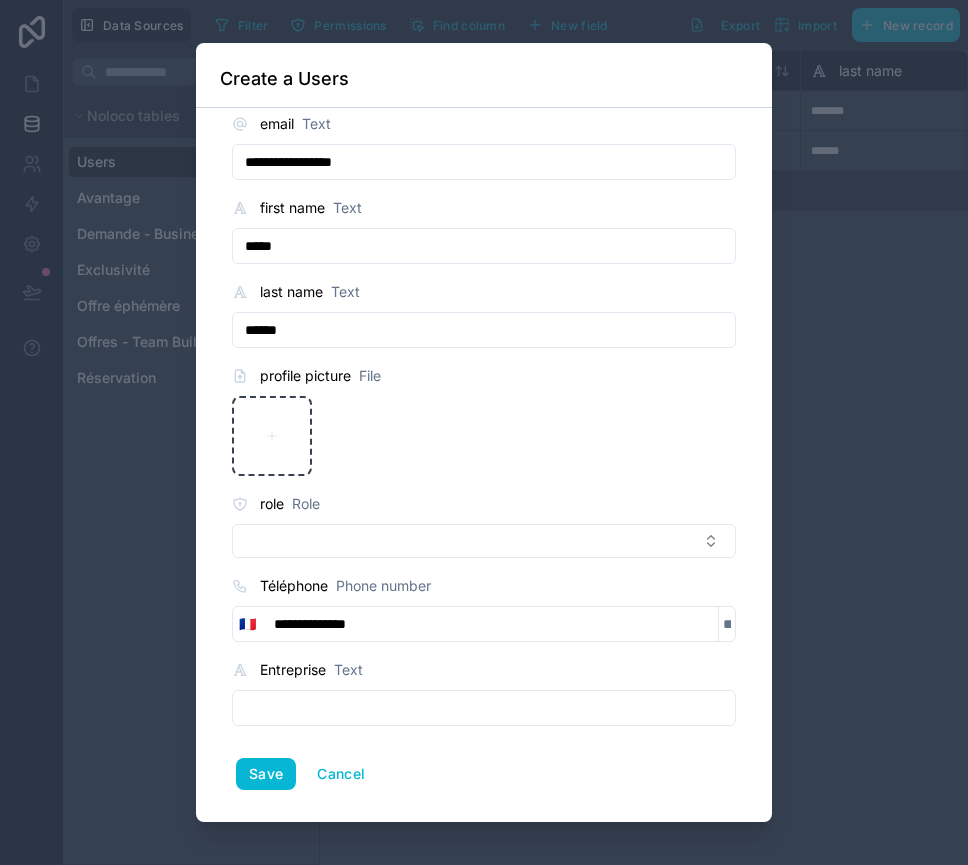 click at bounding box center [484, 708] 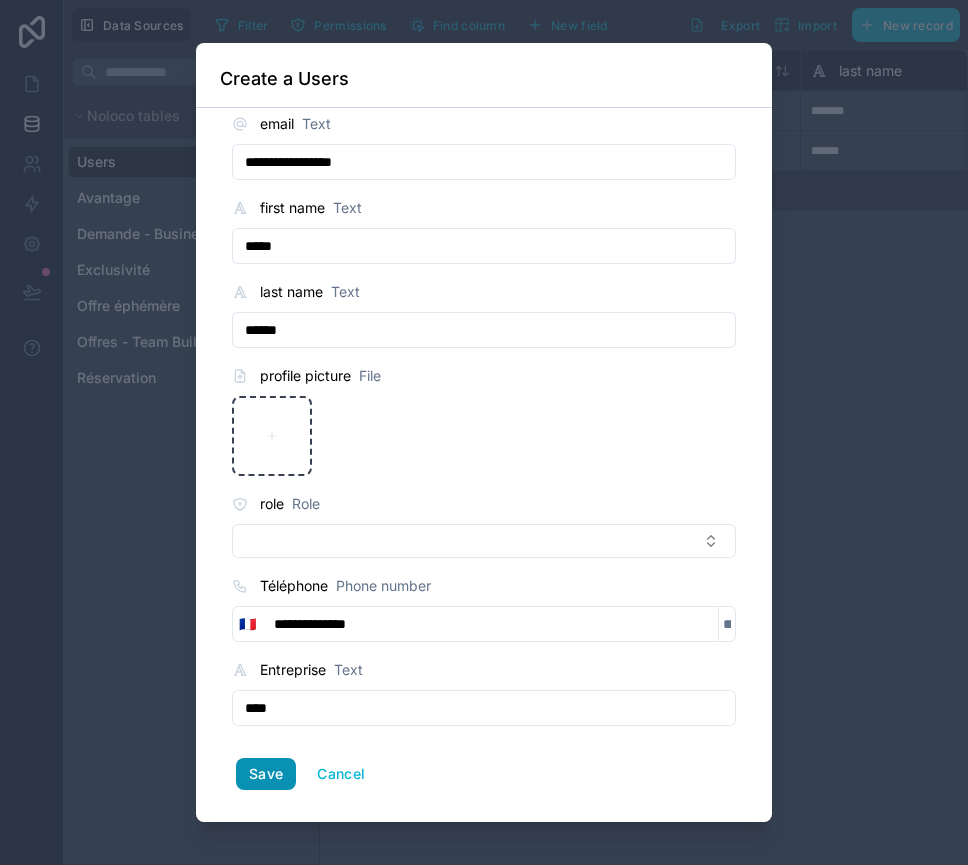 type on "****" 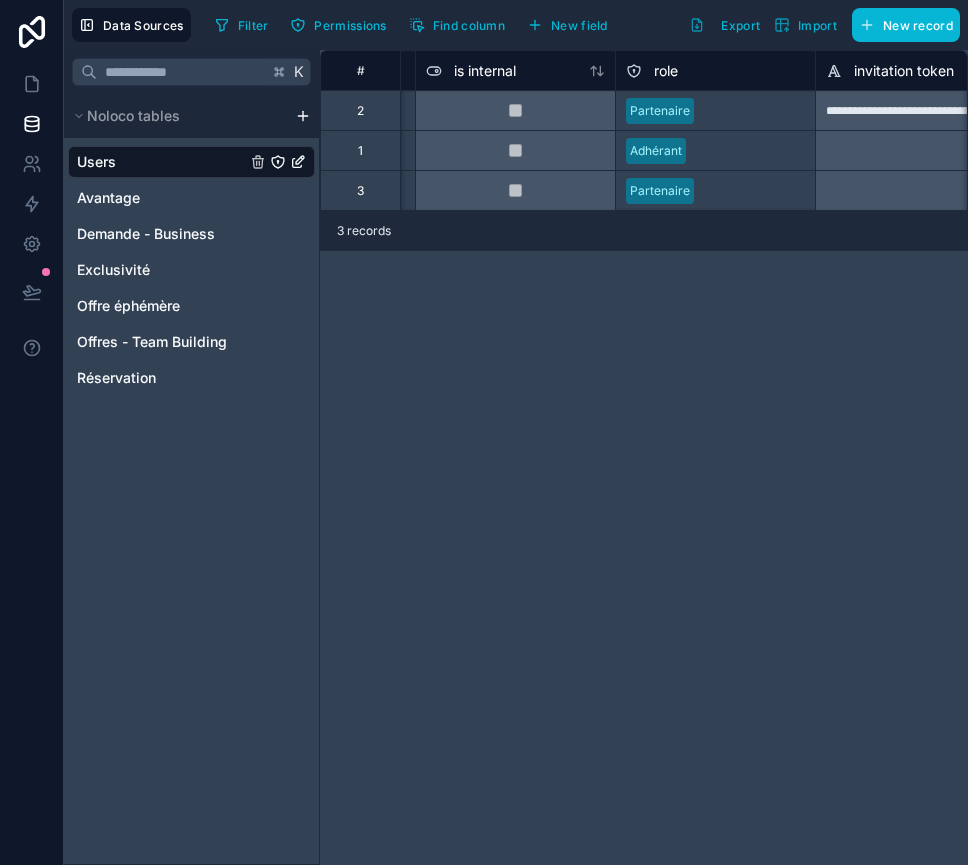 scroll, scrollTop: 0, scrollLeft: 789, axis: horizontal 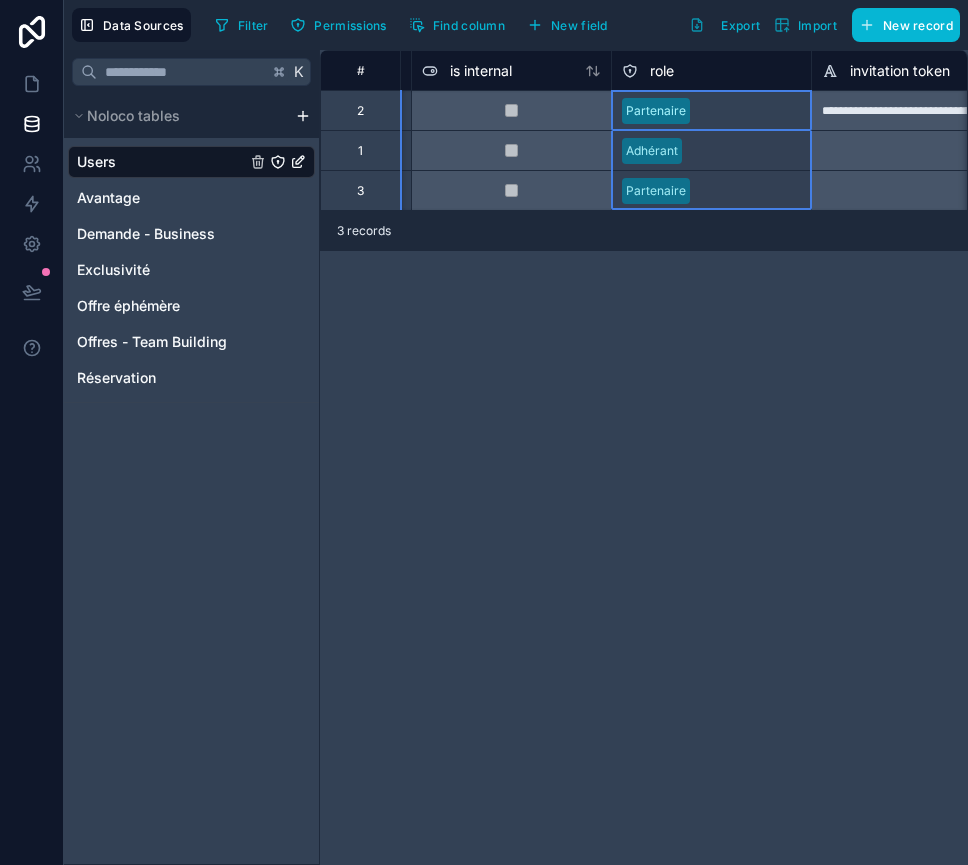 click on "role" at bounding box center [662, 71] 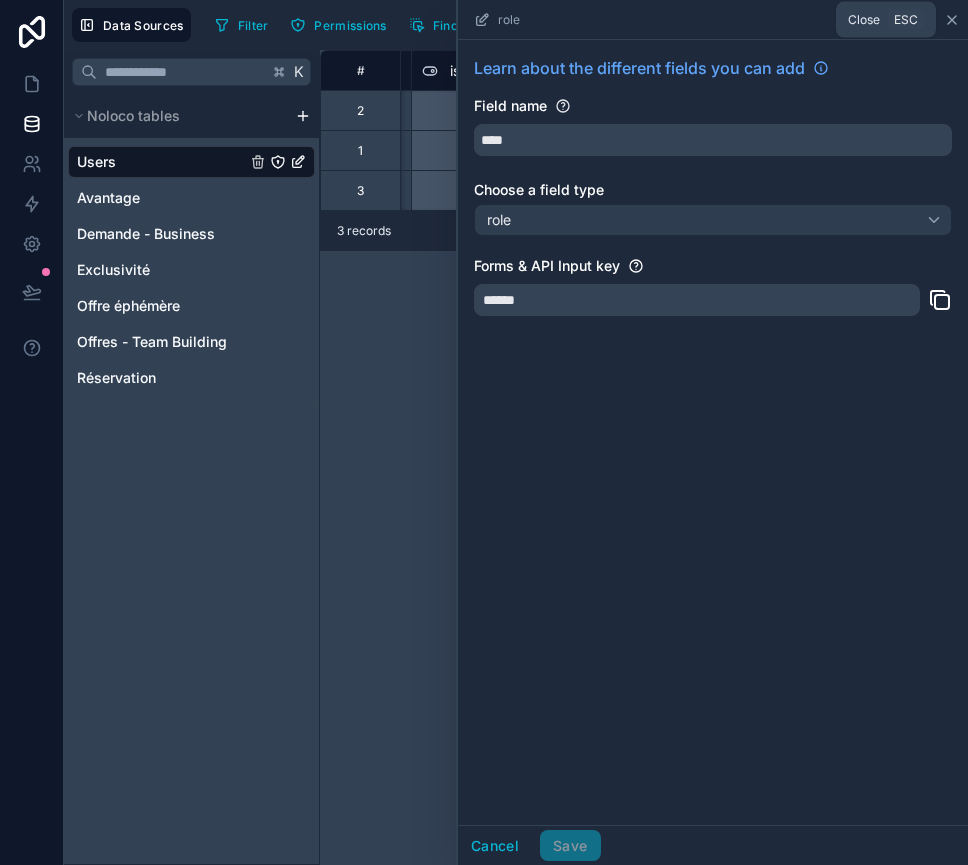 click 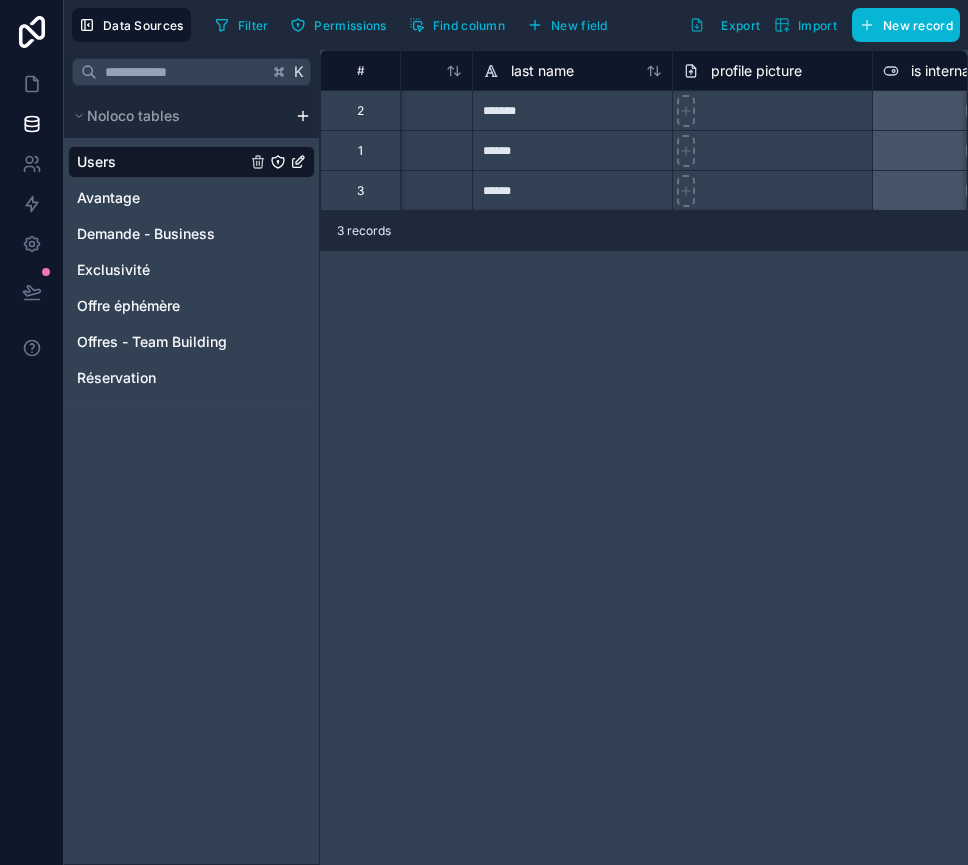 scroll, scrollTop: 0, scrollLeft: 333, axis: horizontal 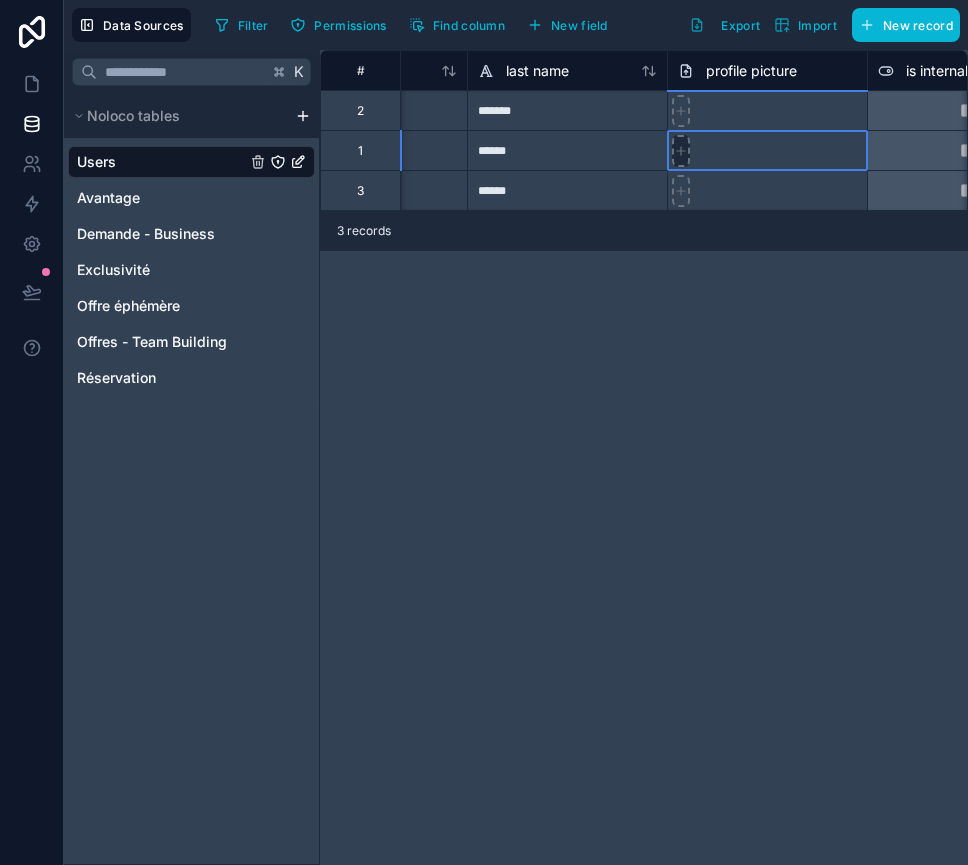 click 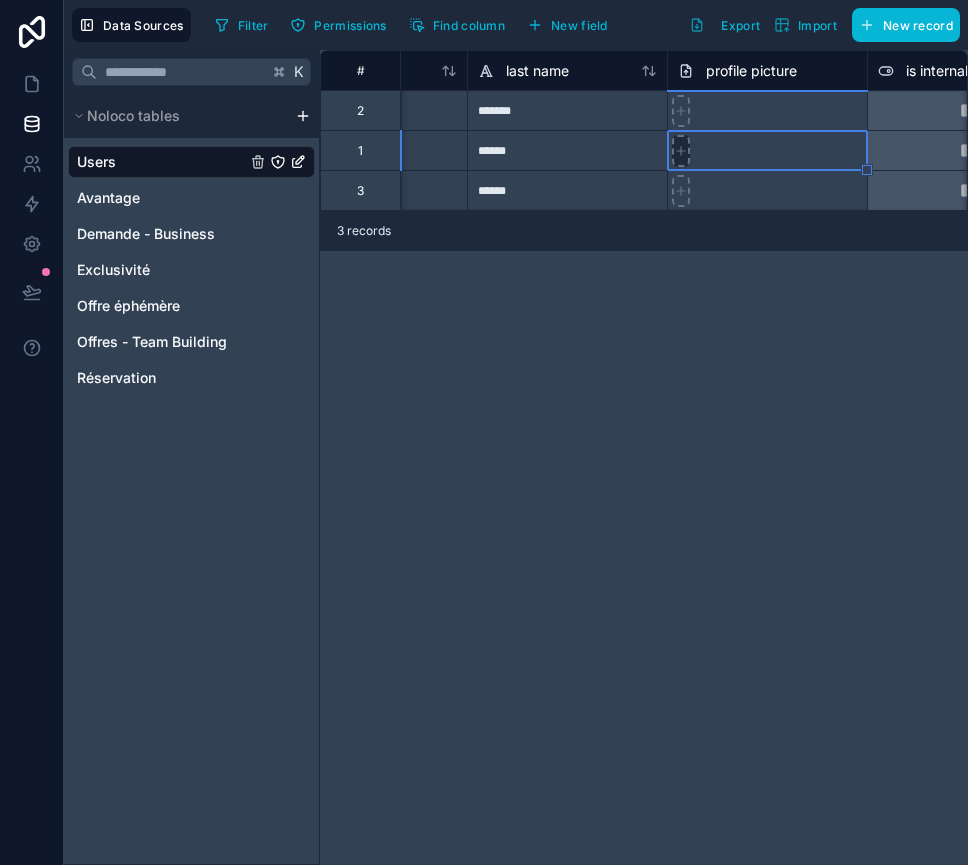 type on "**********" 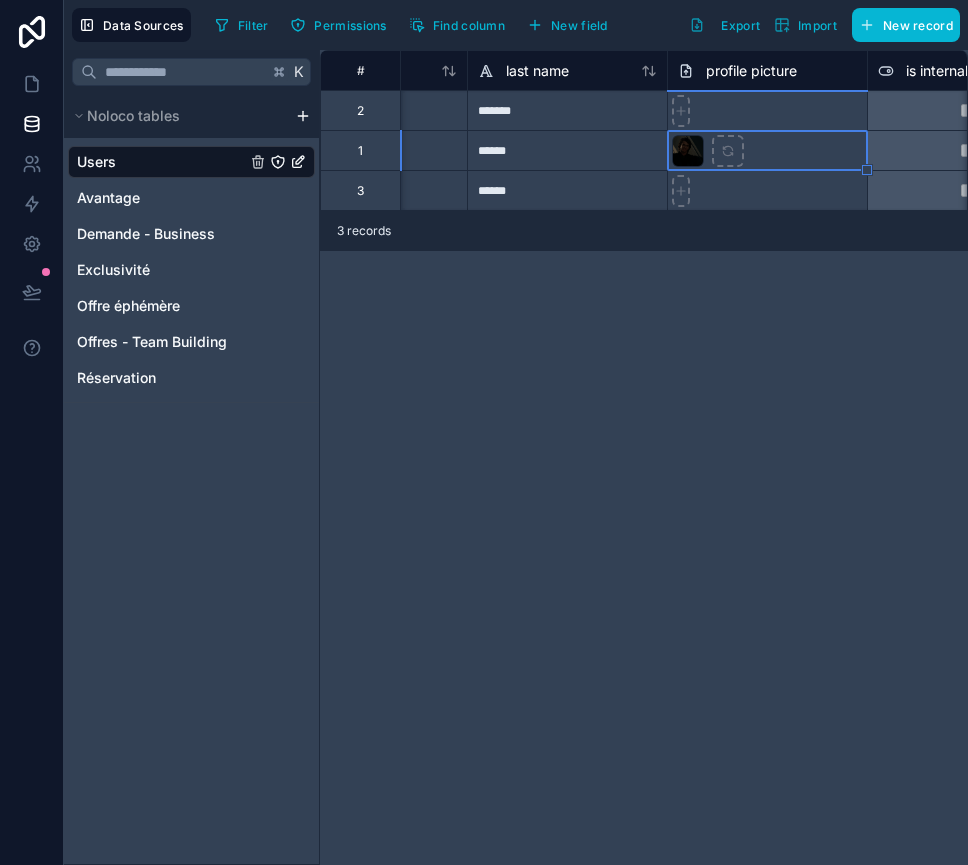 click on "**********" at bounding box center (644, 457) 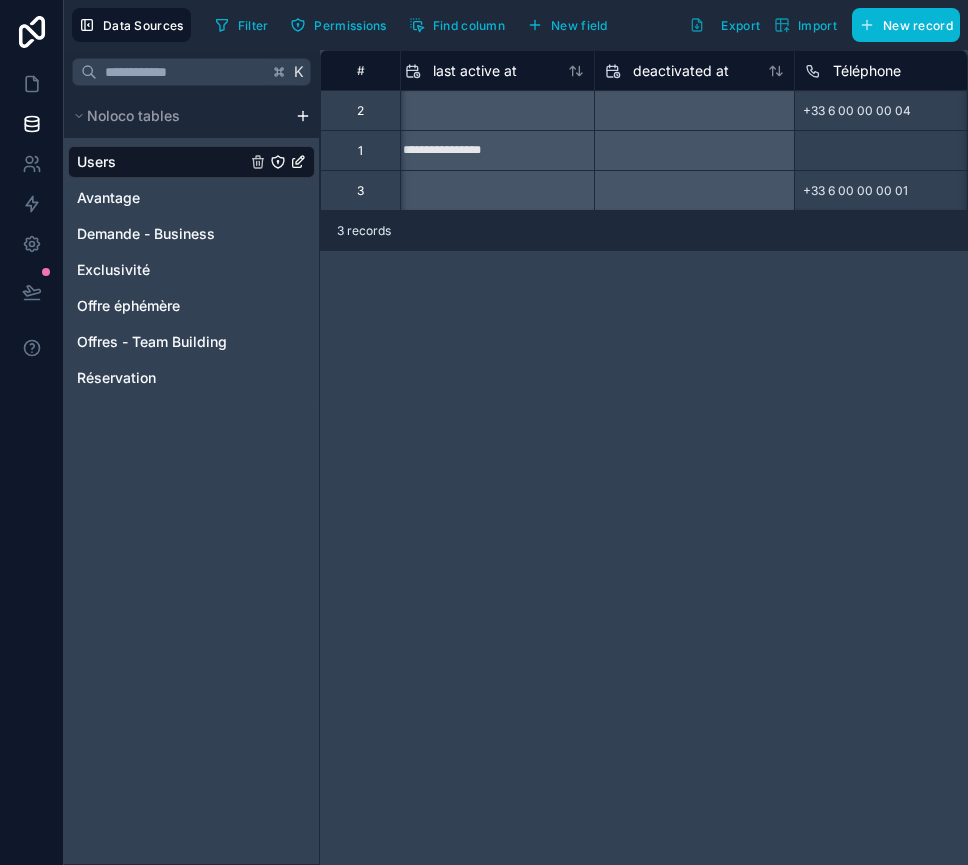 scroll, scrollTop: 0, scrollLeft: 2004, axis: horizontal 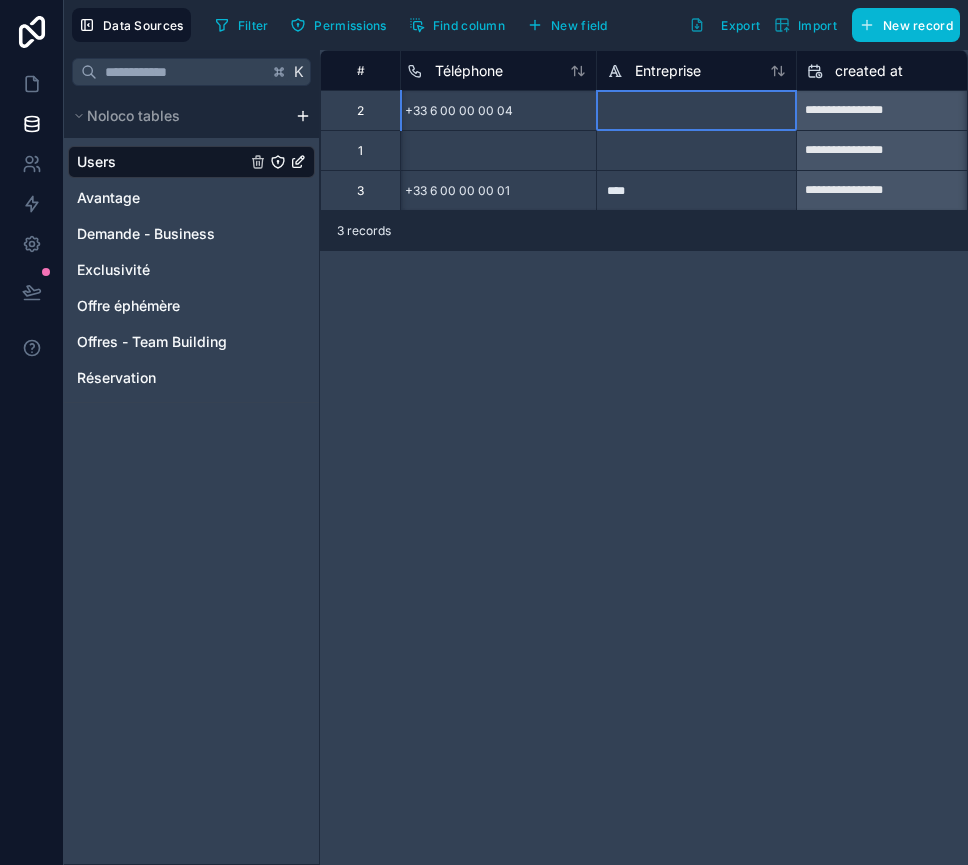click at bounding box center (696, 110) 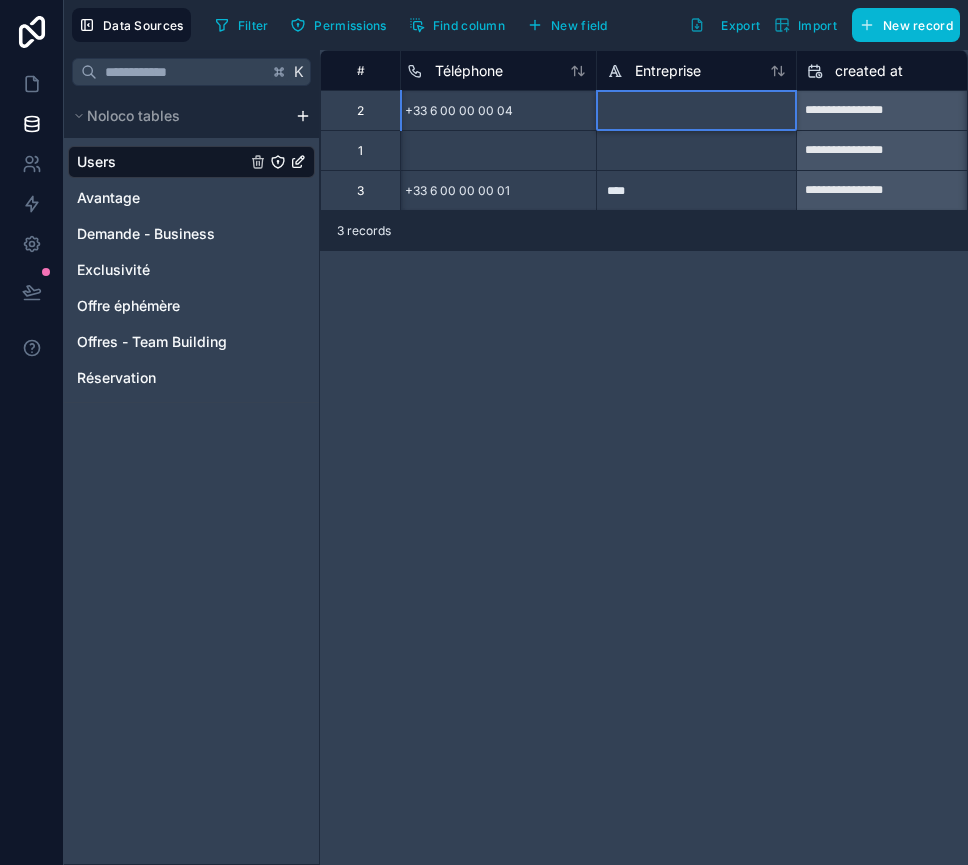 click at bounding box center [696, 110] 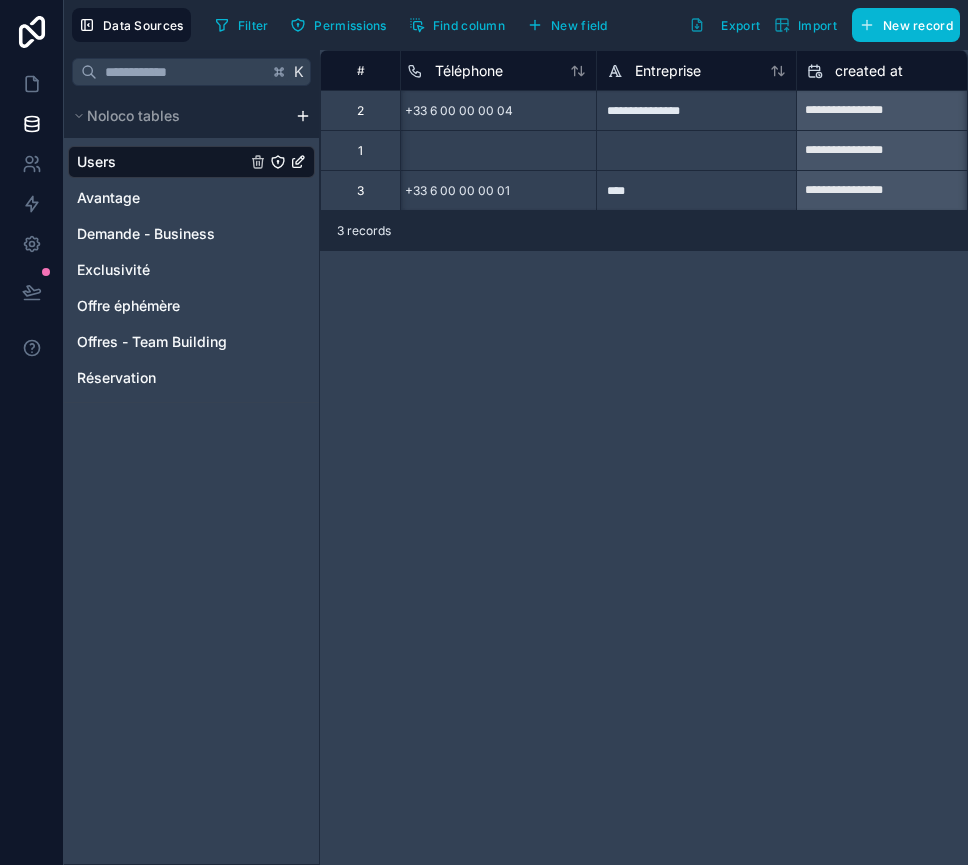 click on "**********" at bounding box center (644, 457) 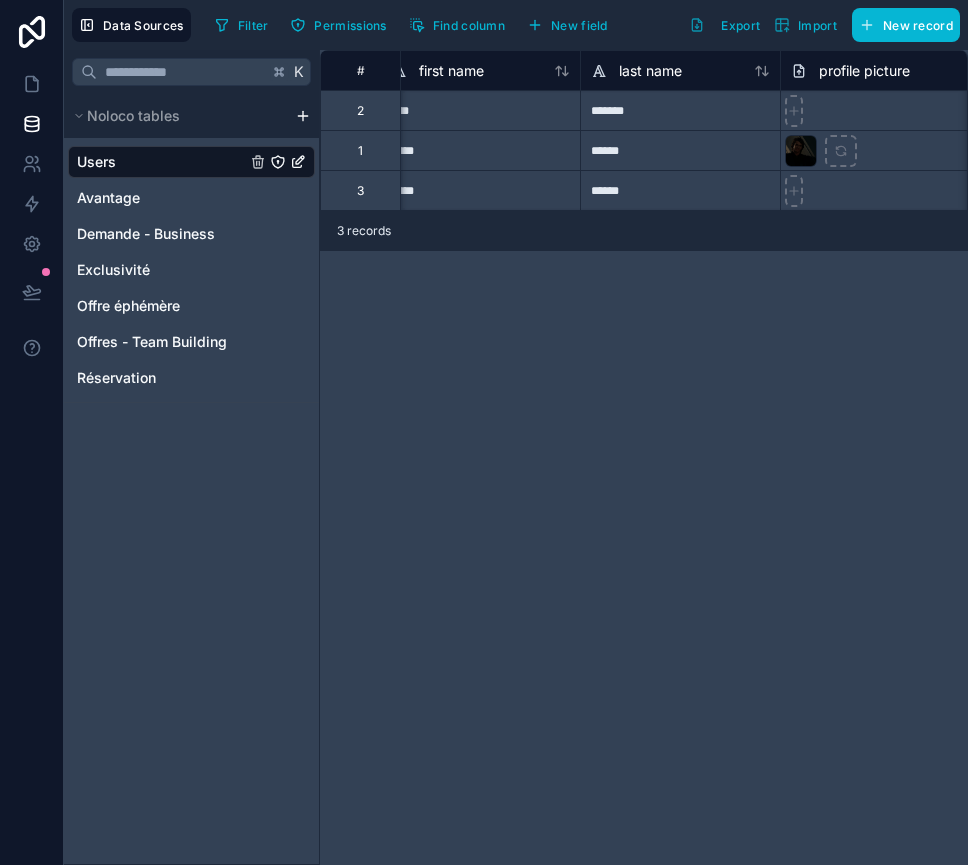 scroll, scrollTop: 0, scrollLeft: 0, axis: both 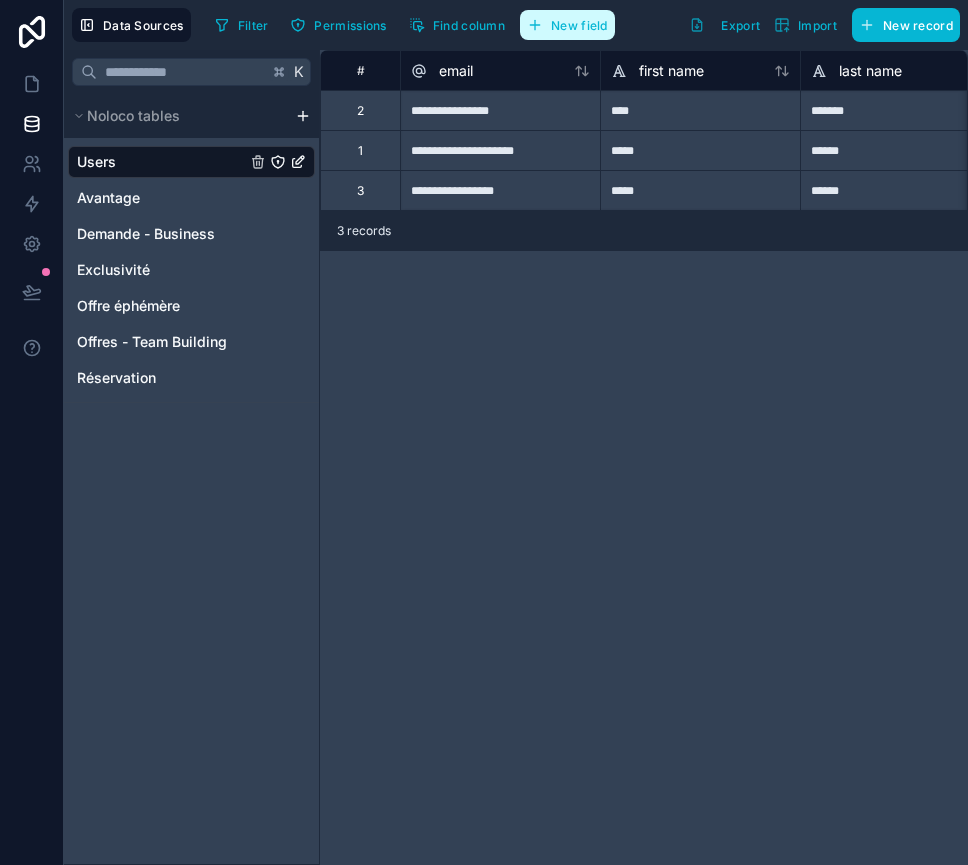 click on "New field" at bounding box center (579, 25) 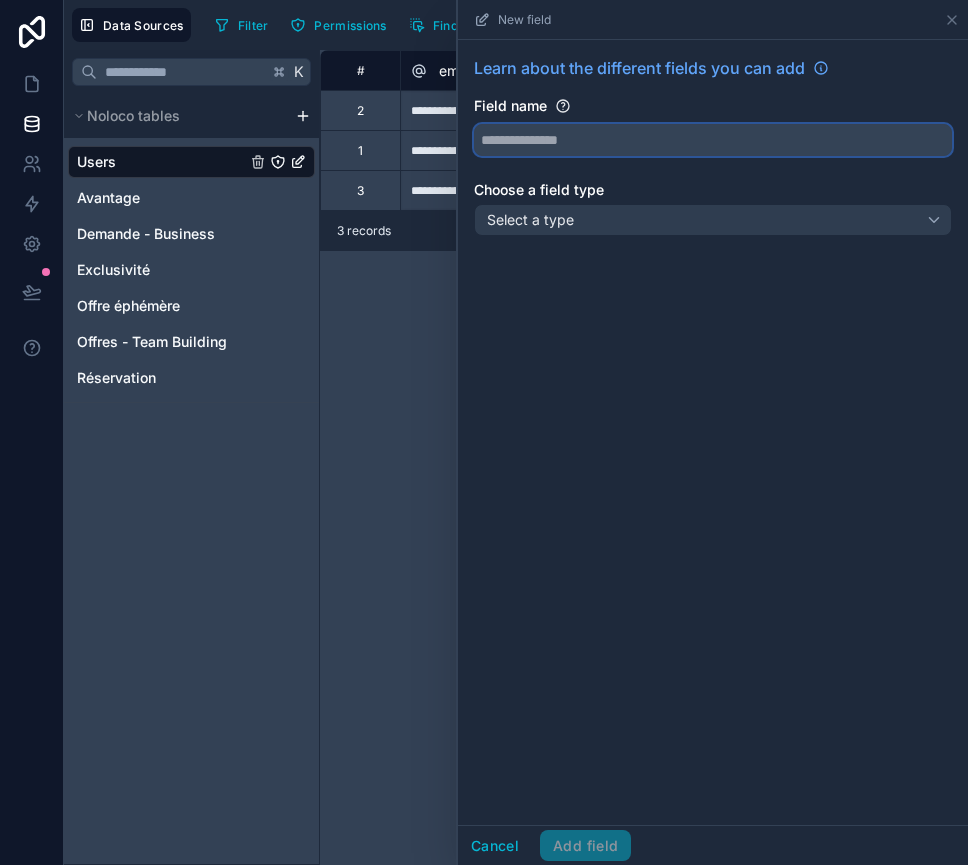 click at bounding box center [713, 140] 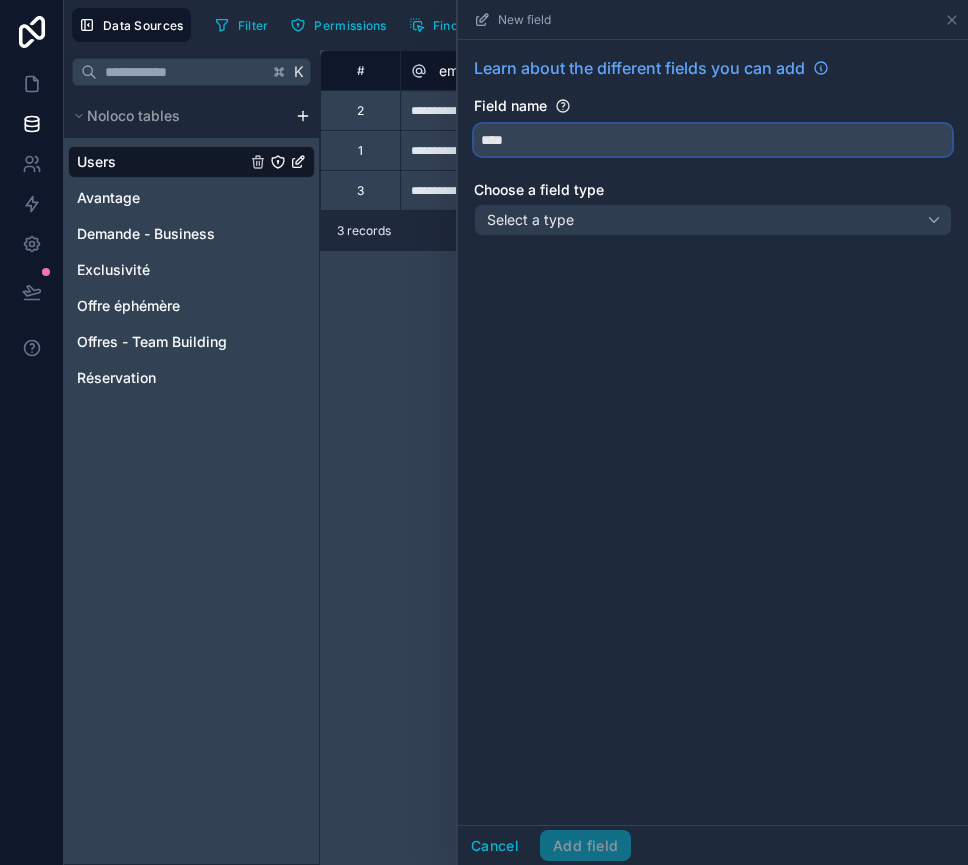 type on "****" 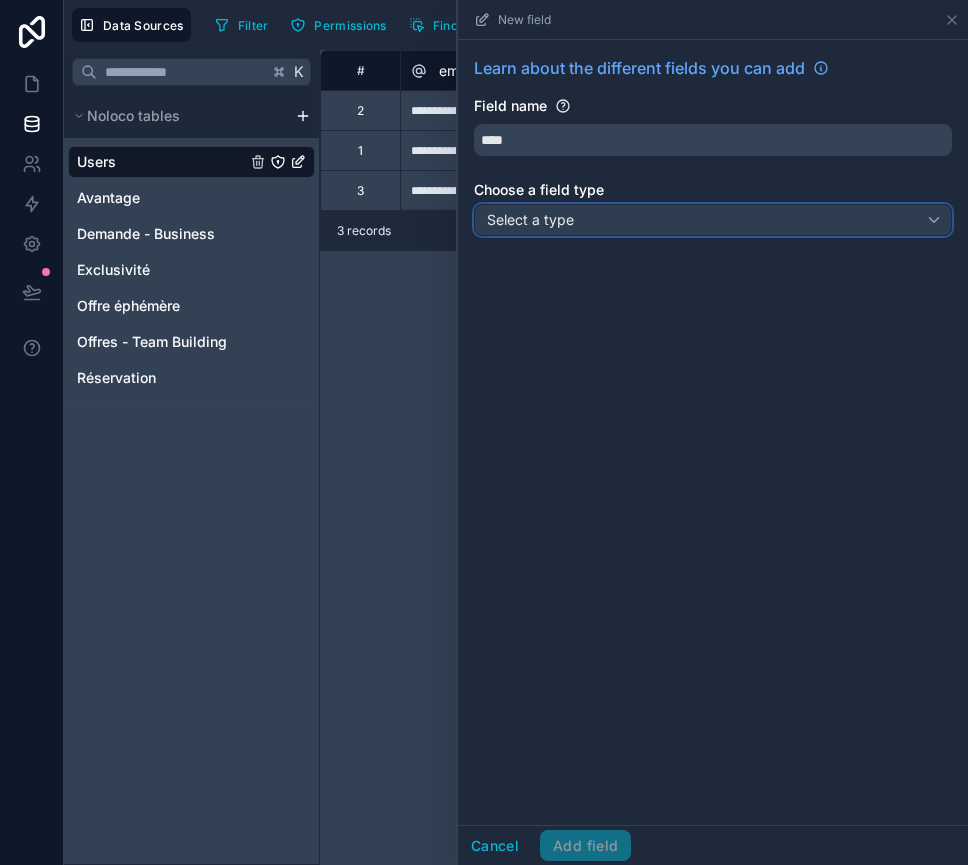 click on "Select a type" at bounding box center [713, 220] 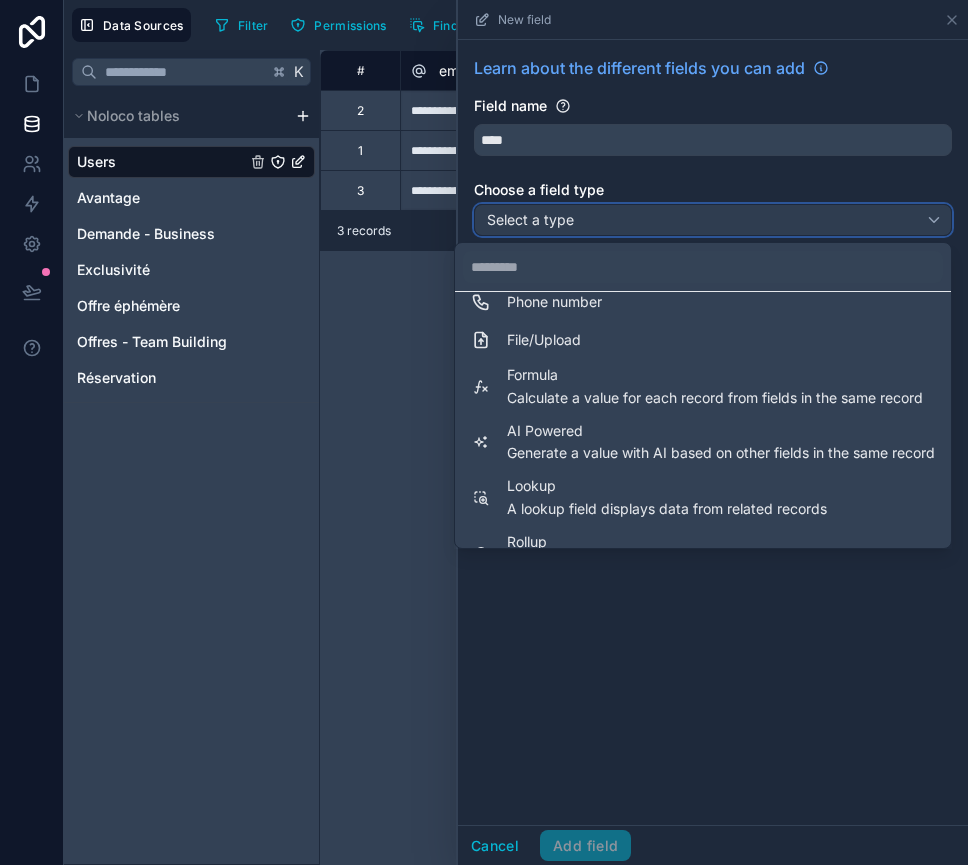 scroll, scrollTop: 548, scrollLeft: 0, axis: vertical 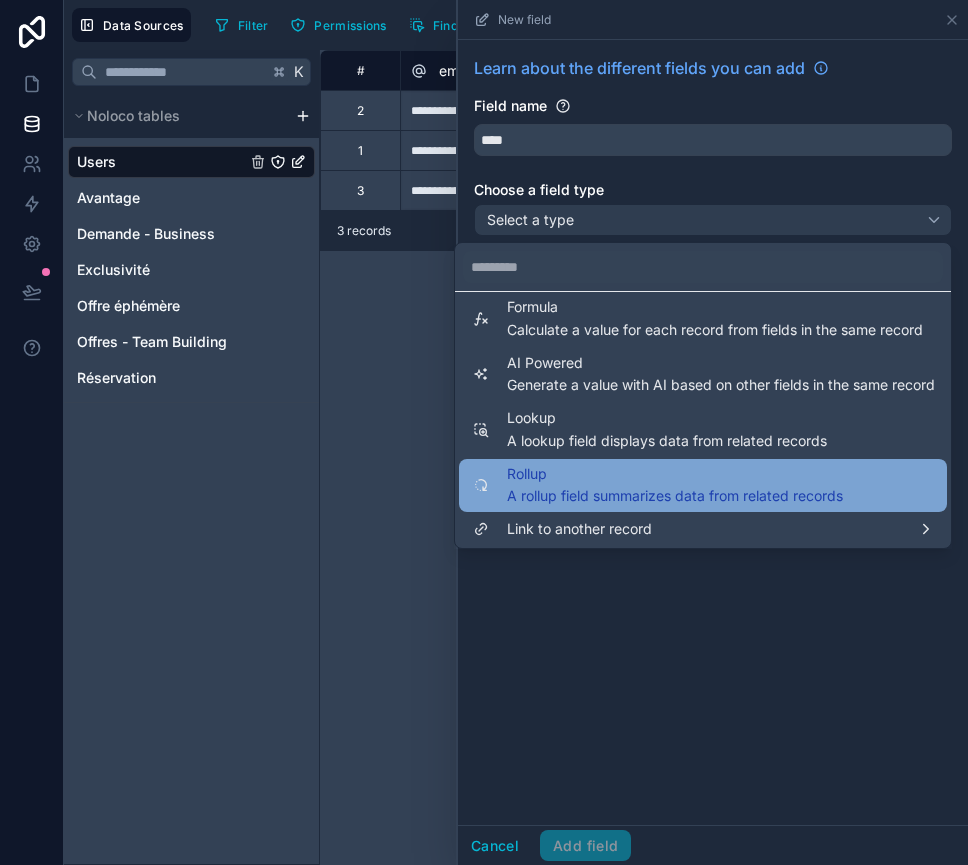click on "Rollup" at bounding box center (675, 474) 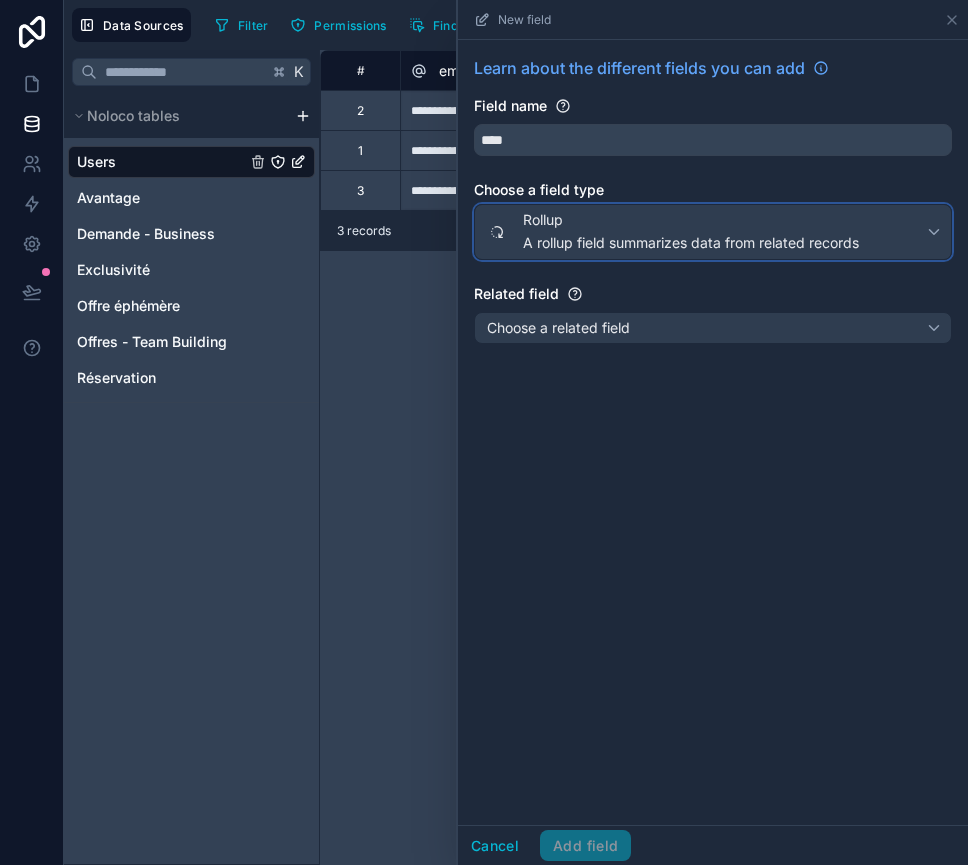 click on "A rollup field summarizes data from related records" at bounding box center [691, 243] 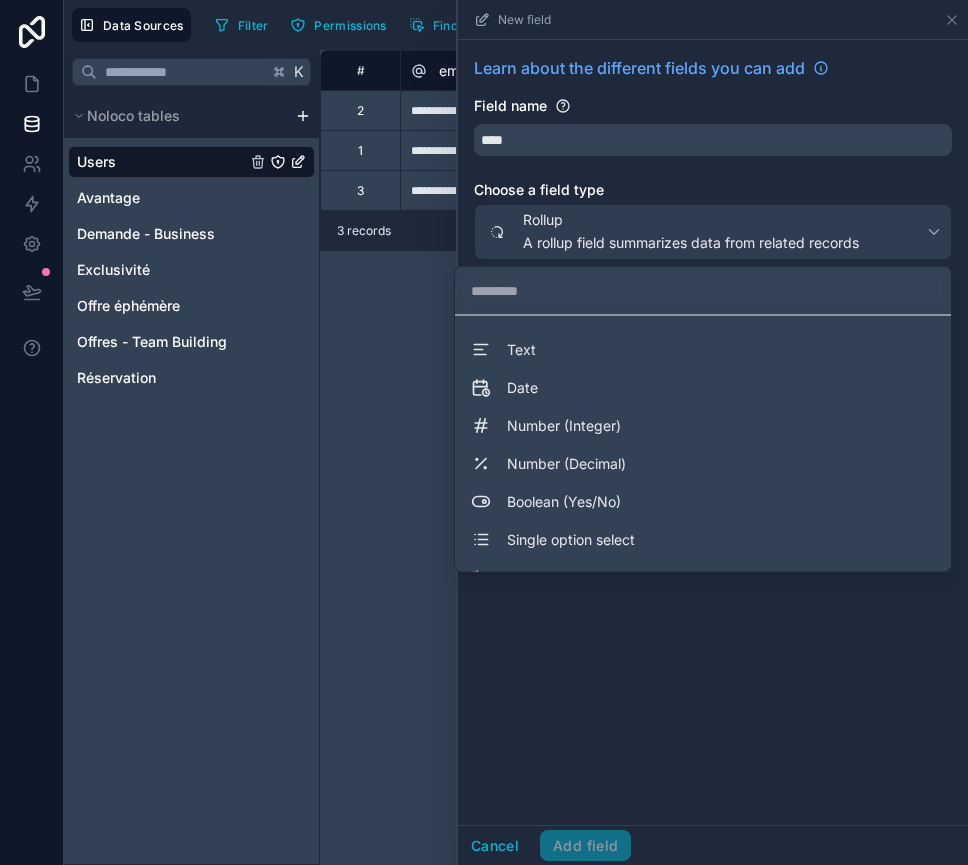 click at bounding box center (713, 432) 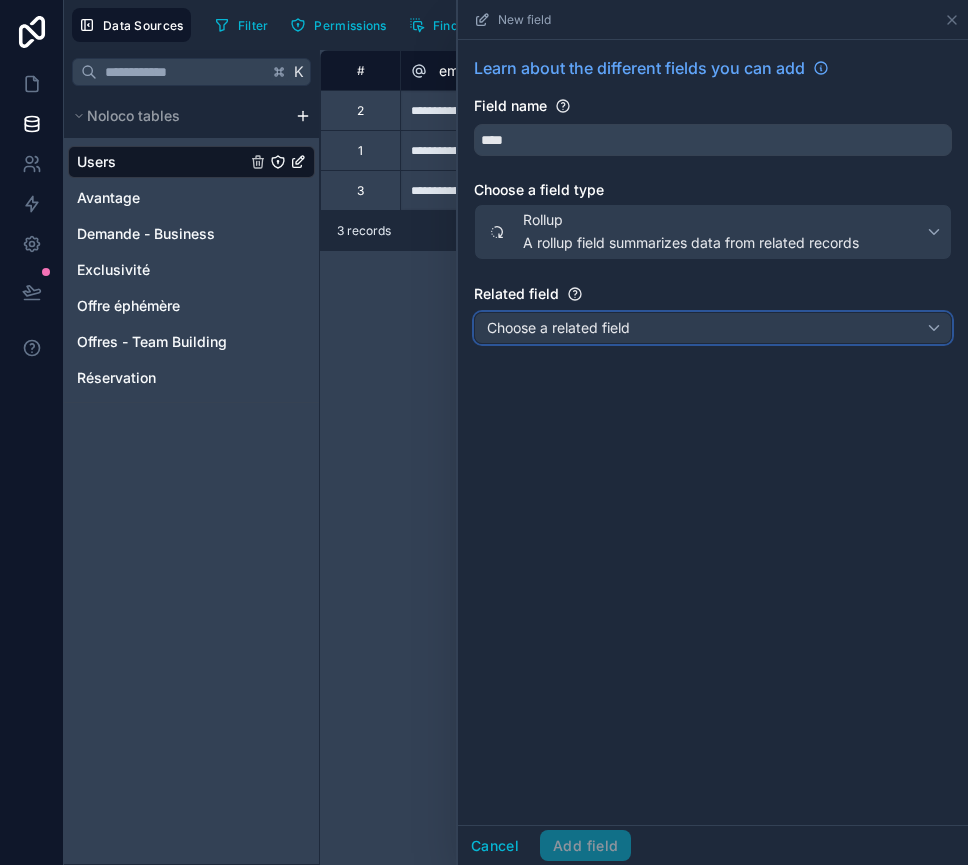 click on "Choose a related field" at bounding box center (713, 328) 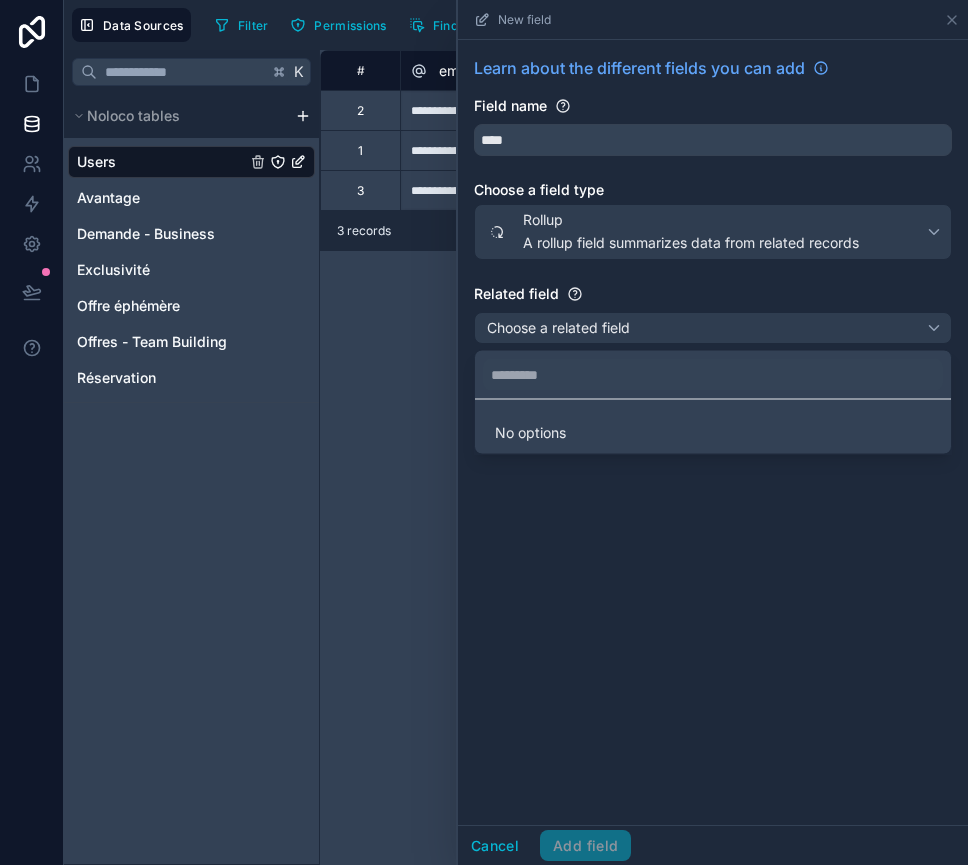 click on "No options" at bounding box center (713, 433) 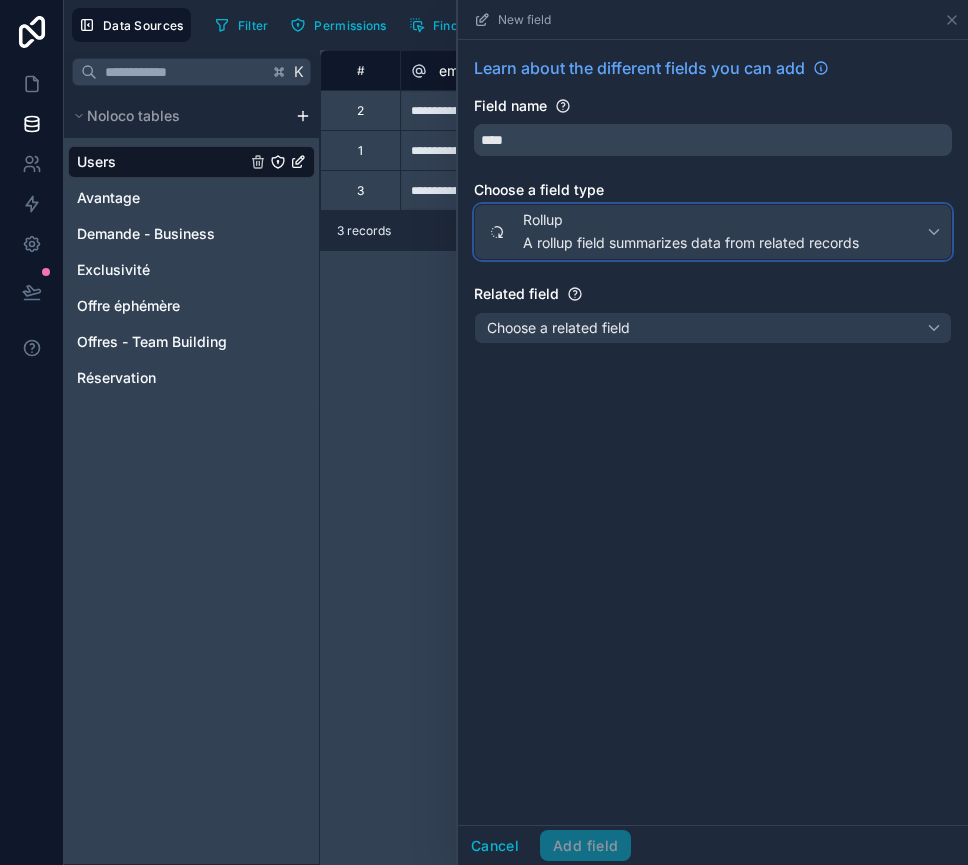 click on "A rollup field summarizes data from related records" at bounding box center (691, 243) 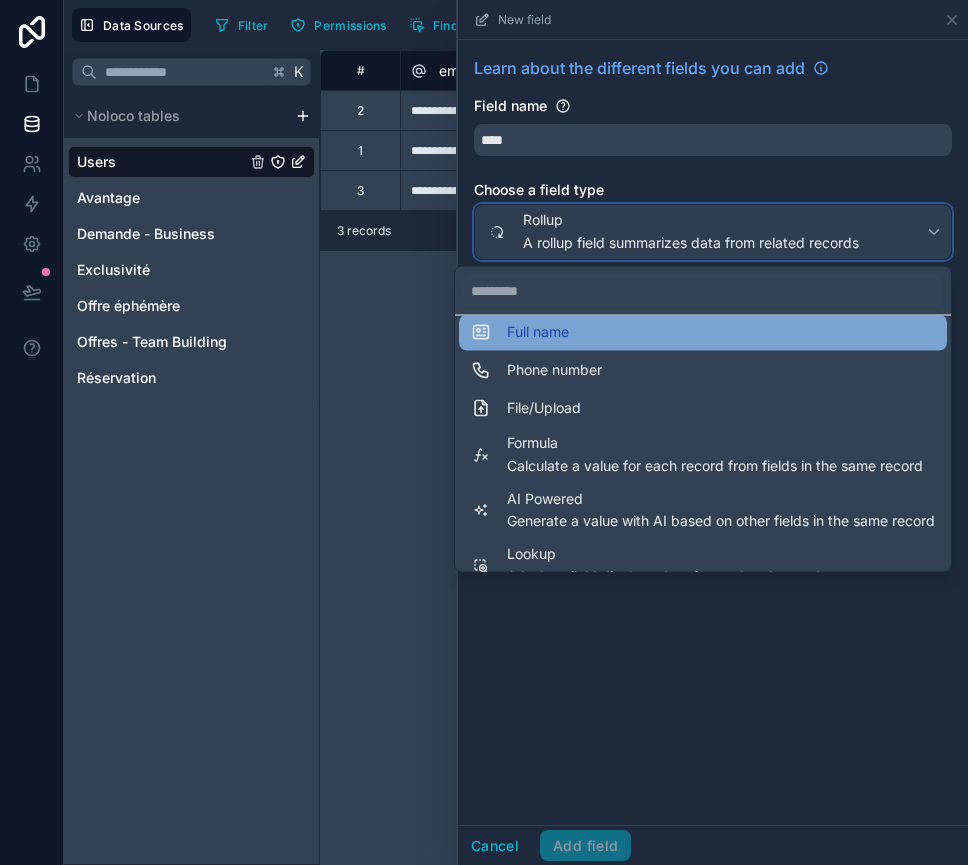 scroll, scrollTop: 460, scrollLeft: 0, axis: vertical 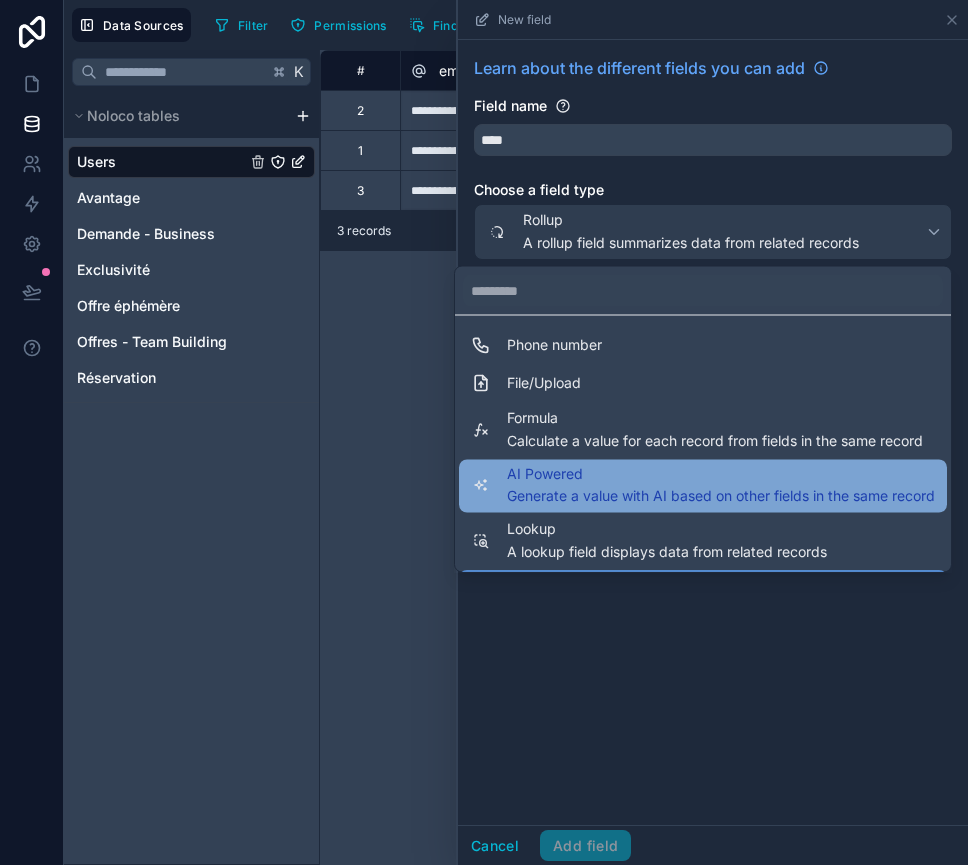 click on "Generate a value with AI based on other fields in the same record" at bounding box center [721, 497] 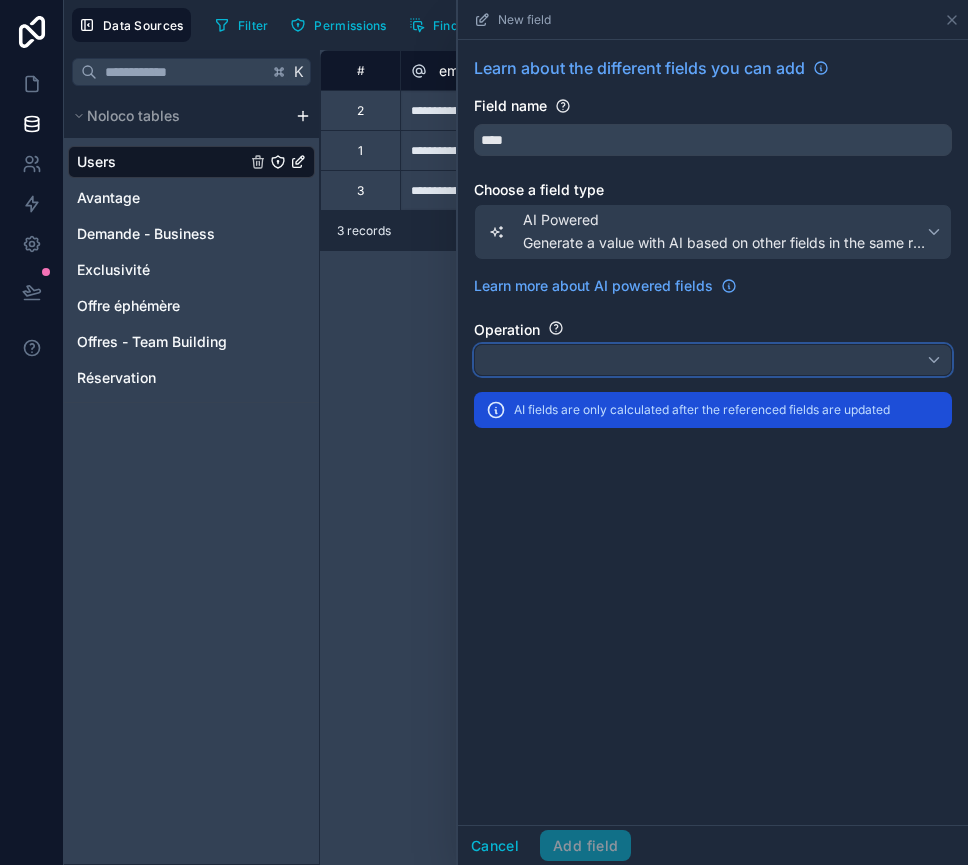 click at bounding box center [713, 360] 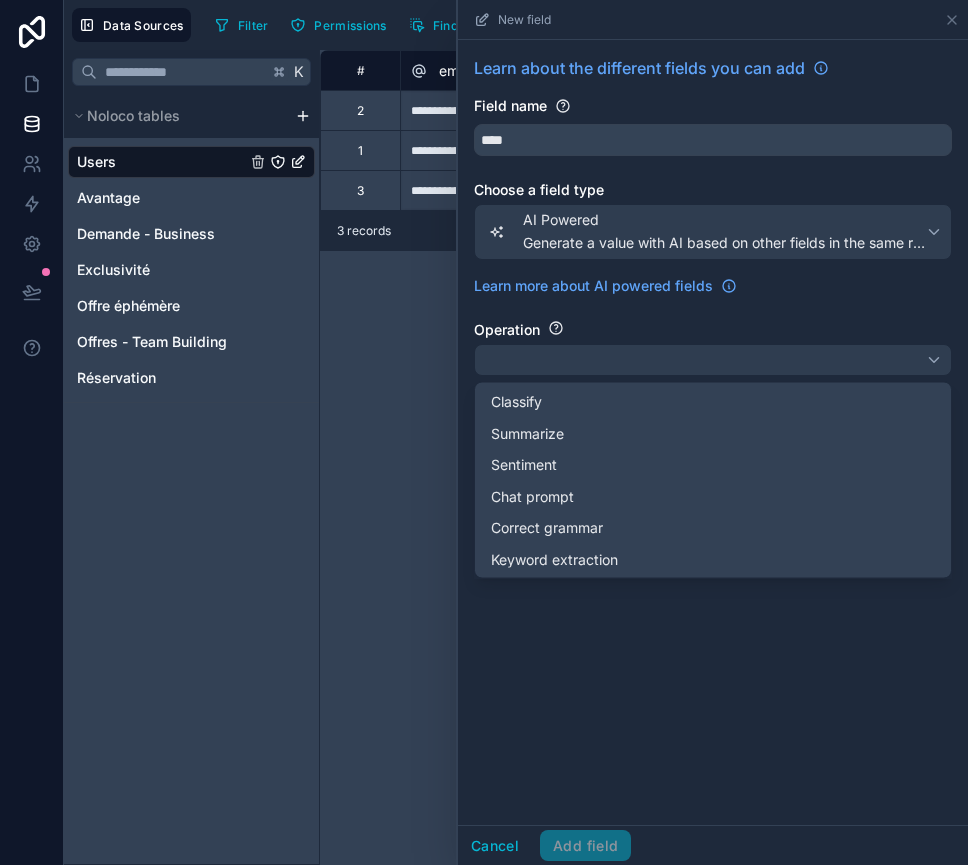 click at bounding box center (713, 432) 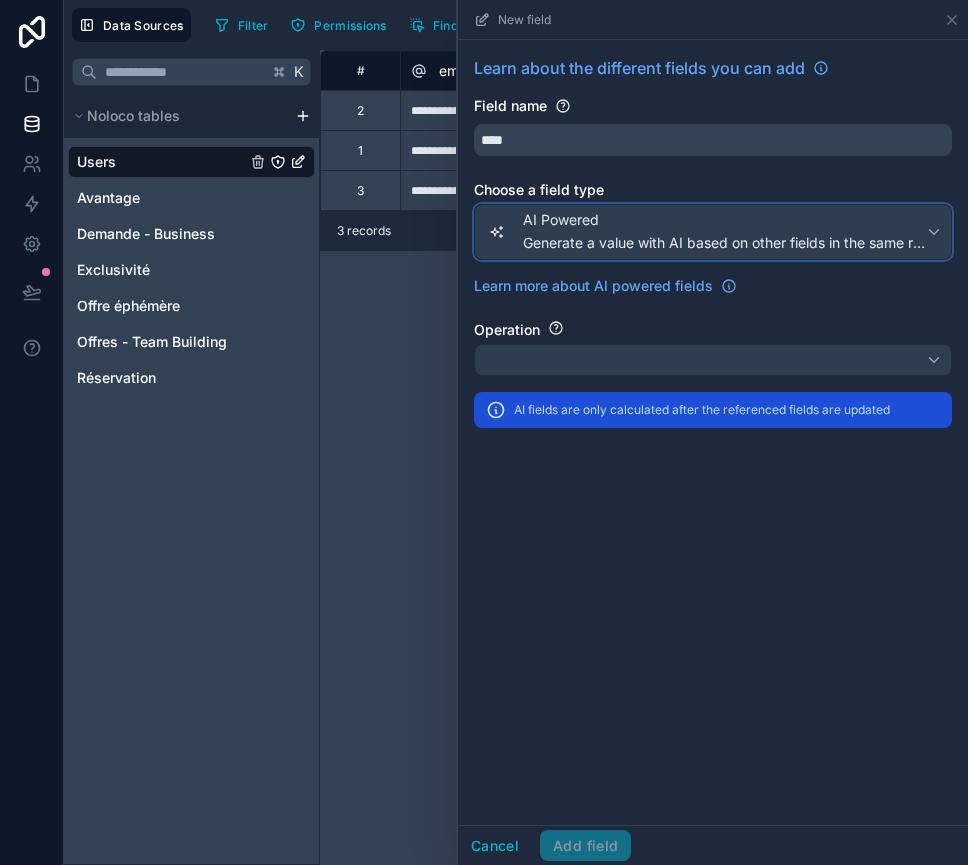 click on "AI Powered Generate a value with AI based on other fields in the same record" at bounding box center (725, 232) 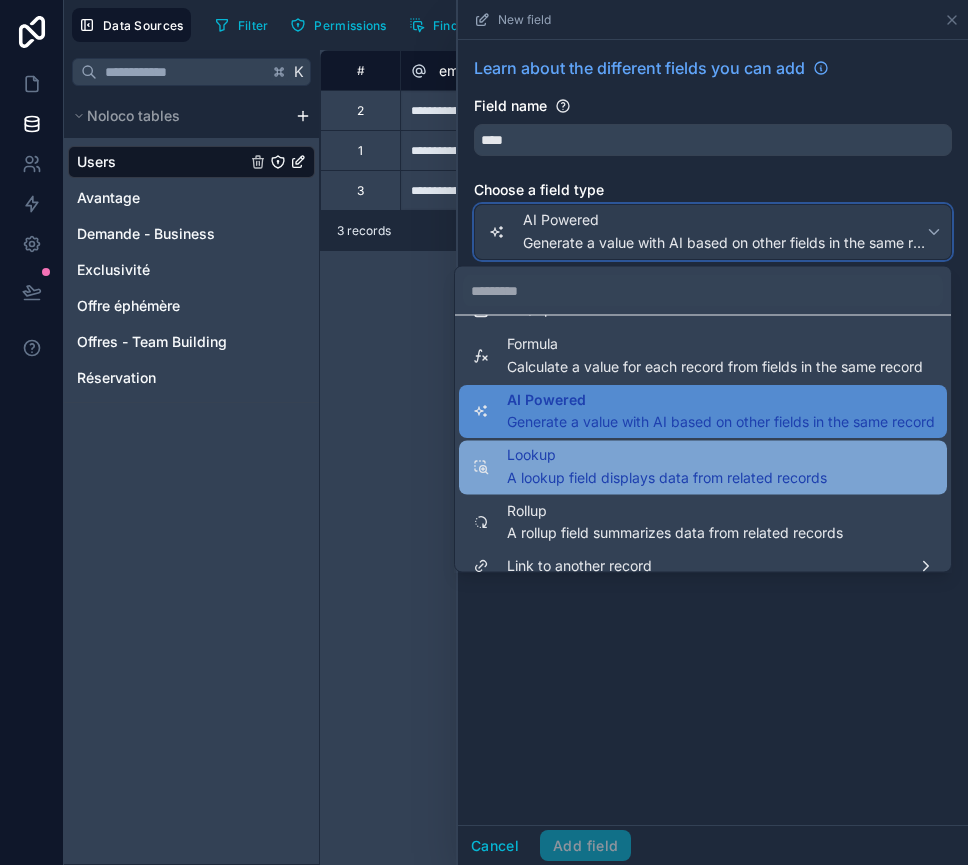scroll, scrollTop: 548, scrollLeft: 0, axis: vertical 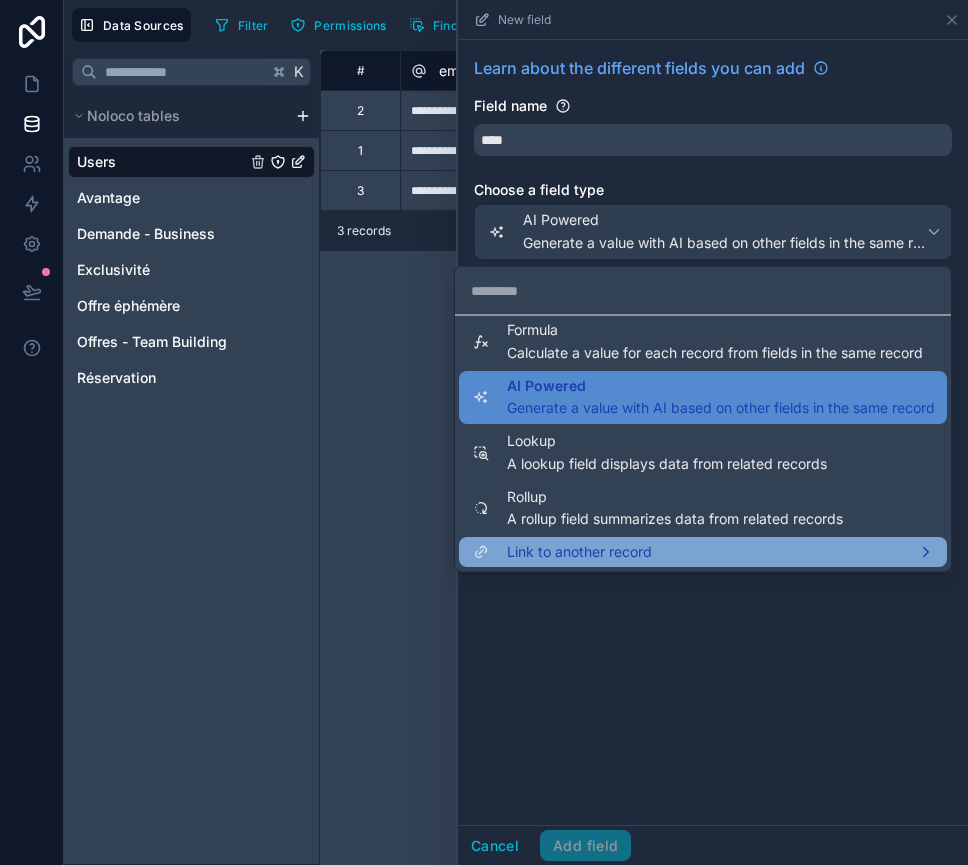 click on "Link to another record" at bounding box center [579, 553] 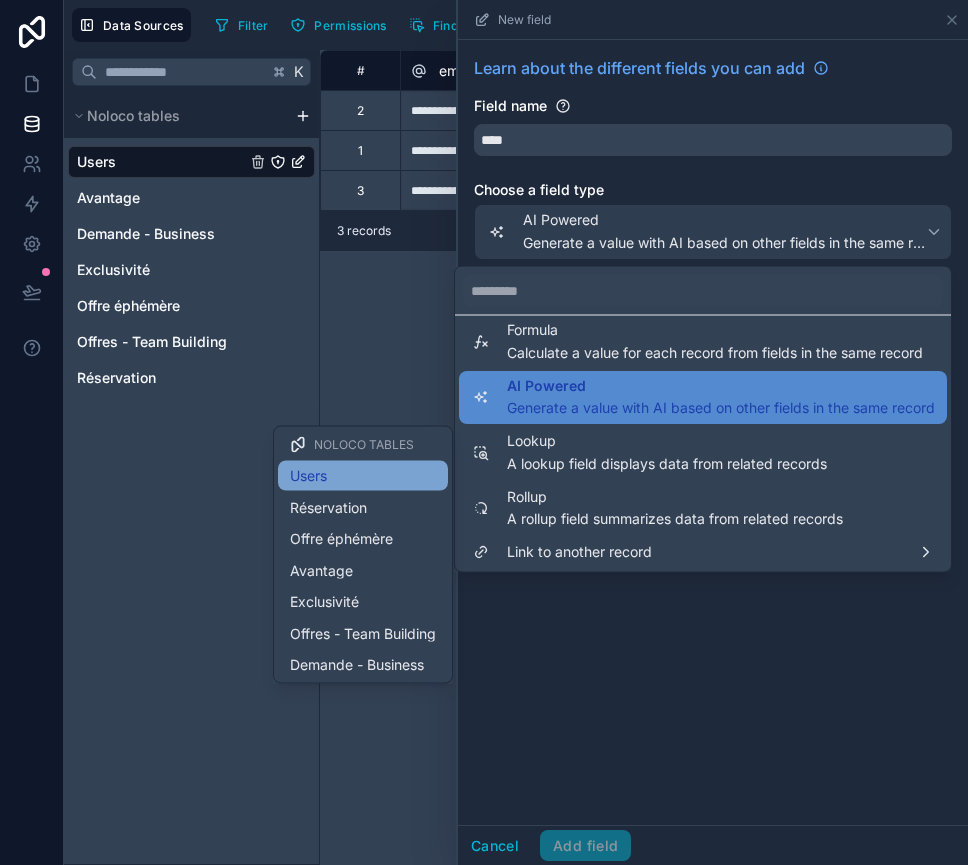 click on "Users" at bounding box center (308, 476) 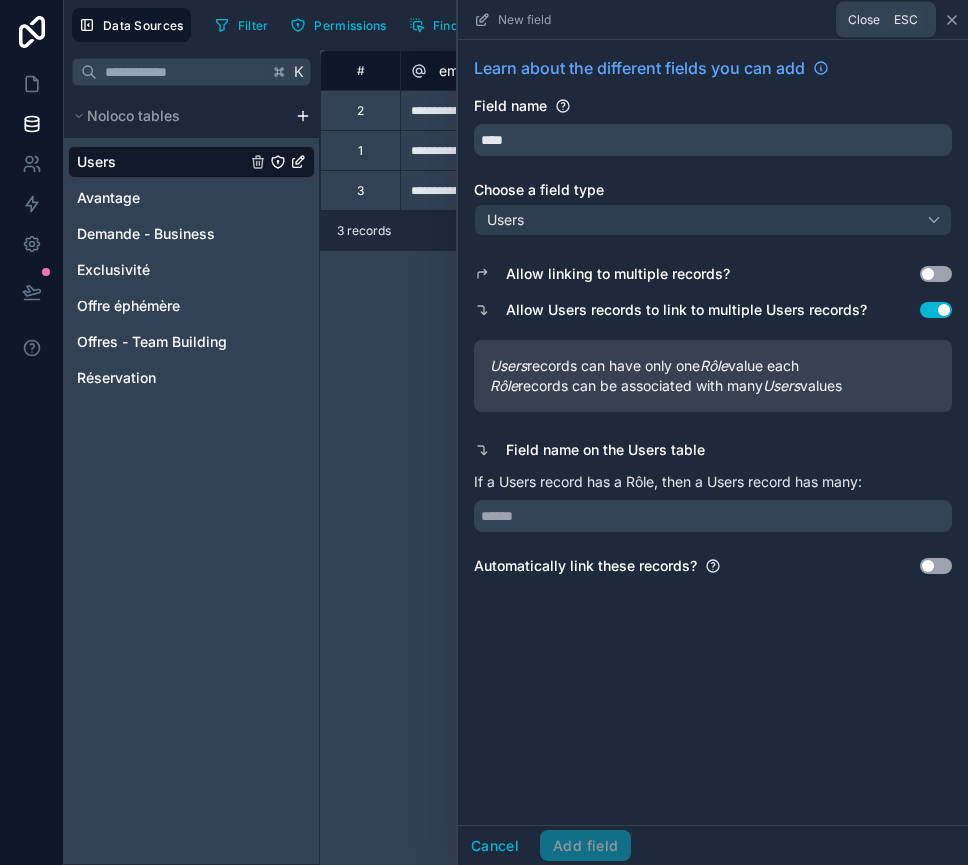 click 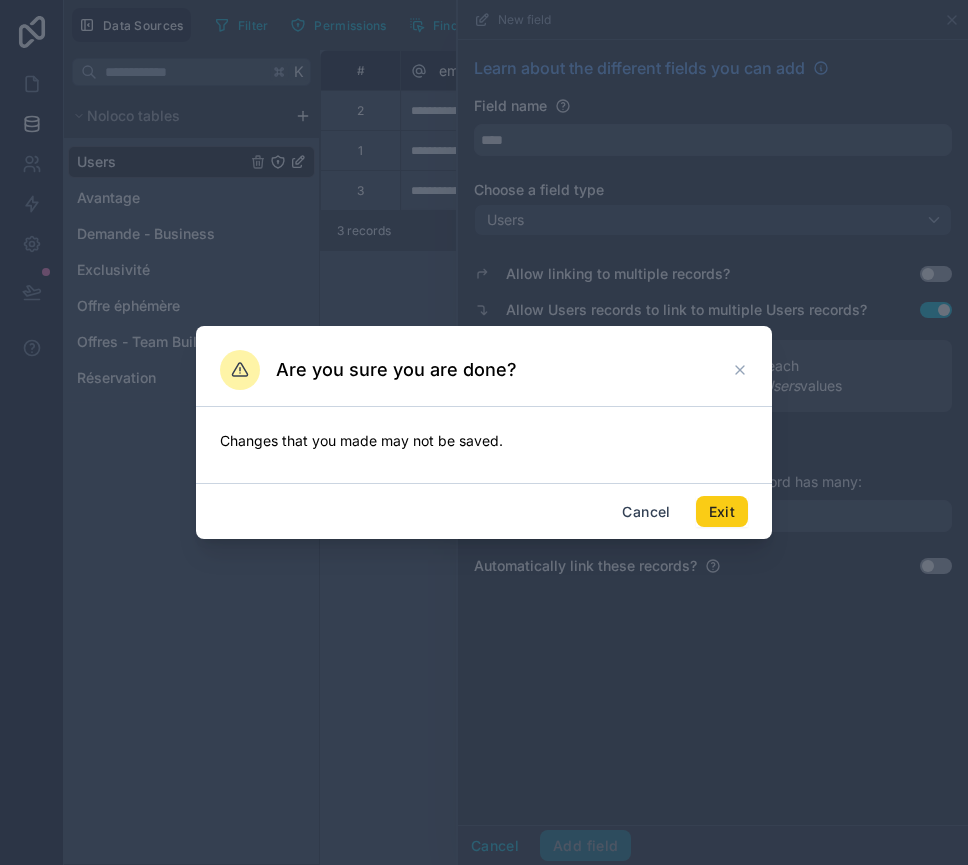 click on "Exit" at bounding box center (722, 512) 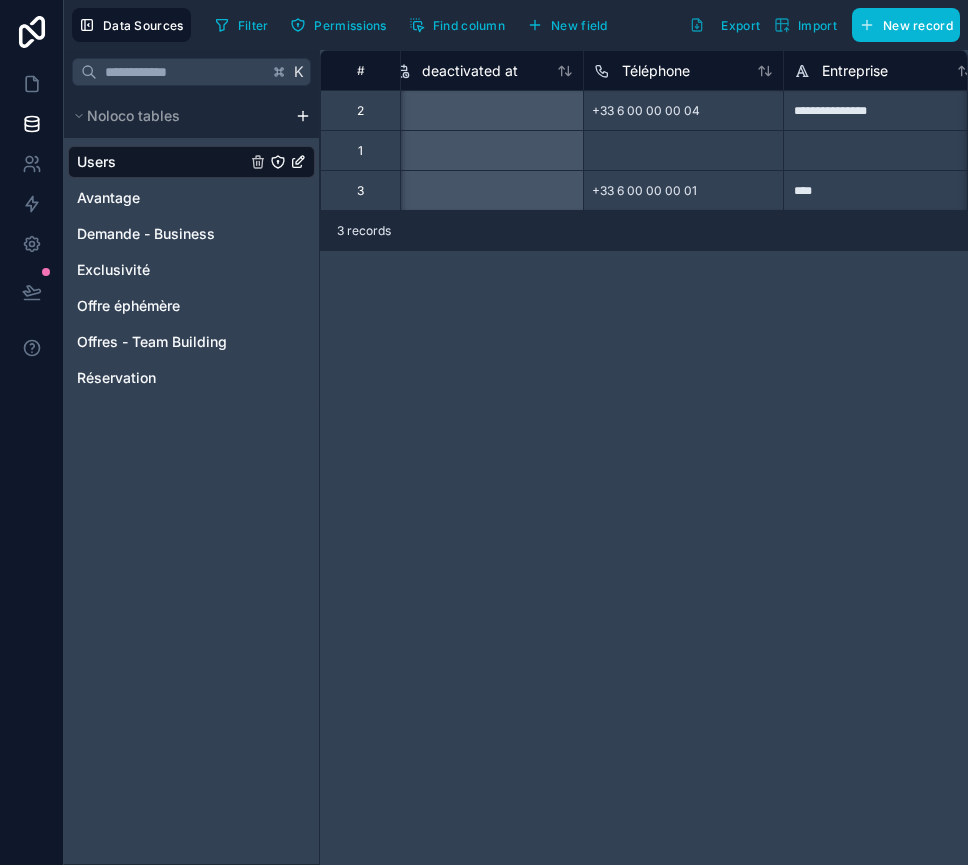 scroll, scrollTop: 0, scrollLeft: 1818, axis: horizontal 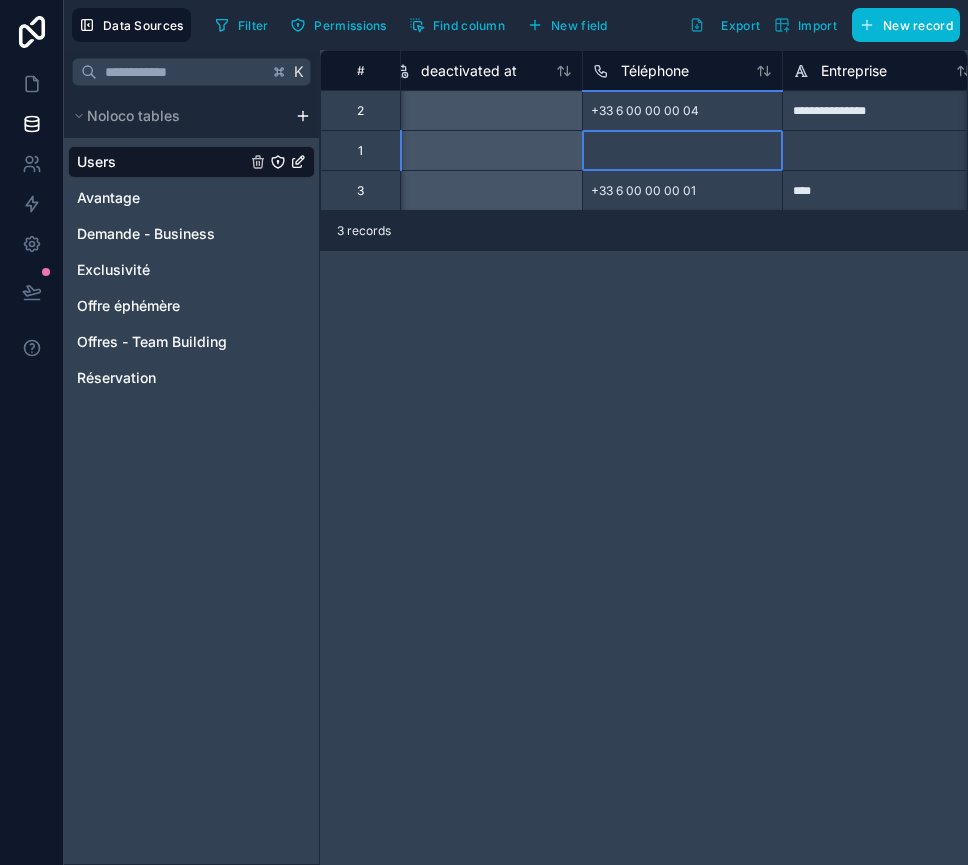 click at bounding box center (682, 150) 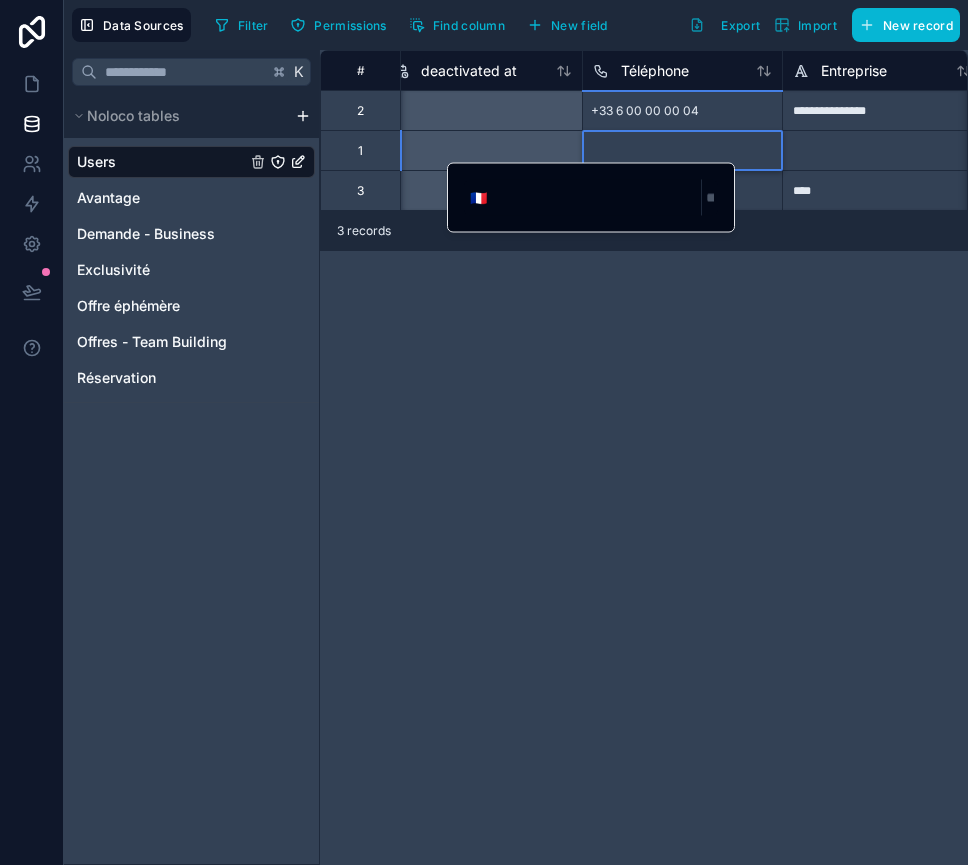 click at bounding box center (682, 150) 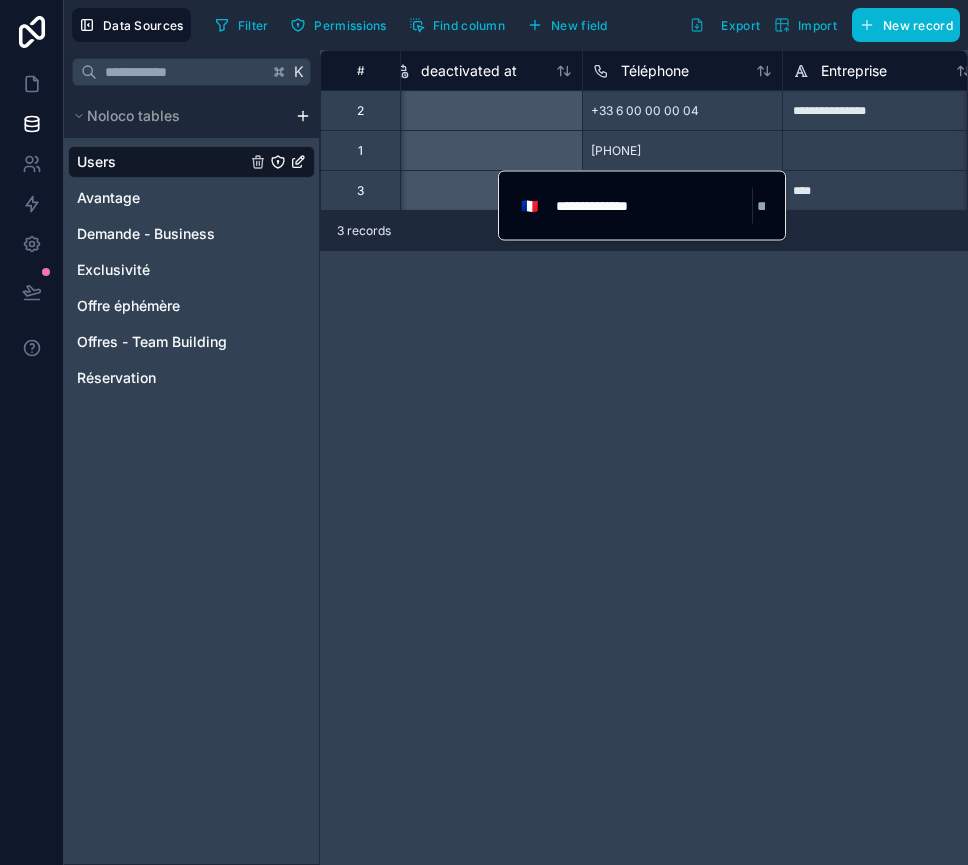 type on "**********" 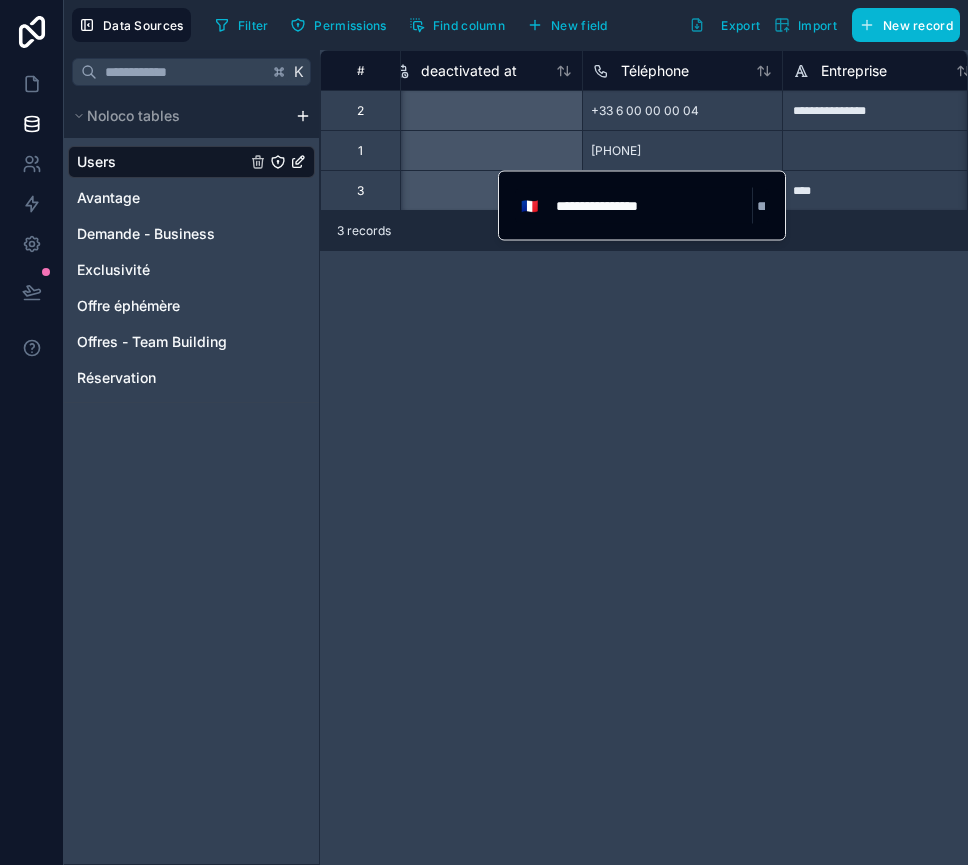 click on "**********" at bounding box center [644, 457] 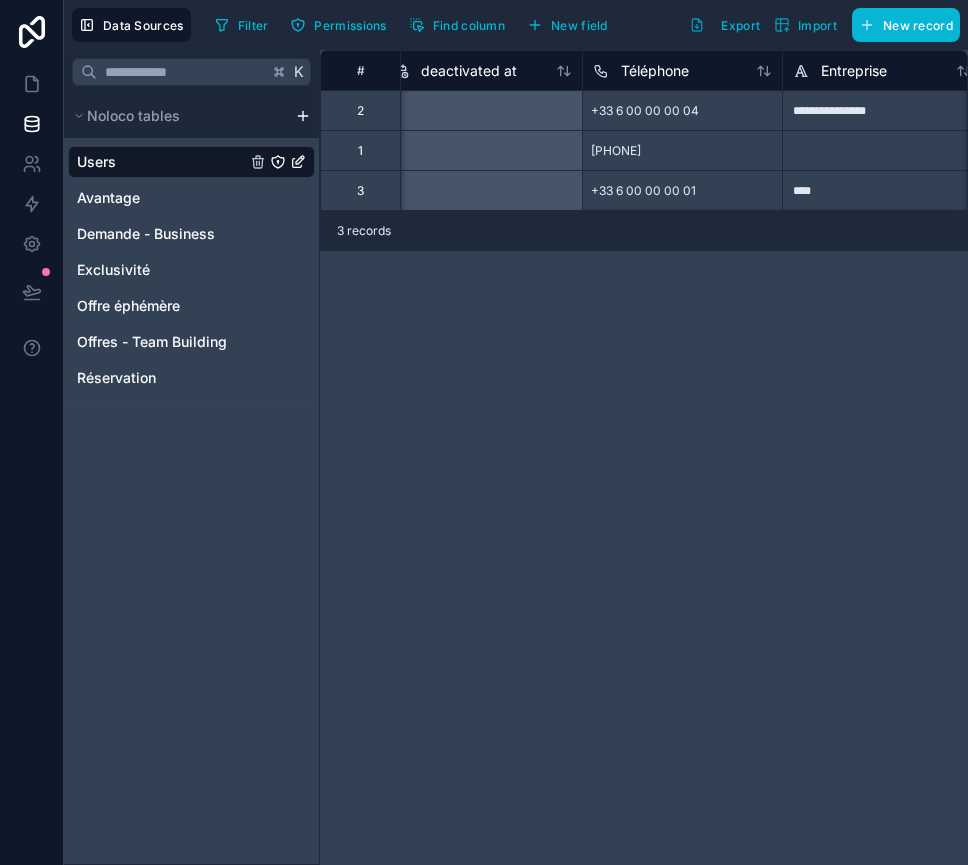 click at bounding box center [882, 150] 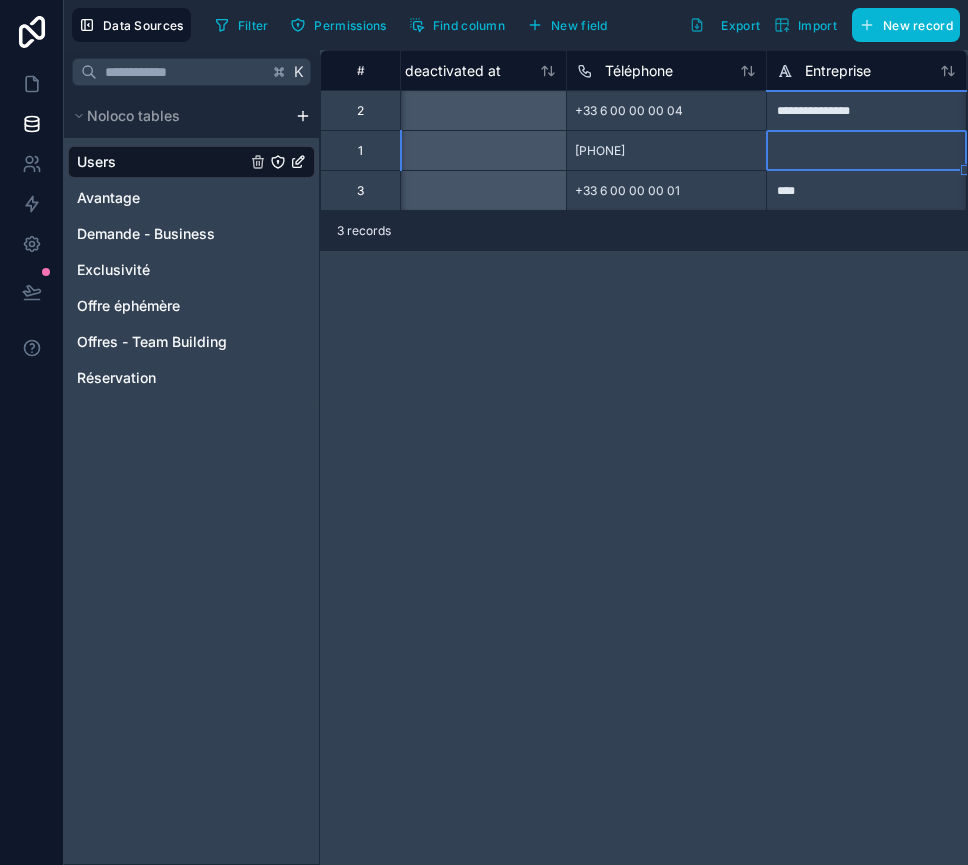 click at bounding box center [866, 150] 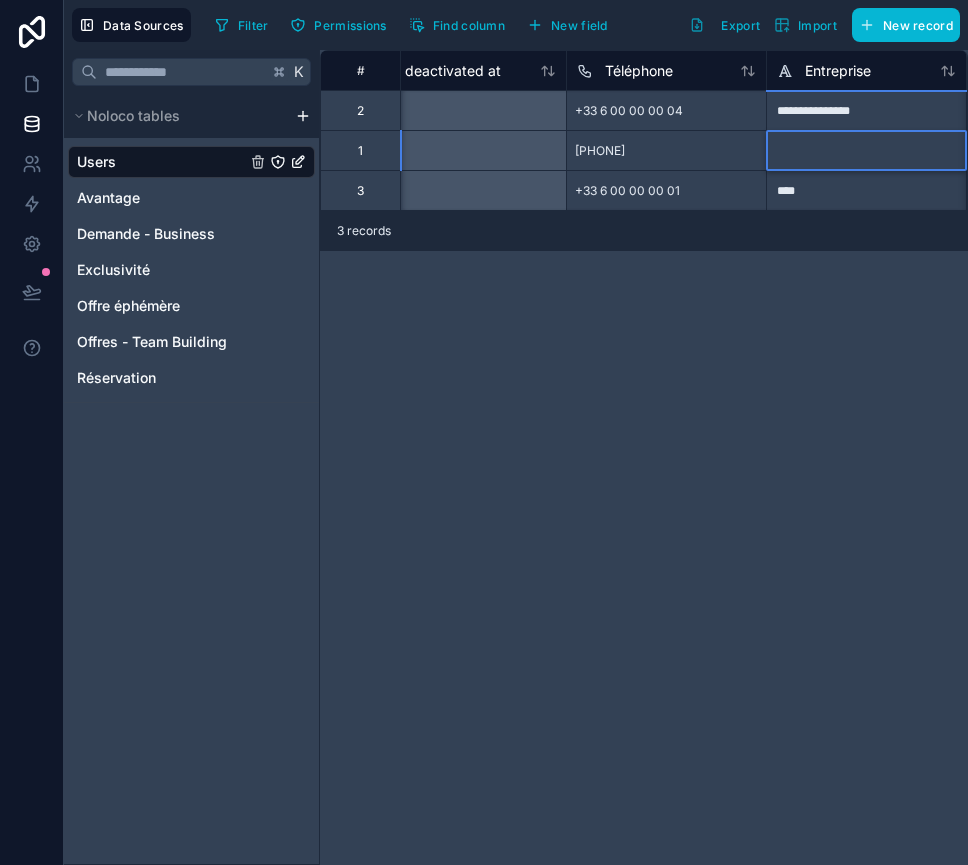 click at bounding box center [866, 150] 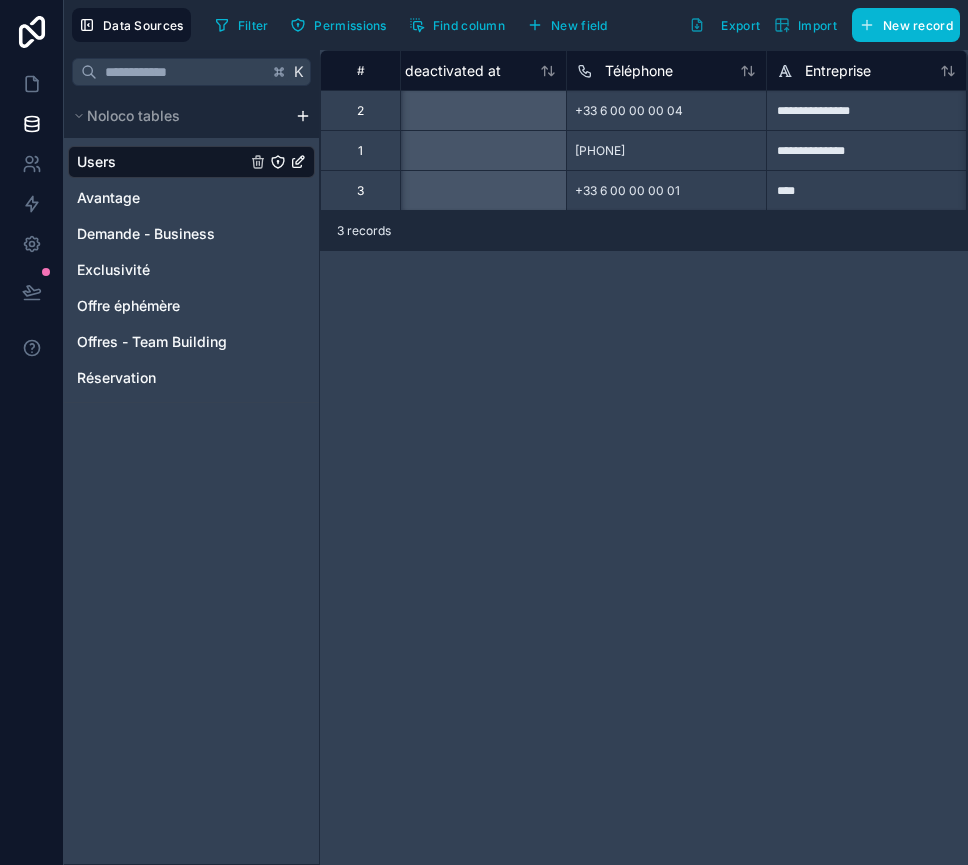 click on "**********" at bounding box center [644, 457] 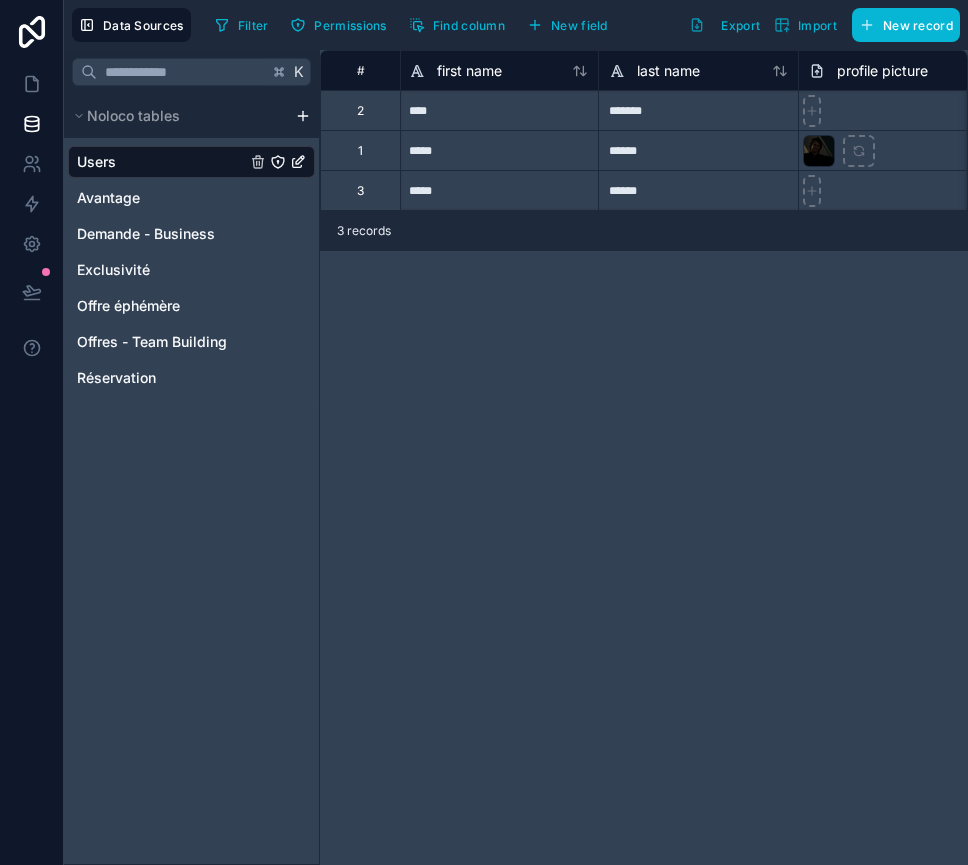 scroll, scrollTop: 0, scrollLeft: 0, axis: both 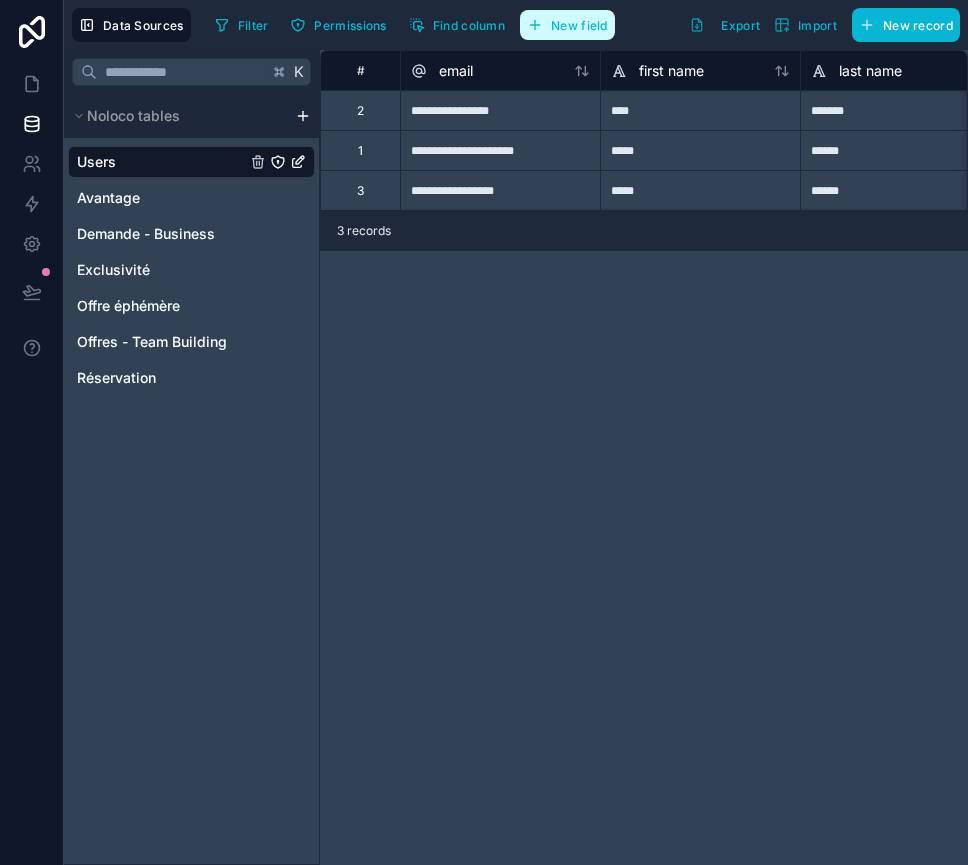 click on "New field" at bounding box center (567, 25) 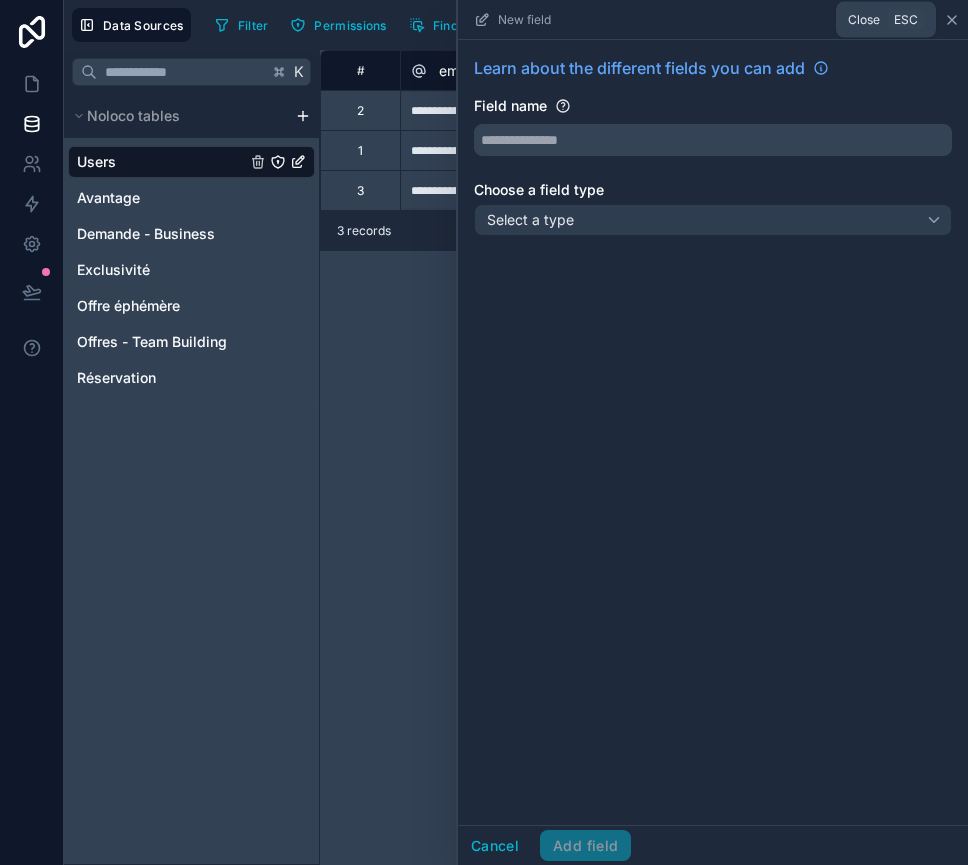 click 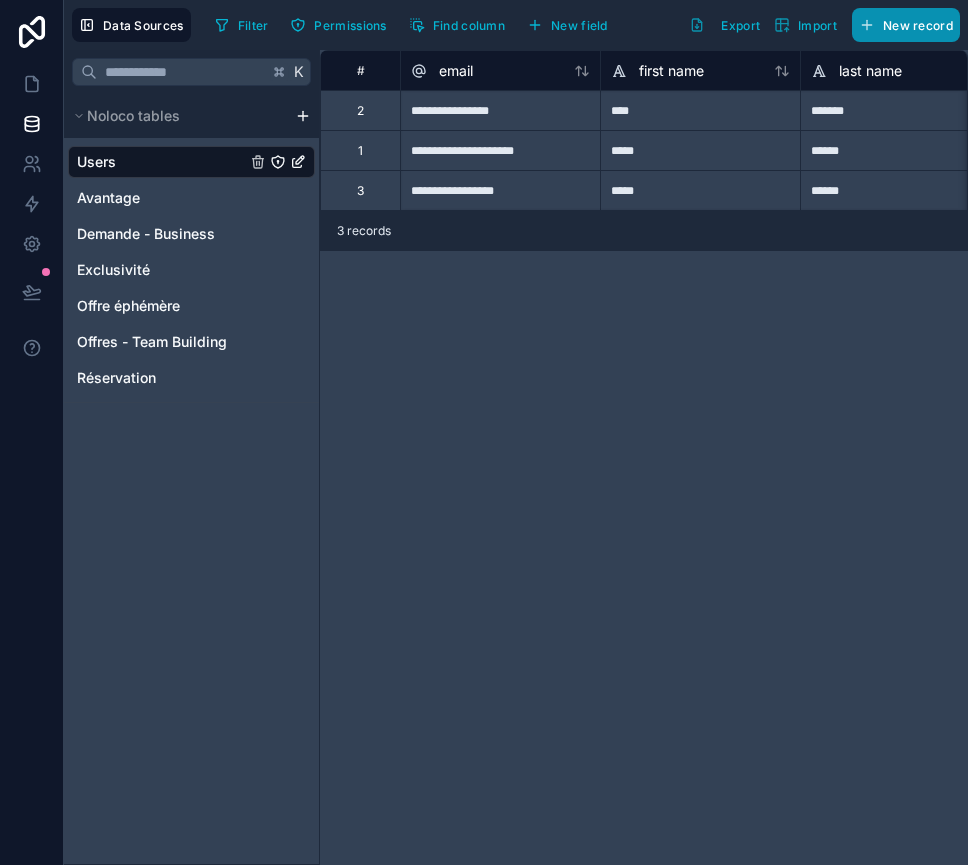click on "New record" at bounding box center [906, 25] 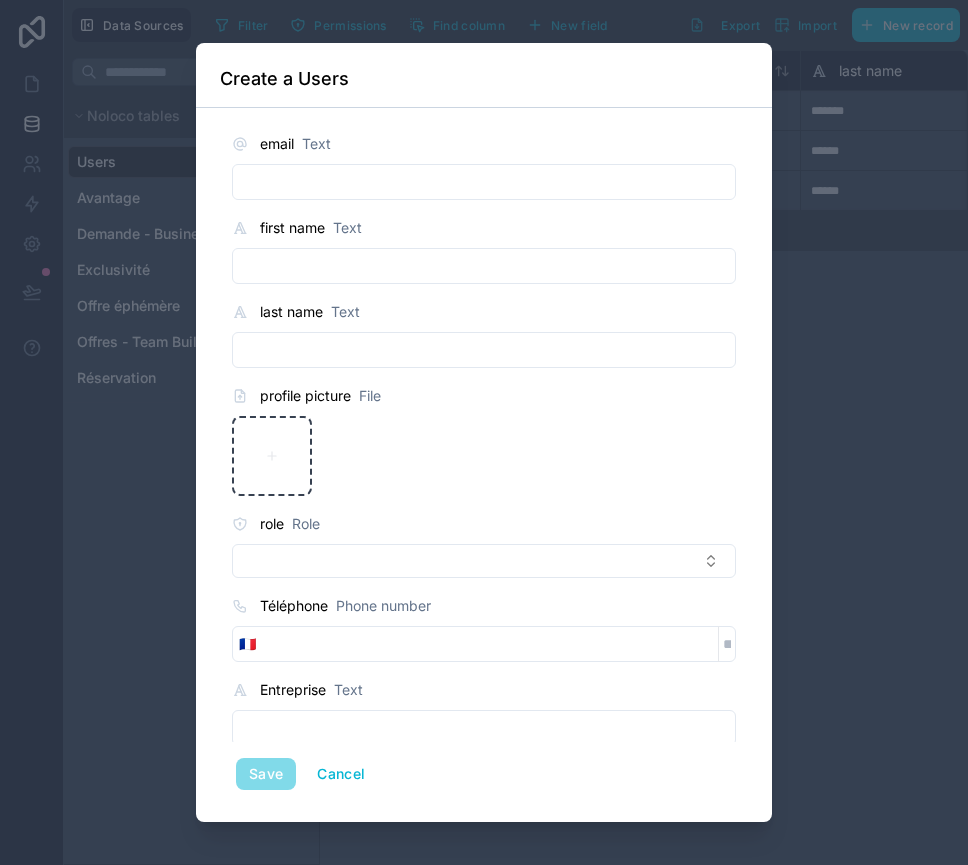 click at bounding box center [484, 182] 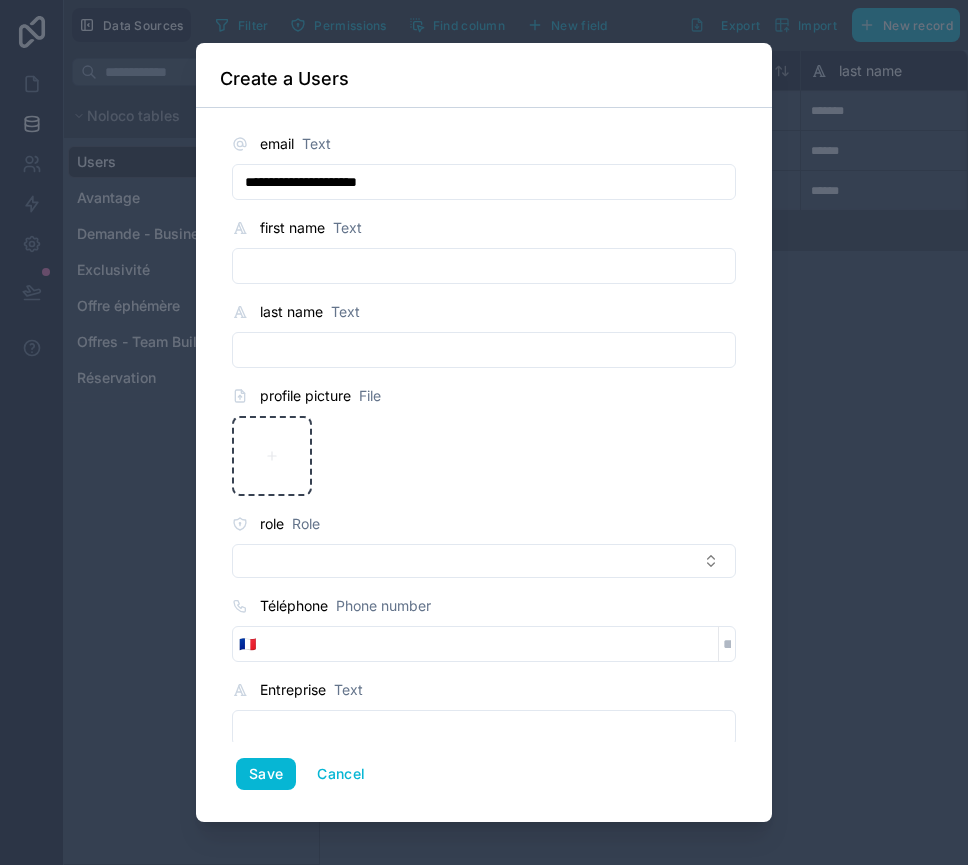 type on "**********" 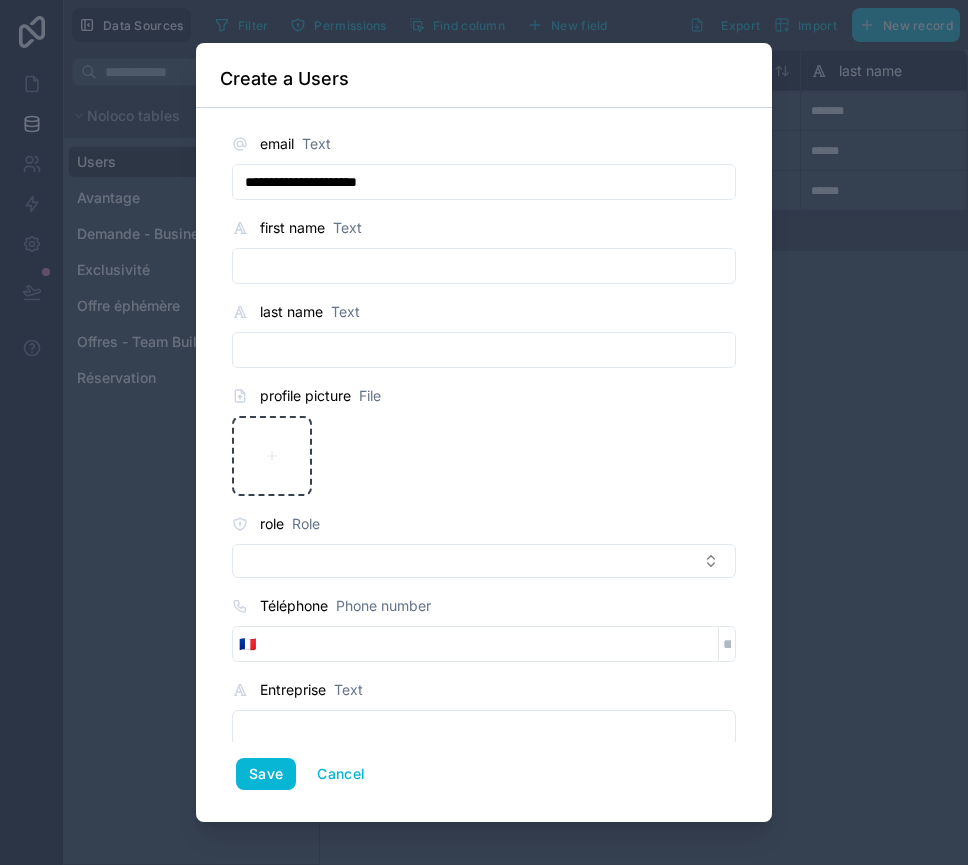 click at bounding box center (484, 266) 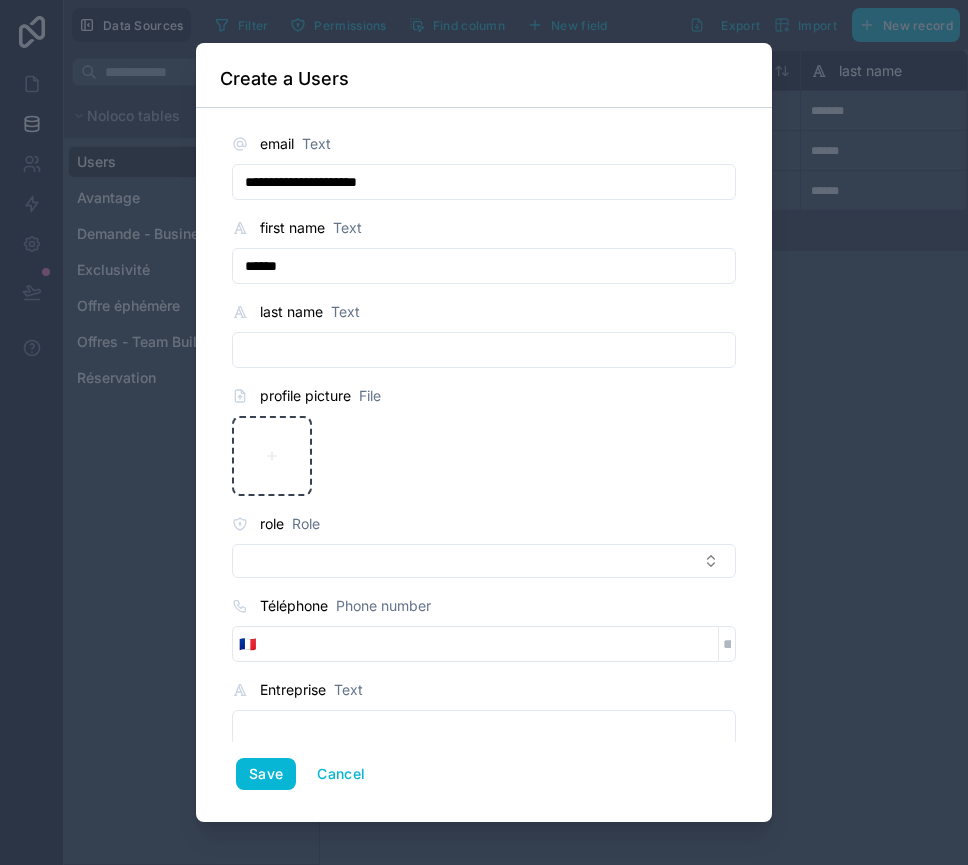 type on "******" 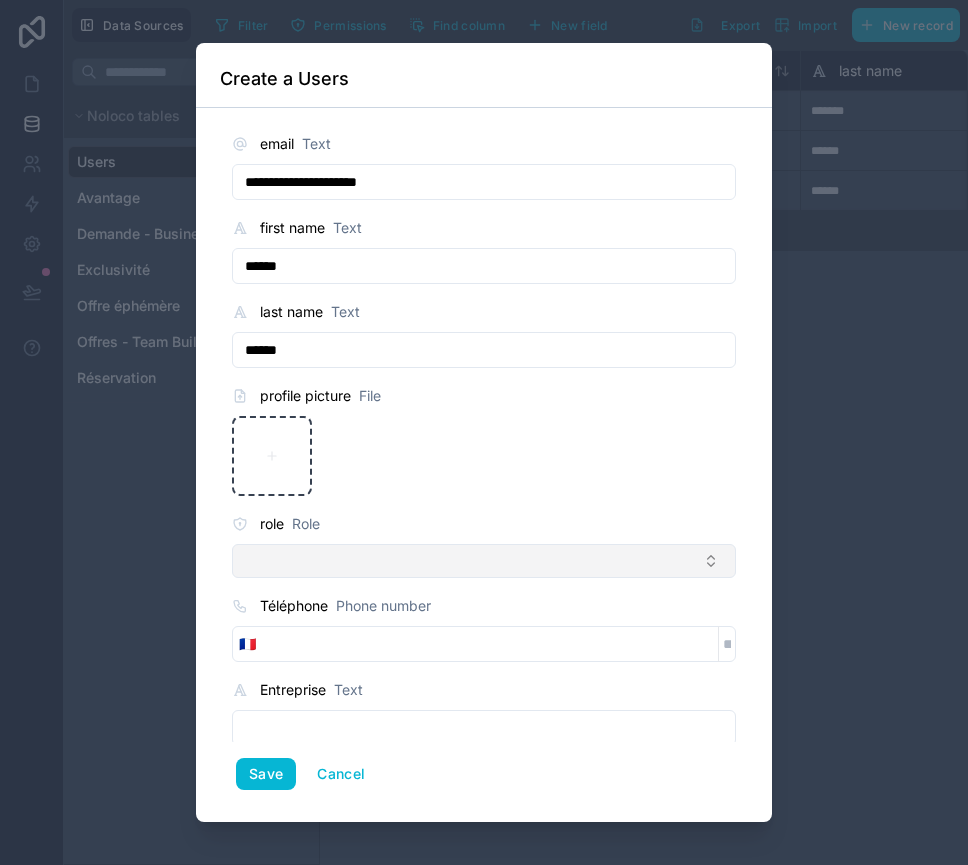 type on "******" 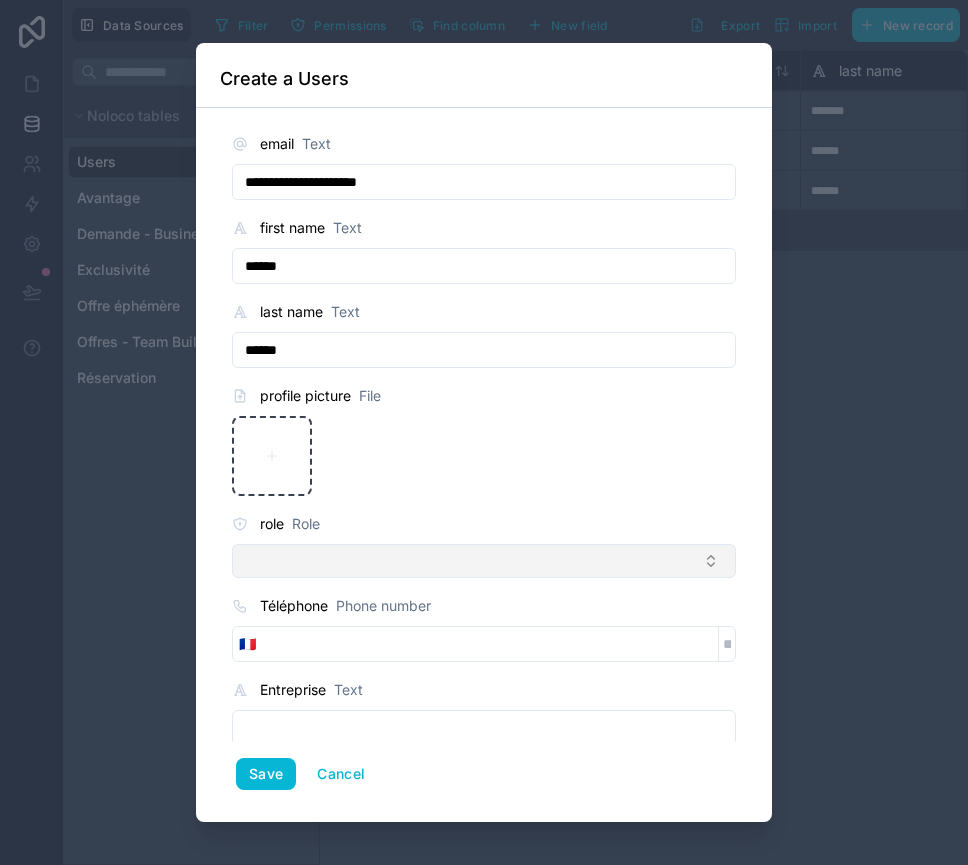 click at bounding box center [484, 561] 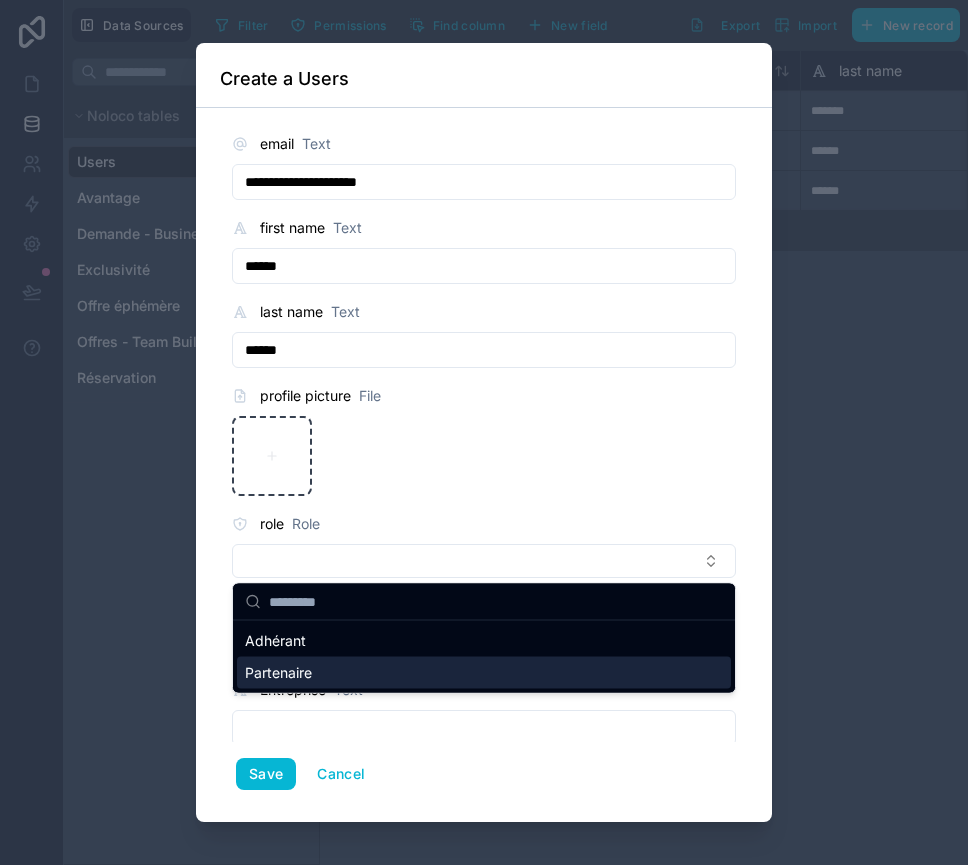 click on "Partenaire" at bounding box center [278, 673] 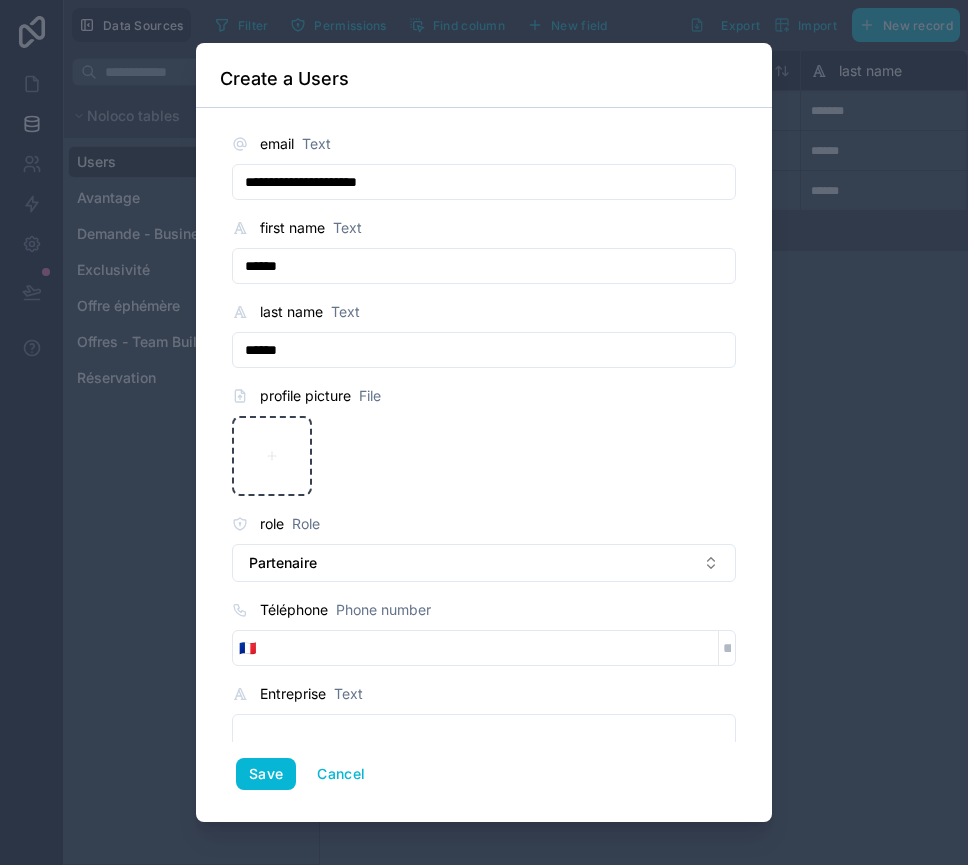click at bounding box center (490, 648) 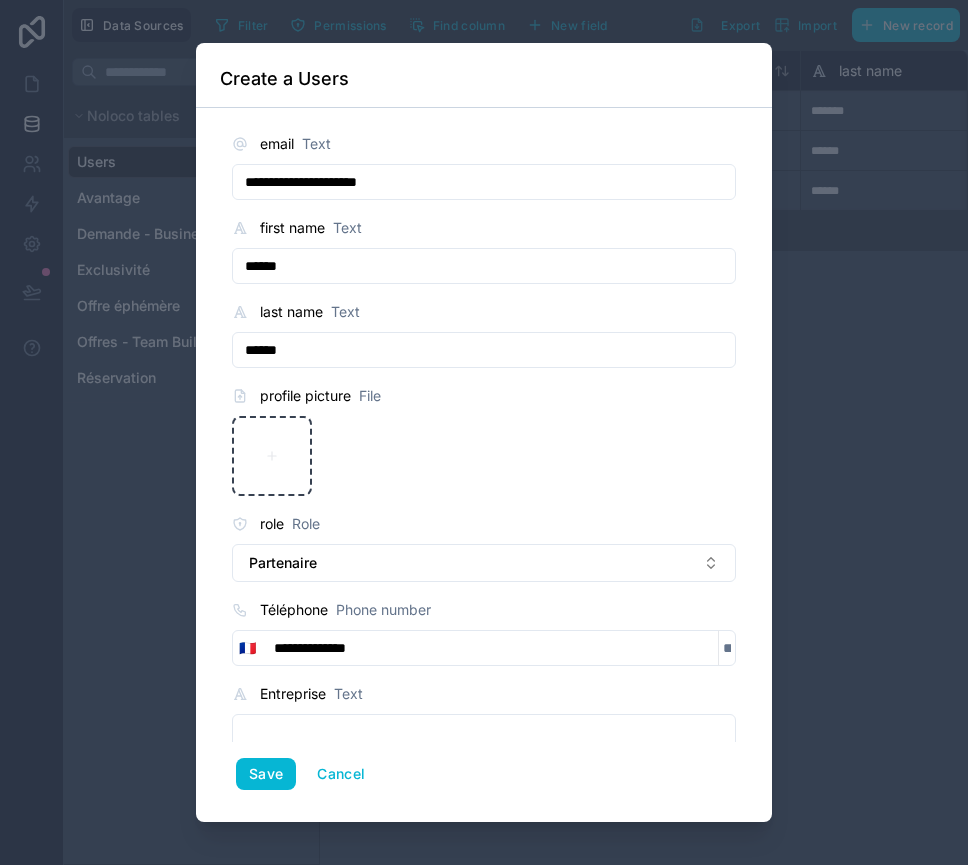 scroll, scrollTop: 24, scrollLeft: 0, axis: vertical 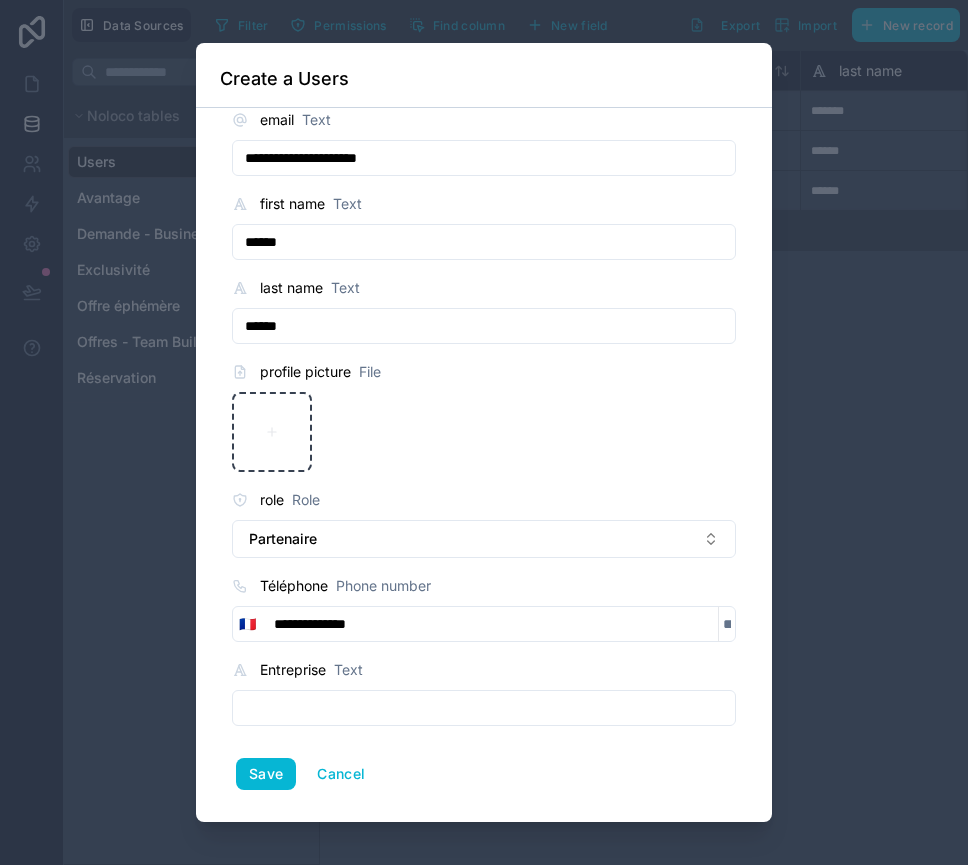 type on "**********" 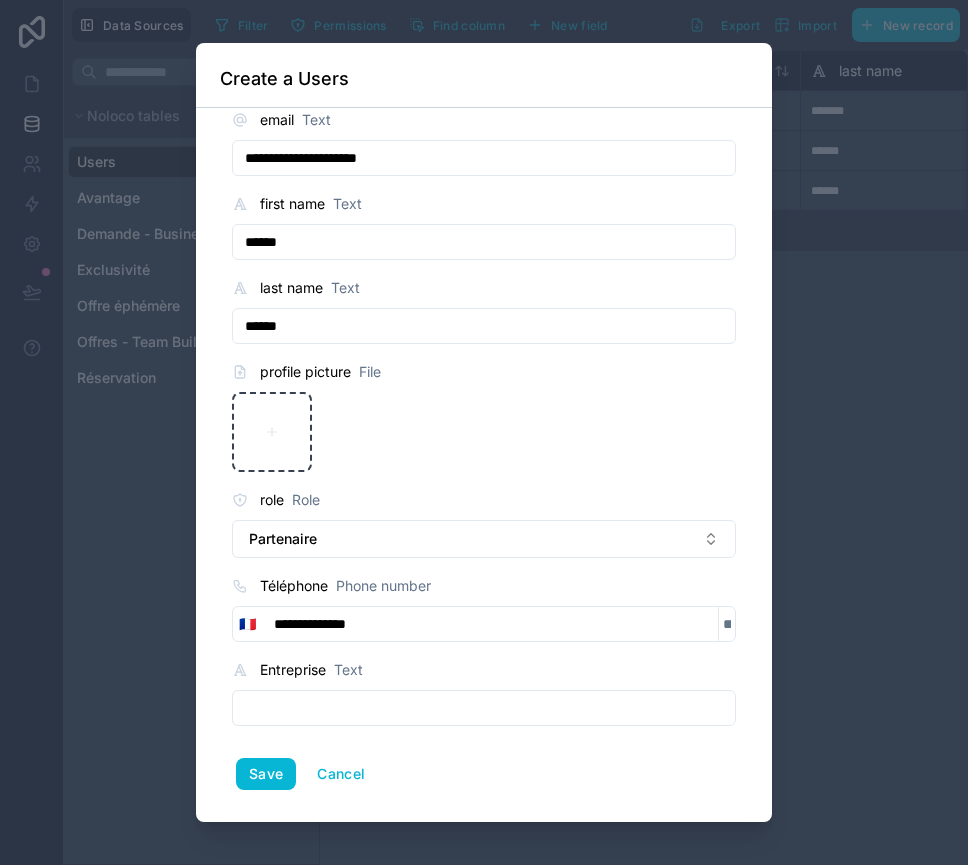 click at bounding box center [484, 708] 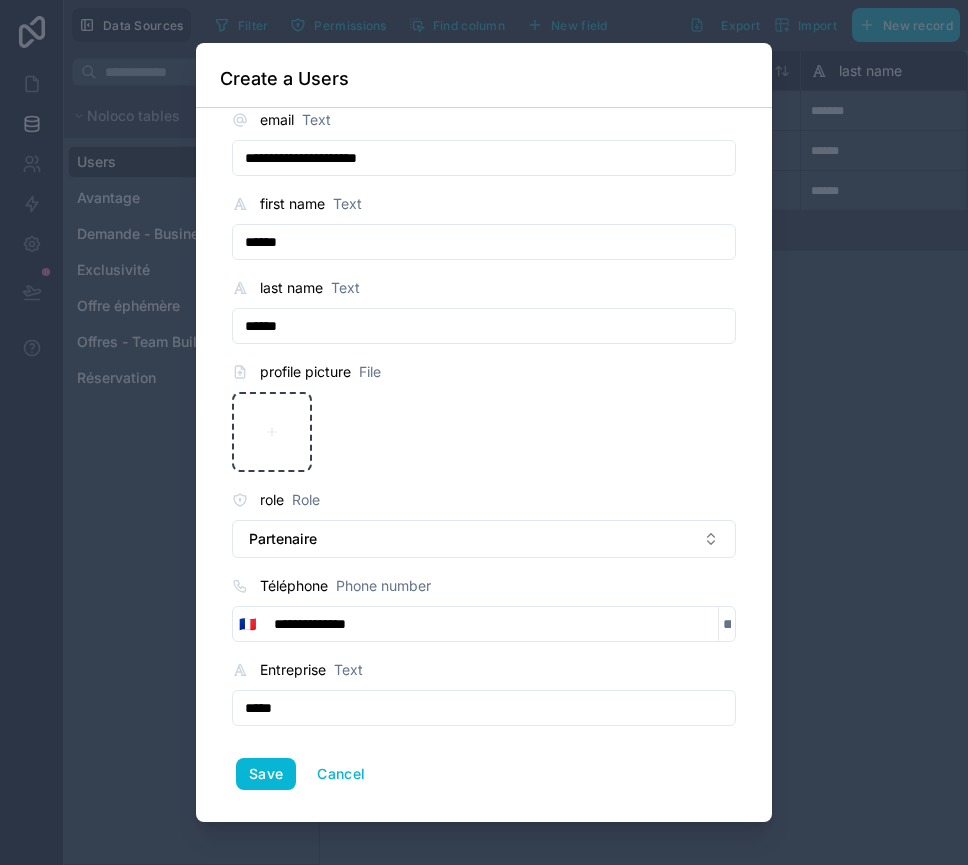 drag, startPoint x: 250, startPoint y: 705, endPoint x: 304, endPoint y: 698, distance: 54.451813 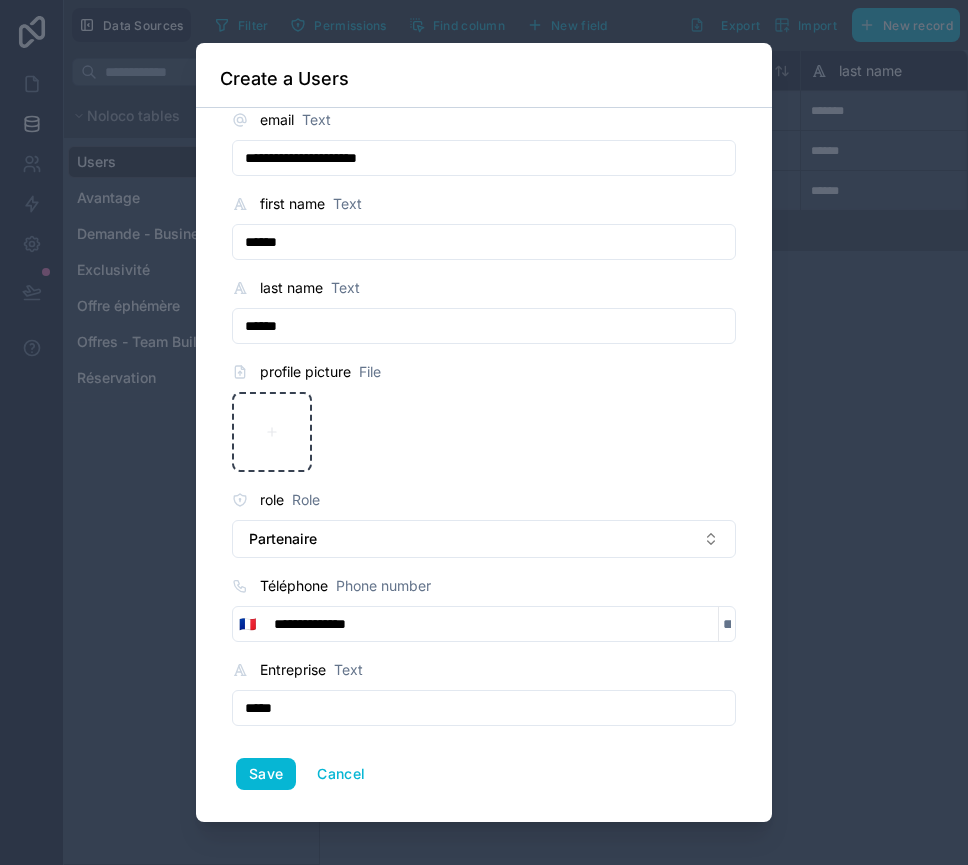 click on "*****" at bounding box center (484, 708) 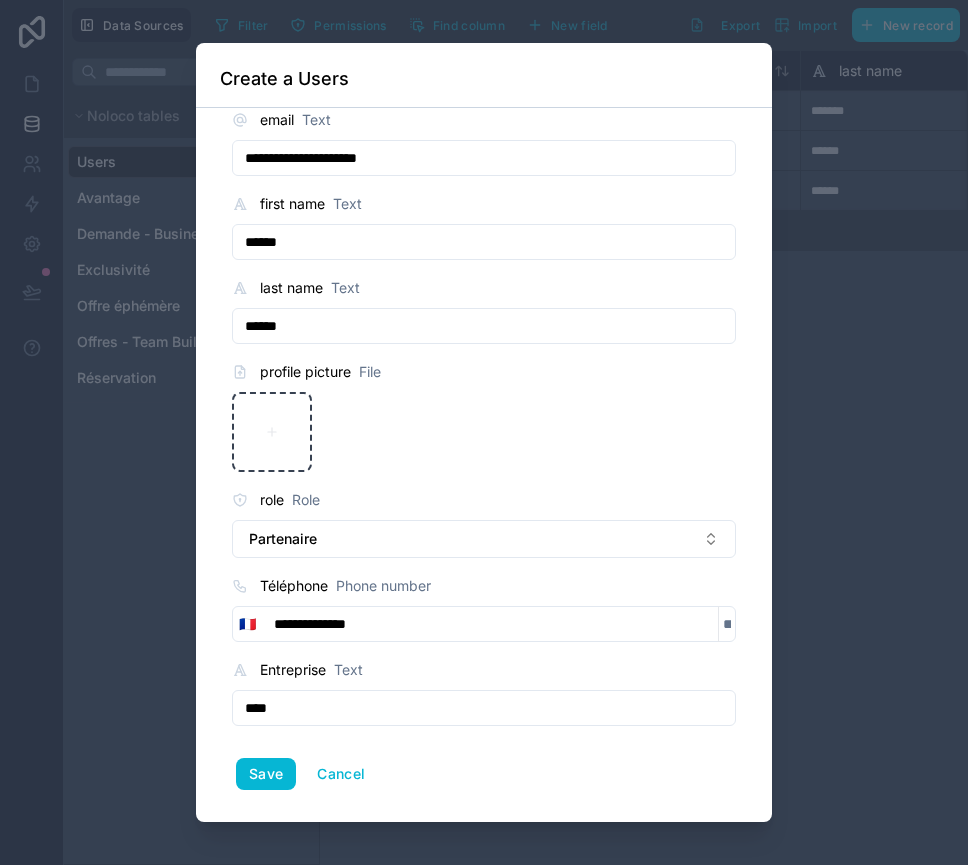 click on "****" at bounding box center [484, 708] 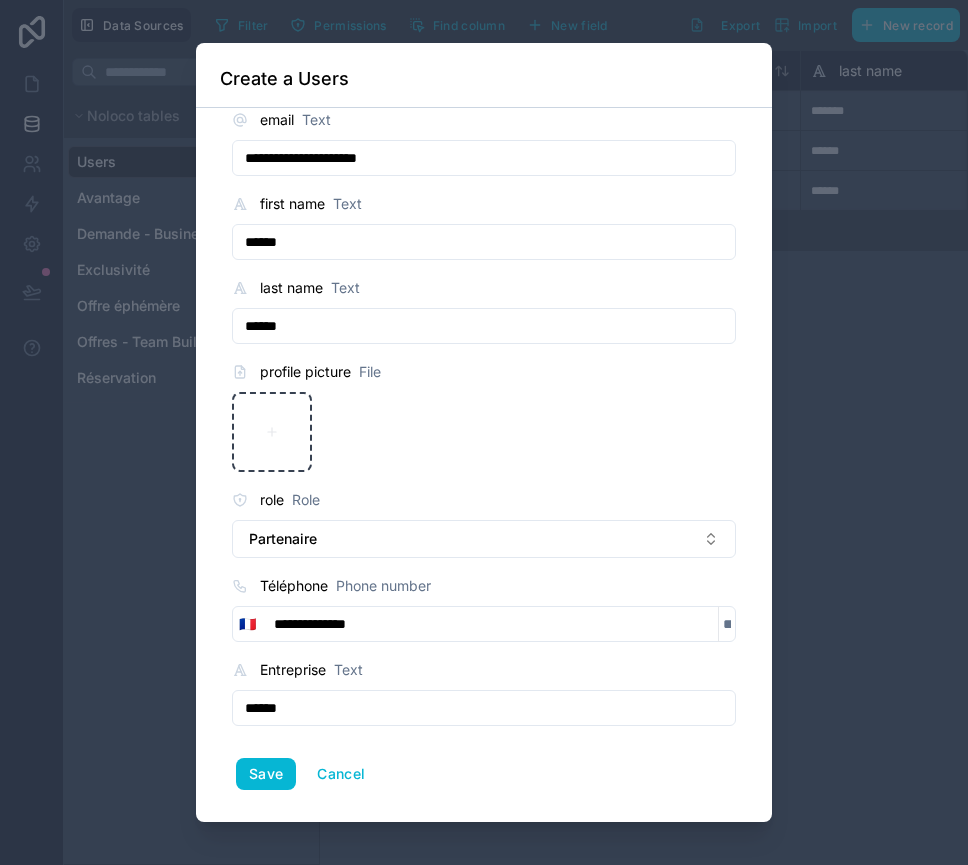 click on "******" at bounding box center [484, 708] 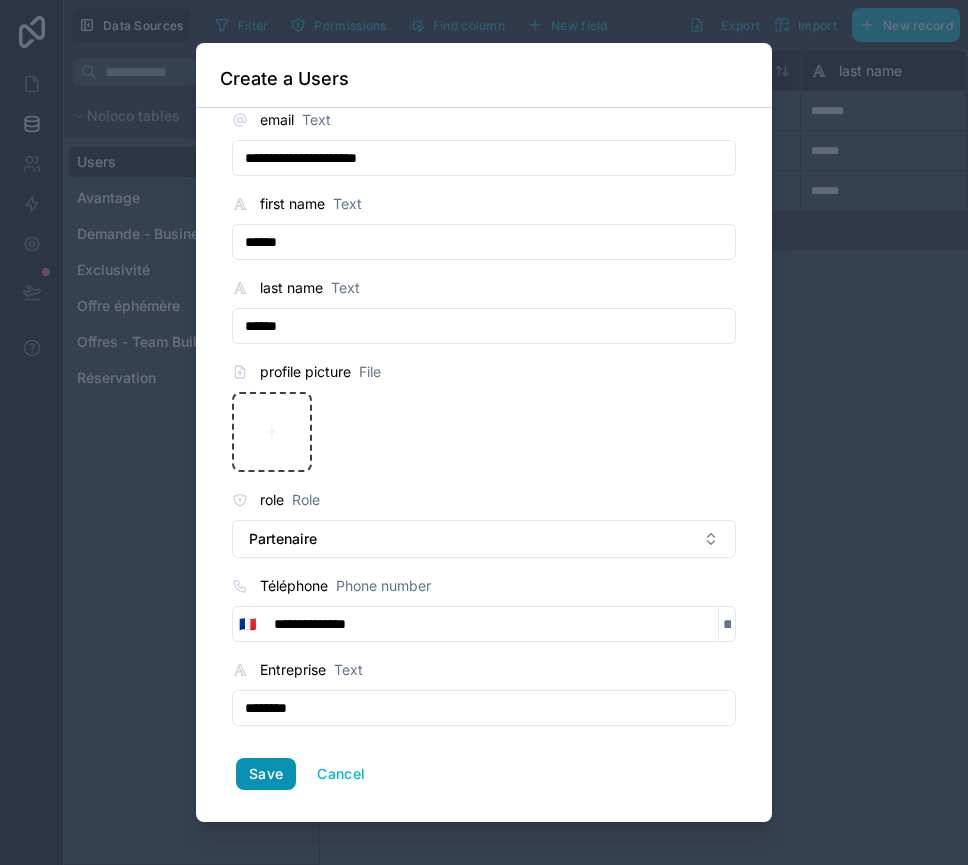 type on "********" 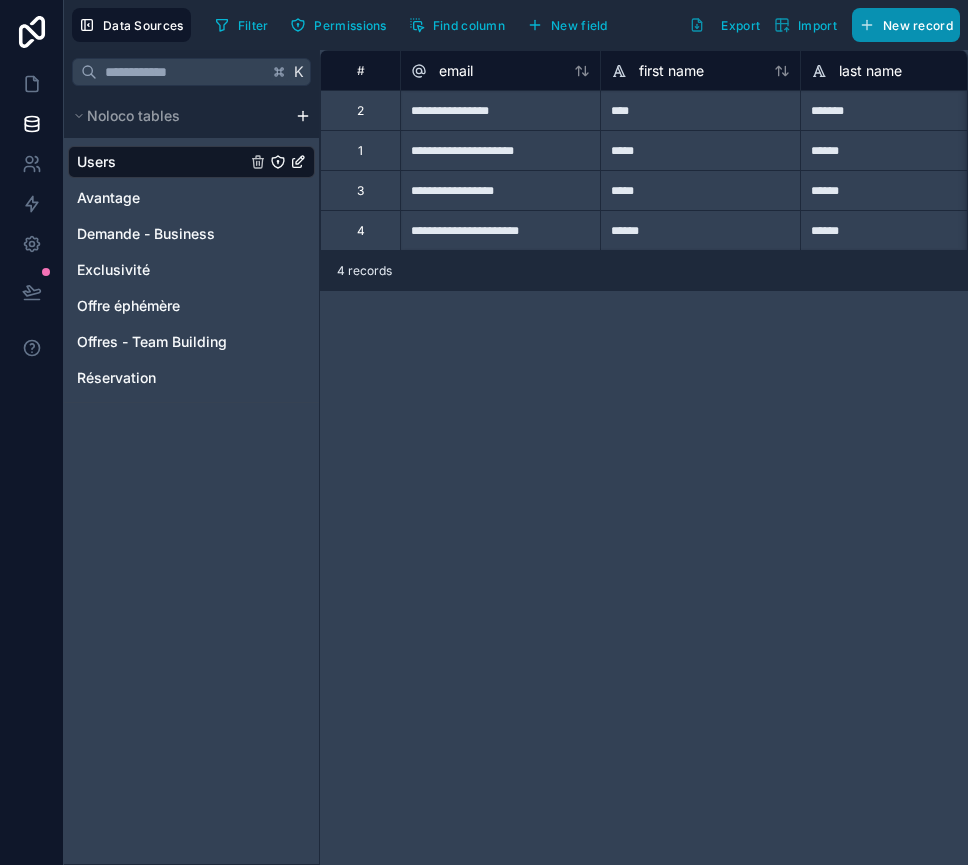 click on "New record" at bounding box center [918, 25] 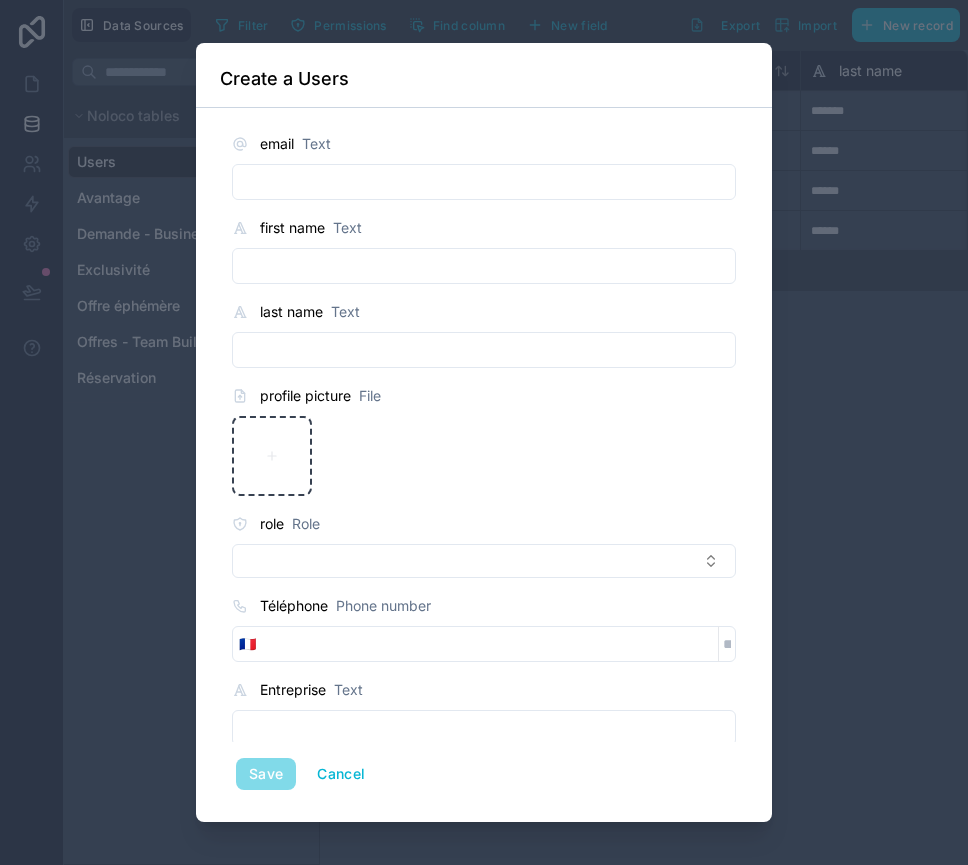 click at bounding box center [484, 182] 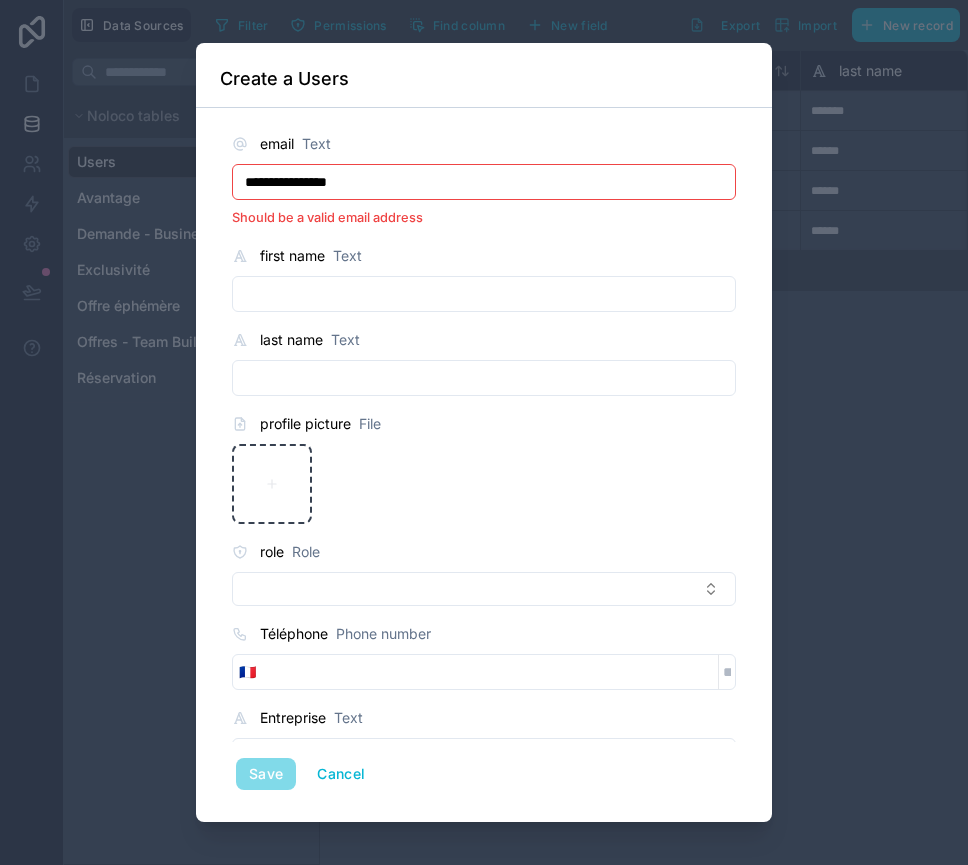 click on "**********" at bounding box center (484, 182) 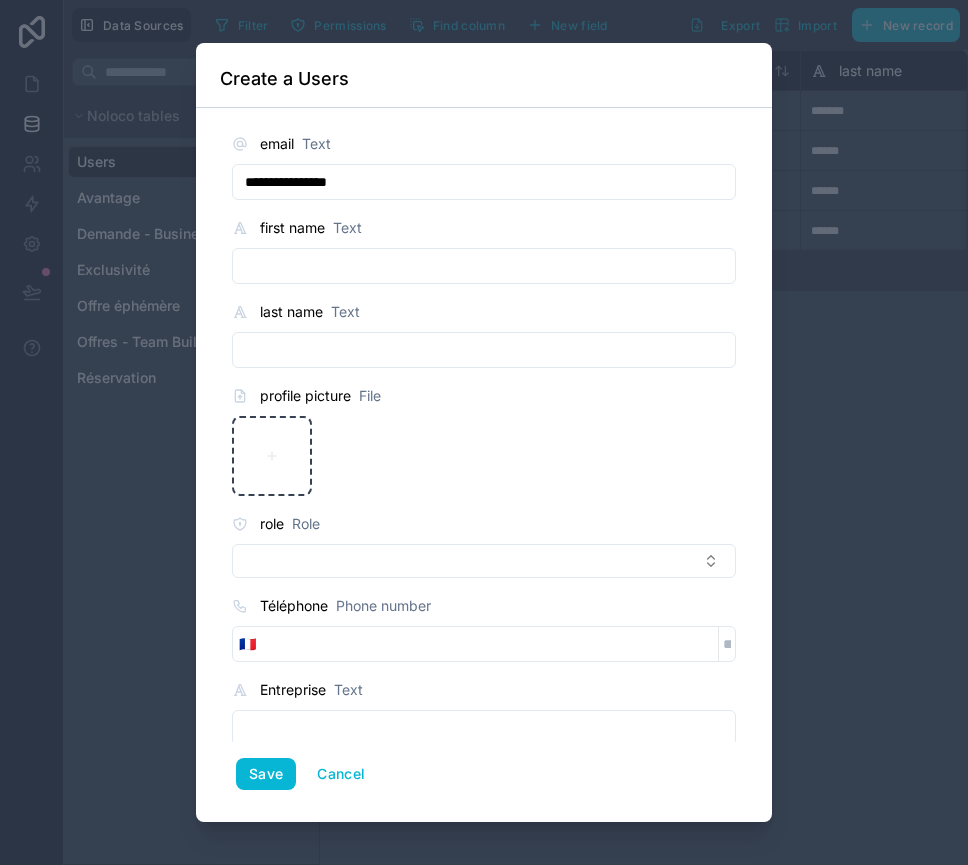 type on "**********" 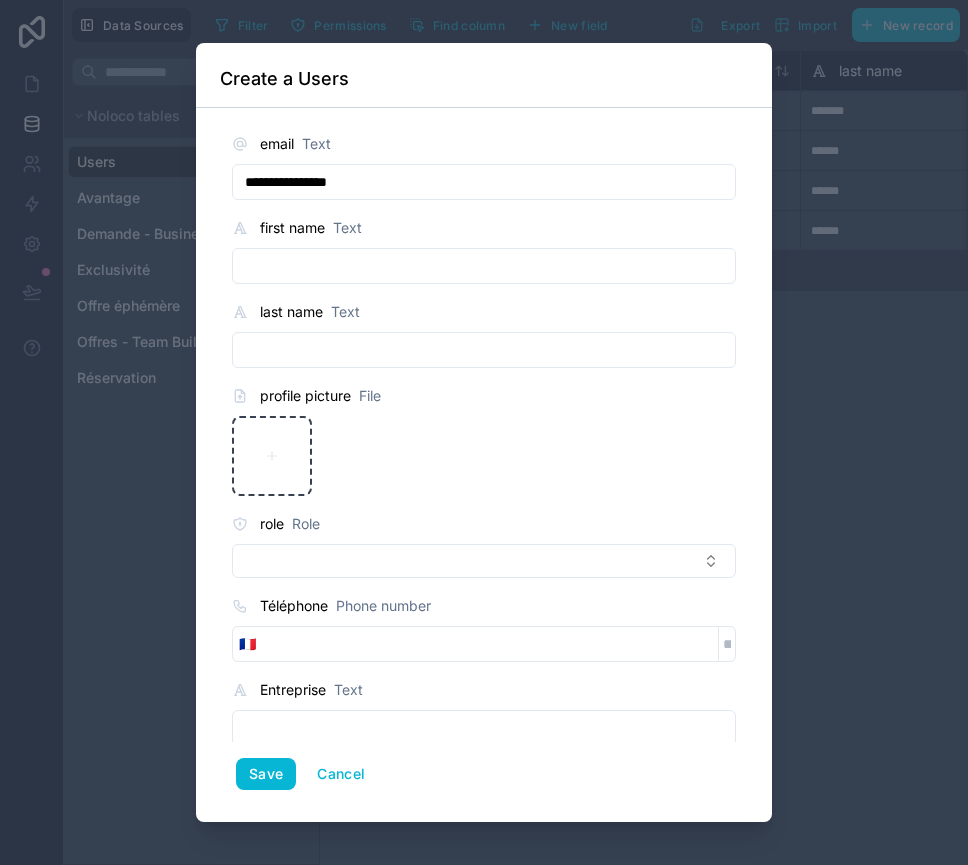 click at bounding box center (490, 644) 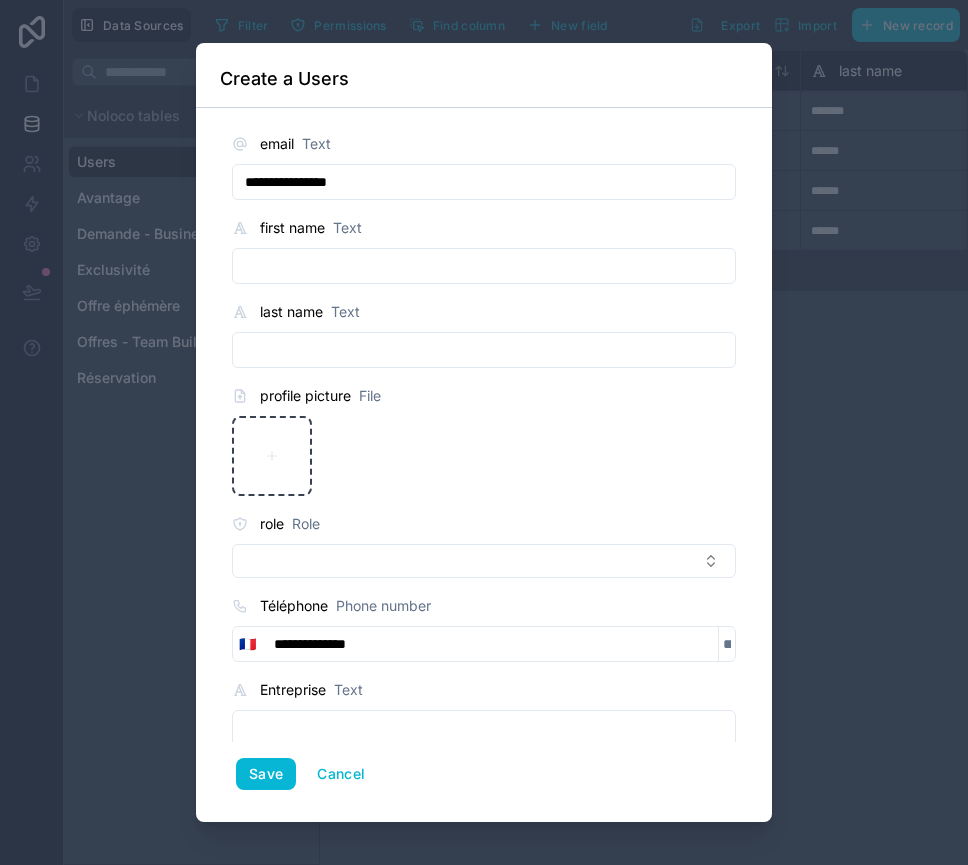 type on "**********" 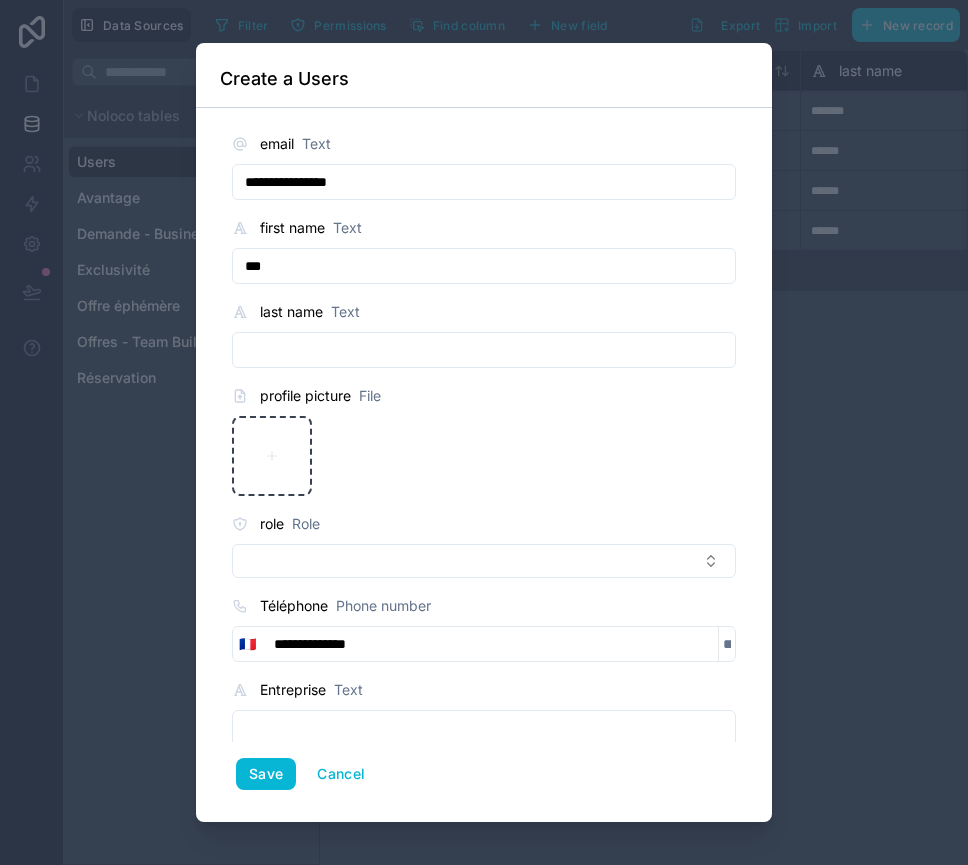 type on "***" 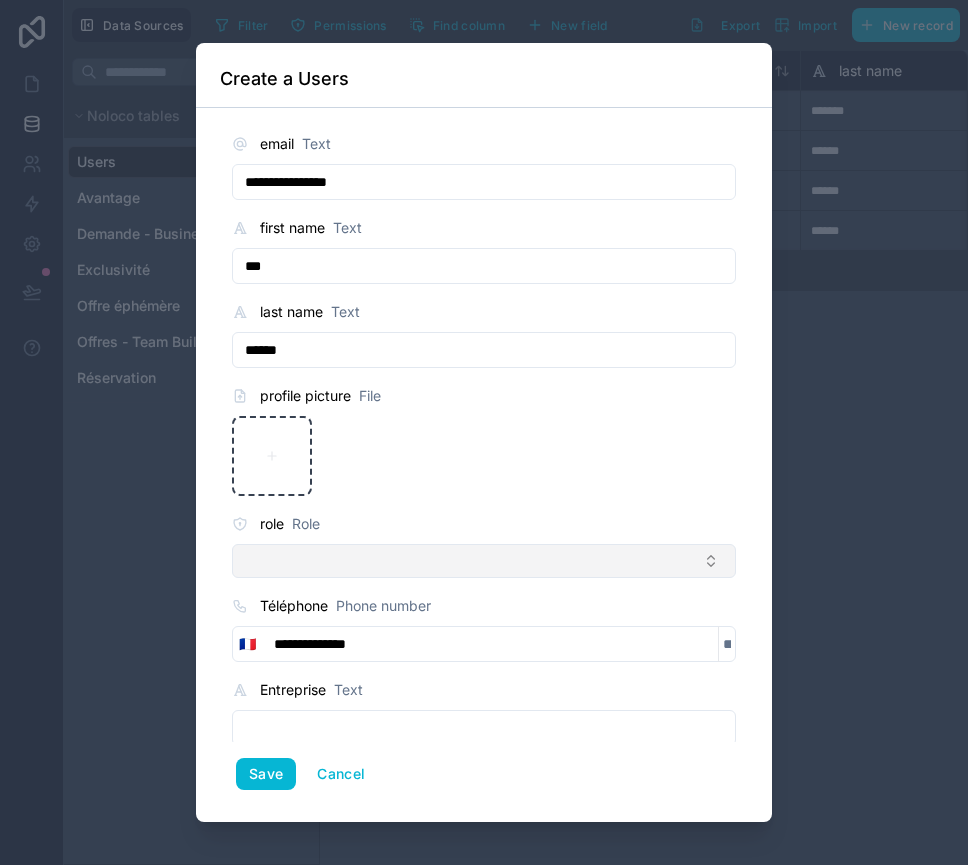 type on "******" 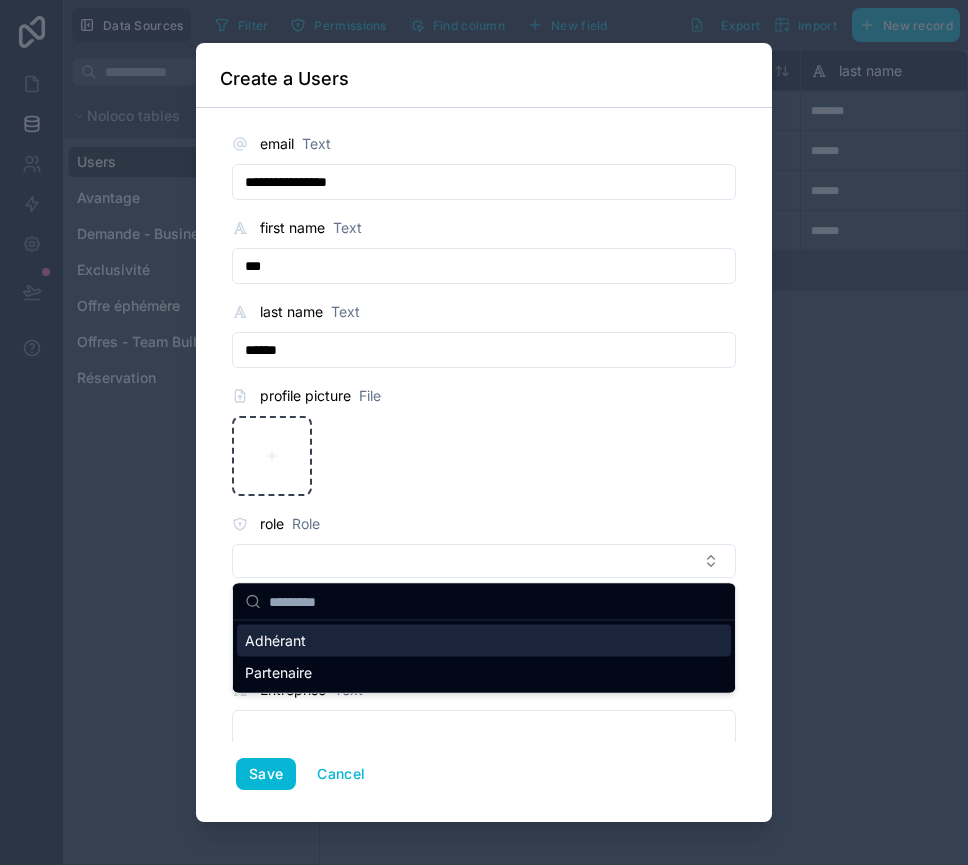click on "Adhérant" at bounding box center (275, 641) 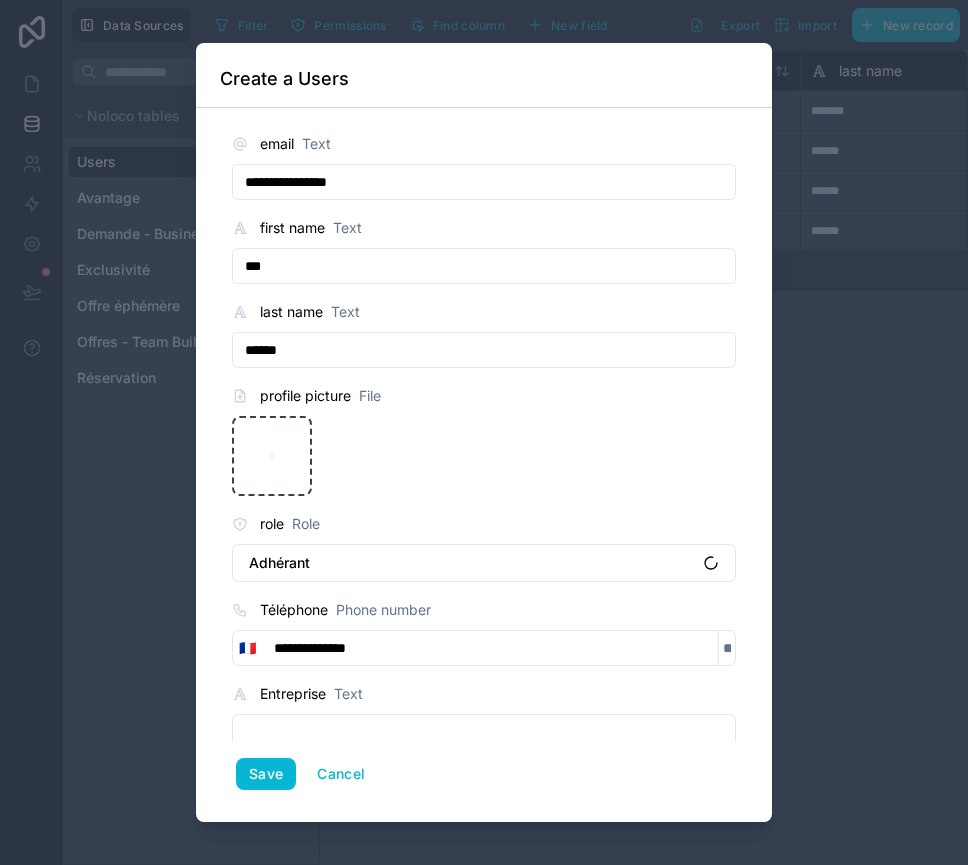 scroll, scrollTop: 24, scrollLeft: 0, axis: vertical 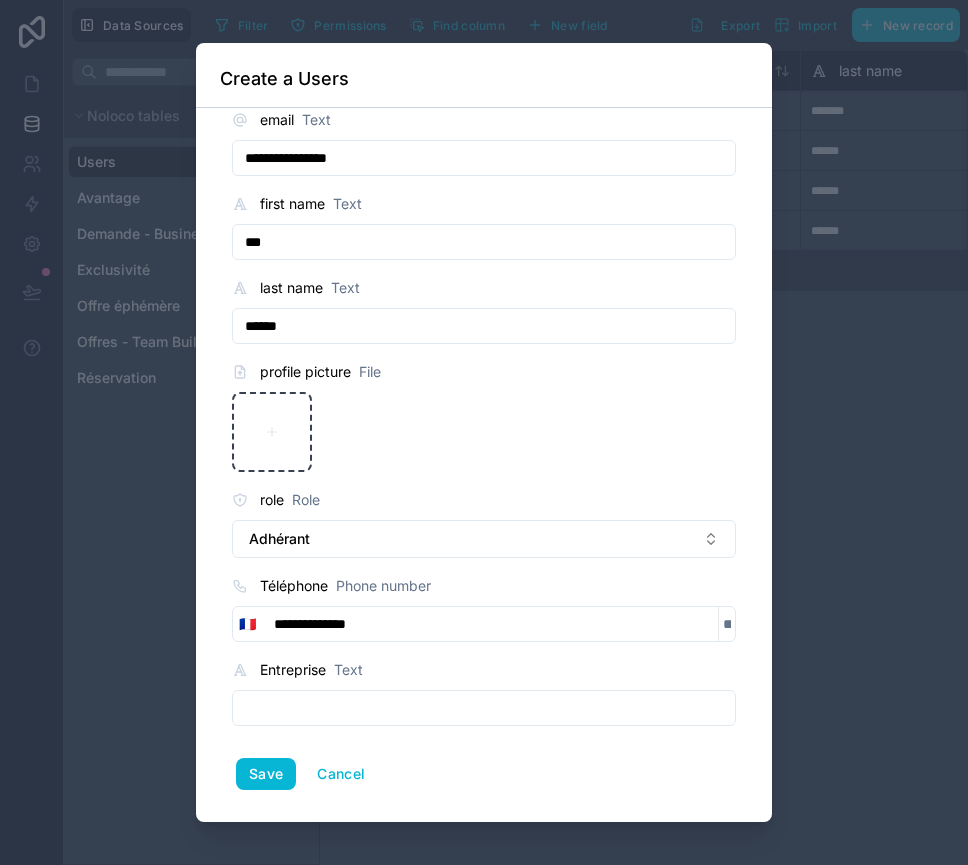 click at bounding box center [484, 708] 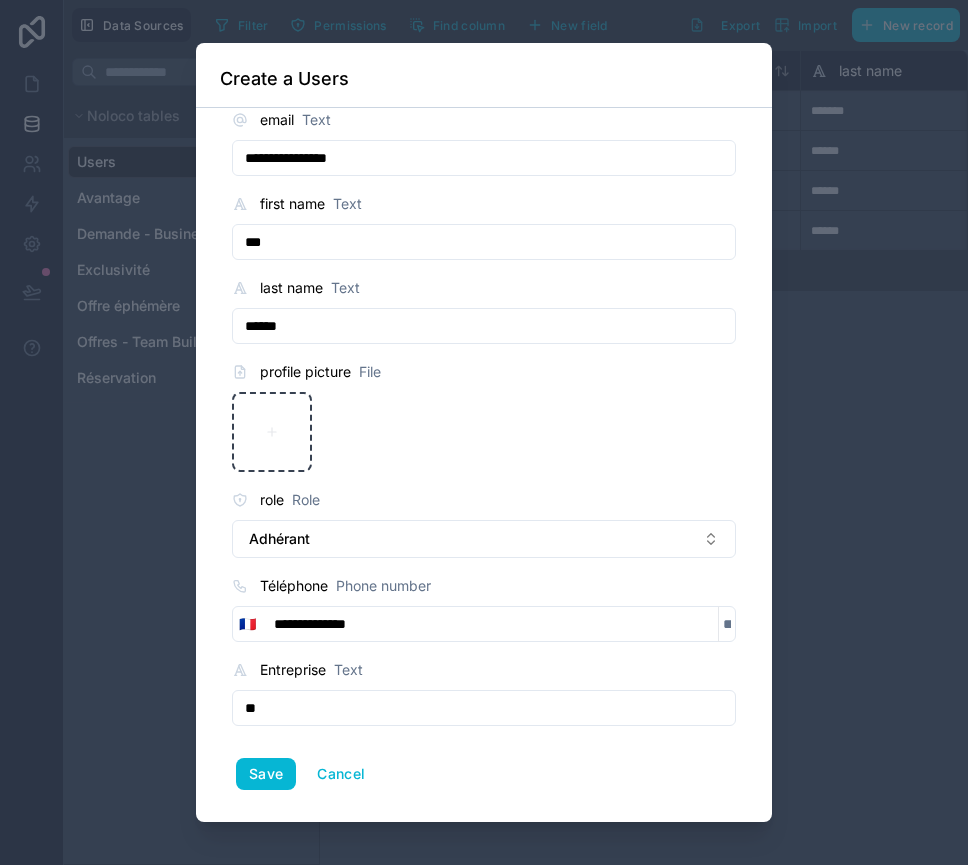 type on "*" 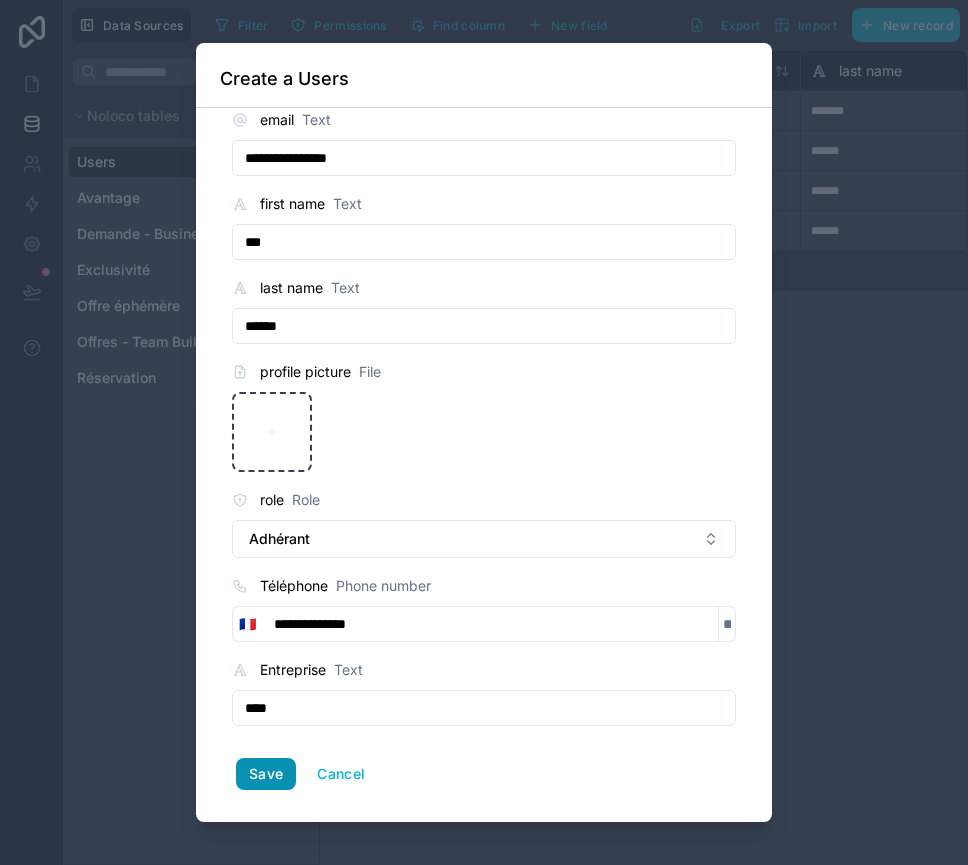 type on "****" 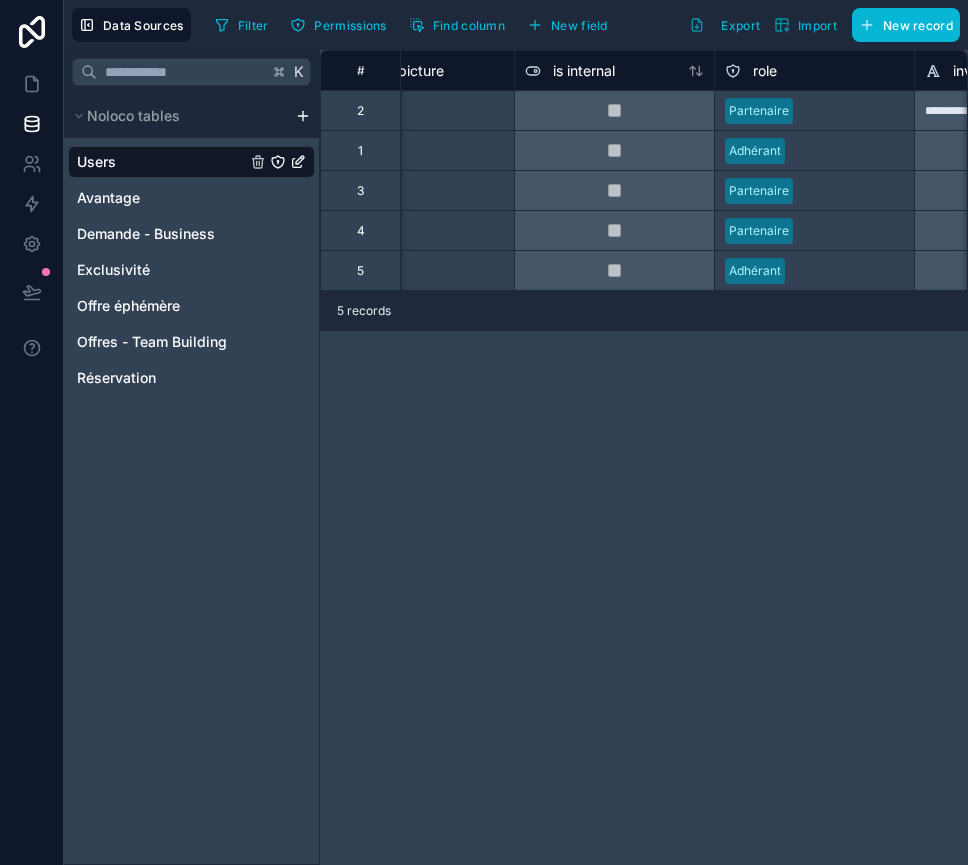scroll, scrollTop: 0, scrollLeft: 828, axis: horizontal 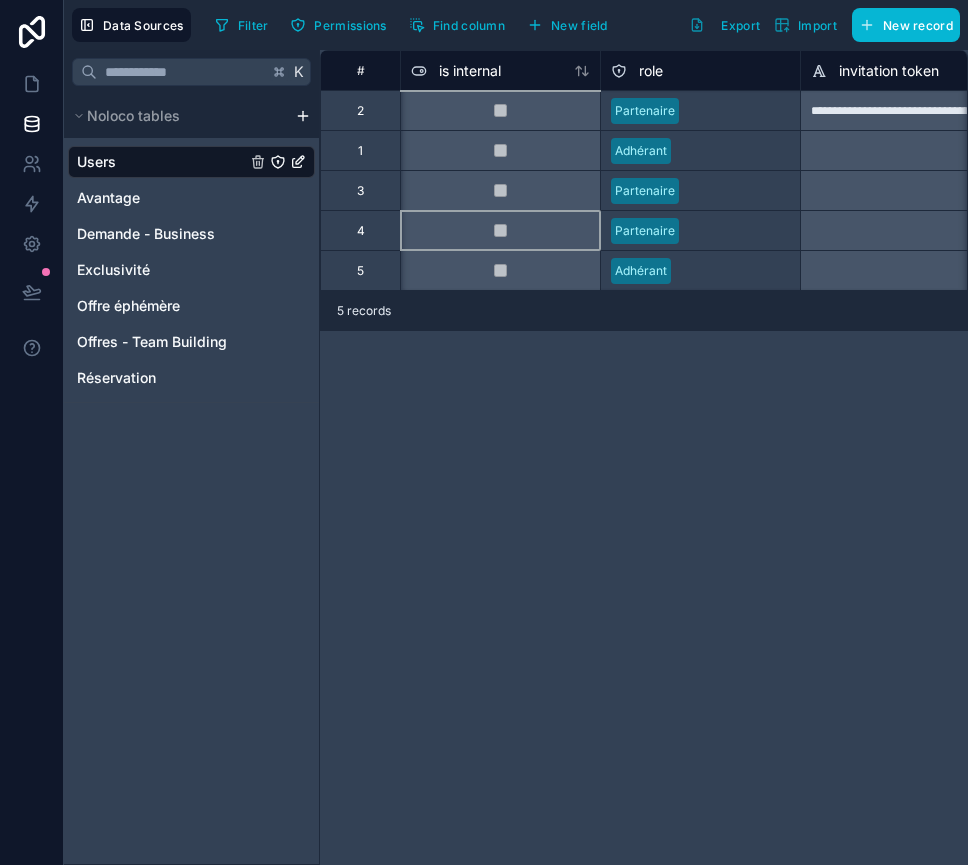 click at bounding box center (500, 230) 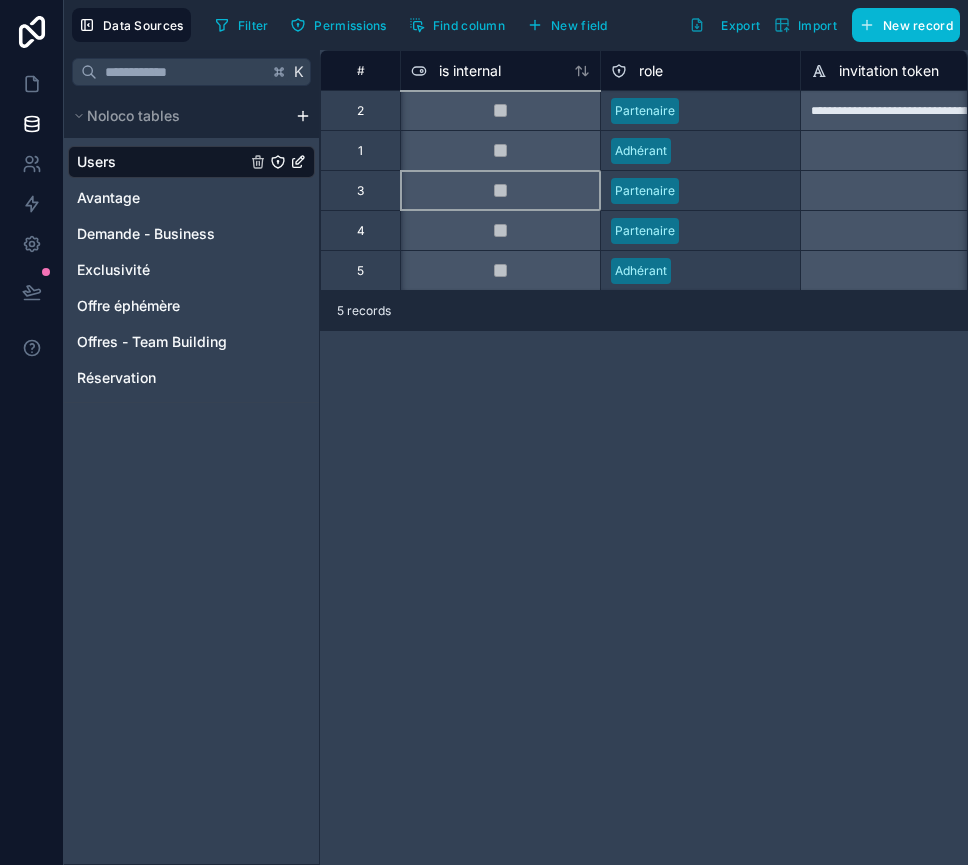 click at bounding box center [500, 110] 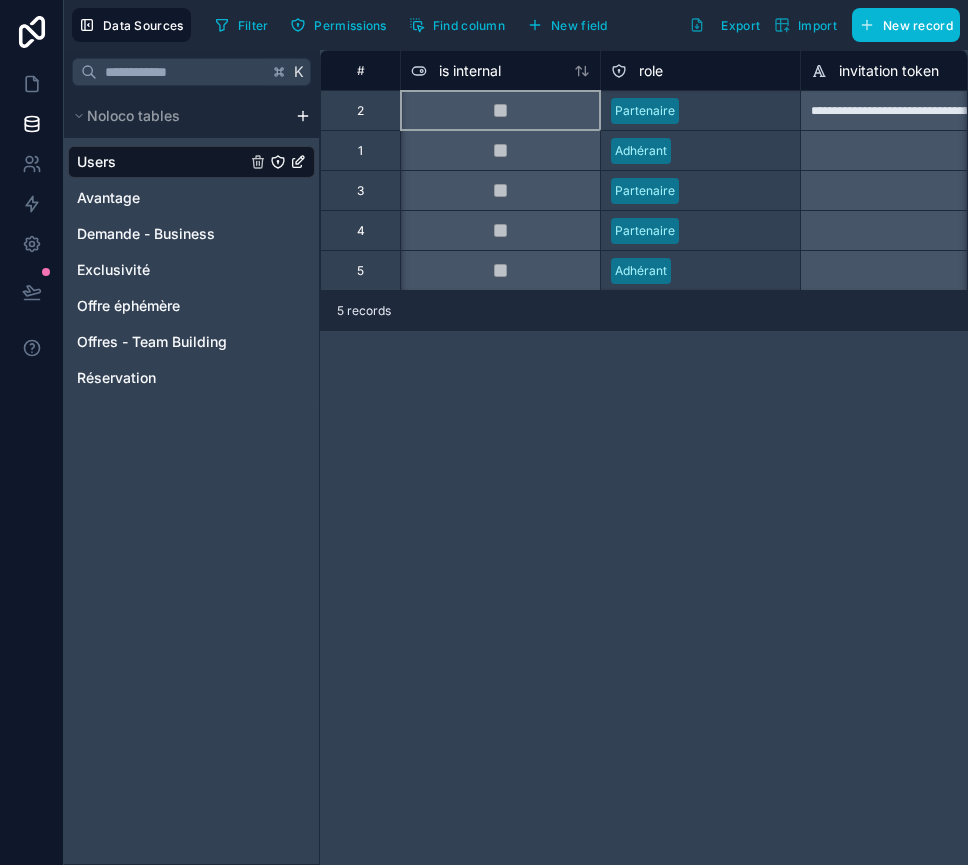 click at bounding box center [500, 110] 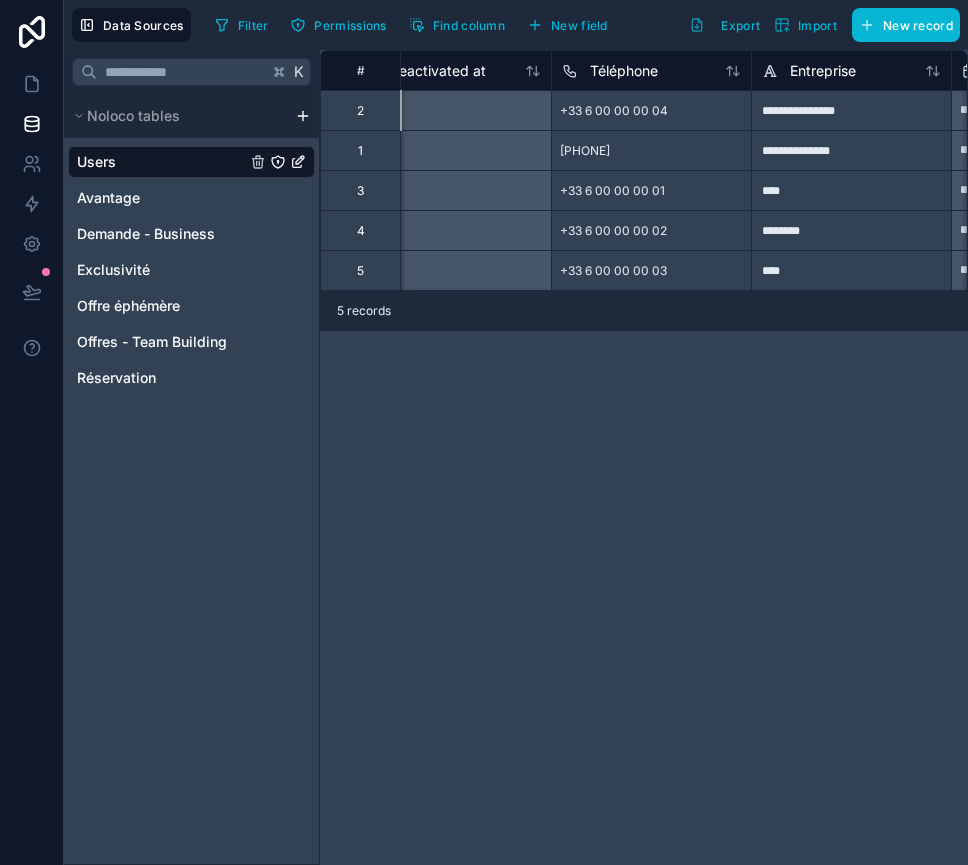 scroll, scrollTop: 0, scrollLeft: 1904, axis: horizontal 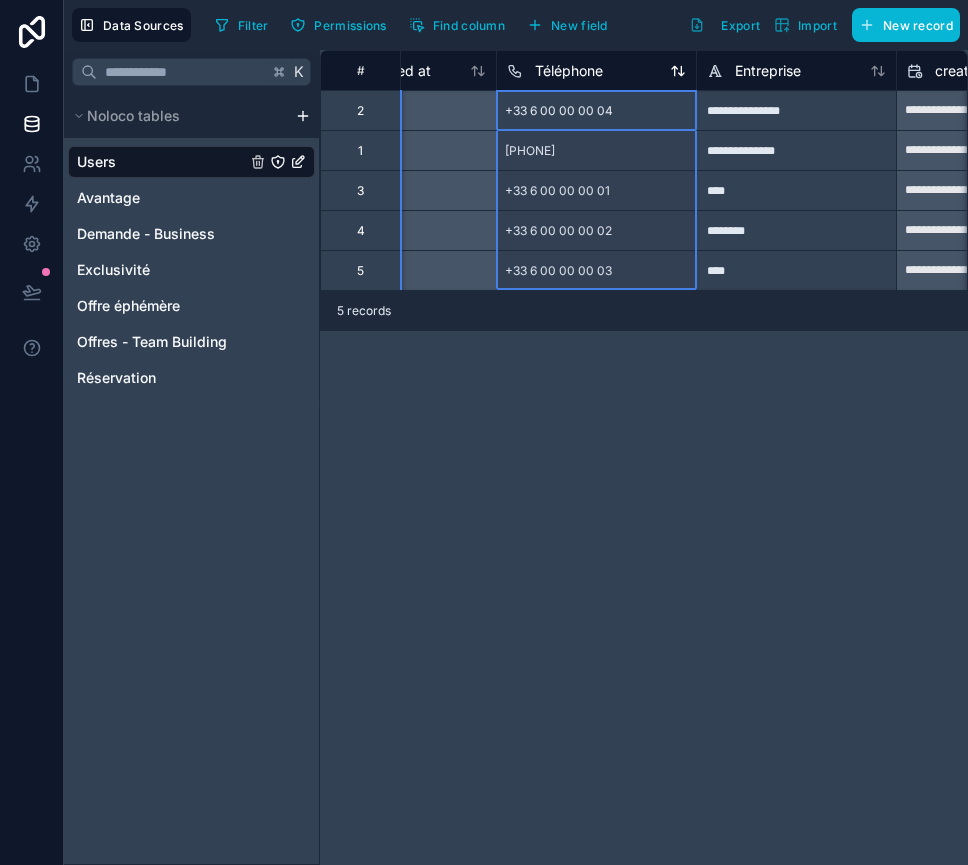 click on "Téléphone" at bounding box center (596, 71) 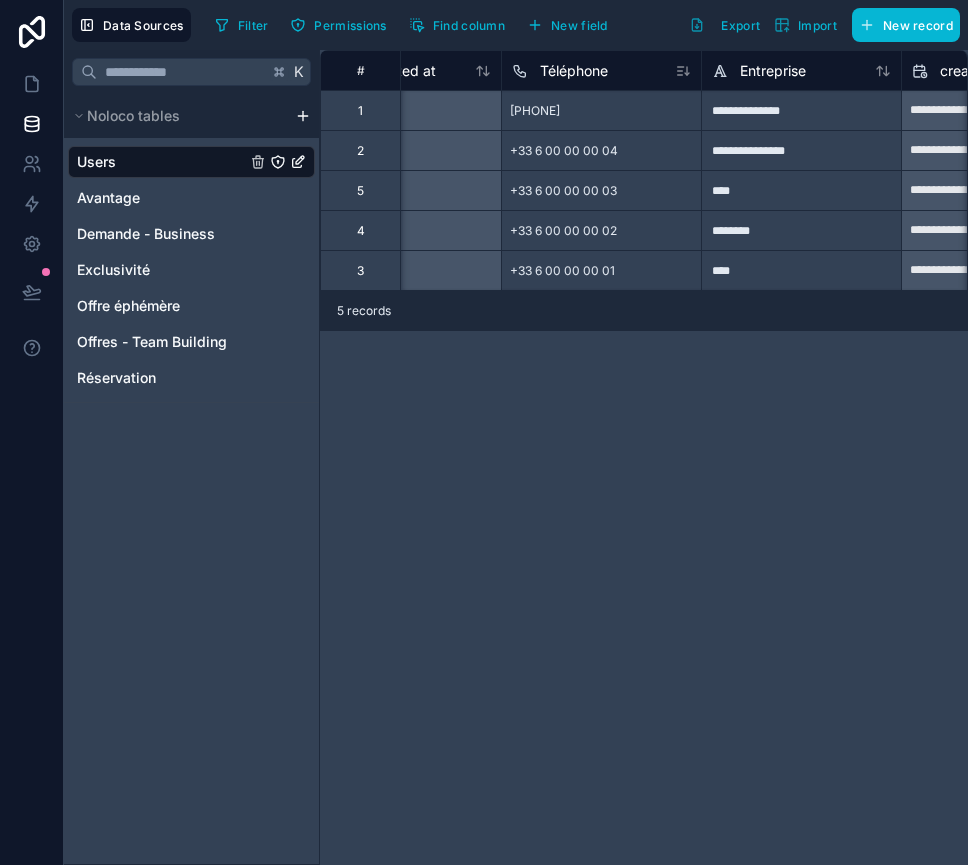 scroll, scrollTop: 0, scrollLeft: 1876, axis: horizontal 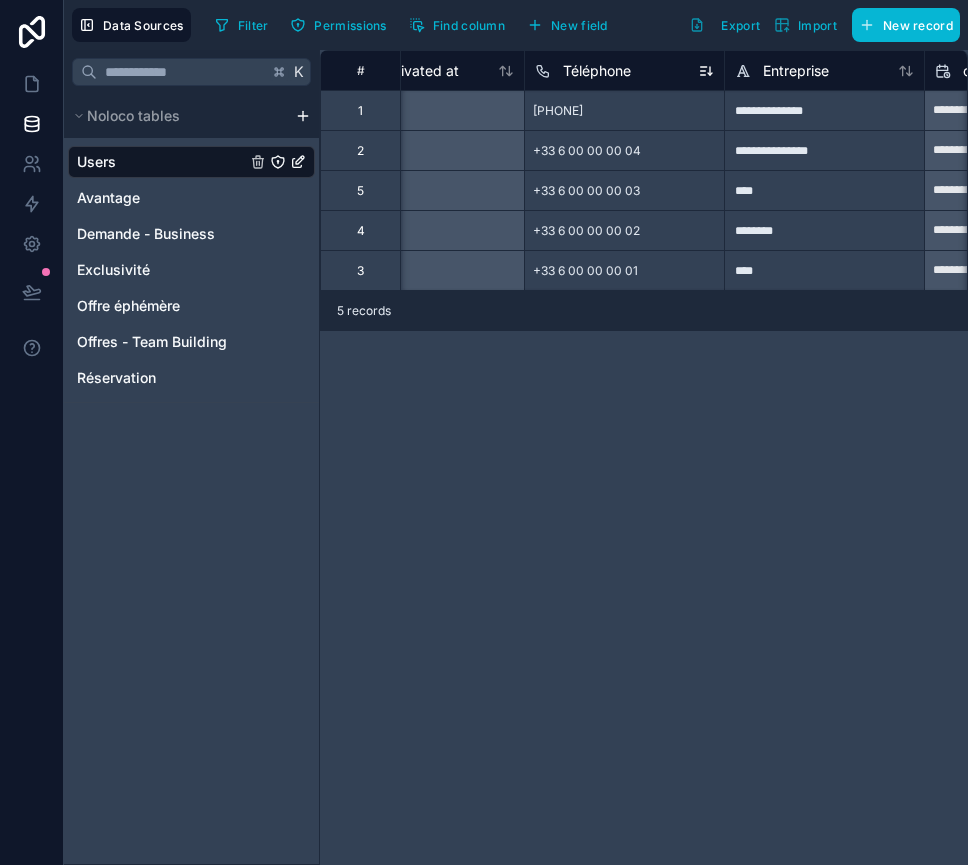 click 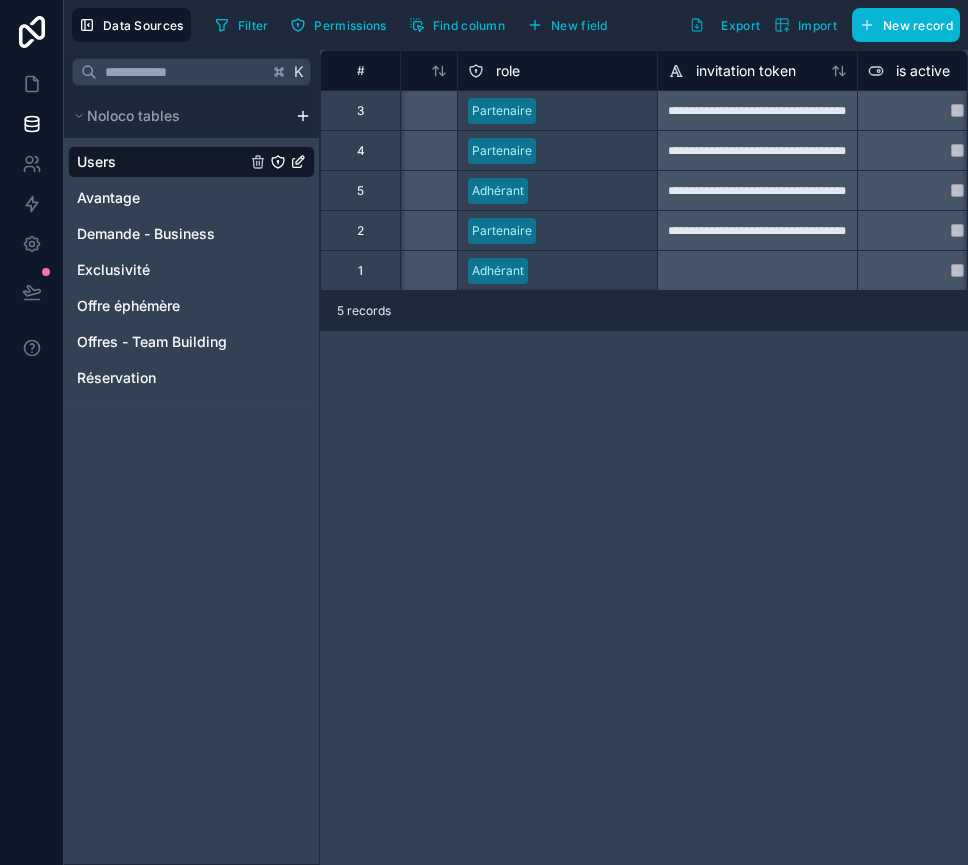 scroll, scrollTop: 0, scrollLeft: 945, axis: horizontal 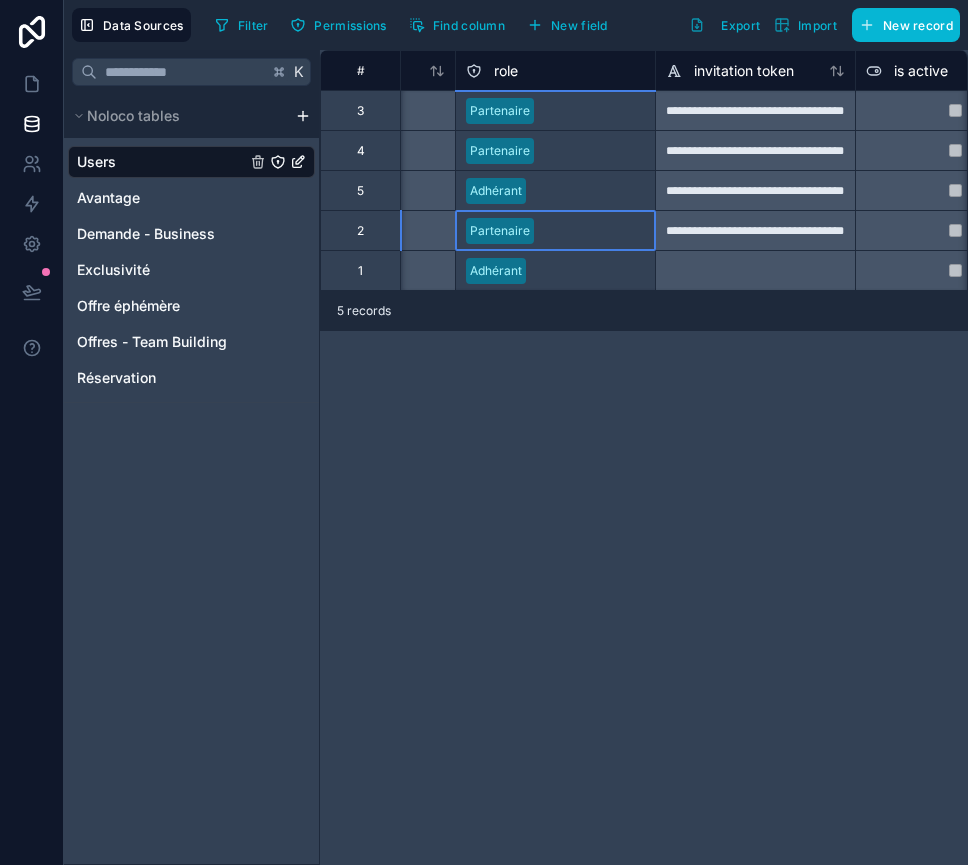 click on "Partenaire" at bounding box center [500, 231] 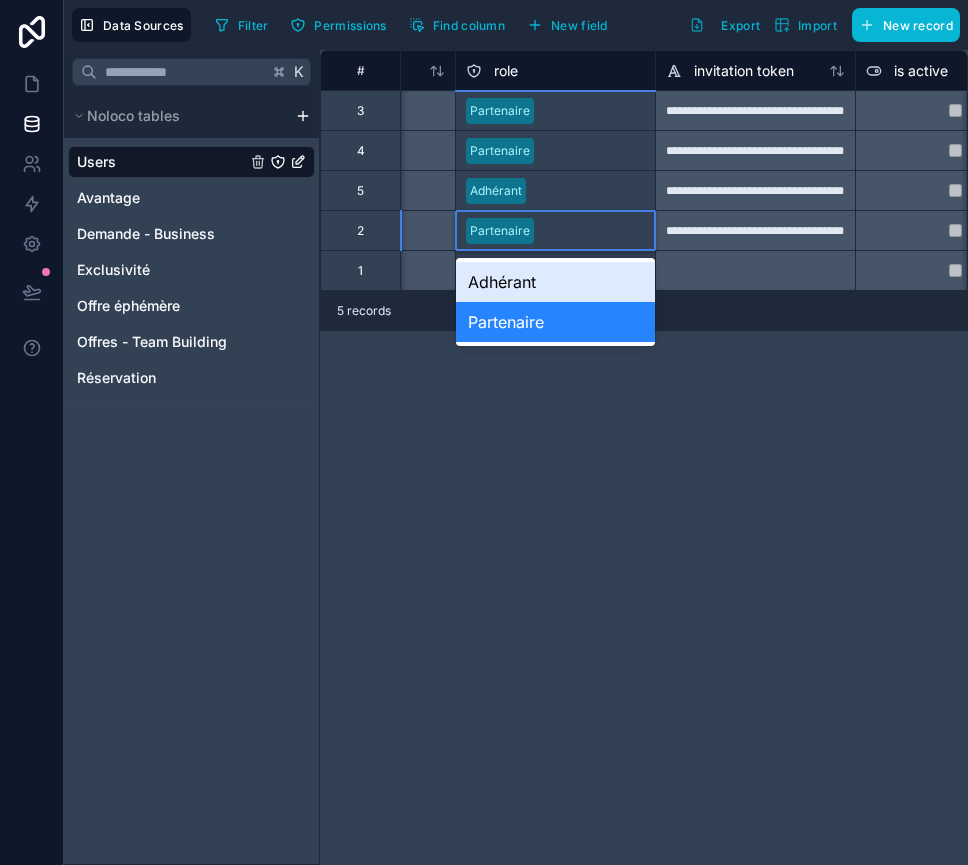 click on "Partenaire" at bounding box center [500, 231] 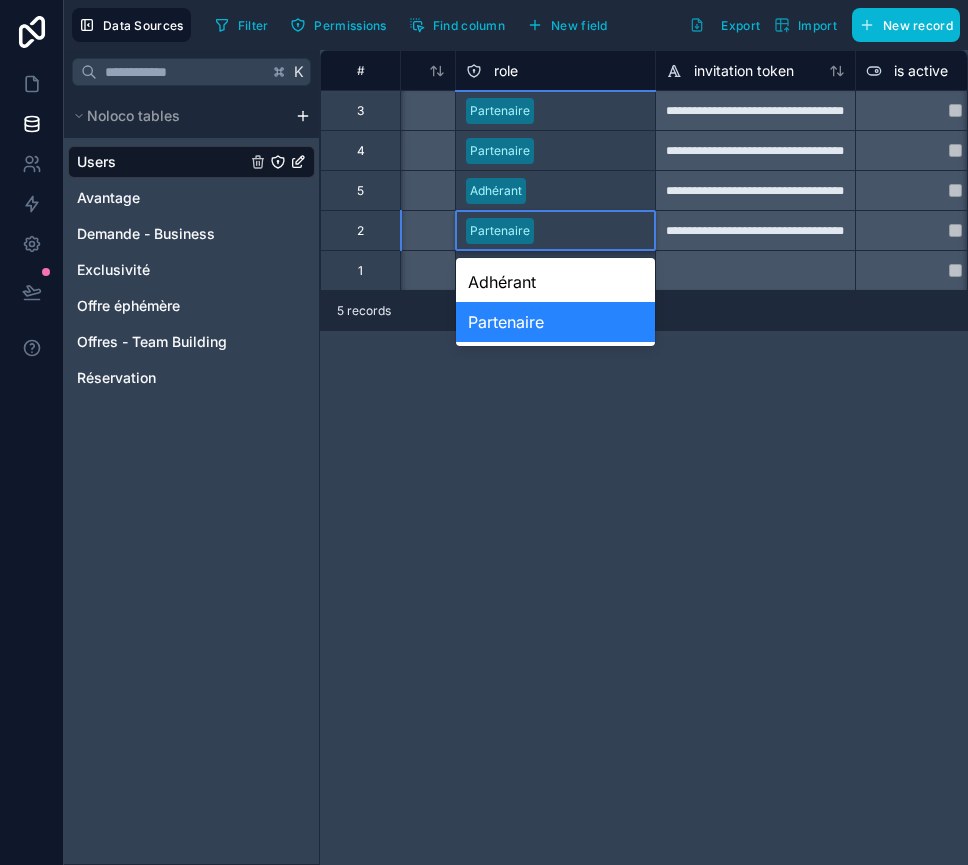 click on "**********" at bounding box center [644, 457] 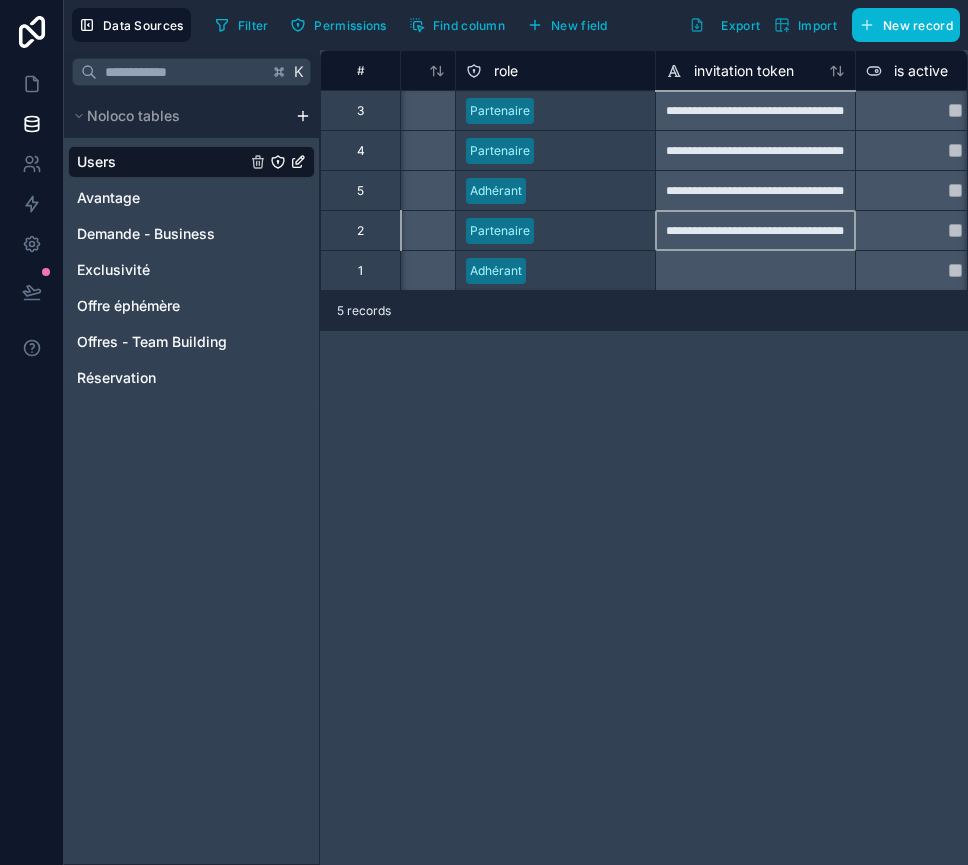 click at bounding box center [755, 270] 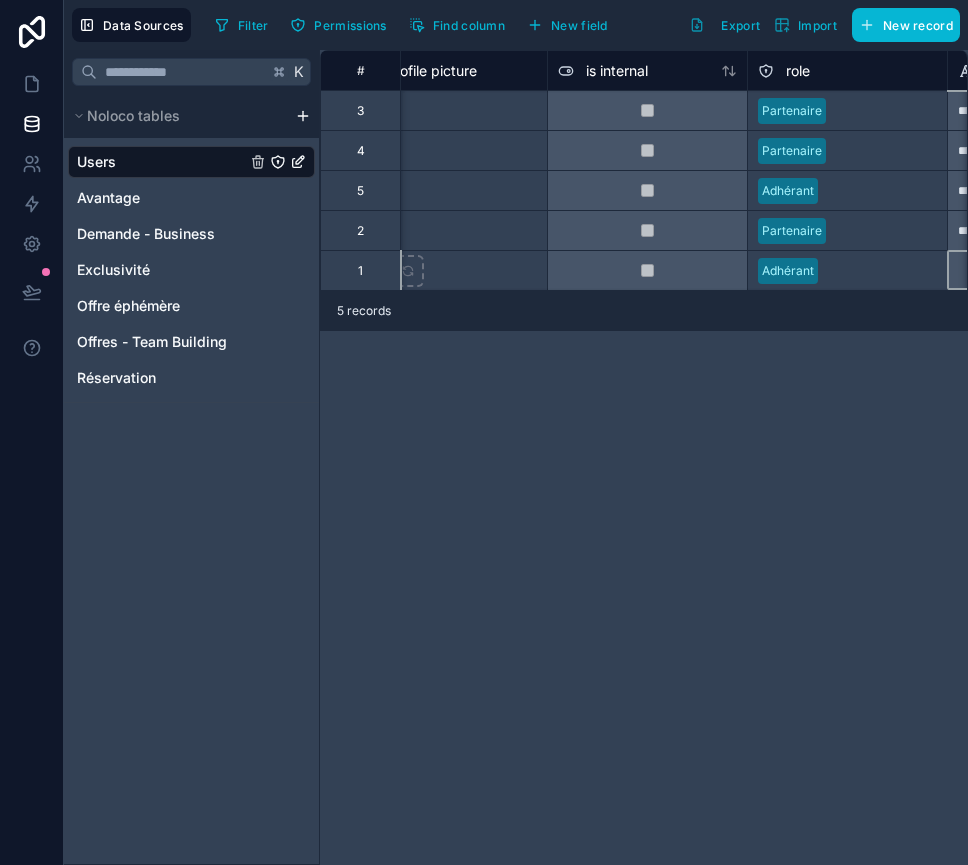 scroll, scrollTop: 0, scrollLeft: 650, axis: horizontal 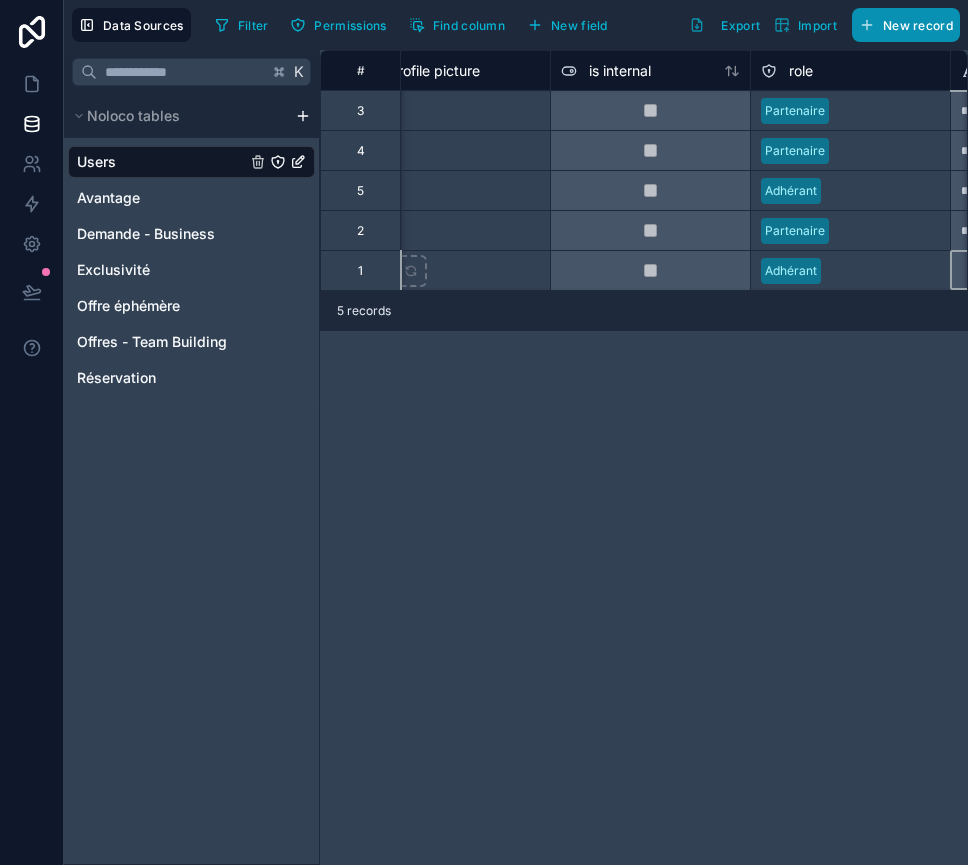 click on "New record" at bounding box center (918, 25) 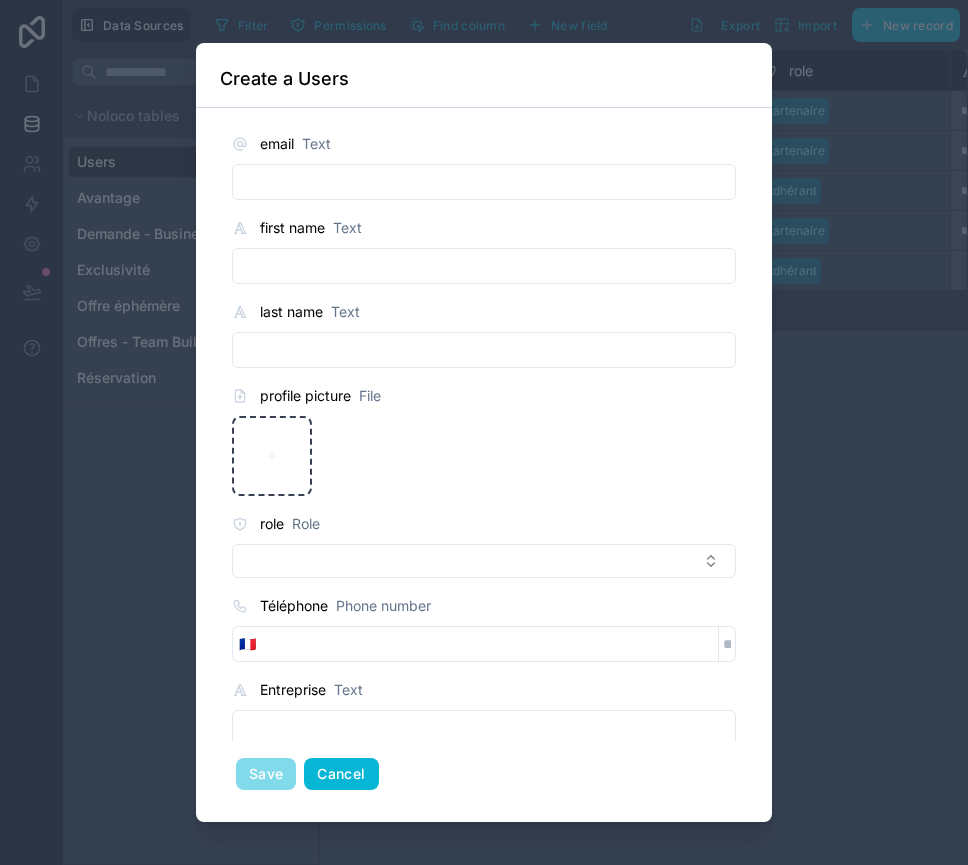 click on "Cancel" at bounding box center [341, 774] 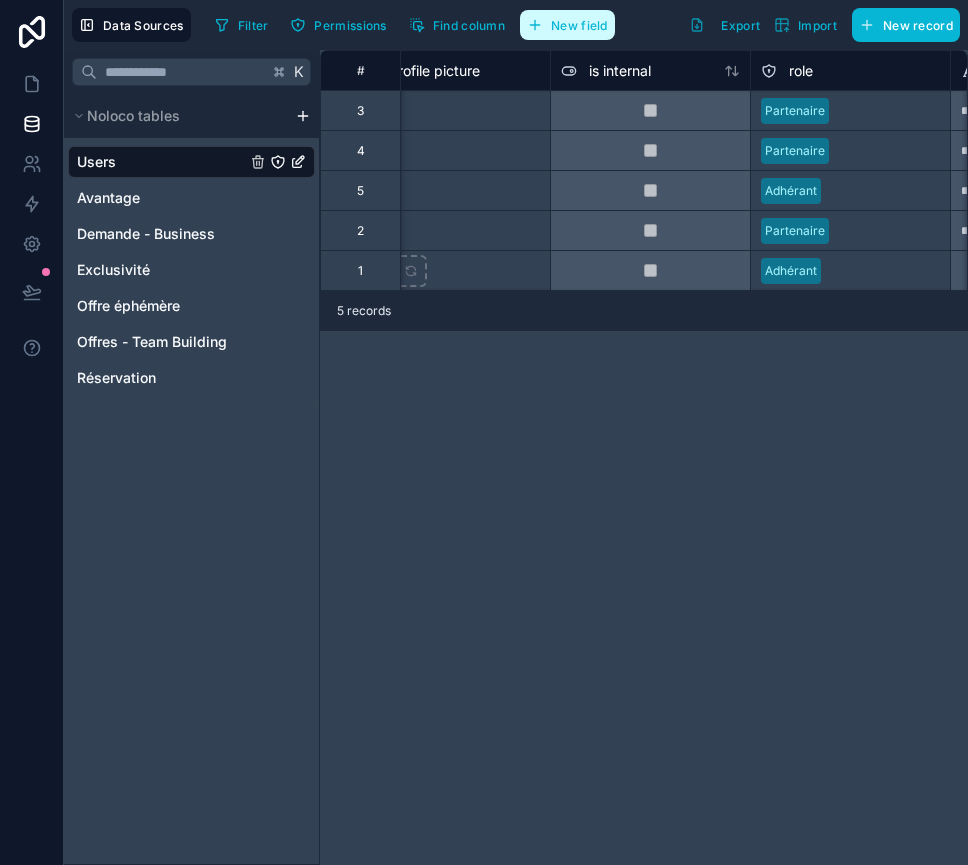 click on "New field" at bounding box center [567, 25] 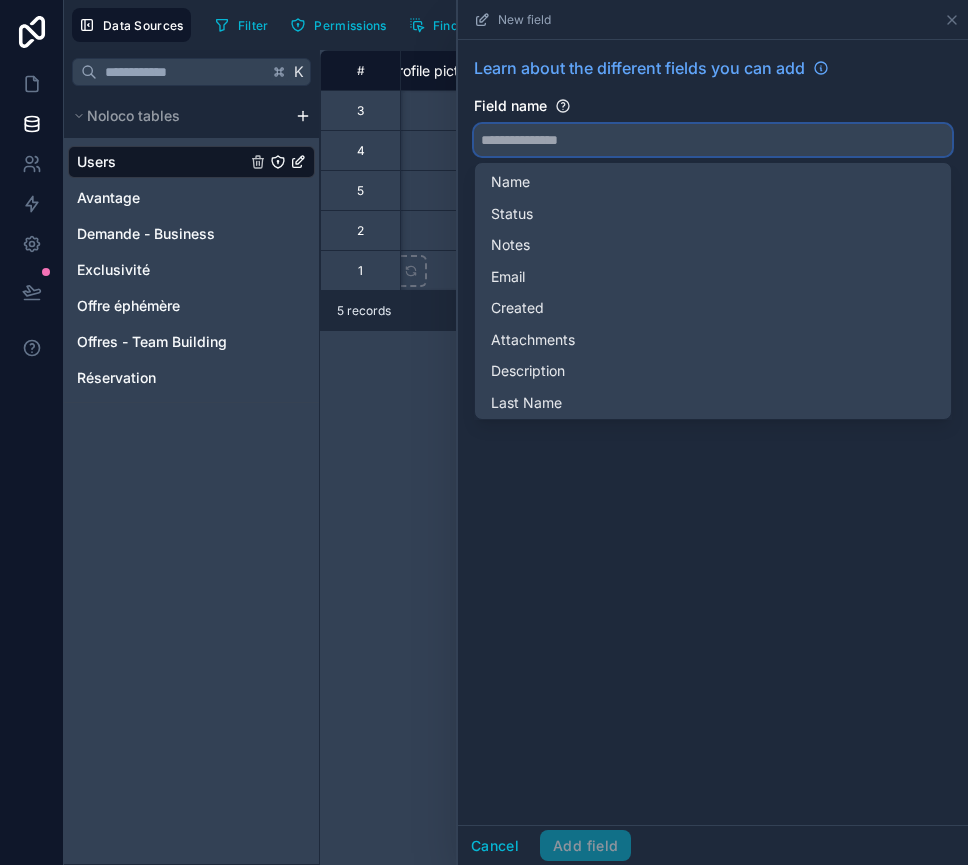 click at bounding box center (713, 140) 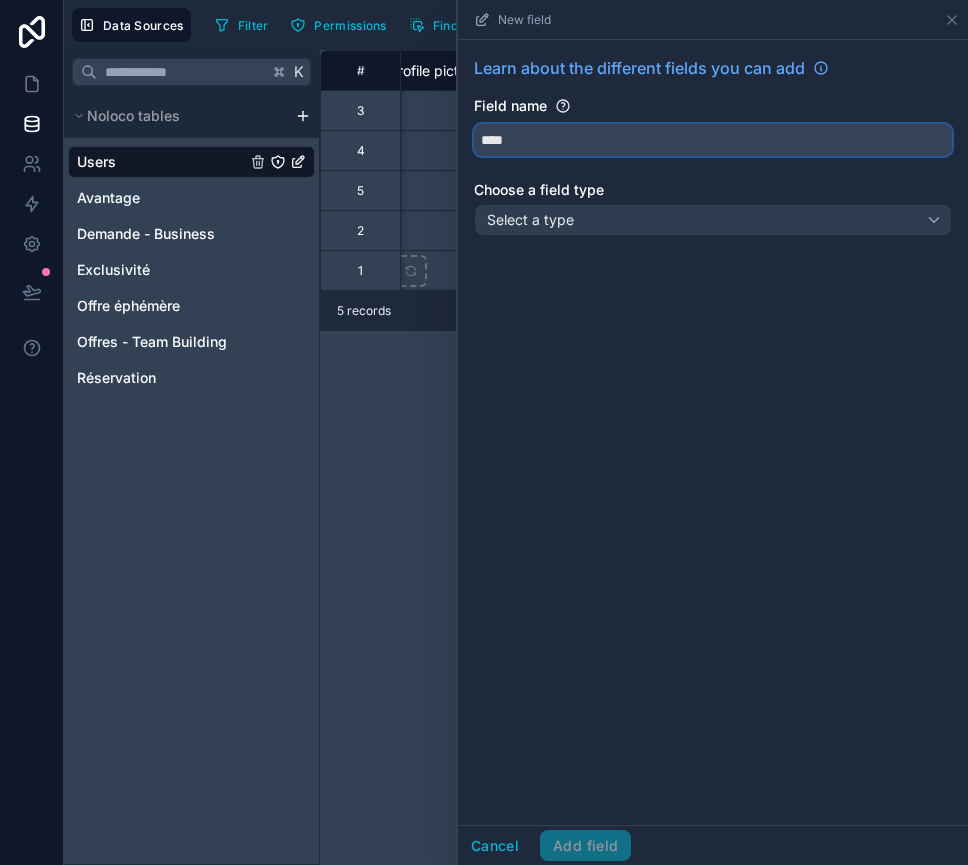 type on "****" 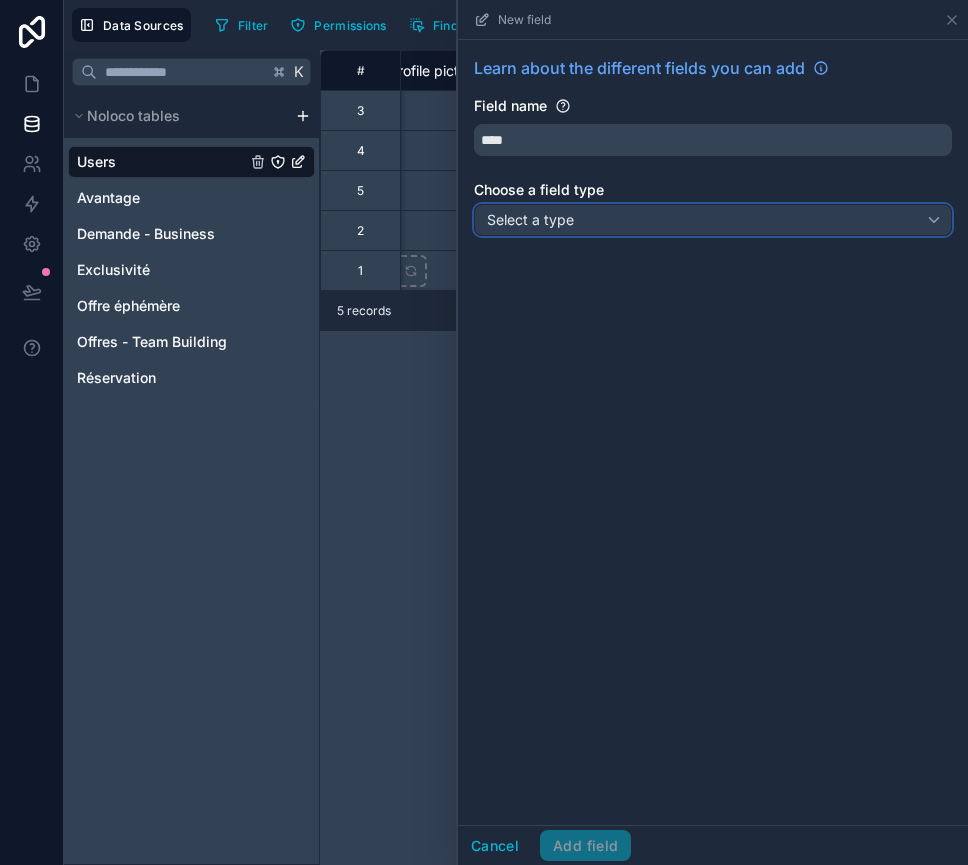 click on "Select a type" at bounding box center [713, 220] 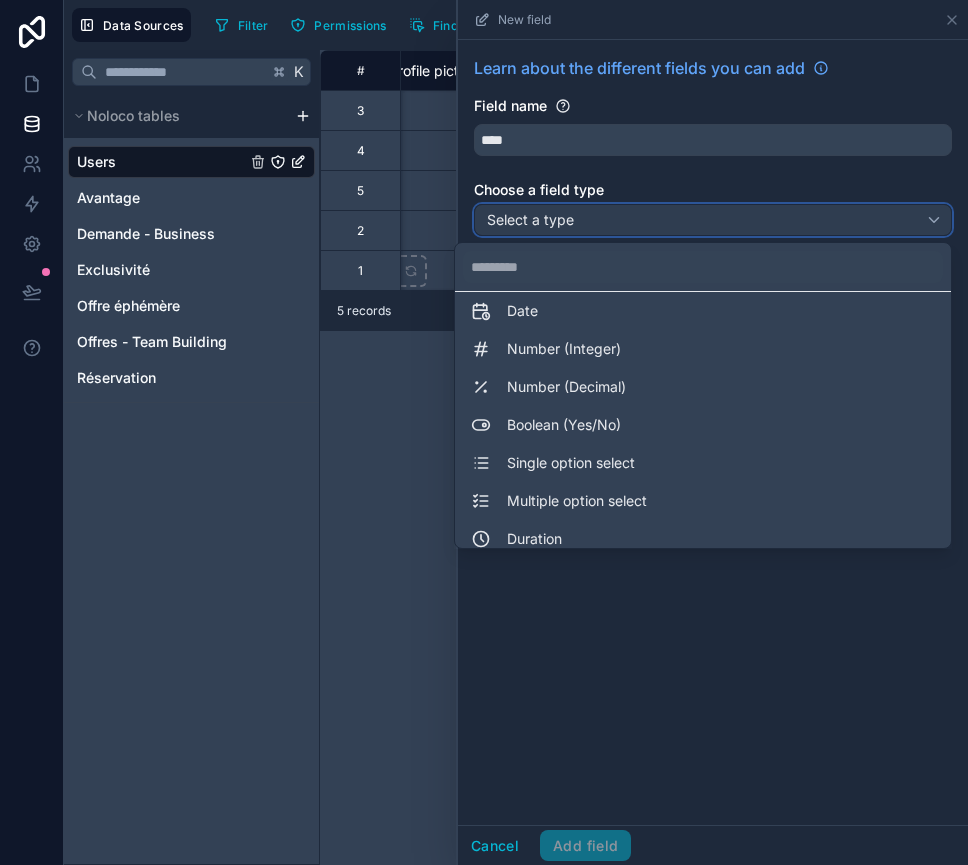 scroll, scrollTop: 51, scrollLeft: 0, axis: vertical 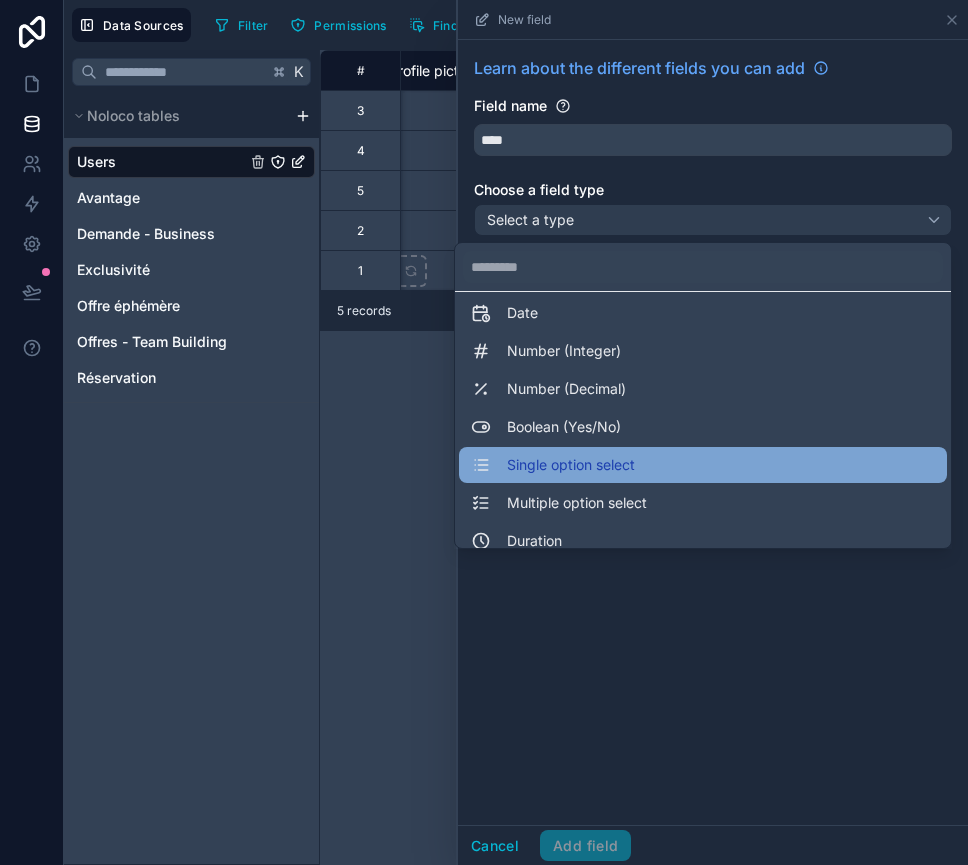 click on "Single option select" at bounding box center [571, 465] 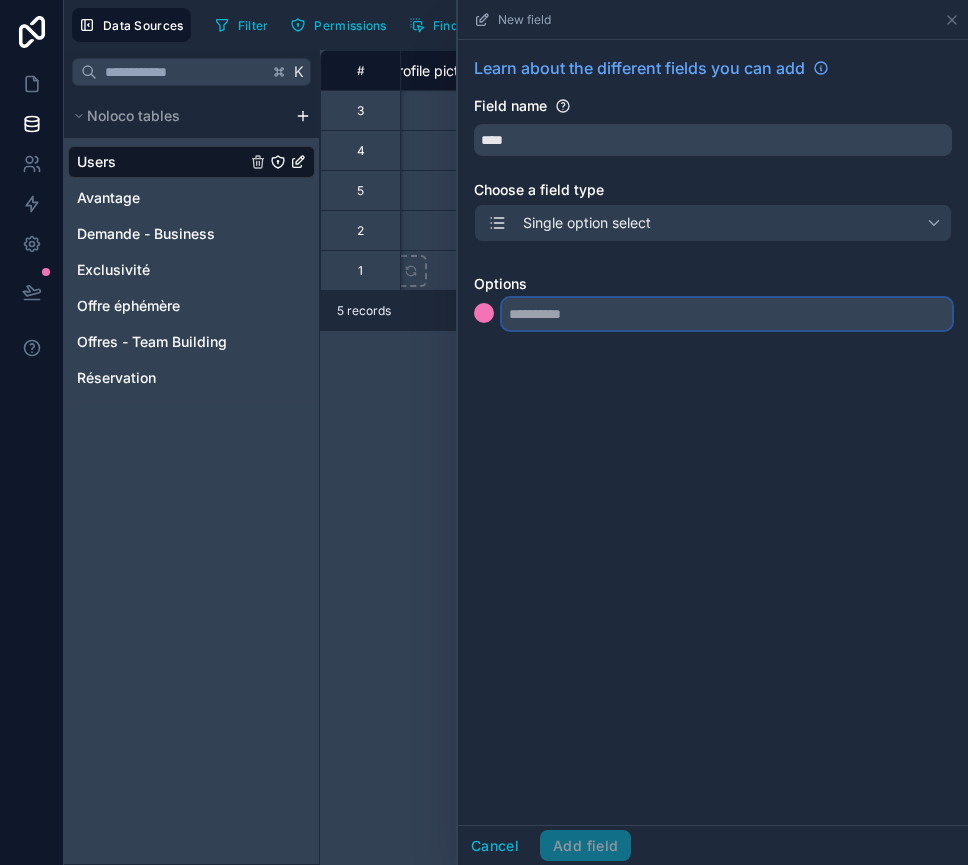 click at bounding box center (727, 314) 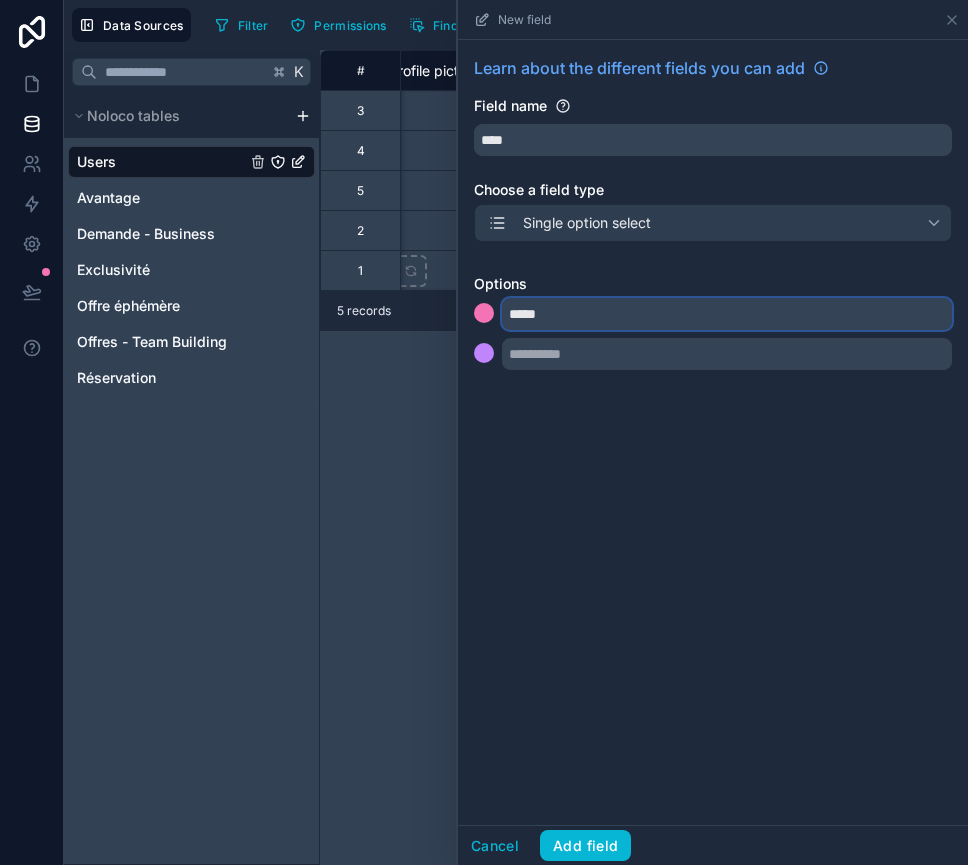 type on "*****" 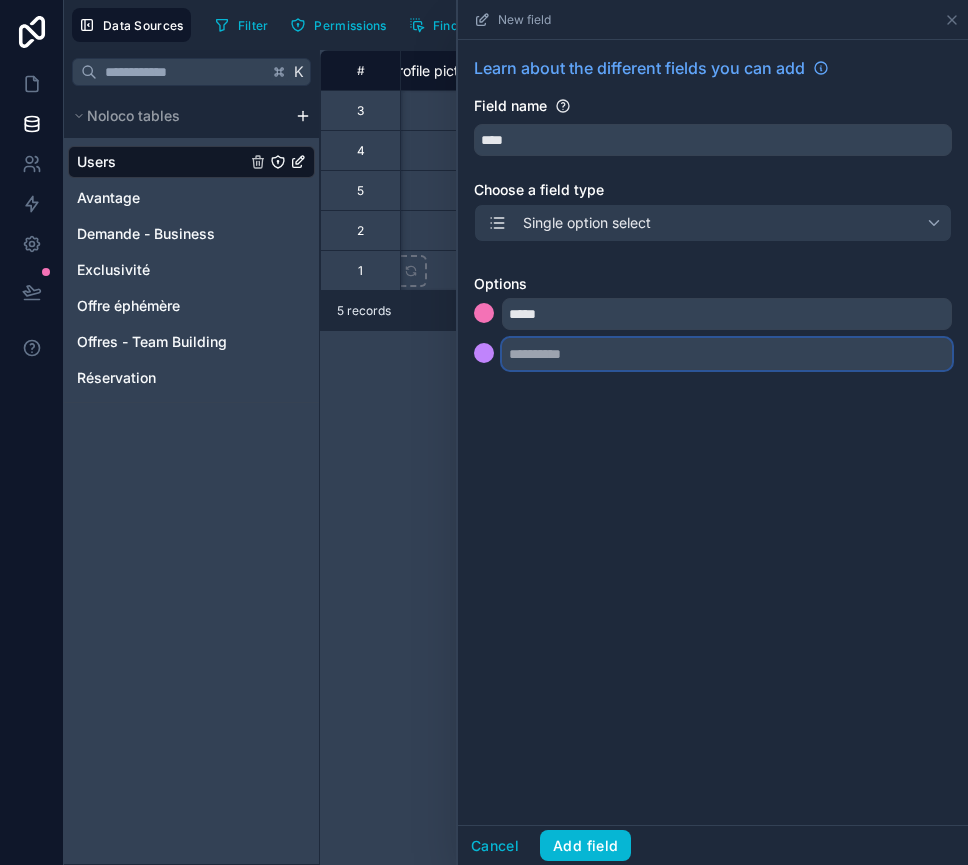 click at bounding box center [727, 354] 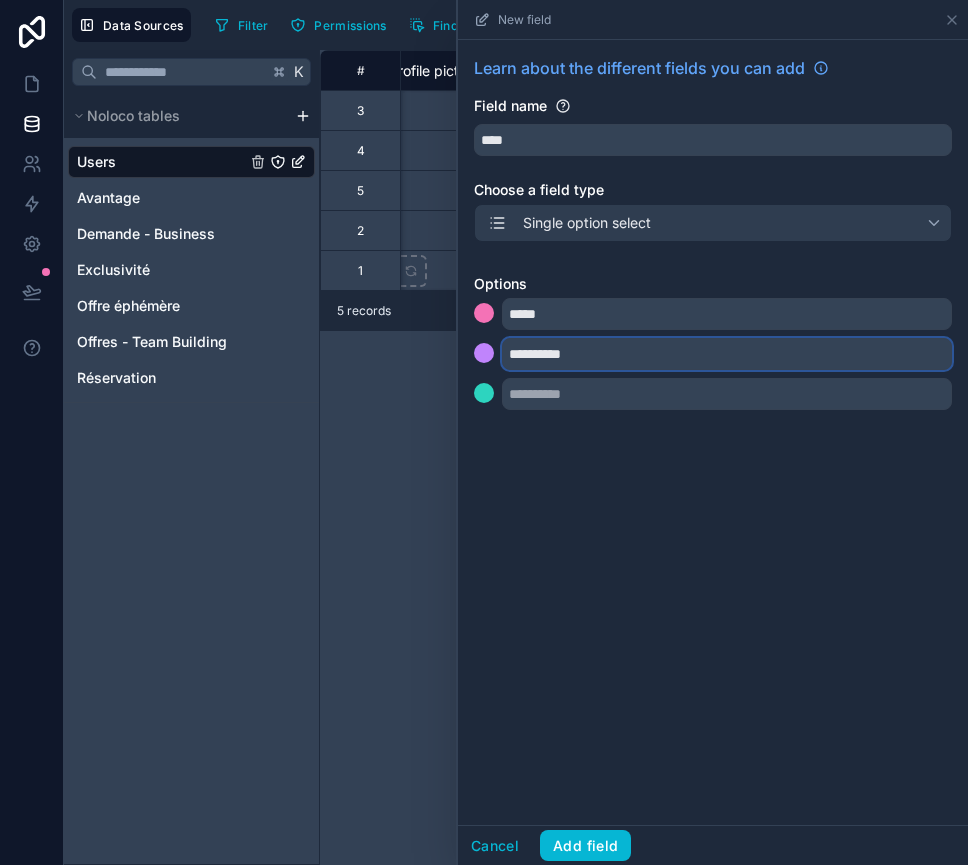type on "**********" 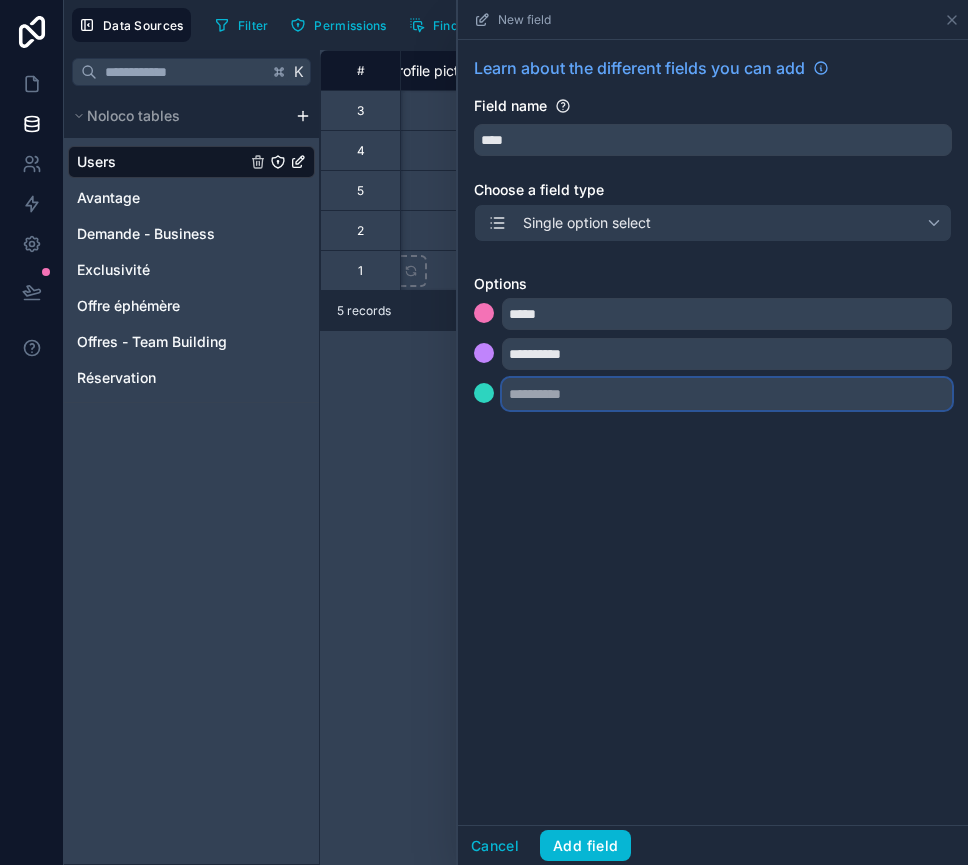 click at bounding box center [727, 394] 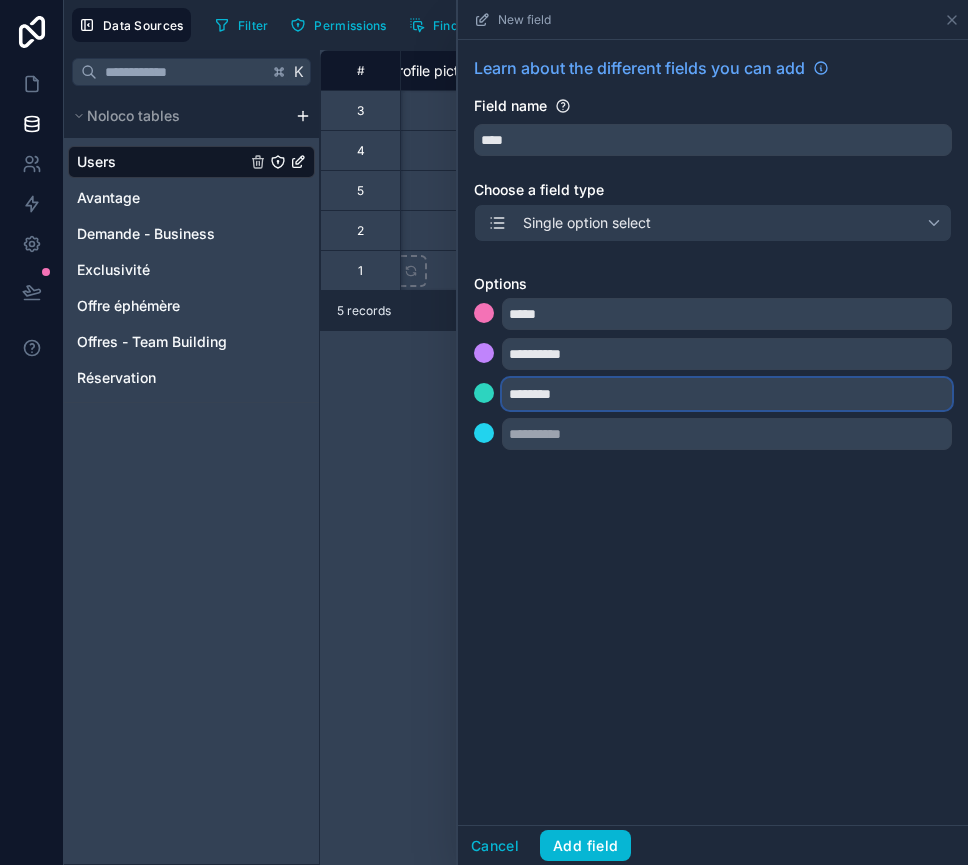 type on "********" 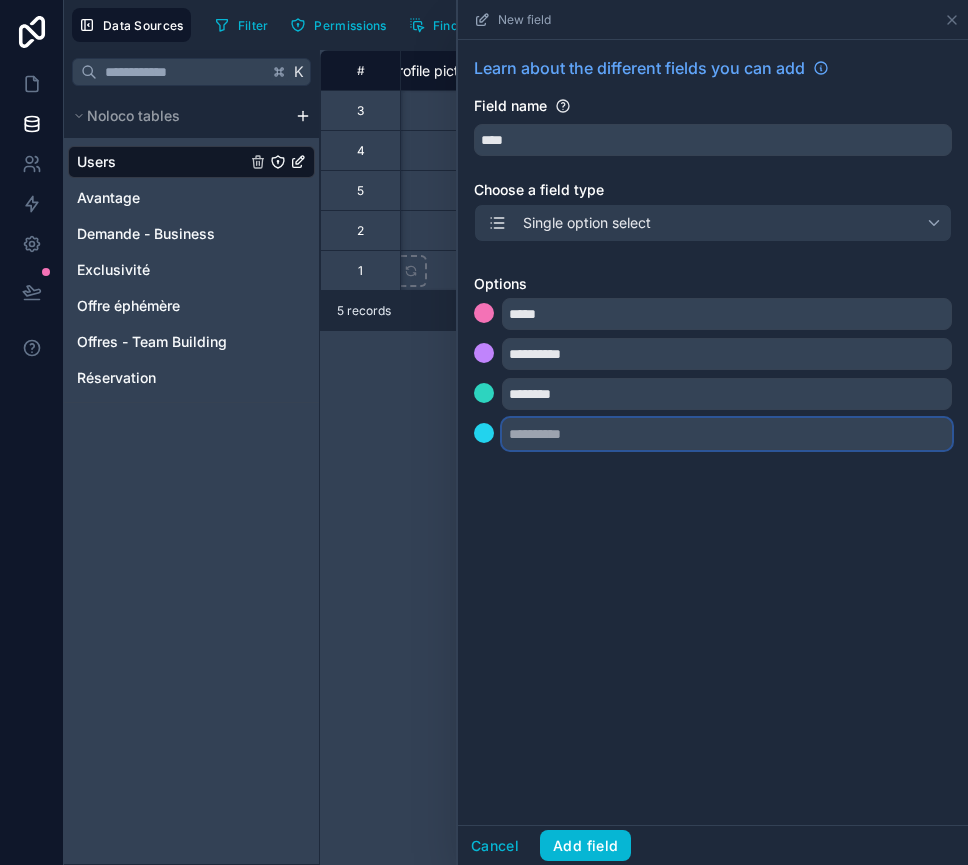 click at bounding box center [727, 434] 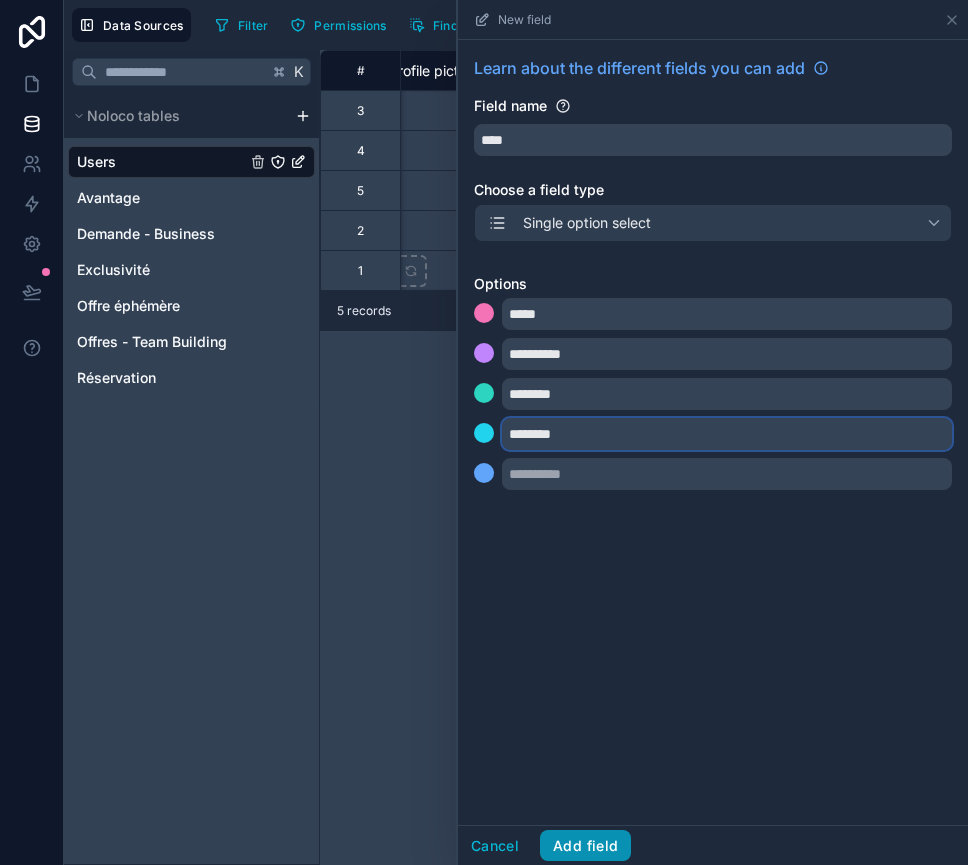 type on "********" 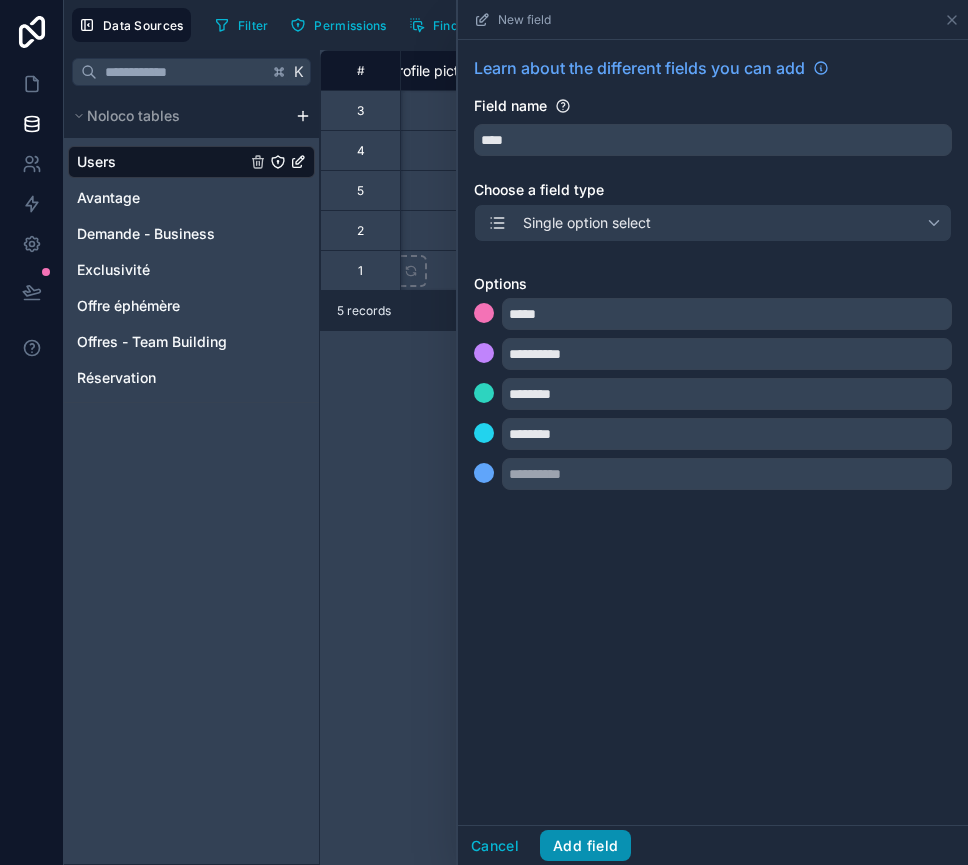 click on "Add field" at bounding box center [585, 846] 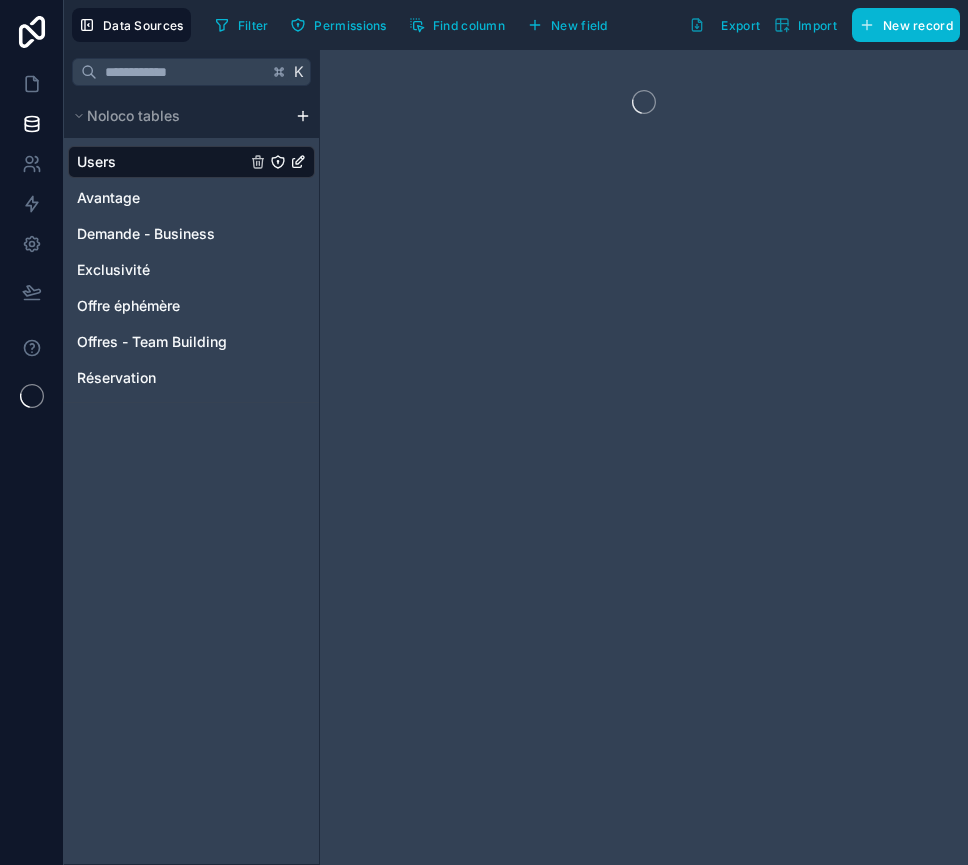 scroll, scrollTop: 0, scrollLeft: 0, axis: both 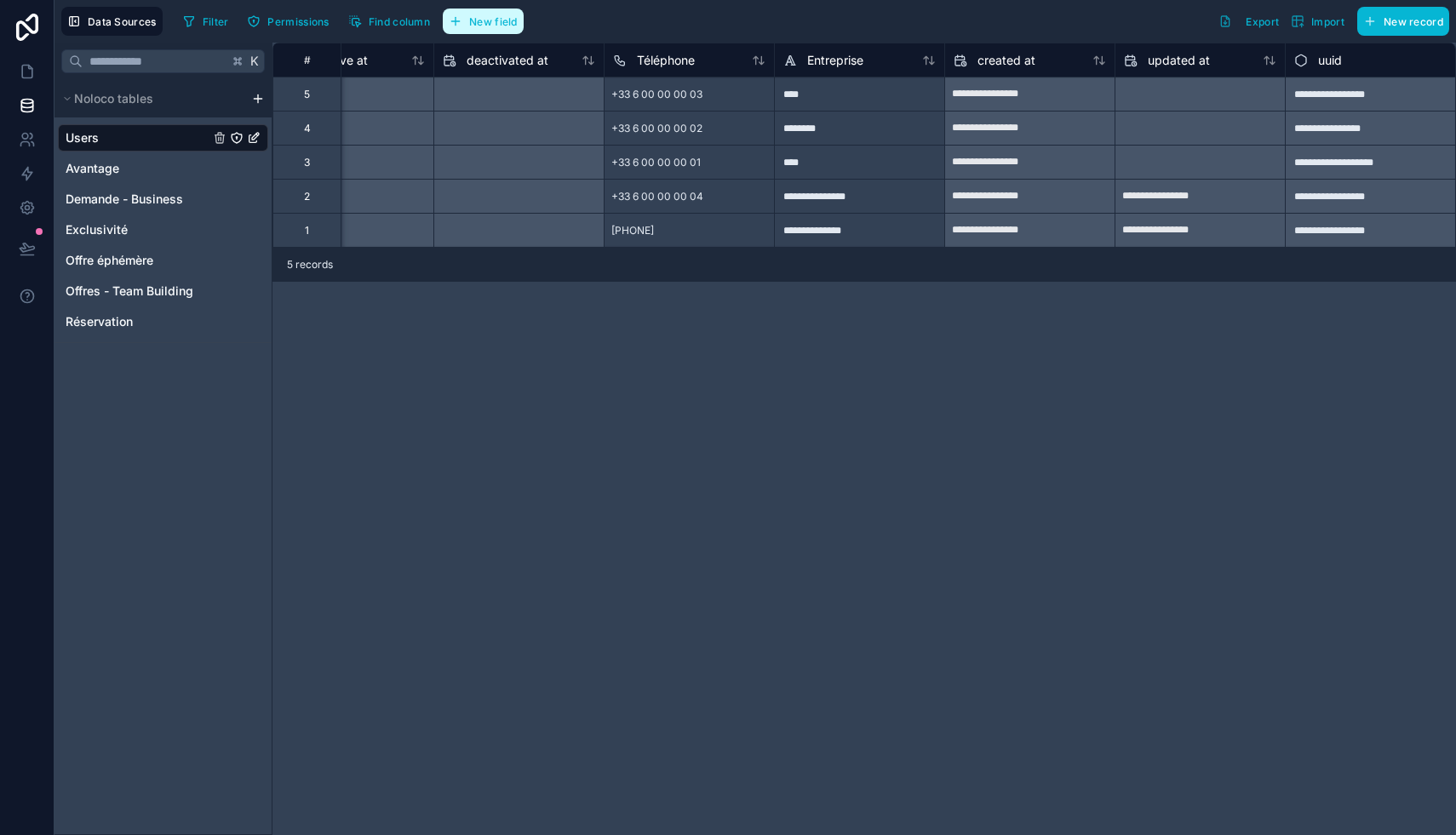 click on "New field" at bounding box center (483, 21) 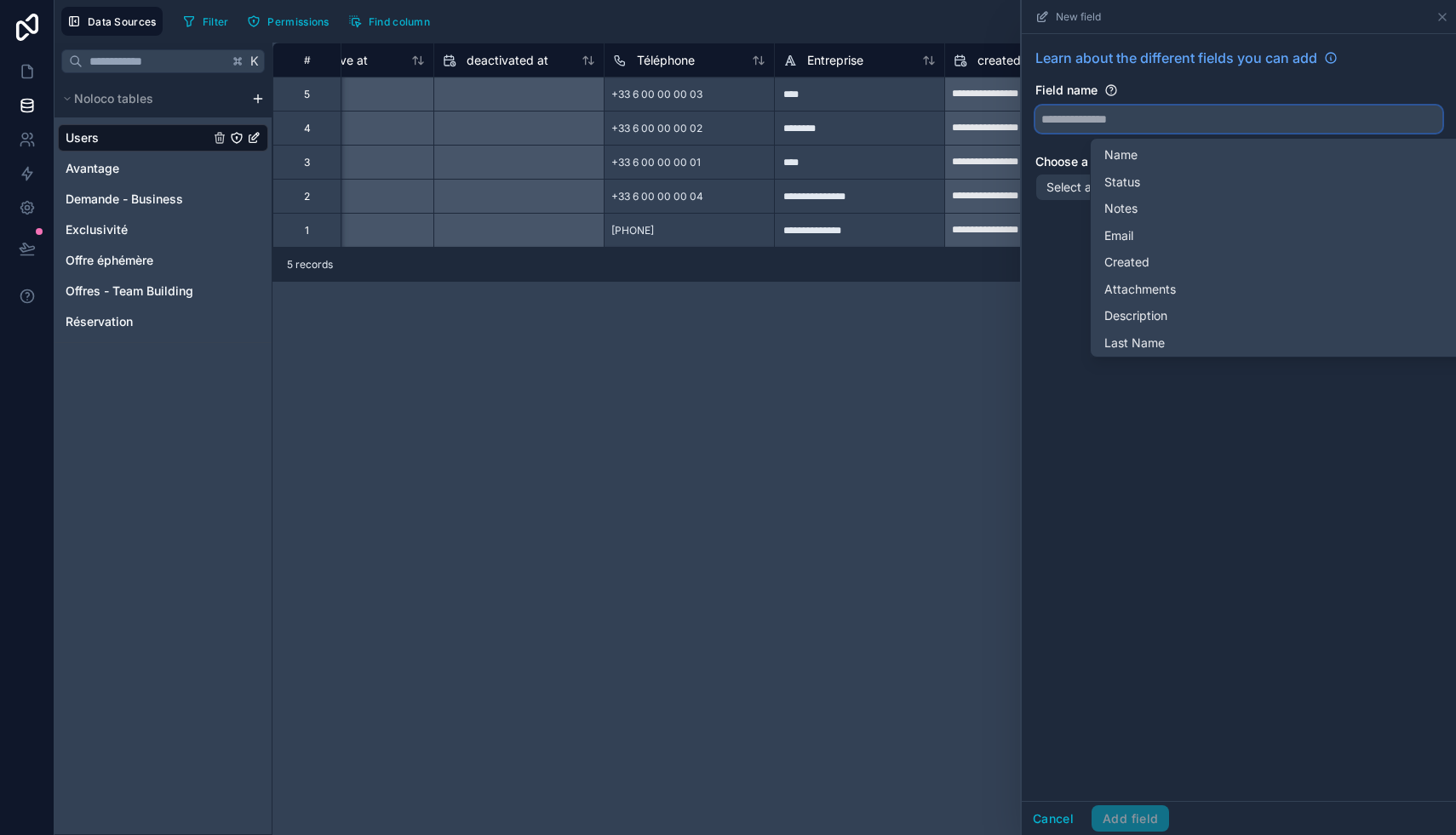 click at bounding box center (1239, 119) 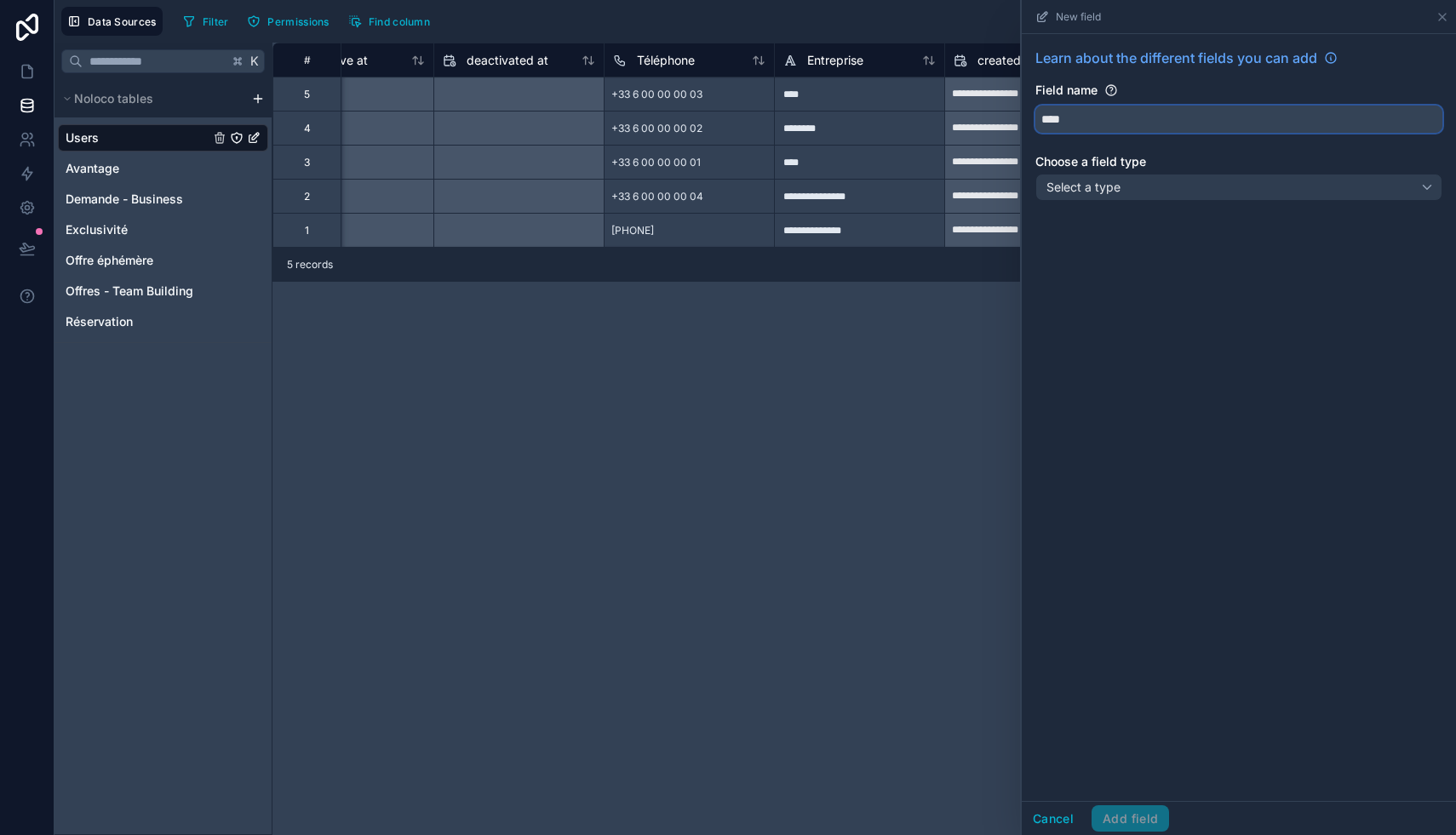 type on "****" 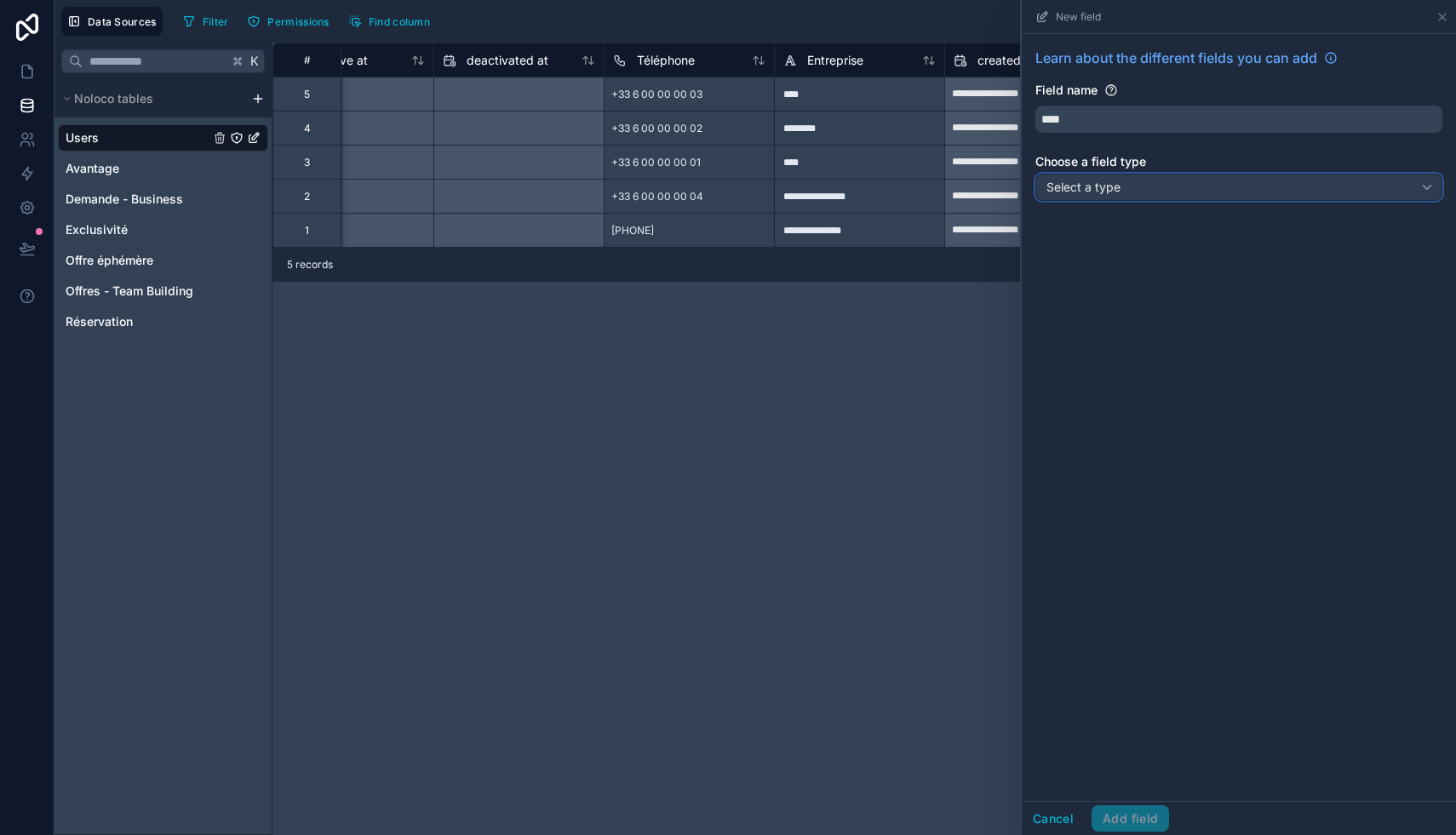 click on "Select a type" at bounding box center [1239, 187] 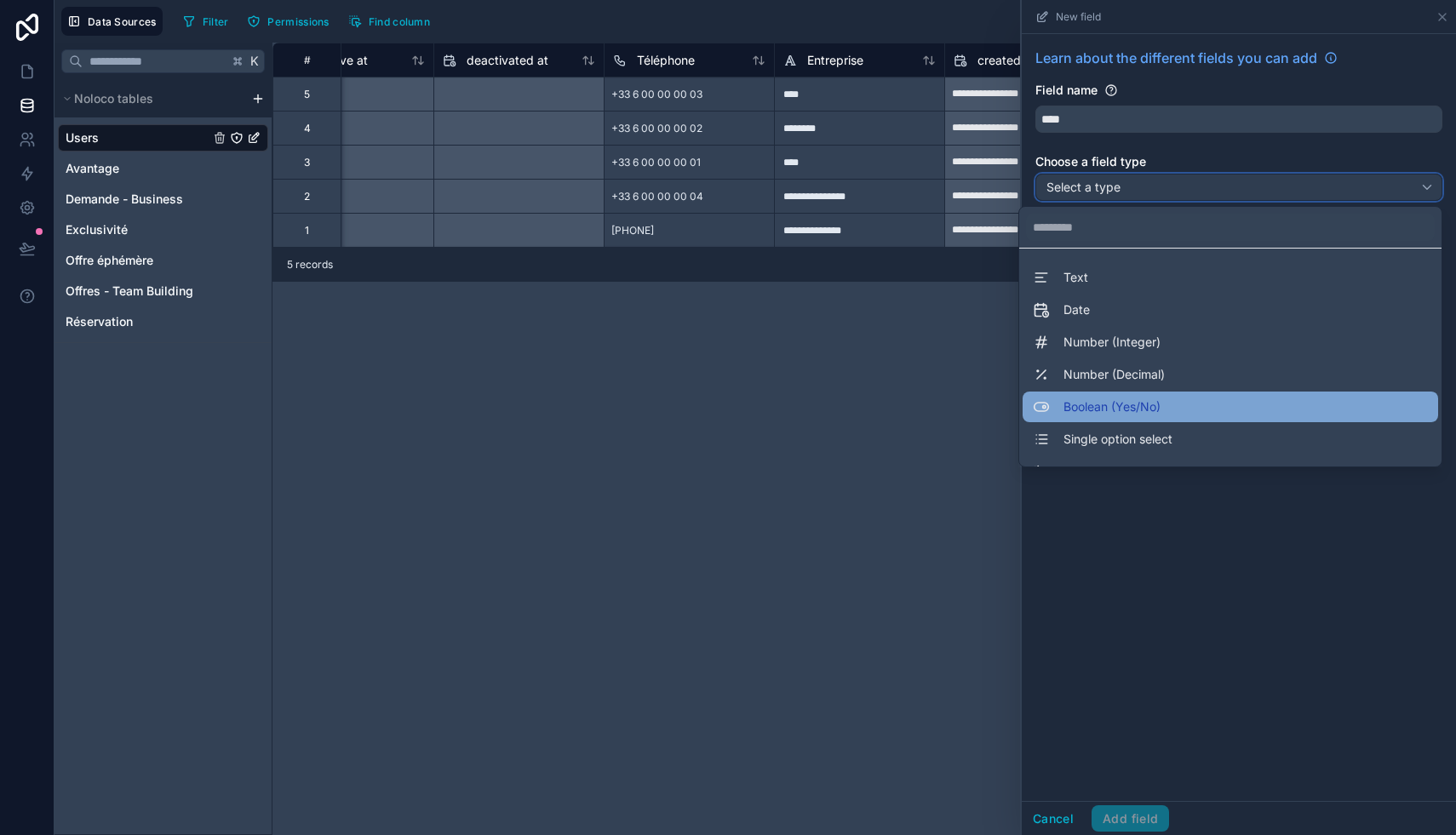 scroll, scrollTop: 20, scrollLeft: 0, axis: vertical 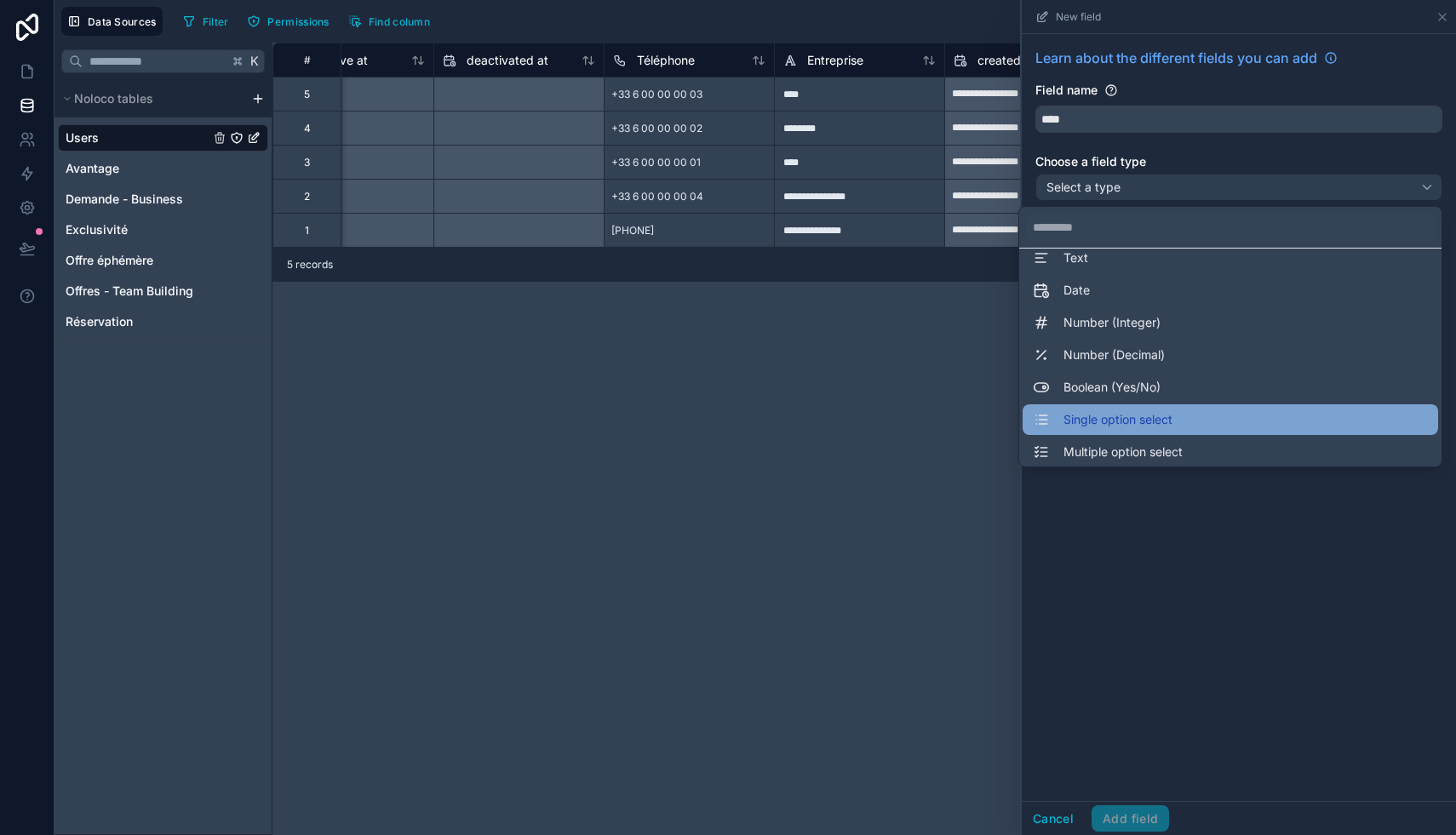 click on "Single option select" at bounding box center [1230, 420] 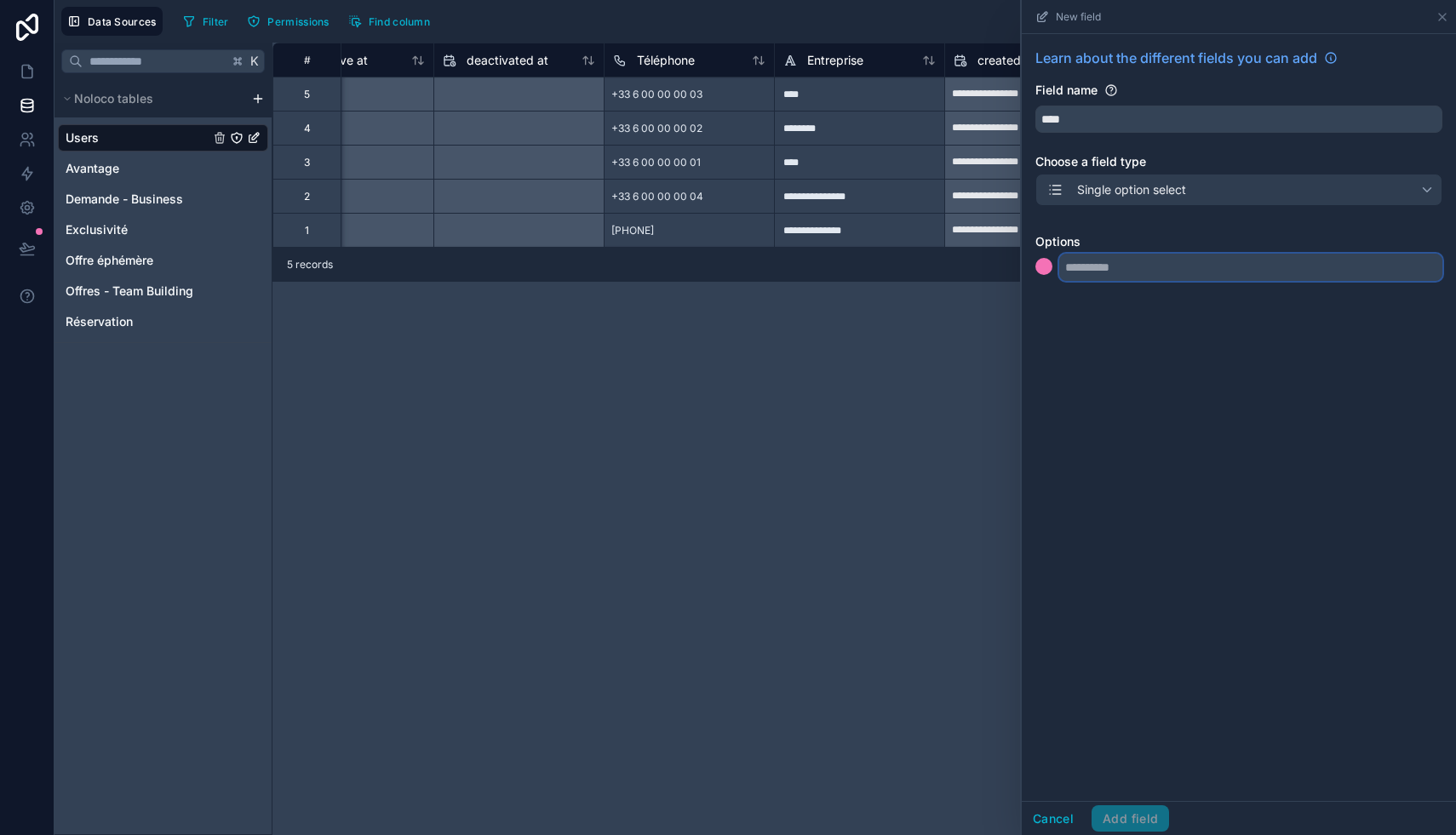click at bounding box center [1251, 267] 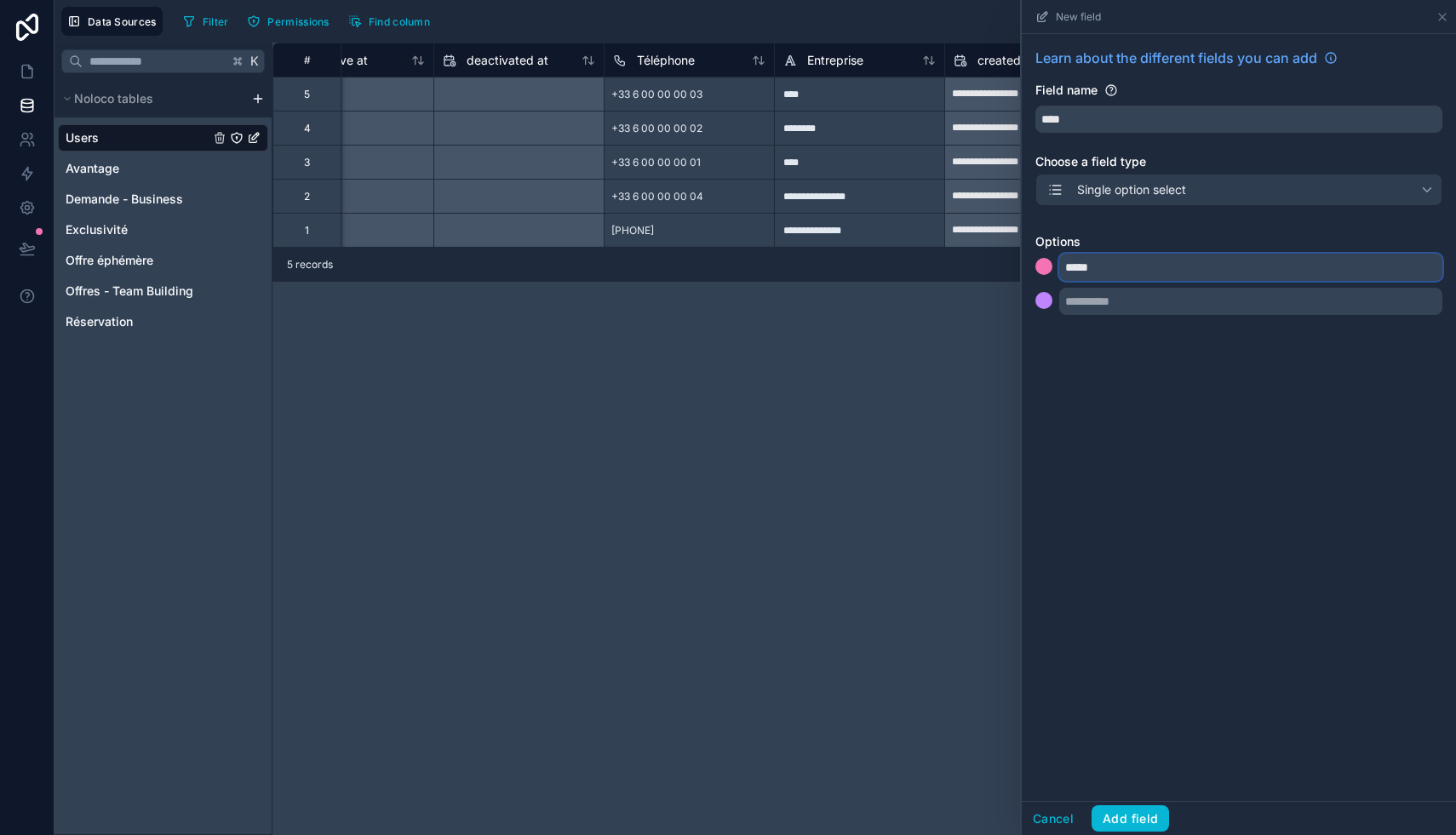 type on "*****" 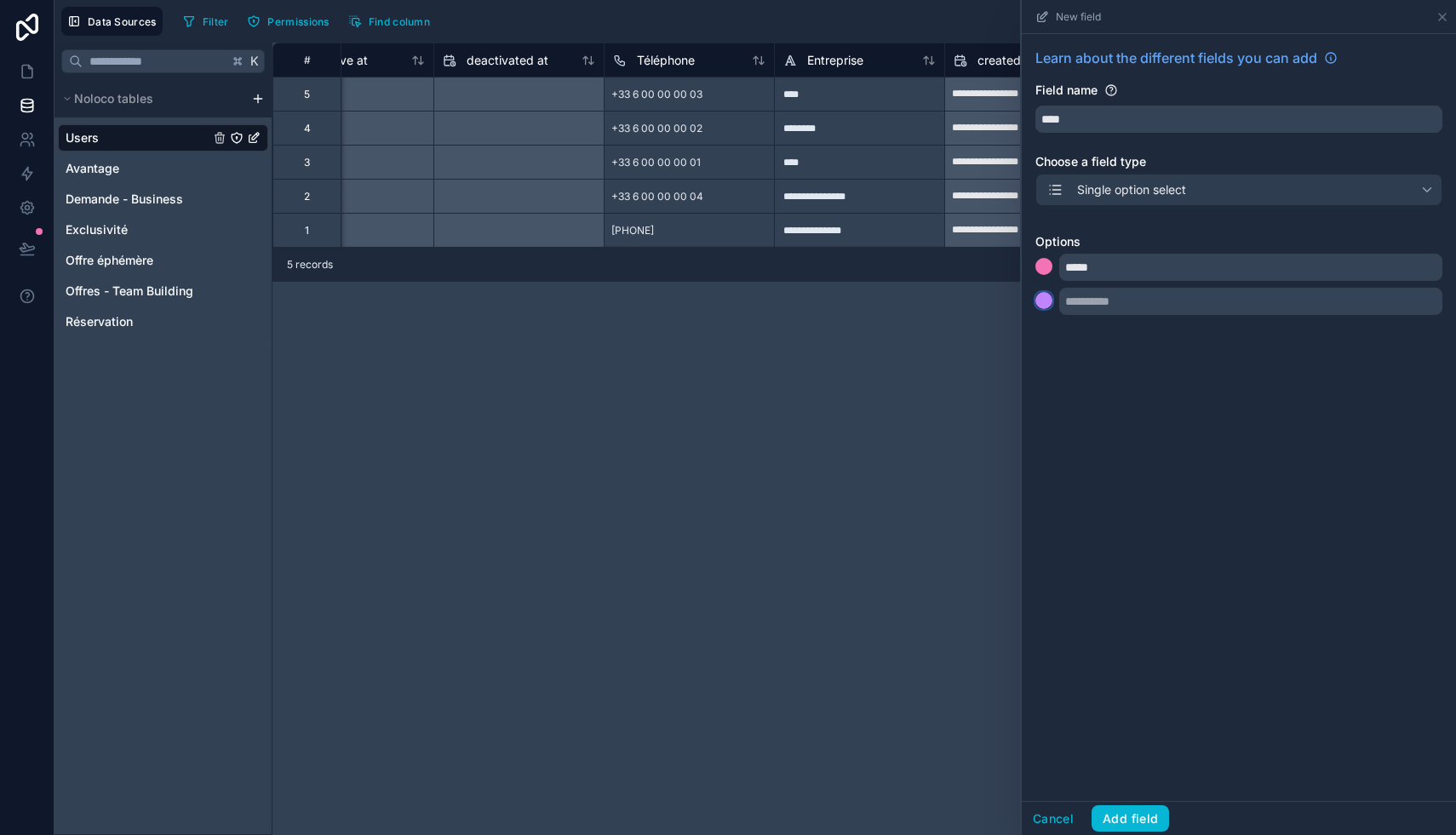 type 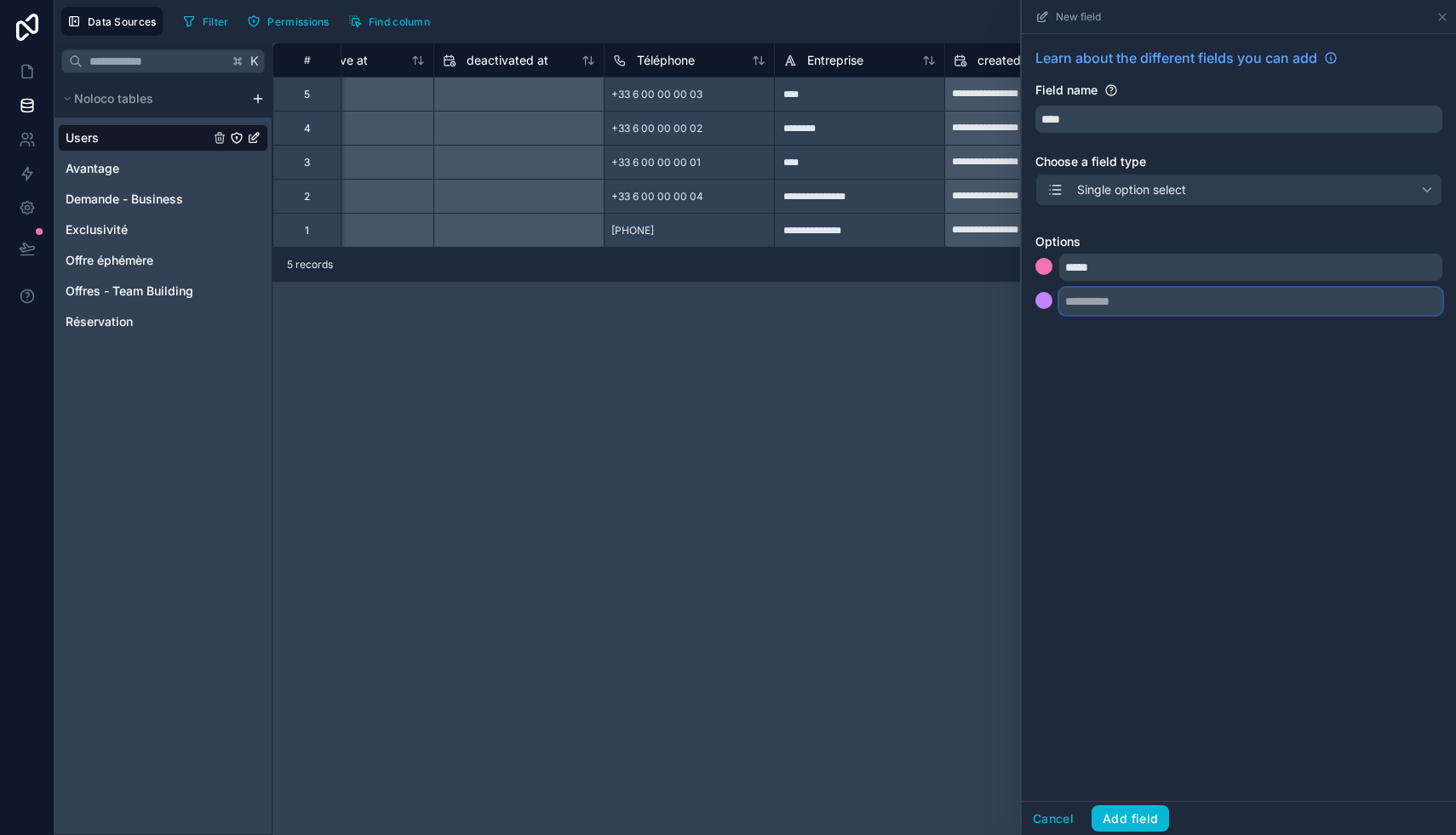click at bounding box center [1251, 301] 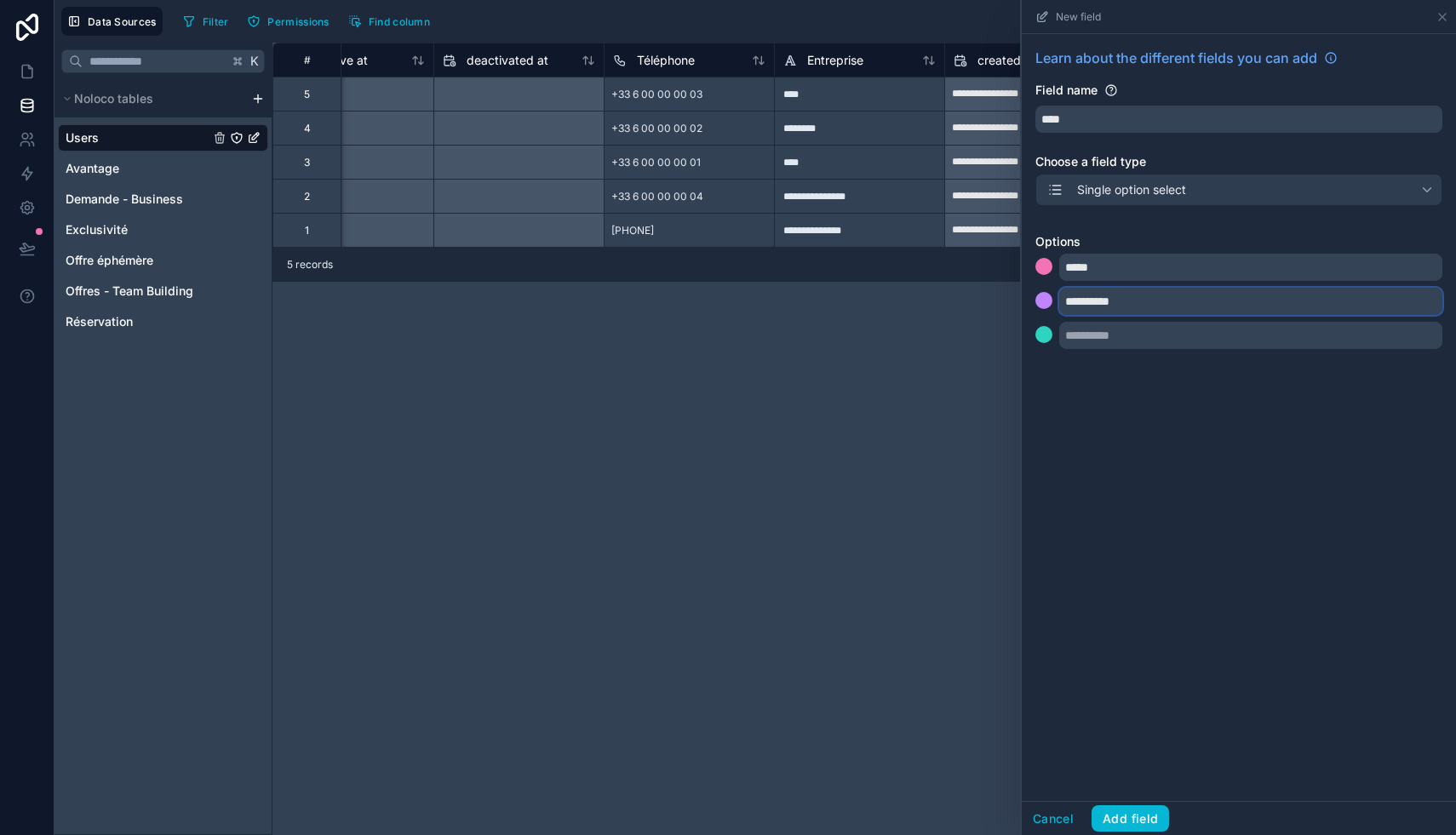 type on "**********" 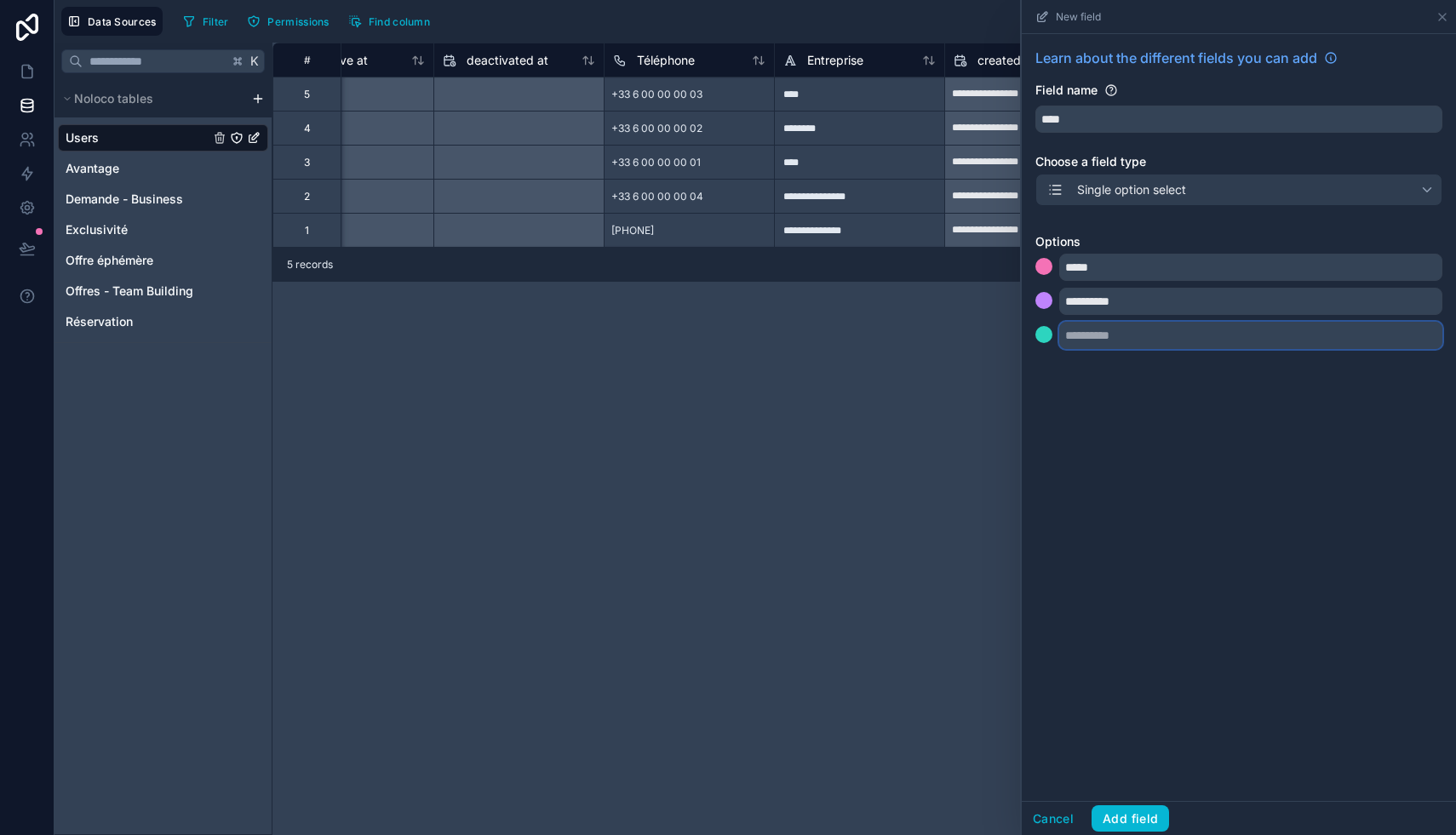 click at bounding box center (1251, 335) 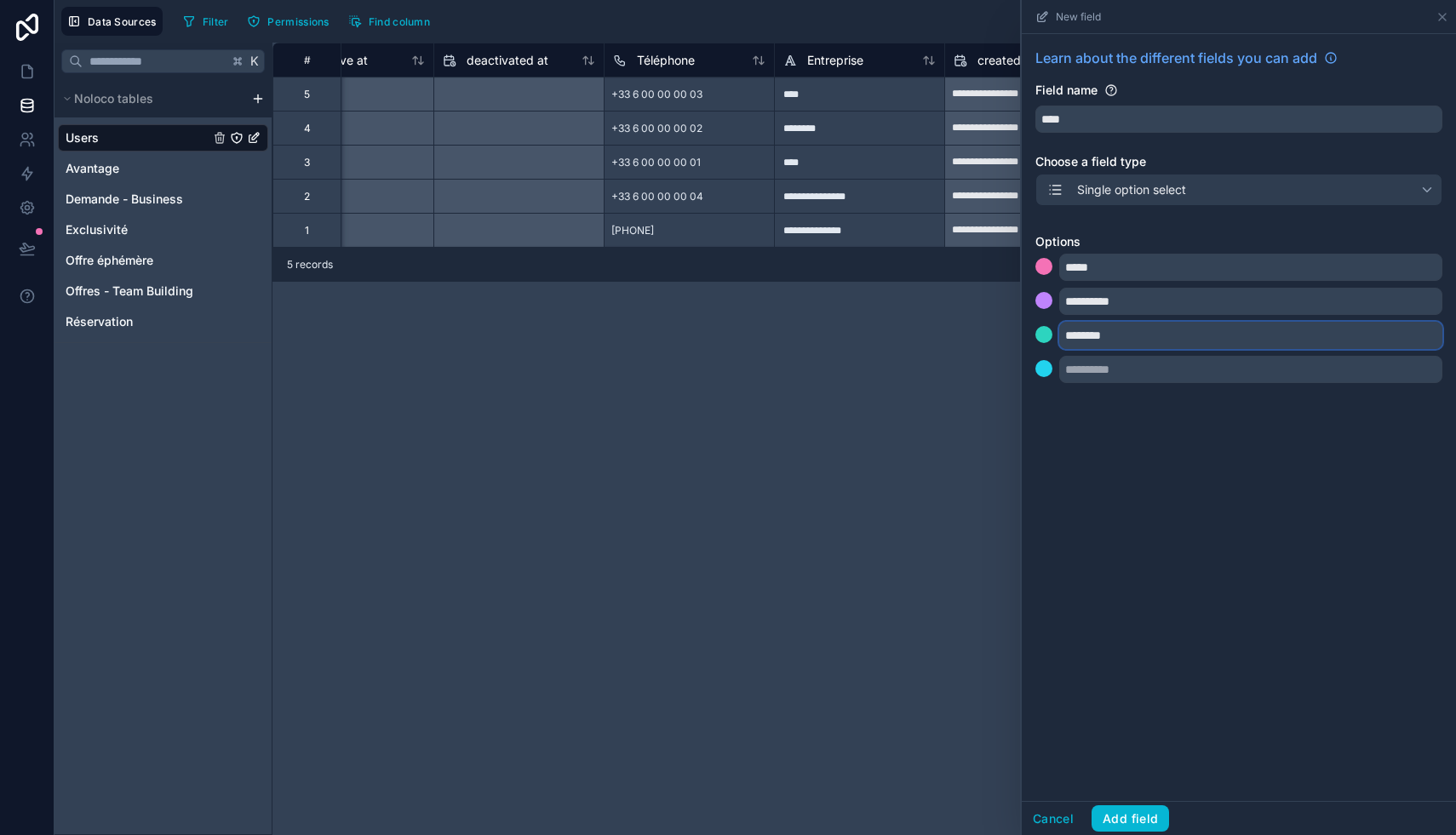 type on "********" 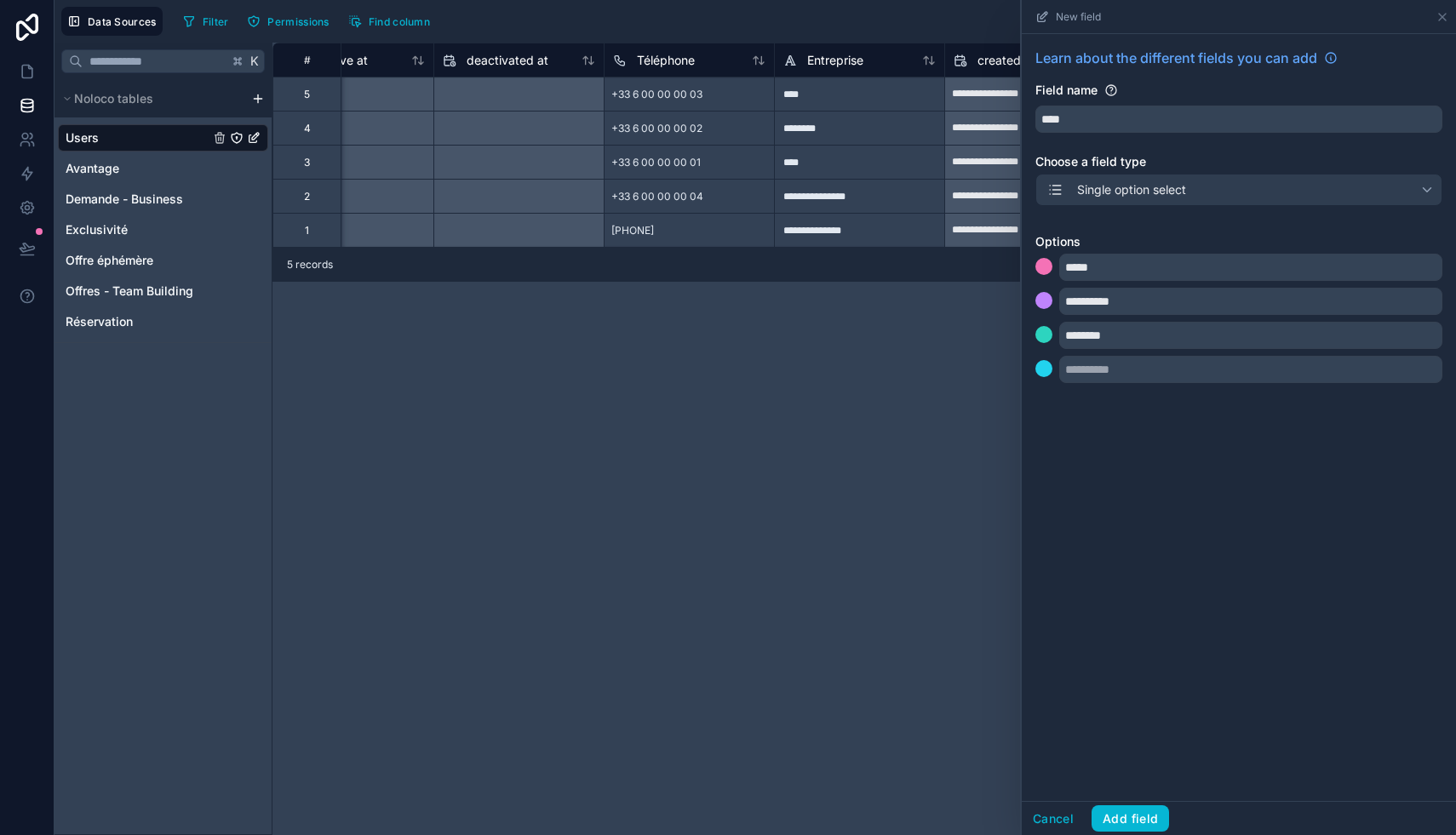 click on "**********" at bounding box center (1239, 219) 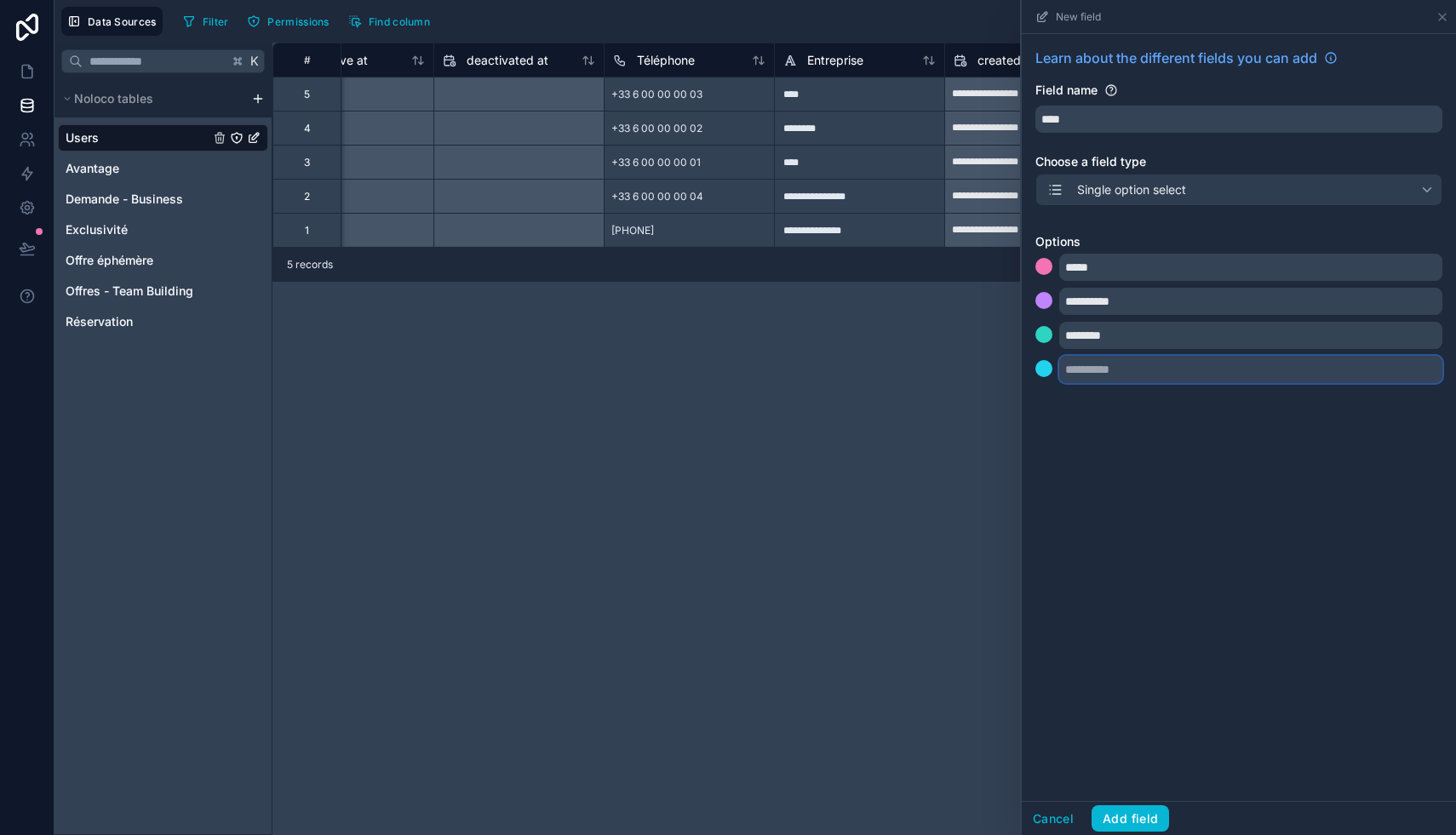 click at bounding box center [1251, 369] 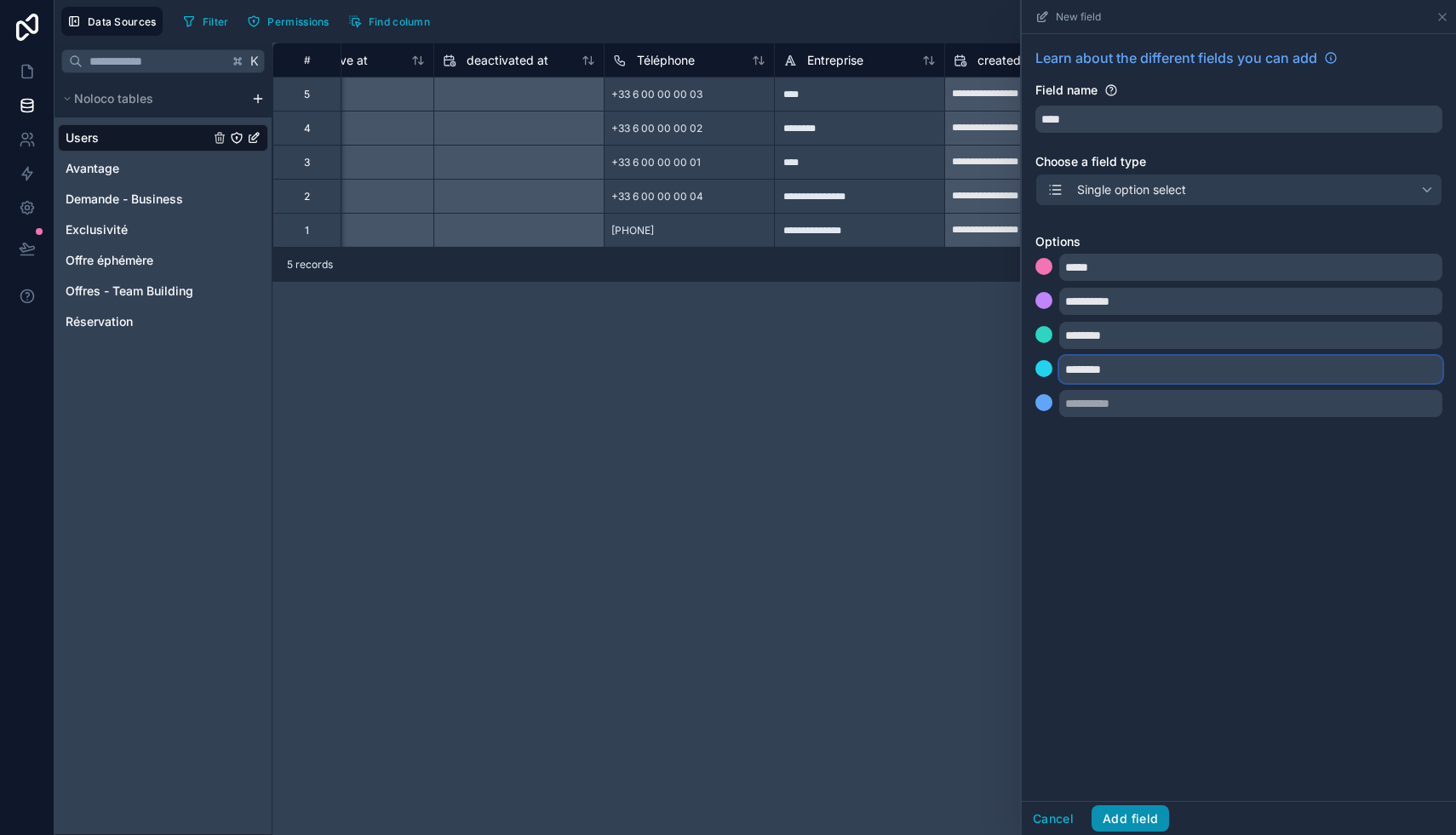 type on "********" 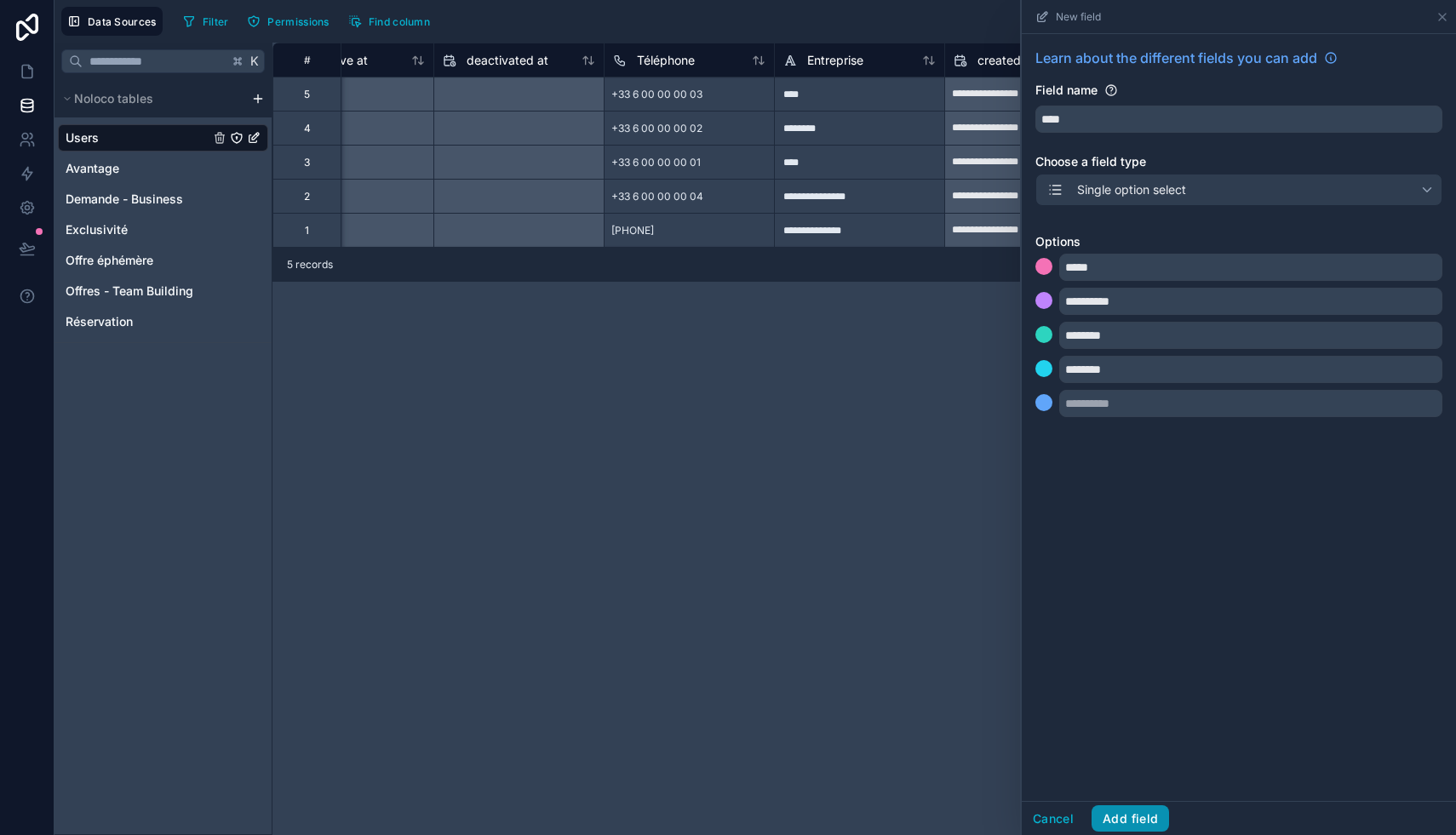 click on "Add field" at bounding box center (1130, 819) 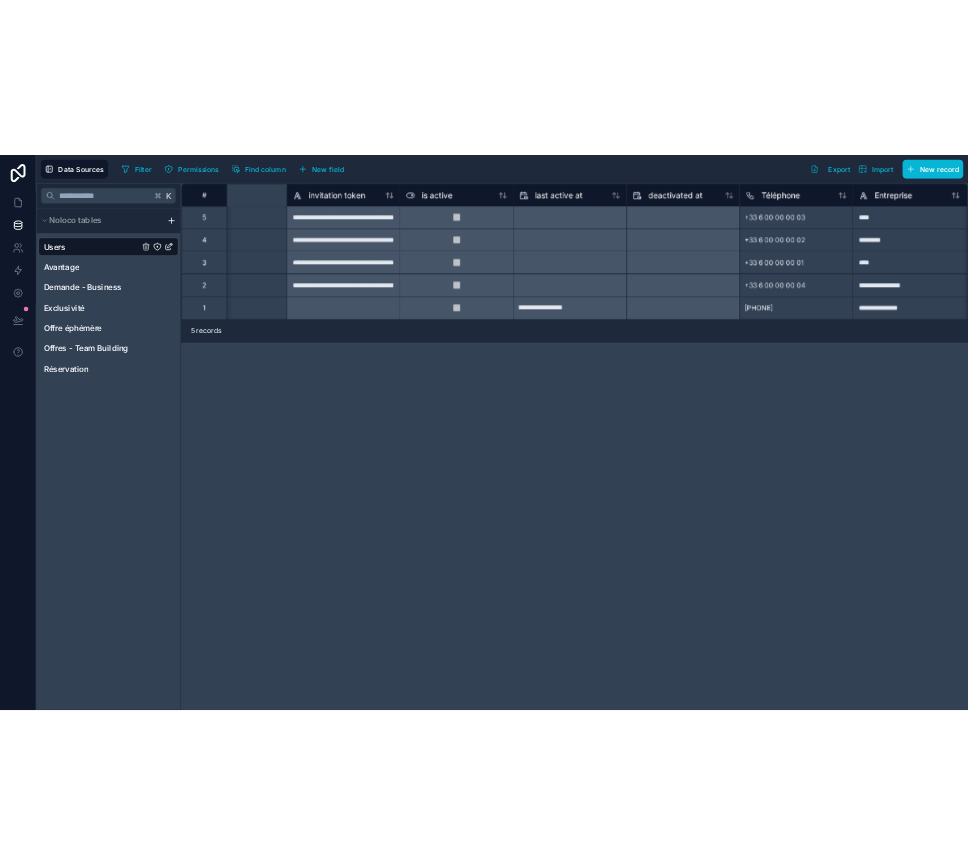 scroll, scrollTop: 0, scrollLeft: 1891, axis: horizontal 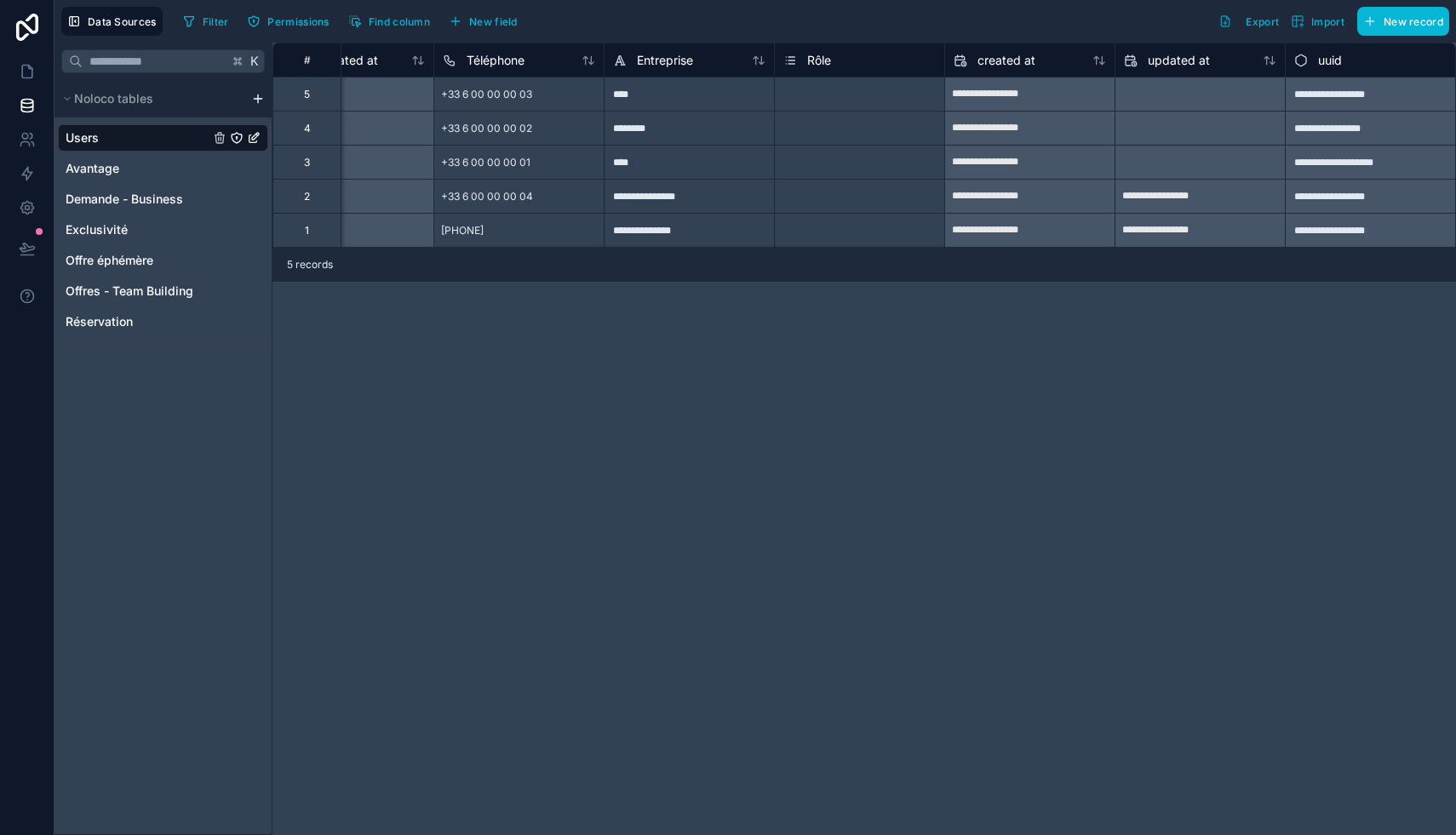 click on "Select a Rôle" at bounding box center [859, 94] 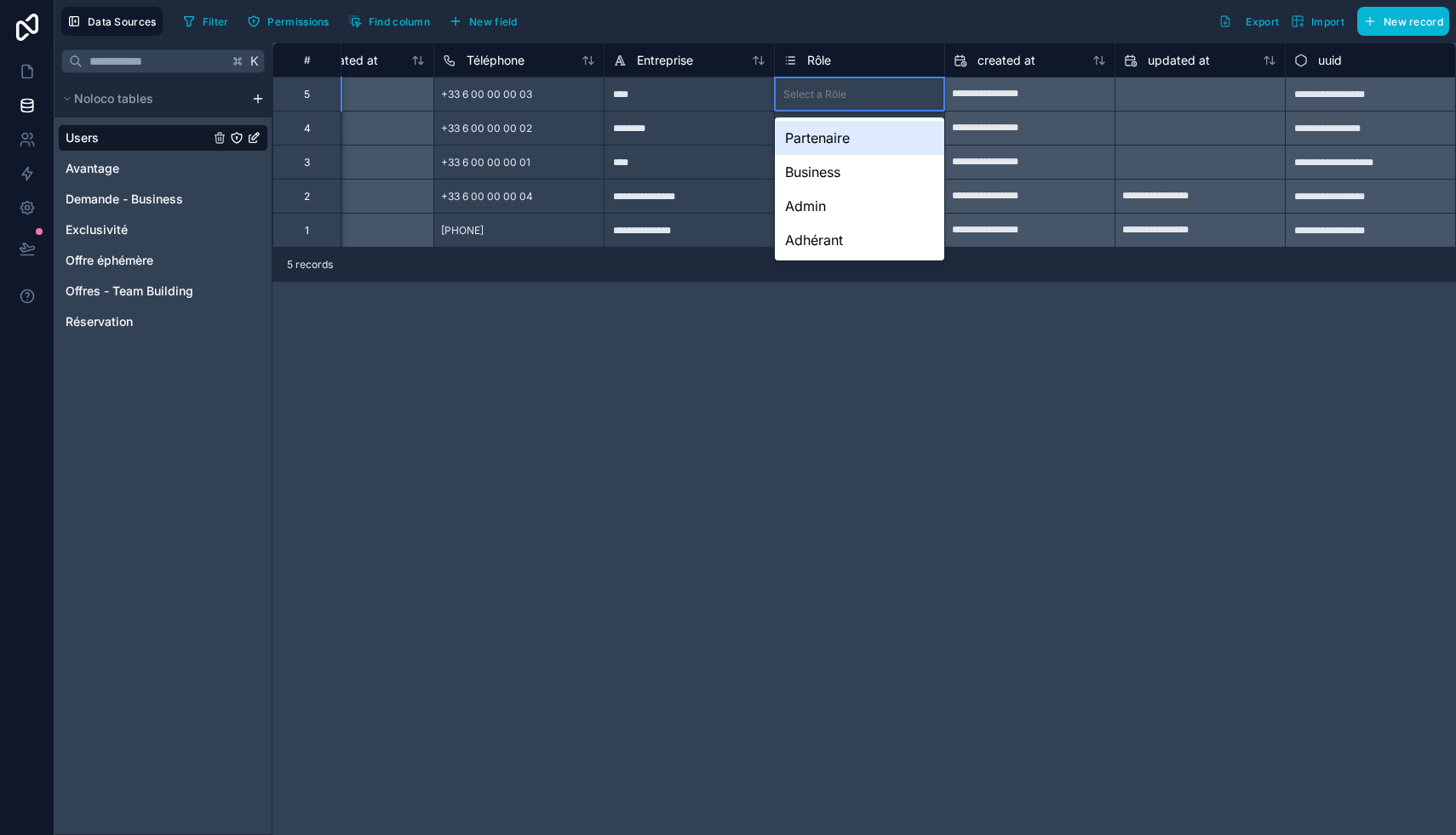 click on "Select a Rôle" at bounding box center [815, 94] 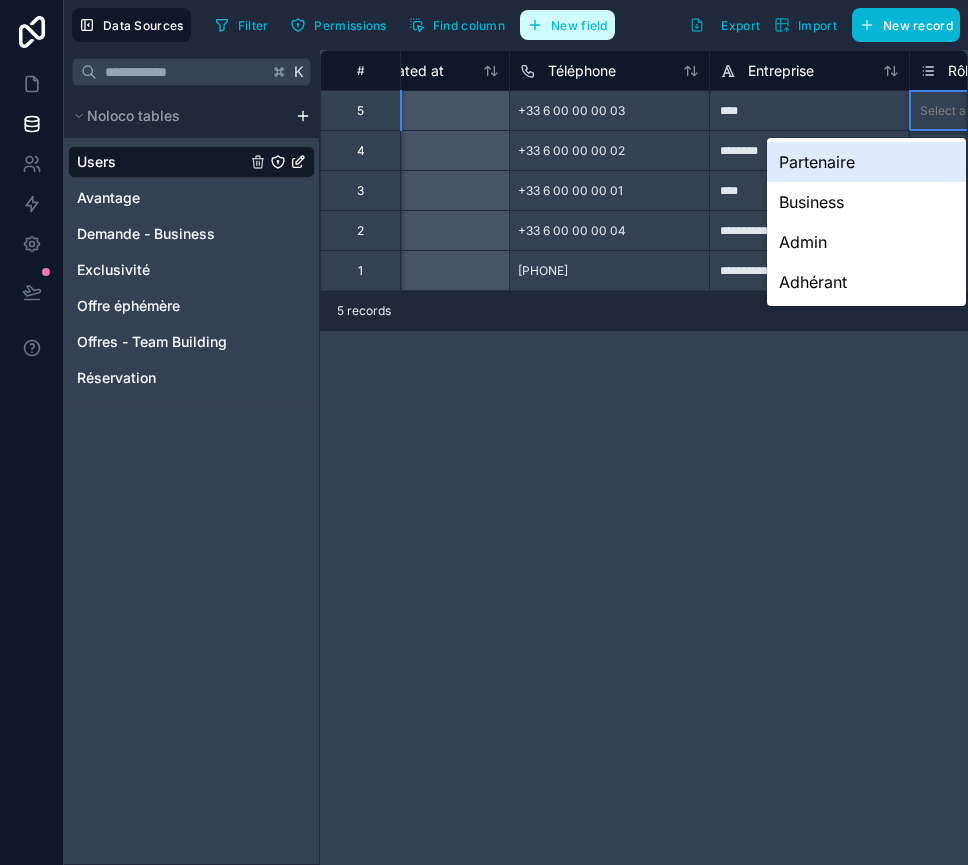 scroll, scrollTop: 0, scrollLeft: 2034, axis: horizontal 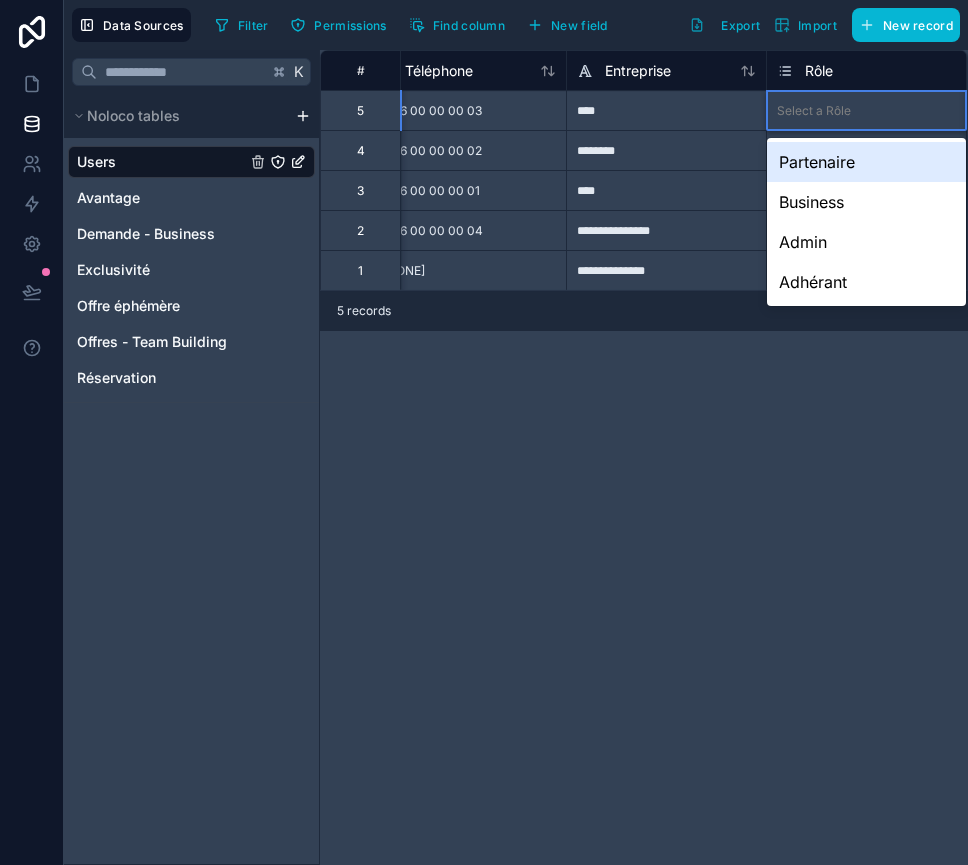 click on "Partenaire" at bounding box center (866, 162) 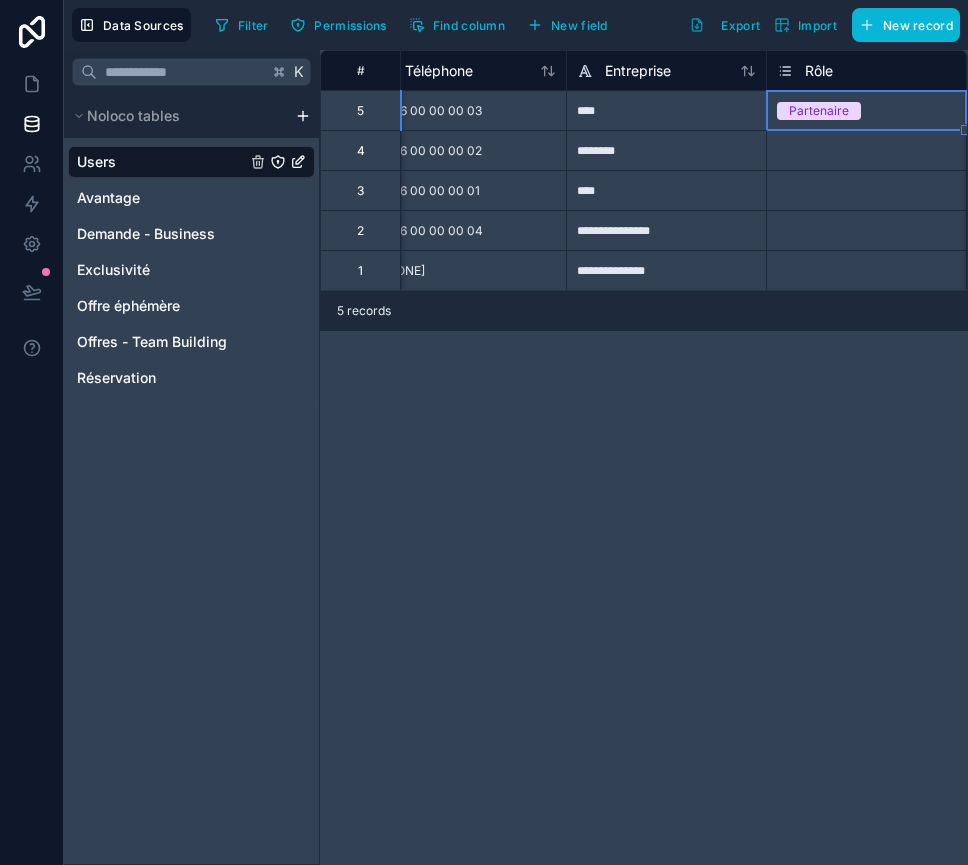 click on "Select a Rôle" at bounding box center [814, 151] 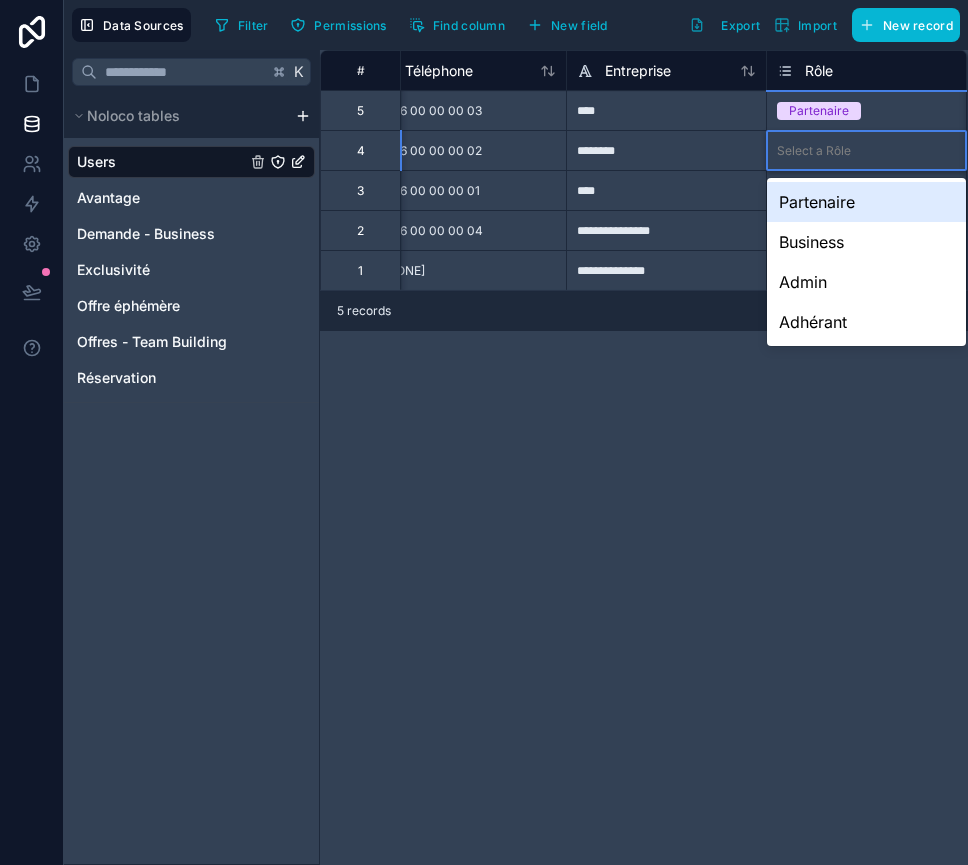 click on "Select a Rôle" at bounding box center (814, 151) 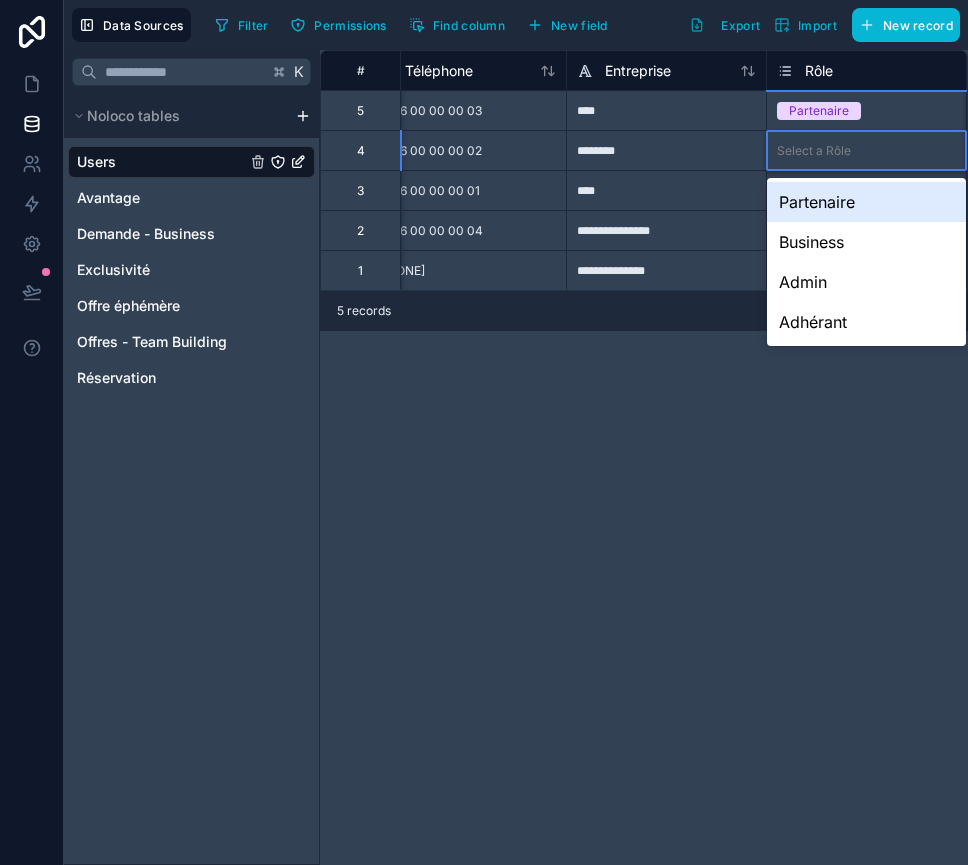click on "Partenaire" at bounding box center [866, 202] 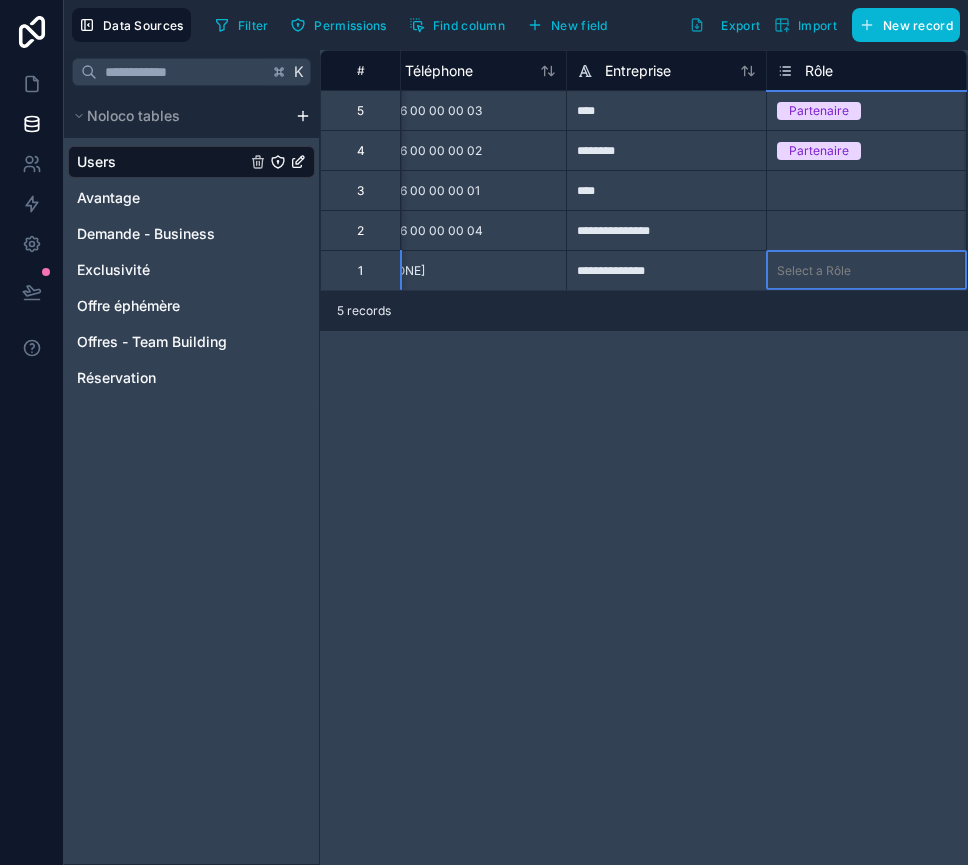 click on "Select a Rôle" at bounding box center [814, 271] 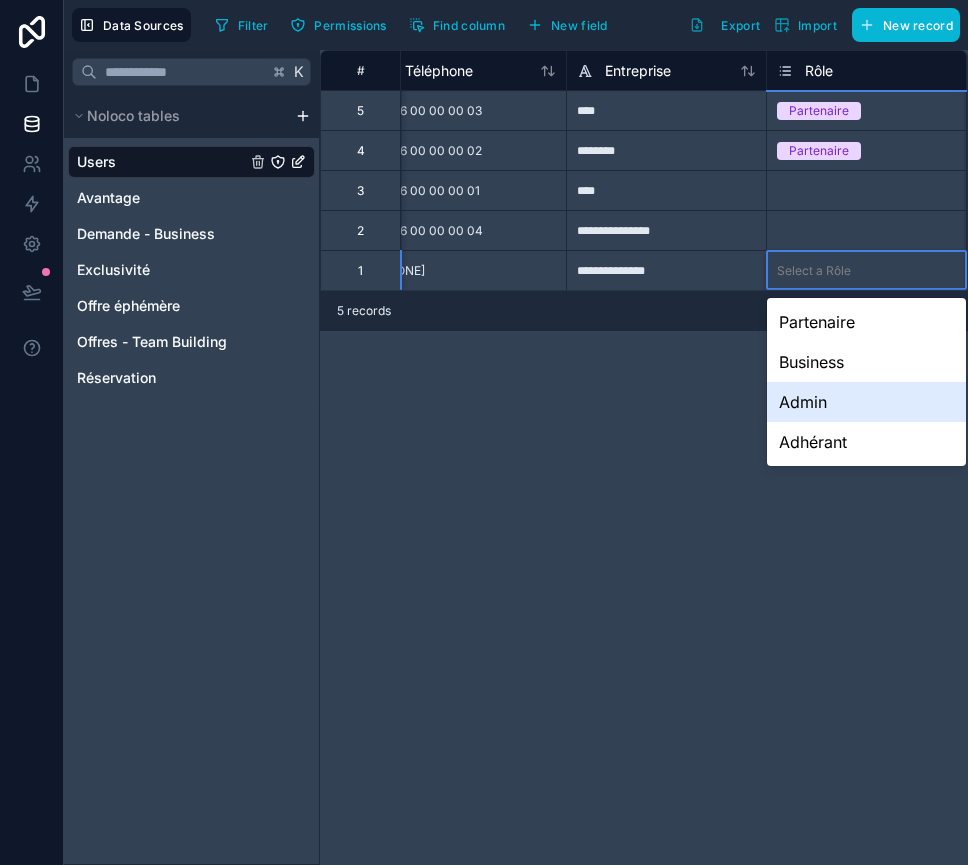 click on "Admin" at bounding box center [866, 402] 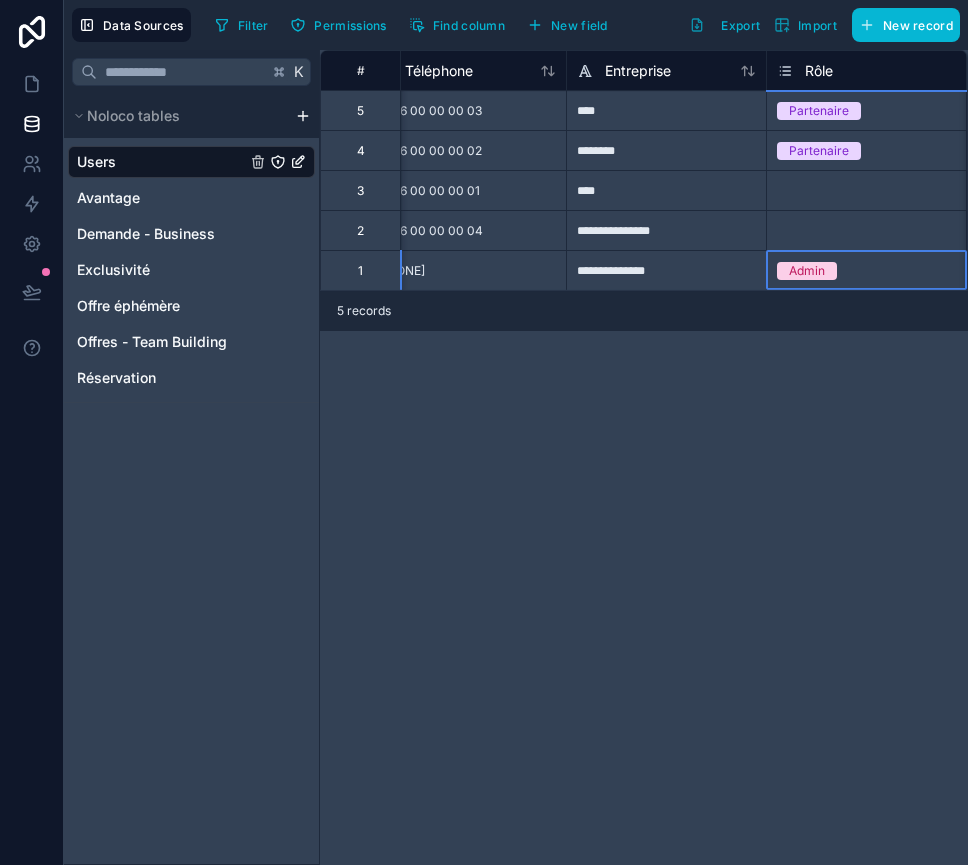 click on "Select a Rôle" at bounding box center (814, 191) 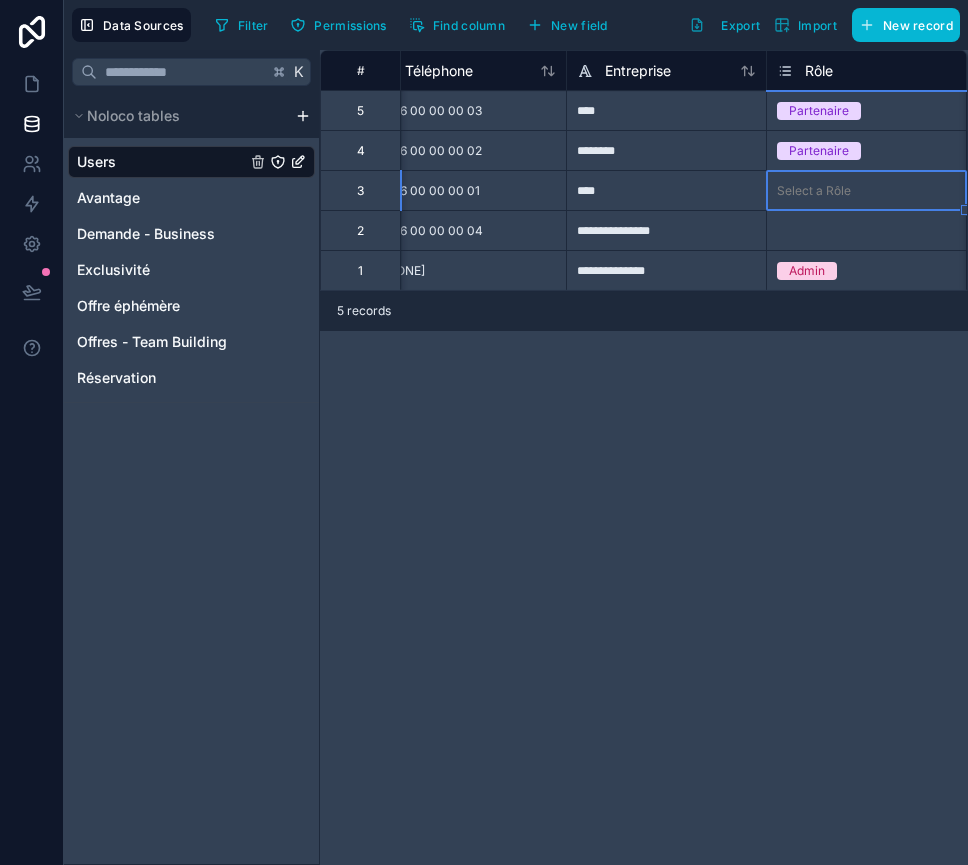 click on "Select a Rôle" at bounding box center (814, 191) 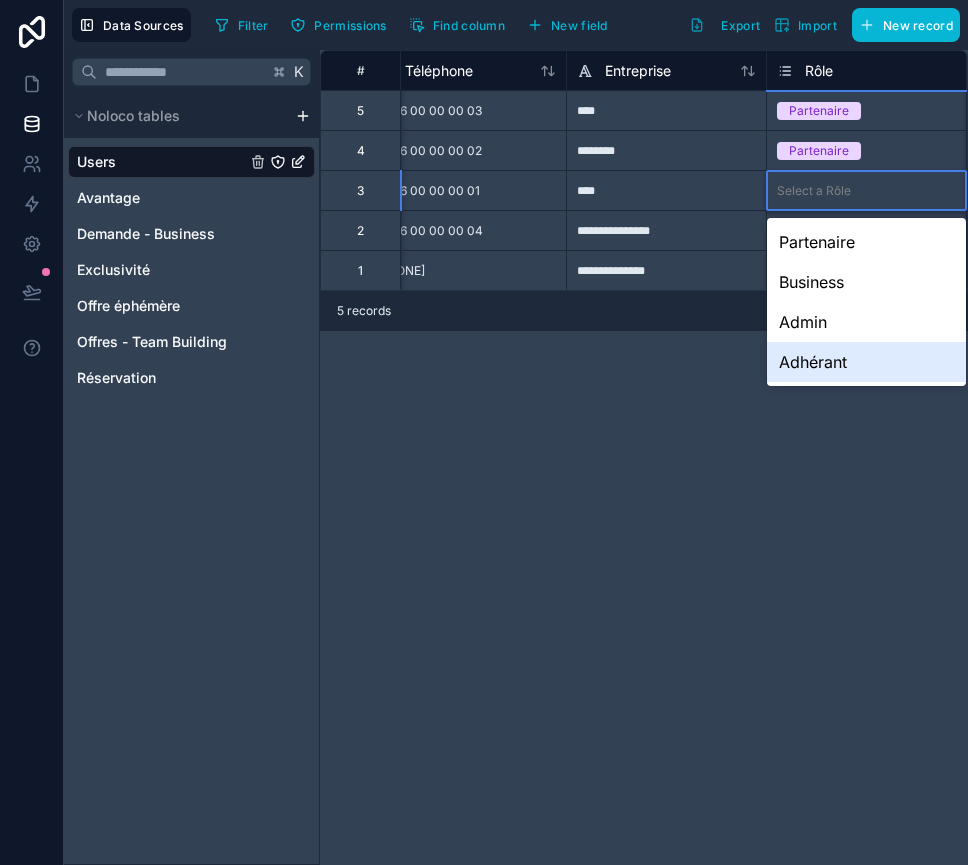 click on "Adhérant" at bounding box center (866, 362) 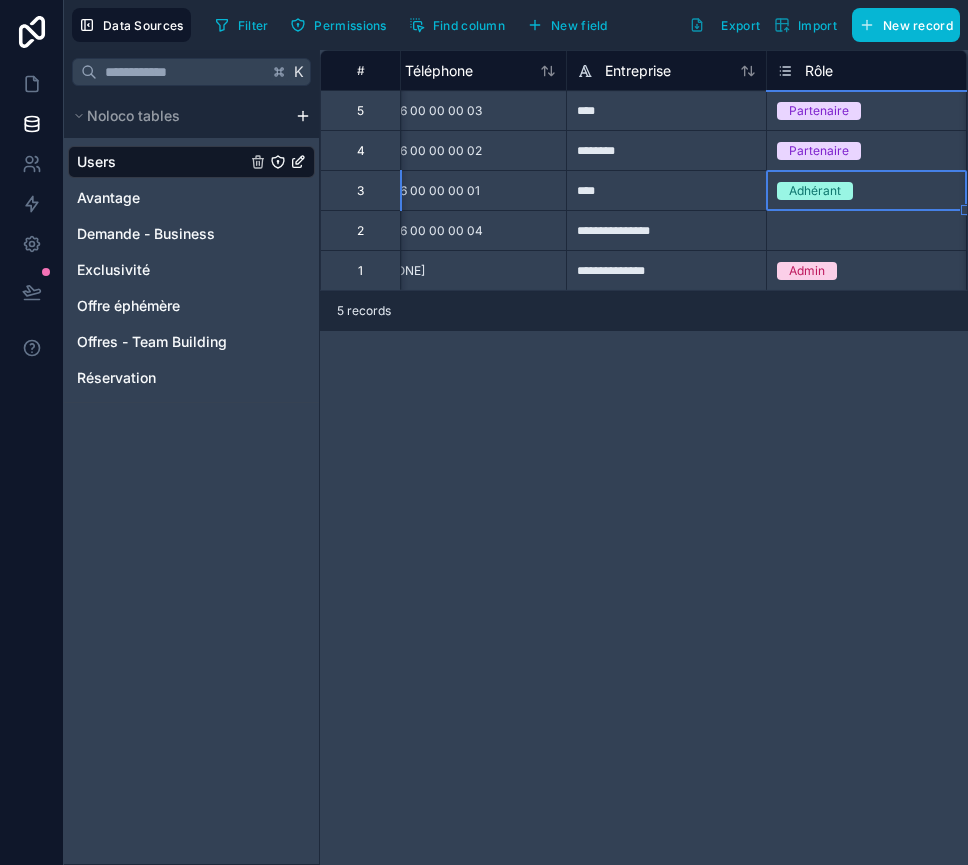 click on "Select a Rôle" at bounding box center [866, 231] 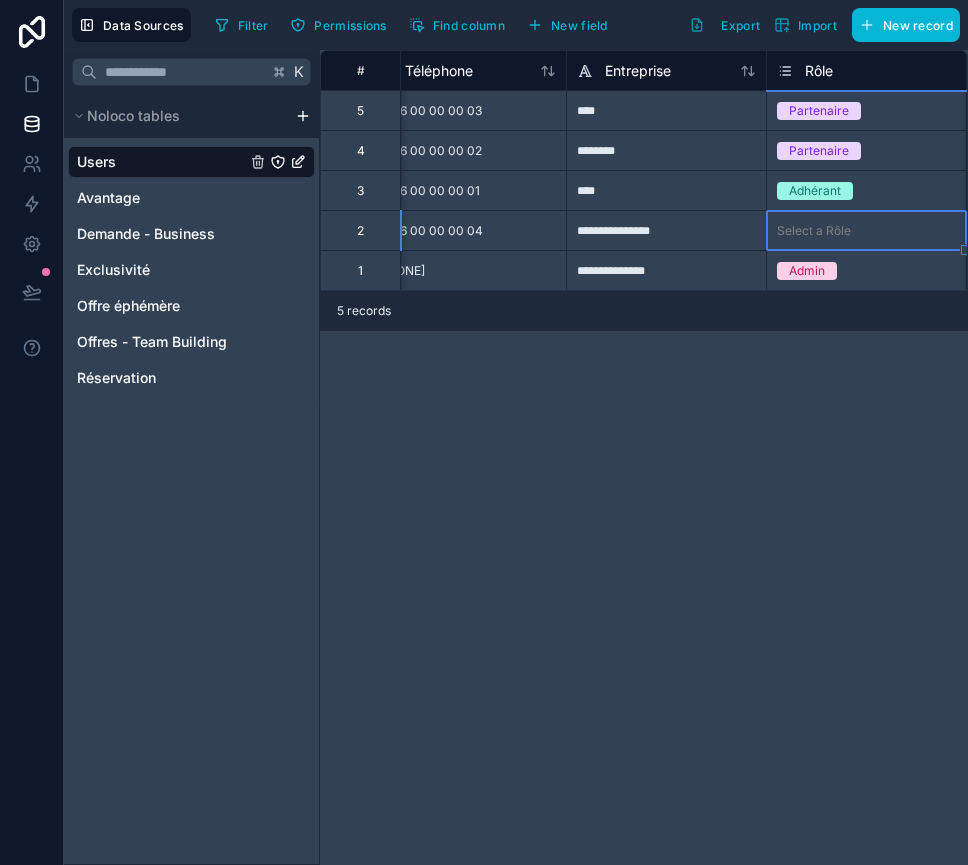 click on "Select a Rôle" at bounding box center (866, 231) 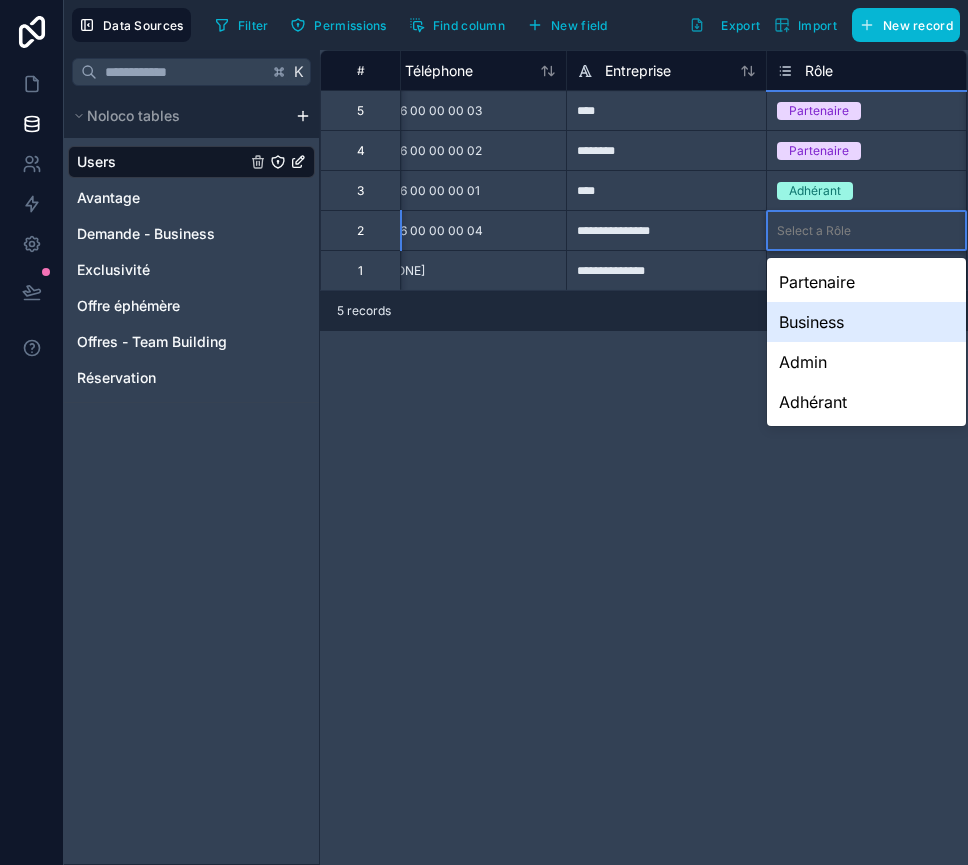 click on "Business" at bounding box center [866, 322] 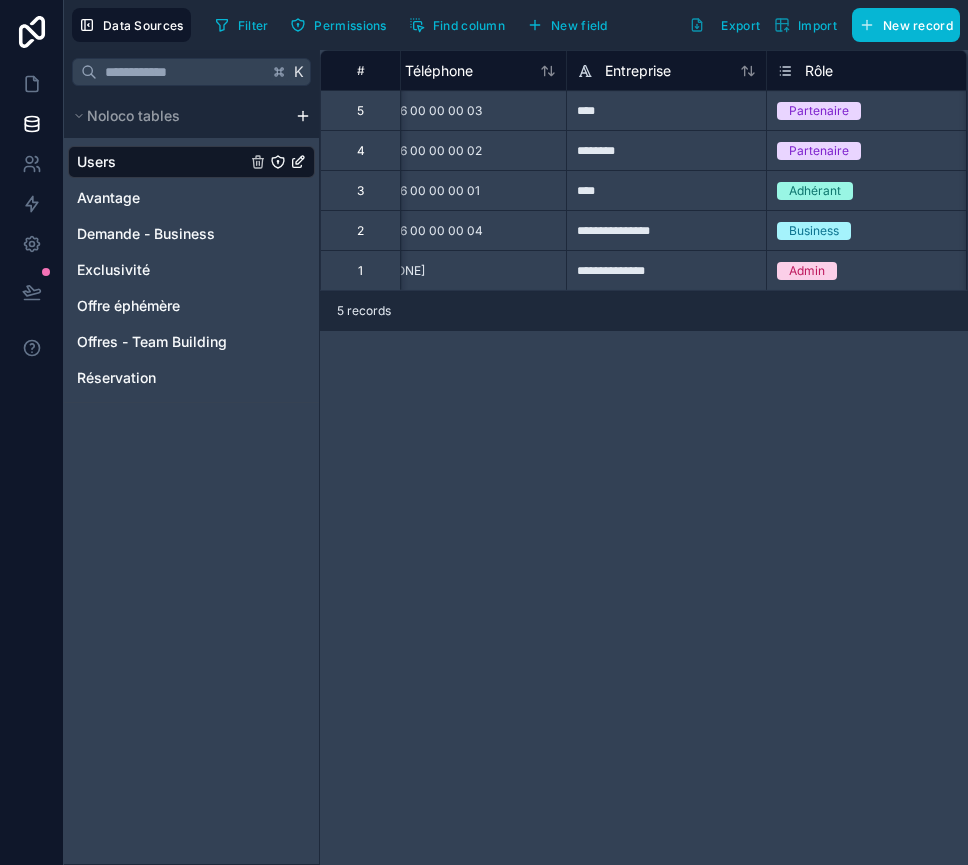click on "**********" at bounding box center (644, 457) 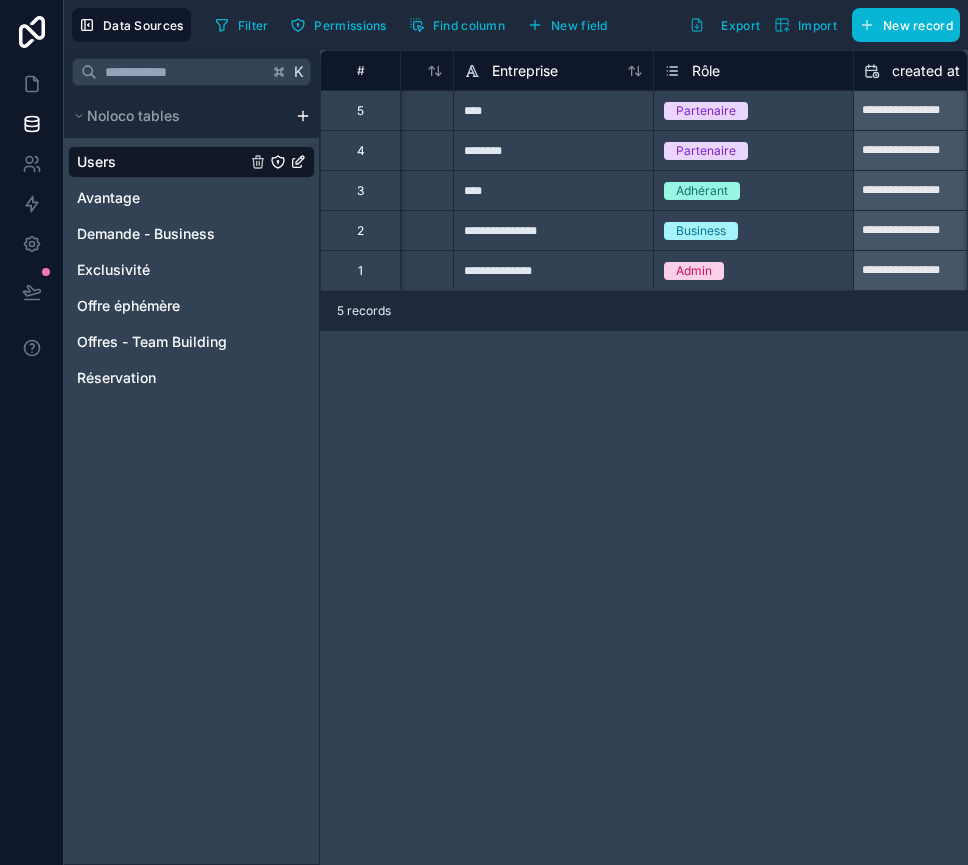 scroll, scrollTop: 0, scrollLeft: 2169, axis: horizontal 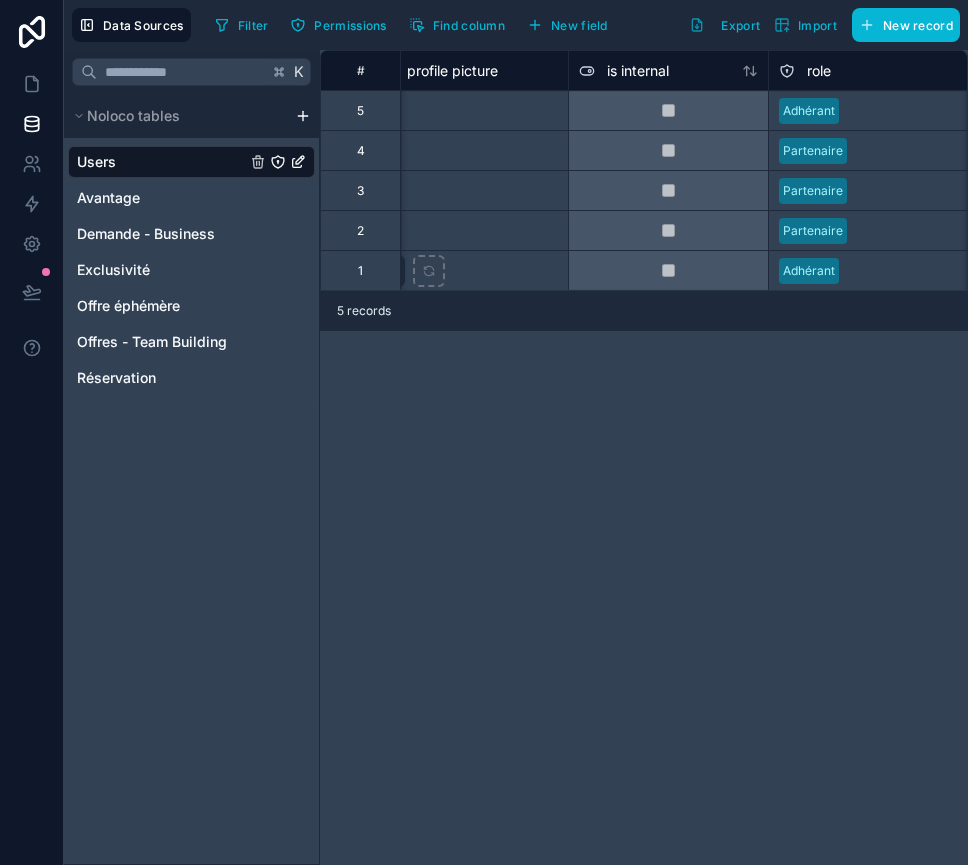 click on "Adhérant" at bounding box center [809, 271] 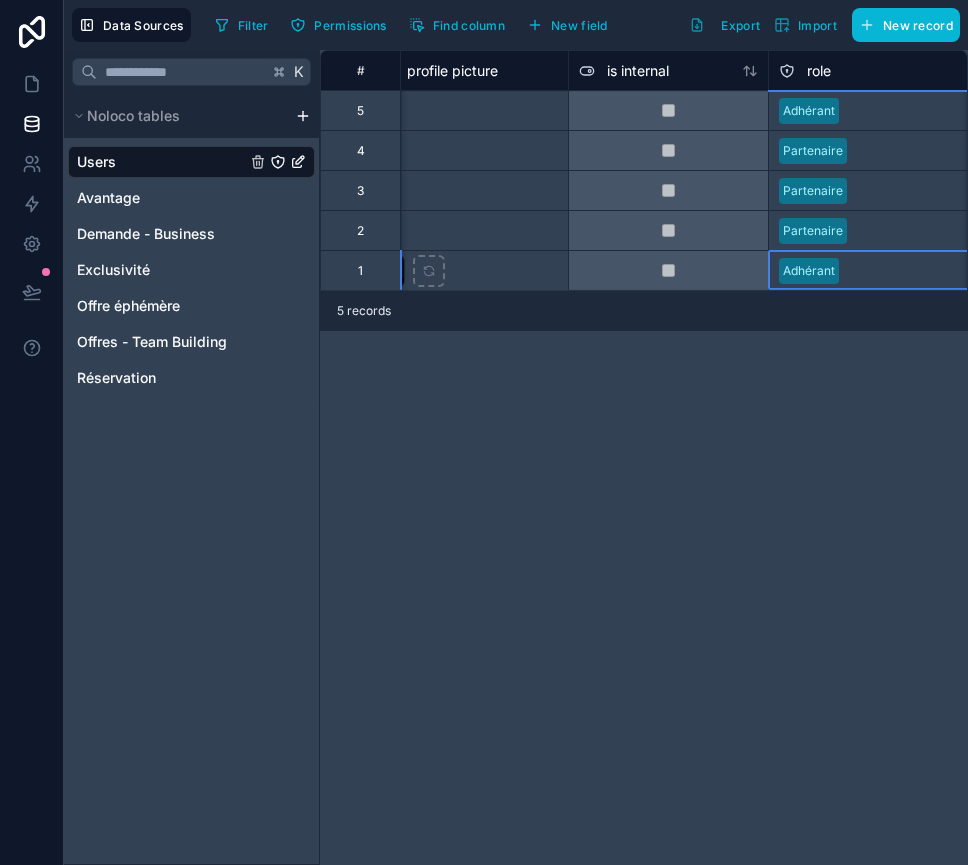 scroll, scrollTop: 0, scrollLeft: 634, axis: horizontal 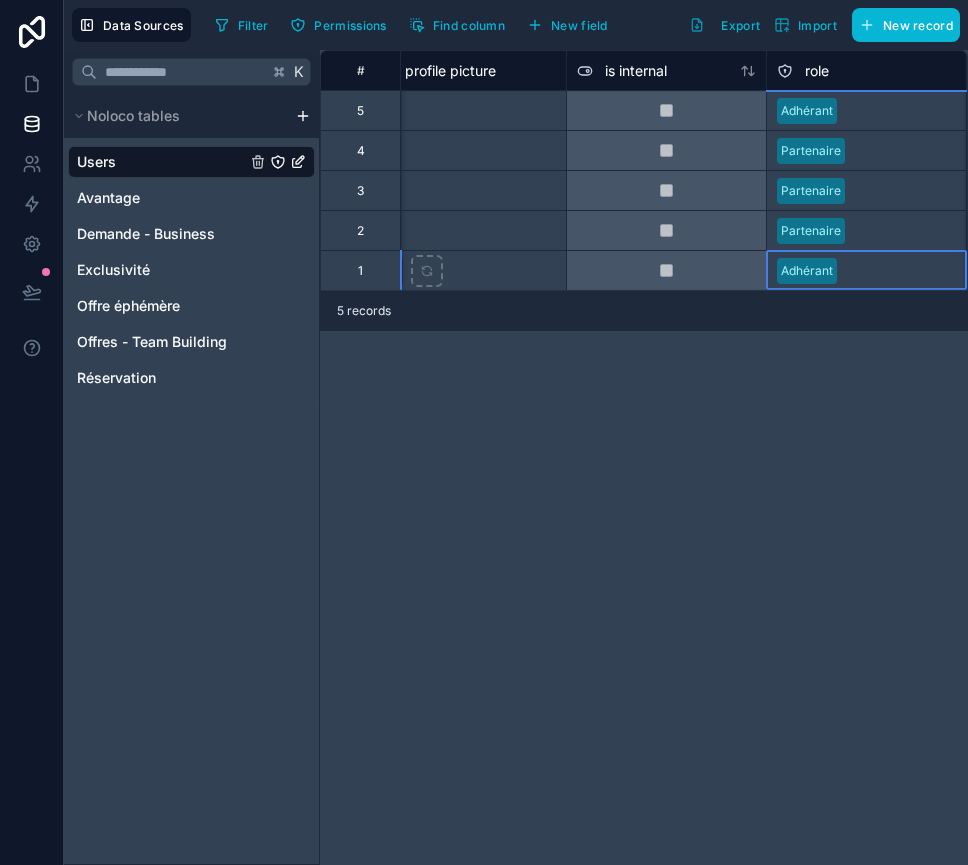 click on "Adhérant" at bounding box center [807, 271] 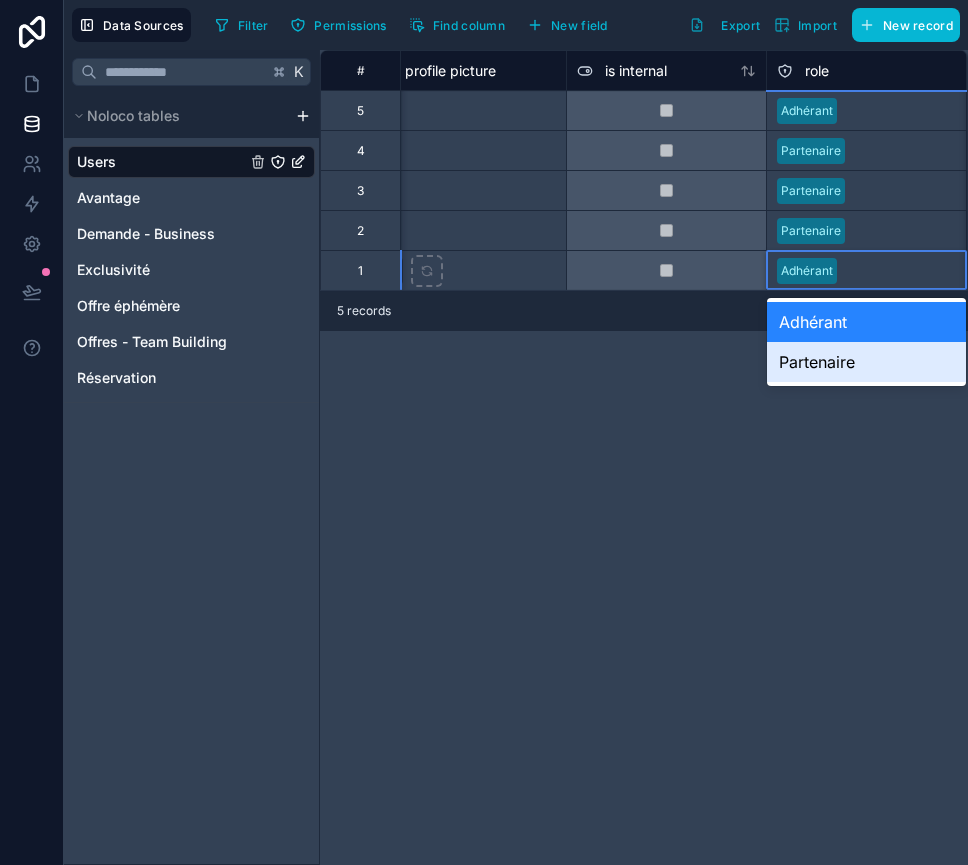 click on "Partenaire" at bounding box center (866, 362) 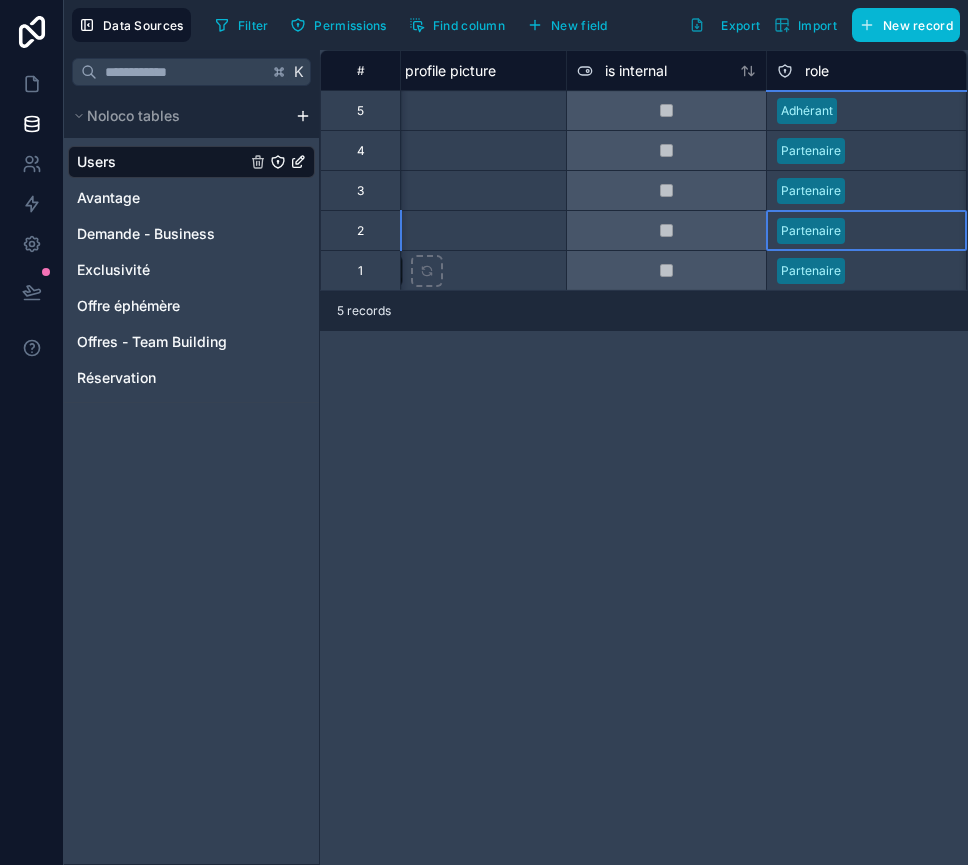 click on "Partenaire" at bounding box center [811, 231] 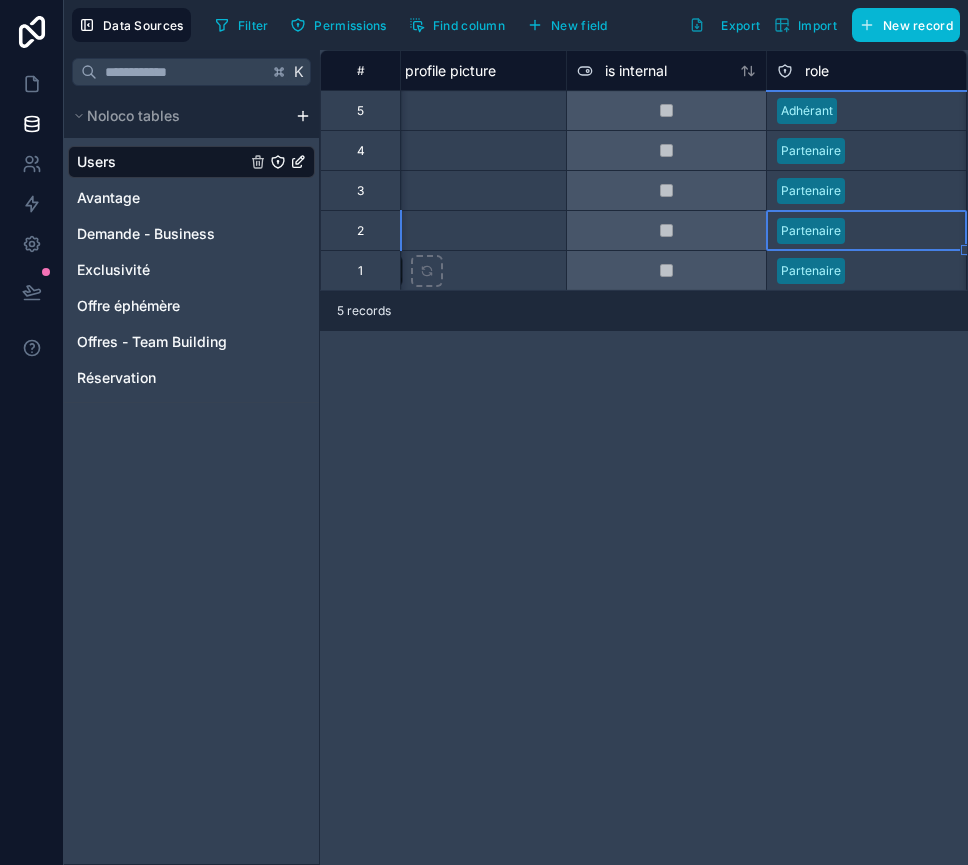 click on "Partenaire" at bounding box center (811, 231) 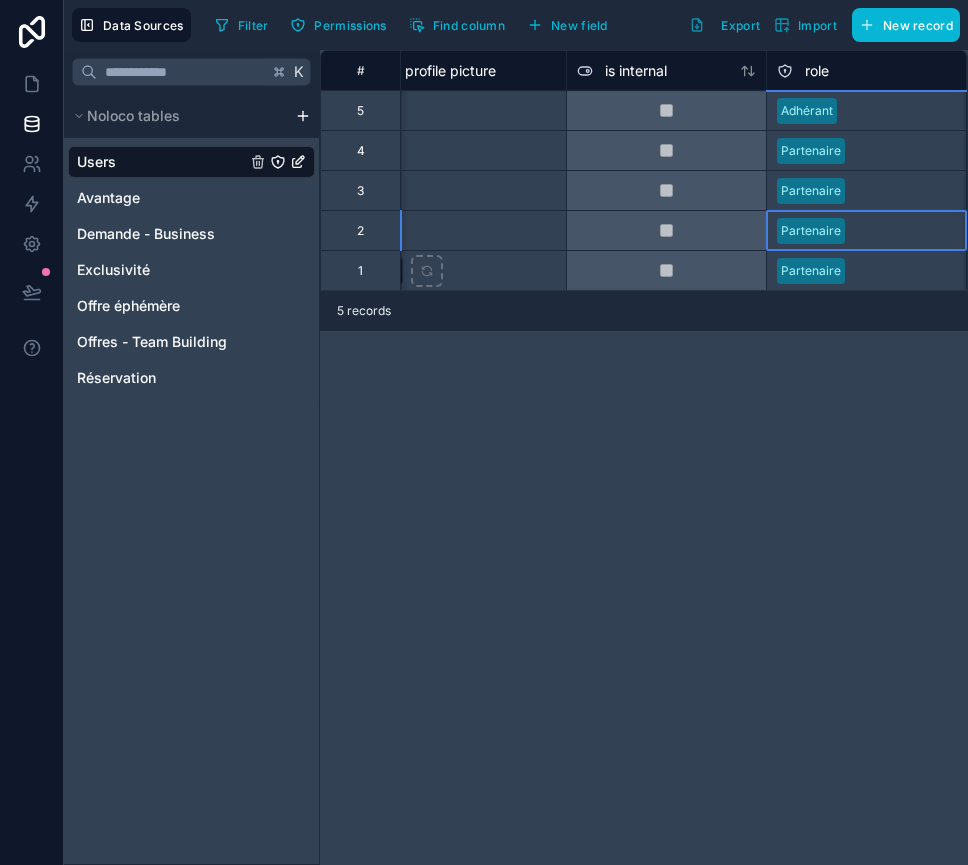 click on "Partenaire" at bounding box center (811, 231) 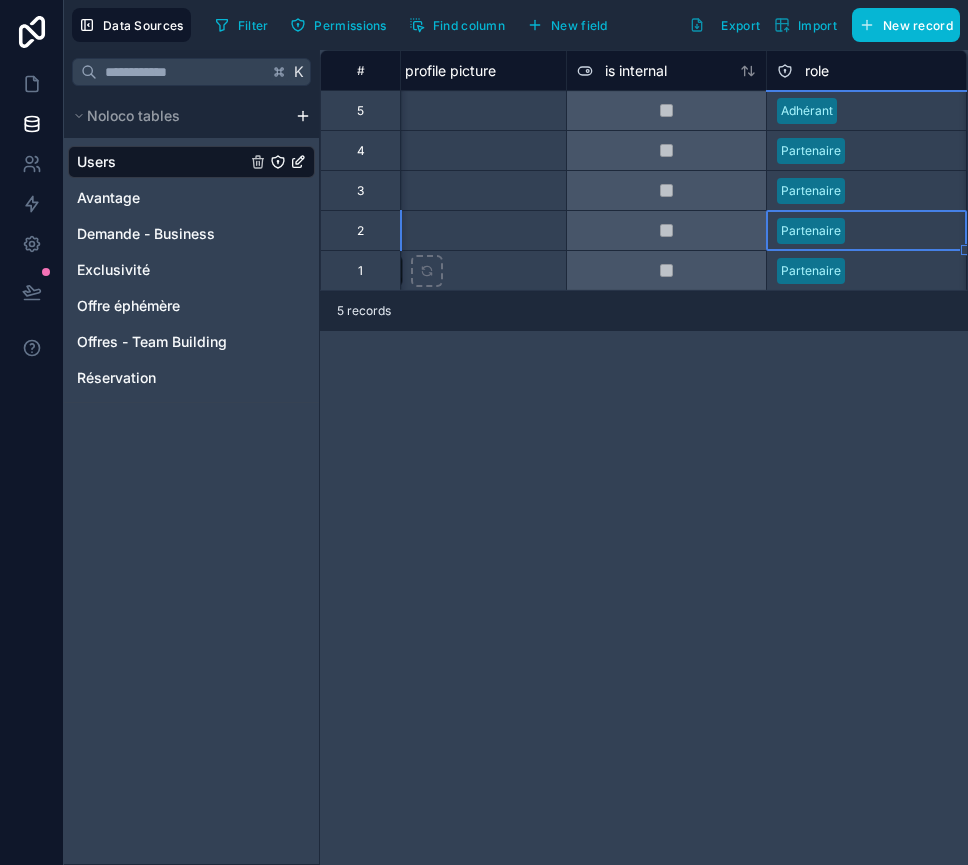 click on "Partenaire" at bounding box center [811, 231] 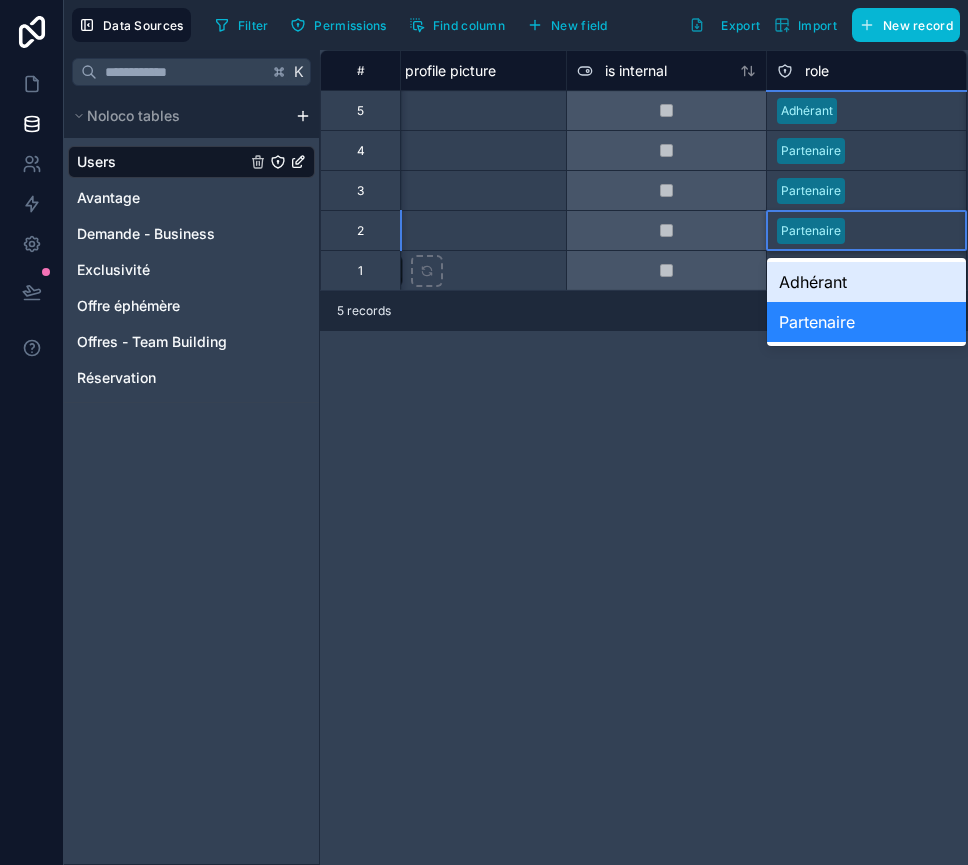 click on "Adhérant" at bounding box center [866, 282] 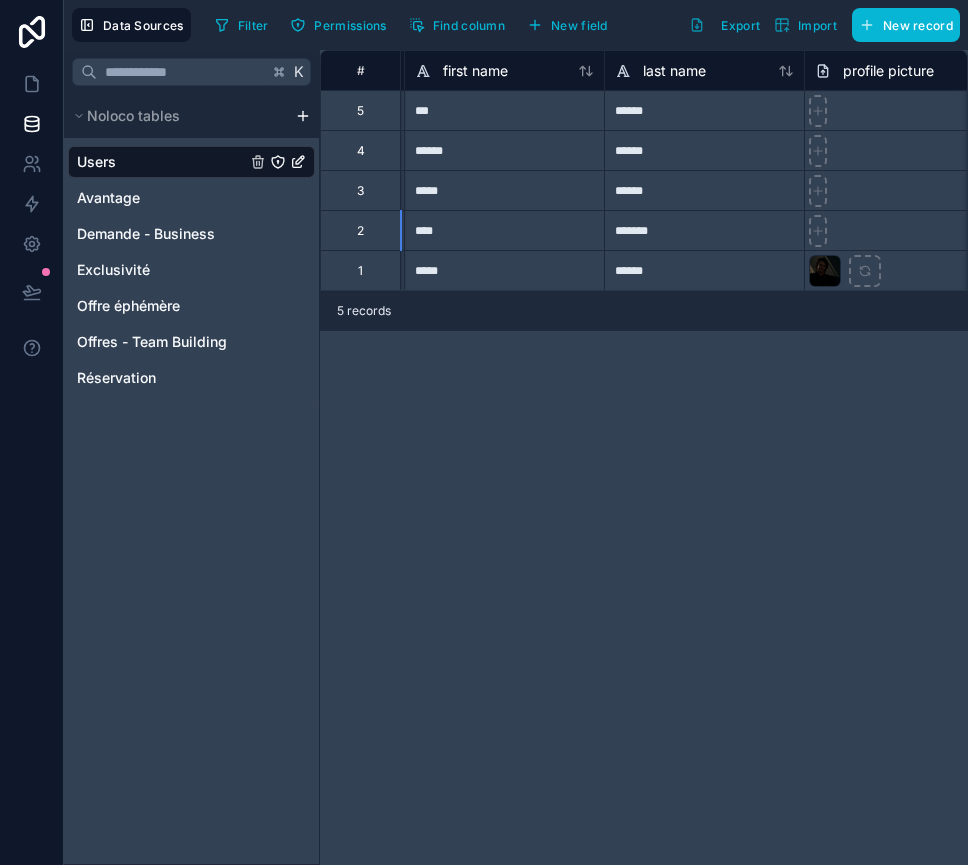 scroll, scrollTop: 0, scrollLeft: 0, axis: both 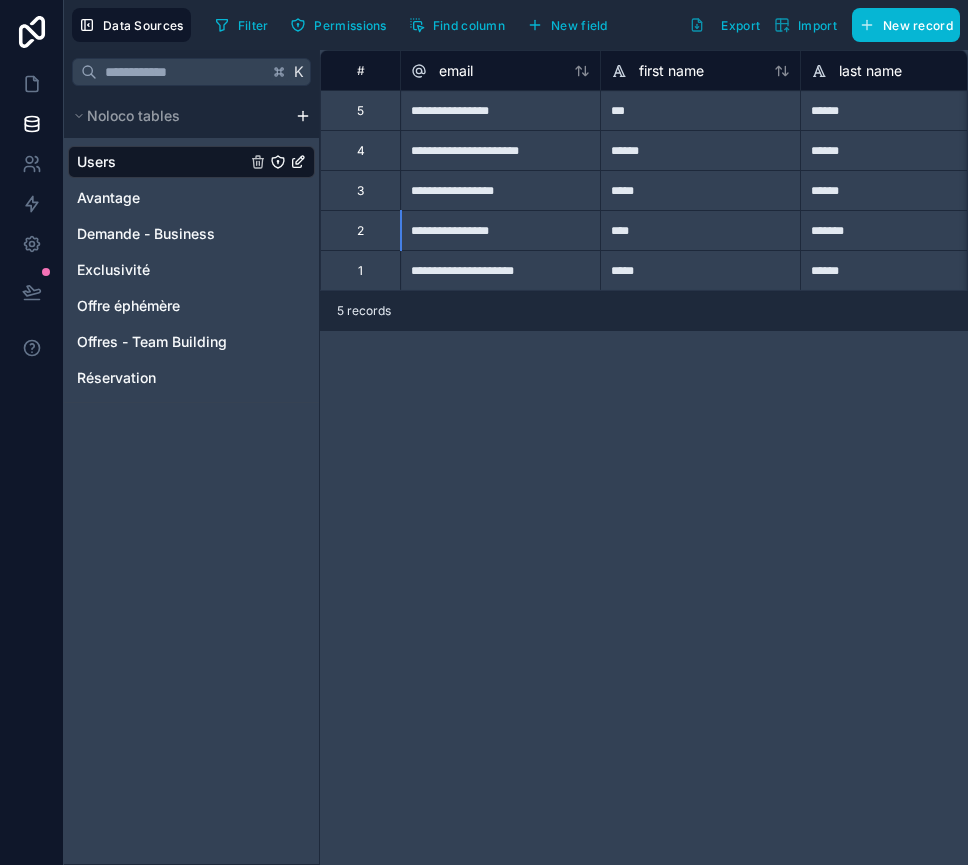 click on "**********" at bounding box center [644, 457] 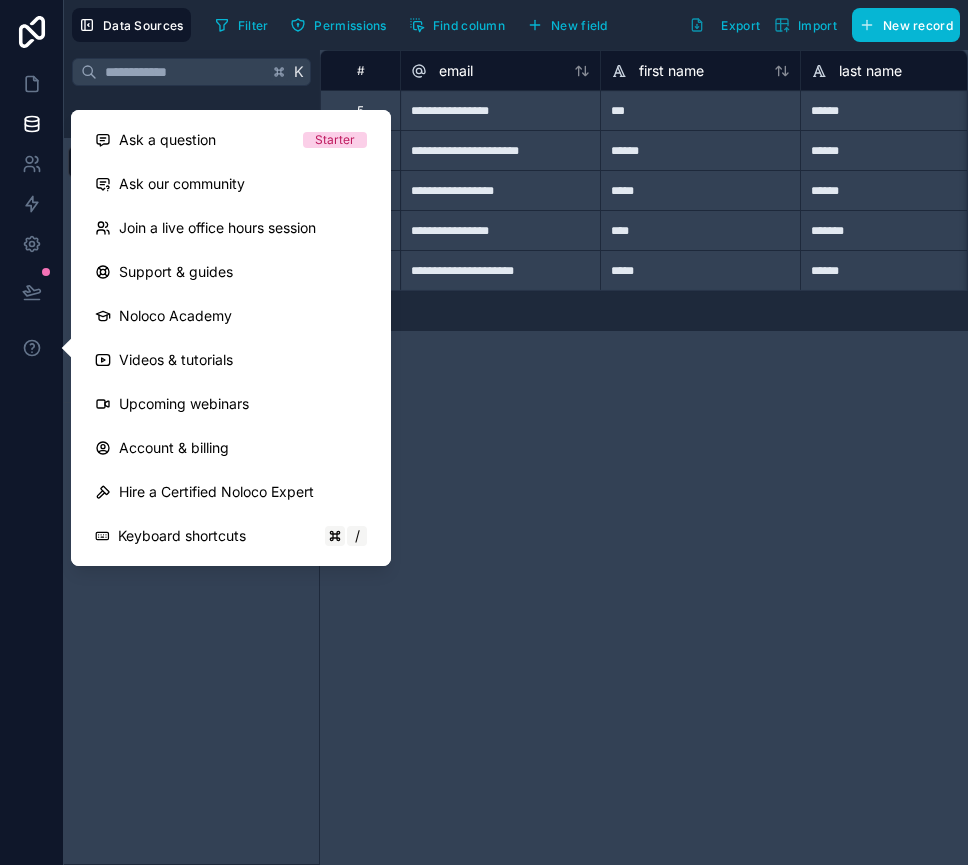 click on "**********" at bounding box center (644, 457) 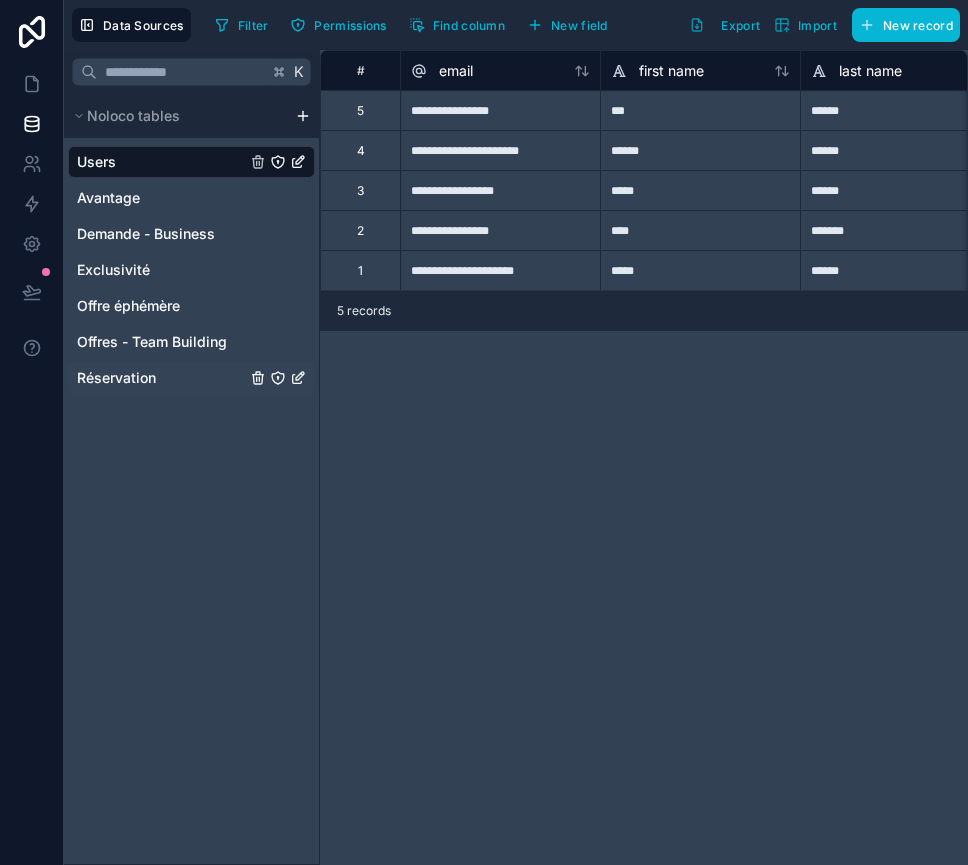 click on "Réservation" at bounding box center [116, 378] 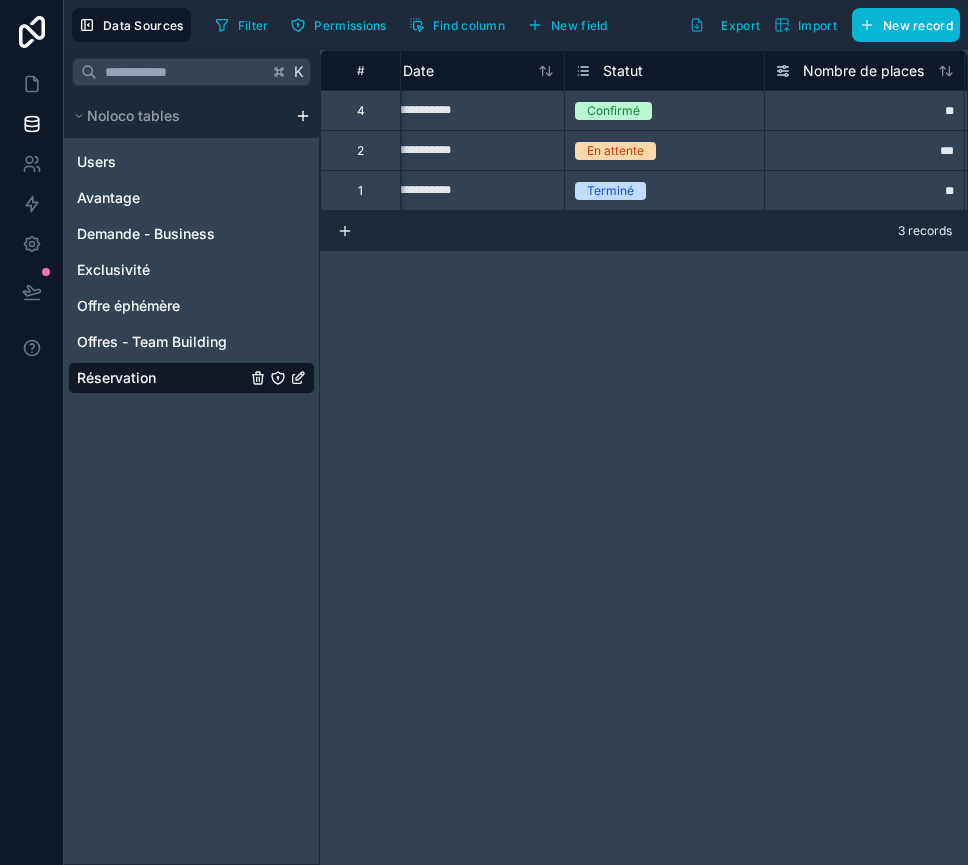 scroll, scrollTop: 0, scrollLeft: 0, axis: both 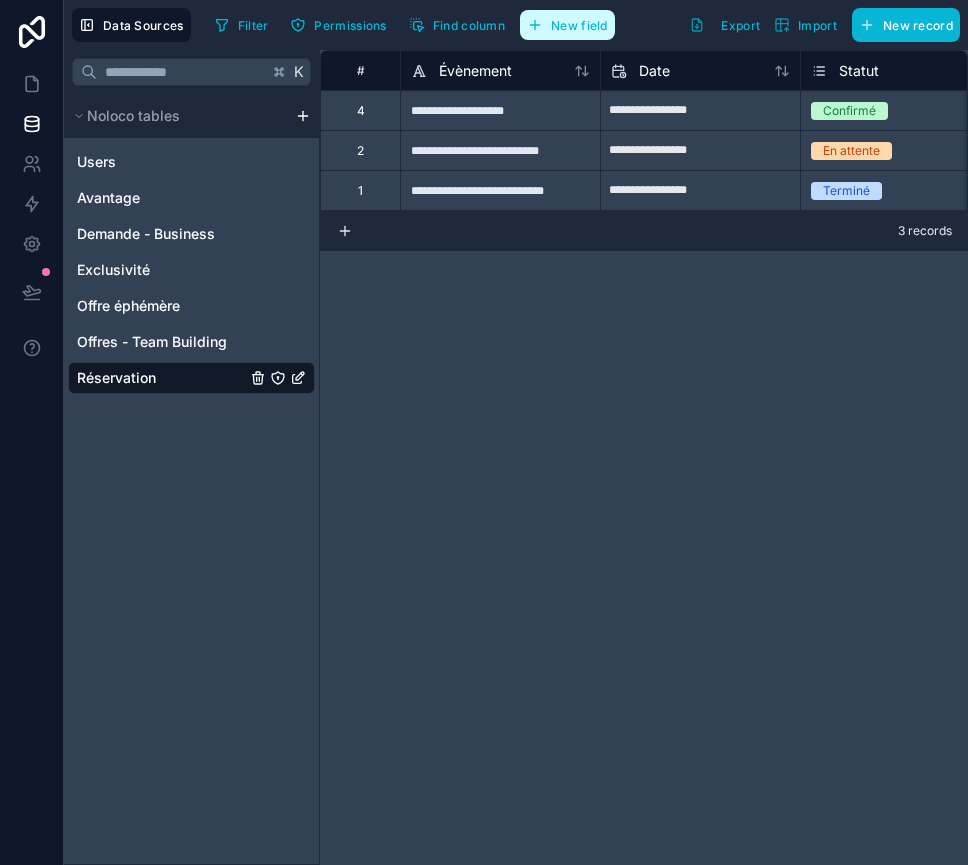 click on "New field" at bounding box center (579, 25) 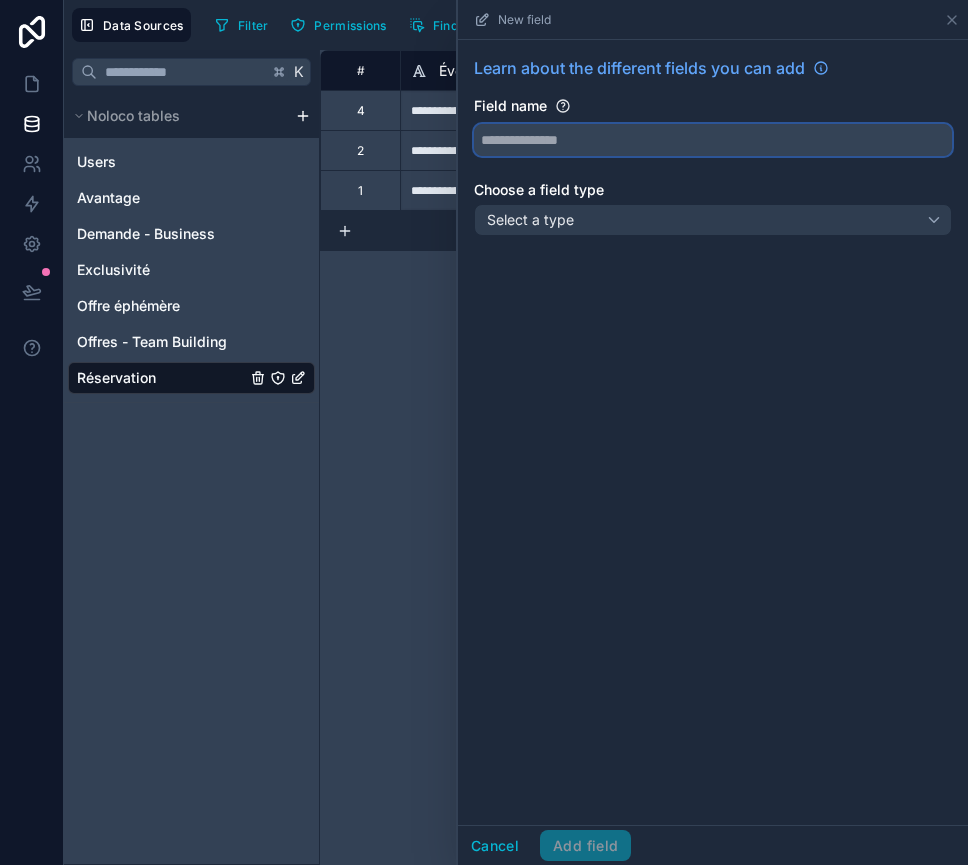 click at bounding box center (713, 140) 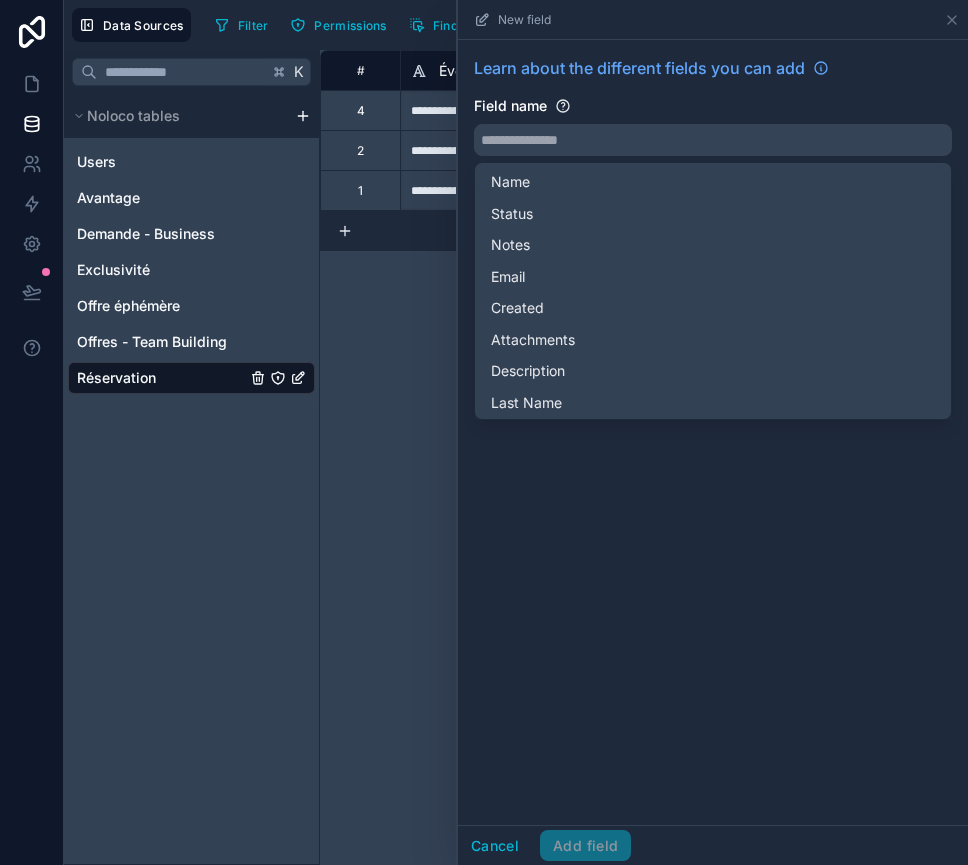 click on "Learn about the different fields you can add Field name Choose a field type Select a type" at bounding box center [713, 432] 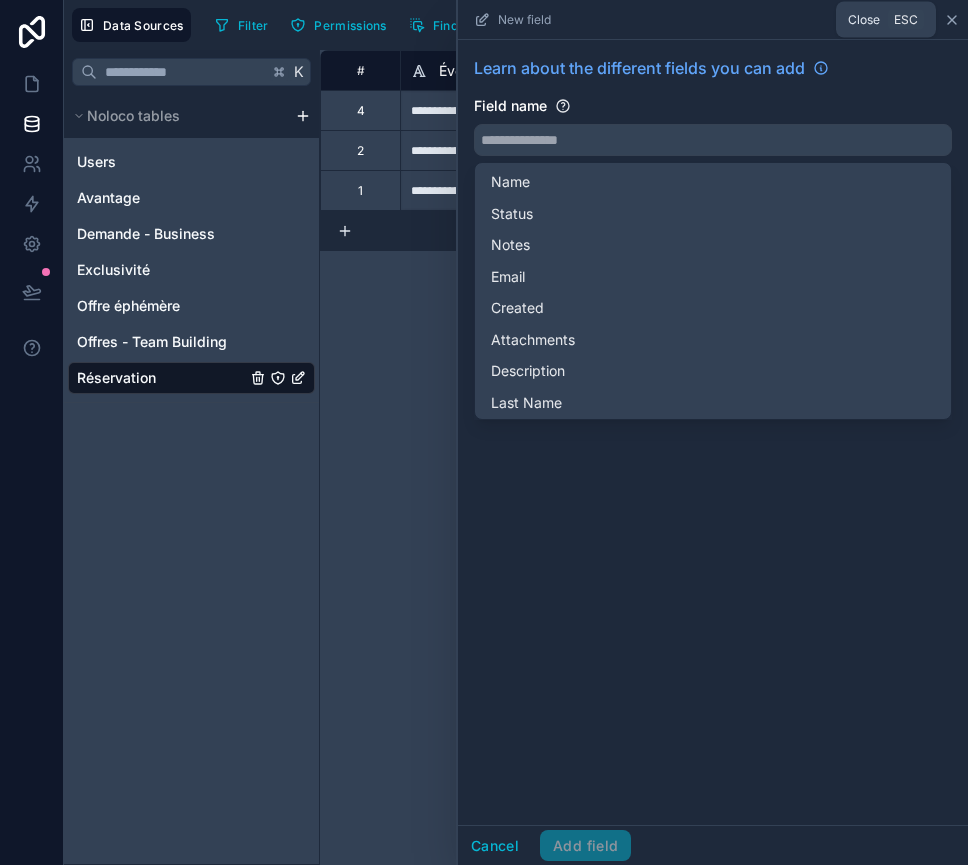 click 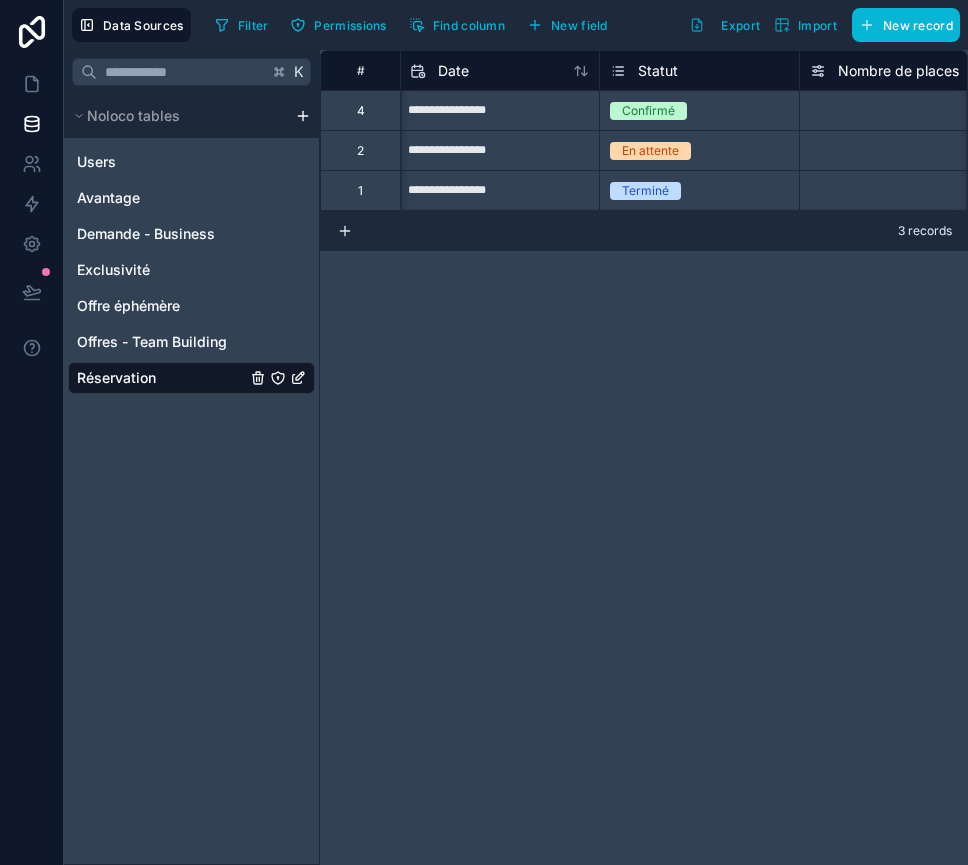 scroll, scrollTop: 0, scrollLeft: 0, axis: both 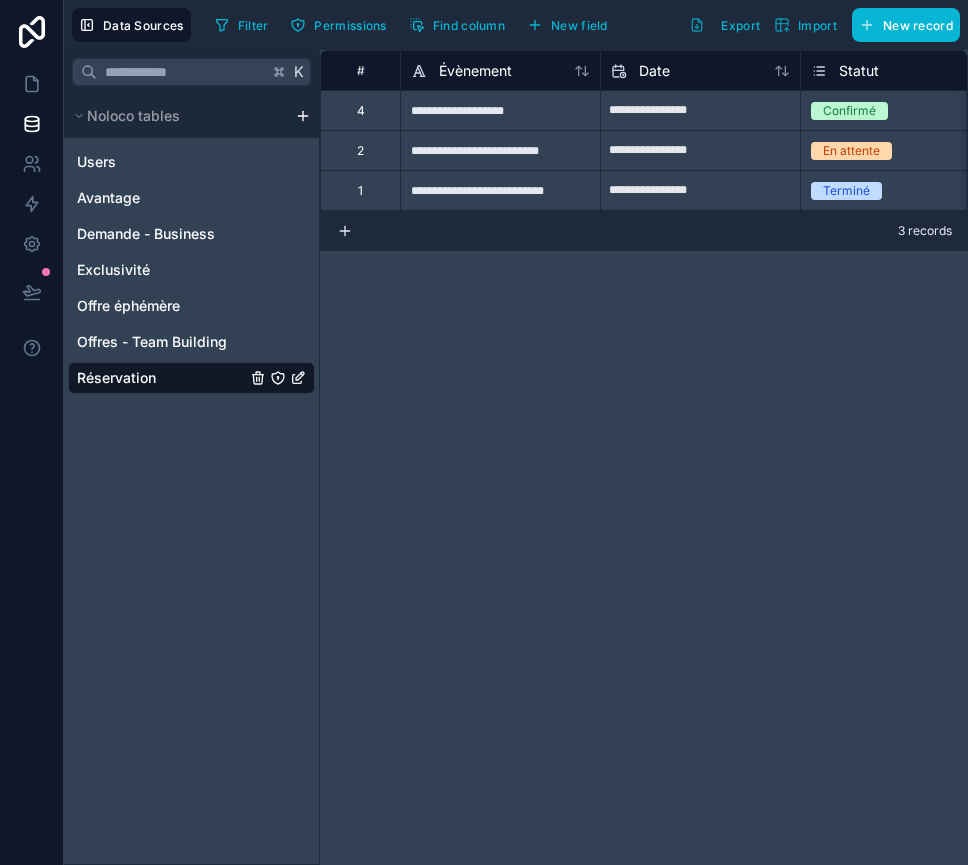 click on "**********" at bounding box center (644, 457) 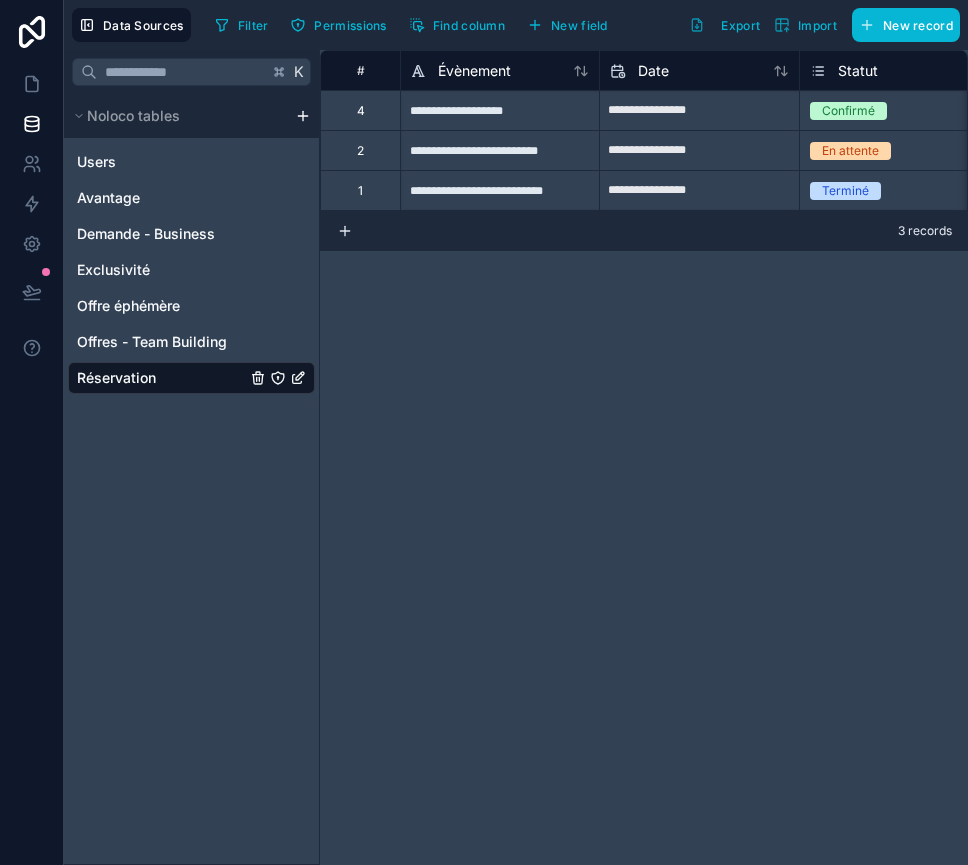scroll, scrollTop: 0, scrollLeft: 0, axis: both 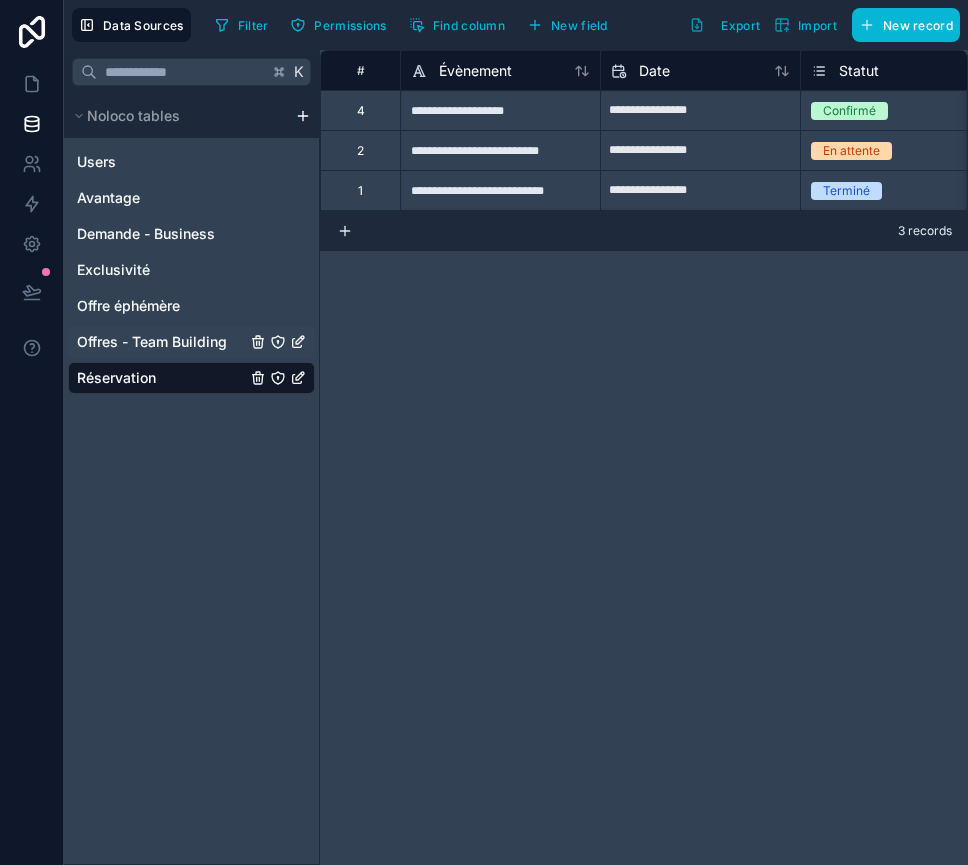 click on "Offres - Team Building" at bounding box center [152, 342] 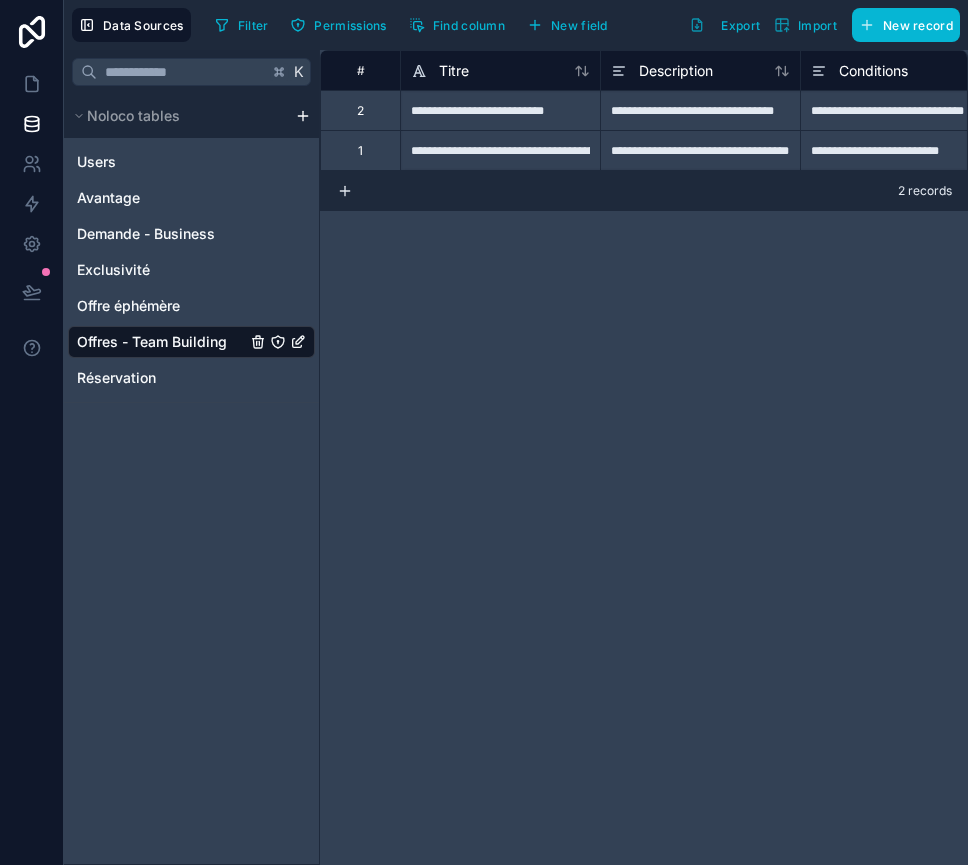 click 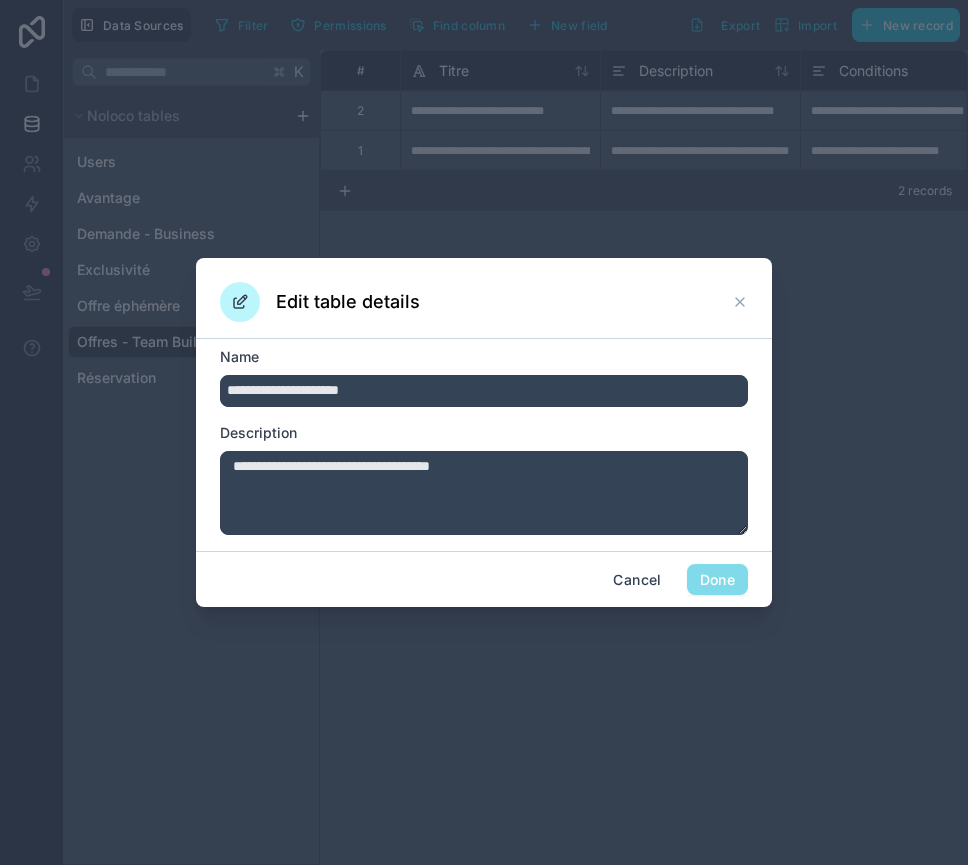 click on "**********" at bounding box center [484, 391] 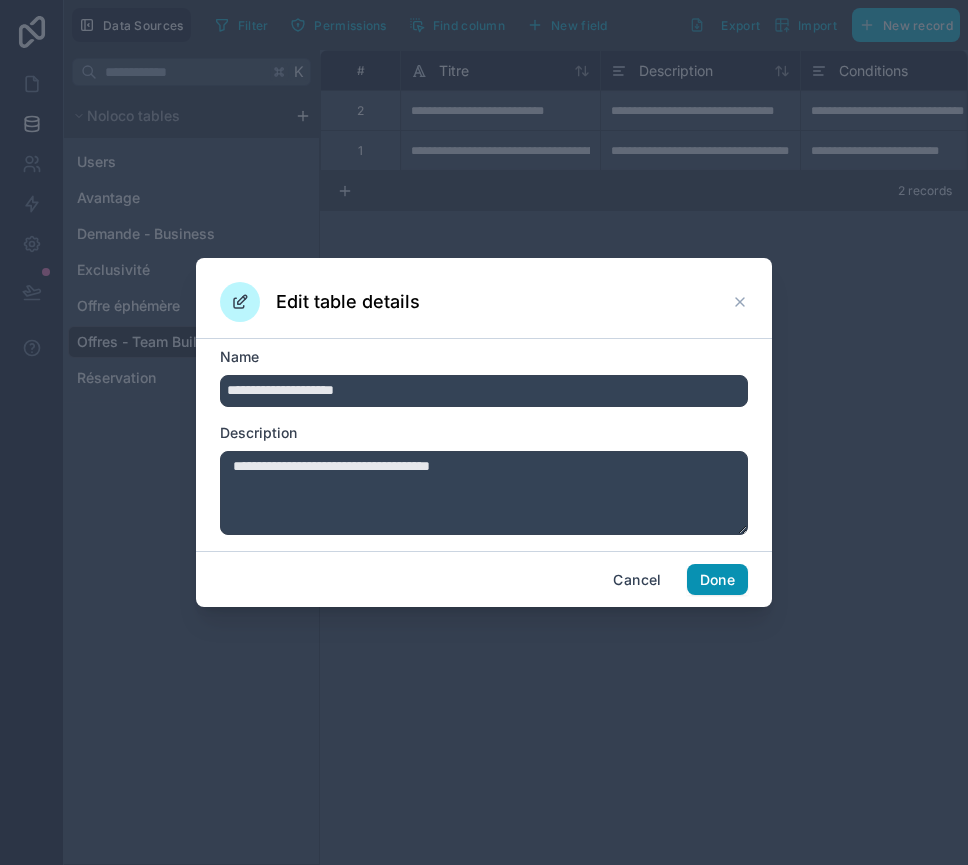 type on "**********" 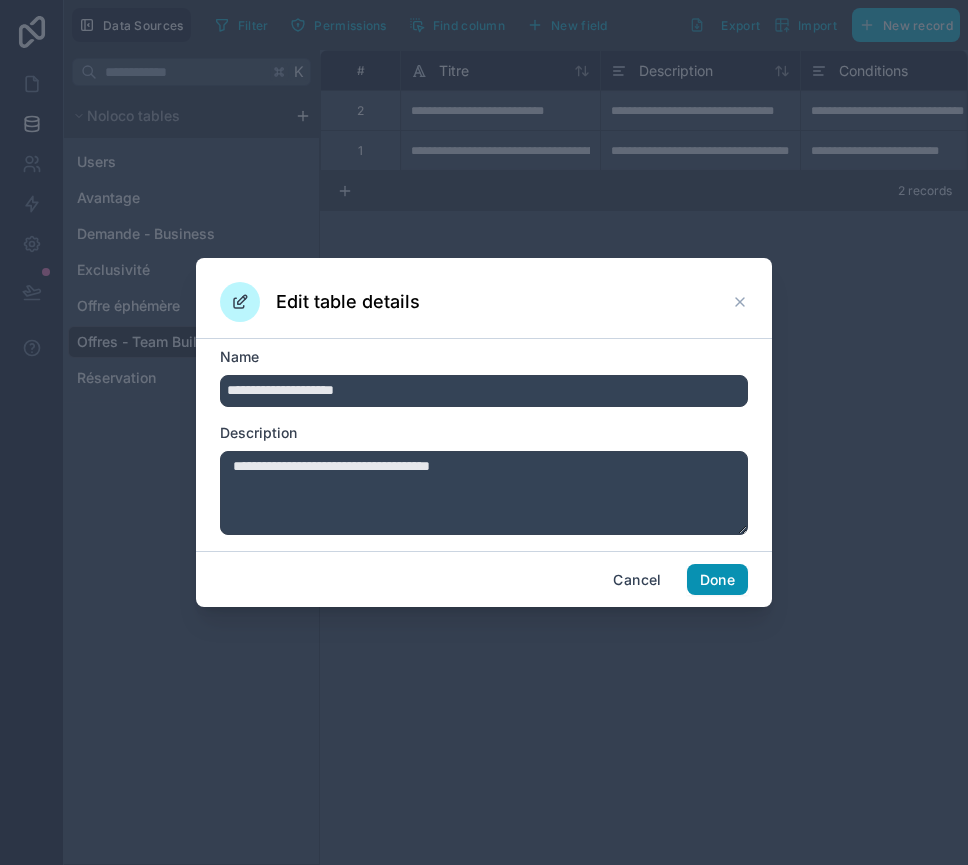click on "Done" at bounding box center (717, 580) 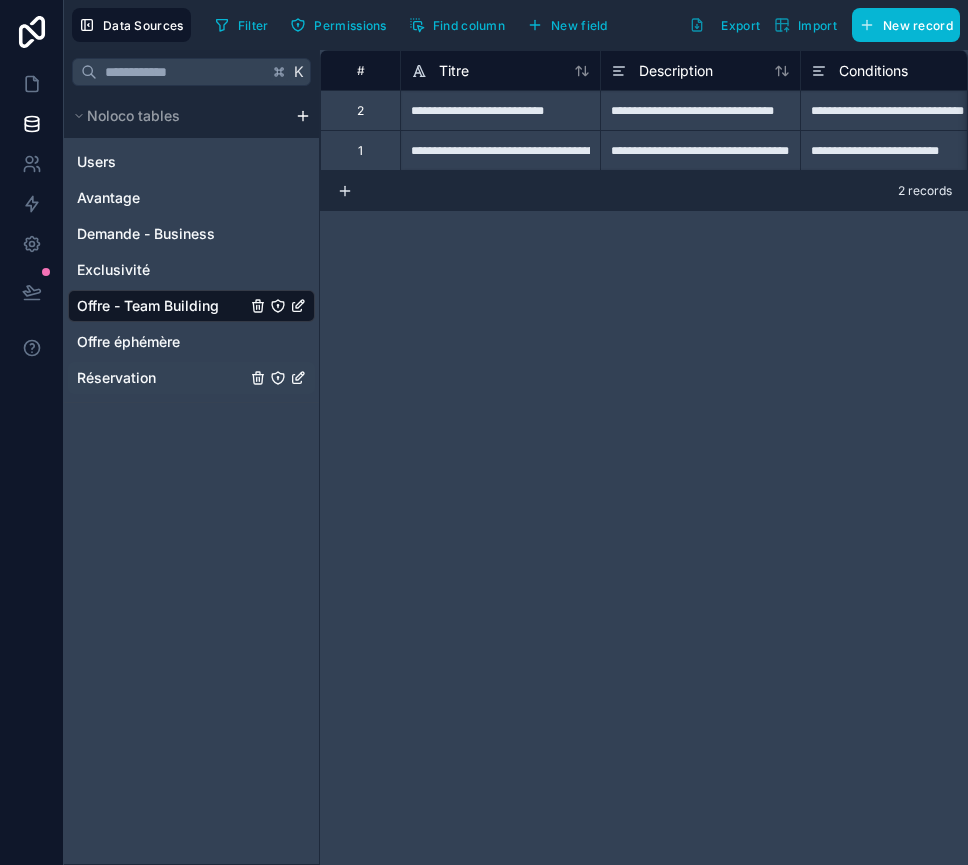 click on "Réservation" at bounding box center [191, 378] 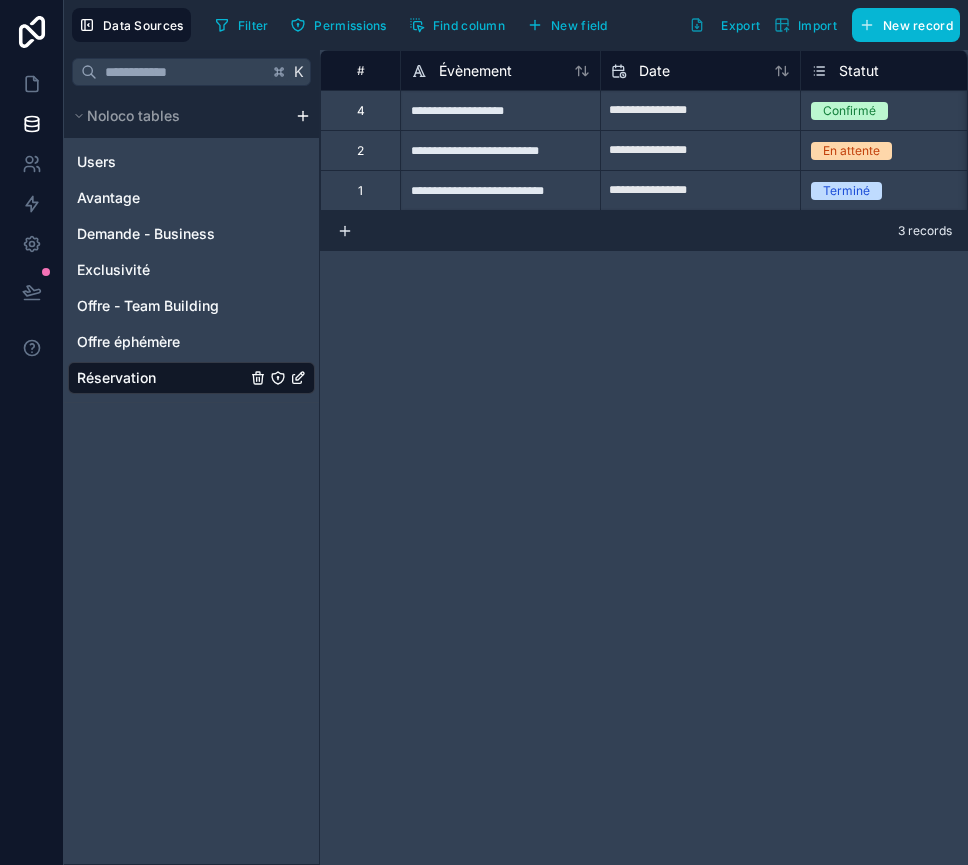 click 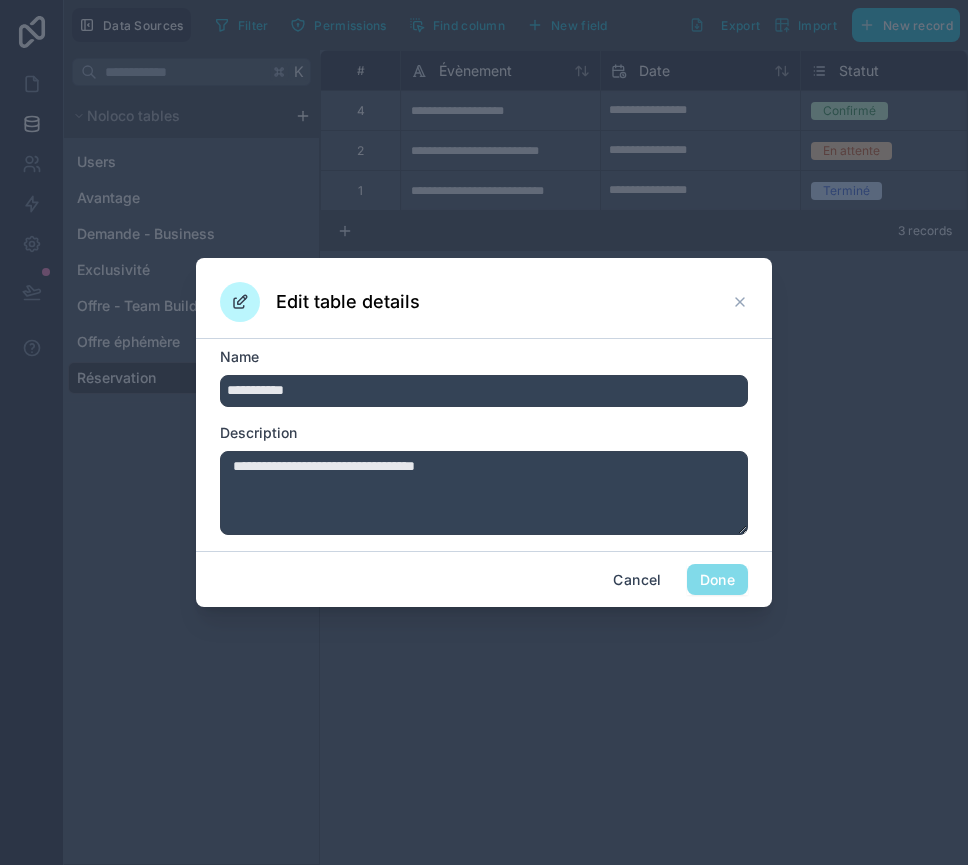 click on "**********" at bounding box center (484, 391) 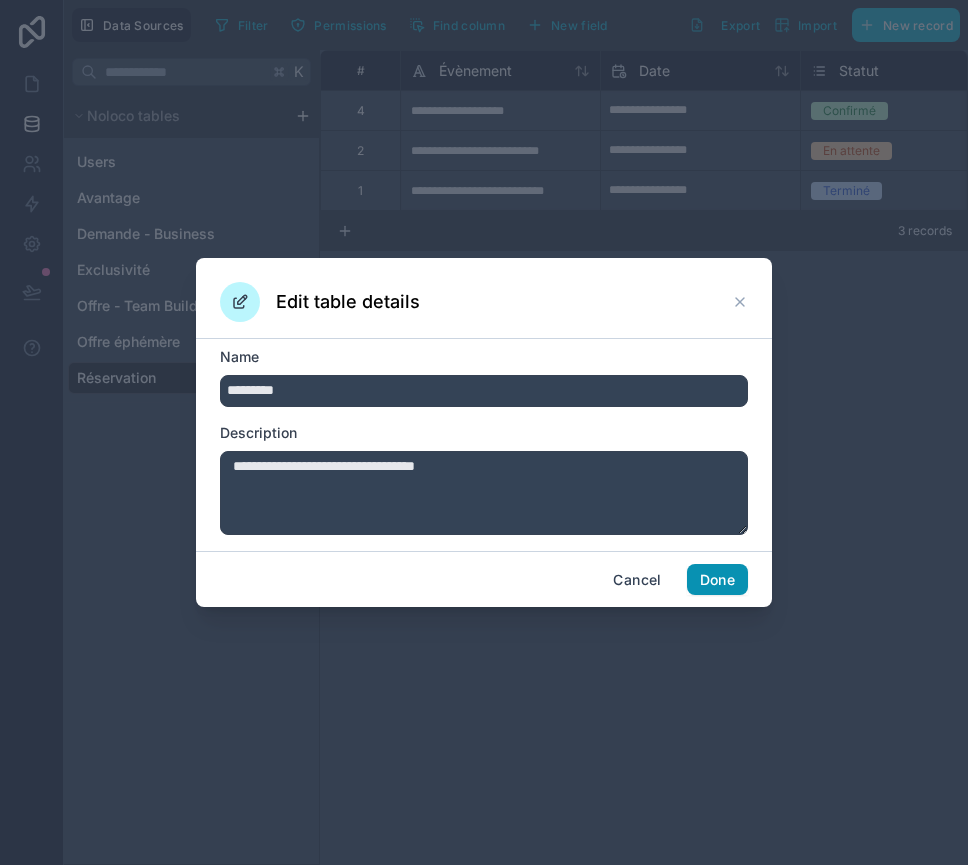 type on "*********" 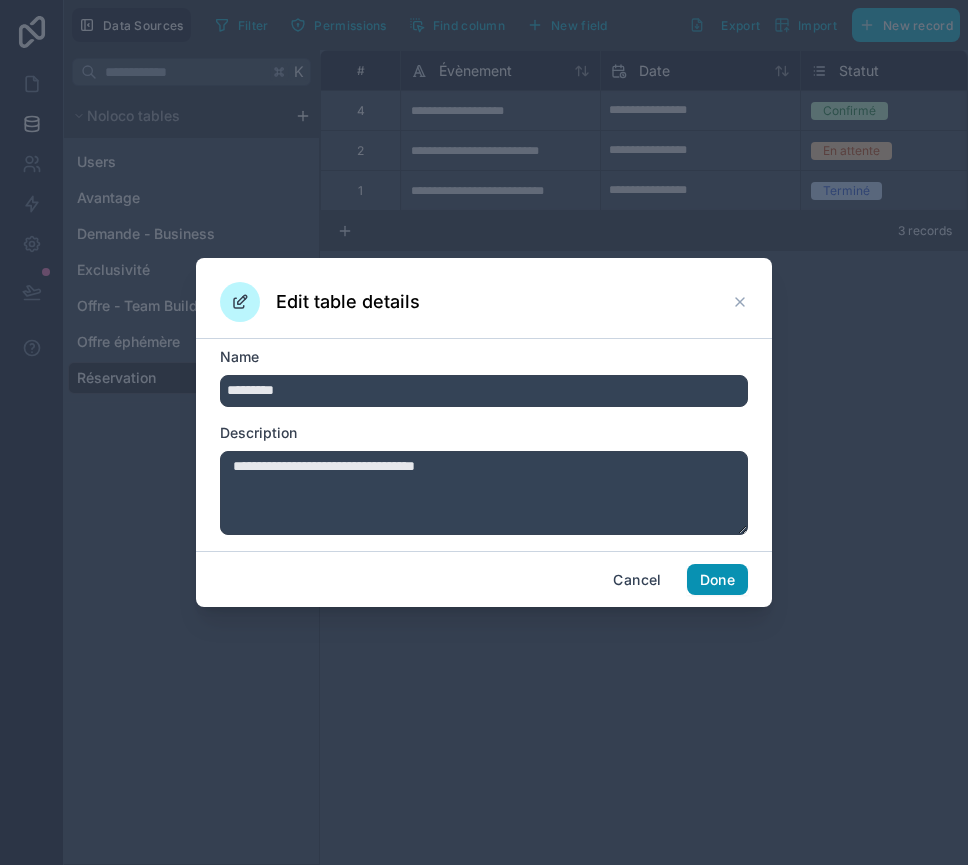 click on "Done" at bounding box center (717, 580) 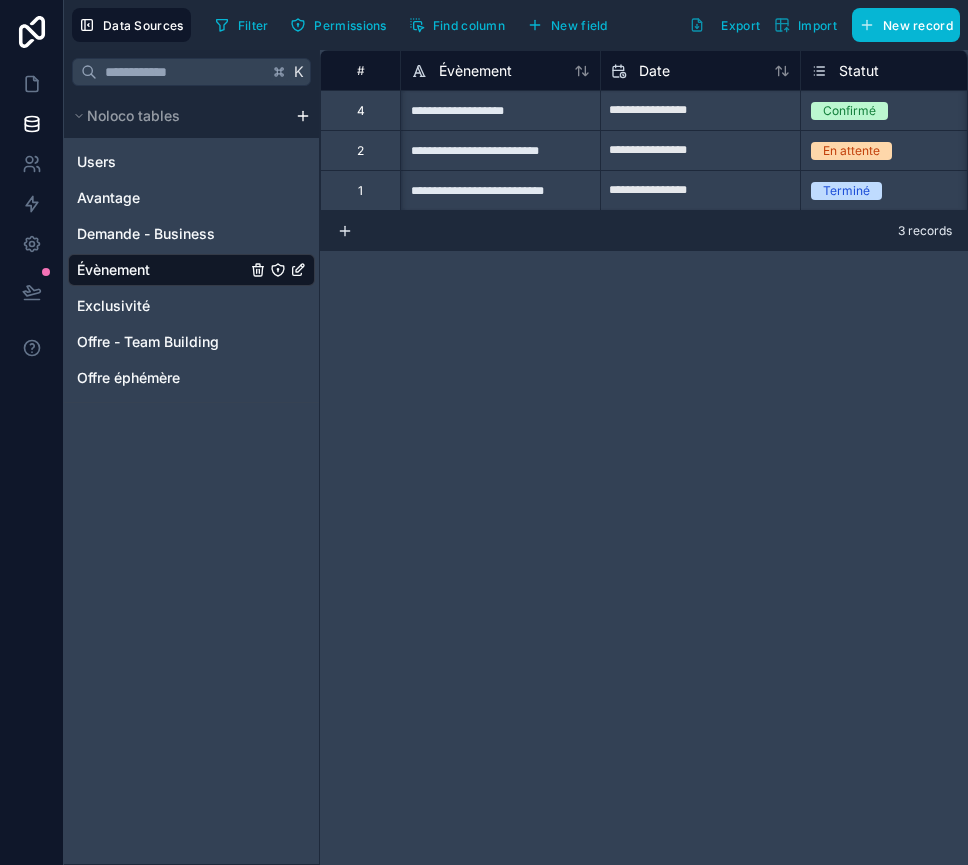 scroll, scrollTop: 0, scrollLeft: 16, axis: horizontal 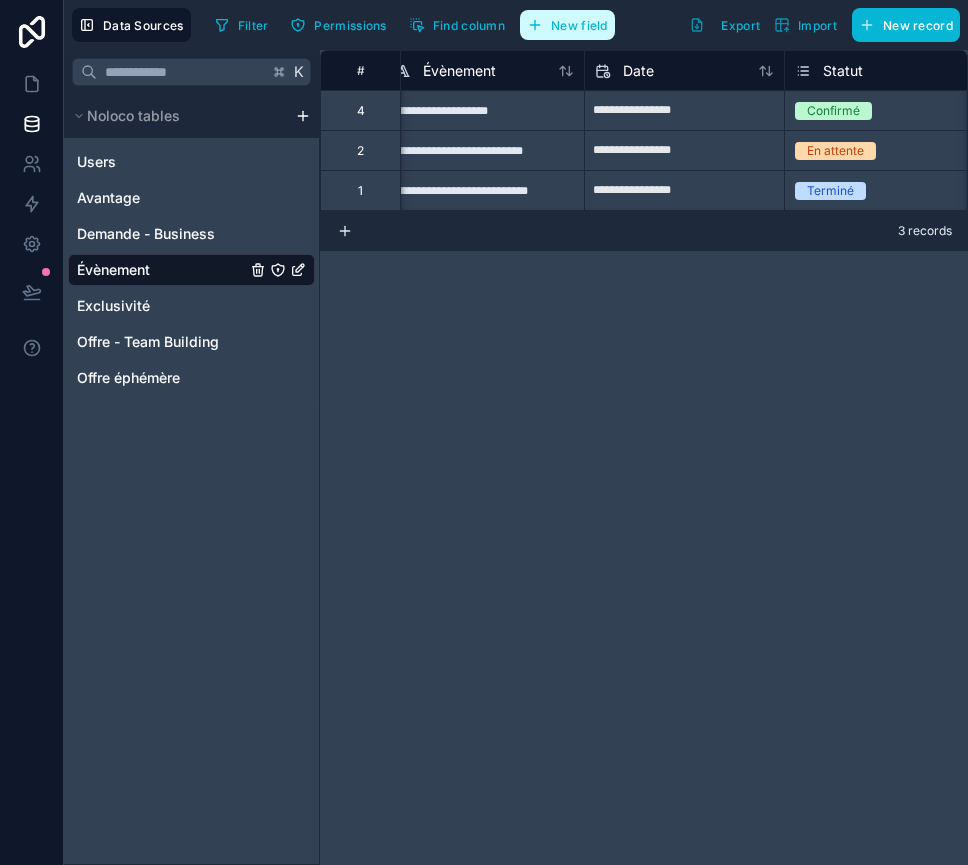 click on "New field" at bounding box center (579, 25) 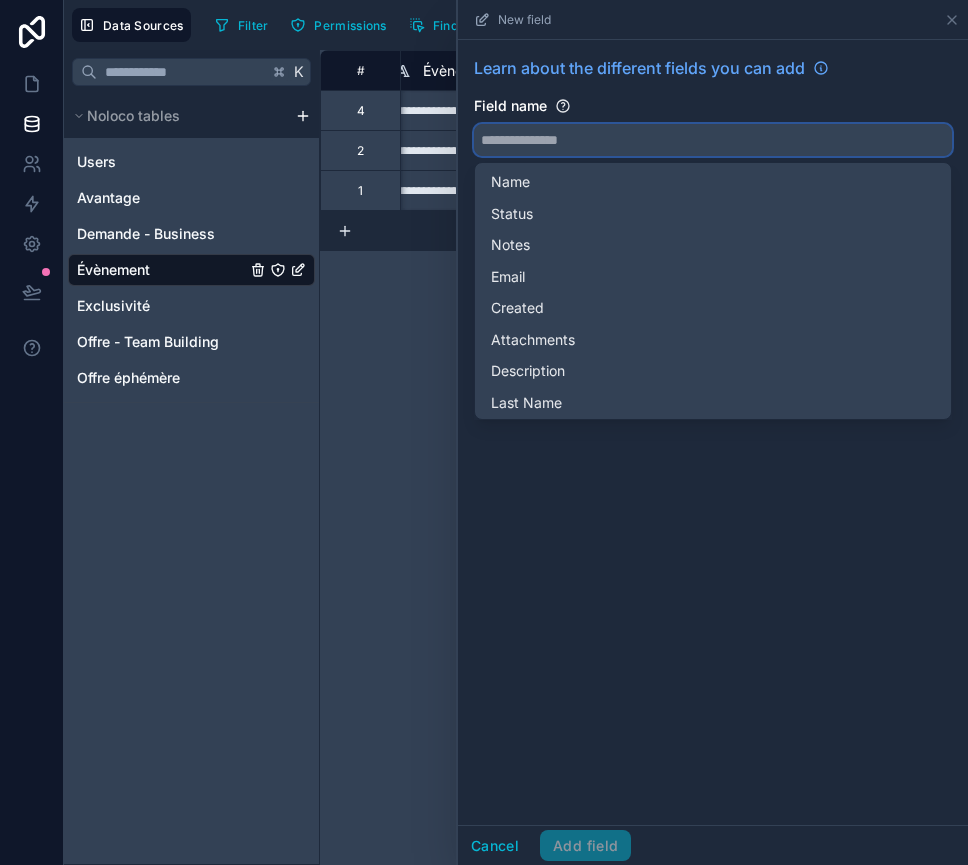 click at bounding box center (713, 140) 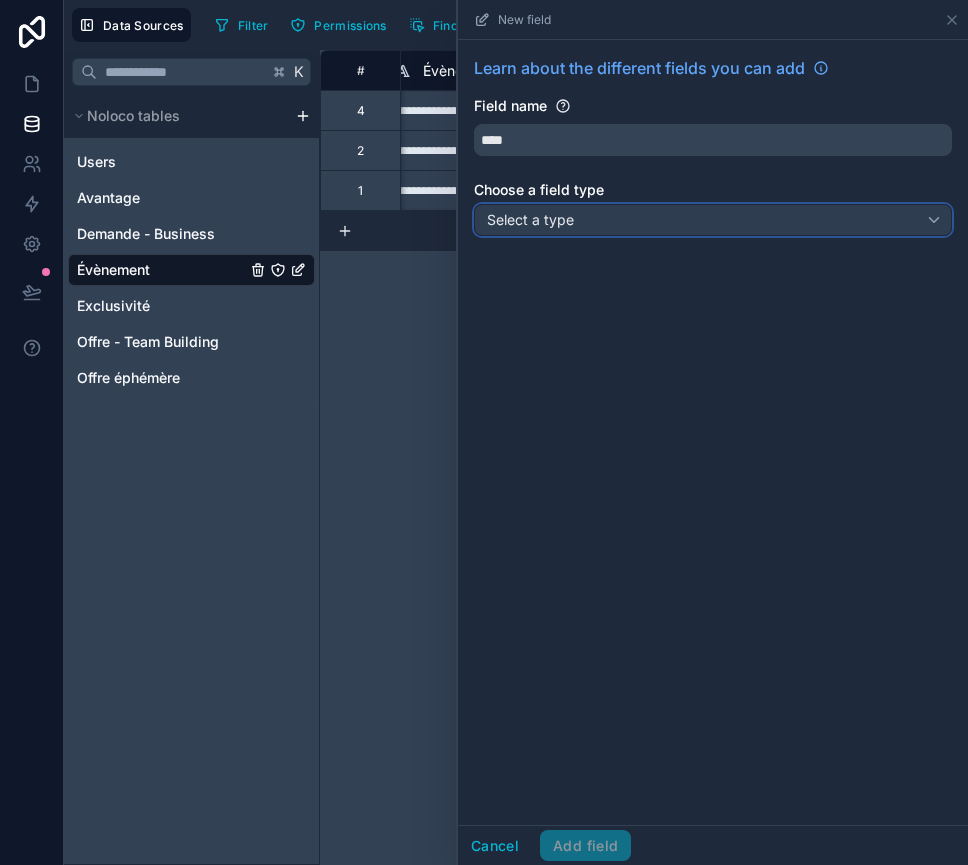 click on "Select a type" at bounding box center (713, 220) 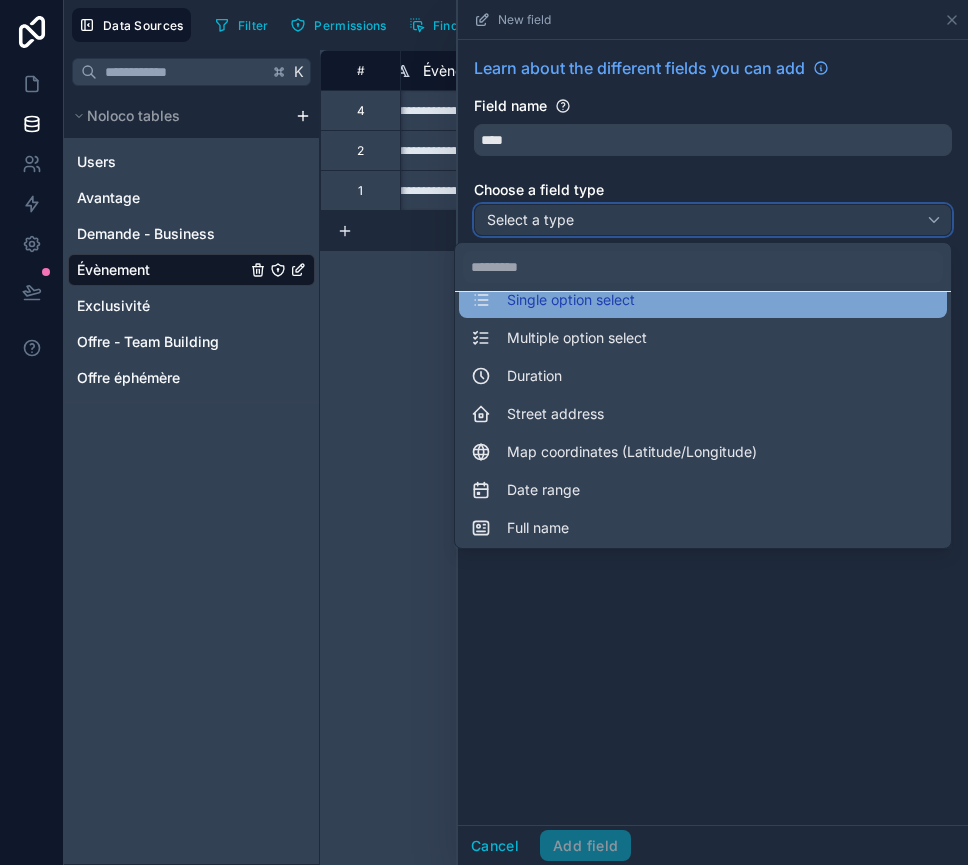 scroll, scrollTop: 222, scrollLeft: 0, axis: vertical 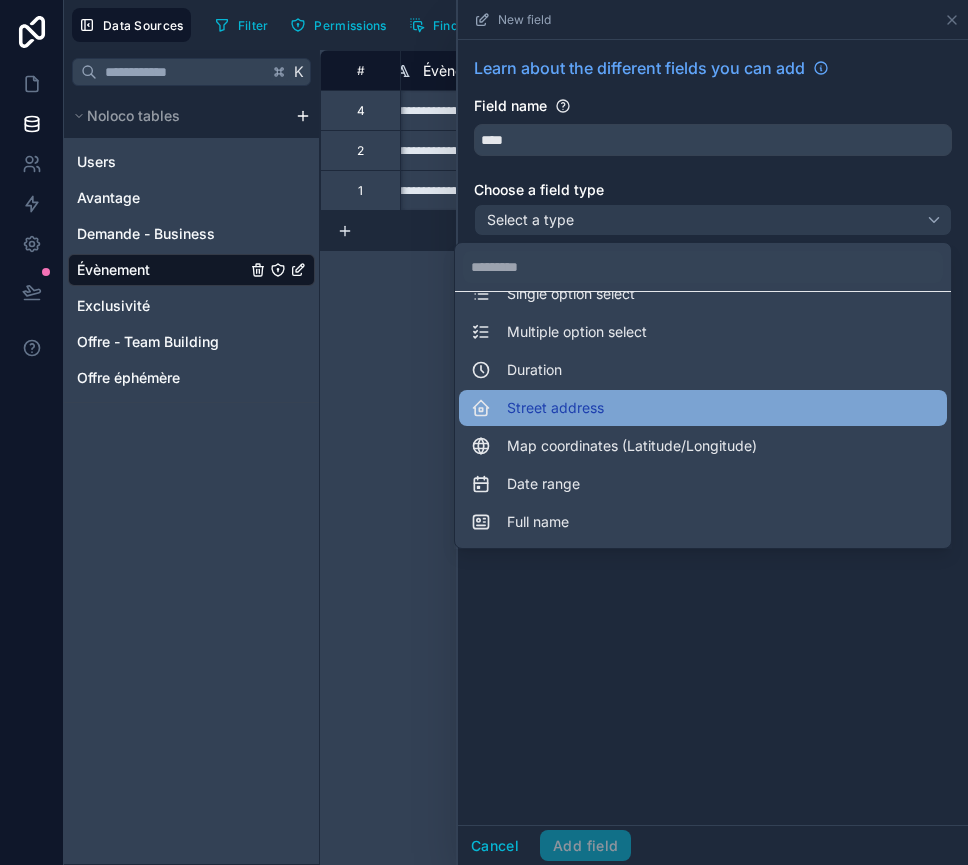 click on "Street address" at bounding box center (555, 408) 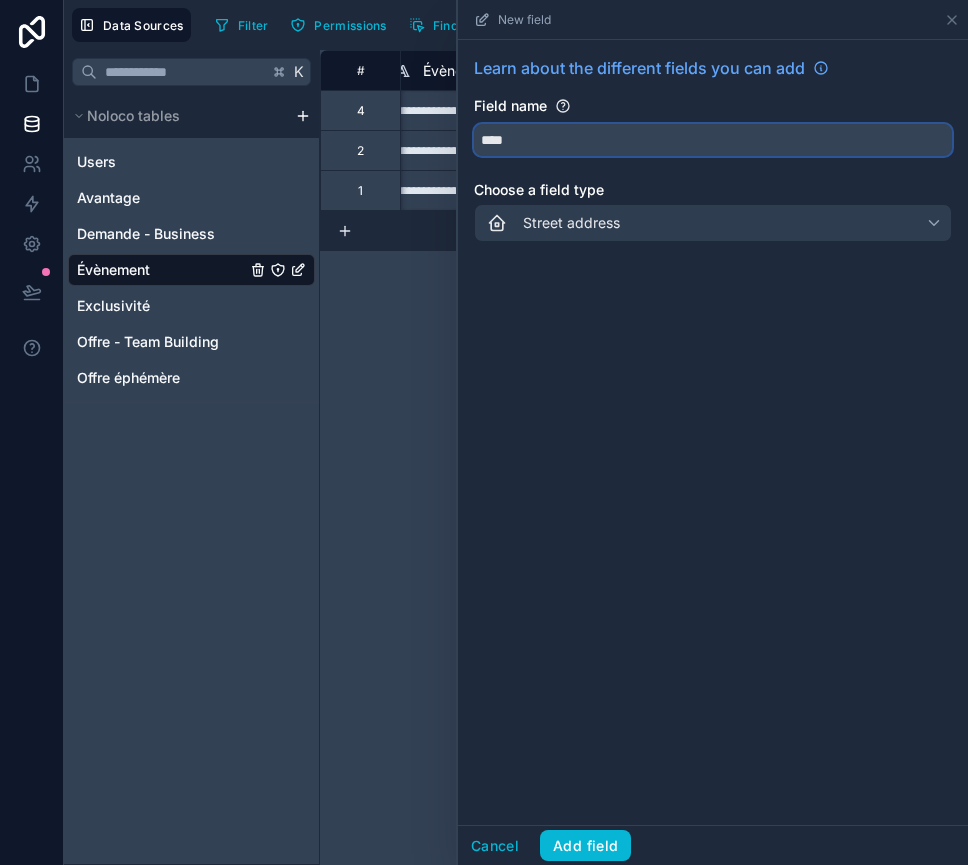drag, startPoint x: 522, startPoint y: 135, endPoint x: 477, endPoint y: 132, distance: 45.099888 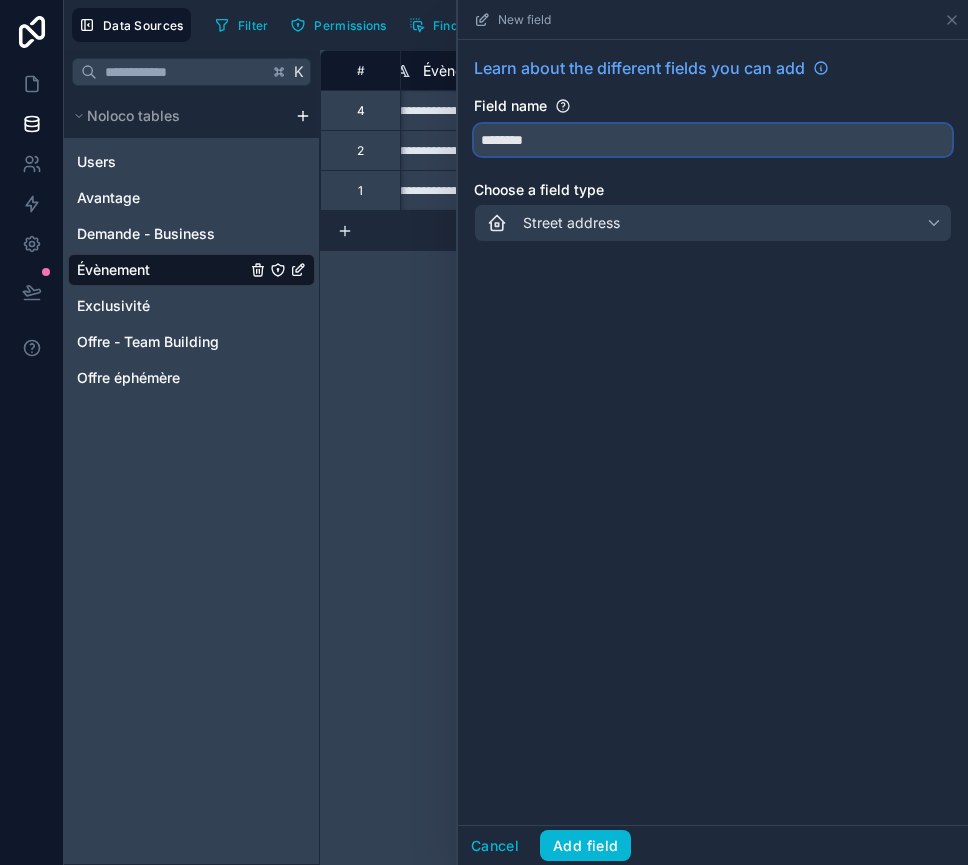 click on "*******" at bounding box center (713, 140) 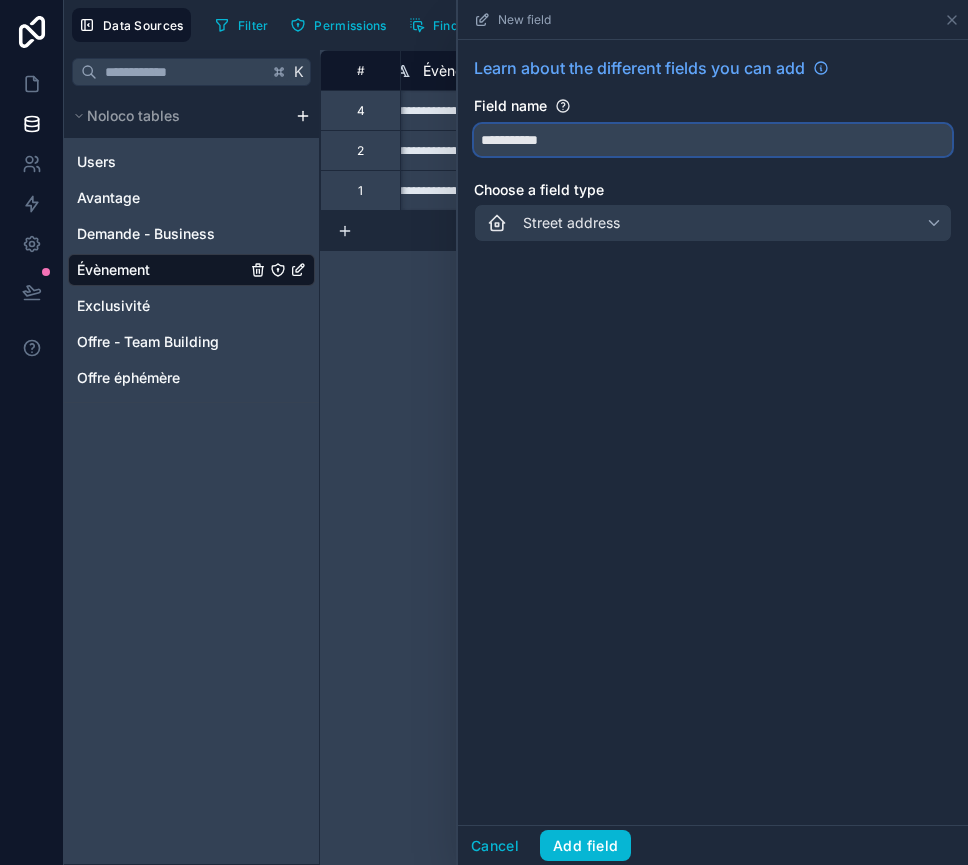 click on "**********" at bounding box center (713, 140) 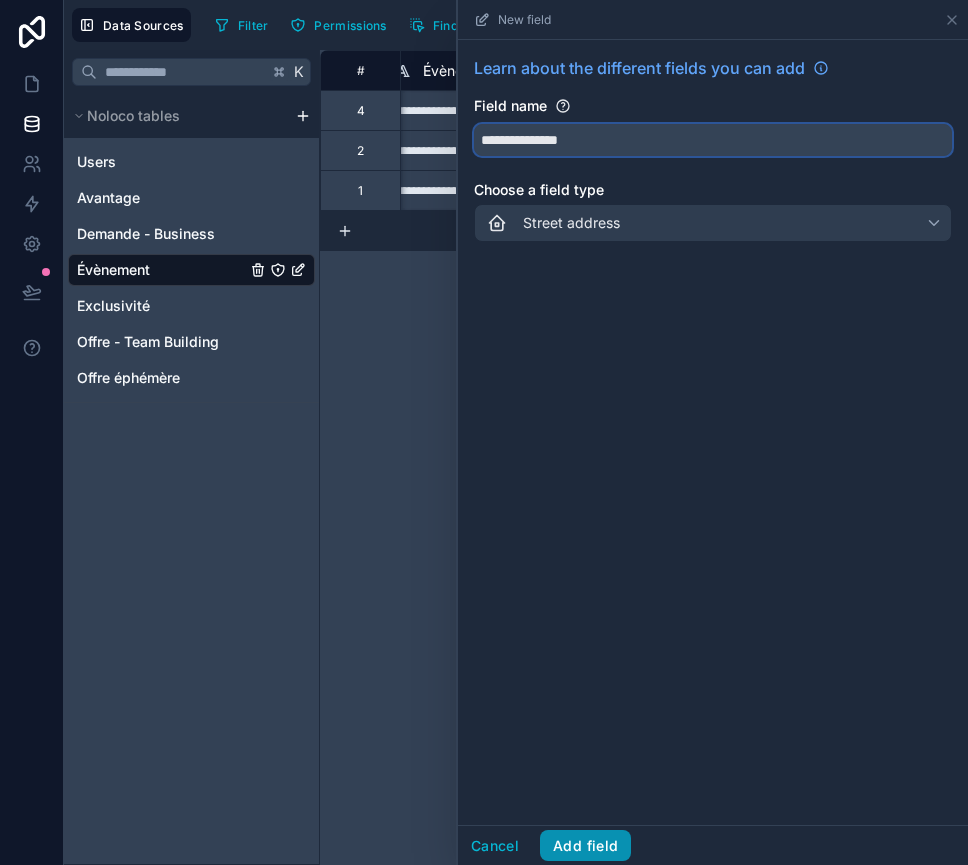 type on "**********" 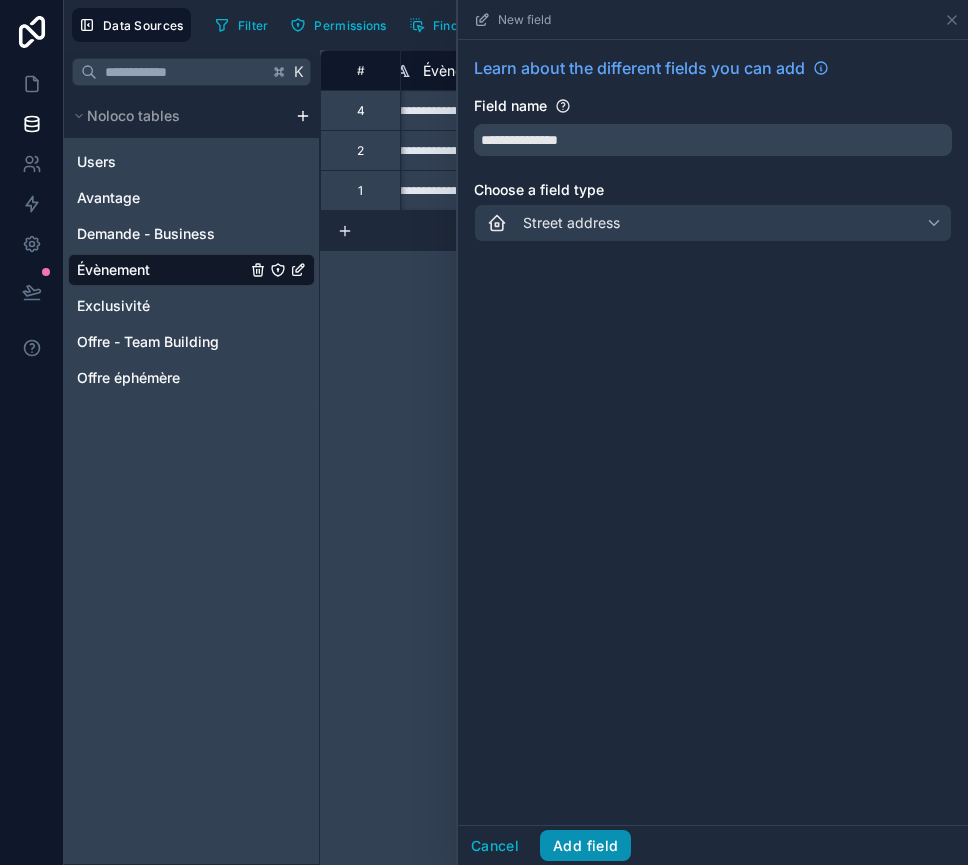 click on "Add field" at bounding box center [585, 846] 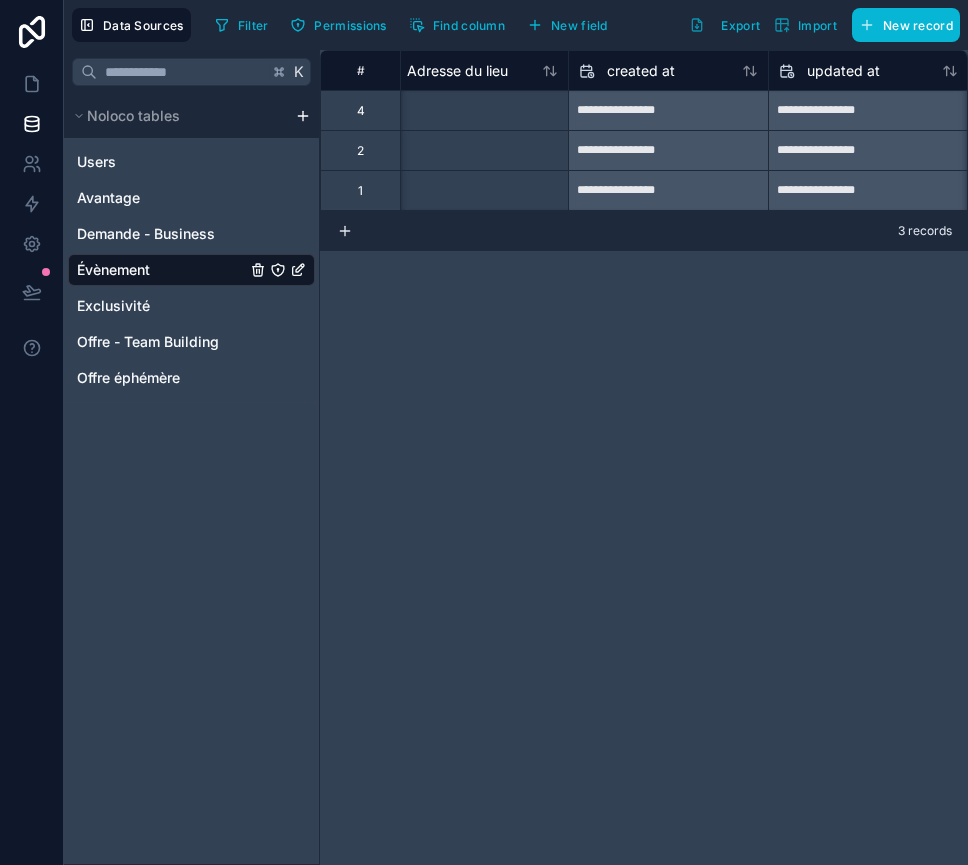 scroll, scrollTop: 0, scrollLeft: 838, axis: horizontal 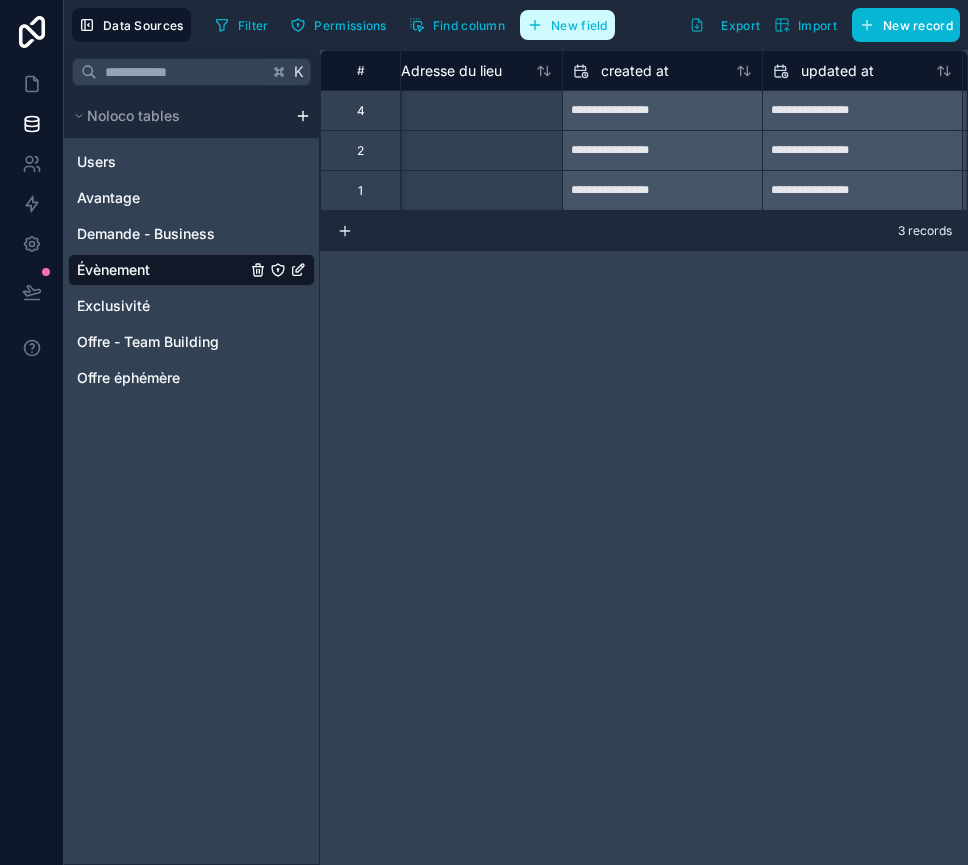 click on "New field" at bounding box center [579, 25] 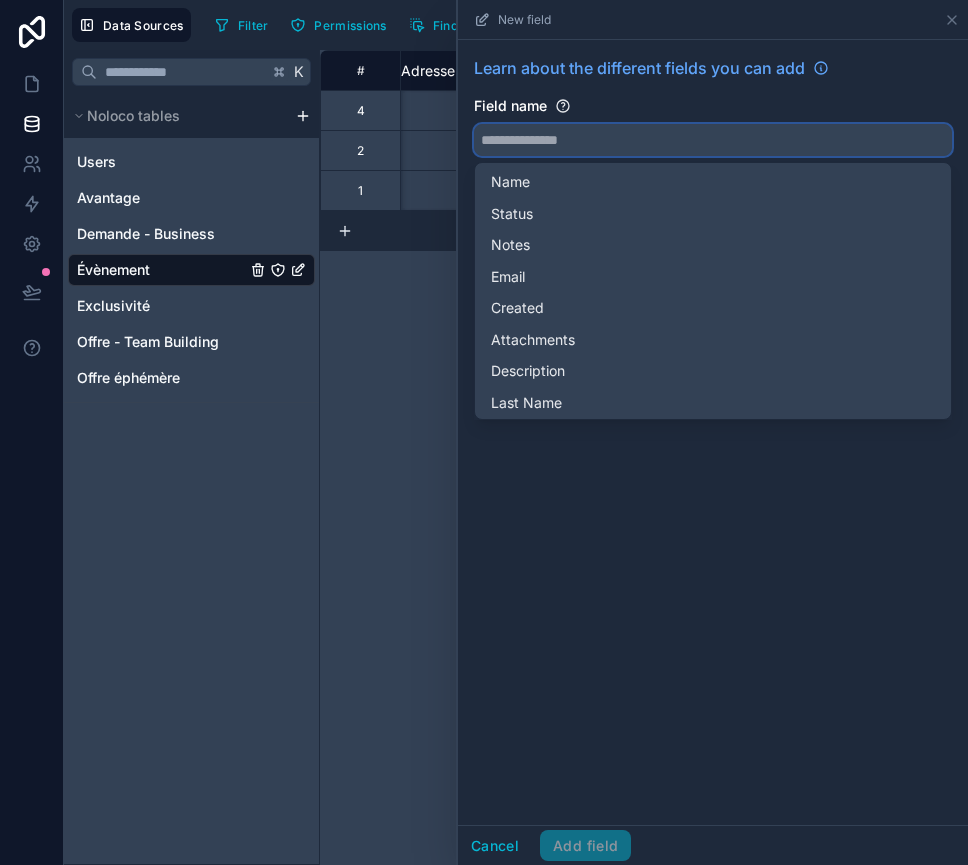 click at bounding box center [713, 140] 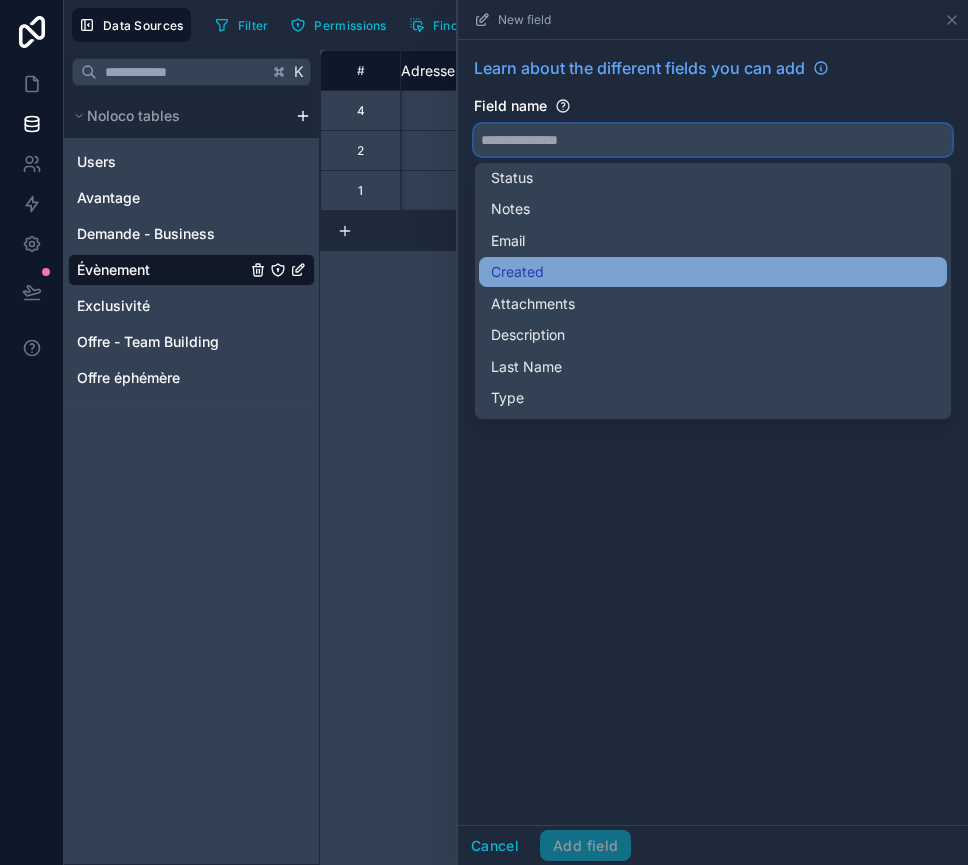 scroll, scrollTop: 0, scrollLeft: 0, axis: both 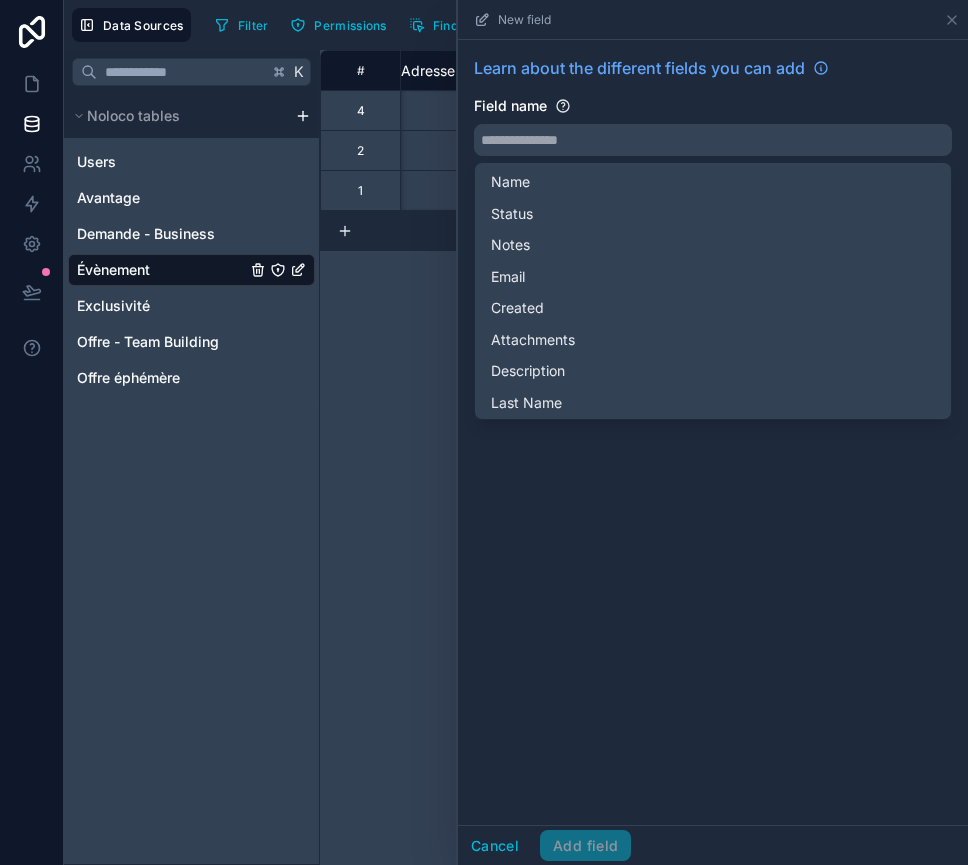 click on "Learn about the different fields you can add Field name Choose a field type Select a type" at bounding box center (713, 432) 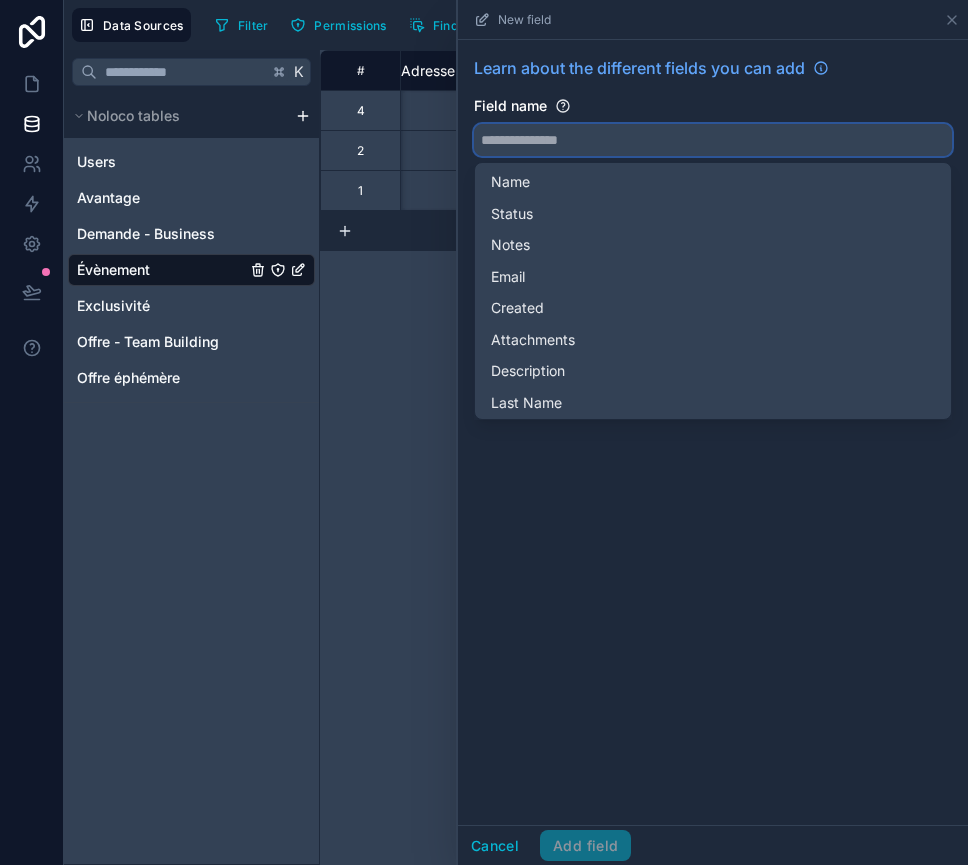 click at bounding box center [713, 140] 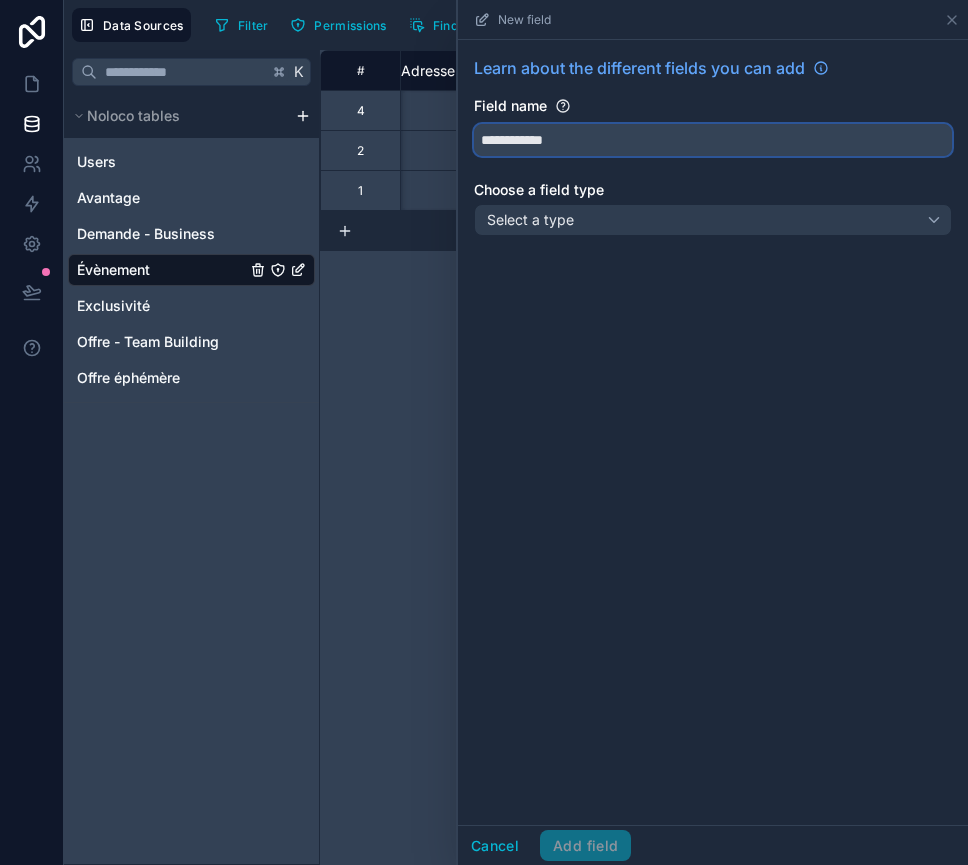 type on "**********" 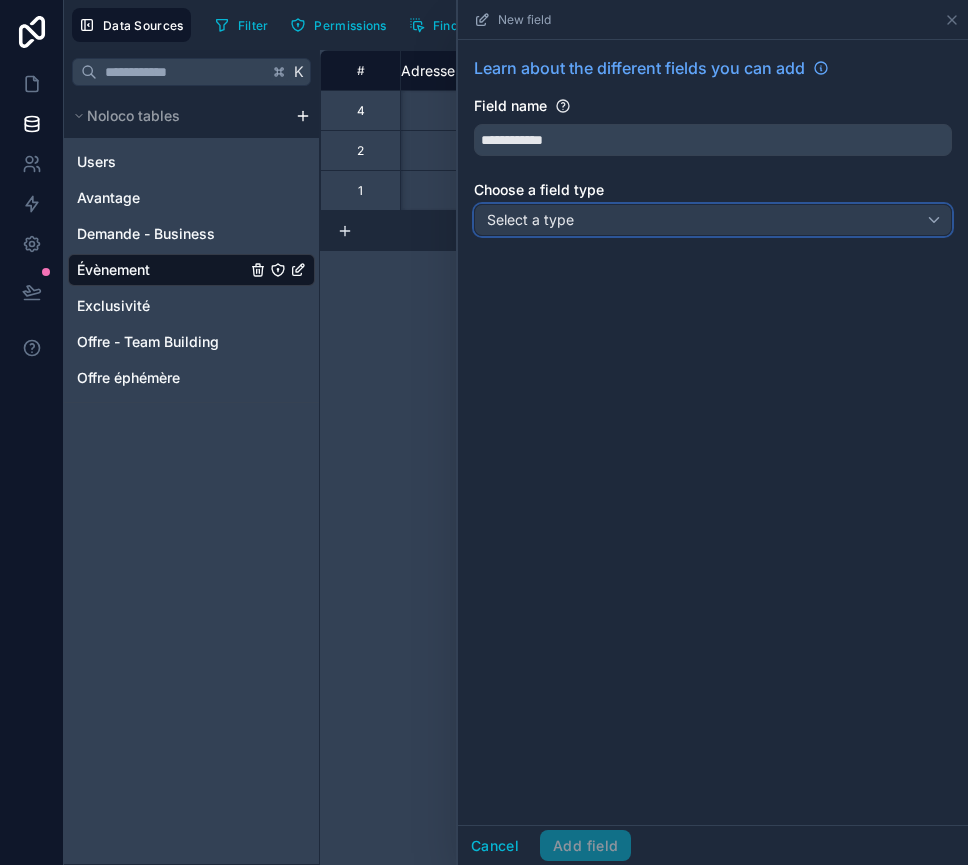 click on "Select a type" at bounding box center (713, 220) 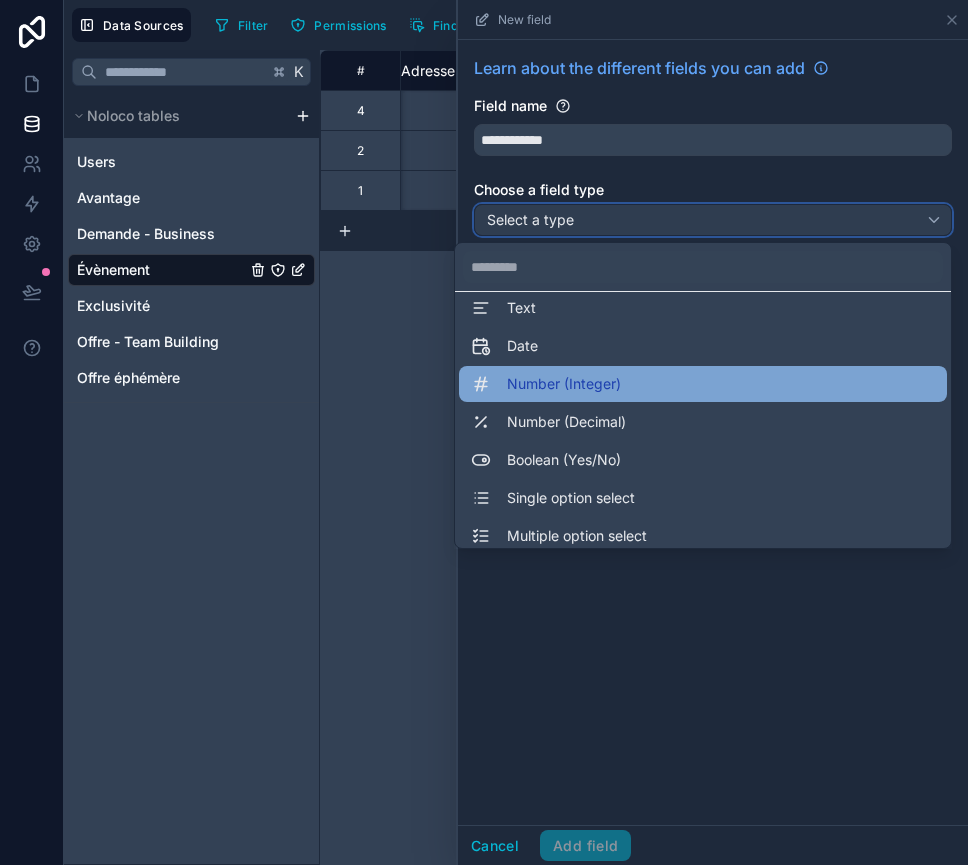 scroll, scrollTop: 548, scrollLeft: 0, axis: vertical 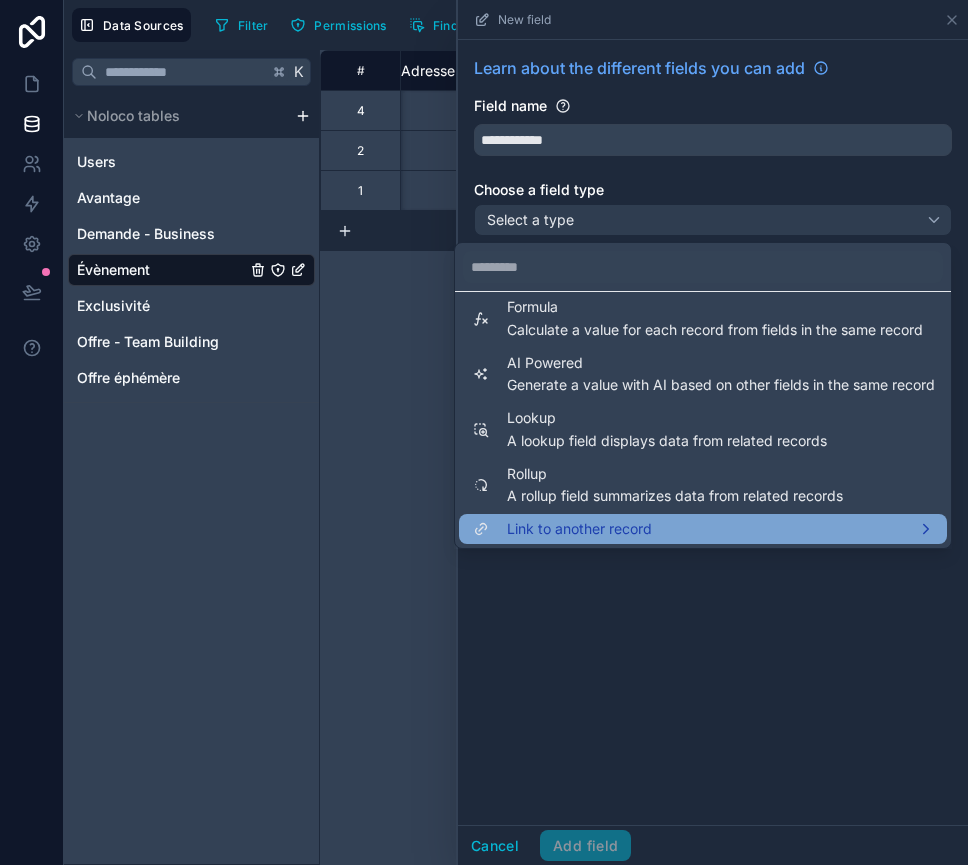 click on "Link to another record" at bounding box center [579, 529] 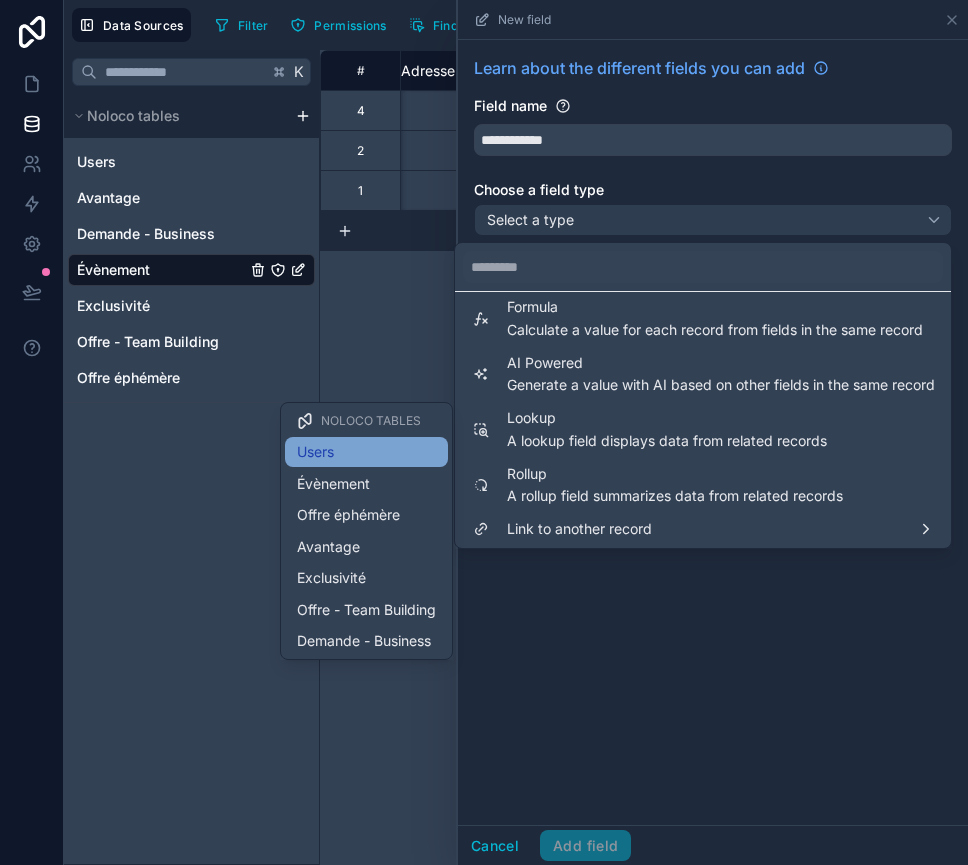 click on "Users" at bounding box center [366, 452] 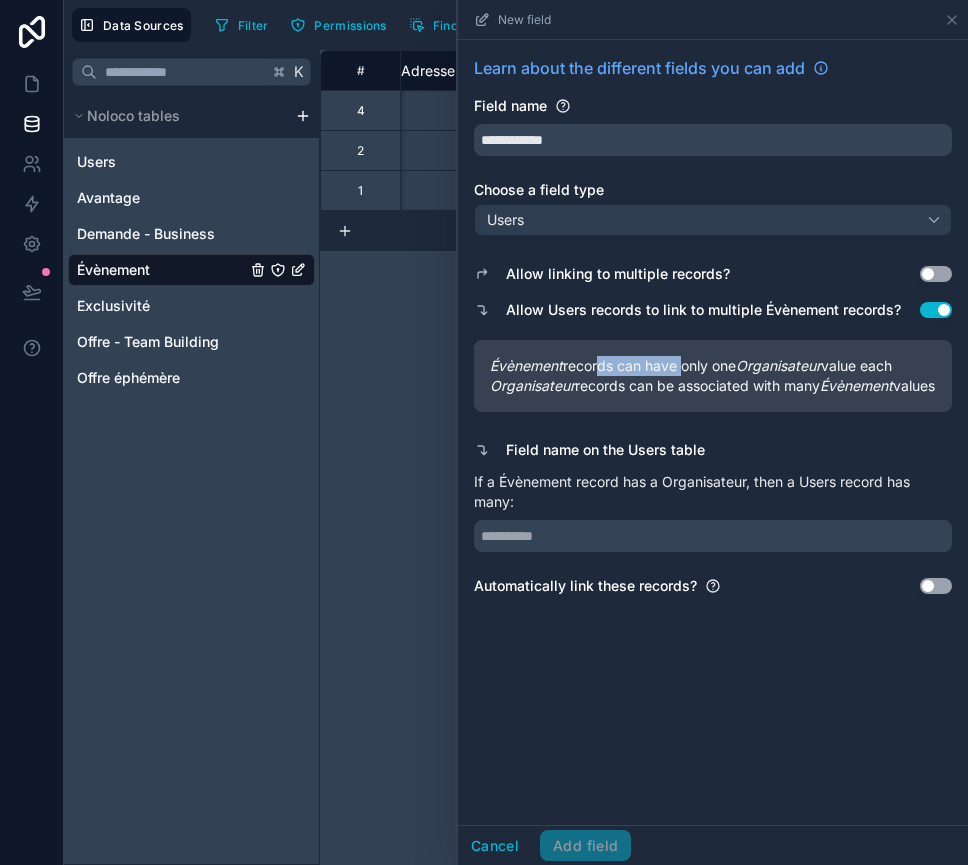 drag, startPoint x: 598, startPoint y: 365, endPoint x: 683, endPoint y: 365, distance: 85 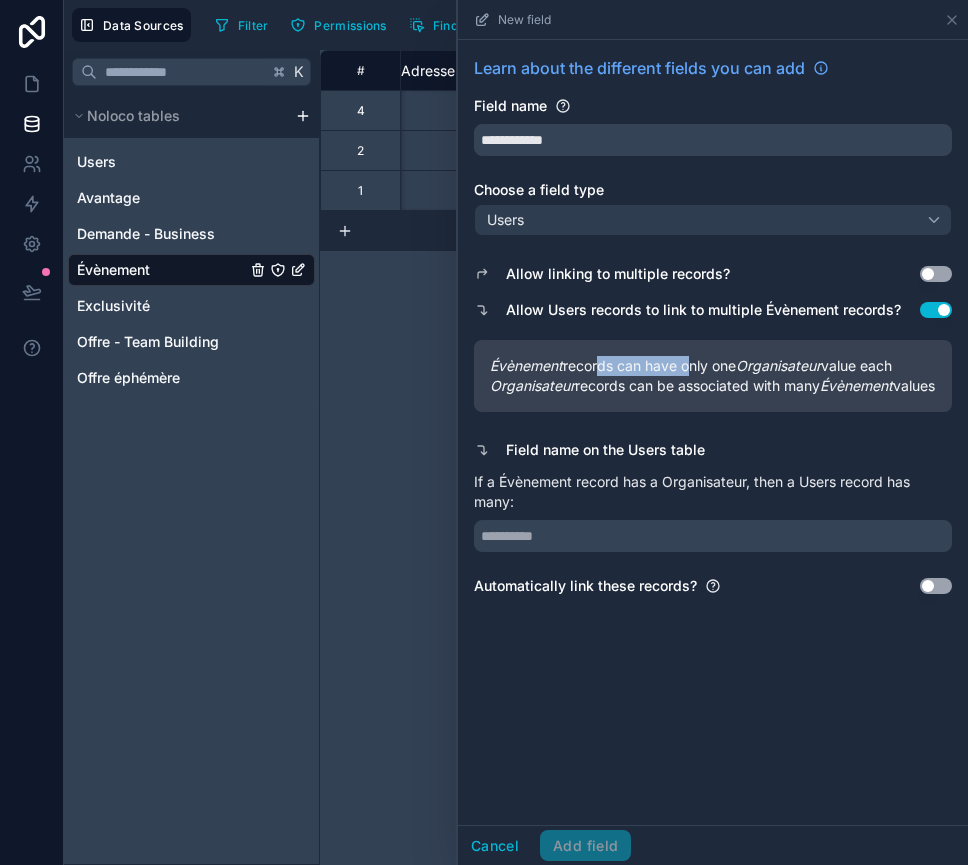 click on "Évènement records can have only one Organisateur value each" at bounding box center [713, 366] 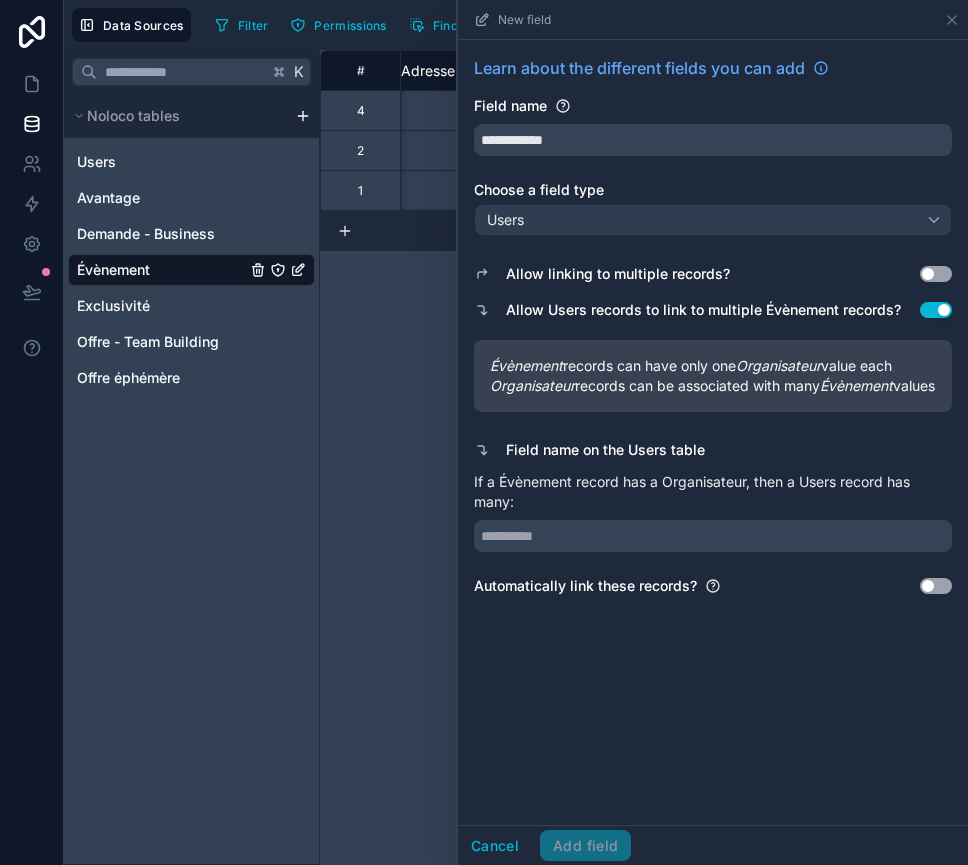 click on "Use setting" at bounding box center (936, 586) 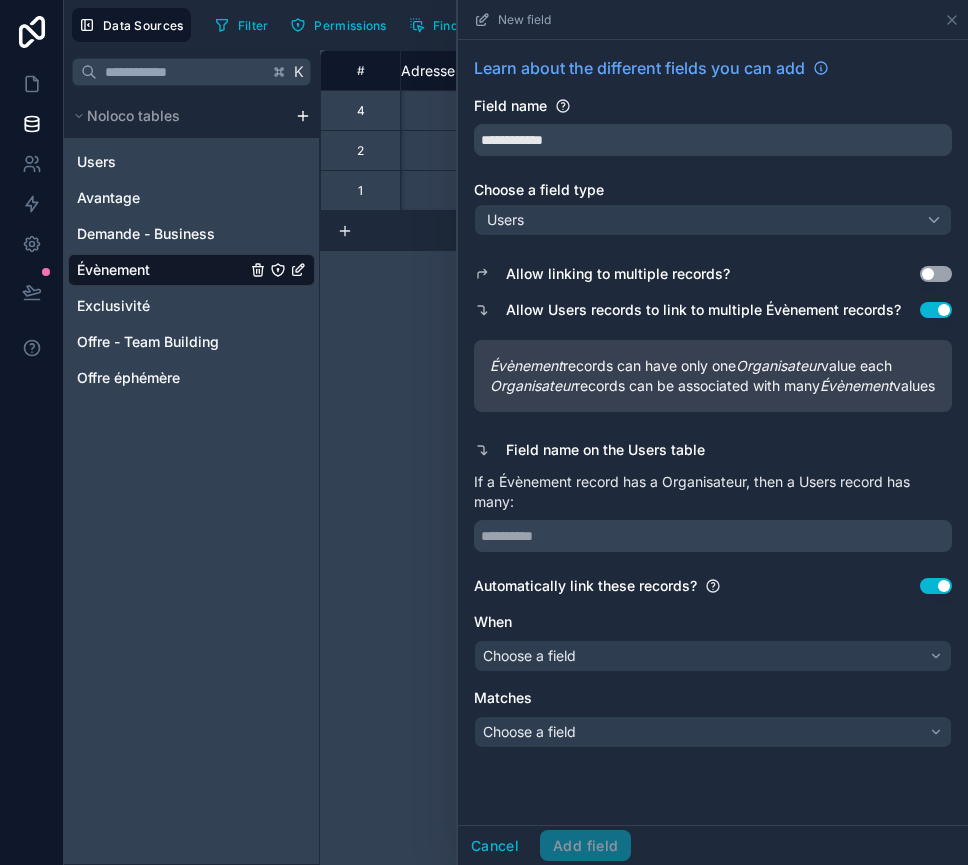 click on "Use setting" at bounding box center (936, 586) 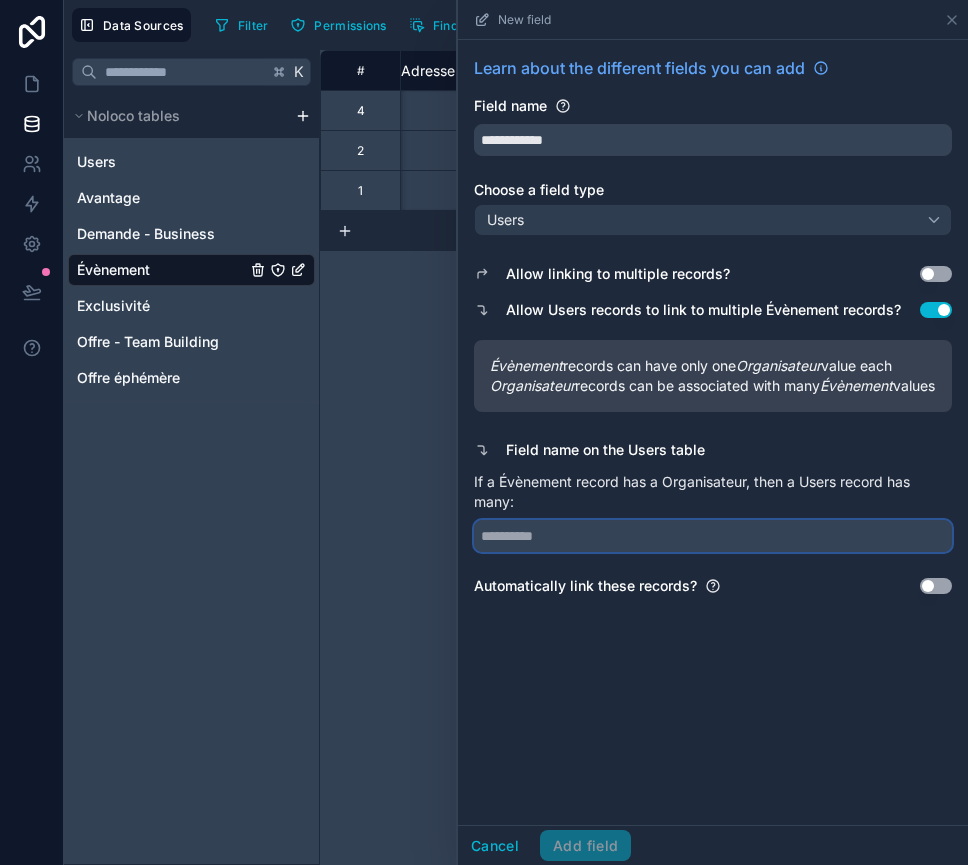 click at bounding box center [713, 536] 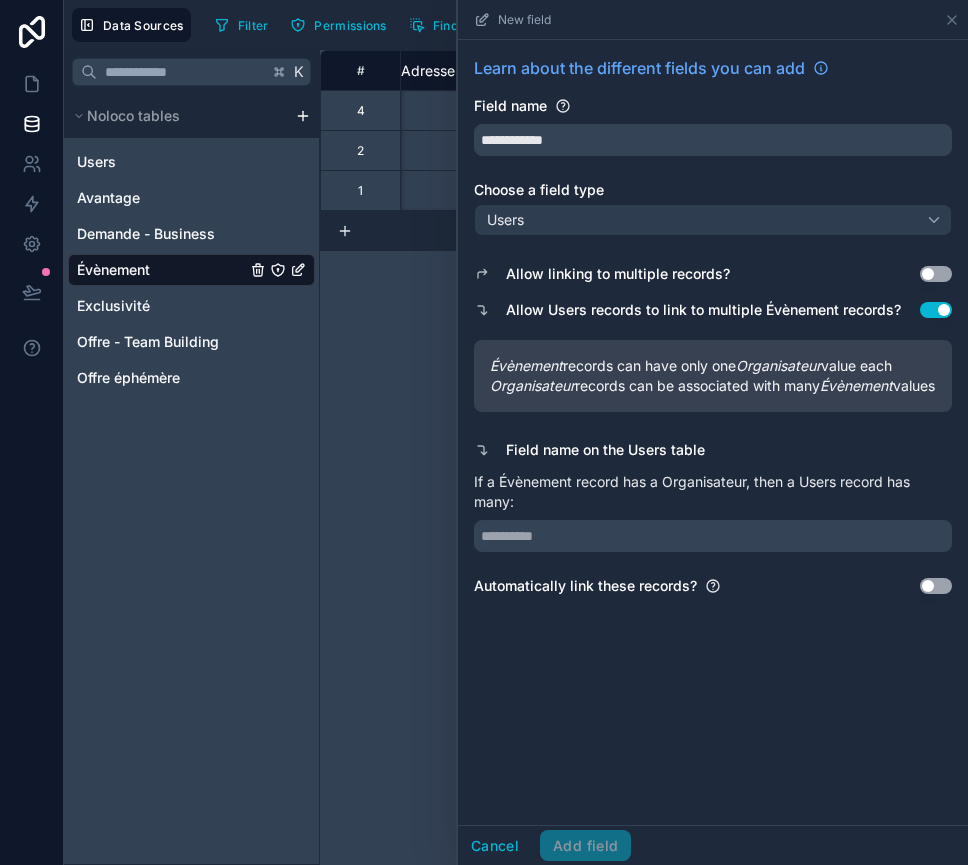 click on "If a Évènement record has a Organisateur, then a Users record has many:" at bounding box center (713, 492) 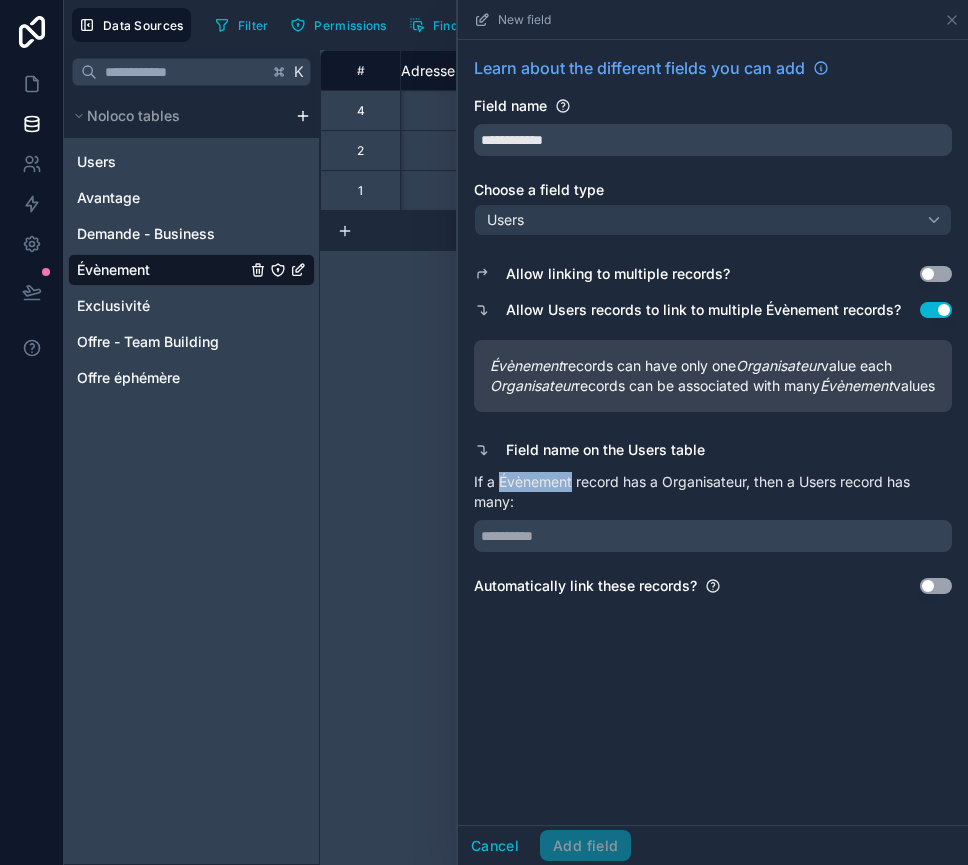 click on "If a Évènement record has a Organisateur, then a Users record has many:" at bounding box center (713, 492) 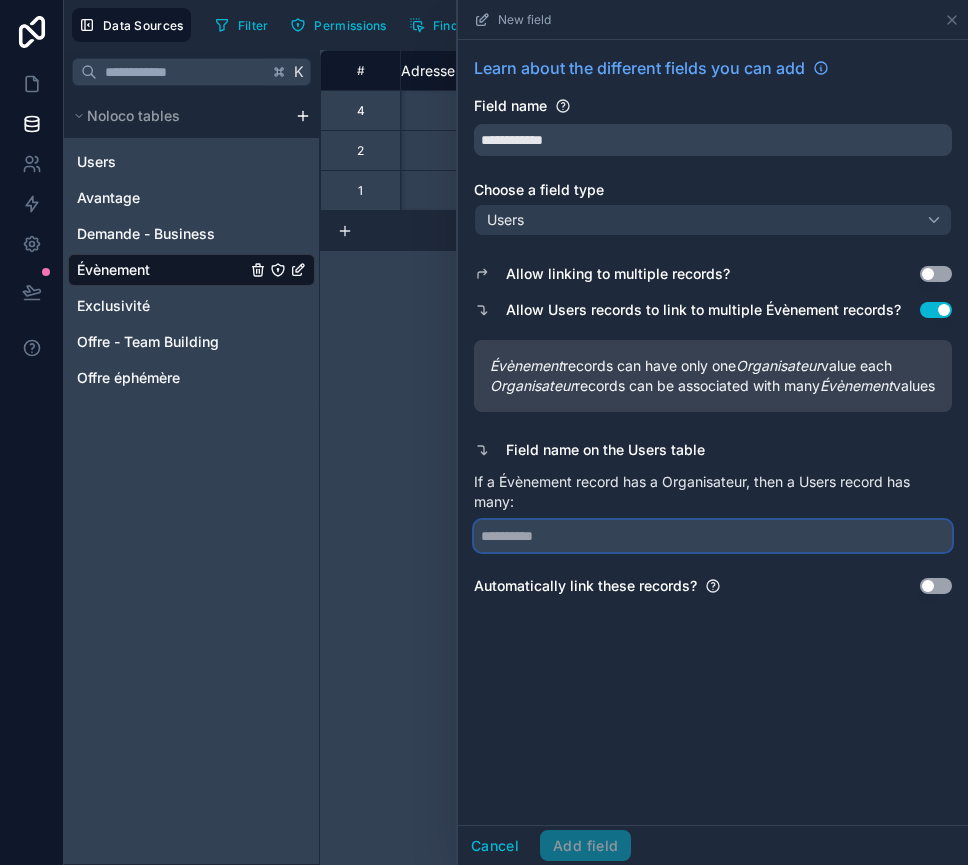 click at bounding box center [713, 536] 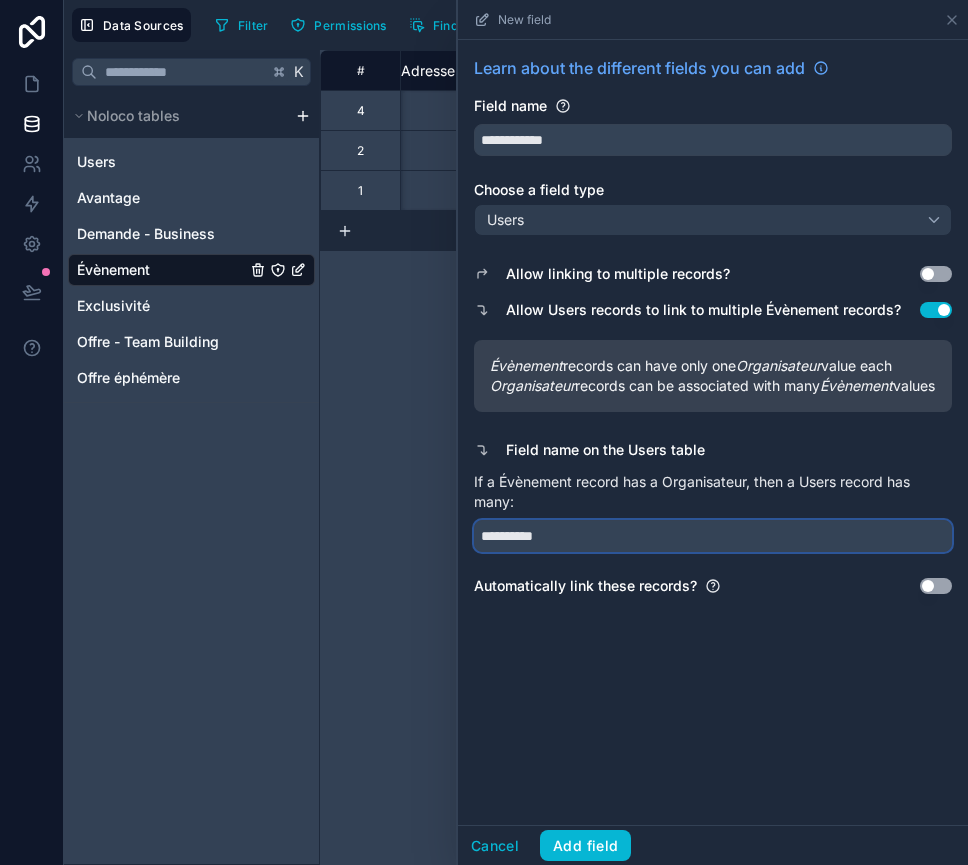 type on "**********" 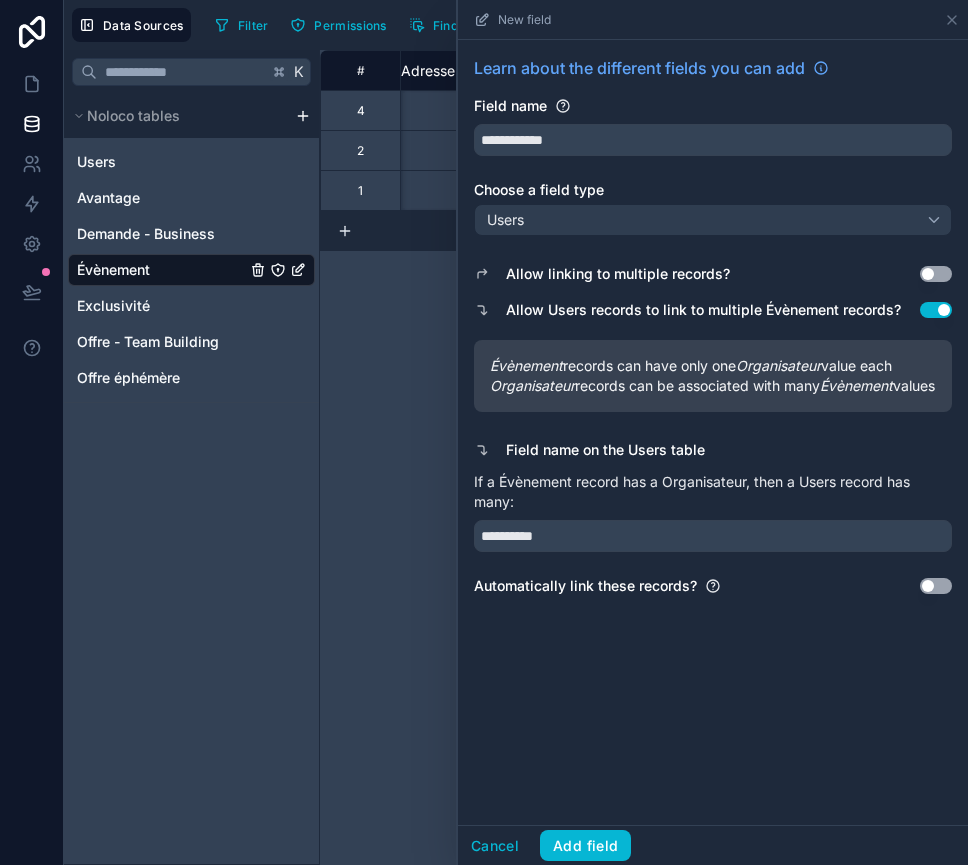 click on "Use setting" at bounding box center [936, 586] 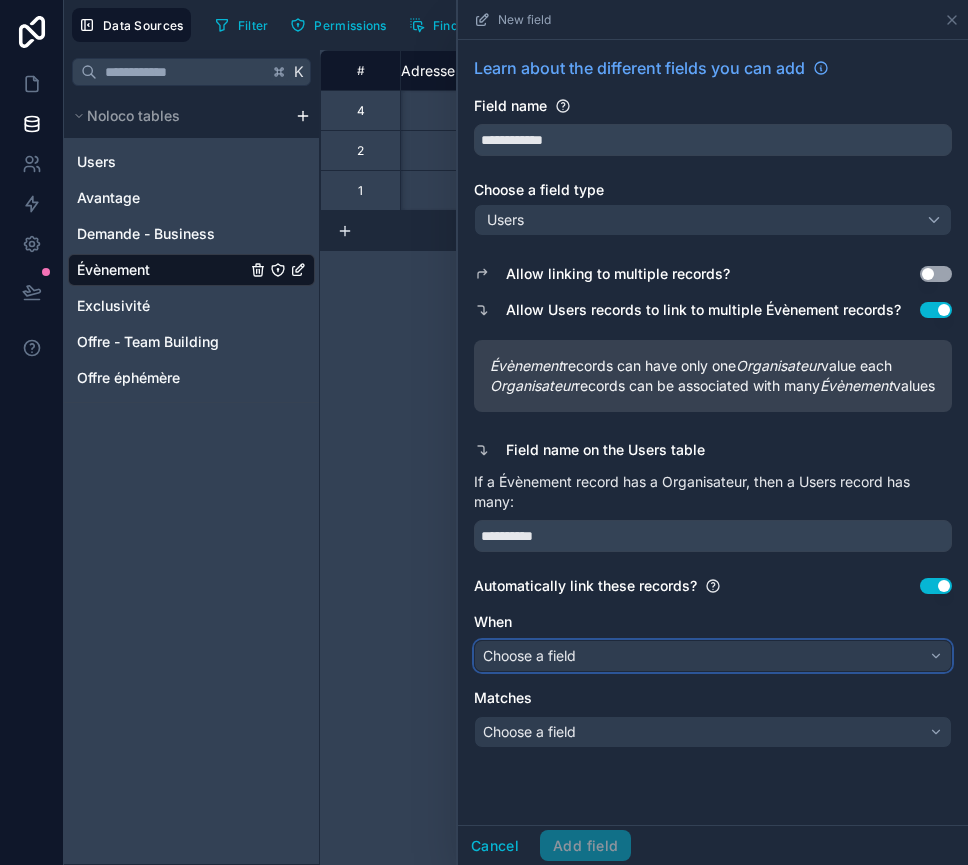 click on "Choose a field" at bounding box center (713, 656) 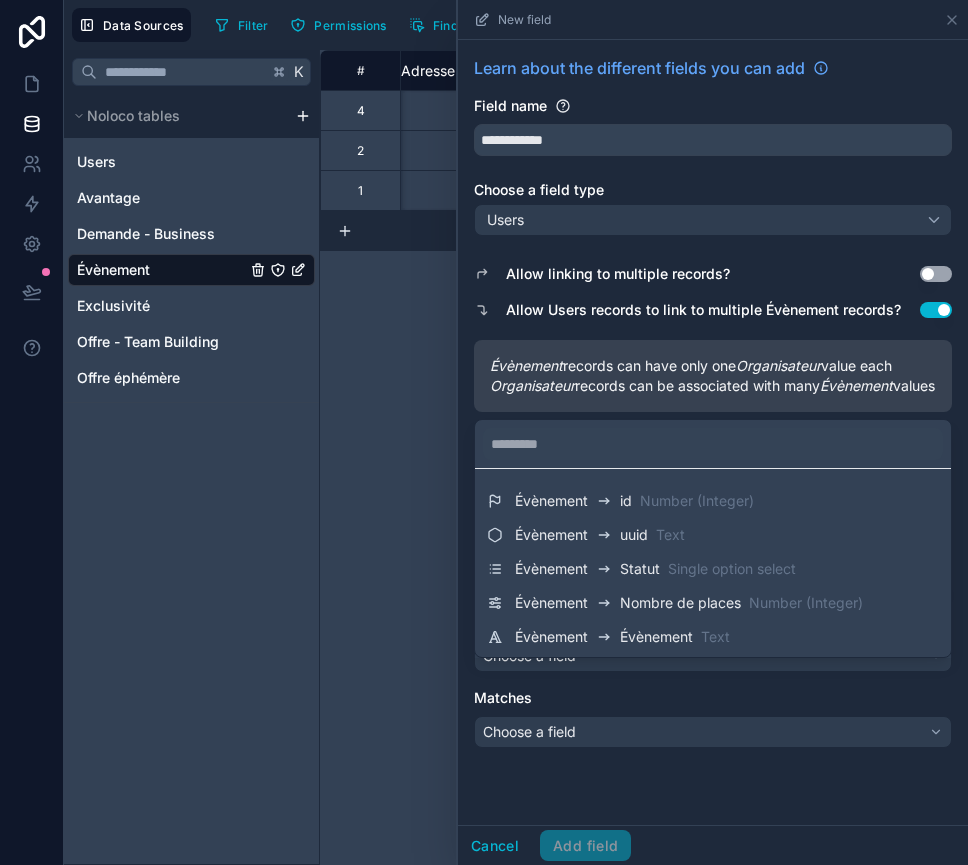 click at bounding box center (713, 432) 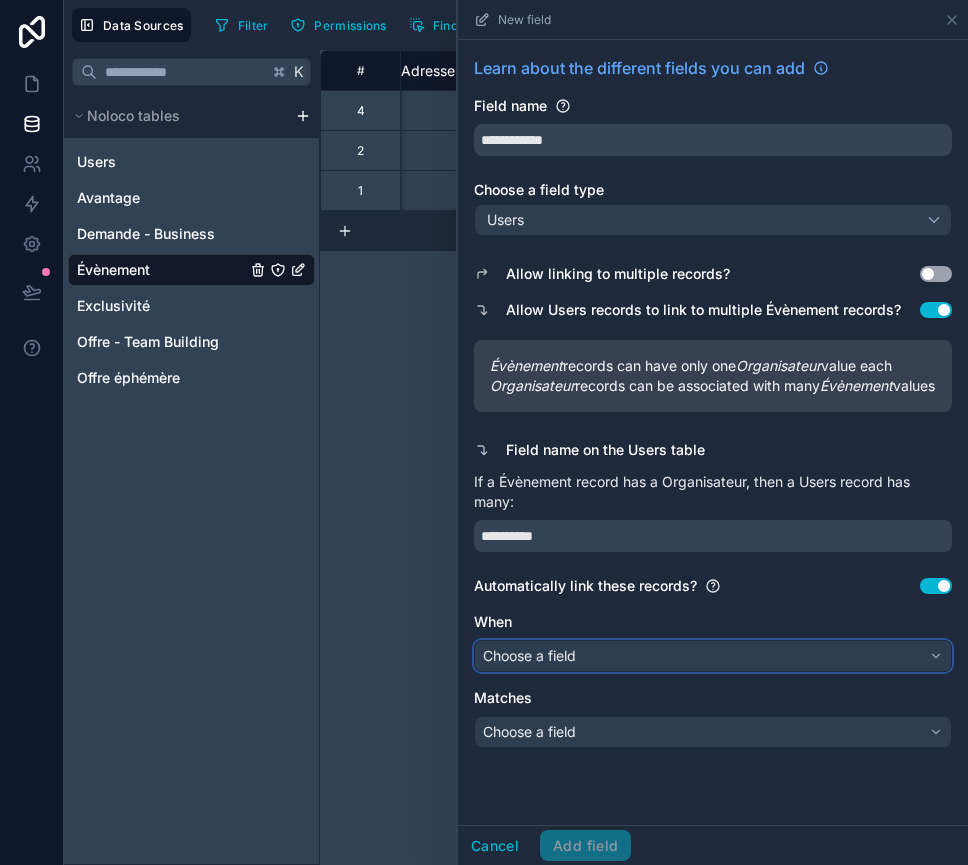 click on "Choose a field" at bounding box center (713, 656) 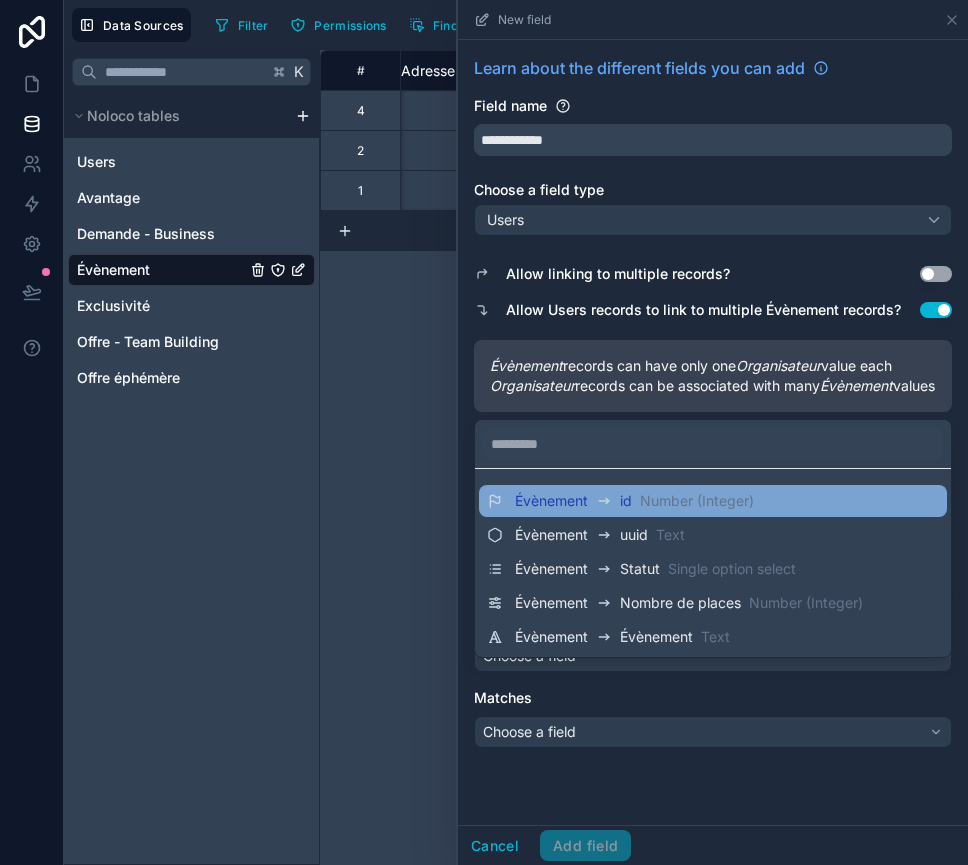 click on "Number (Integer)" at bounding box center (697, 501) 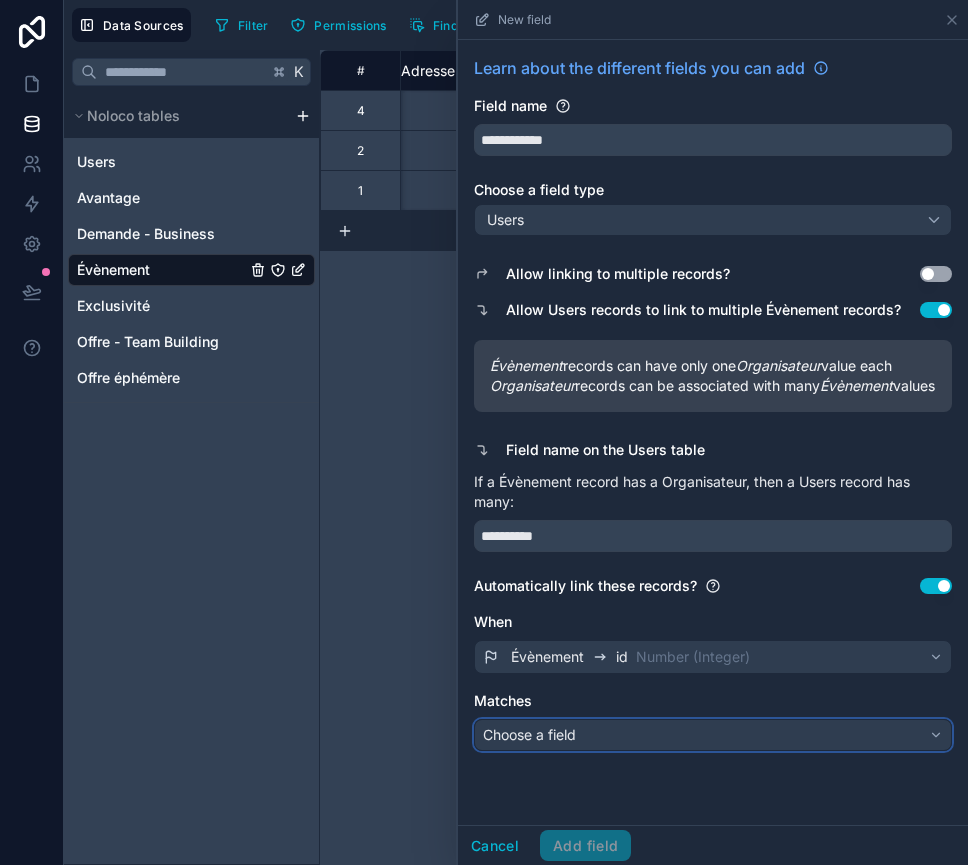 click on "Choose a field" at bounding box center (713, 735) 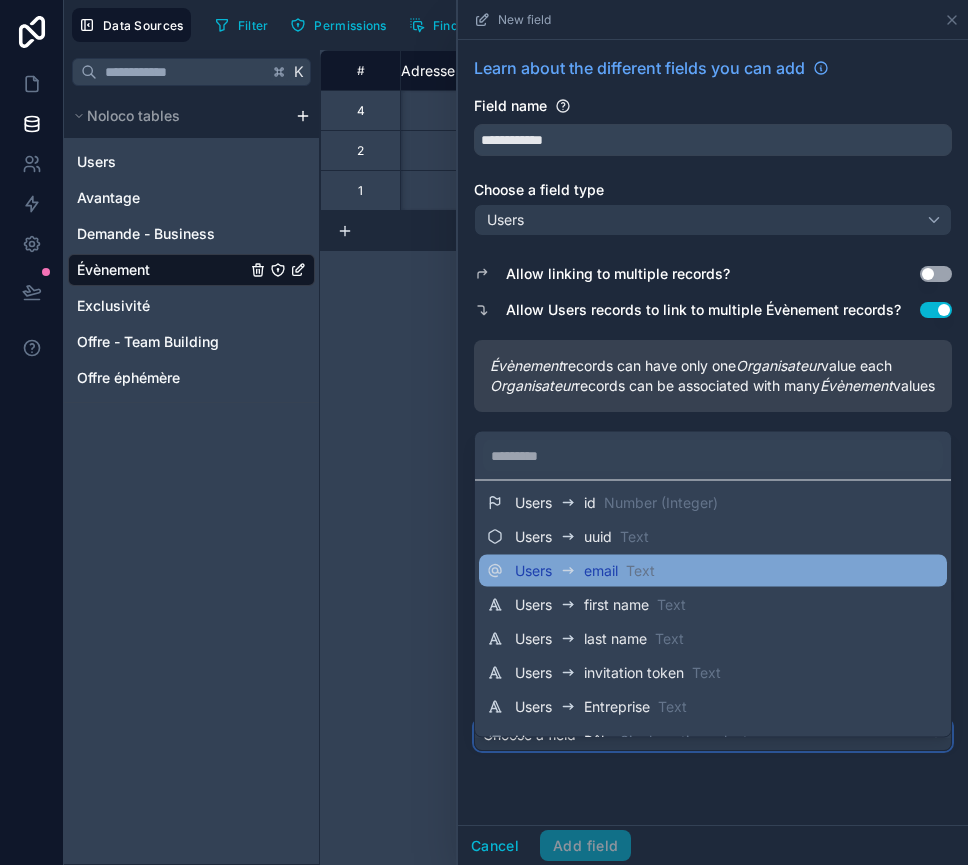 scroll, scrollTop: 0, scrollLeft: 0, axis: both 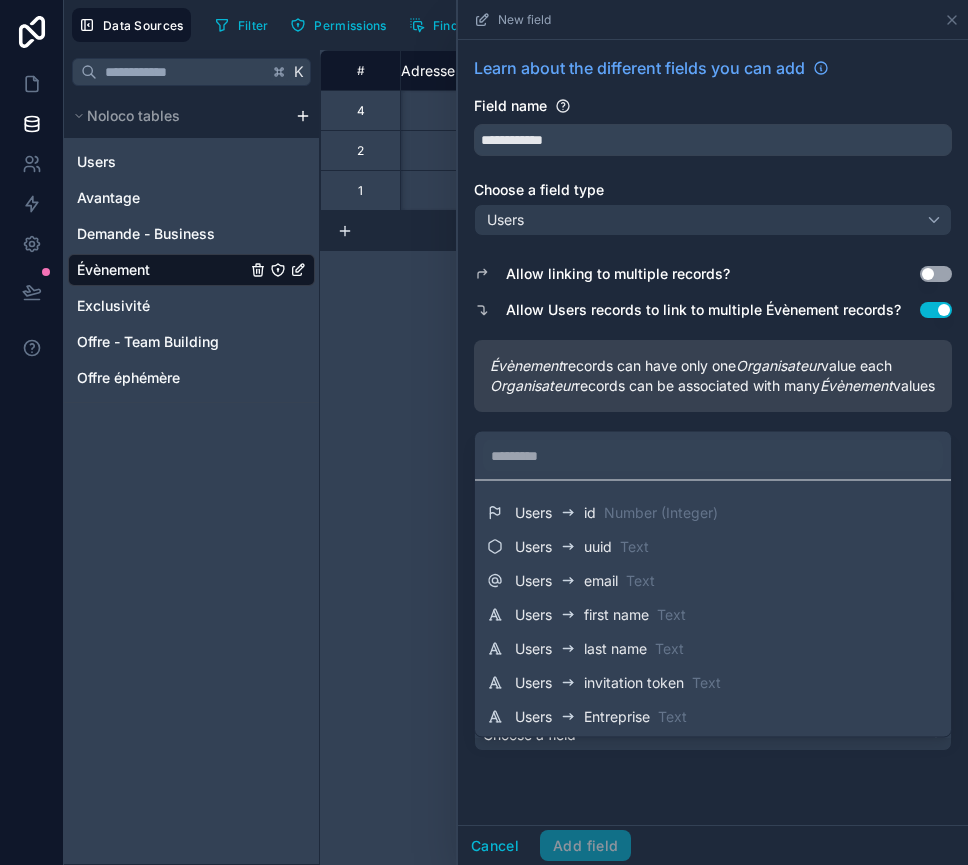 click at bounding box center (713, 432) 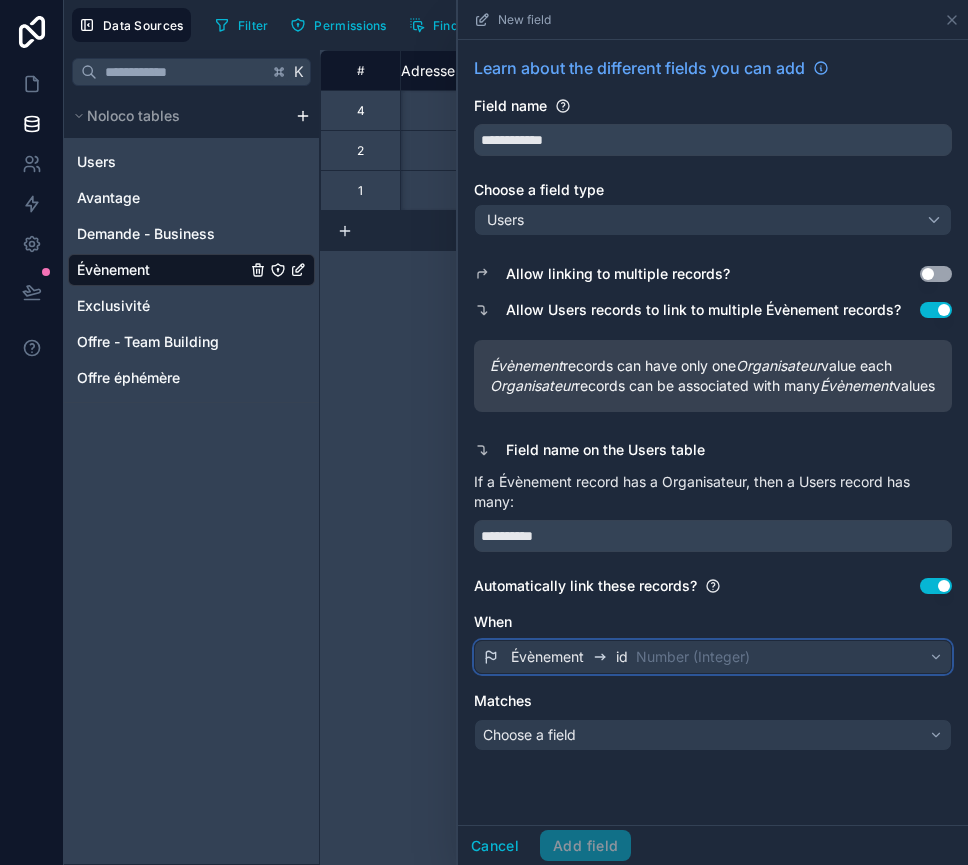 click on "Number (Integer)" at bounding box center (693, 657) 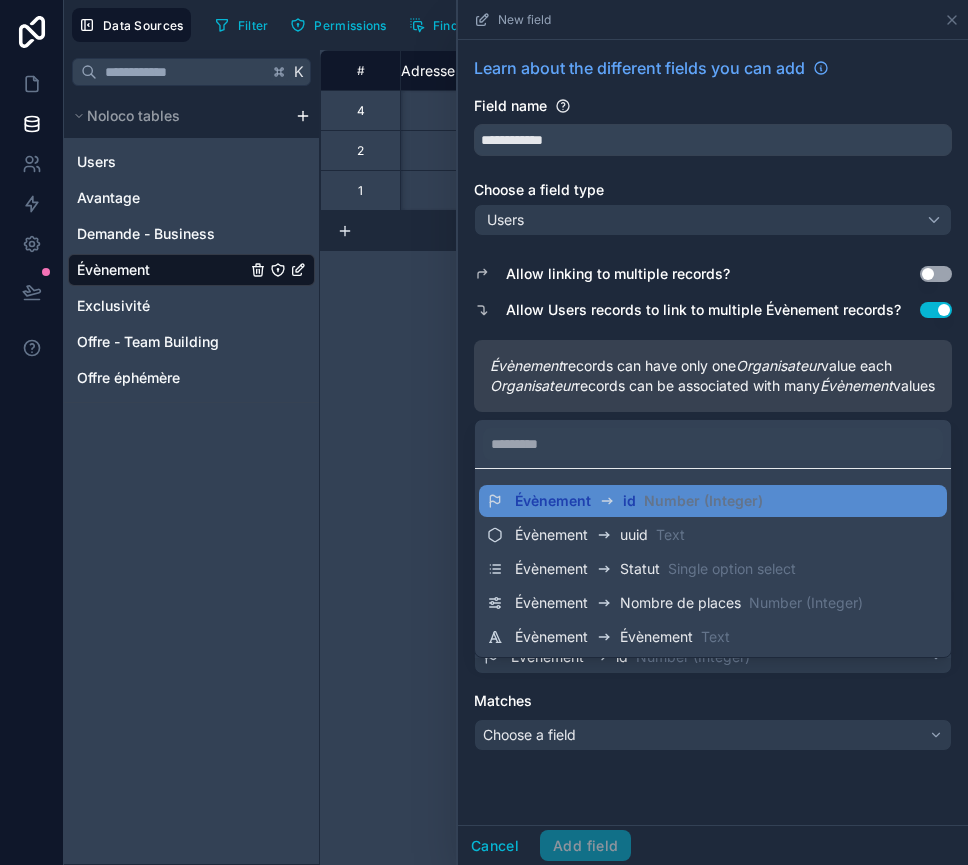 click at bounding box center [713, 432] 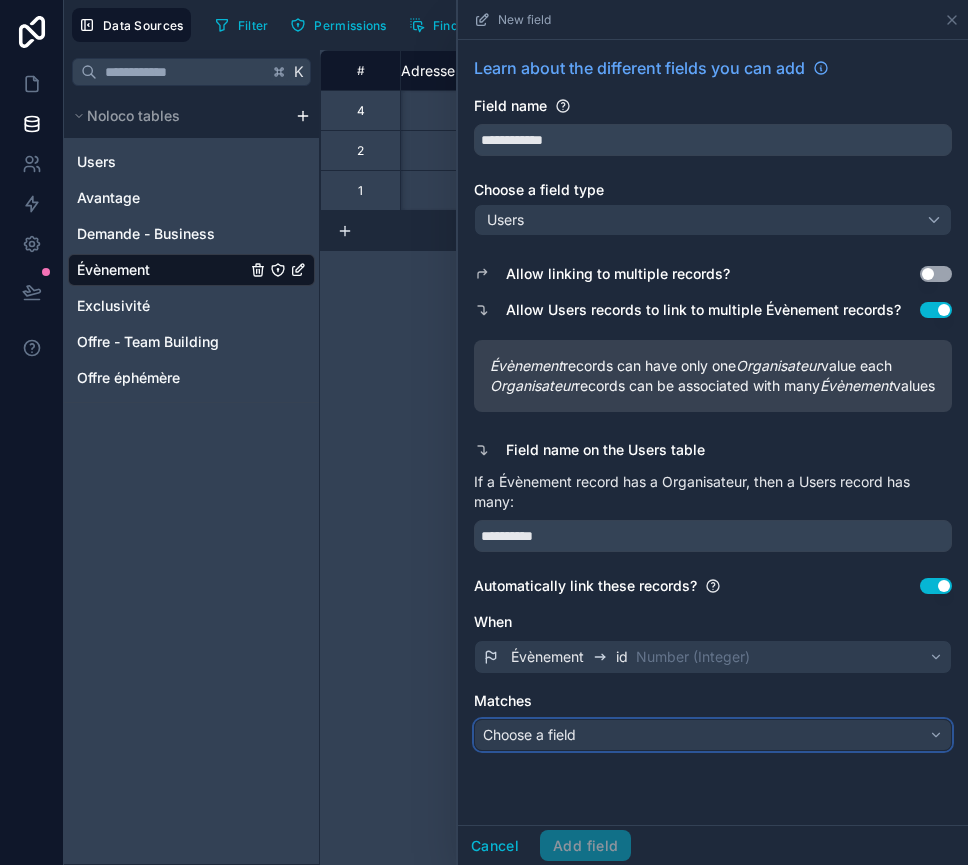 click on "Choose a field" at bounding box center [713, 735] 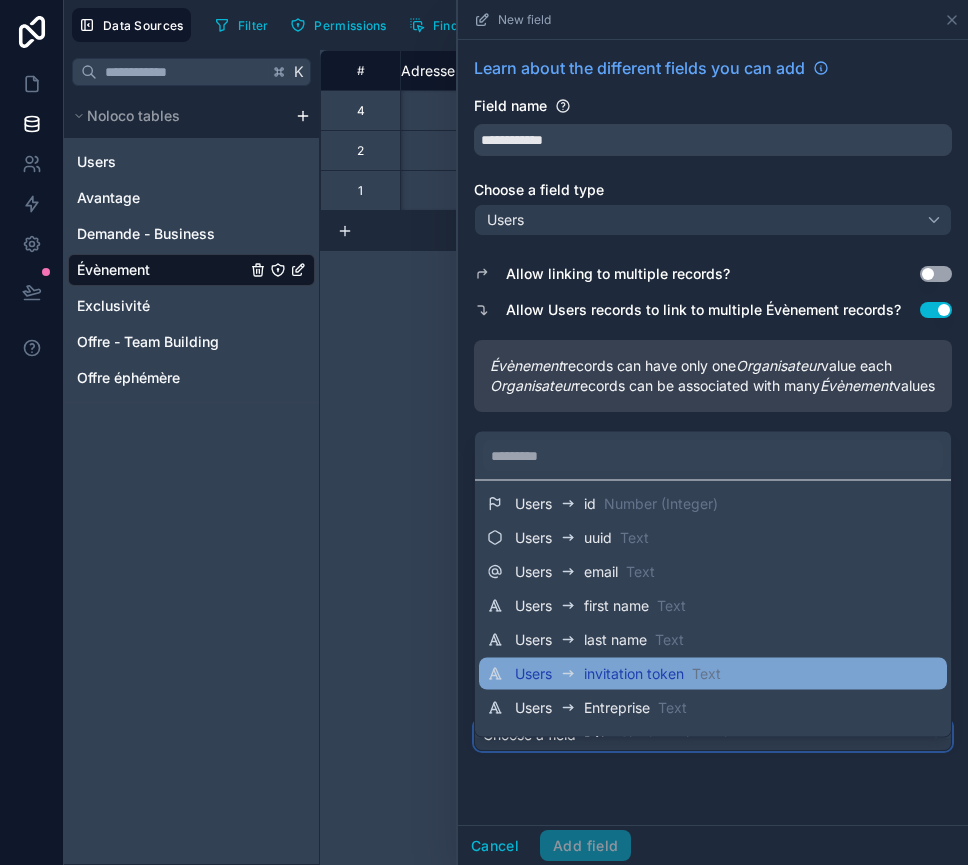 scroll, scrollTop: 11, scrollLeft: 0, axis: vertical 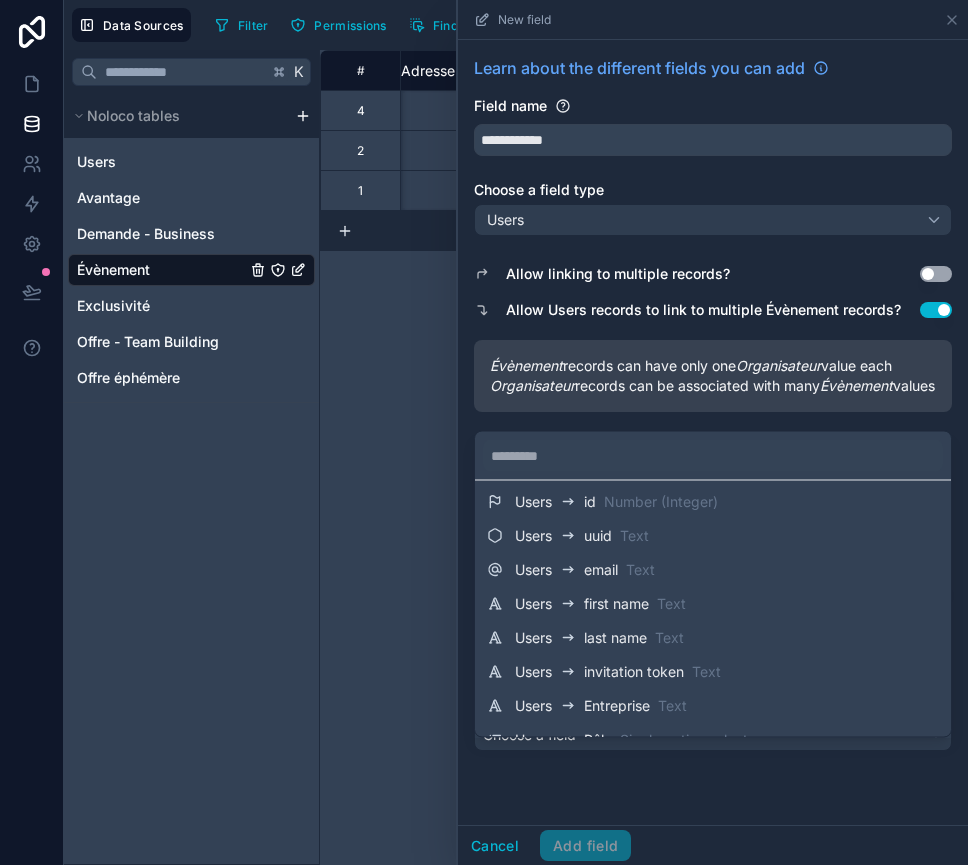 click at bounding box center [713, 432] 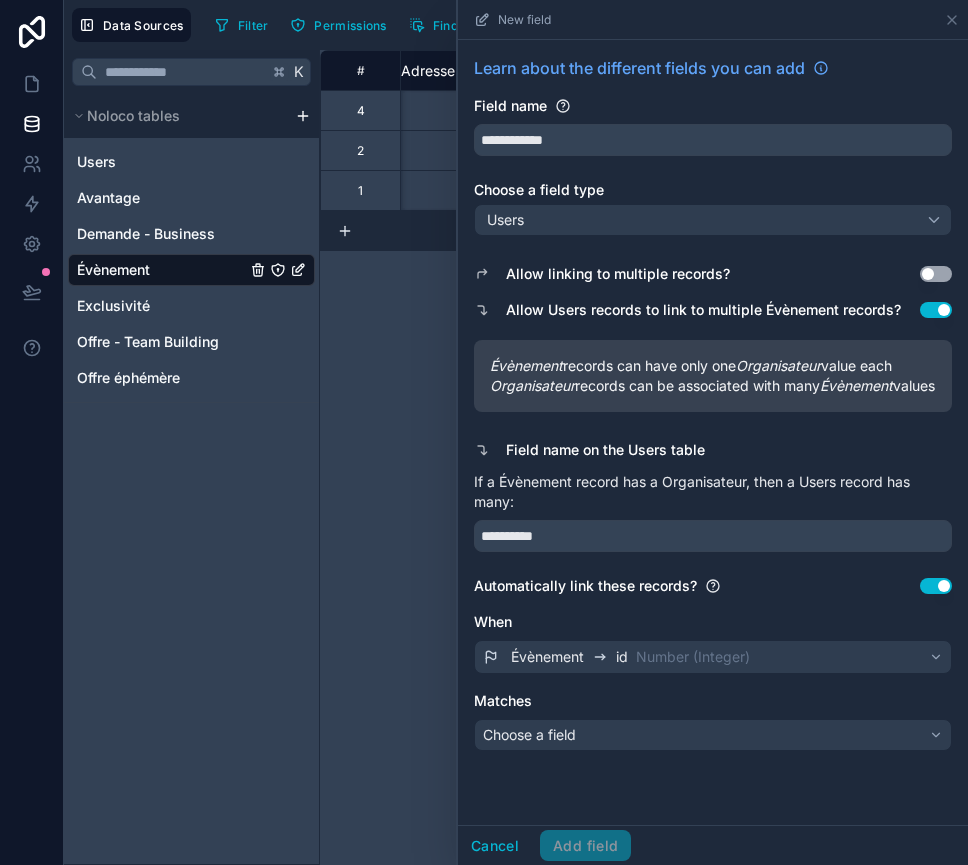 click on "Use setting" at bounding box center (936, 586) 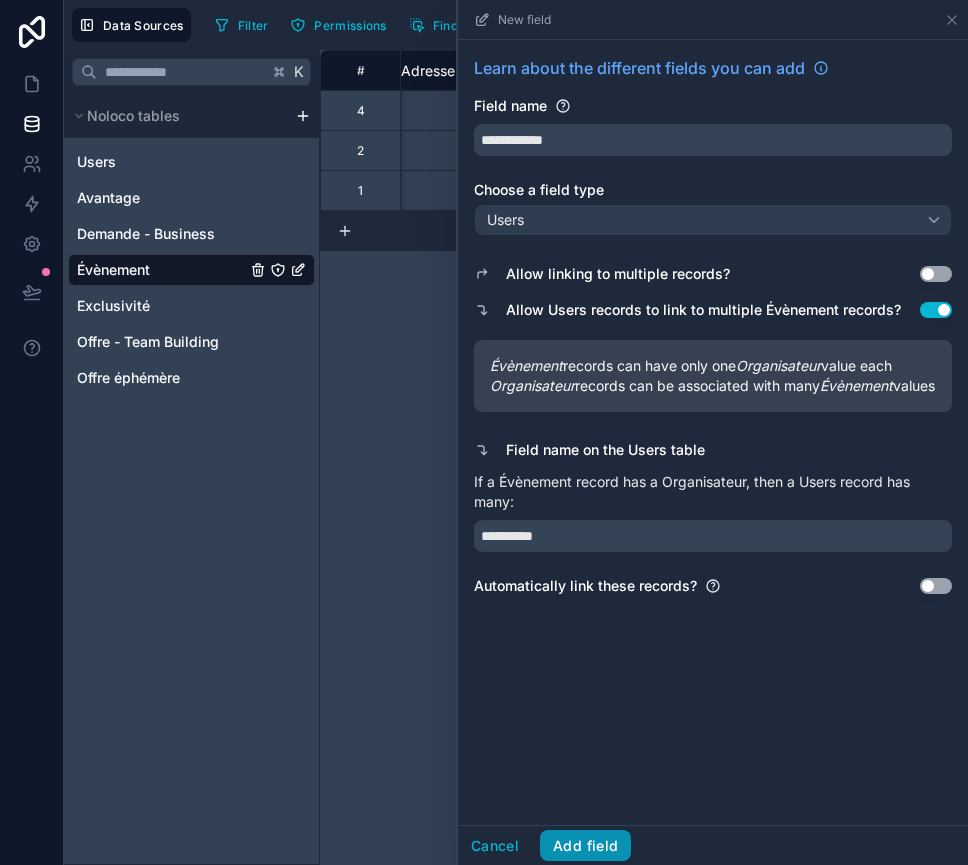 click on "Add field" at bounding box center [585, 846] 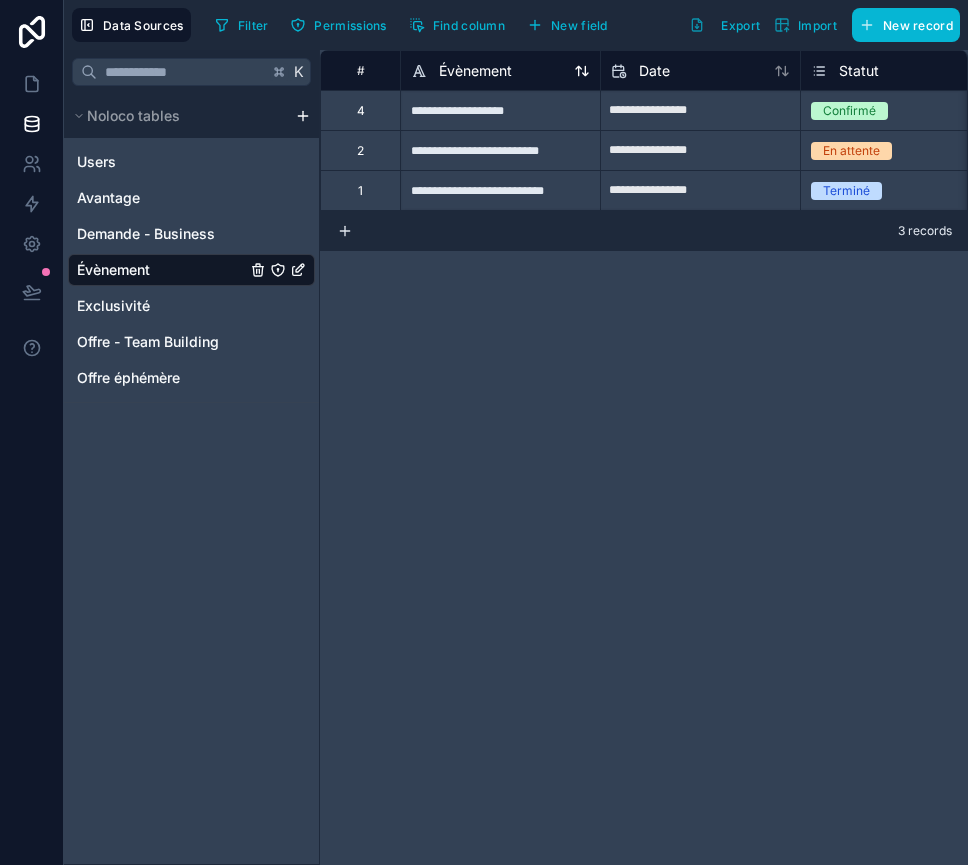 click on "Évènement" at bounding box center (475, 71) 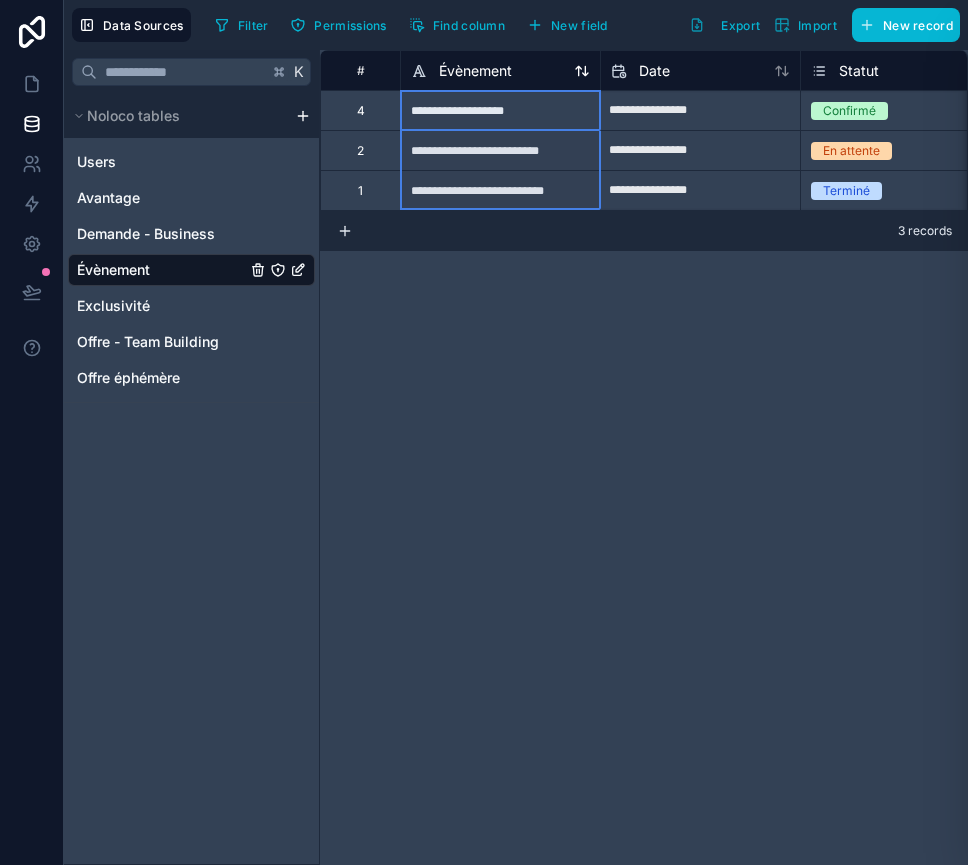 click on "Évènement" at bounding box center (475, 71) 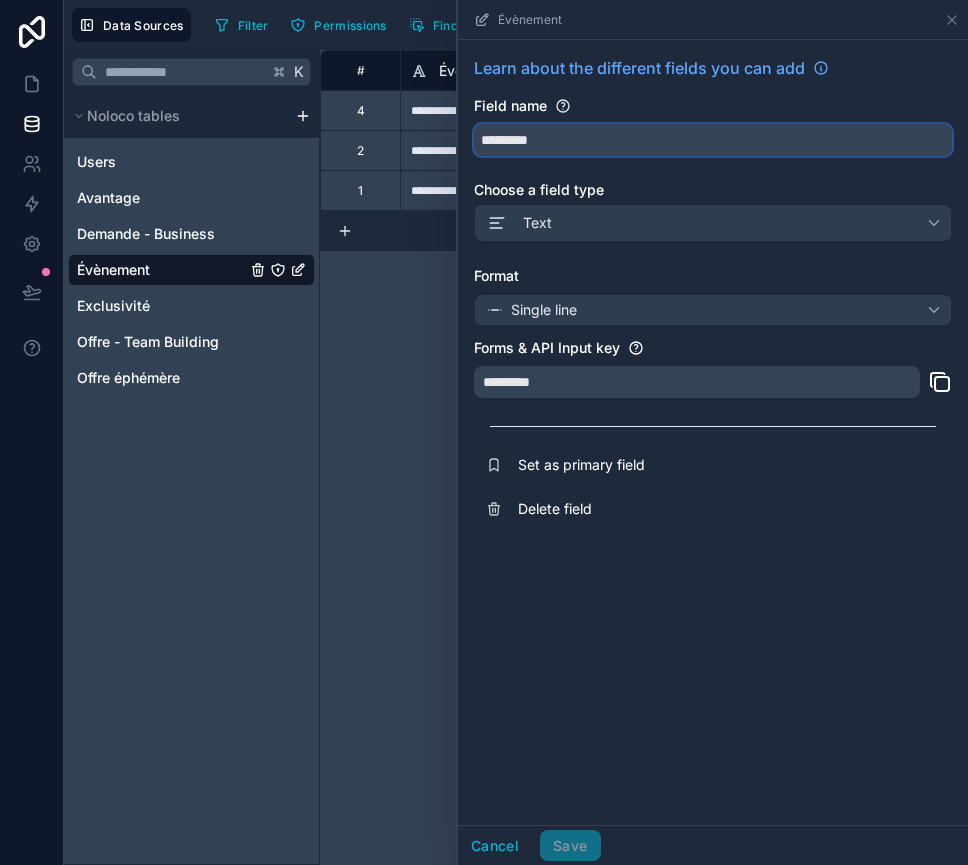 drag, startPoint x: 577, startPoint y: 137, endPoint x: 432, endPoint y: 135, distance: 145.0138 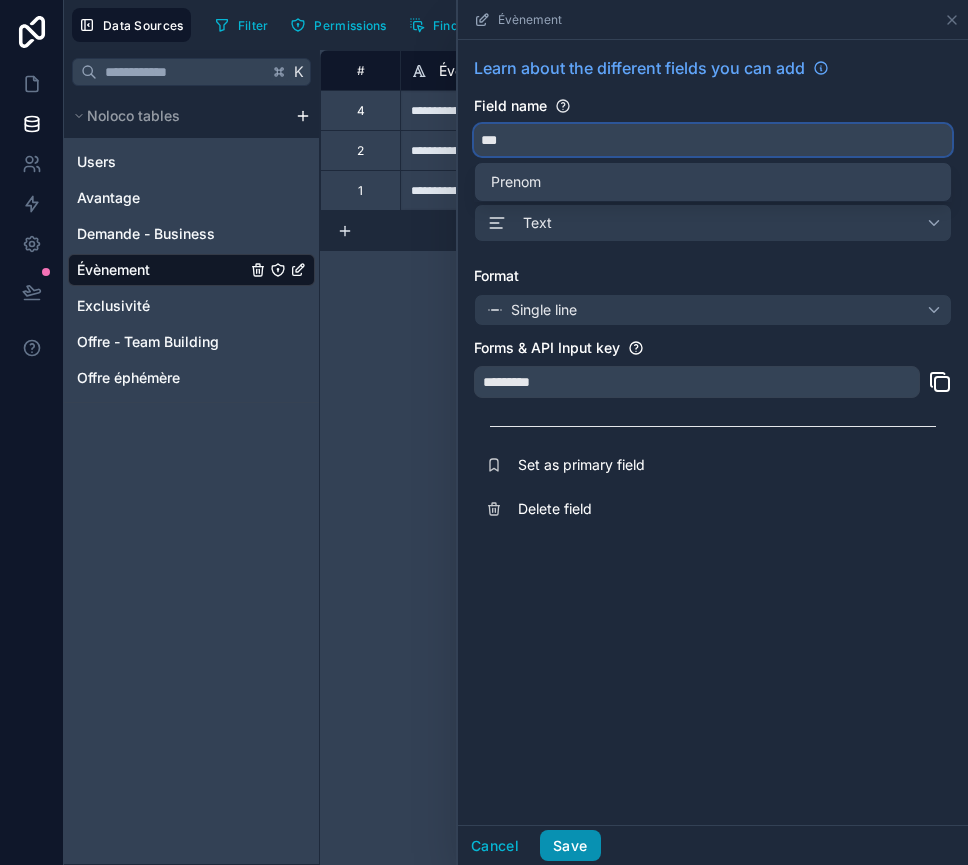 type on "***" 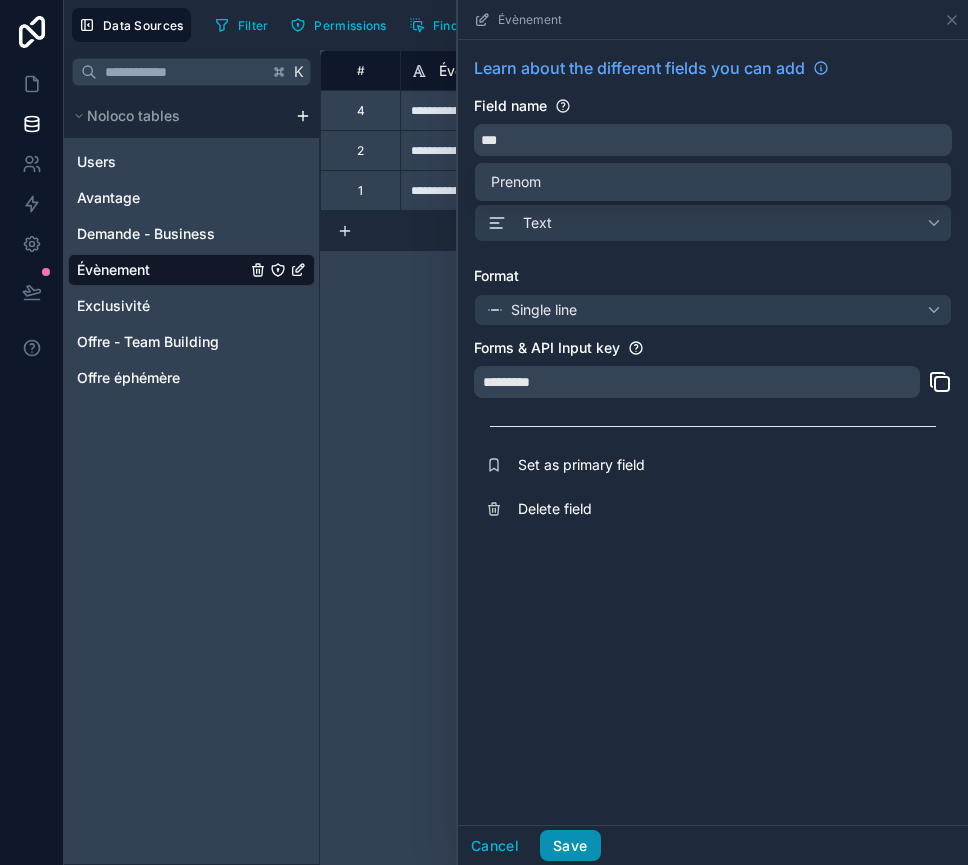 click on "Save" at bounding box center (570, 846) 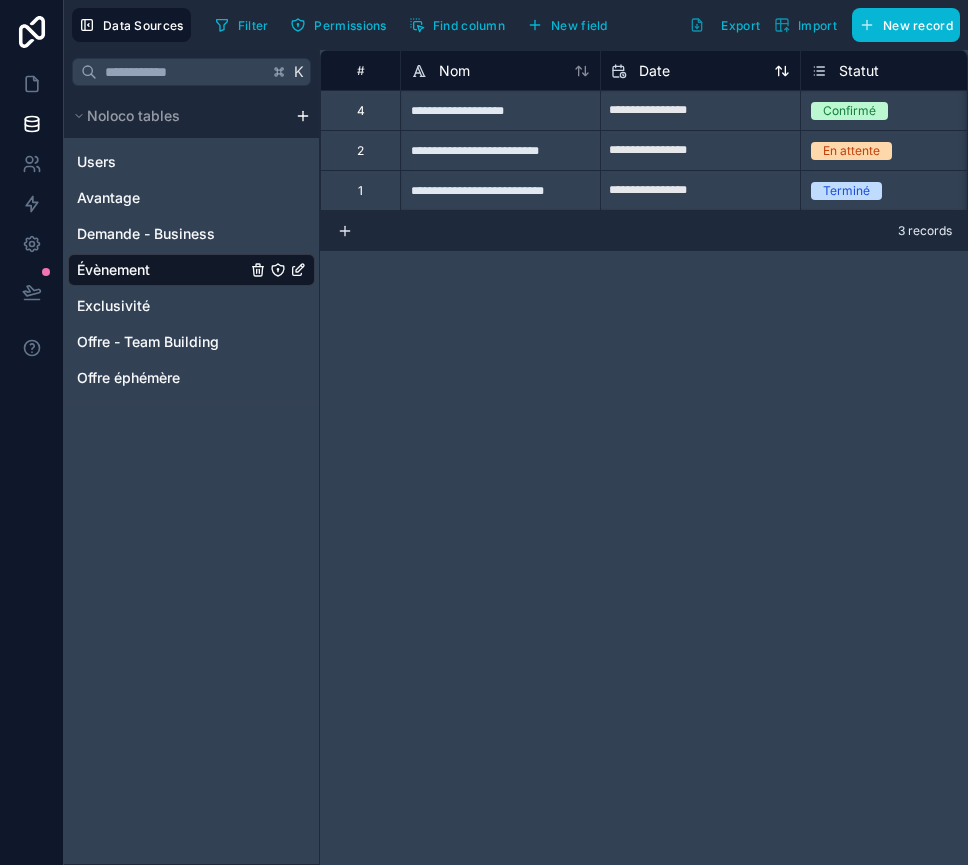 click on "Date" at bounding box center (700, 71) 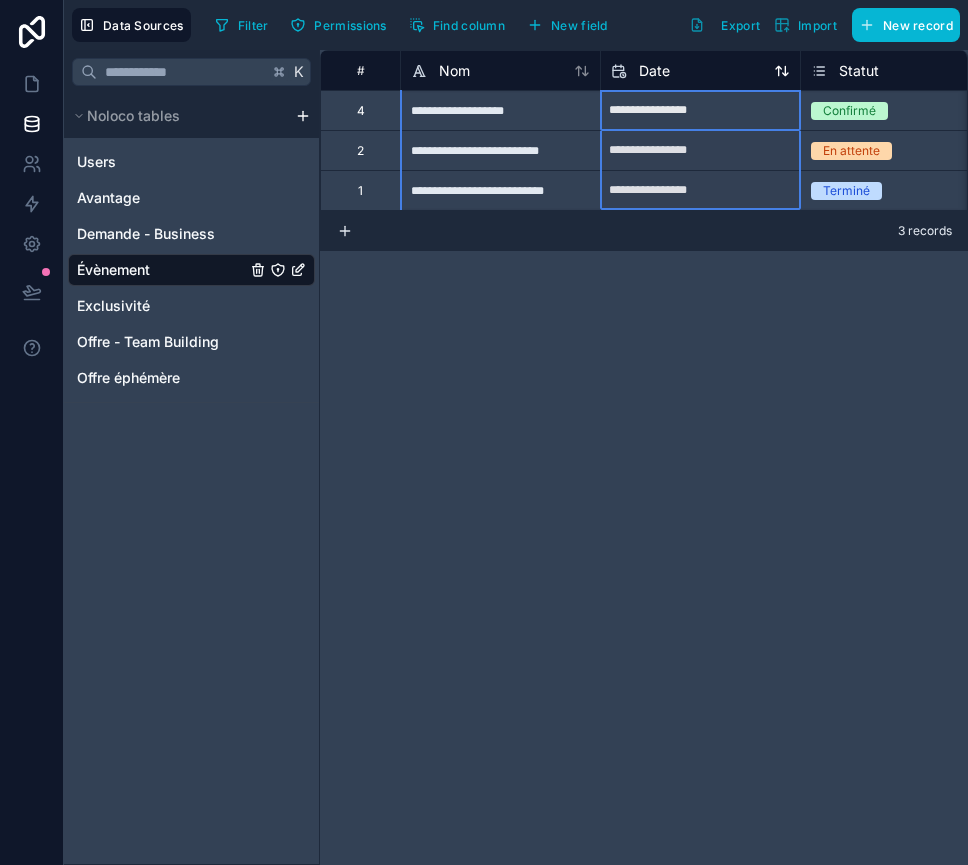 click on "Date" at bounding box center [654, 71] 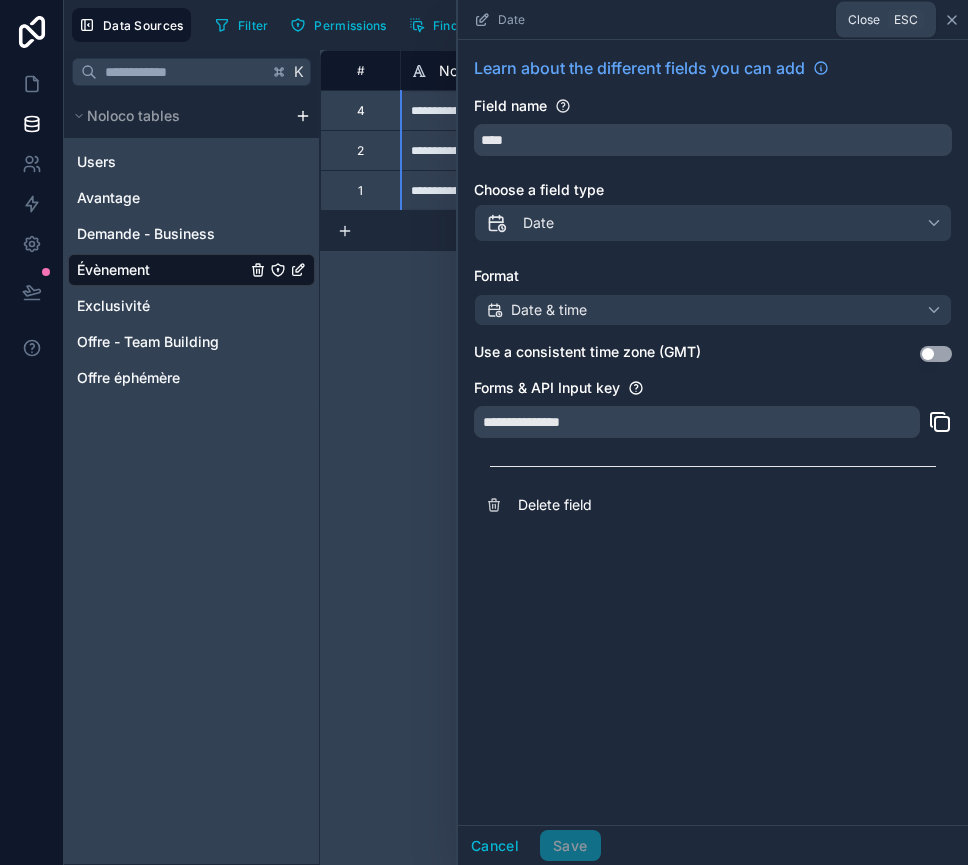 click 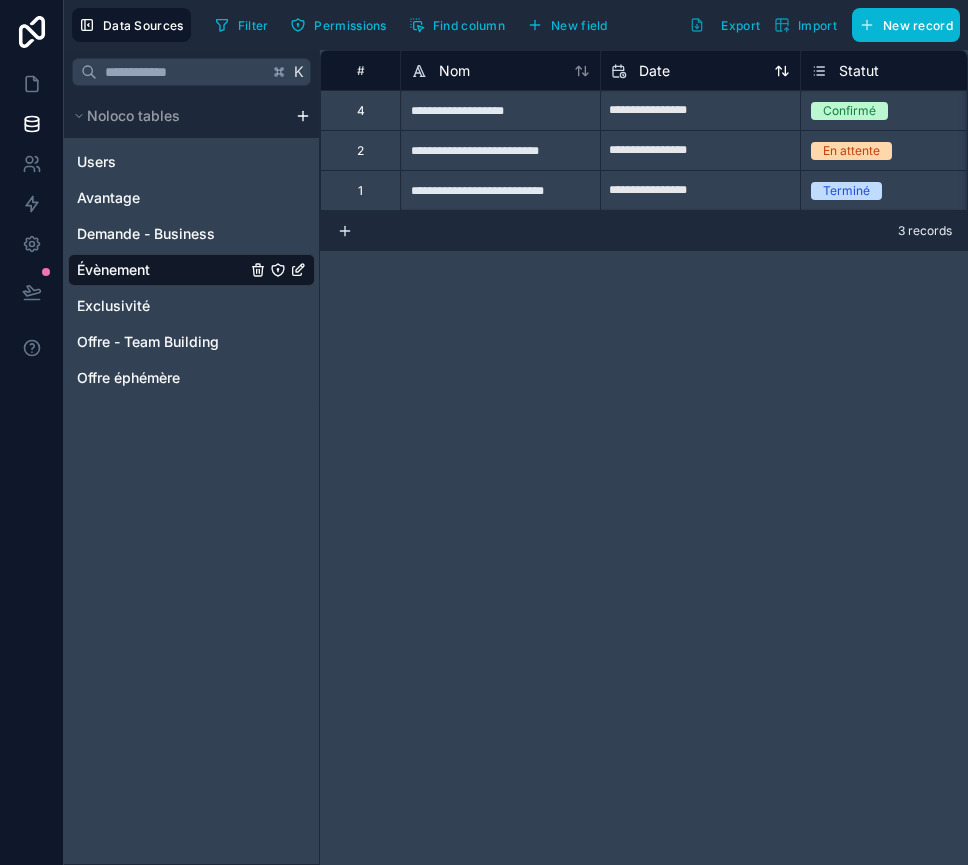 click on "Date" at bounding box center (654, 71) 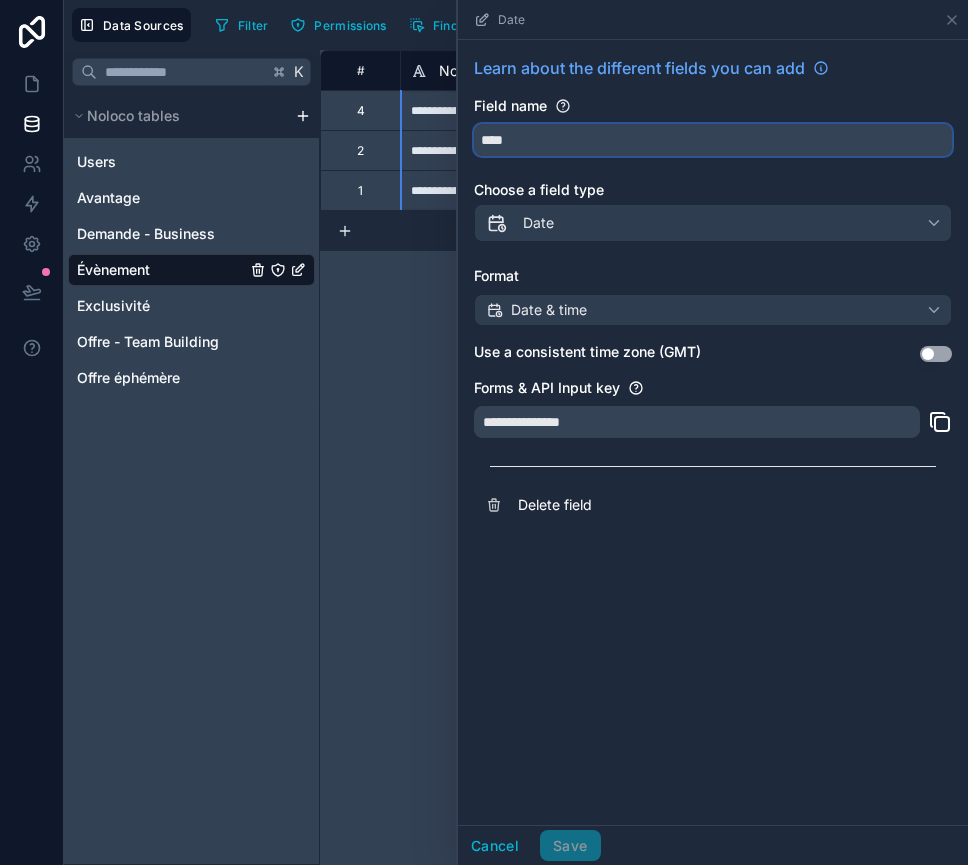 click on "****" at bounding box center (713, 140) 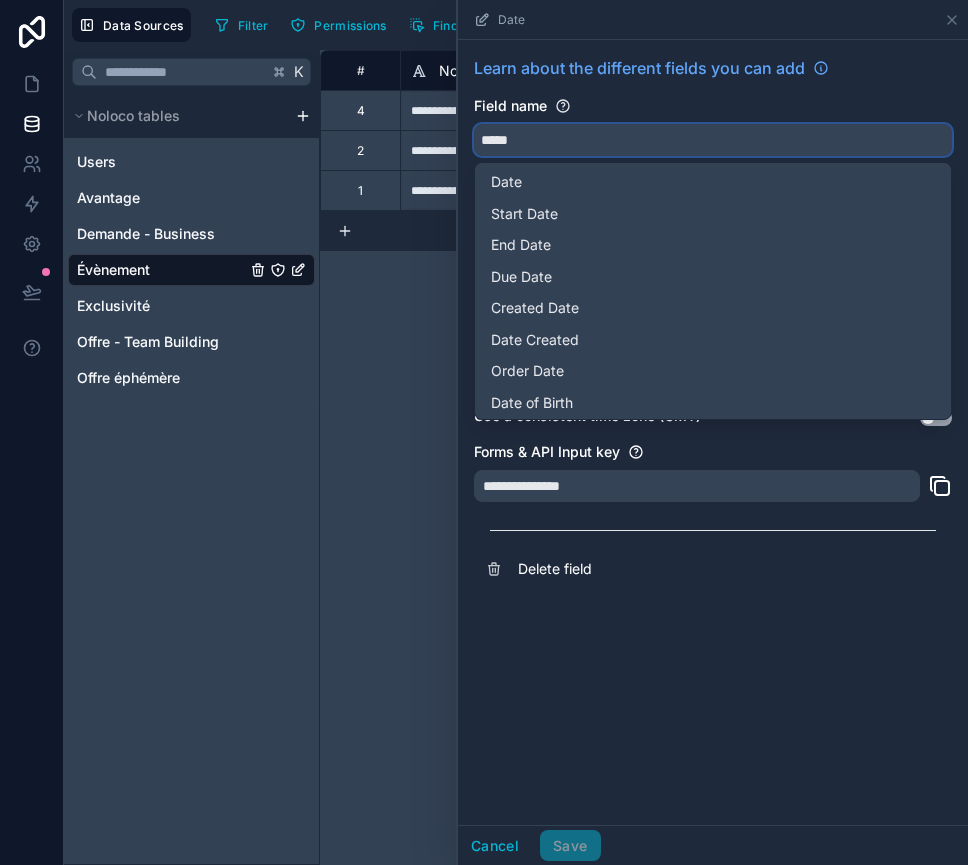 click on "****" at bounding box center (713, 140) 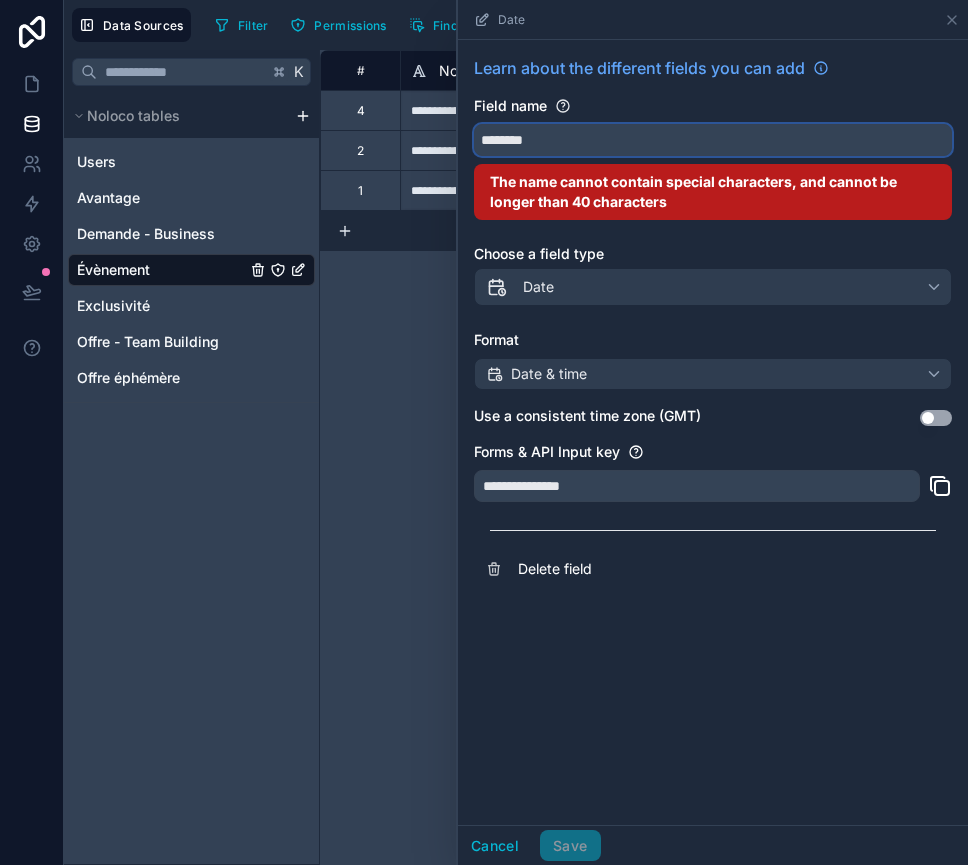 click on "*******" at bounding box center [713, 140] 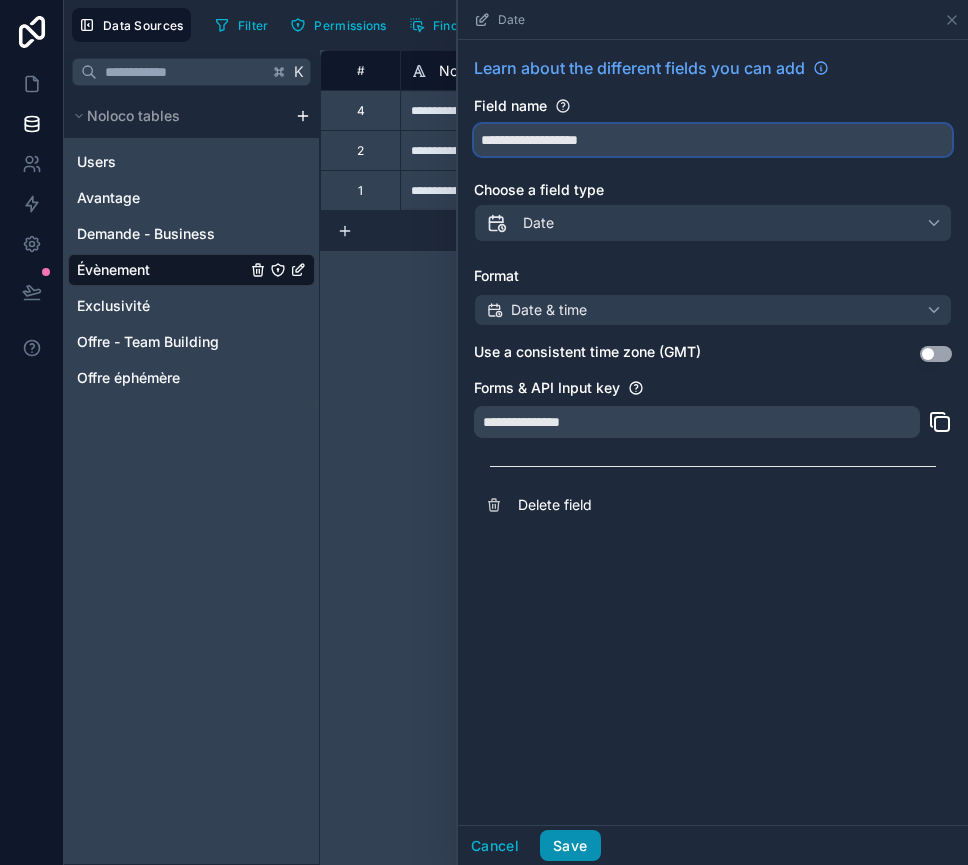 type on "**********" 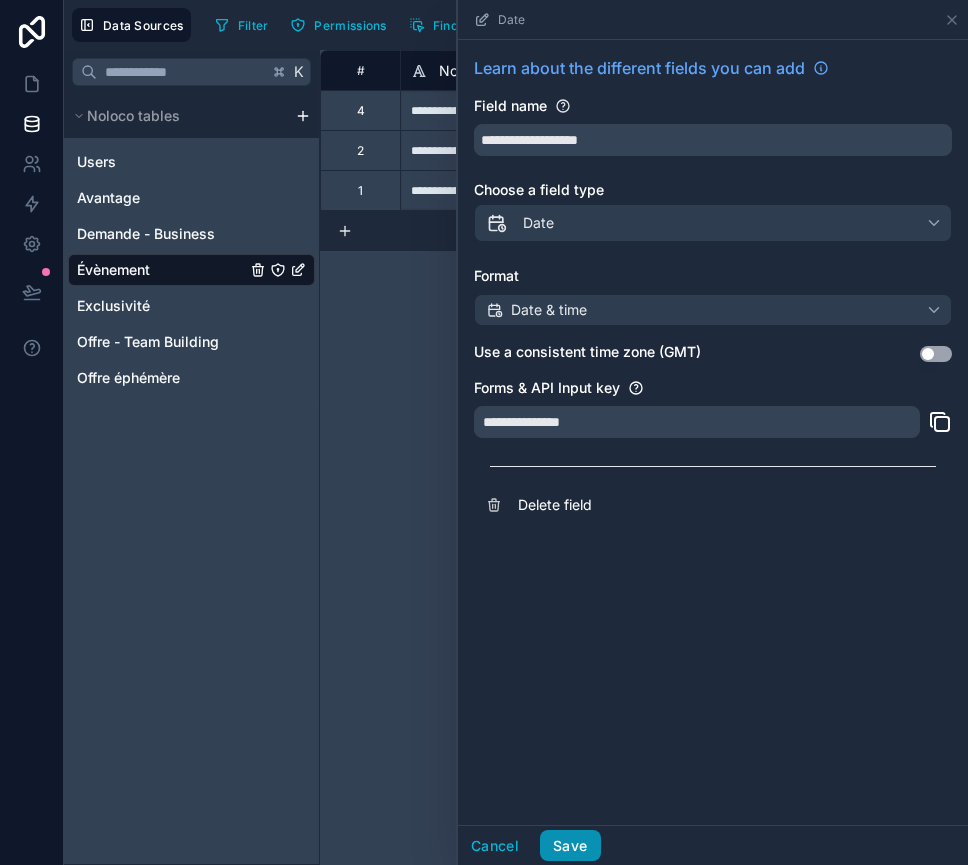 click on "Save" at bounding box center (570, 846) 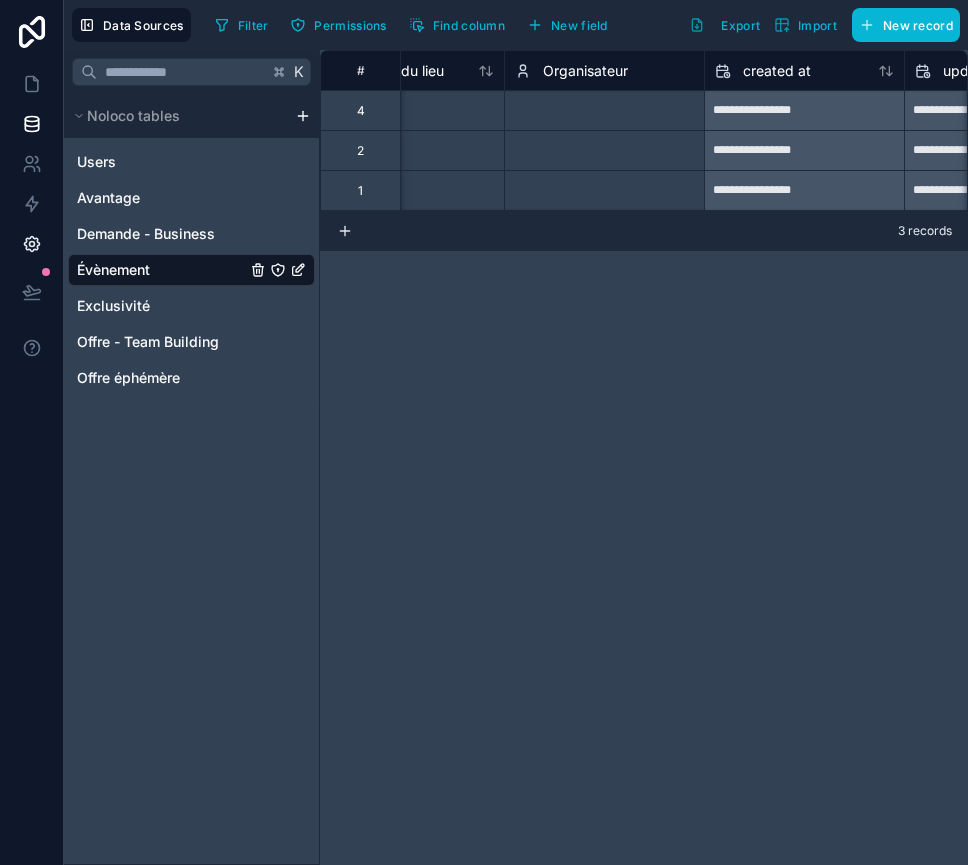 scroll, scrollTop: 0, scrollLeft: 799, axis: horizontal 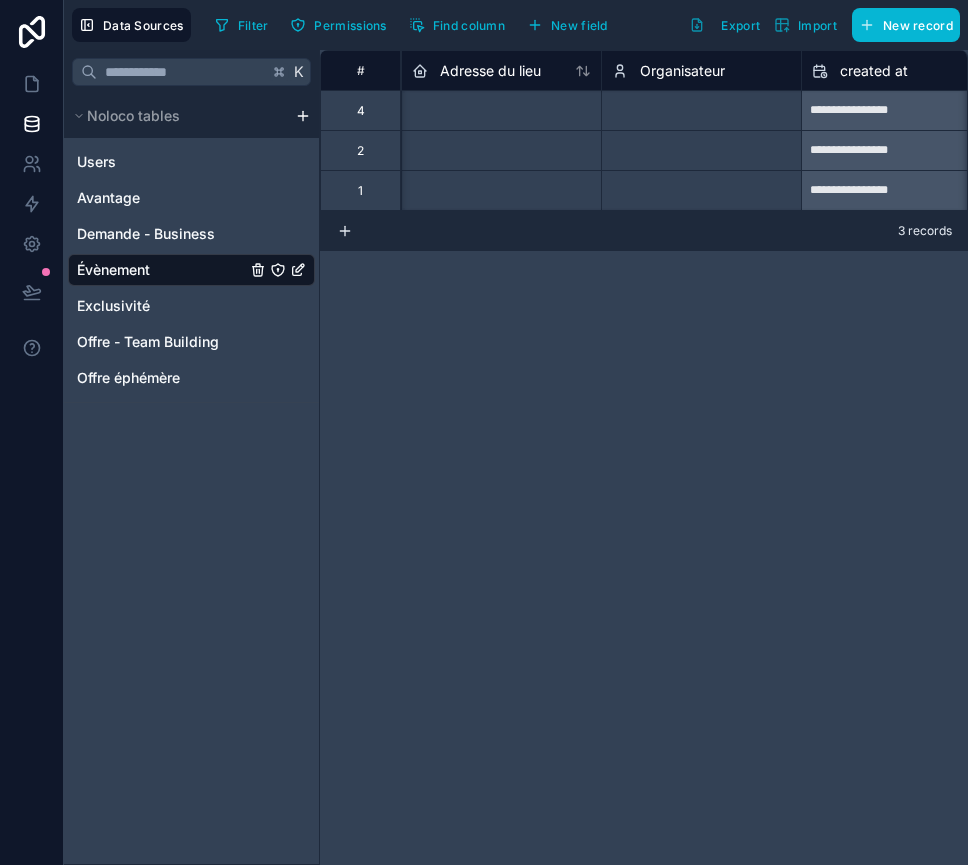 click on "Organisateur" at bounding box center [682, 71] 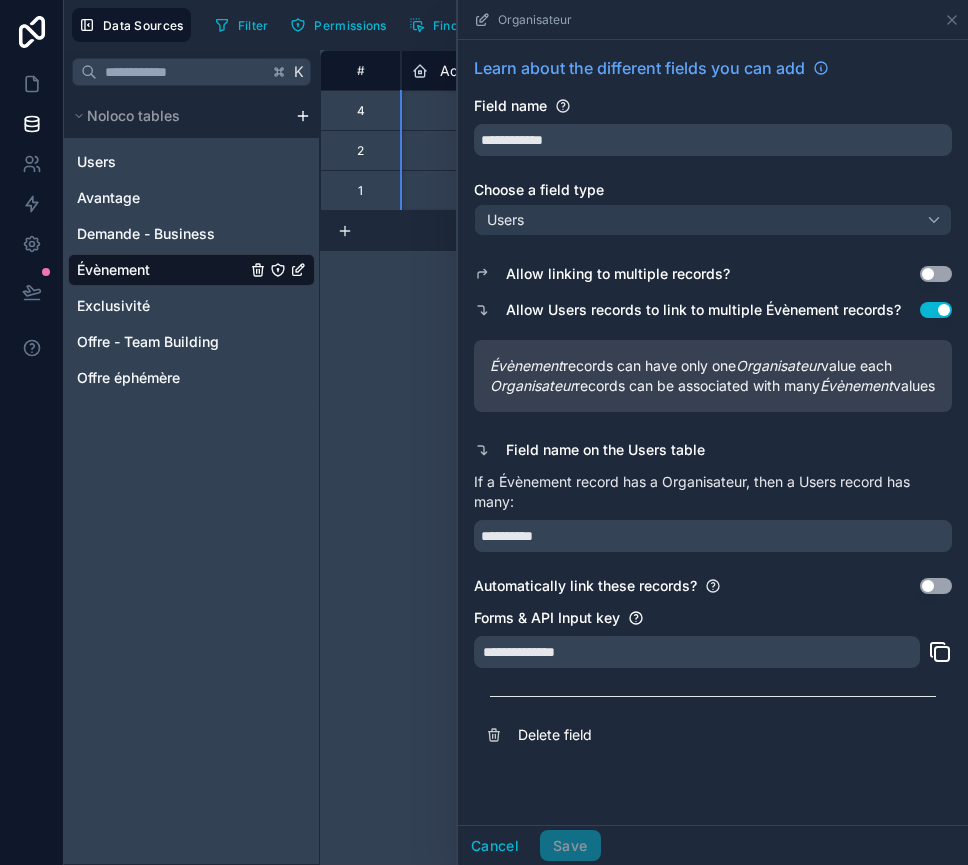 click on "**********" at bounding box center (644, 457) 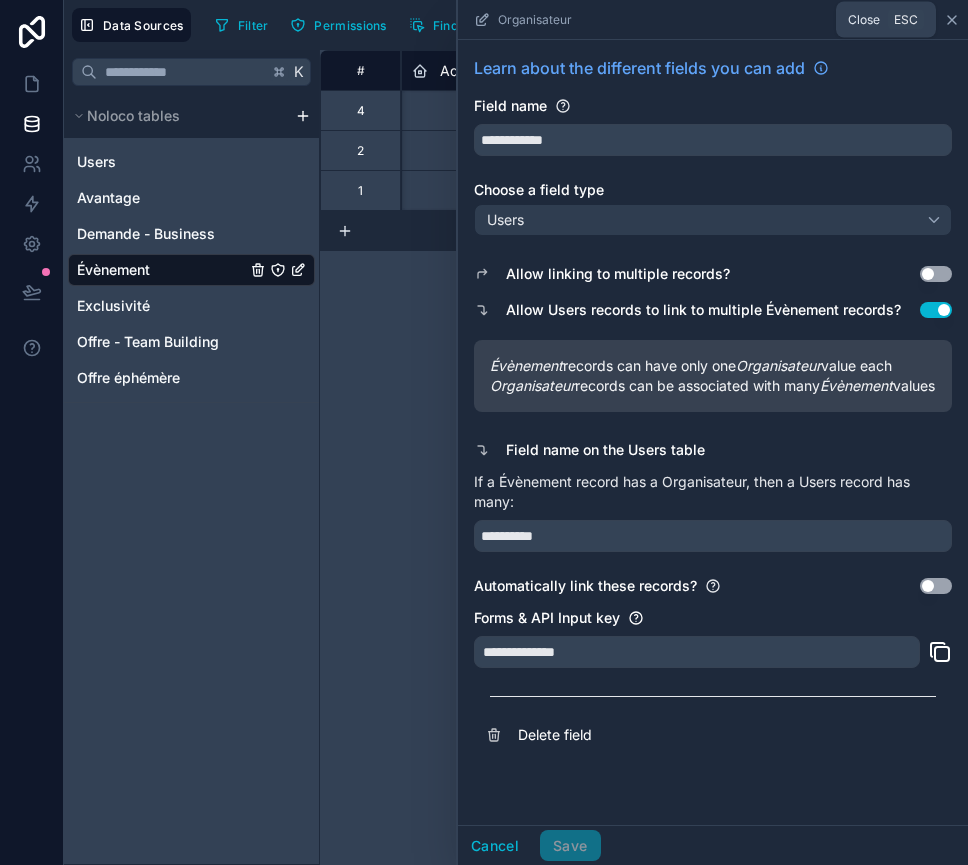 click 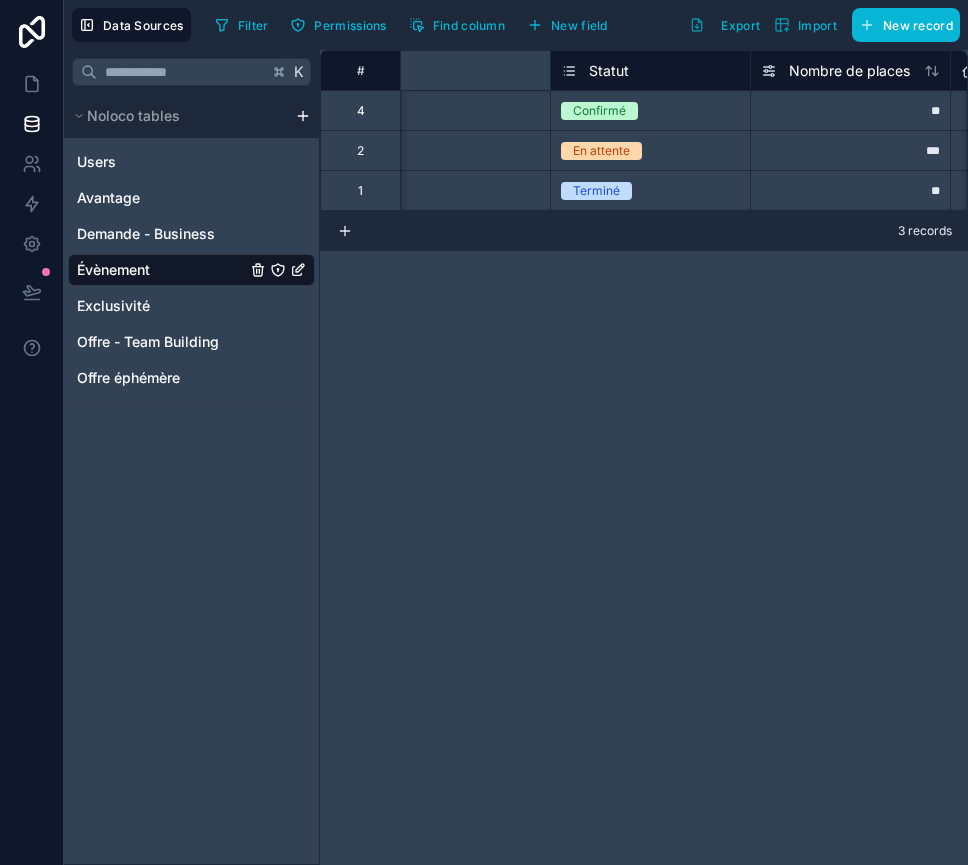 scroll, scrollTop: 0, scrollLeft: 0, axis: both 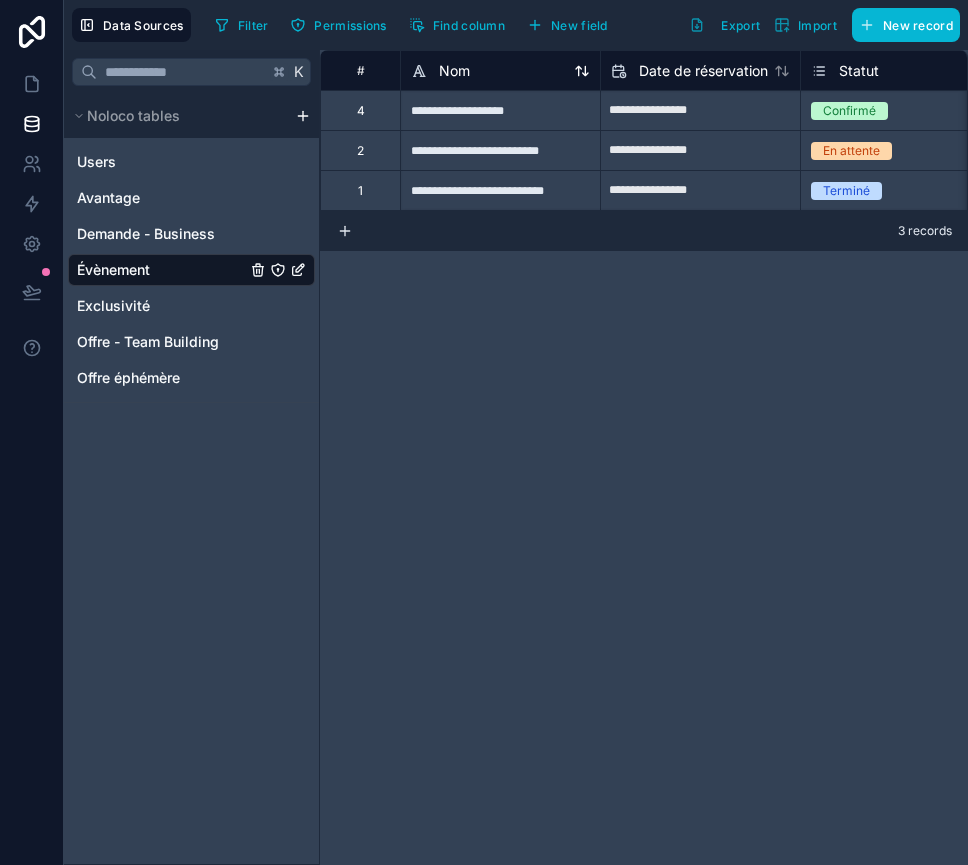 click 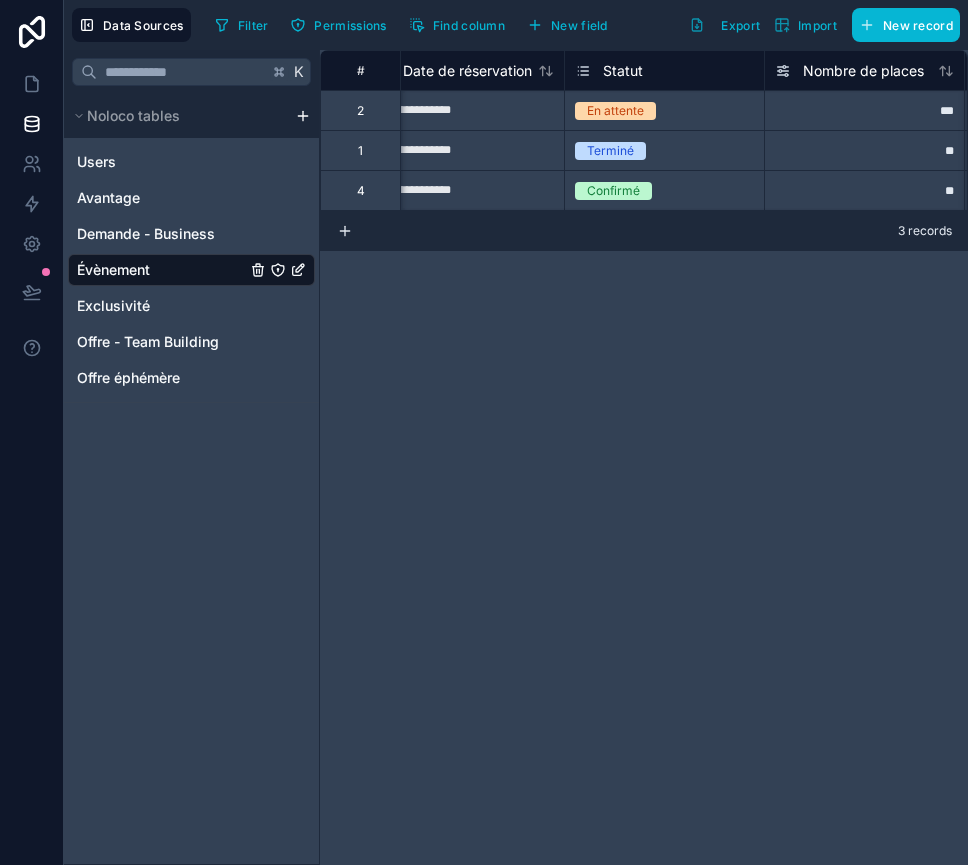 scroll, scrollTop: 0, scrollLeft: 0, axis: both 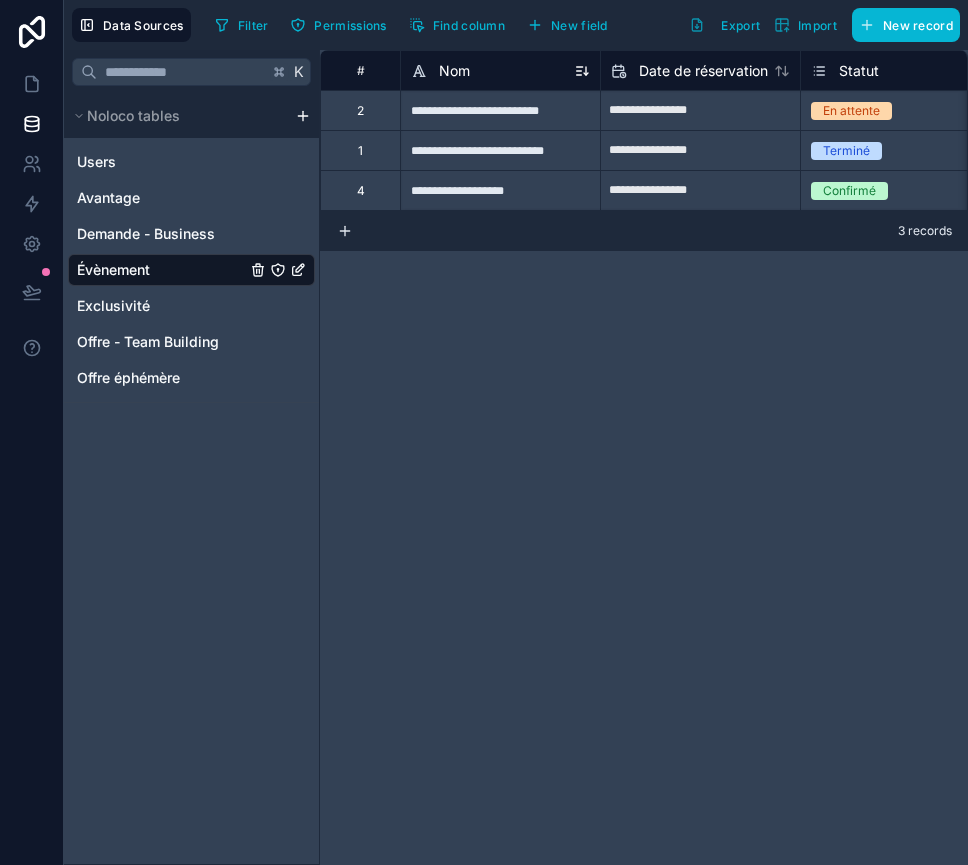 click 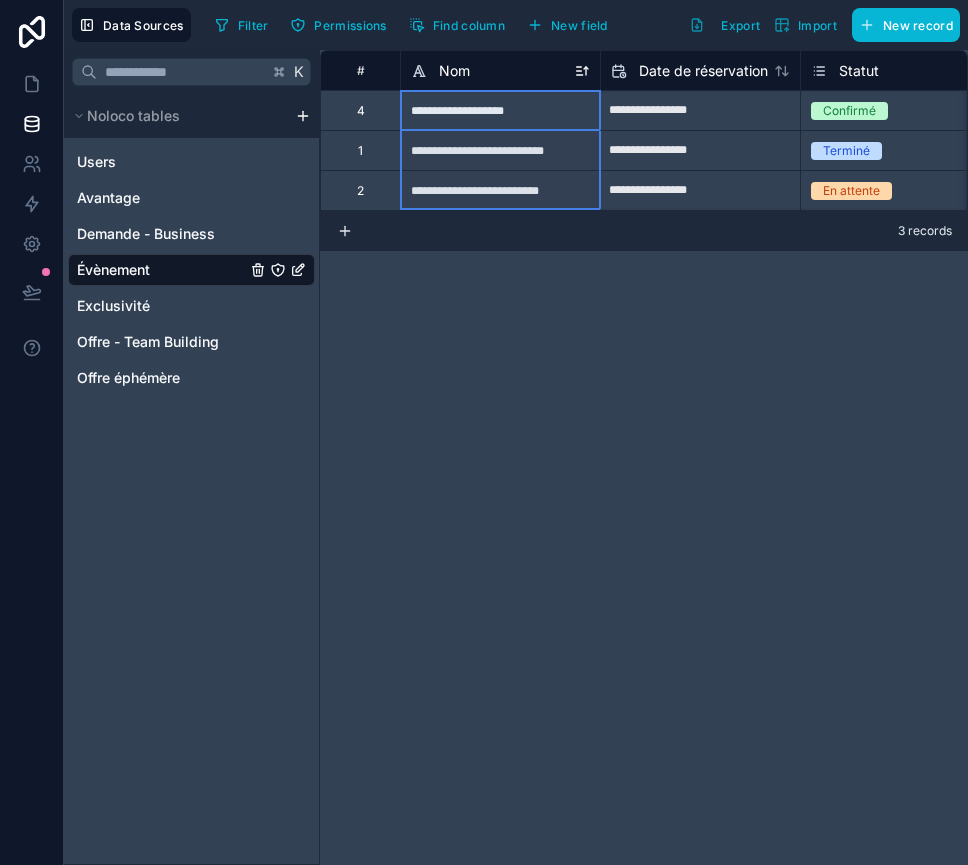 click 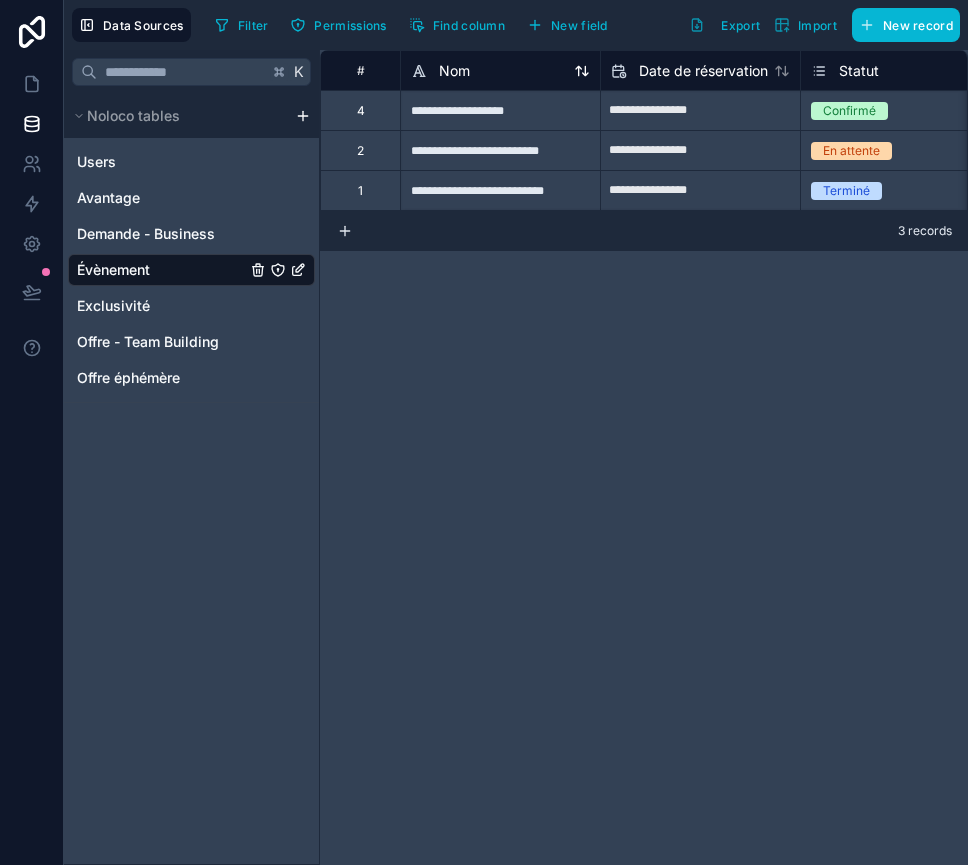click 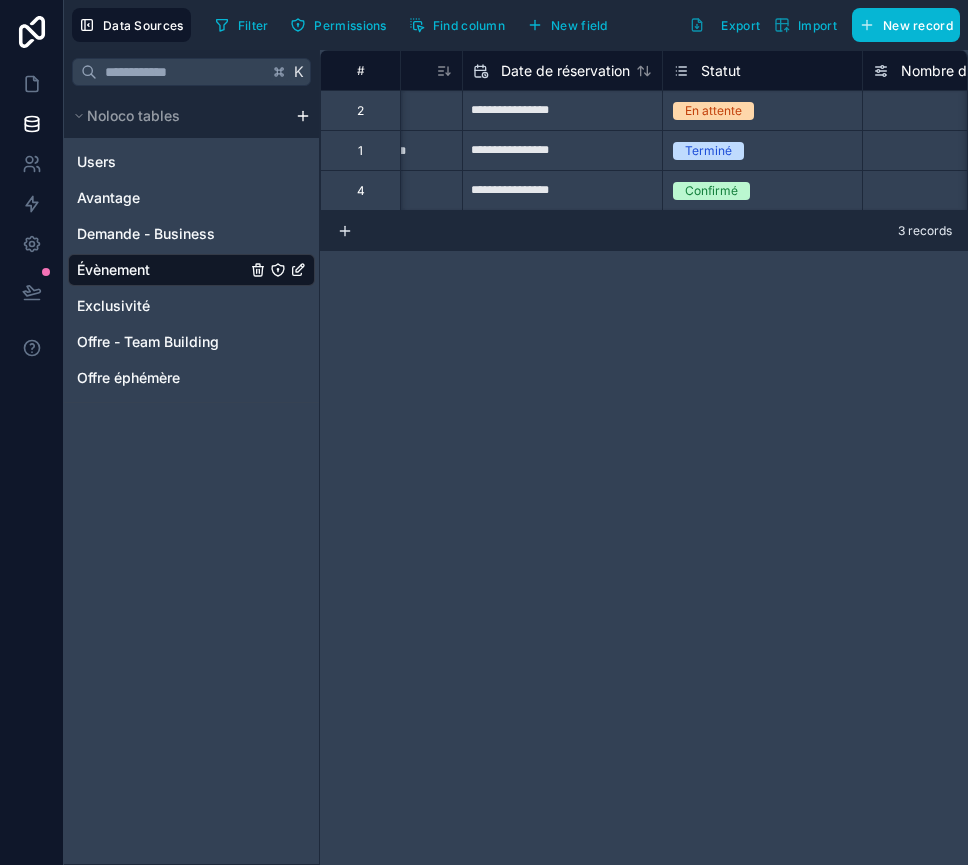 scroll, scrollTop: 0, scrollLeft: 156, axis: horizontal 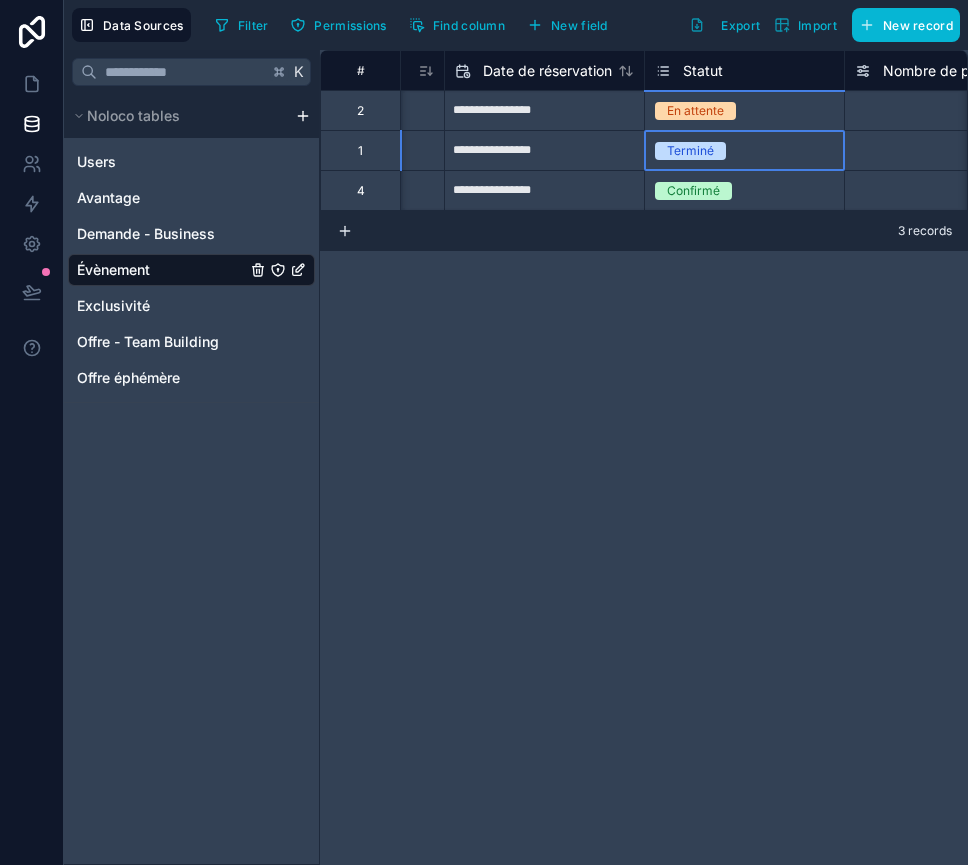 click on "Terminé" at bounding box center (690, 151) 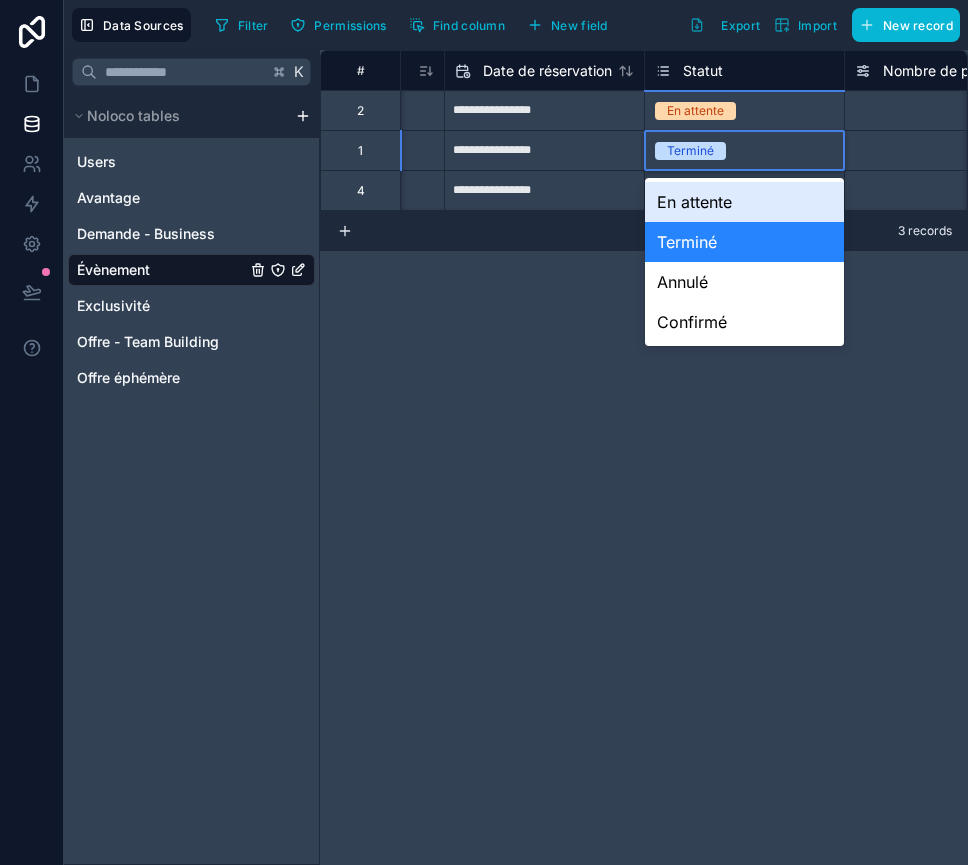 click on "Terminé" at bounding box center [690, 151] 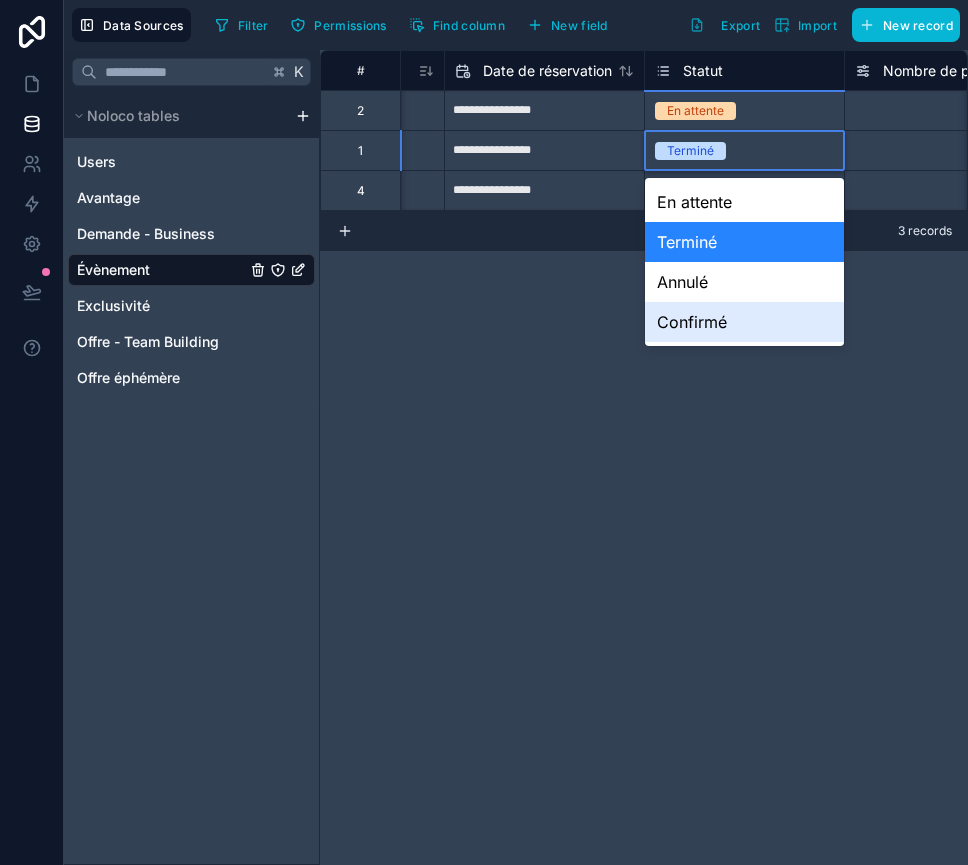 click on "**********" at bounding box center (644, 457) 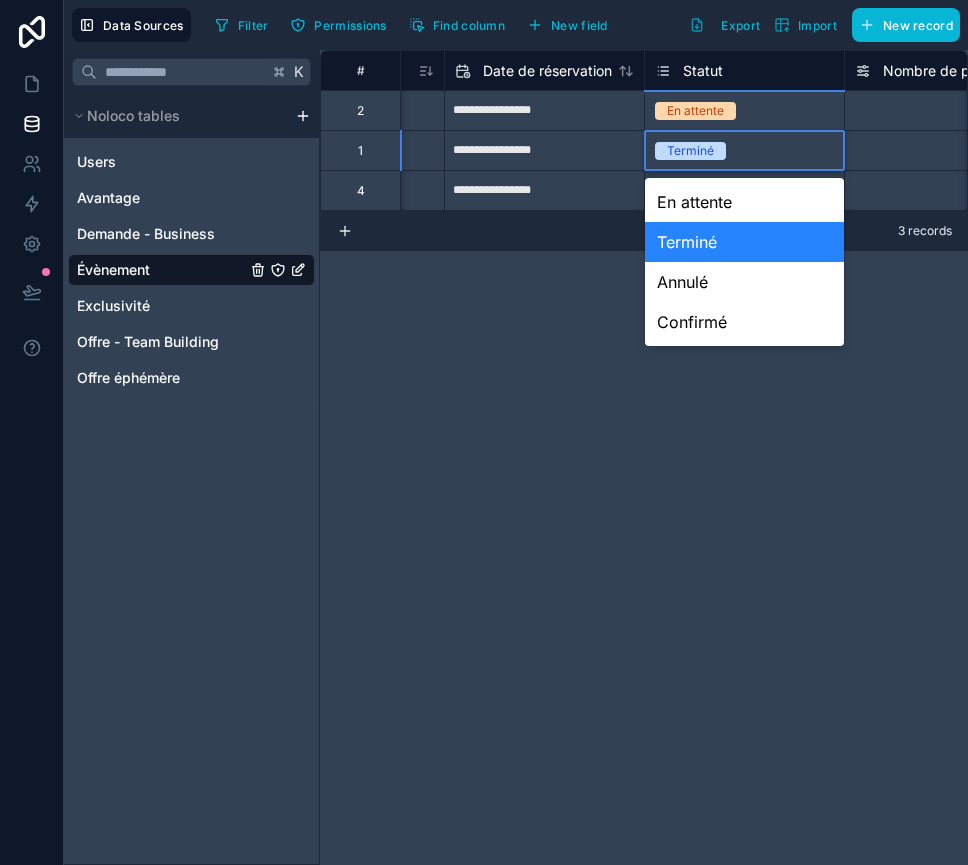 click on "Terminé" at bounding box center (744, 242) 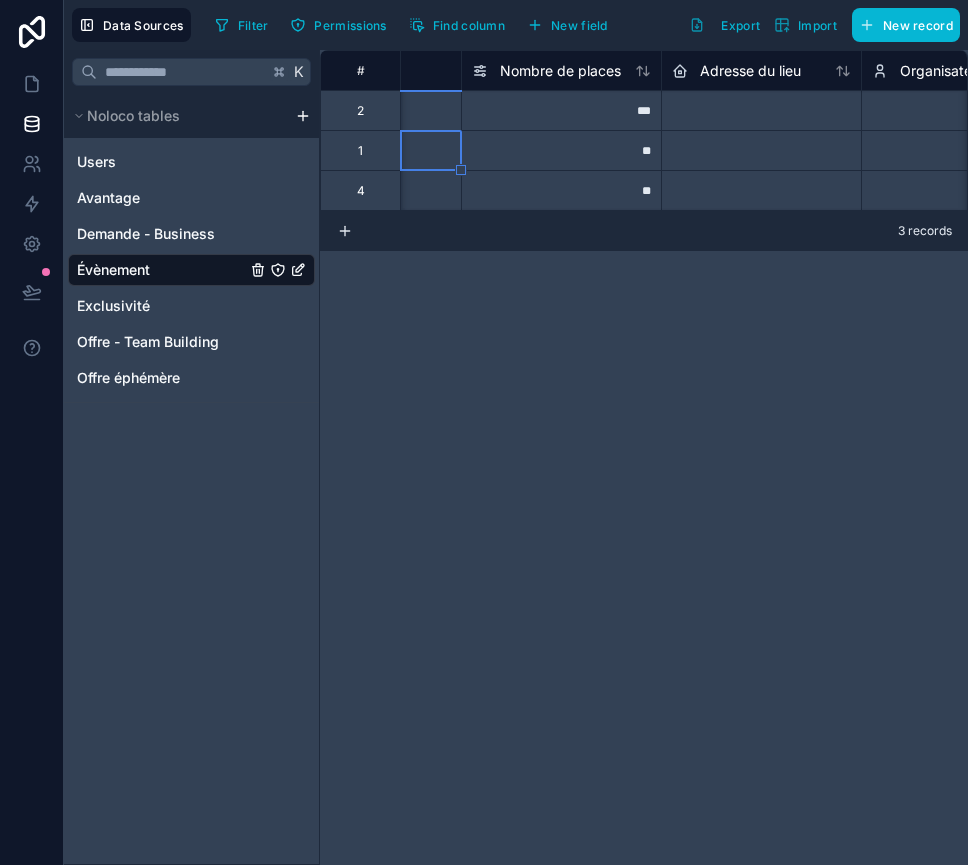 scroll, scrollTop: 0, scrollLeft: 585, axis: horizontal 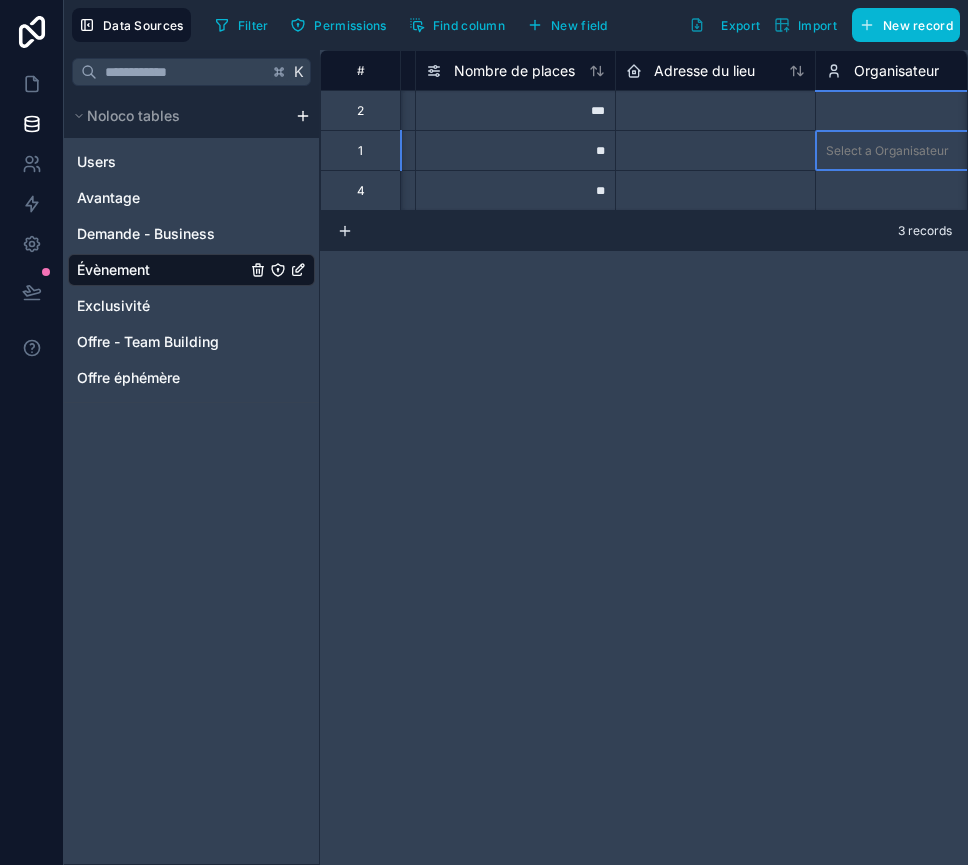 click on "Select a Organisateur" at bounding box center [915, 150] 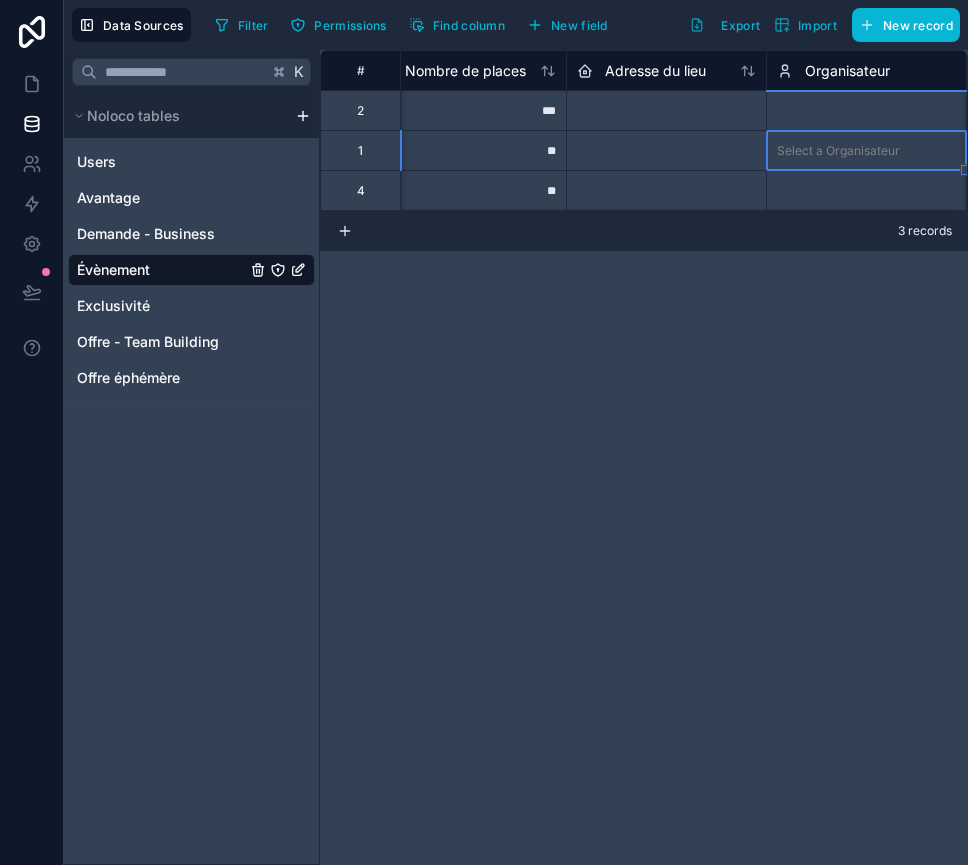 click on "Select a Organisateur" at bounding box center [838, 151] 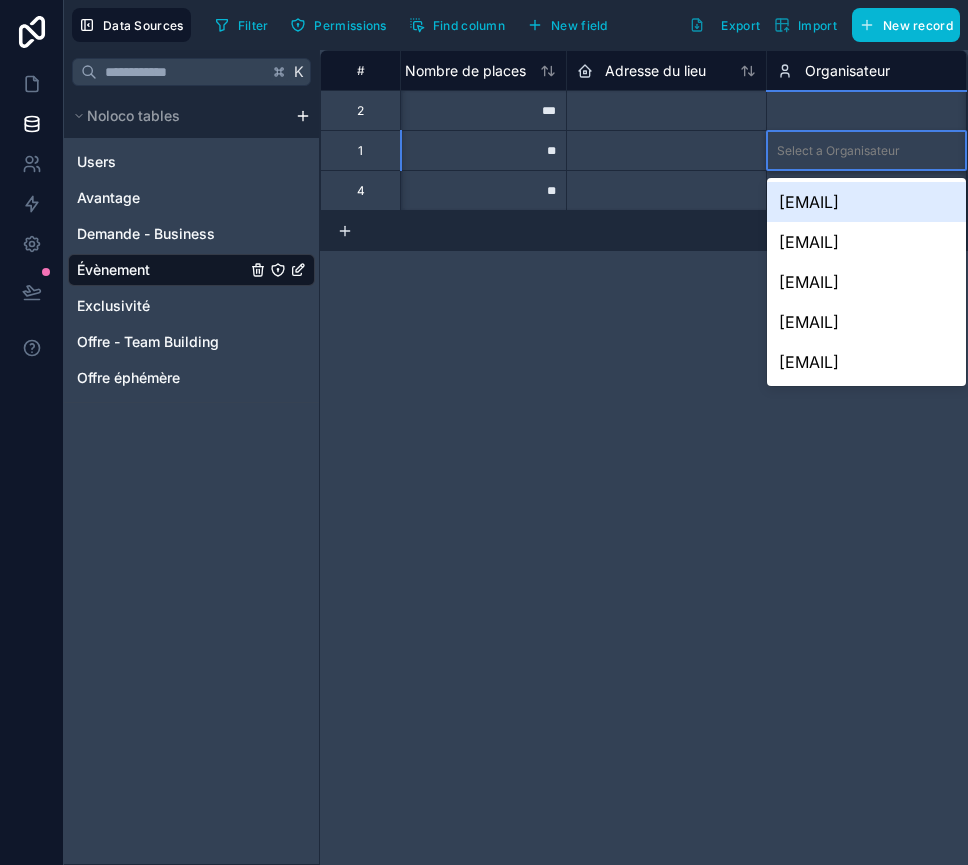 click on "[EMAIL]" at bounding box center [866, 202] 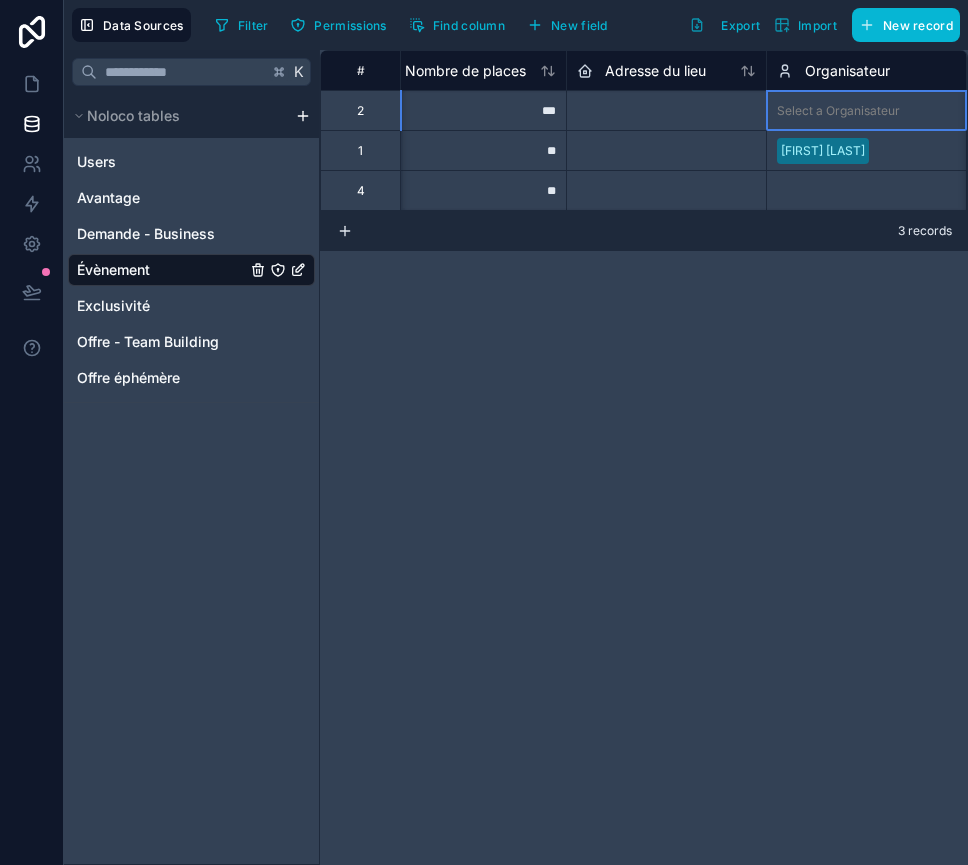 click on "Select a Organisateur" at bounding box center [838, 111] 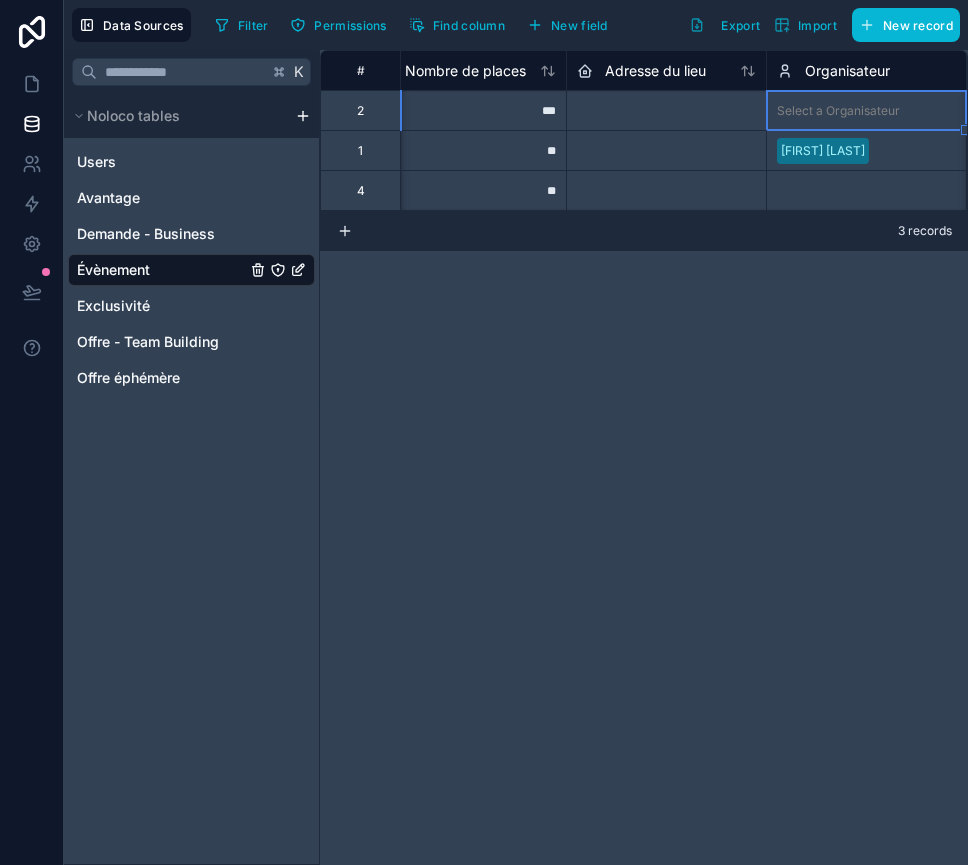 click on "Select a Organisateur" at bounding box center [838, 111] 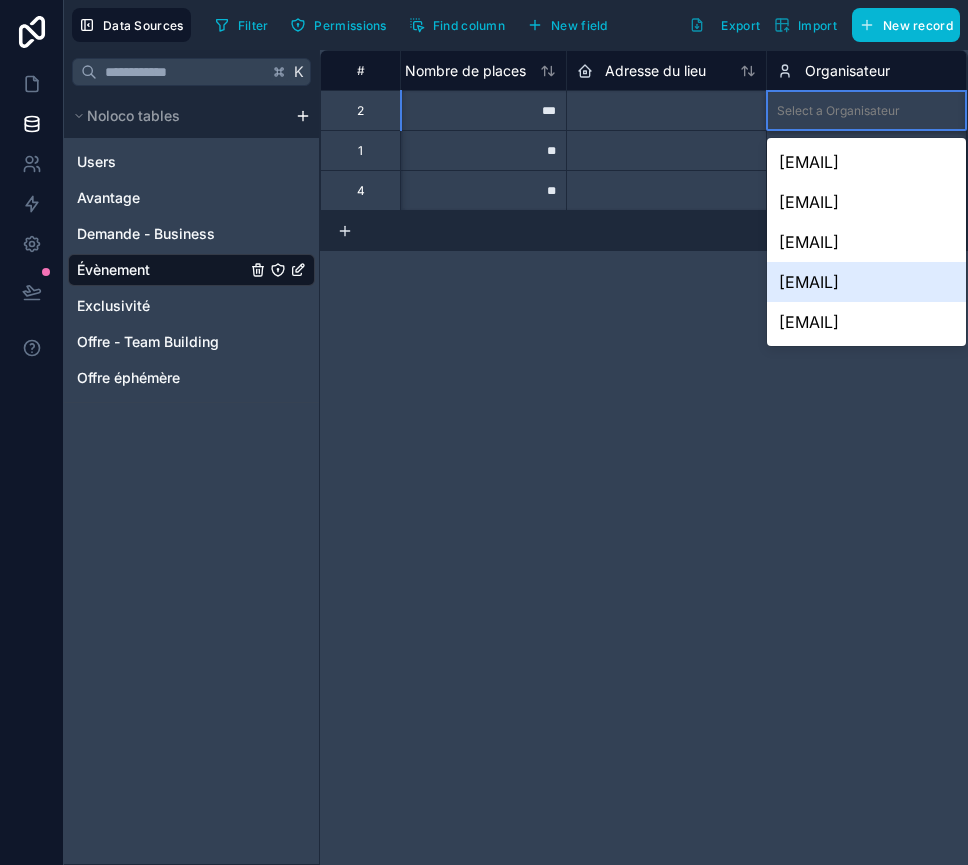 click on "[EMAIL]" at bounding box center [866, 282] 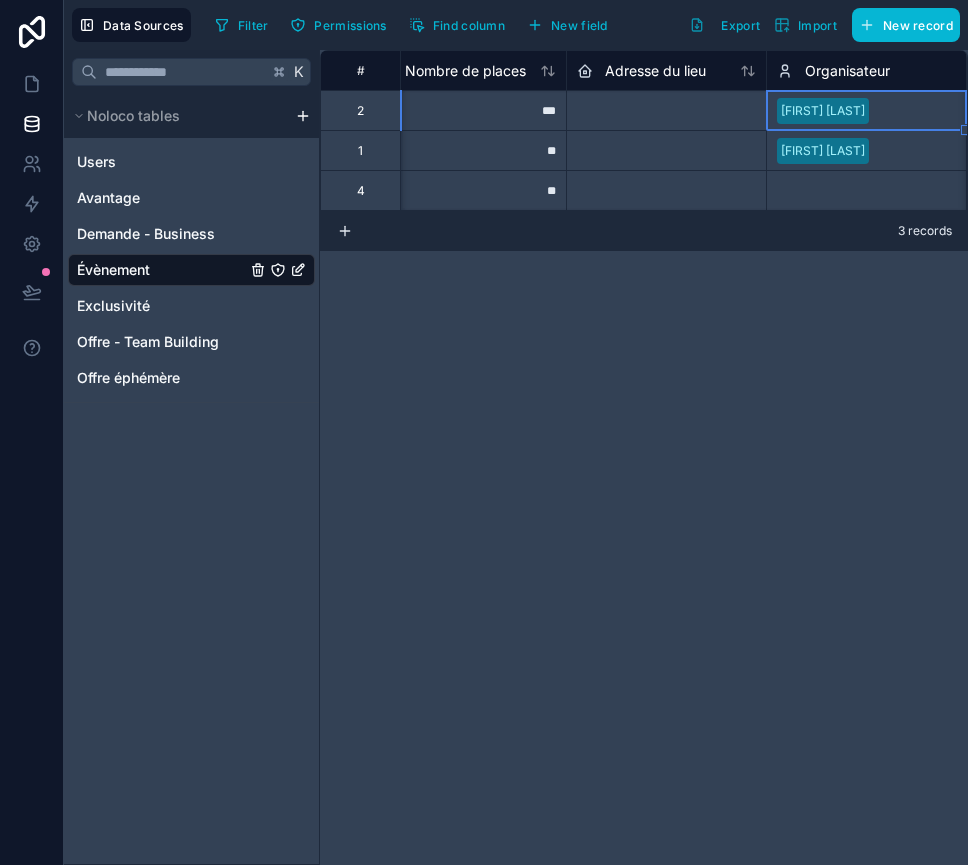 click on "Select a Organisateur" at bounding box center (838, 191) 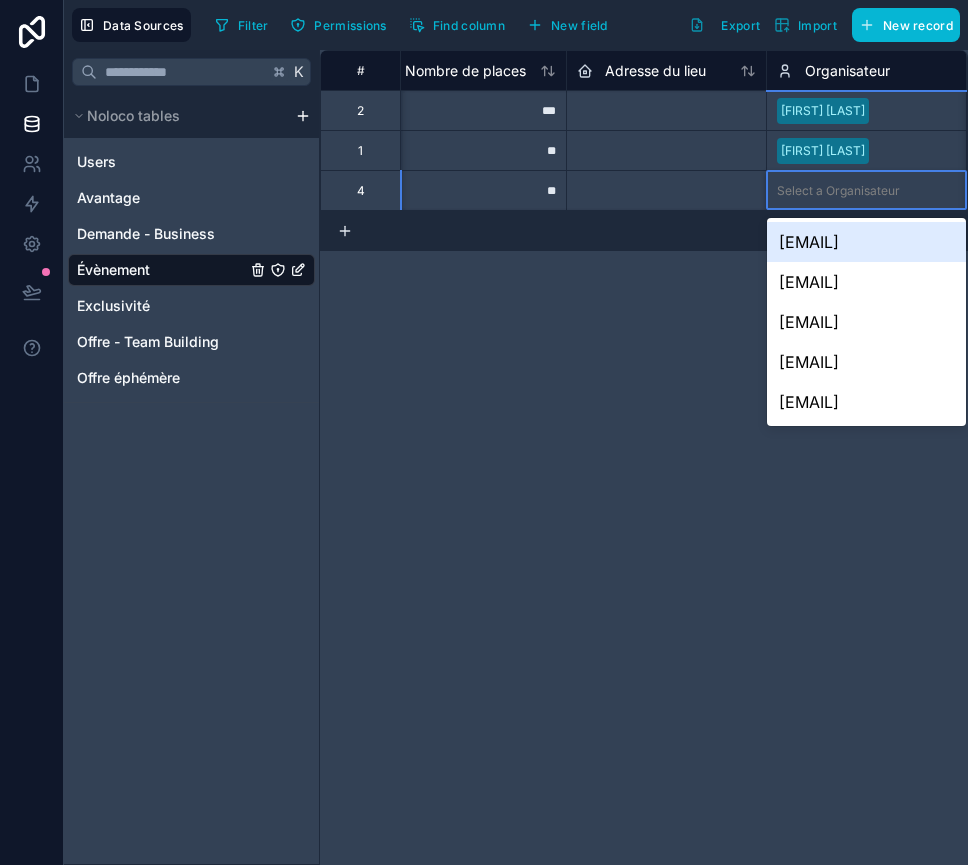click on "Select a Organisateur" at bounding box center (838, 191) 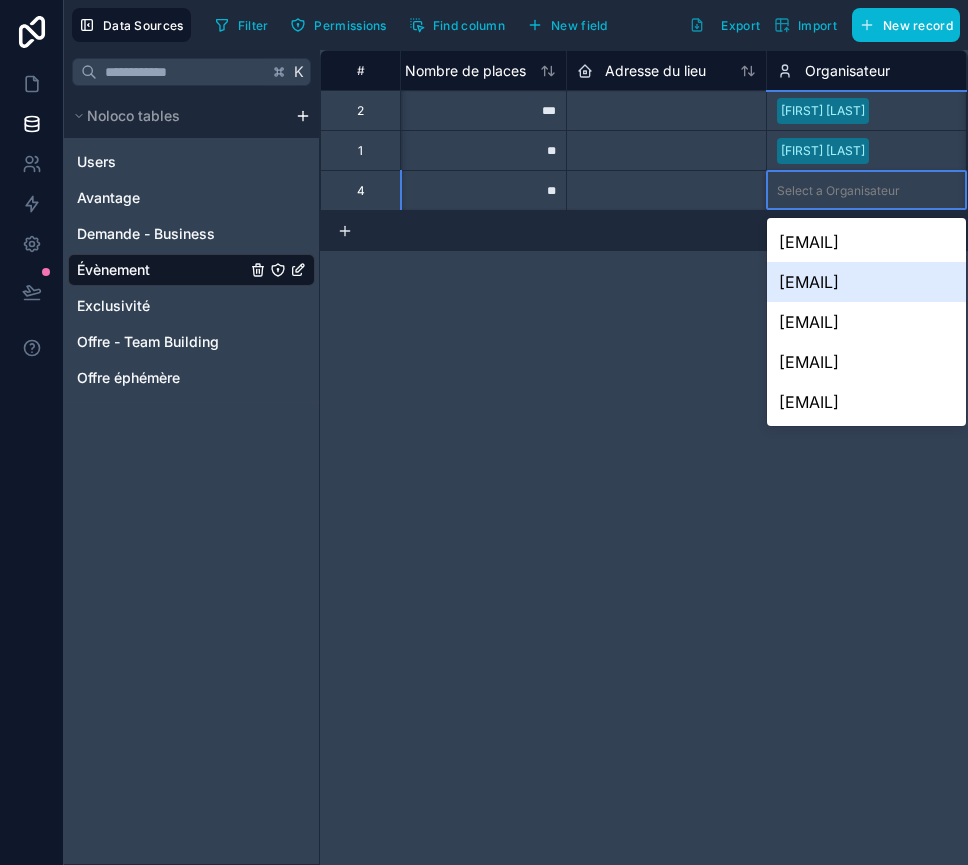 click on "[EMAIL]" at bounding box center [866, 282] 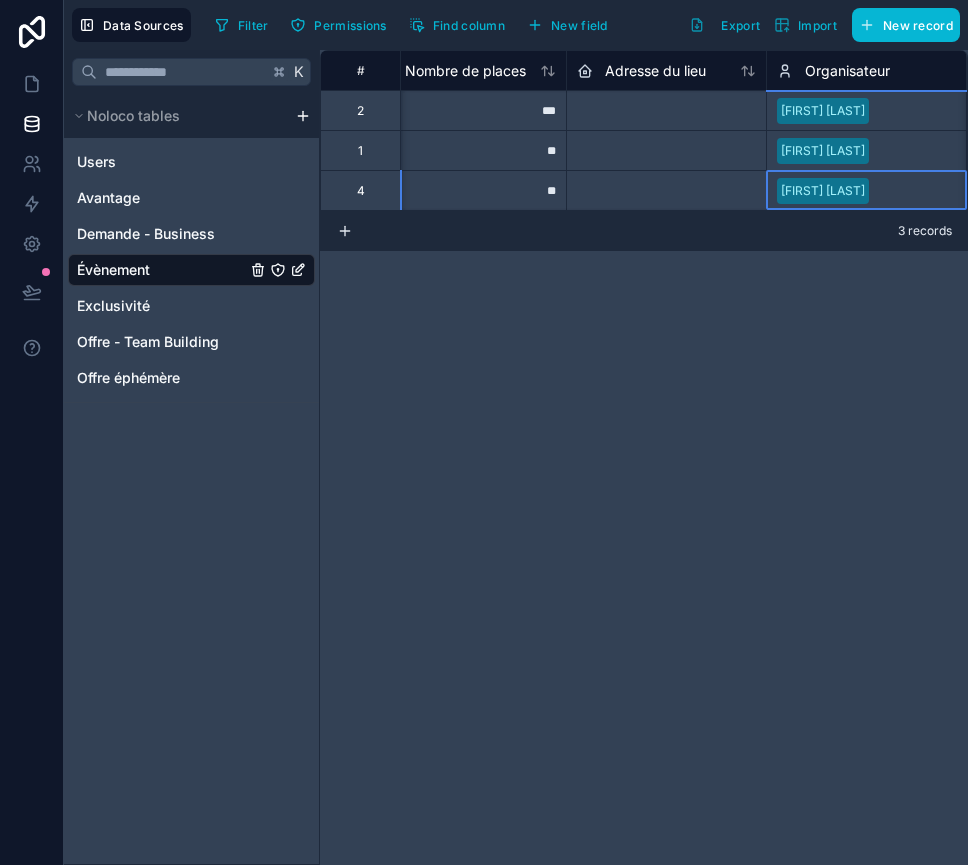click on "**********" at bounding box center (644, 457) 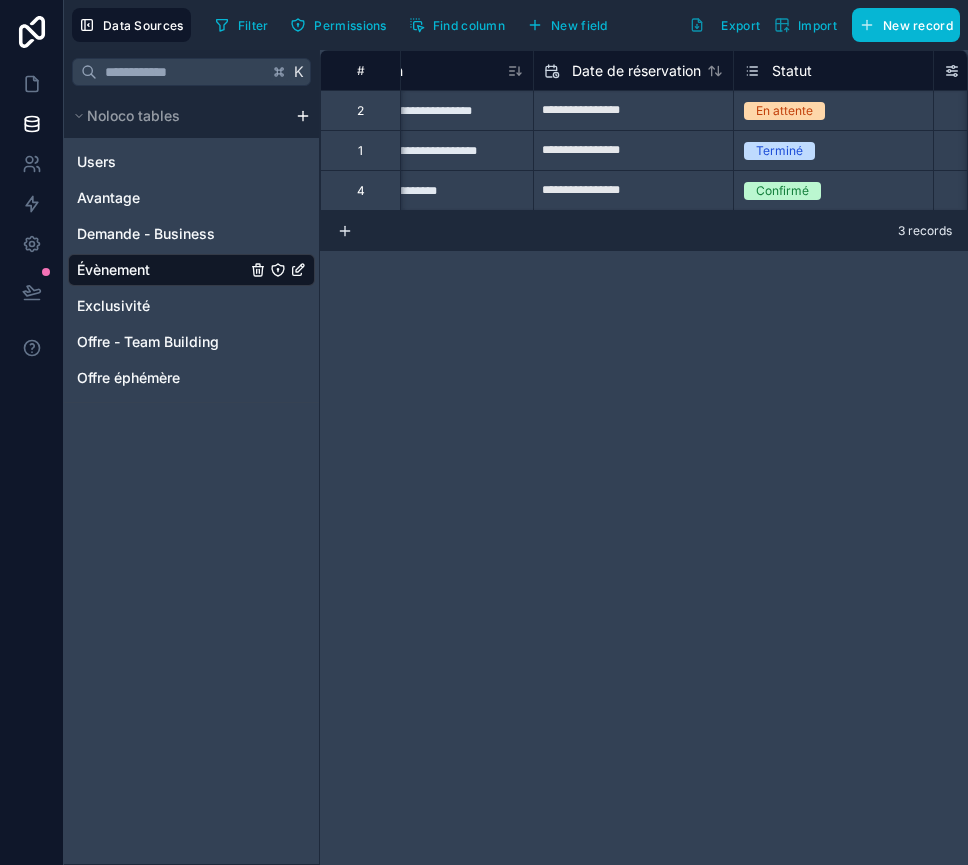 scroll, scrollTop: 0, scrollLeft: 0, axis: both 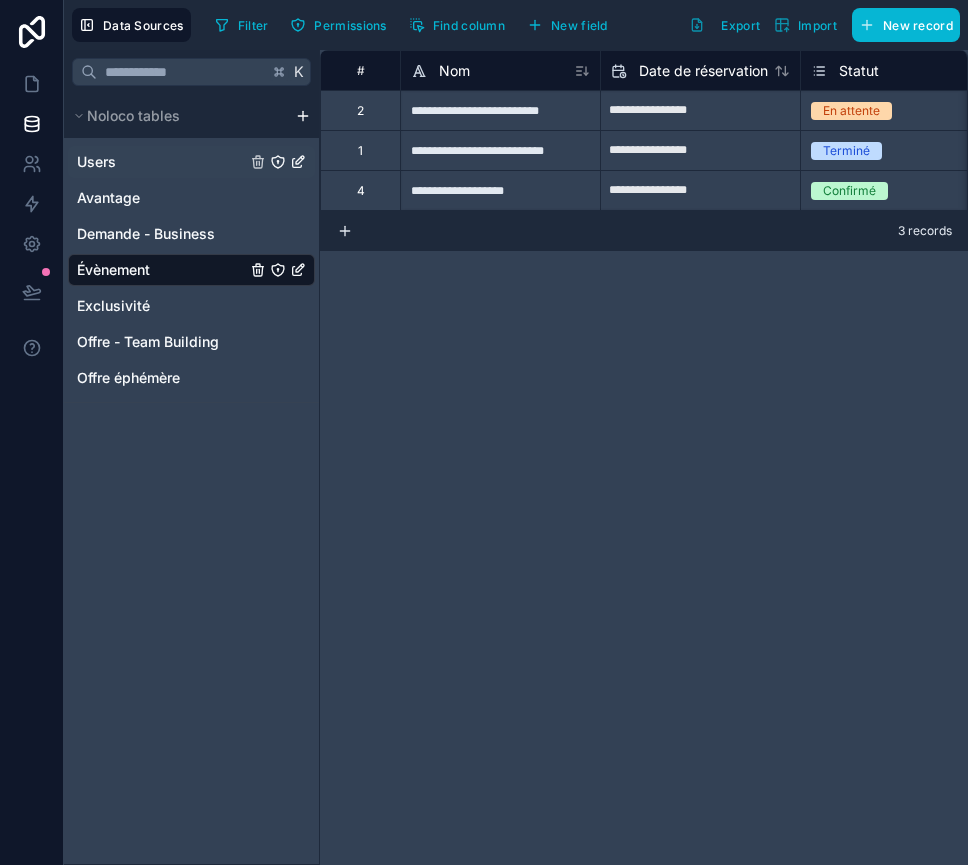 click on "Users" at bounding box center [191, 162] 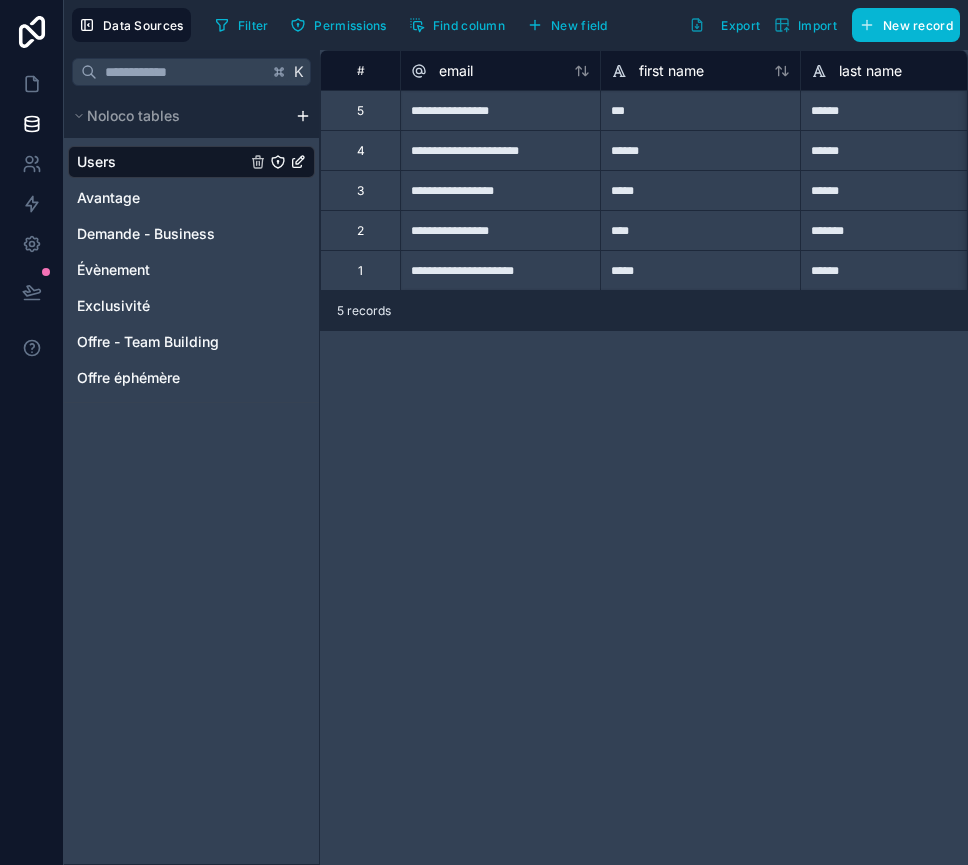click 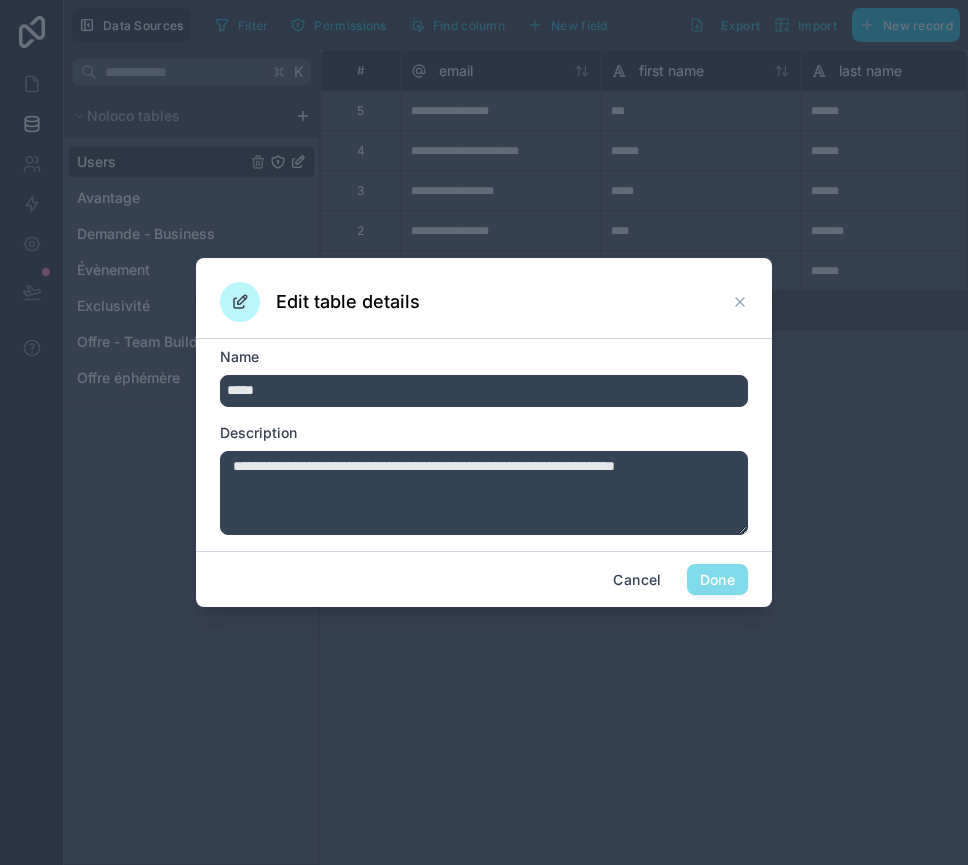 drag, startPoint x: 236, startPoint y: 388, endPoint x: 306, endPoint y: 387, distance: 70.00714 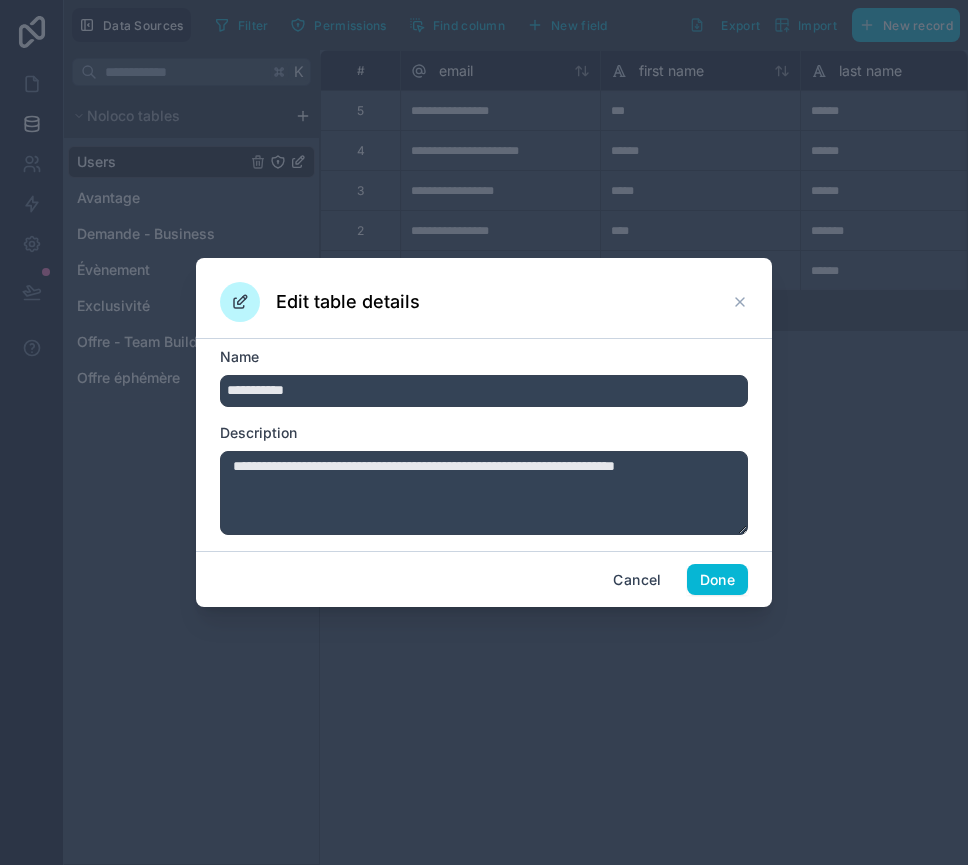 type on "**********" 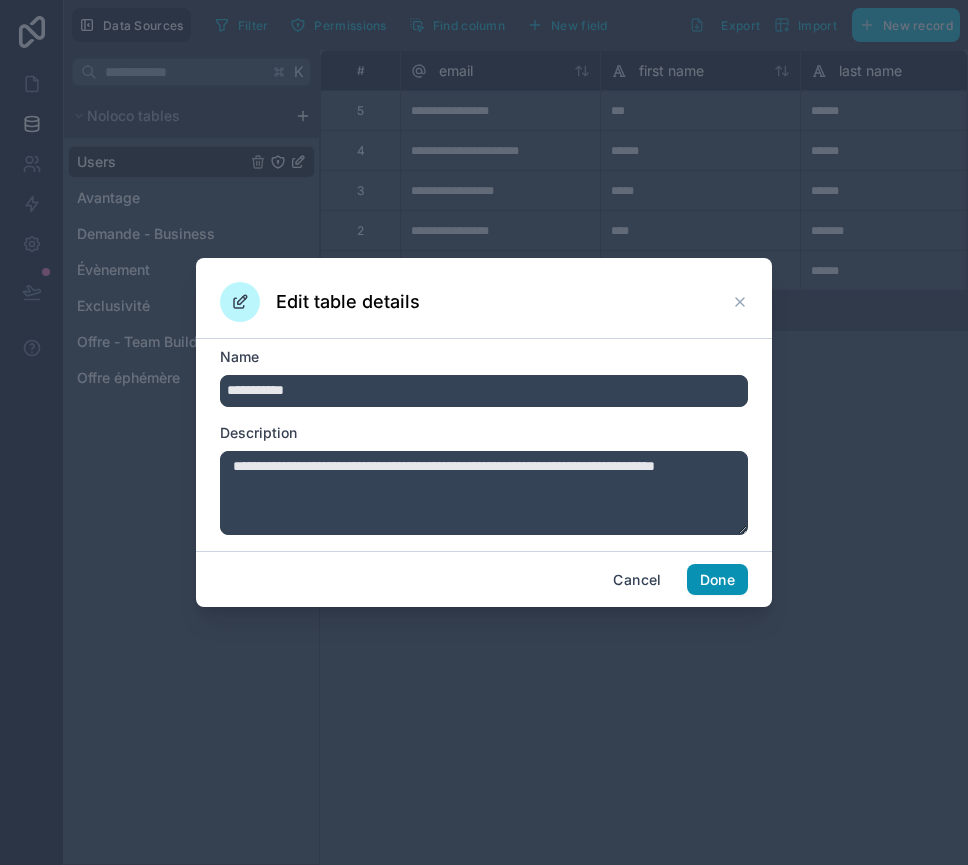 drag, startPoint x: 713, startPoint y: 579, endPoint x: 405, endPoint y: 525, distance: 312.69794 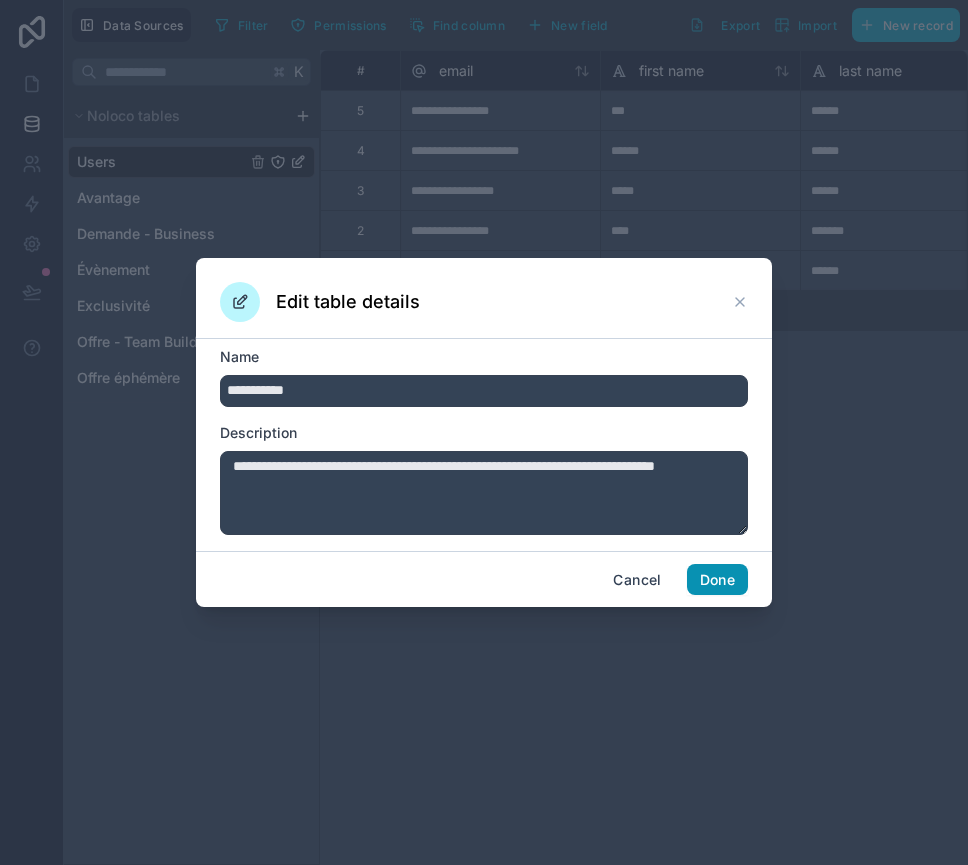 click on "**********" at bounding box center [484, 433] 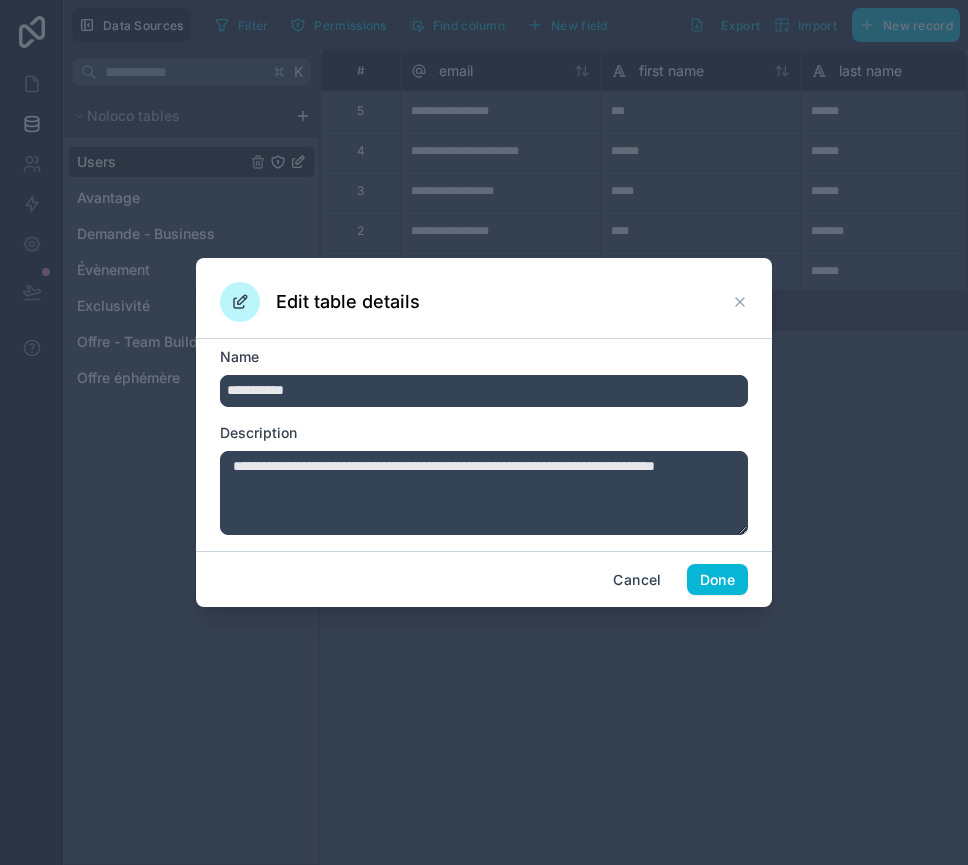 click on "**********" at bounding box center (484, 493) 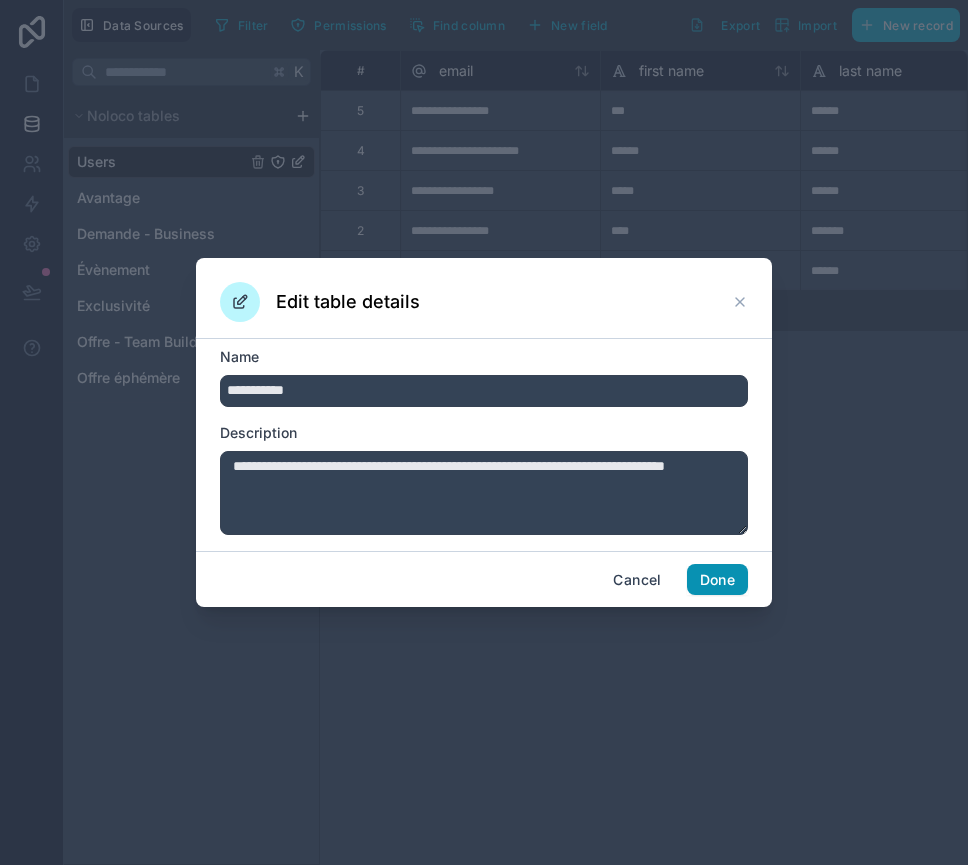 type on "**********" 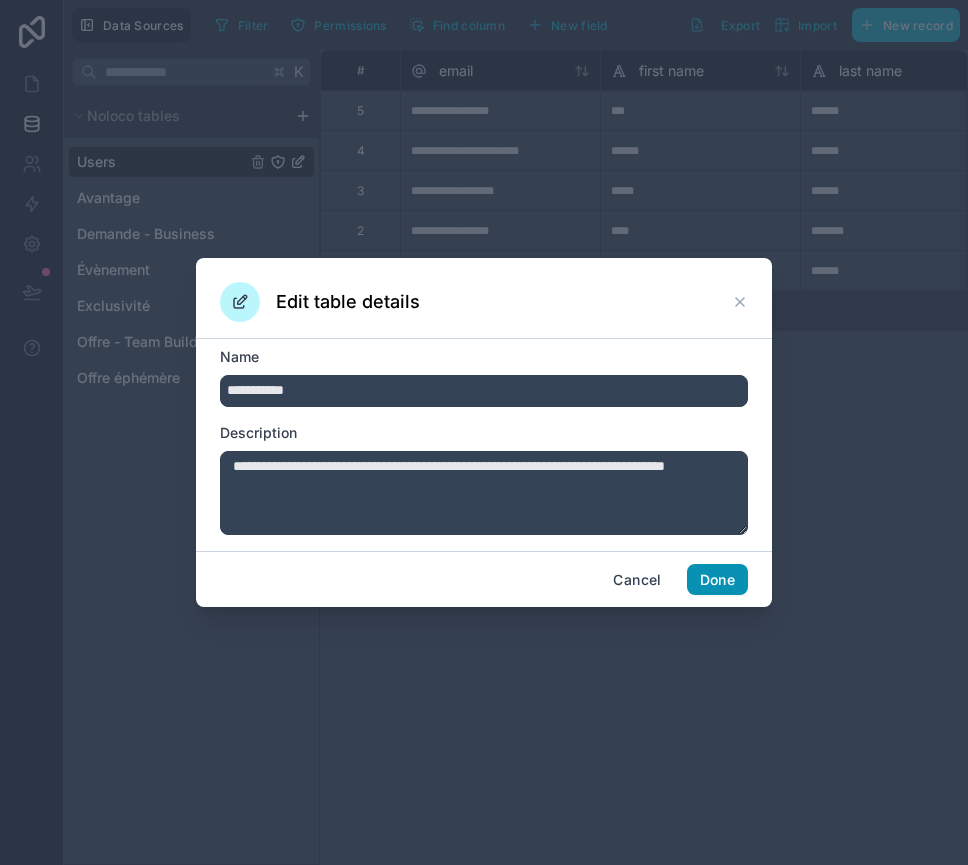 click on "Done" at bounding box center [717, 580] 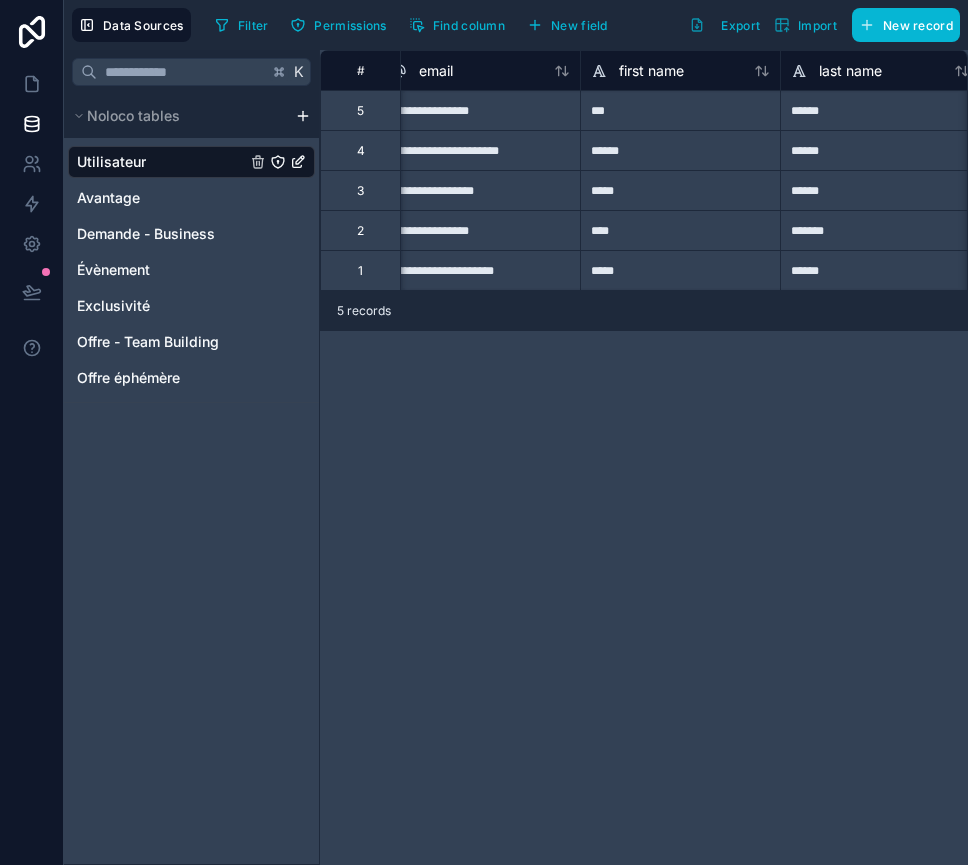 scroll, scrollTop: 0, scrollLeft: 0, axis: both 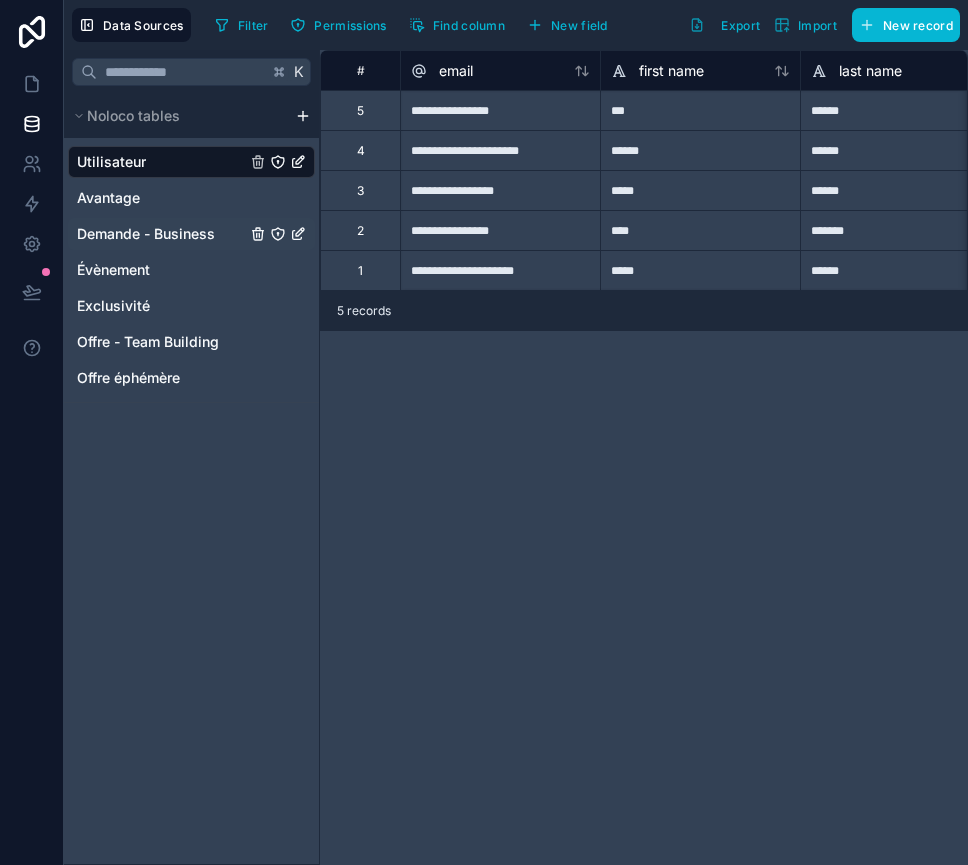 click on "Demande - Business" at bounding box center [146, 234] 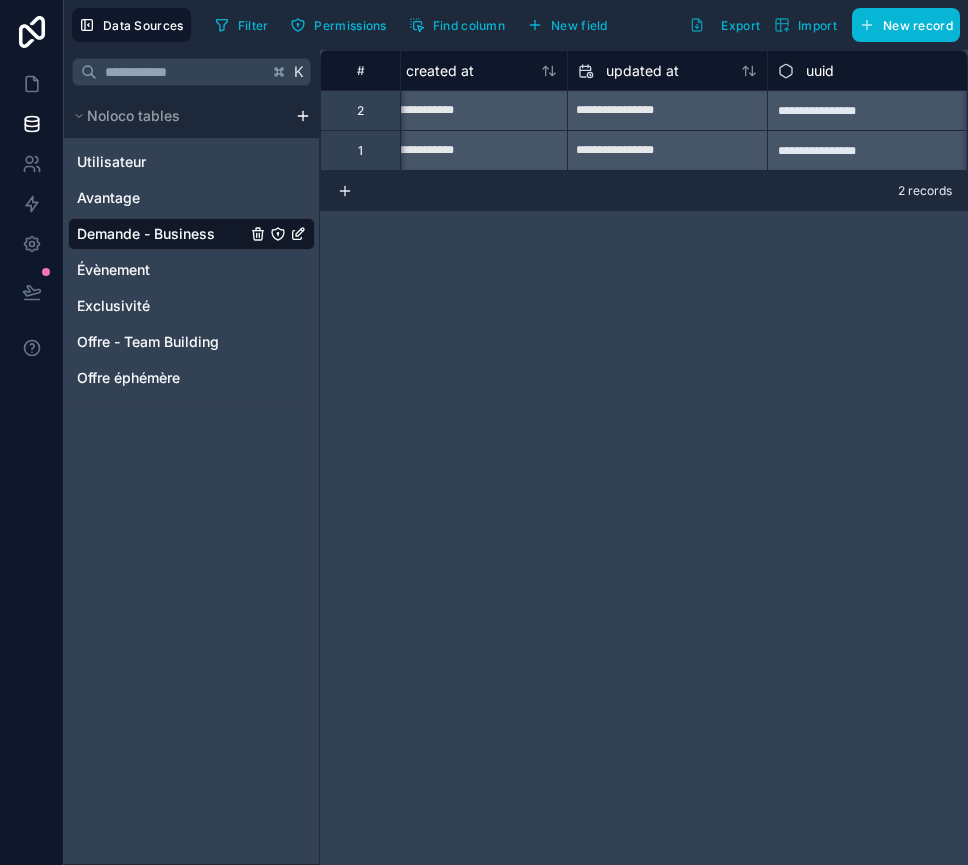 scroll, scrollTop: 0, scrollLeft: 0, axis: both 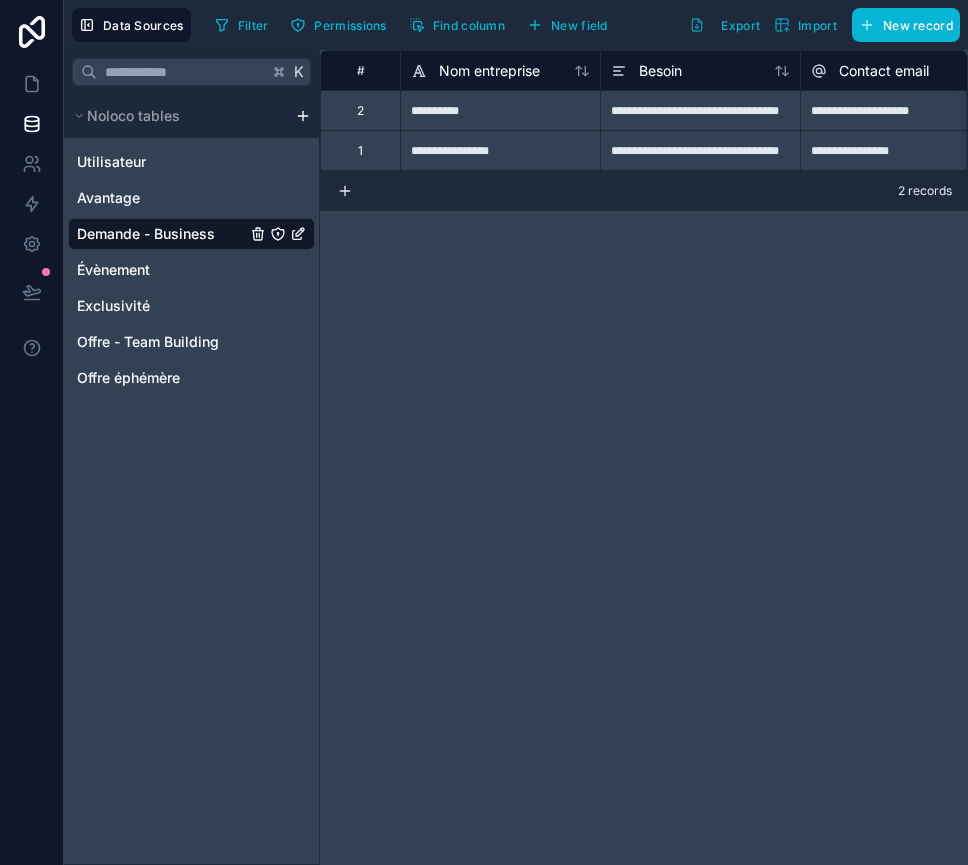 click on "Demande - Business" at bounding box center [146, 234] 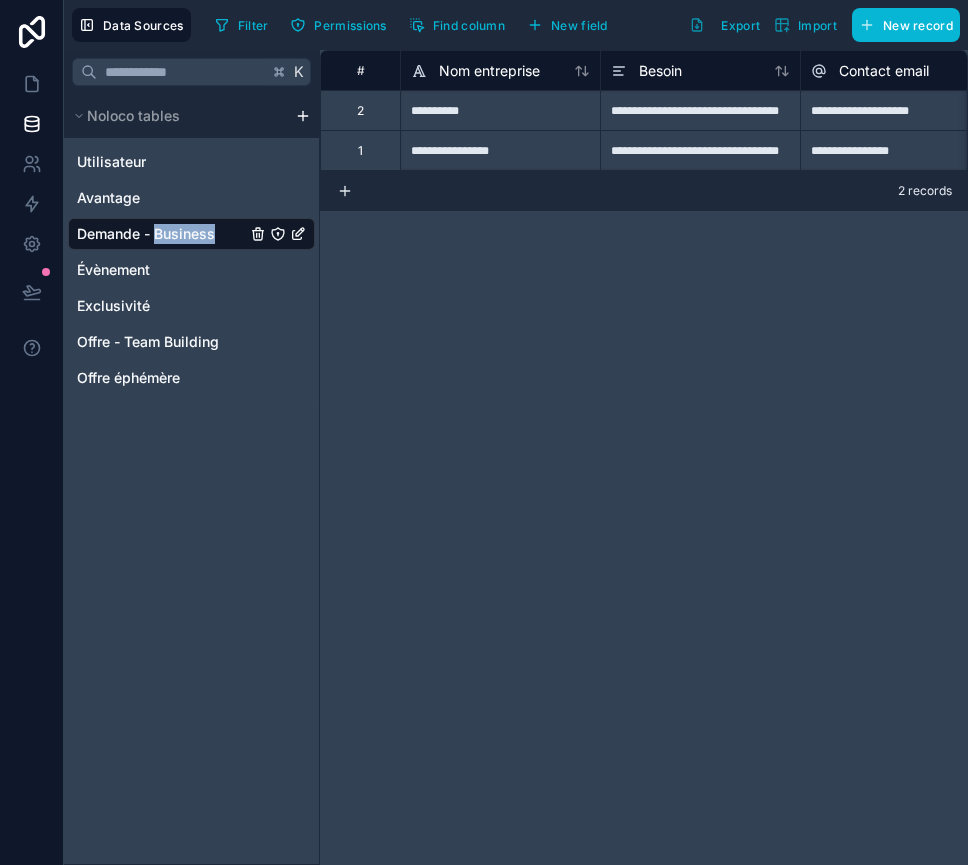 click on "Demande - Business" at bounding box center [146, 234] 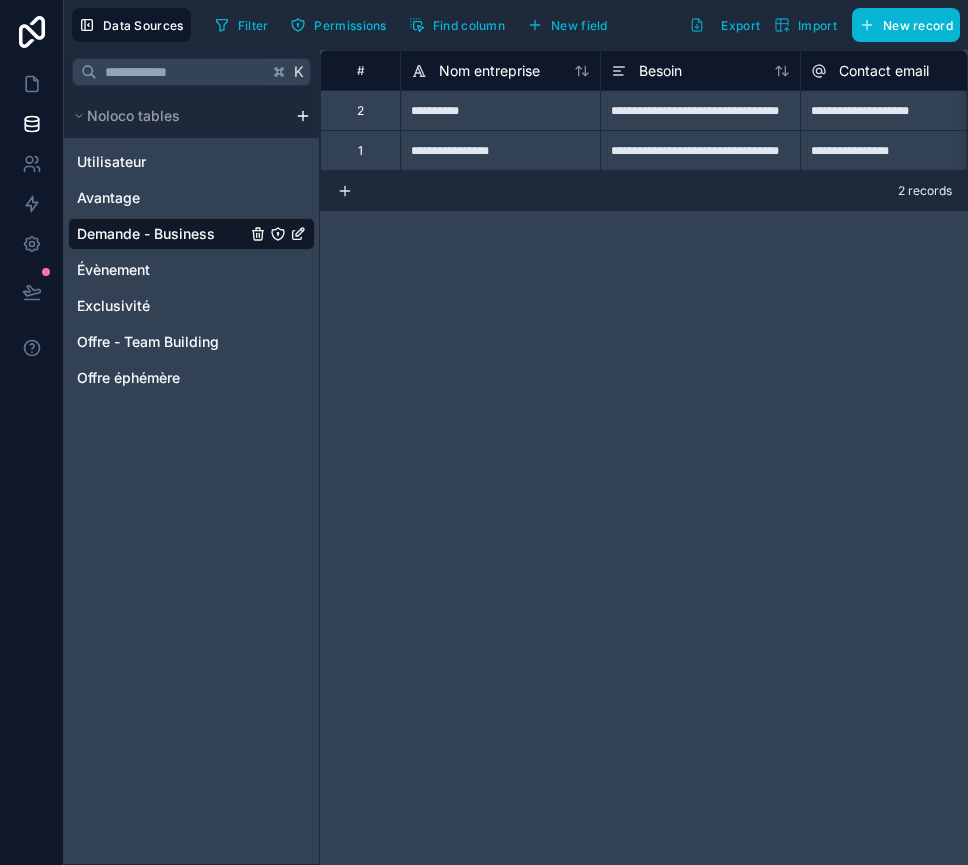 click on "Demande - Business" at bounding box center (146, 234) 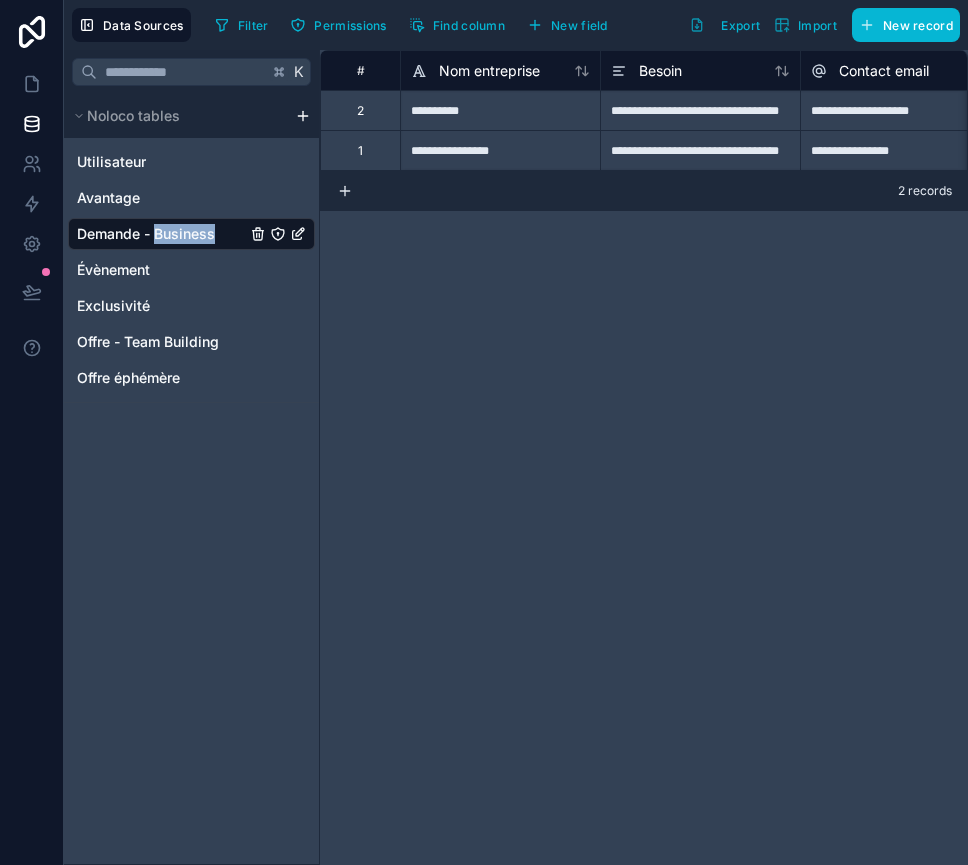 click on "Demande - Business" at bounding box center [146, 234] 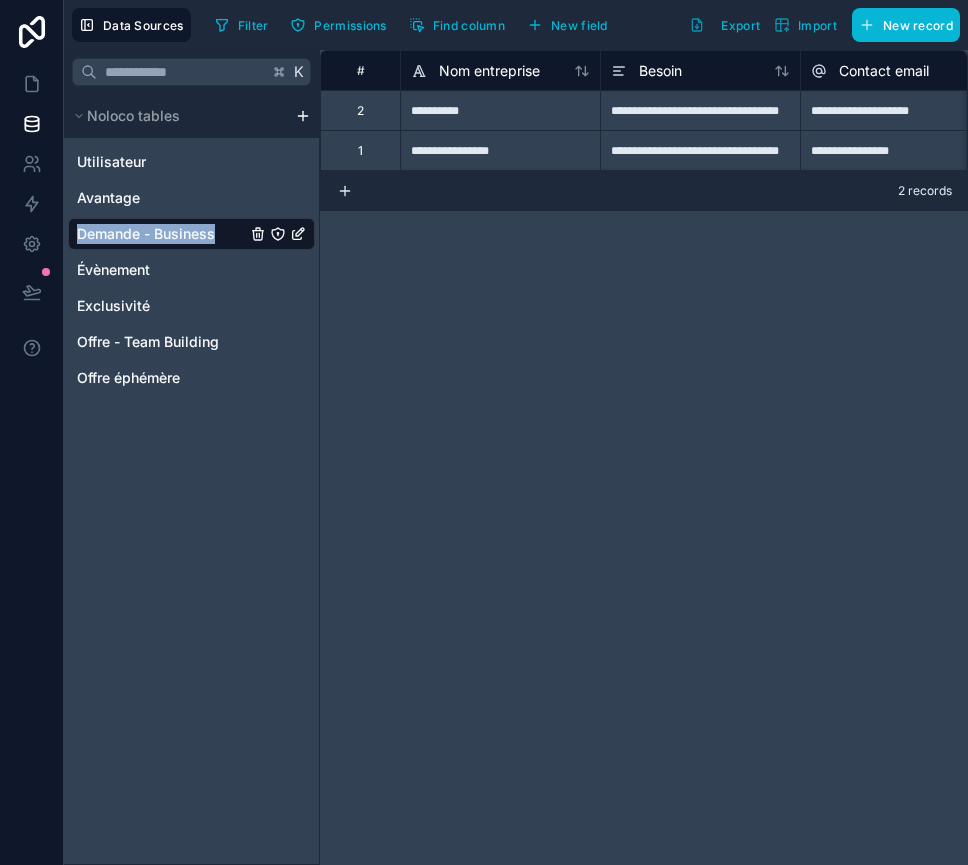 click on "Demande - Business" at bounding box center (146, 234) 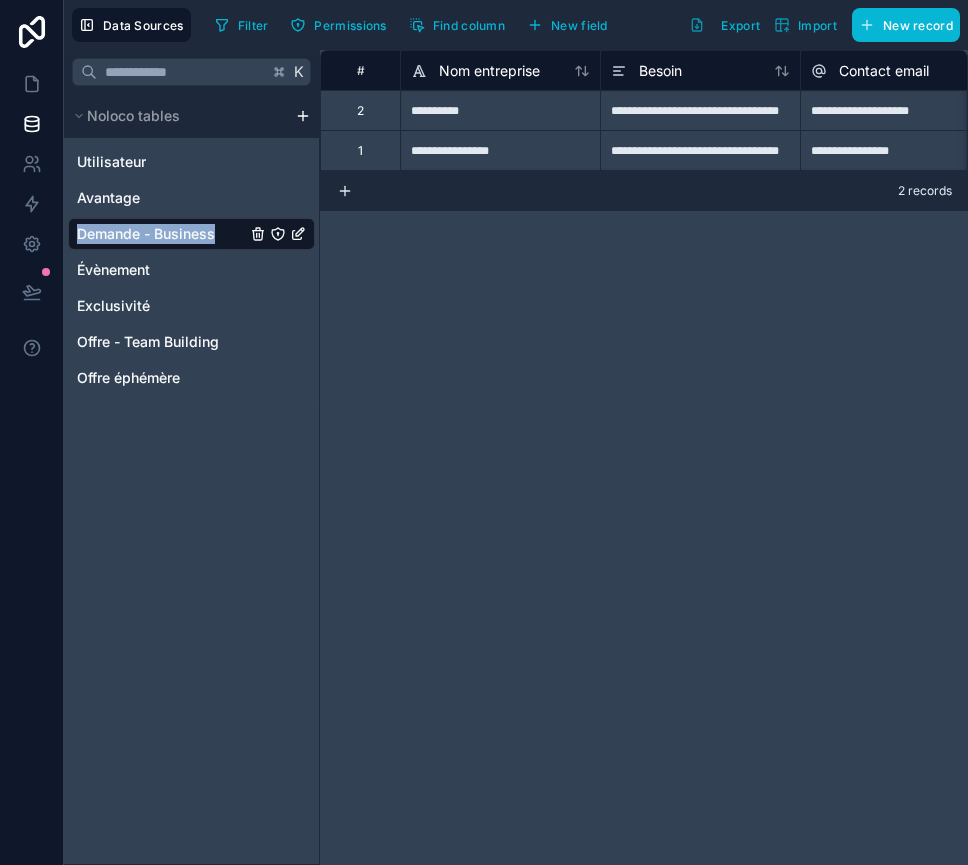 click 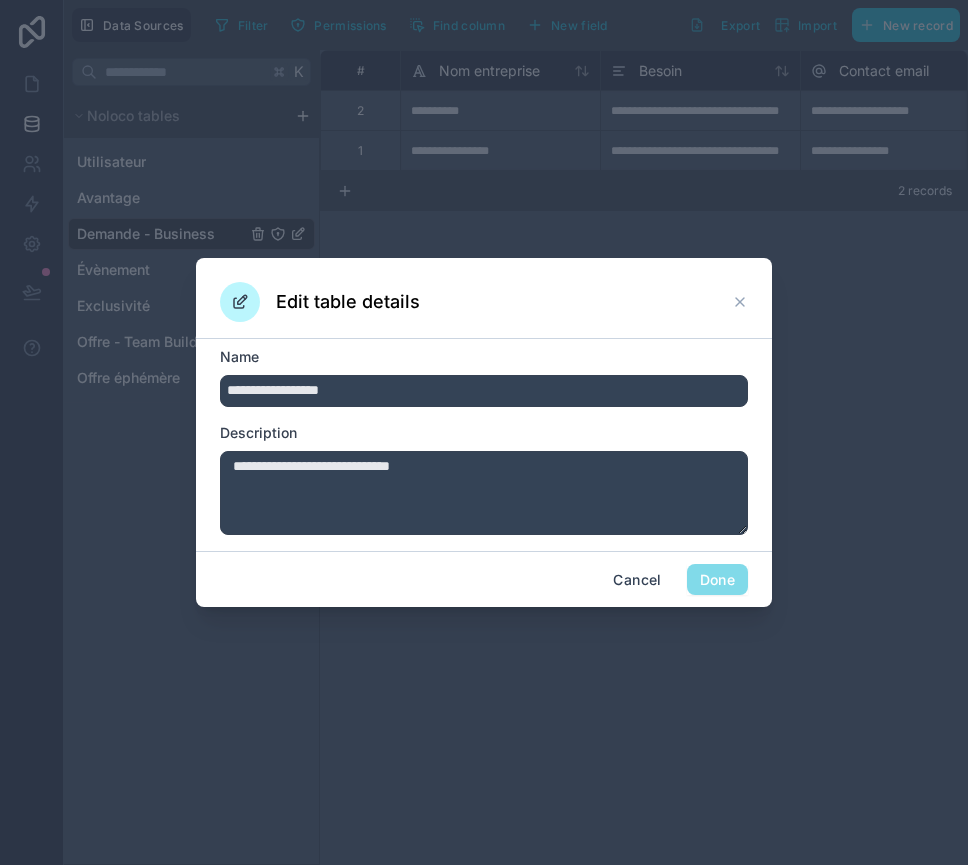click on "**********" at bounding box center [484, 391] 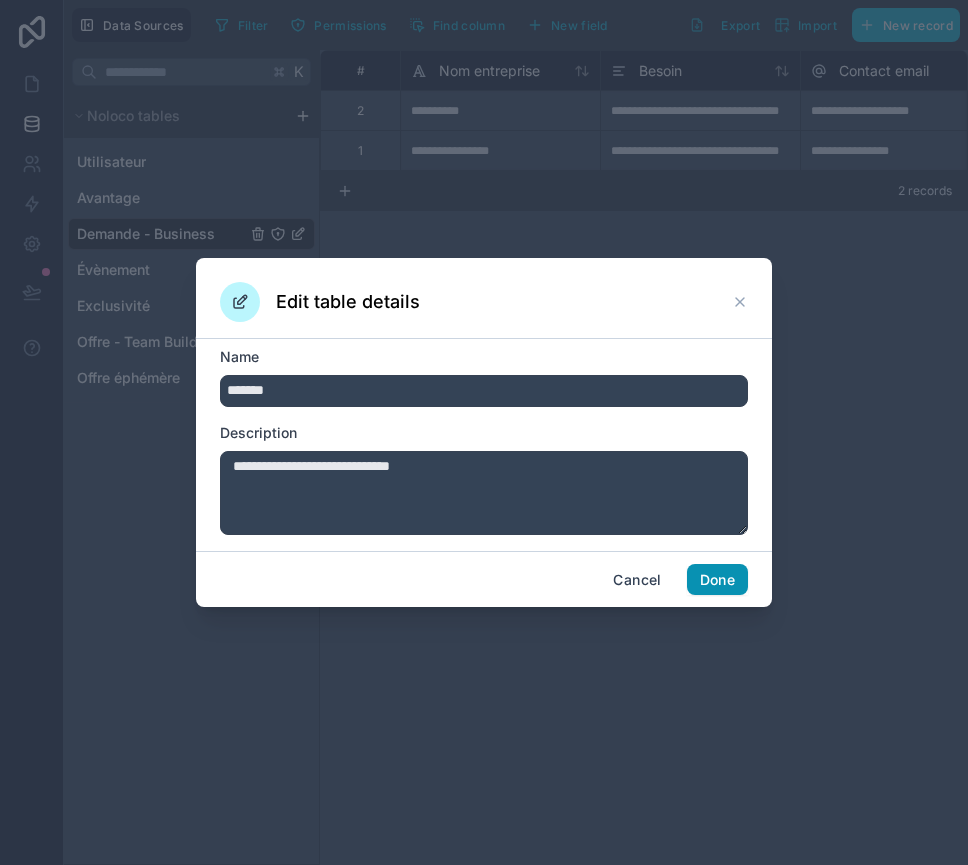 type on "*******" 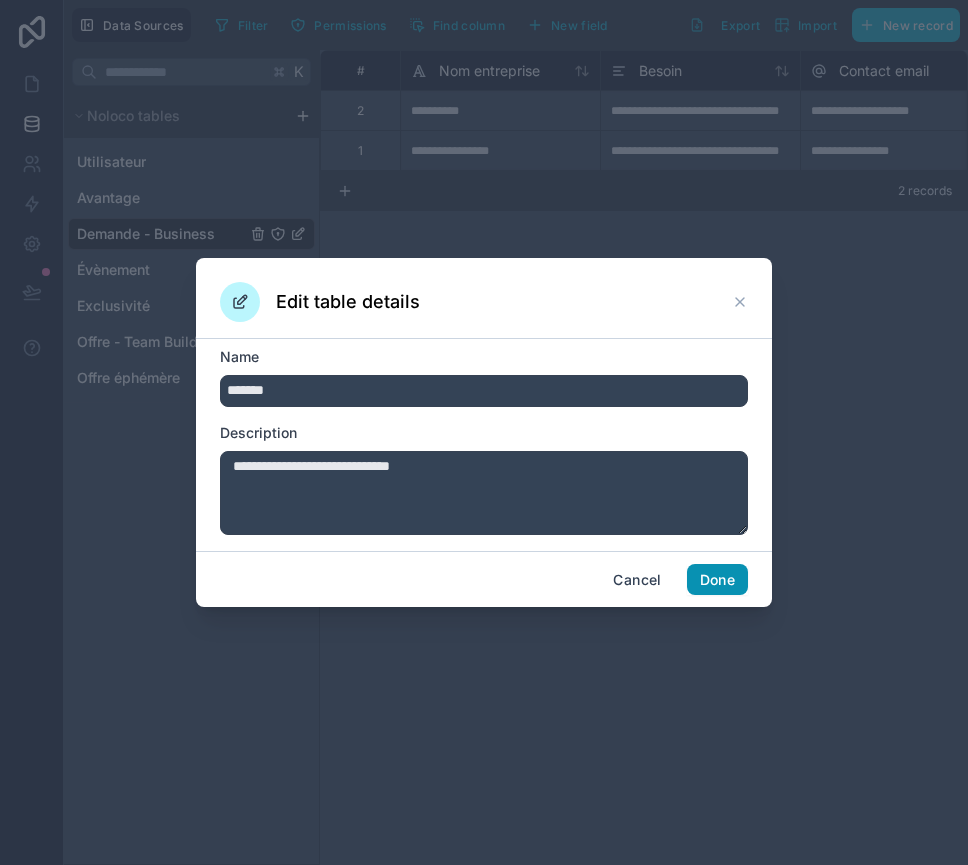 click on "Done" at bounding box center [717, 580] 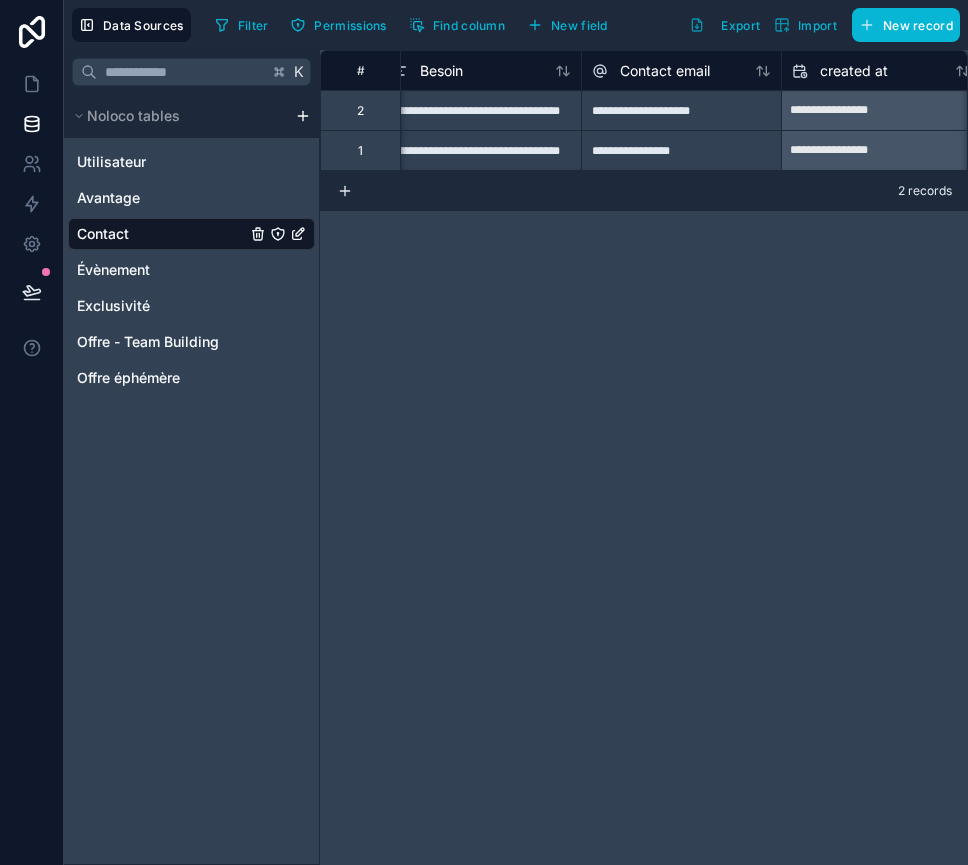 scroll, scrollTop: 0, scrollLeft: 170, axis: horizontal 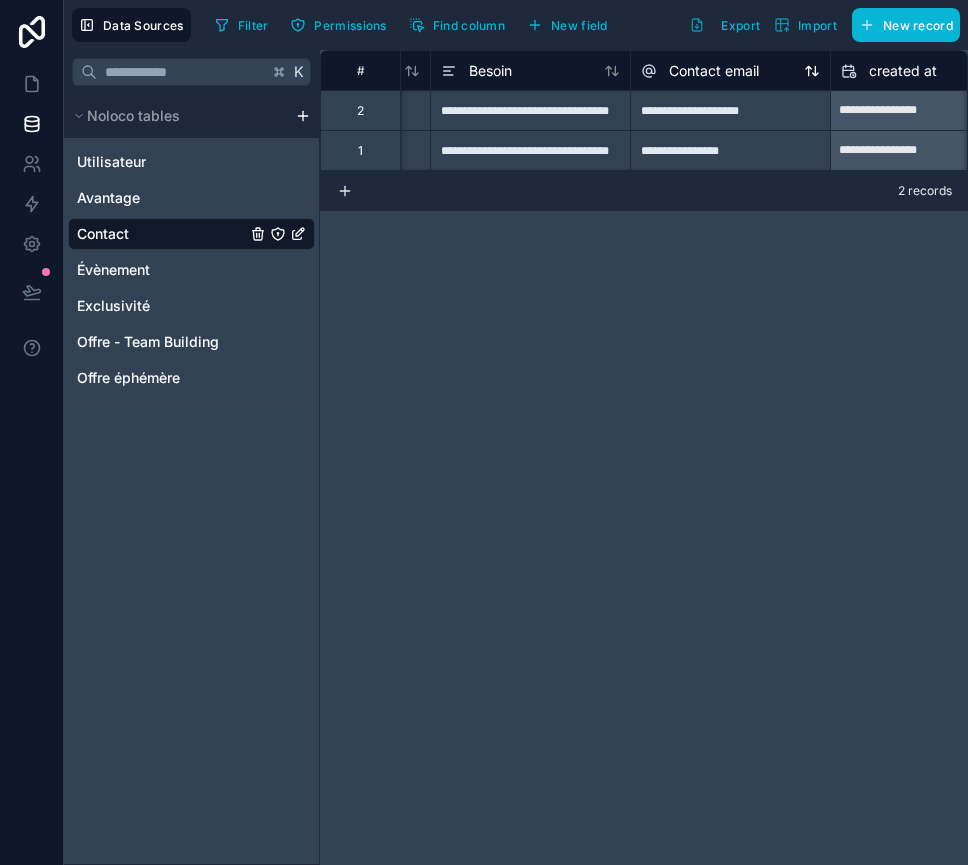 click on "Contact email" at bounding box center [714, 71] 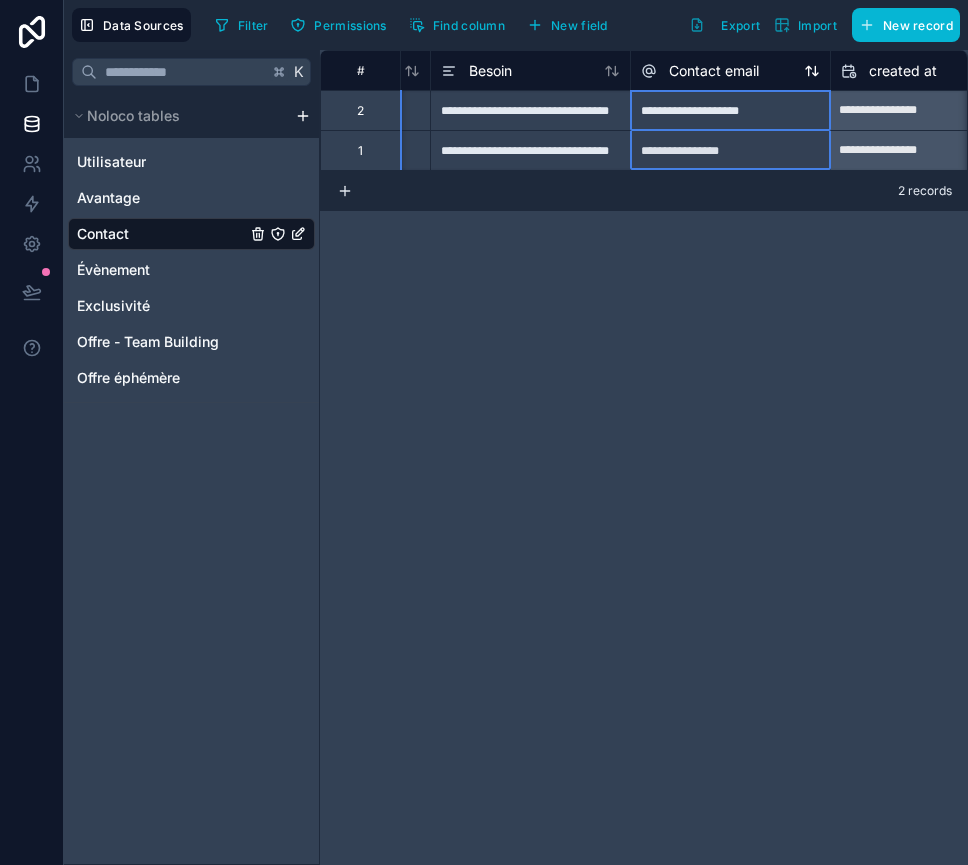 click on "Contact email" at bounding box center (714, 71) 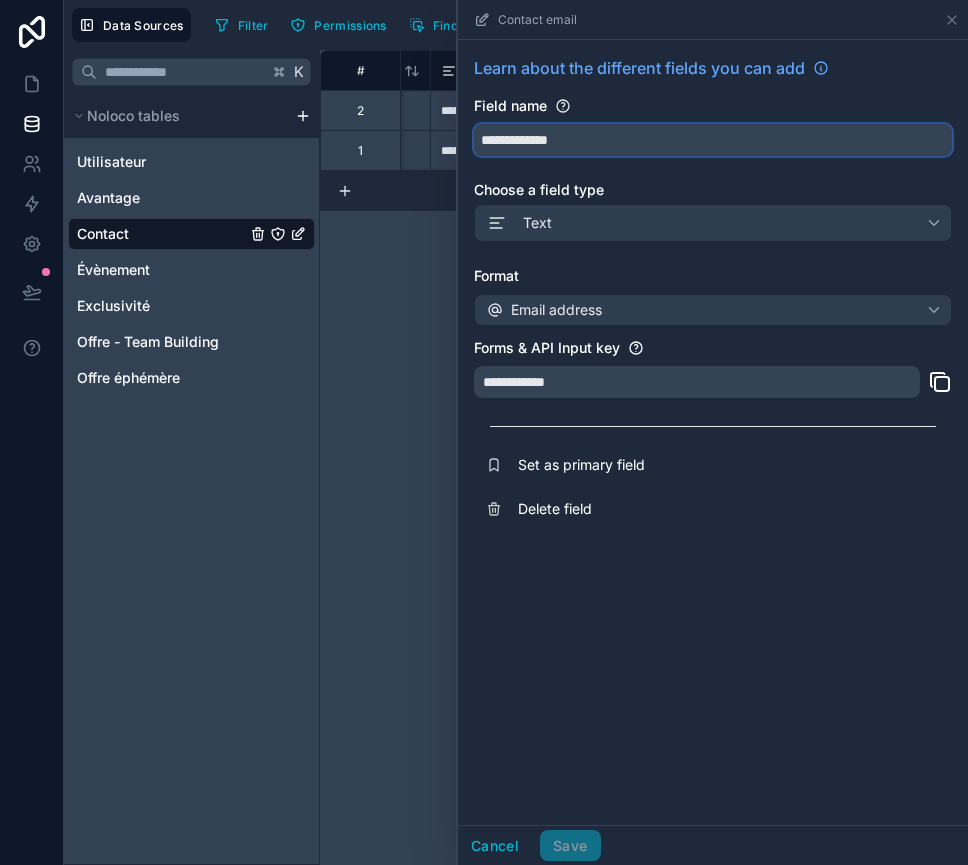 drag, startPoint x: 543, startPoint y: 142, endPoint x: 430, endPoint y: 139, distance: 113.03982 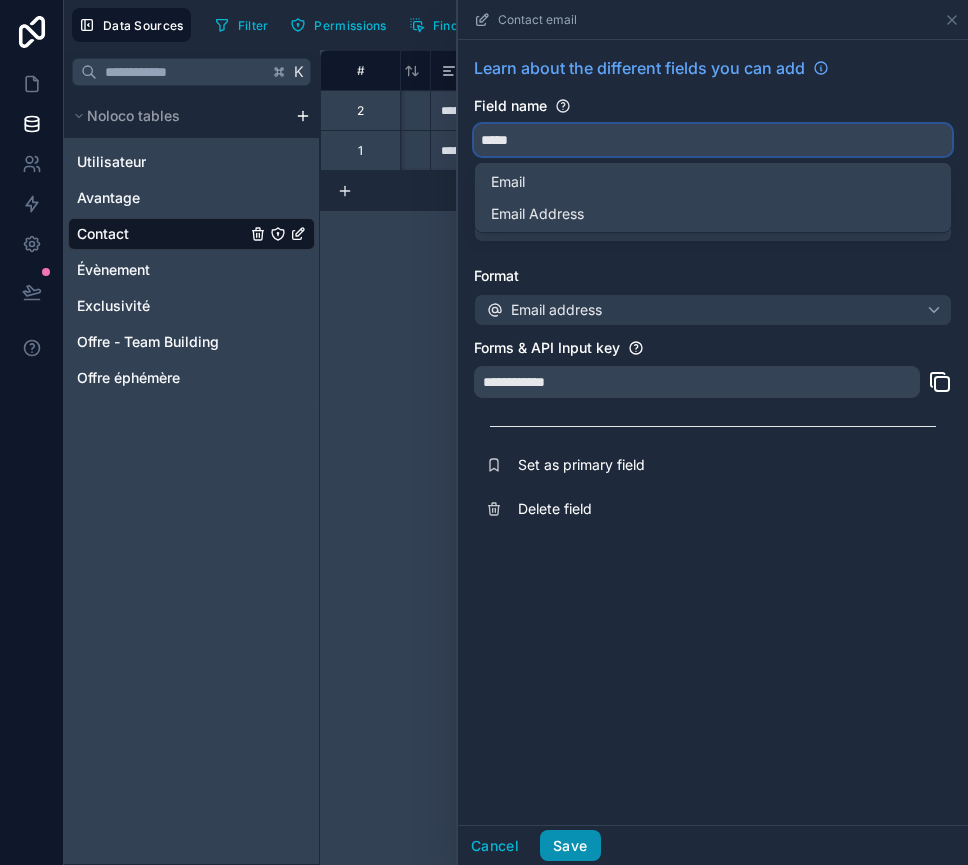 type on "*****" 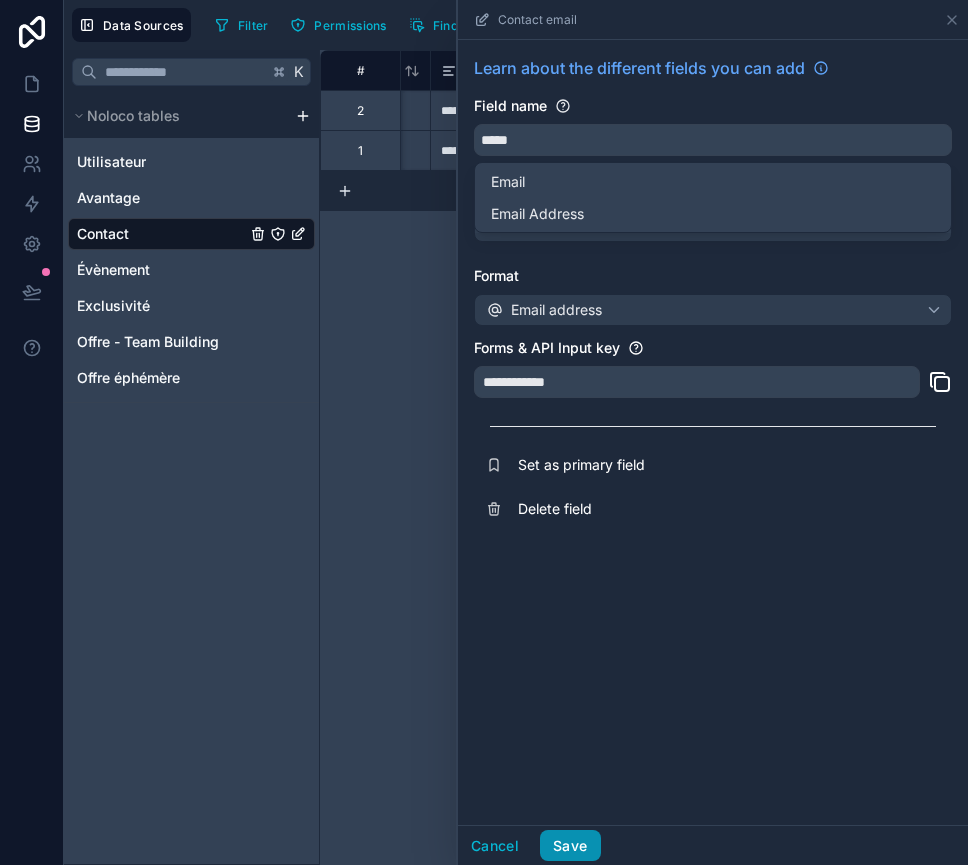 click on "Save" at bounding box center [570, 846] 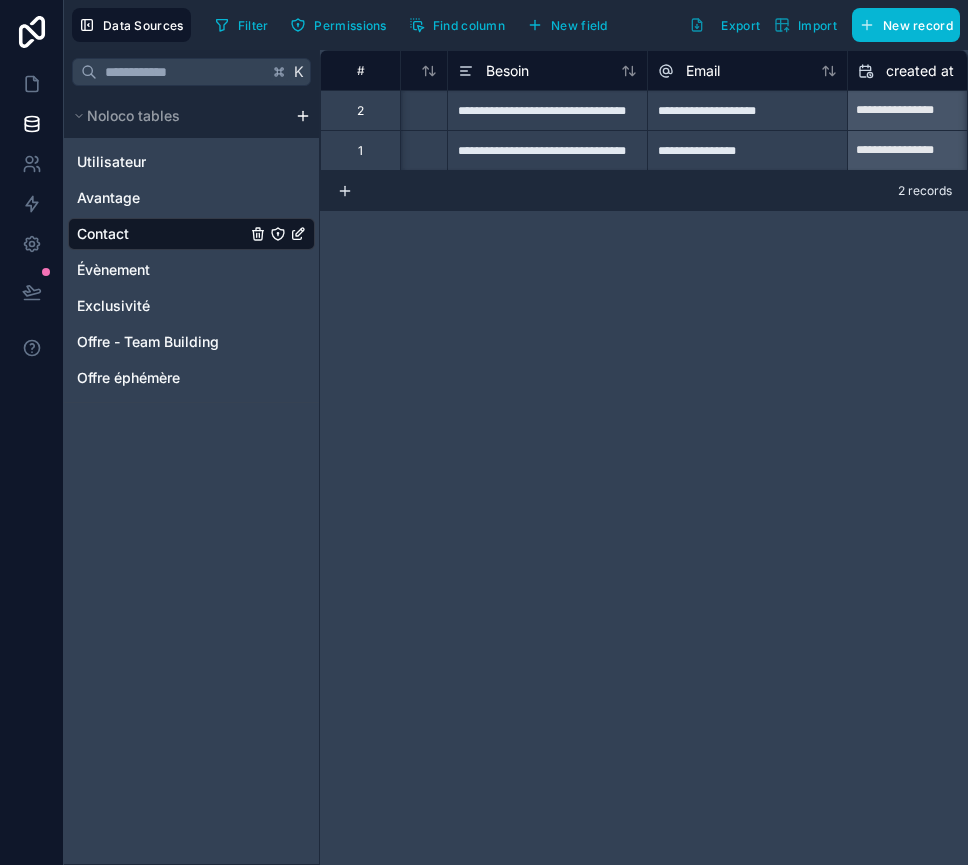 scroll, scrollTop: 0, scrollLeft: 0, axis: both 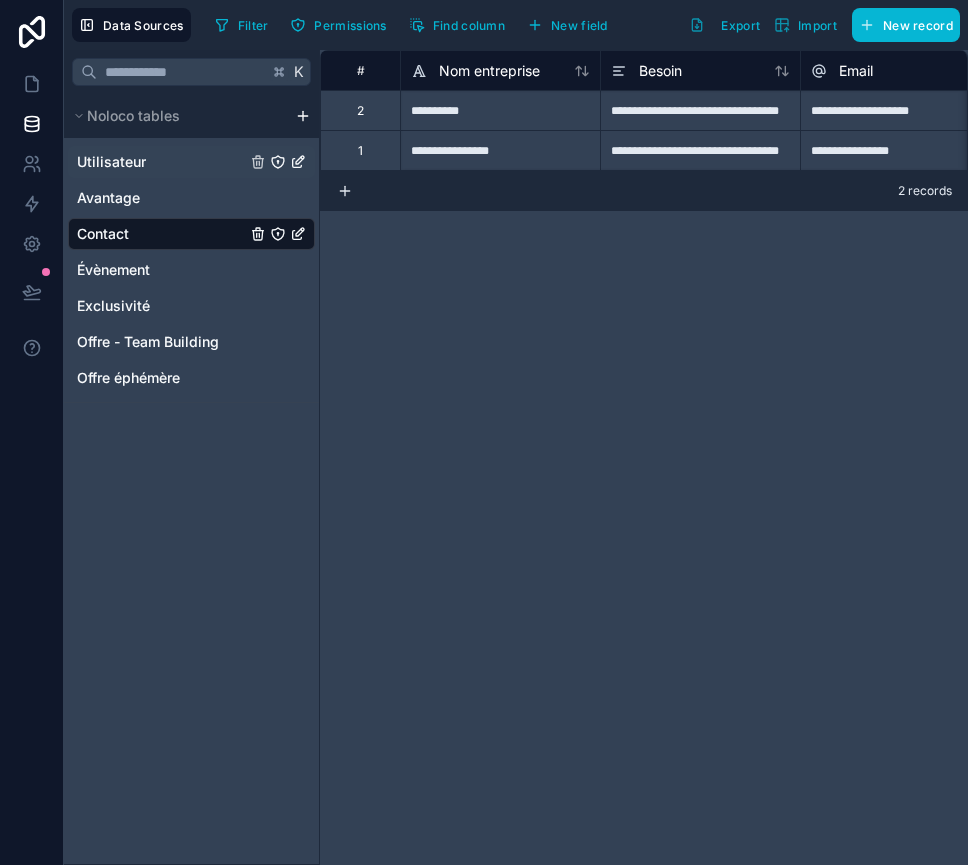 click on "Utilisateur" at bounding box center [191, 162] 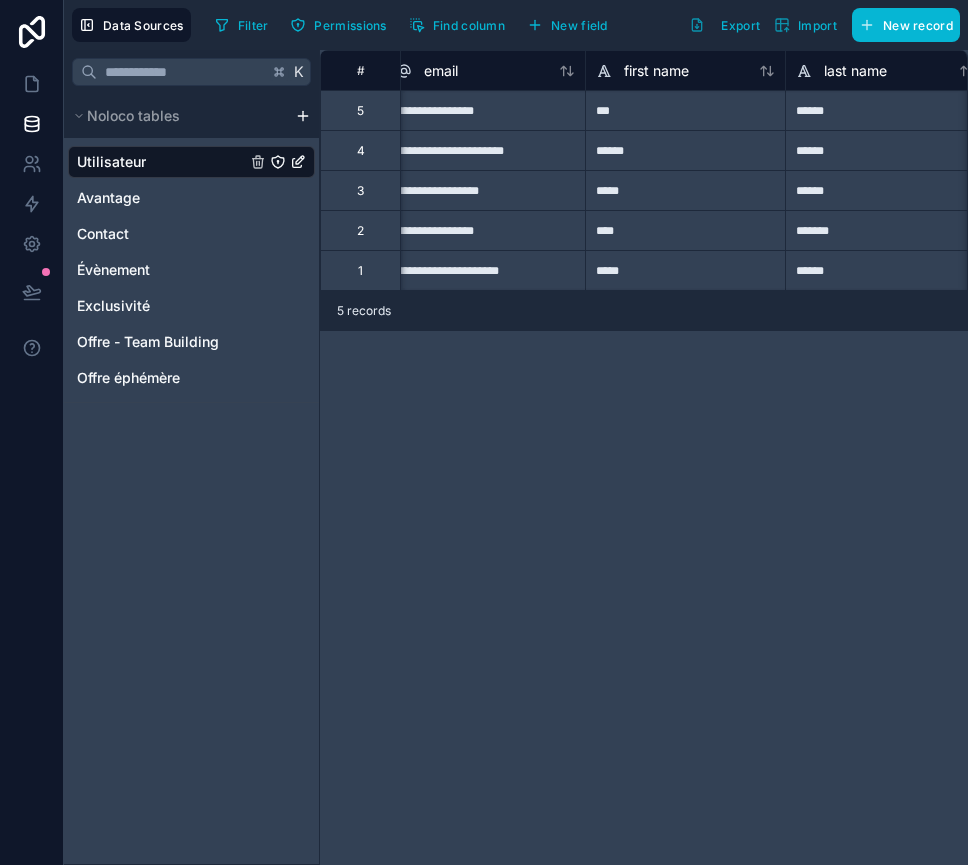 scroll, scrollTop: 0, scrollLeft: 0, axis: both 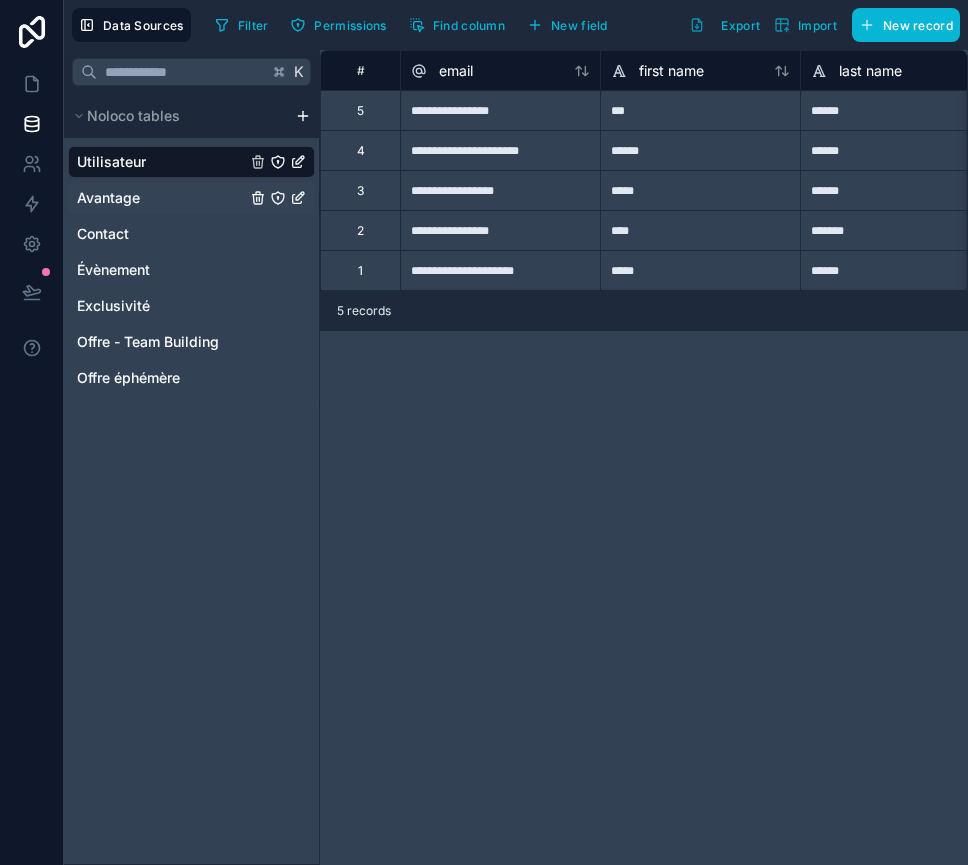 click on "Avantage" at bounding box center [108, 198] 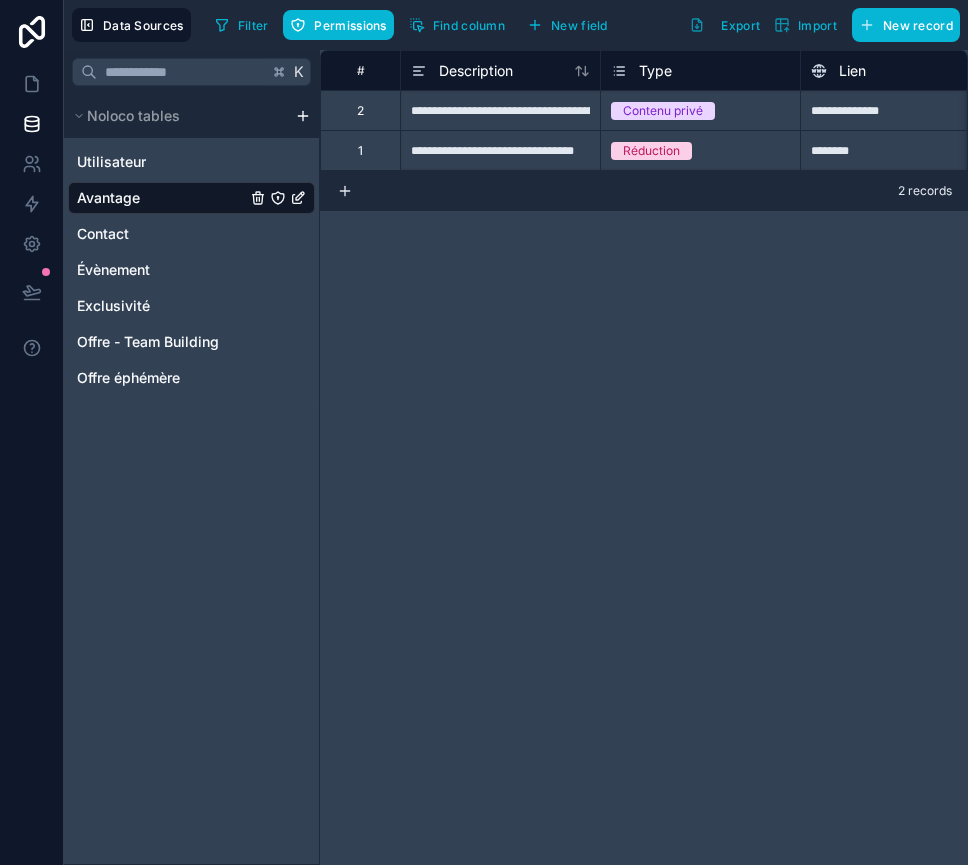 click on "**********" at bounding box center (500, 110) 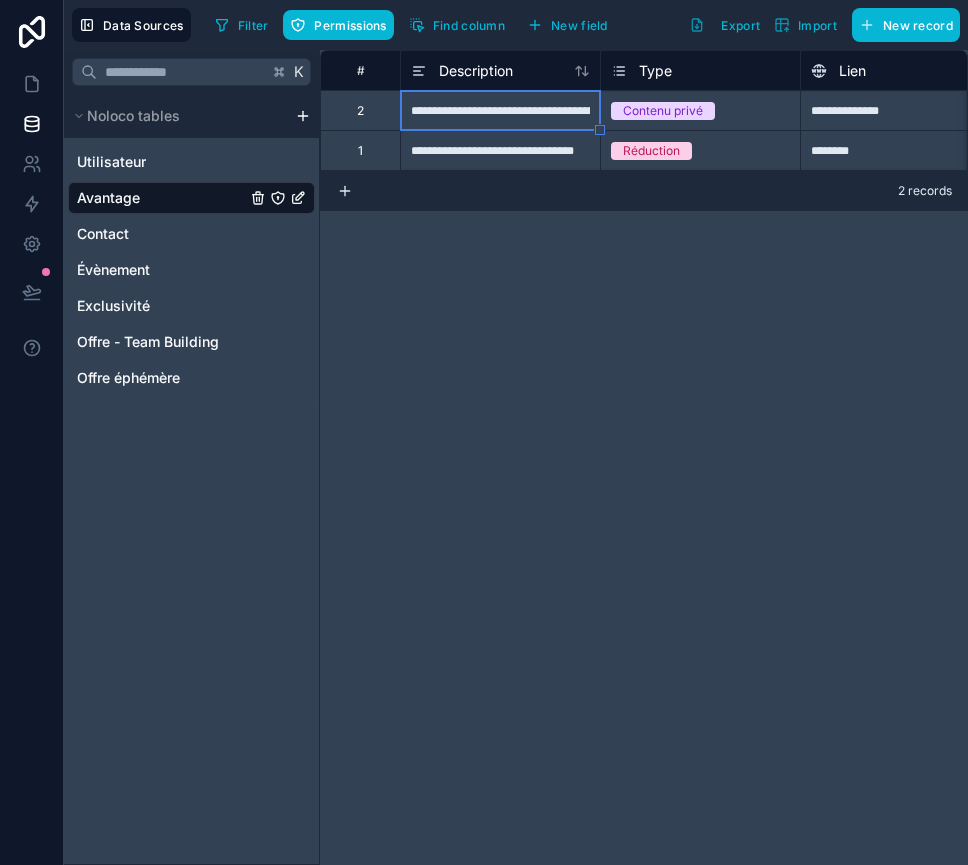 click on "**********" at bounding box center [500, 110] 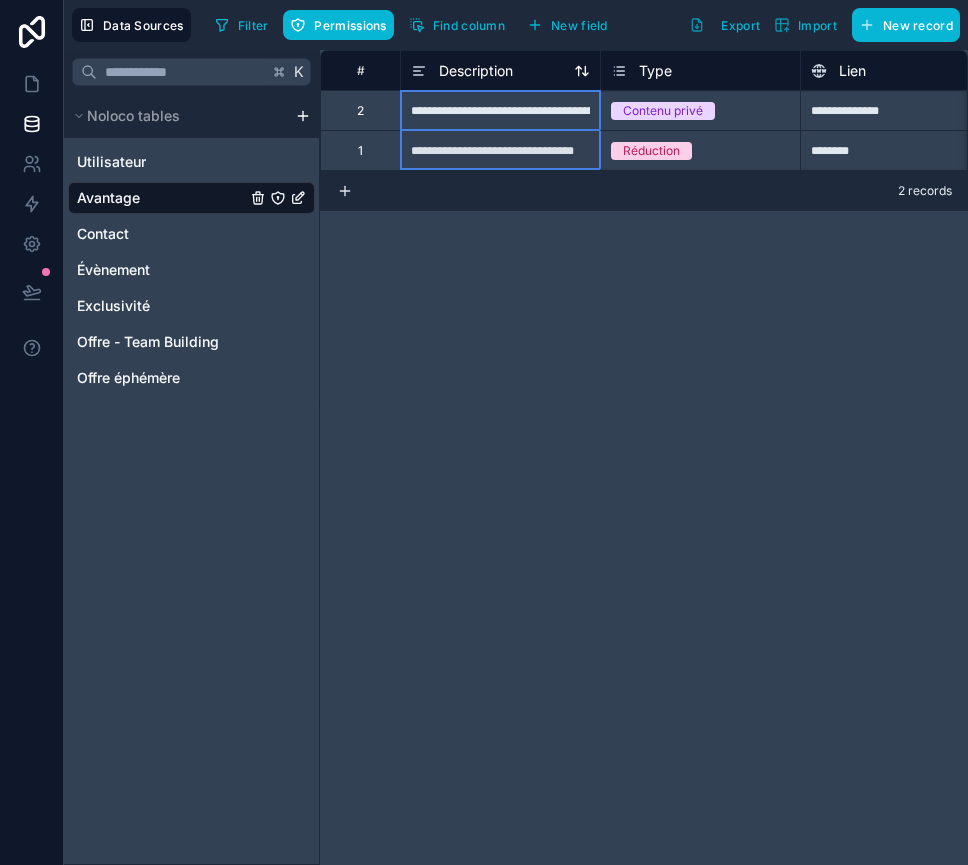 click on "Description" at bounding box center (476, 71) 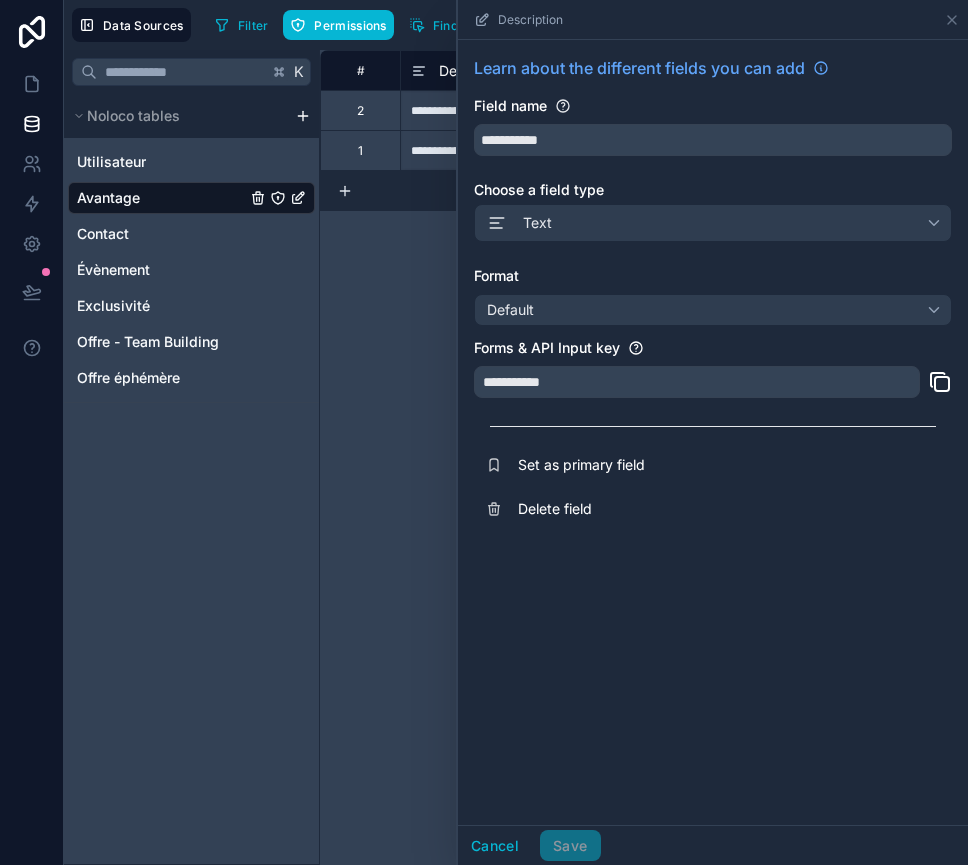 click on "**********" at bounding box center (644, 457) 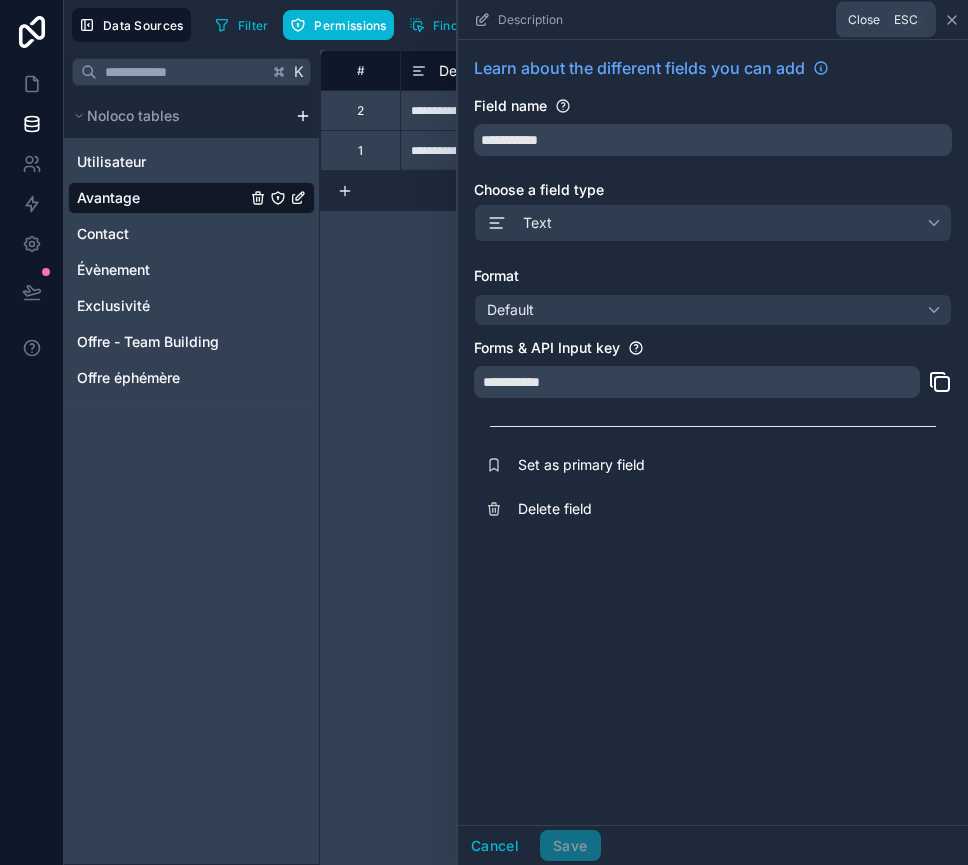 click 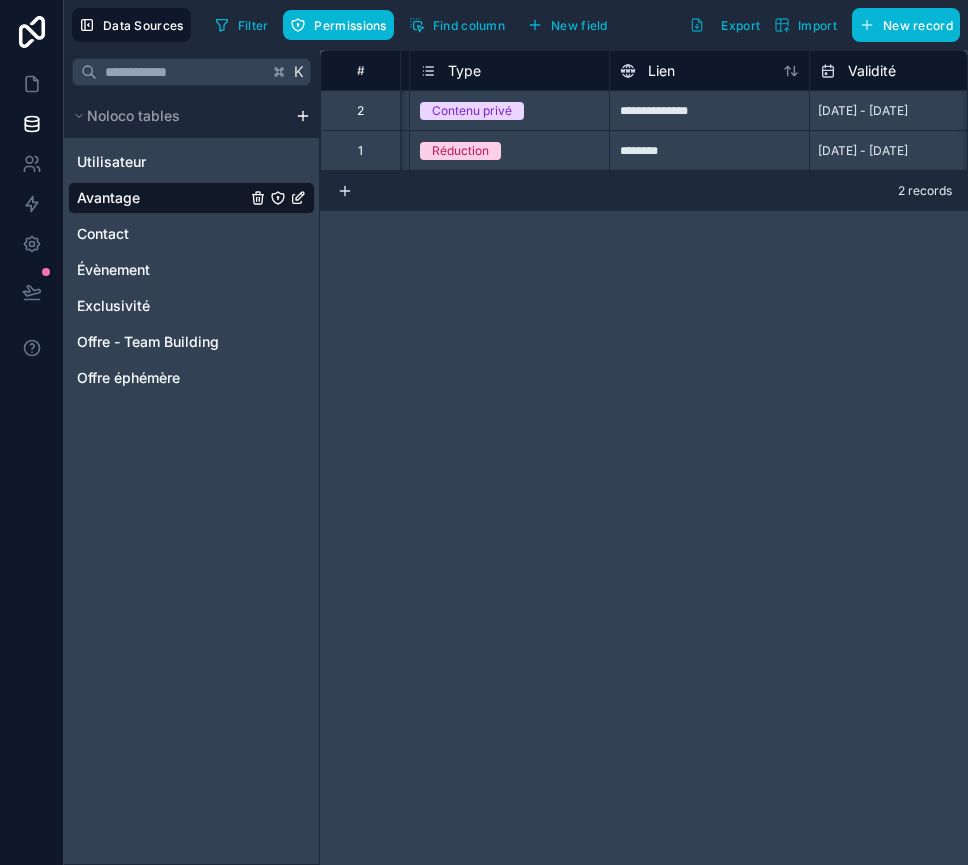 scroll, scrollTop: 0, scrollLeft: 0, axis: both 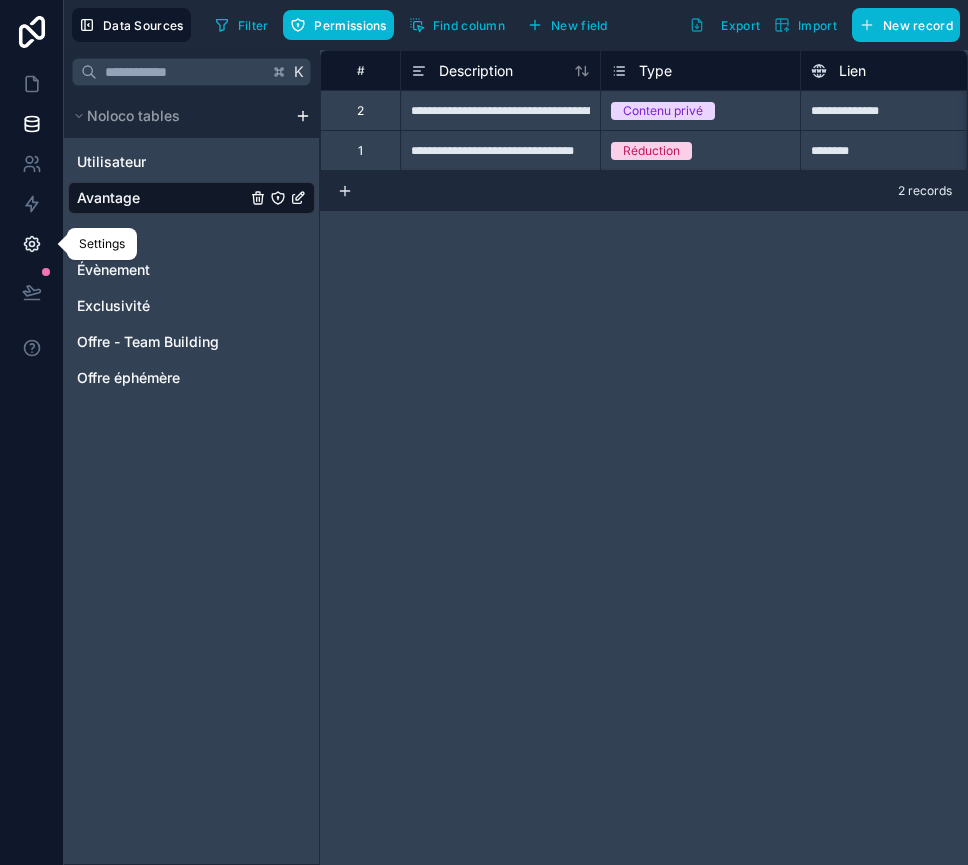click 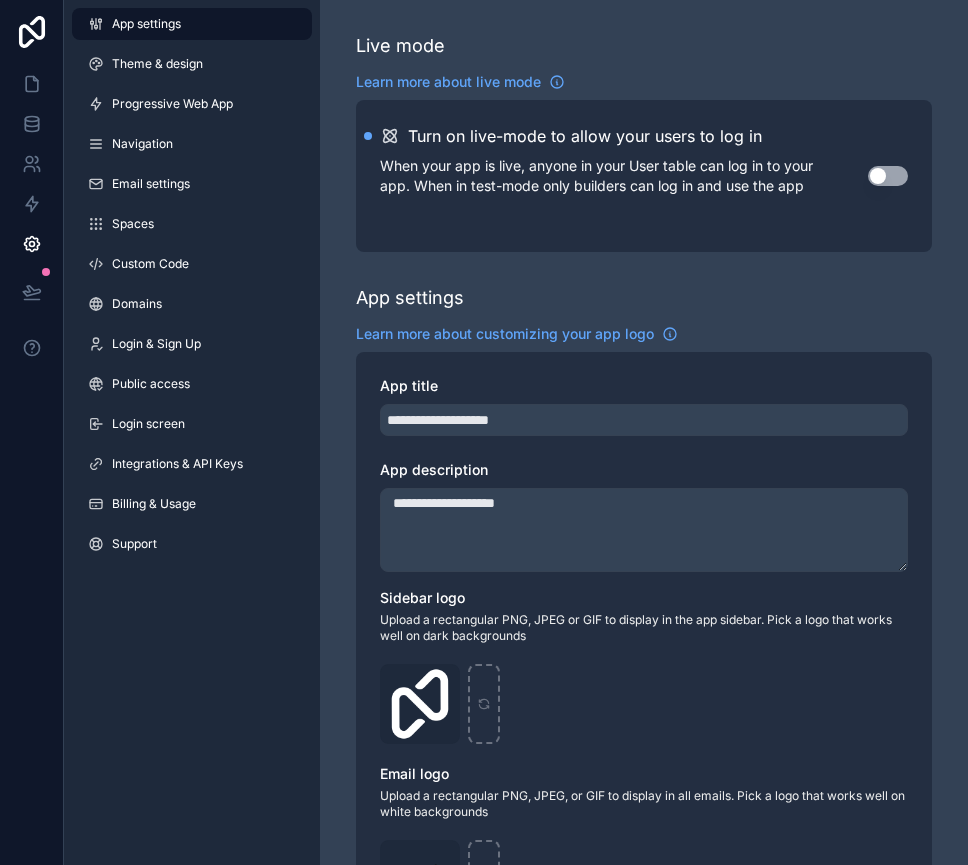 click on "App settings Theme & design Progressive Web App Navigation Email settings Spaces Custom Code Domains Login & Sign Up Public access Login screen Integrations & API Keys Billing & Usage Support" at bounding box center [192, 288] 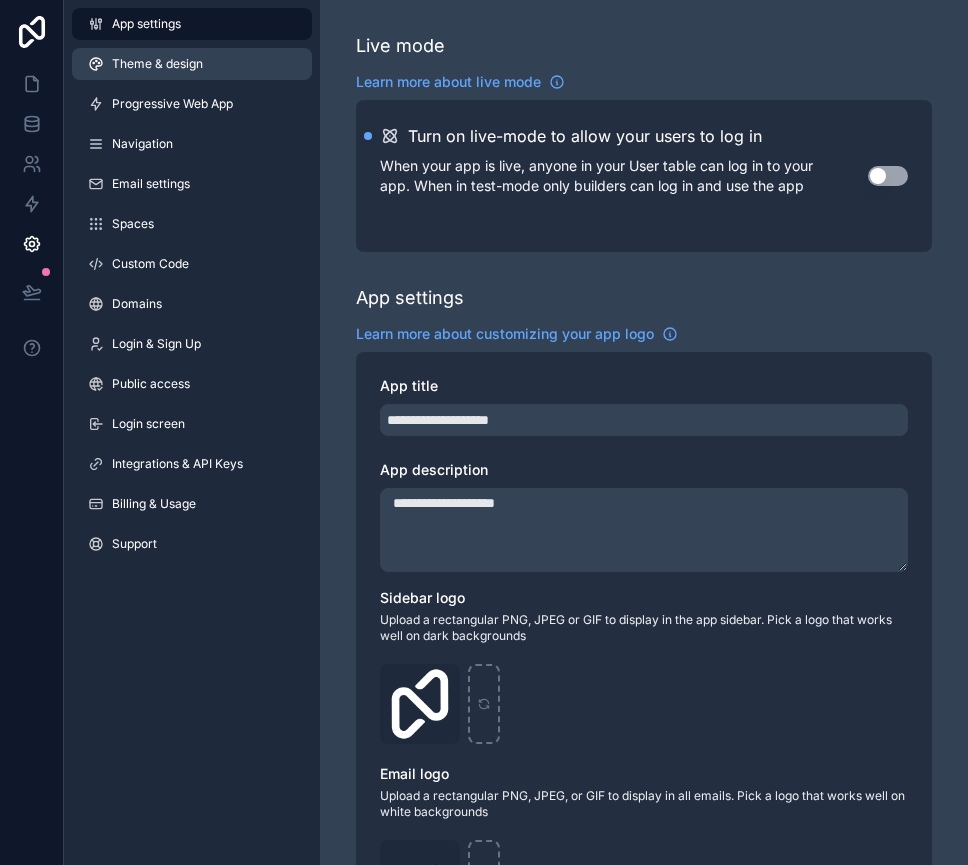 click on "Theme & design" at bounding box center [157, 64] 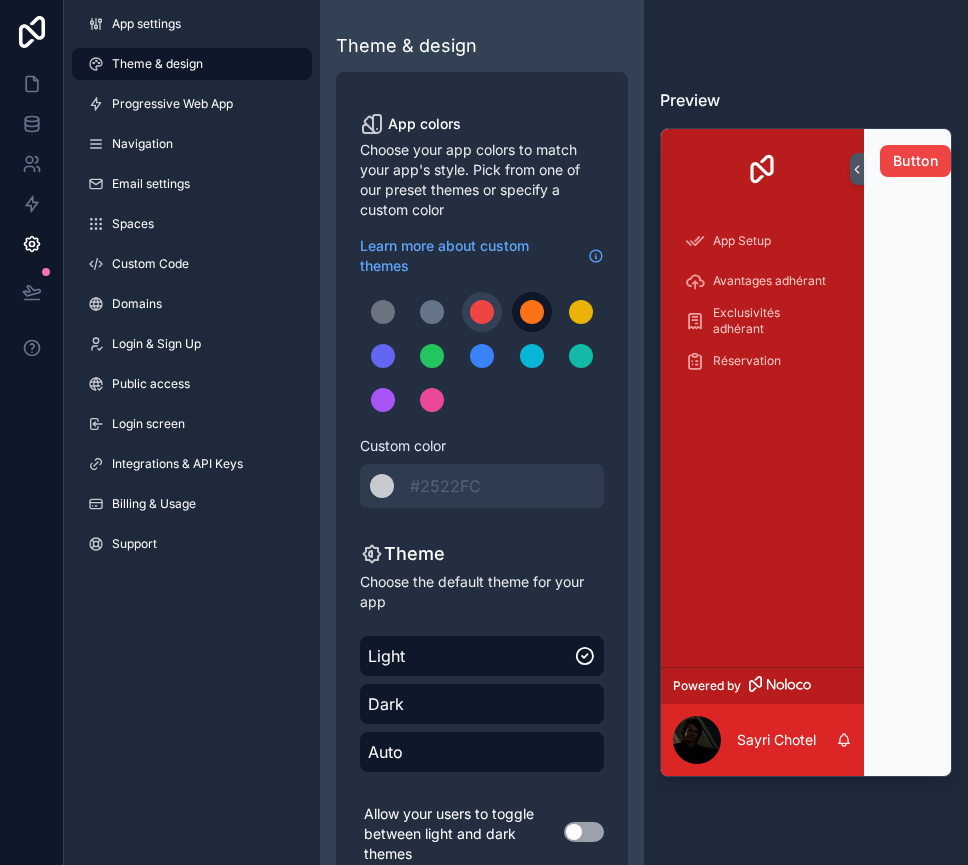 click at bounding box center (532, 312) 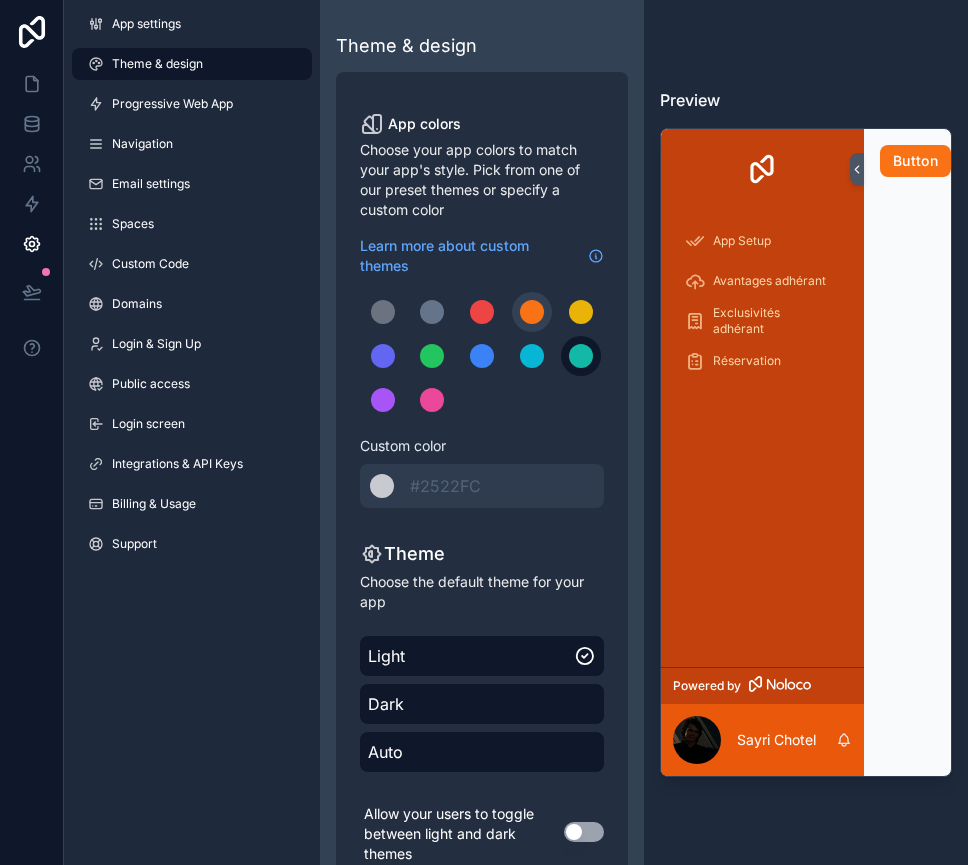 click at bounding box center (581, 356) 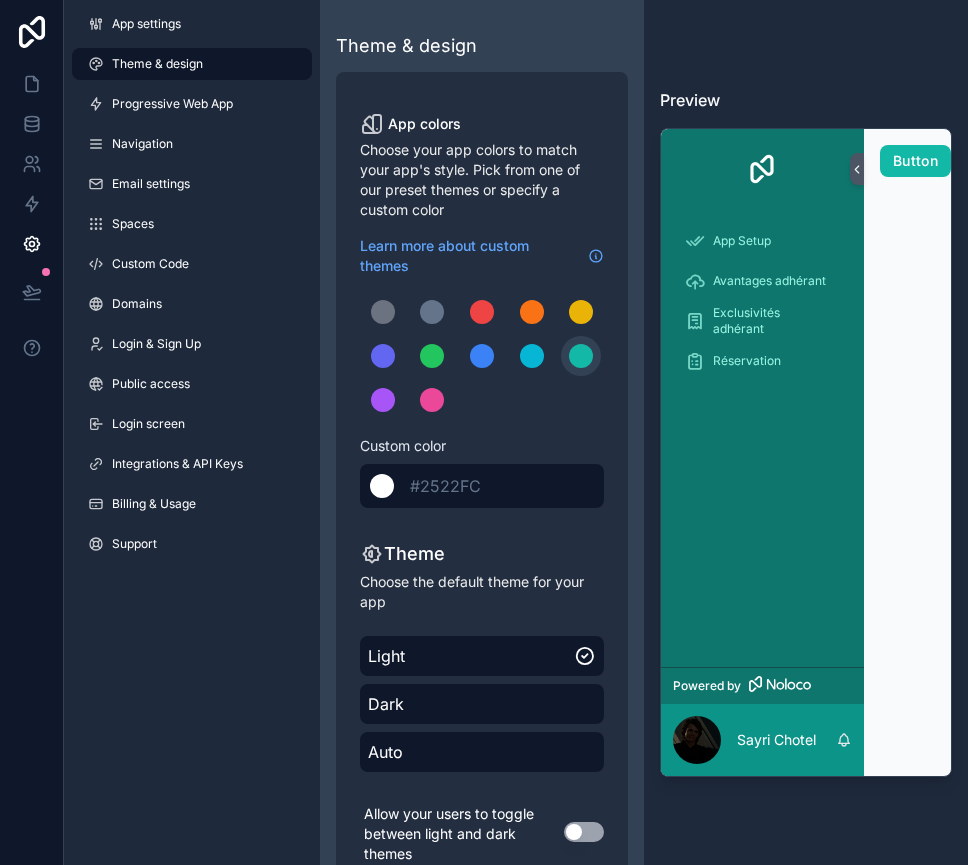 scroll, scrollTop: 59, scrollLeft: 0, axis: vertical 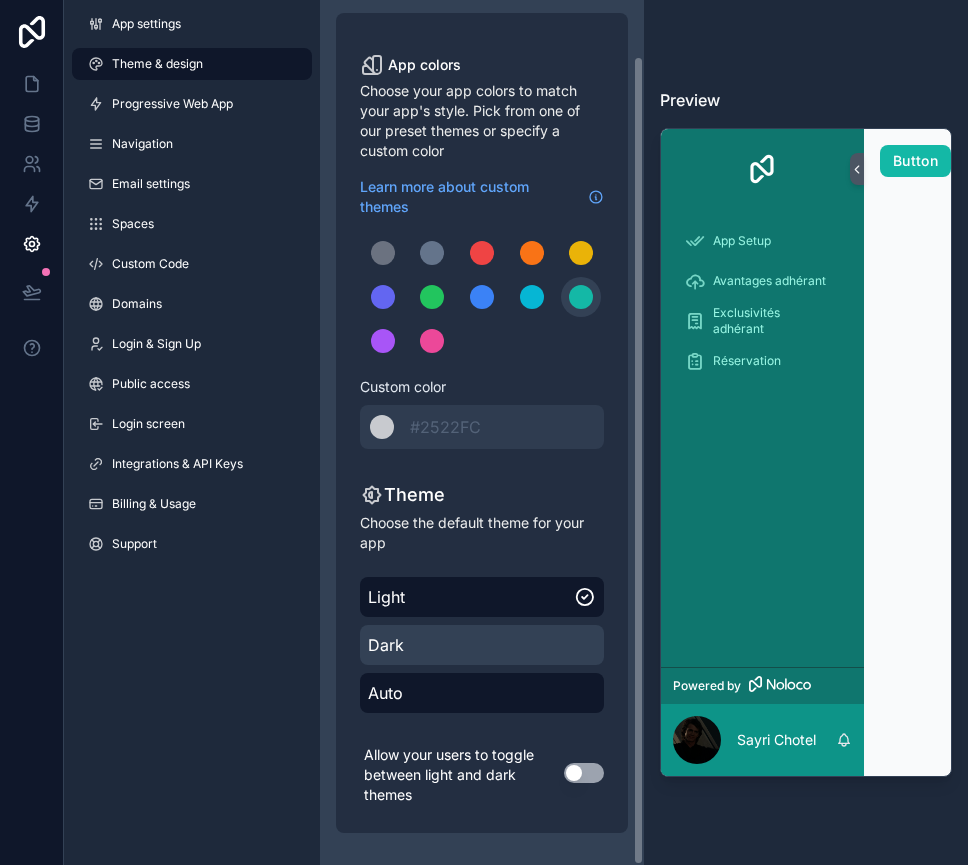 click on "Dark" at bounding box center (482, 645) 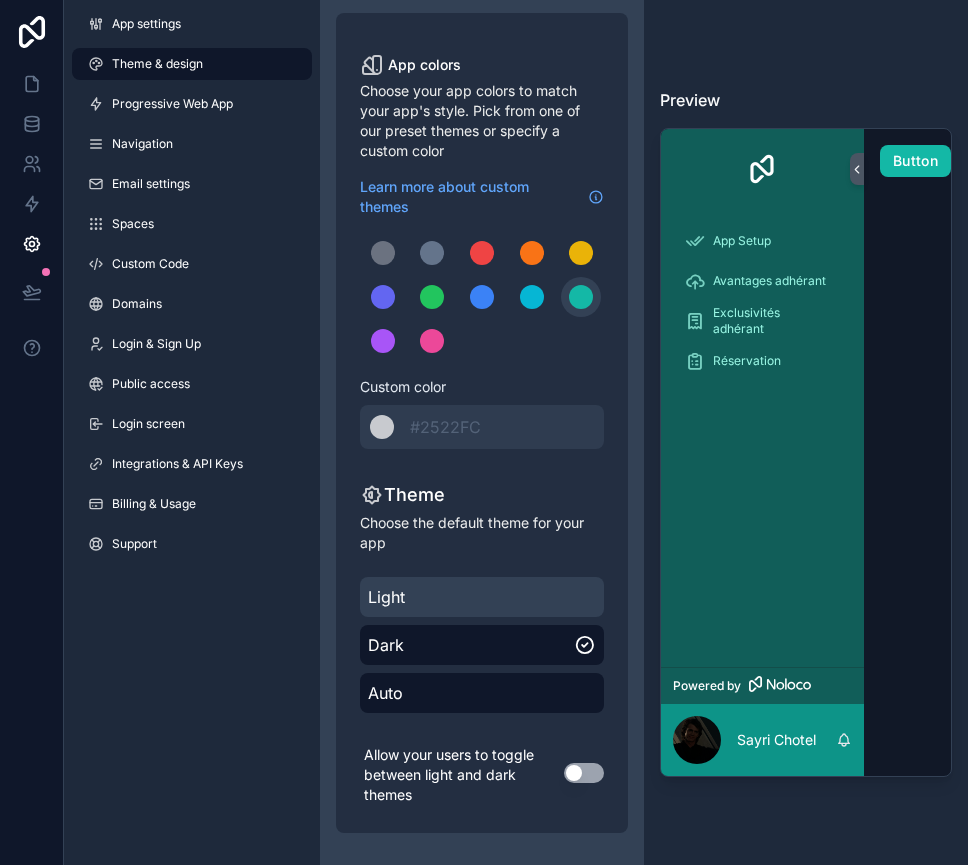 click on "Light" at bounding box center [482, 597] 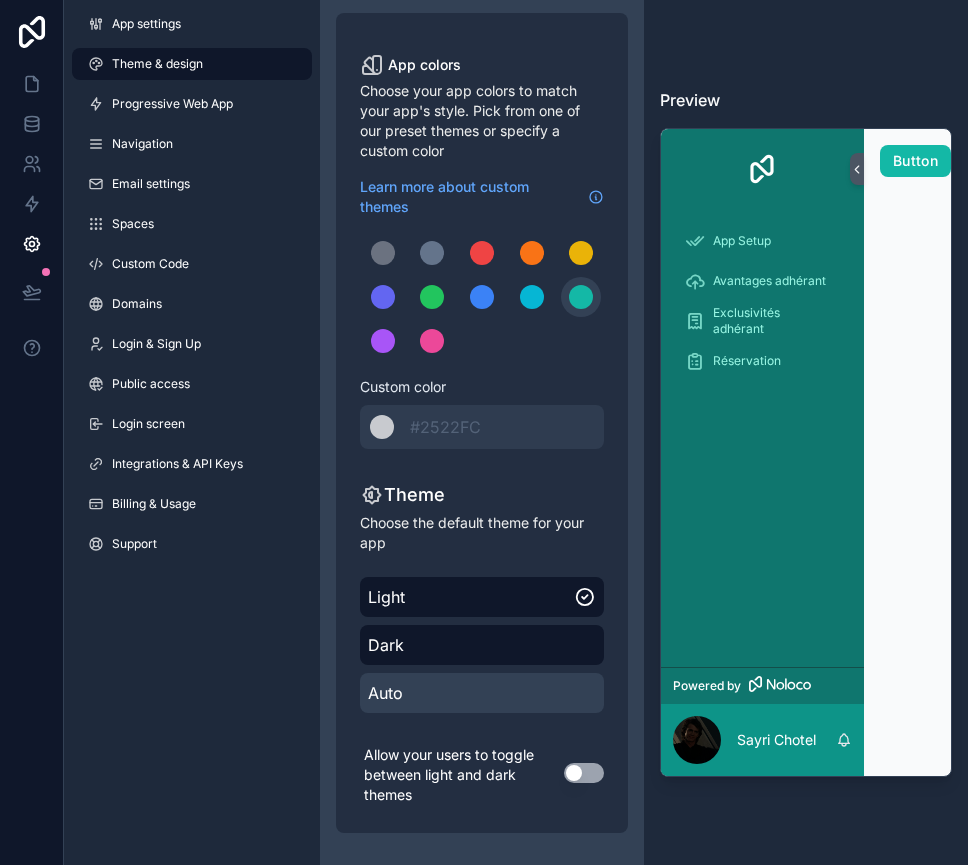 click on "Auto" at bounding box center [482, 693] 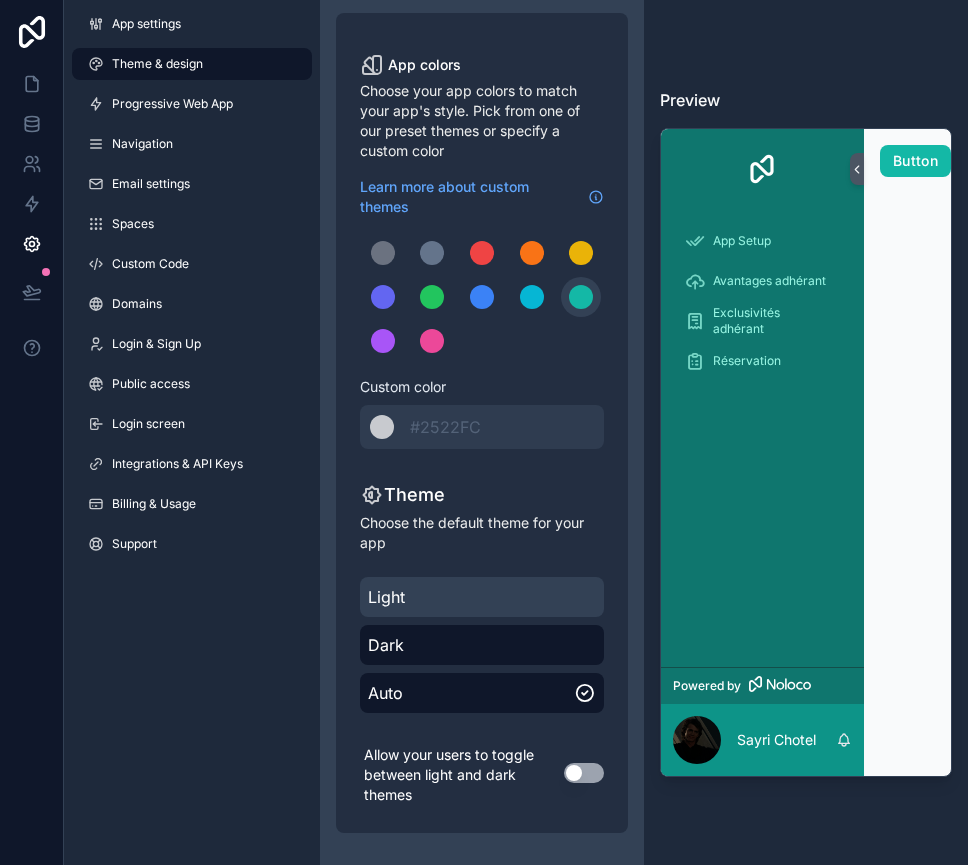 click on "Light" at bounding box center [482, 597] 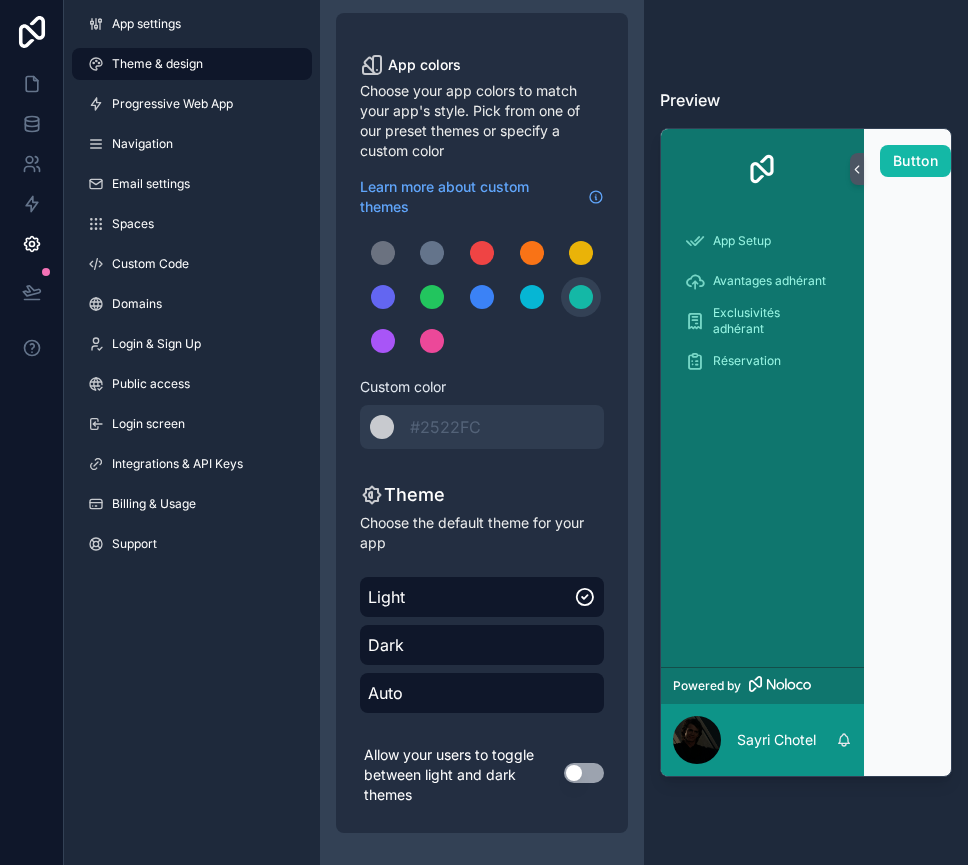 click on "Use setting" at bounding box center (584, 773) 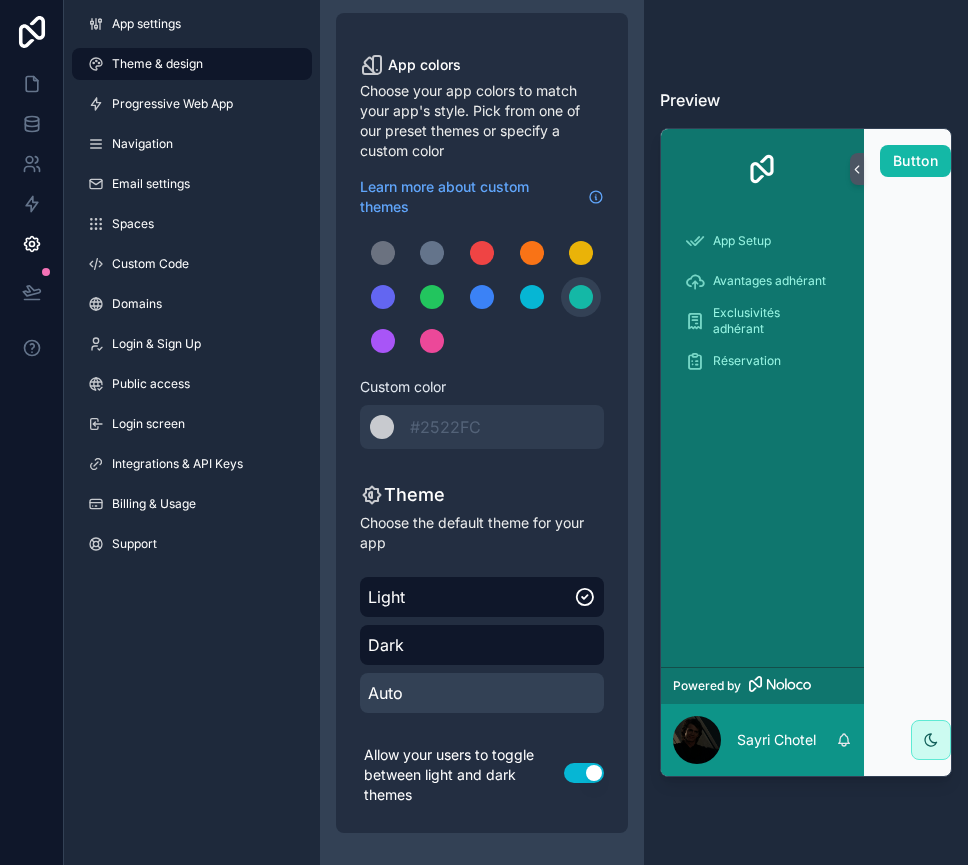 scroll, scrollTop: 0, scrollLeft: 0, axis: both 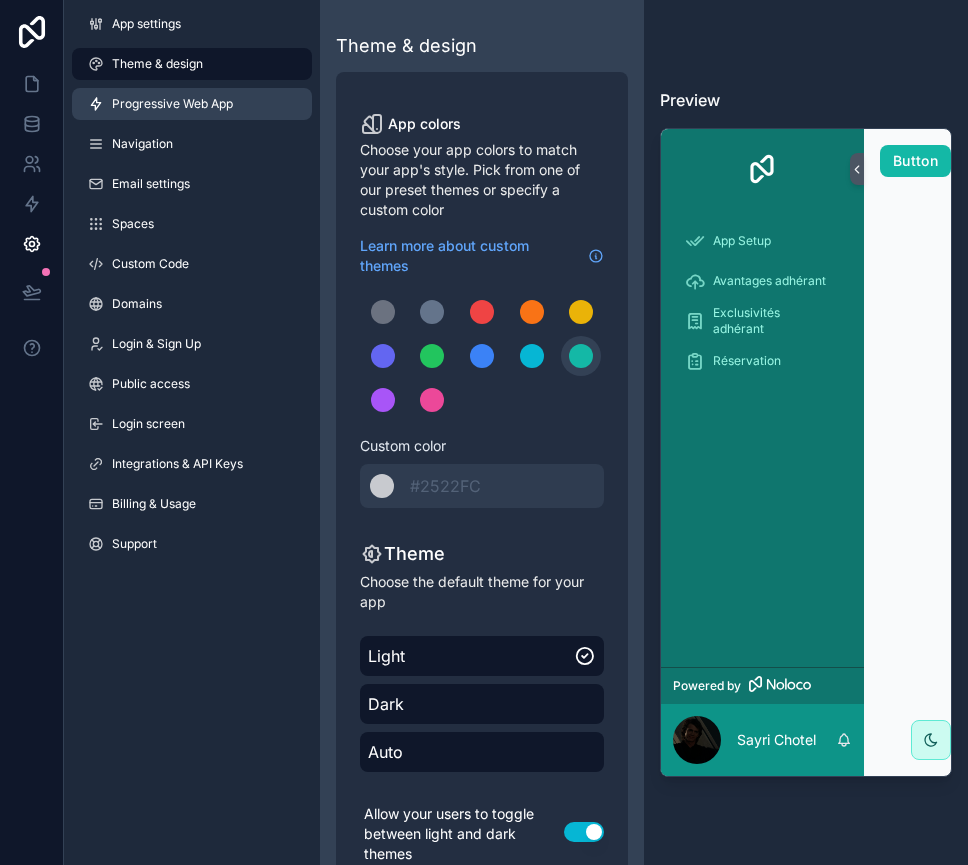 click on "Progressive Web App" at bounding box center (192, 104) 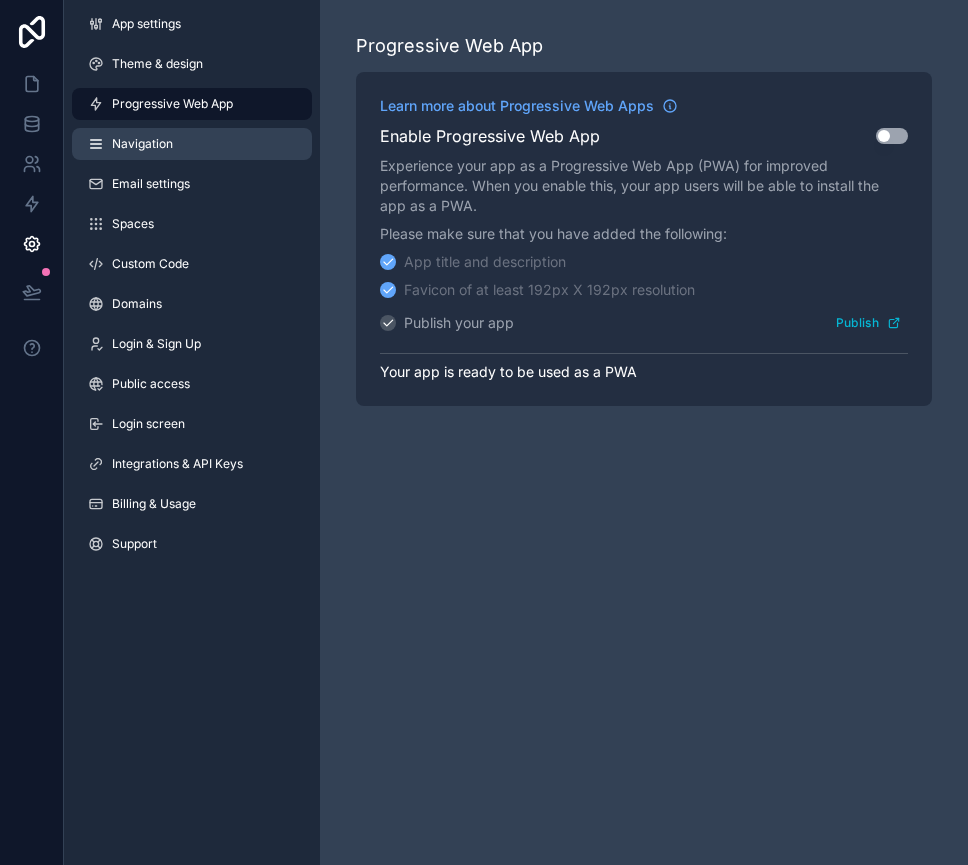 click on "Navigation" at bounding box center [142, 144] 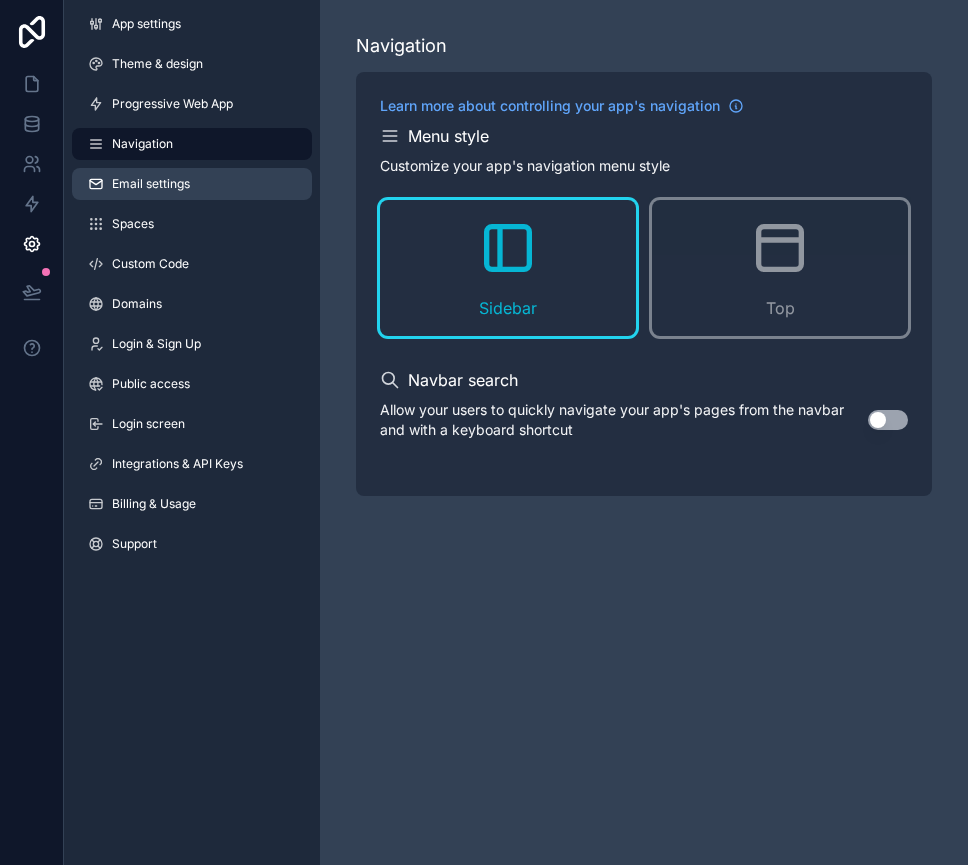 click on "Email settings" at bounding box center [192, 184] 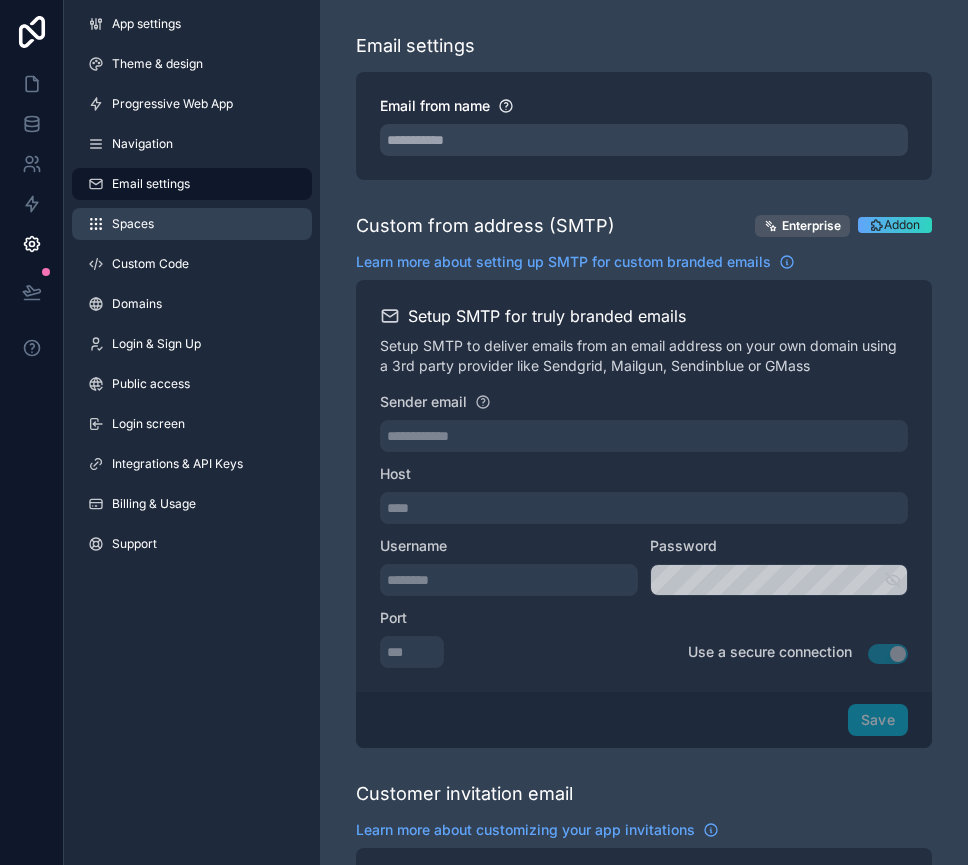 click on "Spaces" at bounding box center [192, 224] 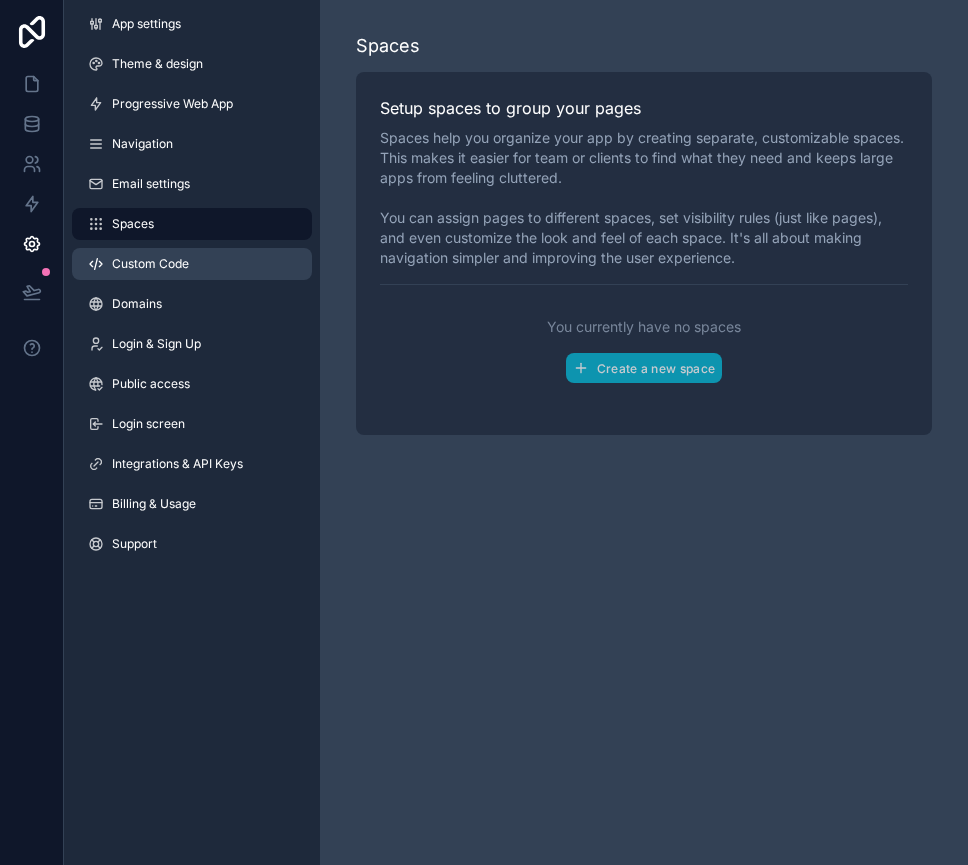 click on "Custom Code" at bounding box center [150, 264] 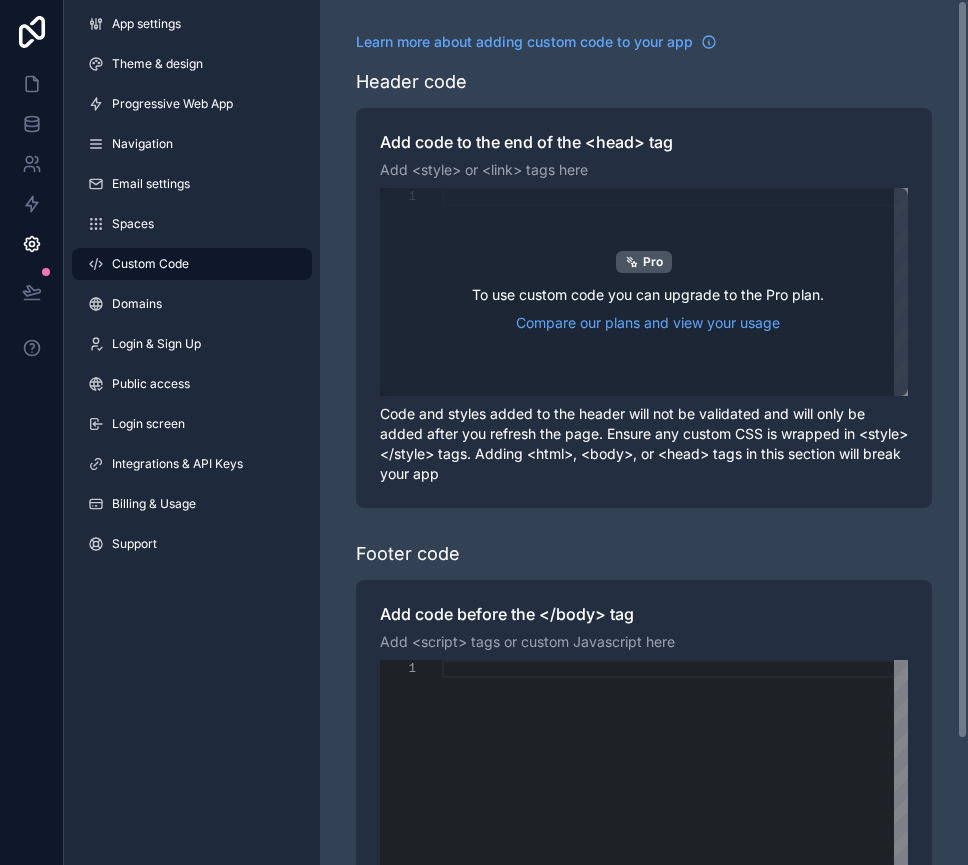click on "Pro To use custom code you can upgrade to the Pro plan. Compare our plans and view your usage" at bounding box center (644, 292) 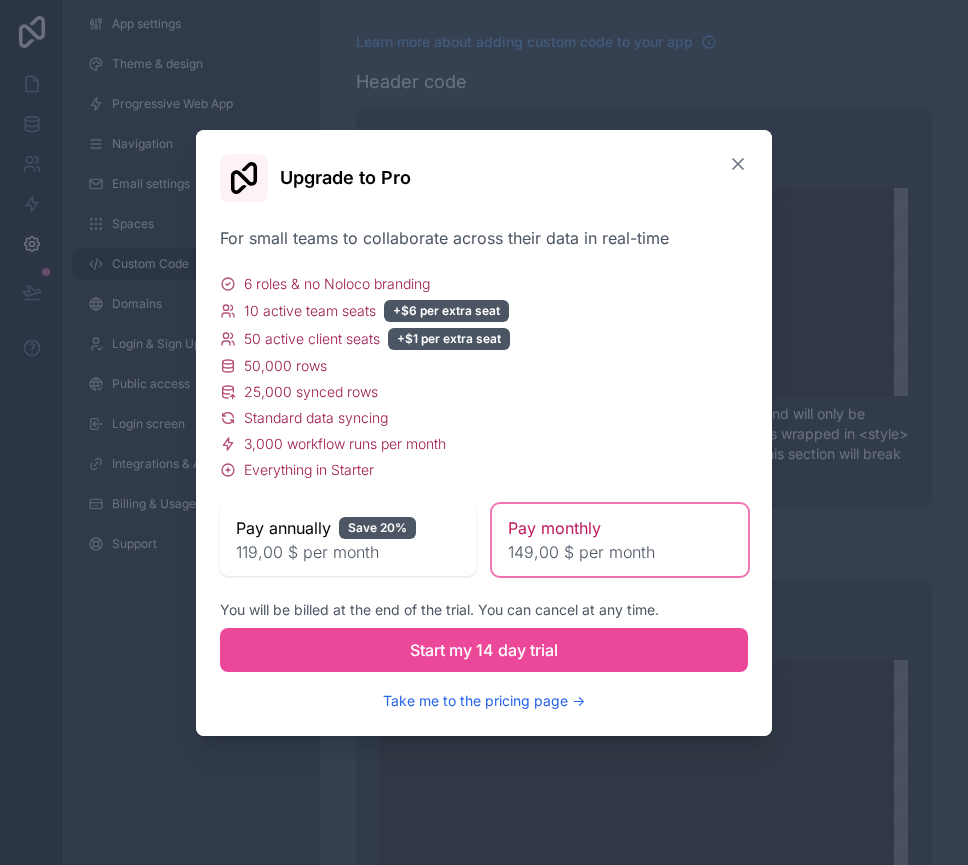 click 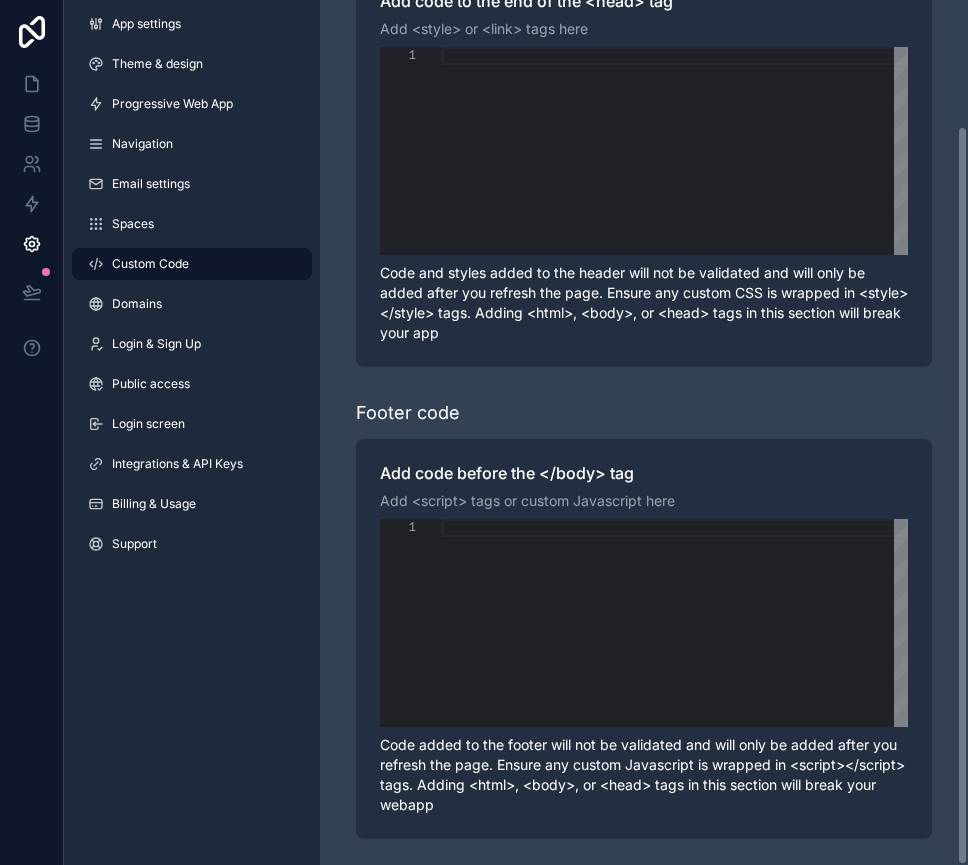 scroll, scrollTop: 147, scrollLeft: 0, axis: vertical 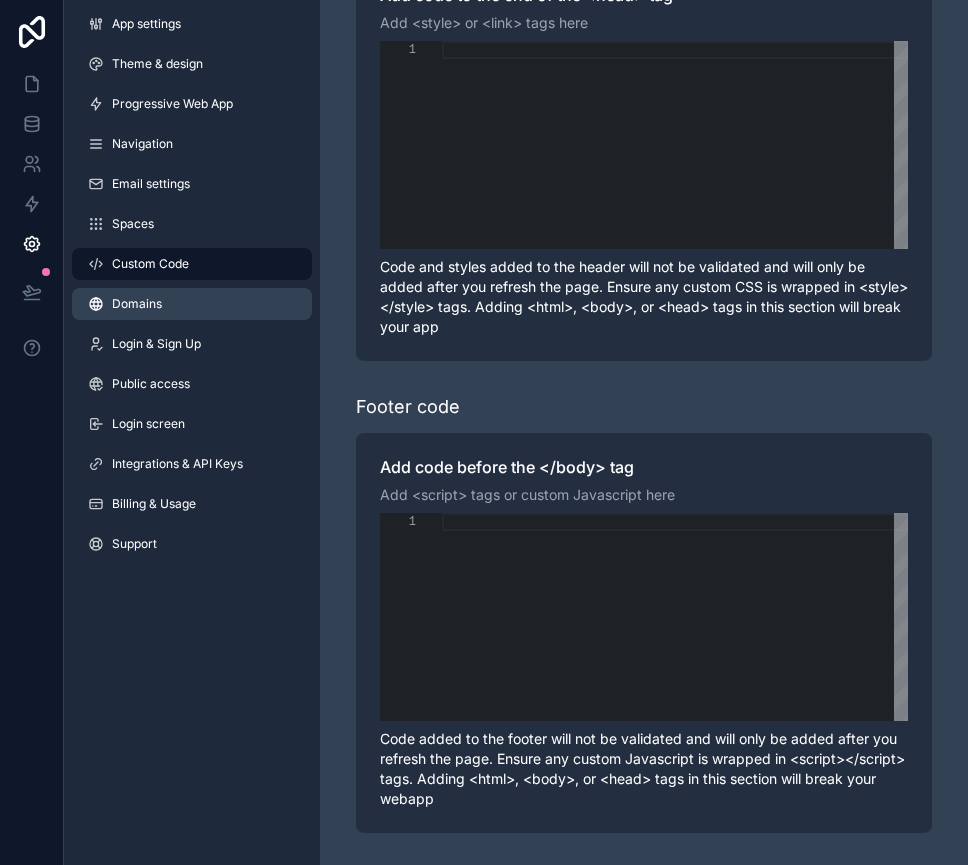 click on "Domains" at bounding box center [137, 304] 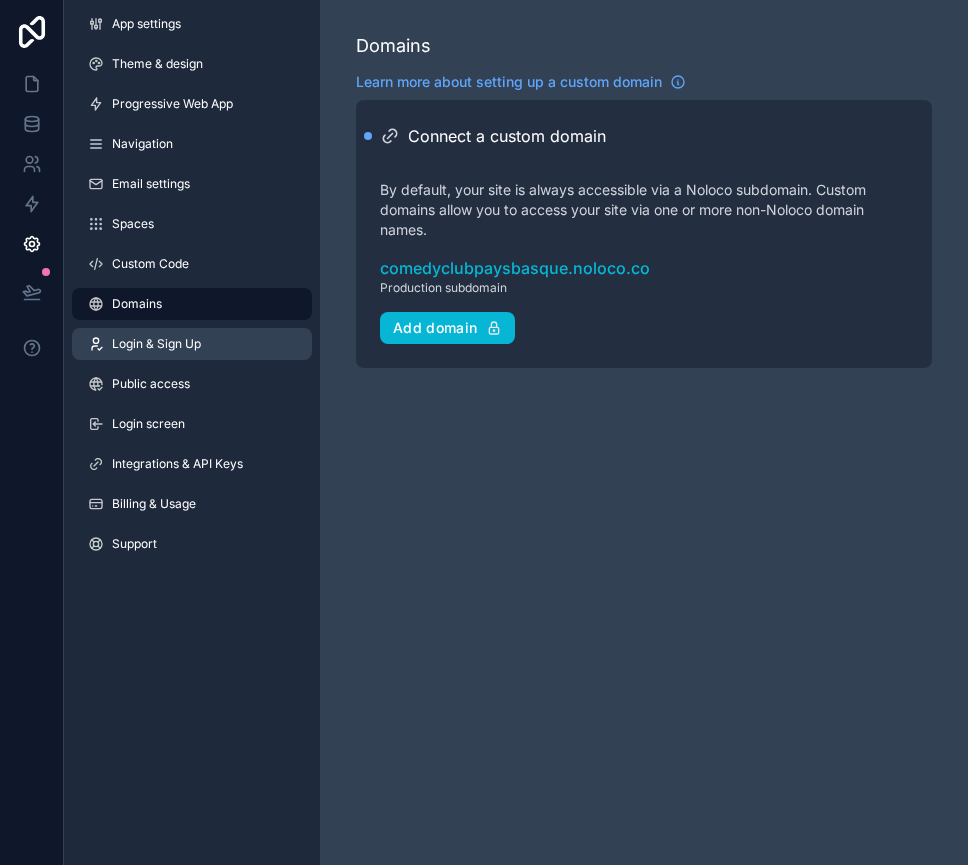 click on "Login & Sign Up" at bounding box center [192, 344] 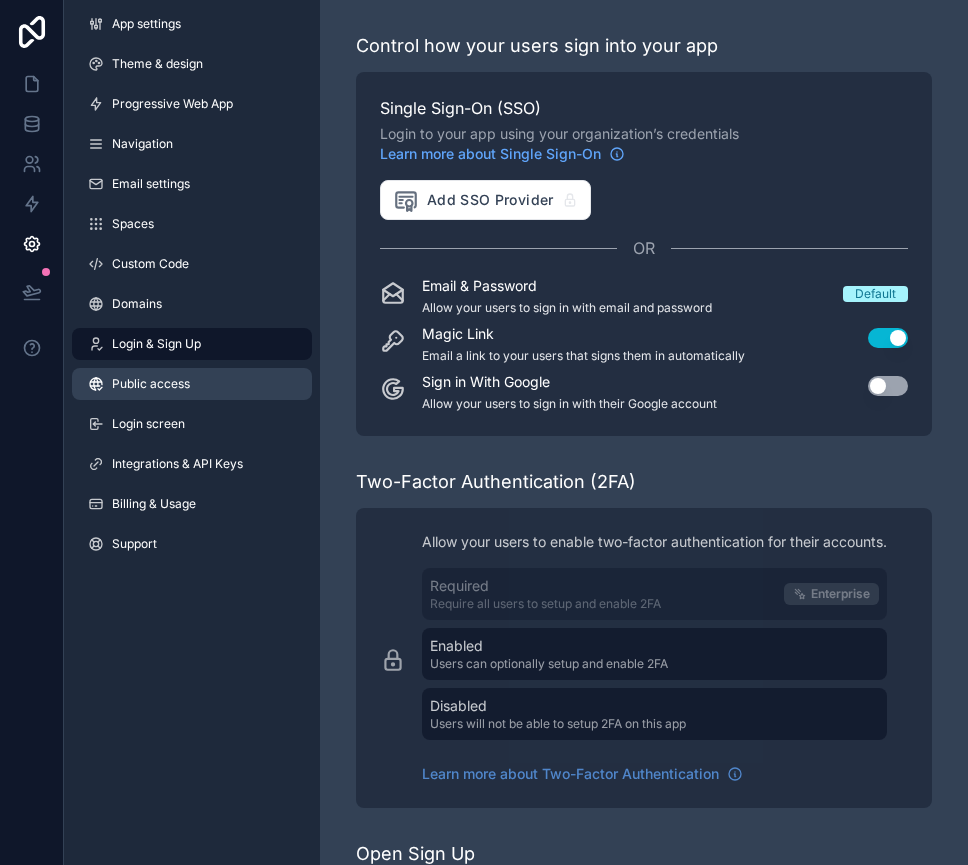 click on "Public access" at bounding box center (192, 384) 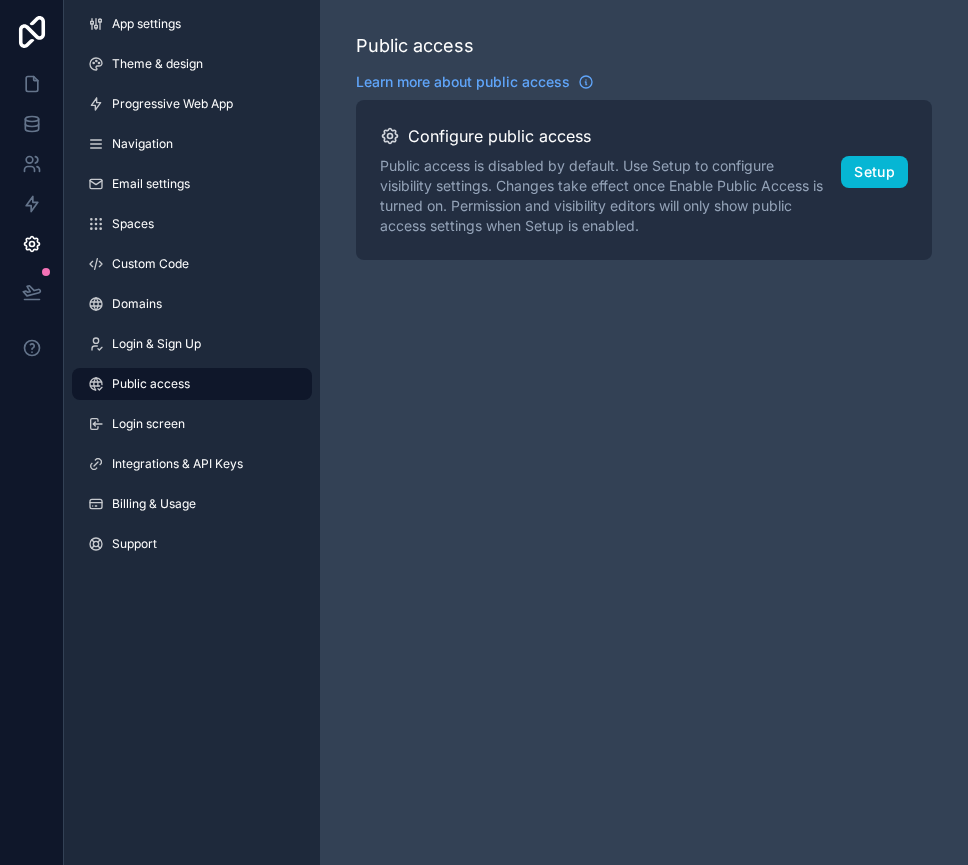 click on "App settings Theme & design Progressive Web App Navigation Email settings Spaces Custom Code Domains Login & Sign Up Public access Login screen Integrations & API Keys Billing & Usage Support" at bounding box center (192, 288) 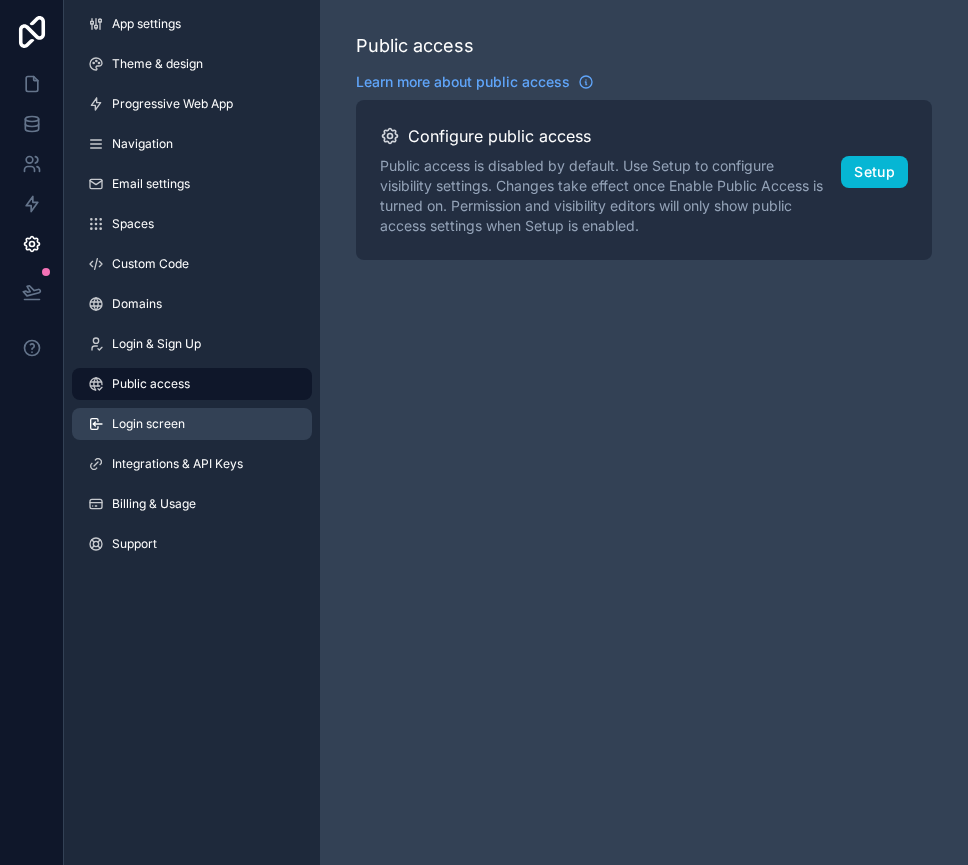 click on "Login screen" at bounding box center [148, 424] 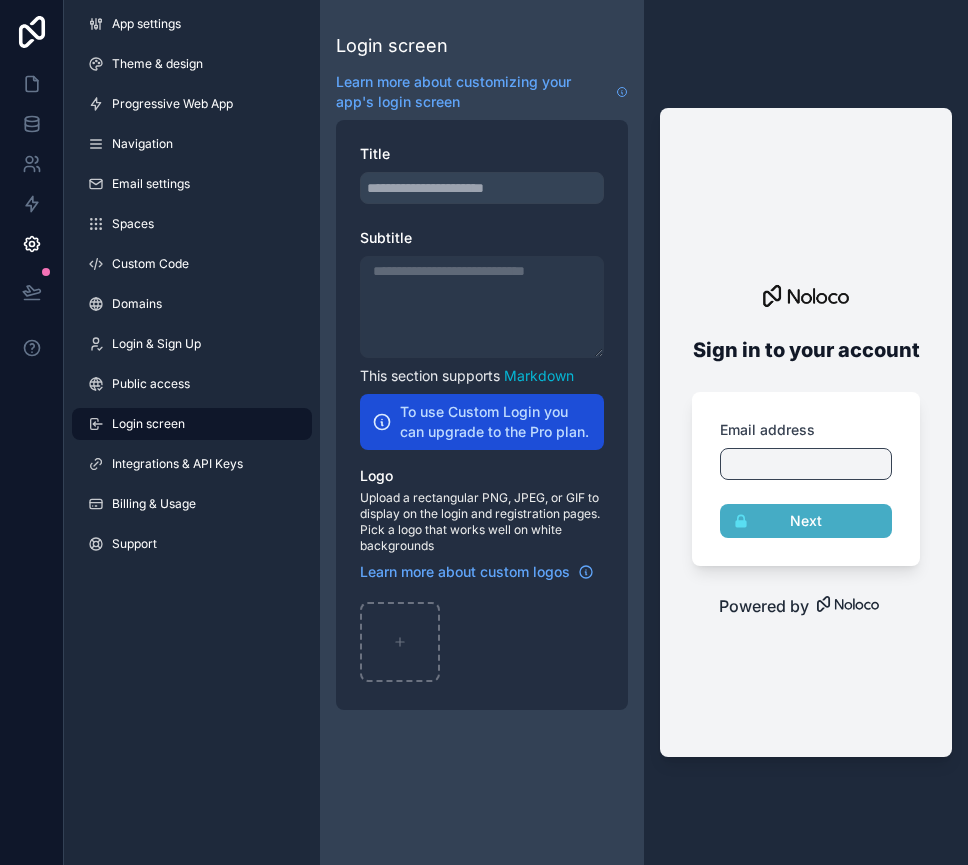 click at bounding box center (482, 188) 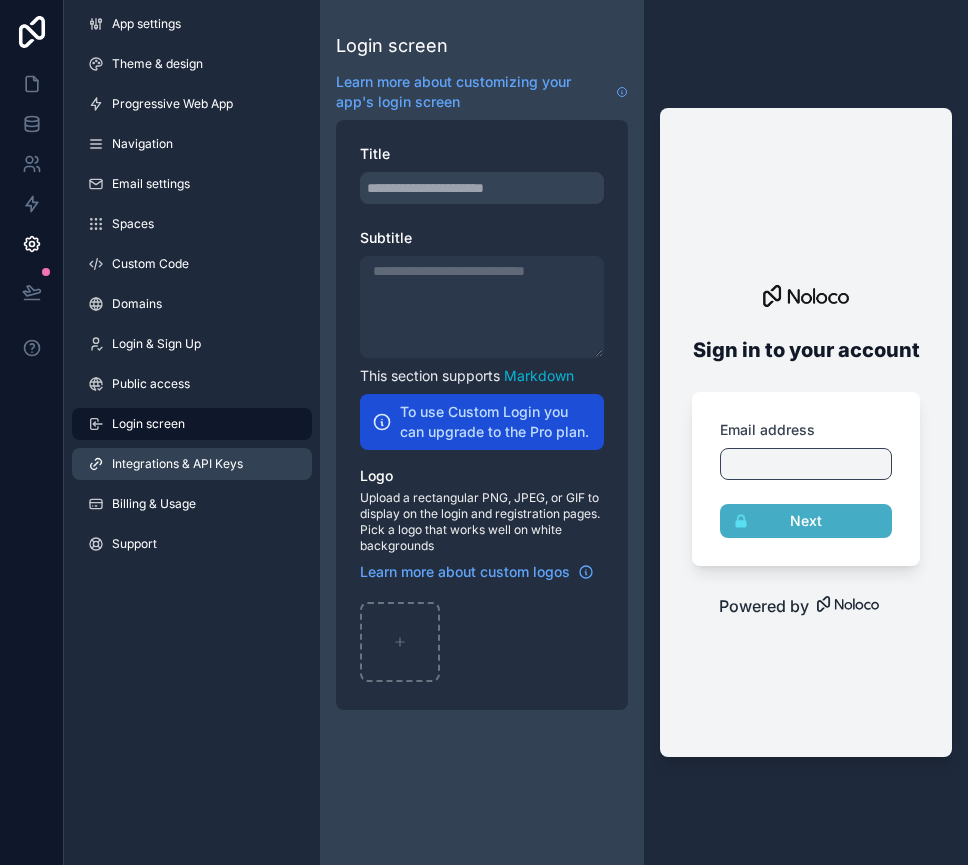 click on "Integrations & API Keys" at bounding box center (177, 464) 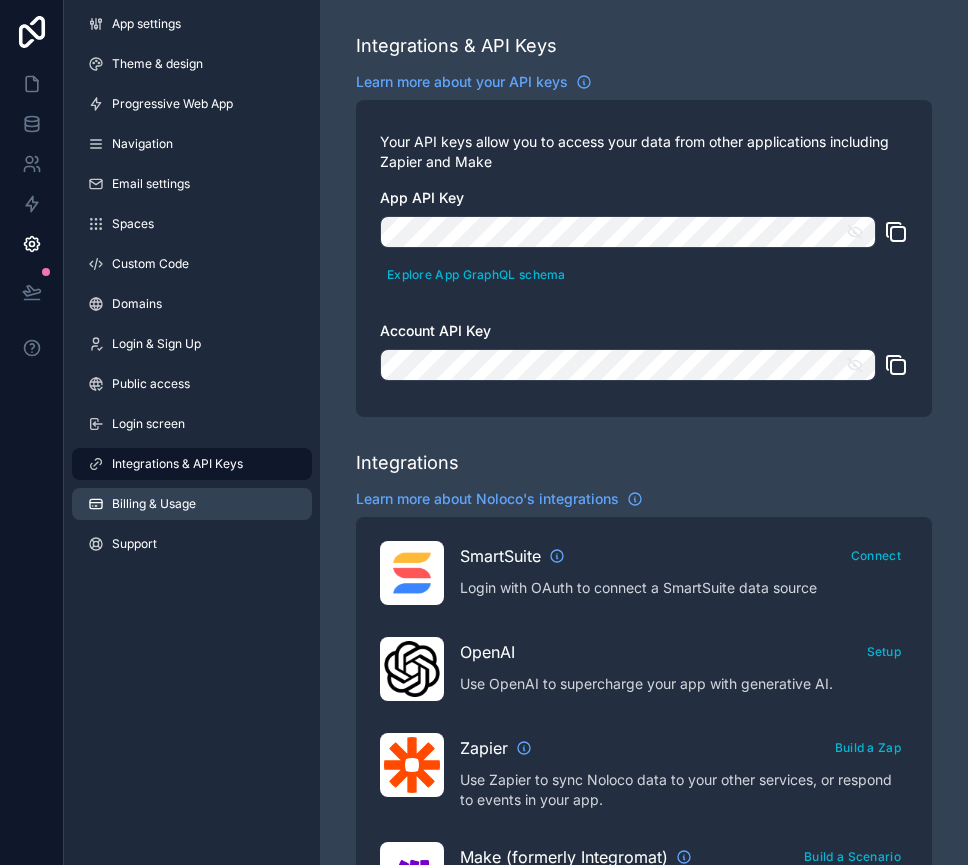 click on "Billing & Usage" at bounding box center [192, 504] 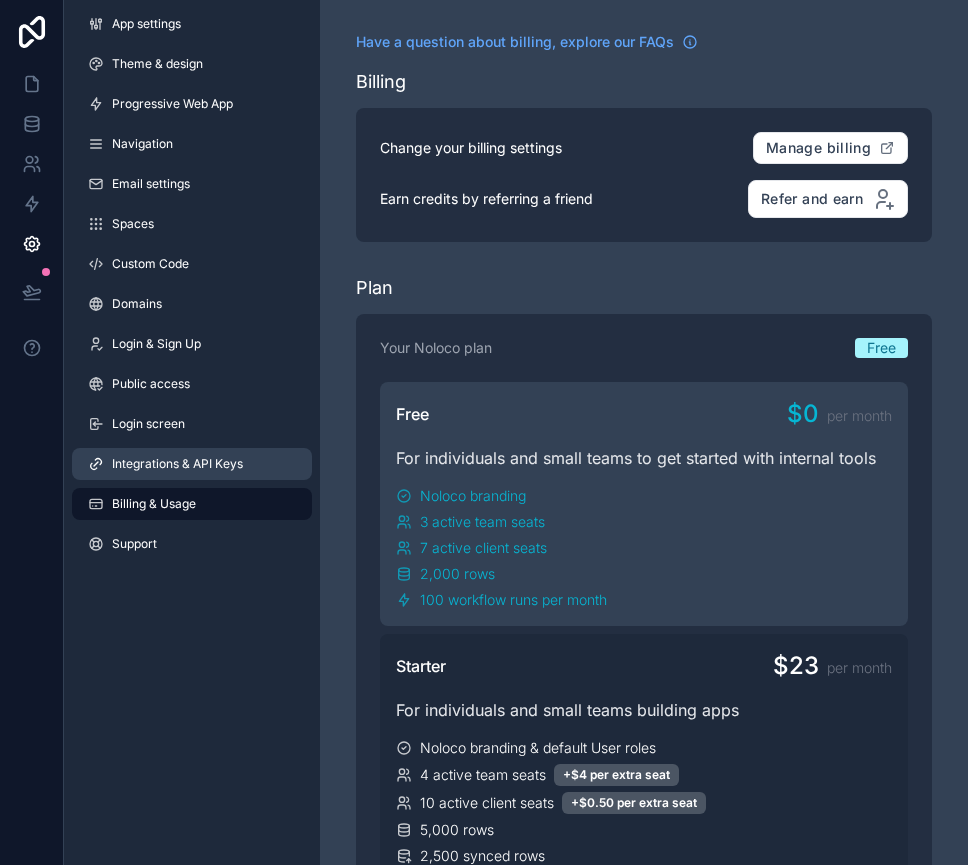 click on "Integrations & API Keys" at bounding box center (192, 464) 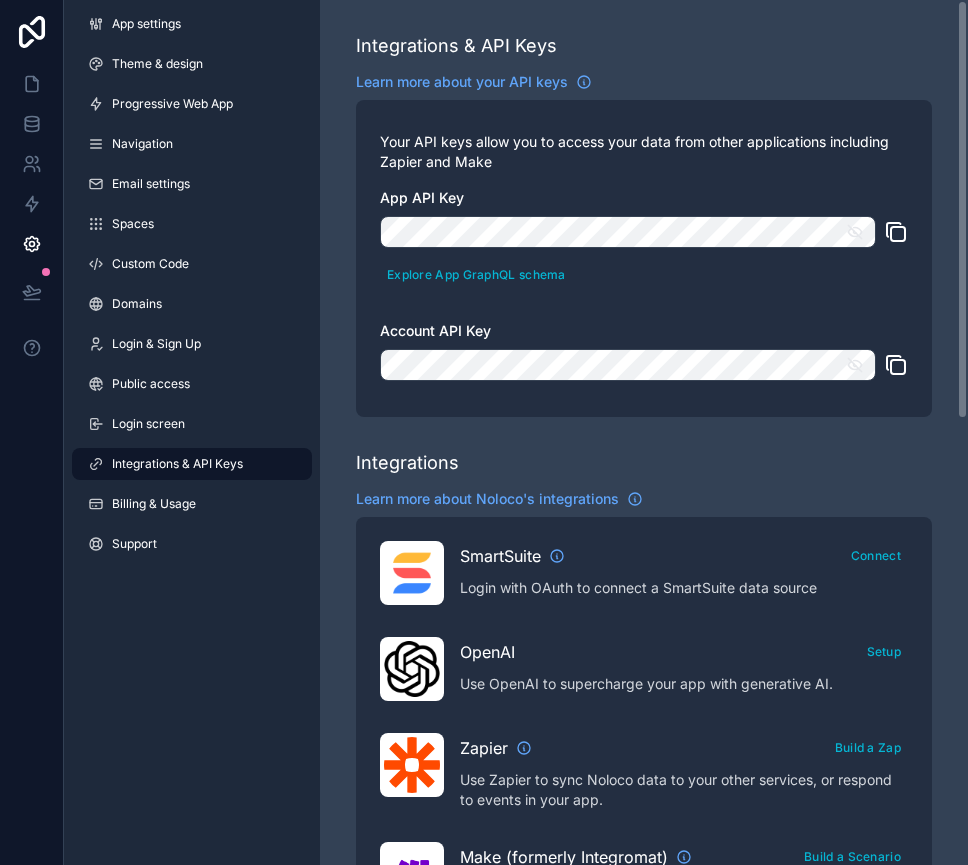 click 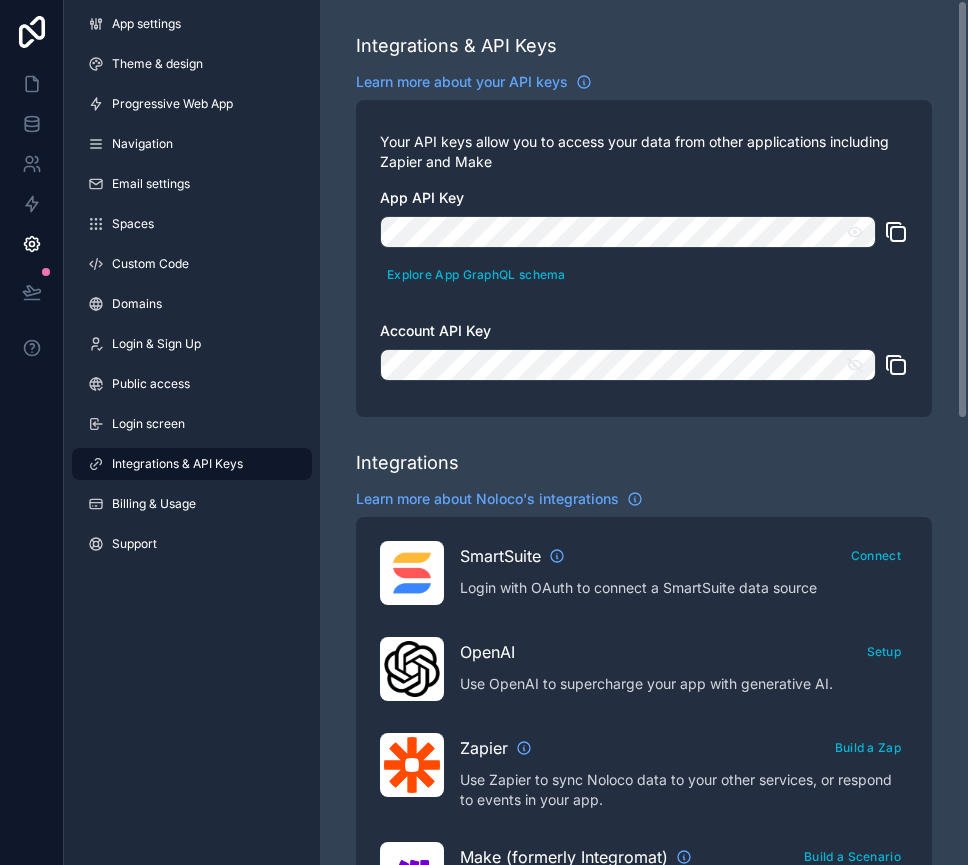 click 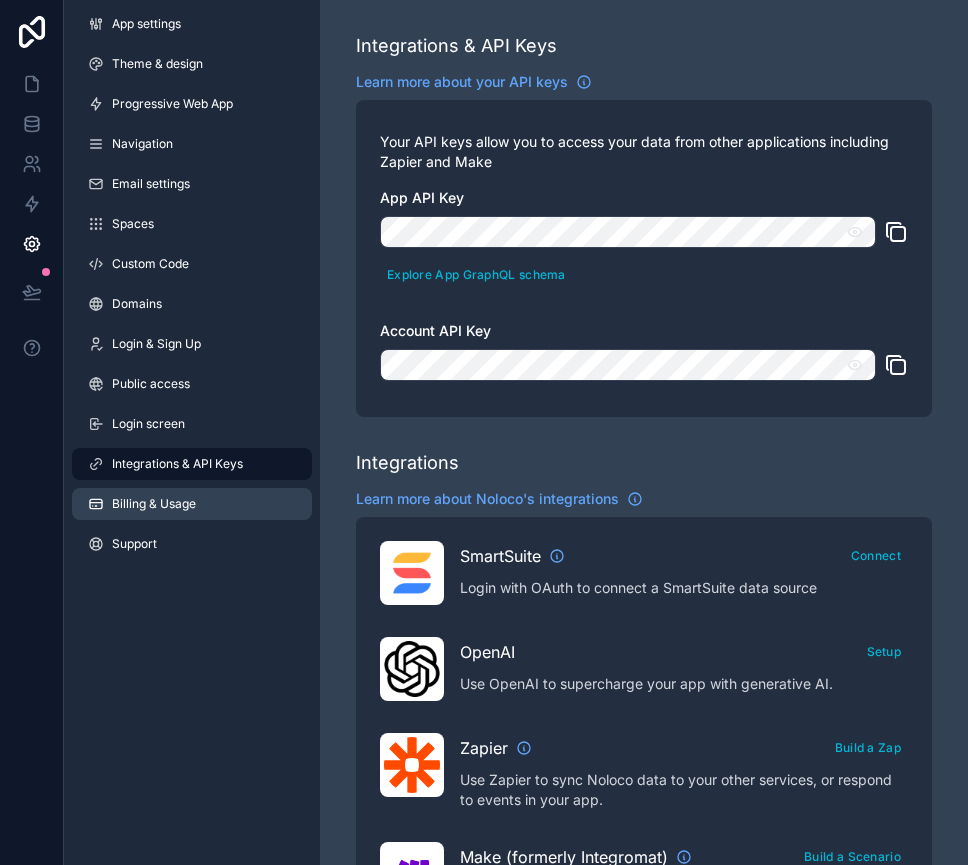 click on "Billing & Usage" at bounding box center (154, 504) 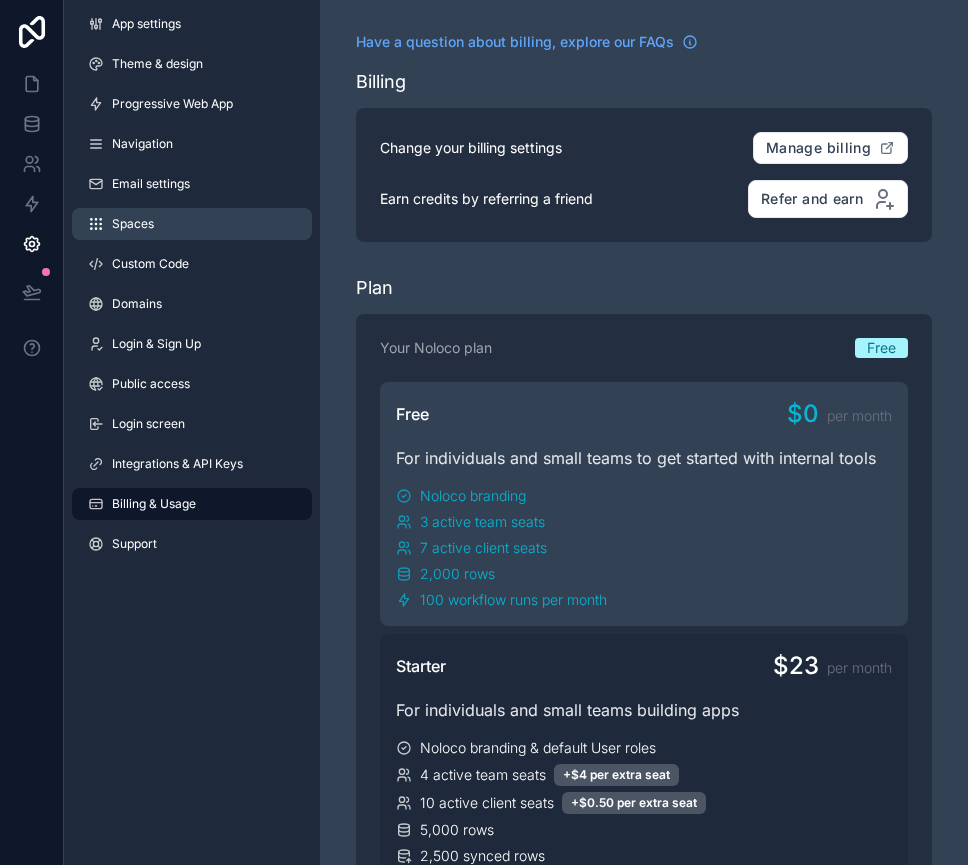 click on "Spaces" at bounding box center [192, 224] 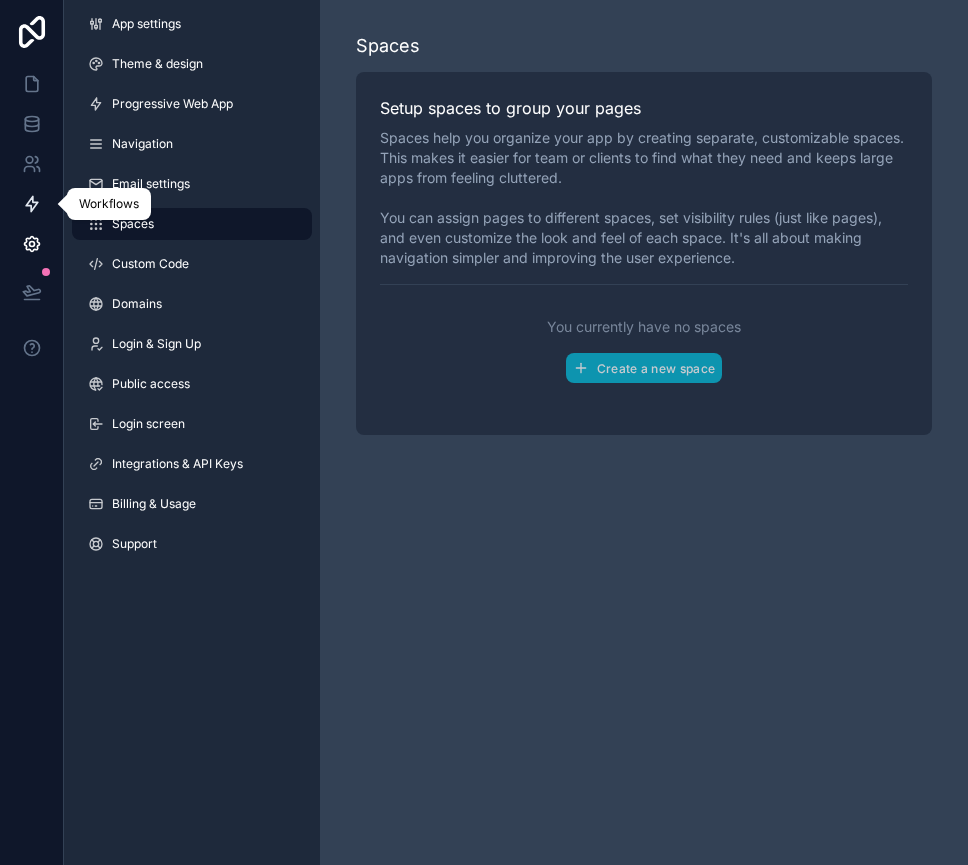 click 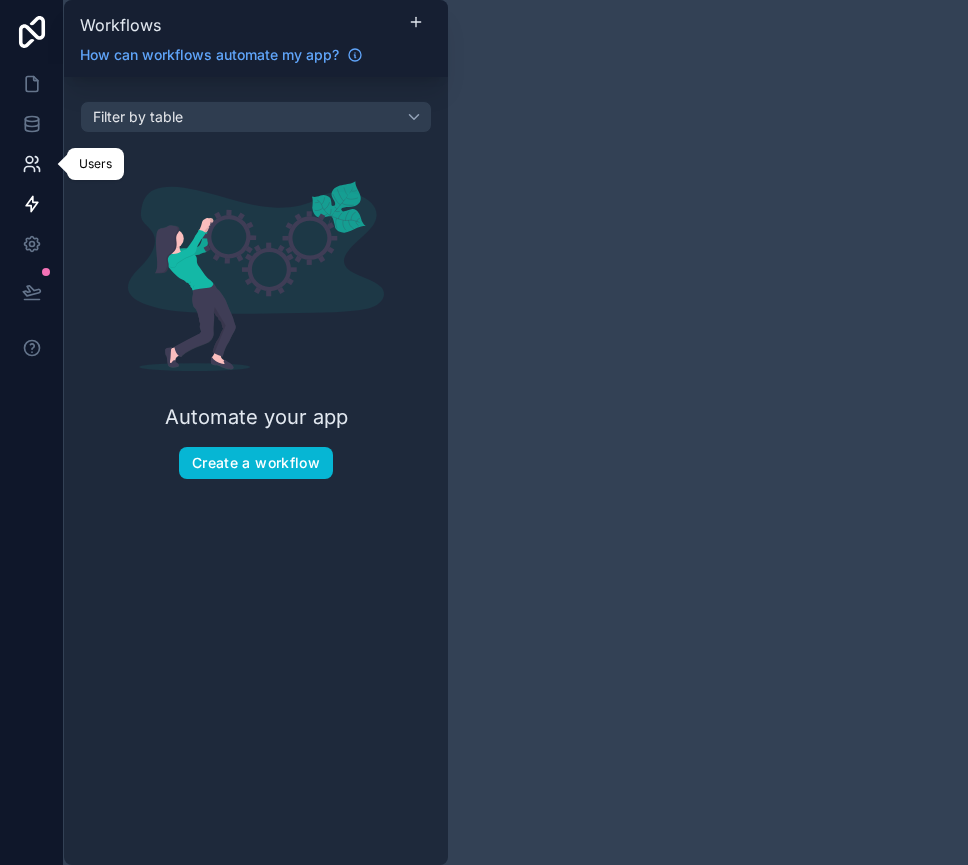 click at bounding box center [31, 164] 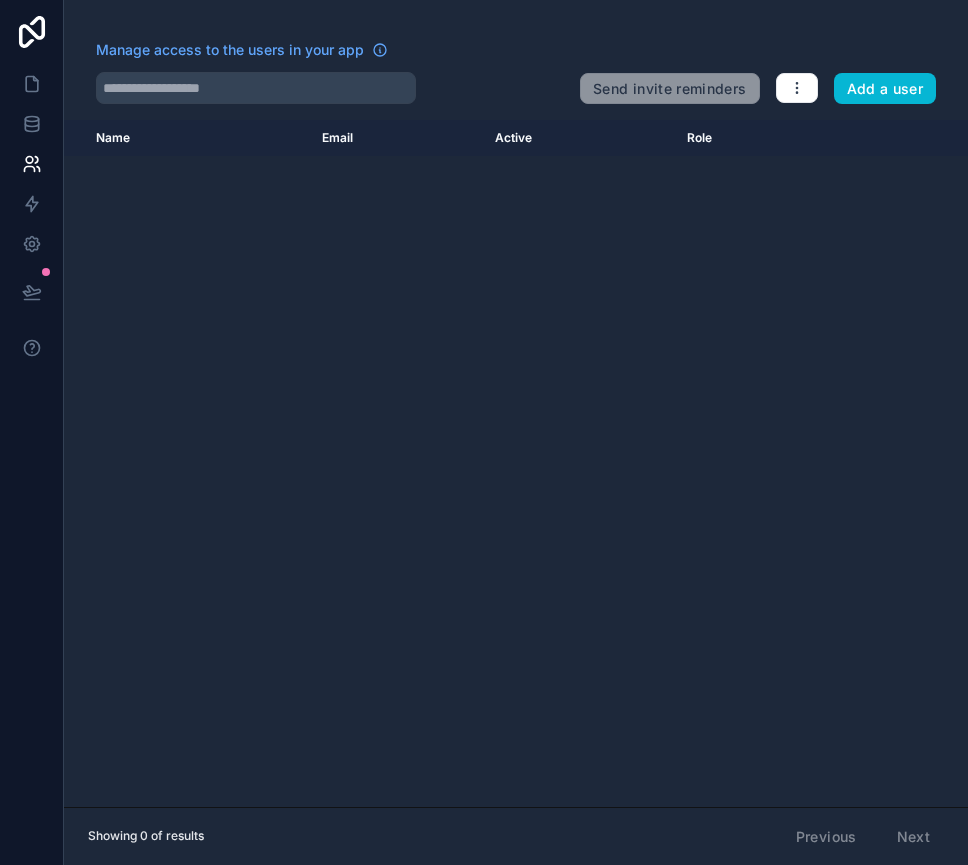 click on "Name Email Active Role userTable.email" at bounding box center [516, 463] 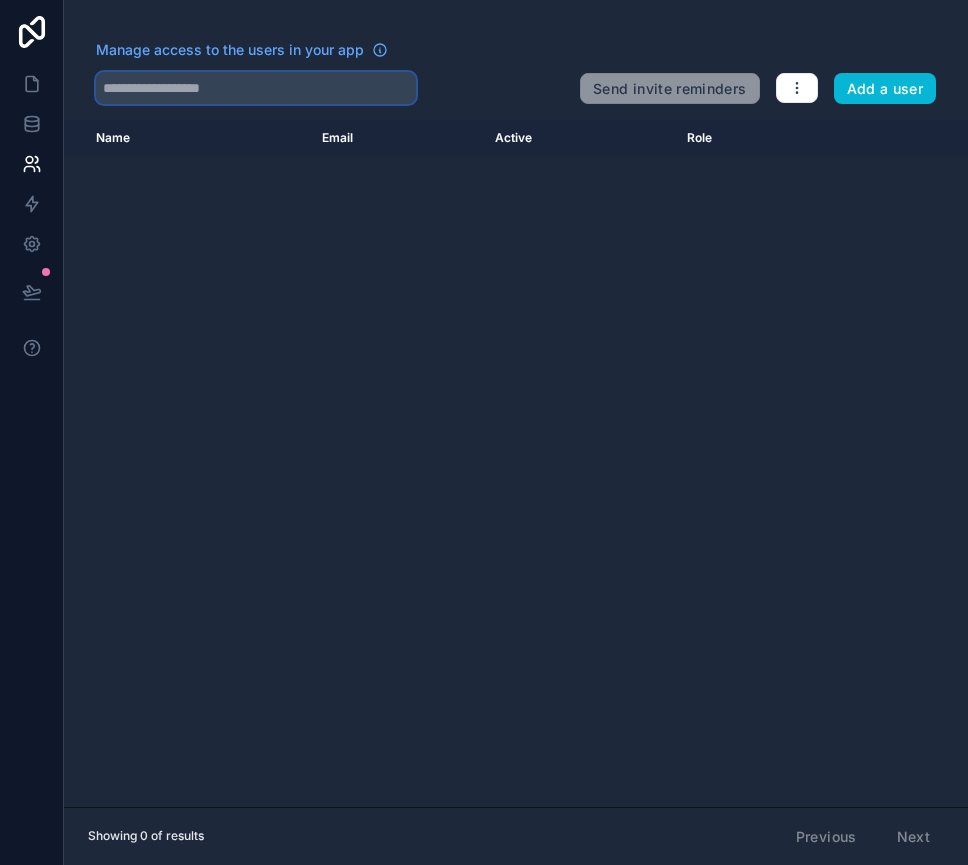 click at bounding box center (256, 88) 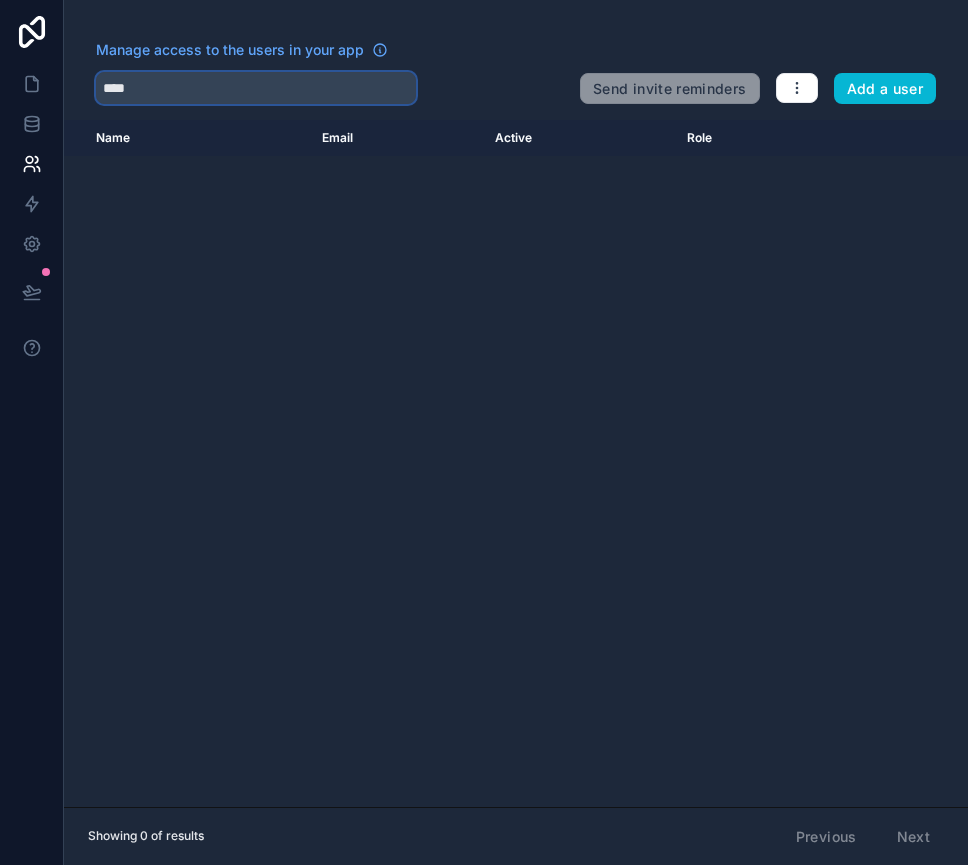 type on "*****" 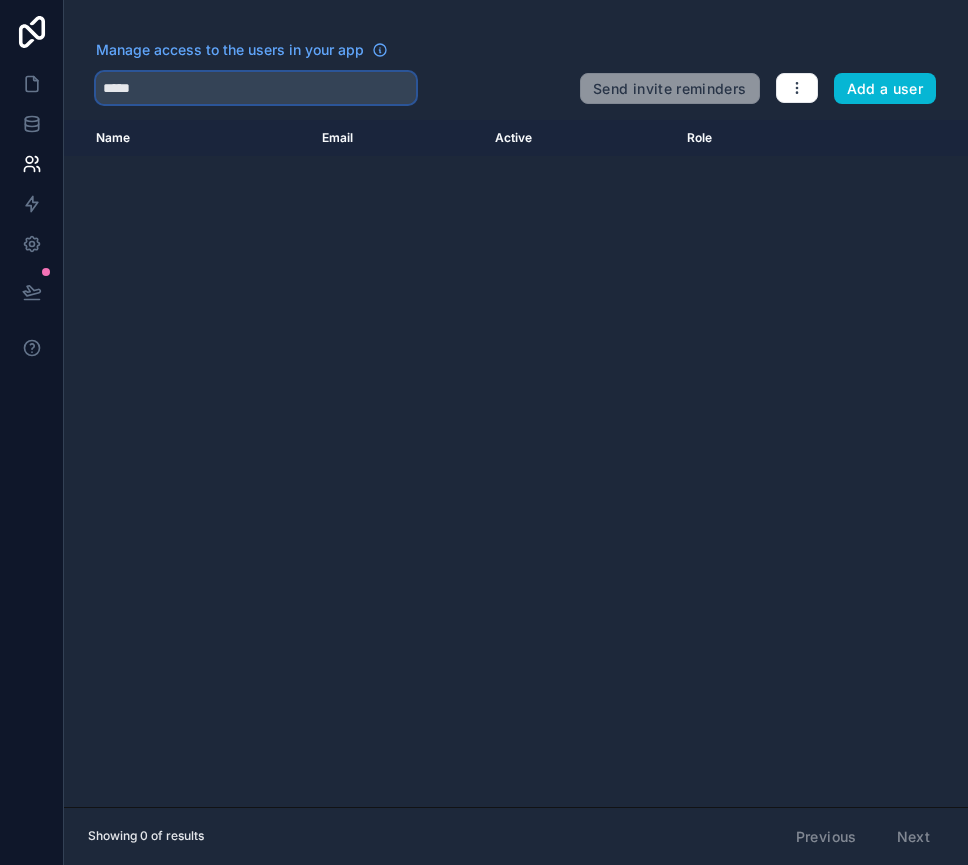 click on "*****" at bounding box center [256, 88] 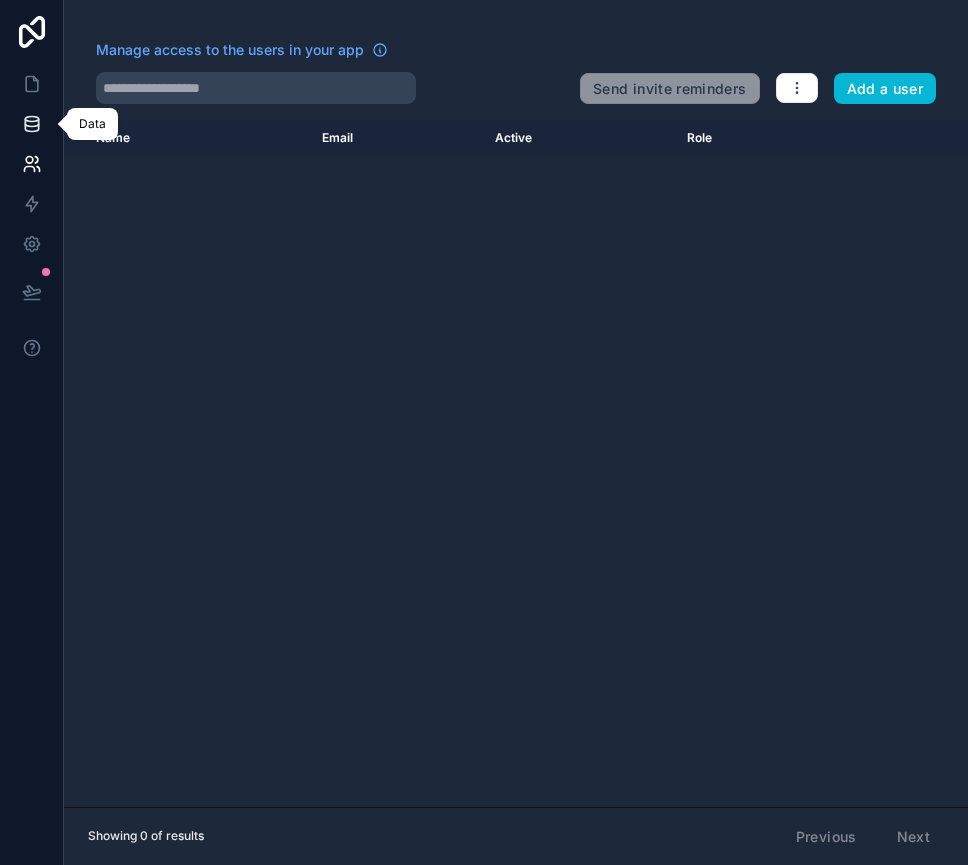 click 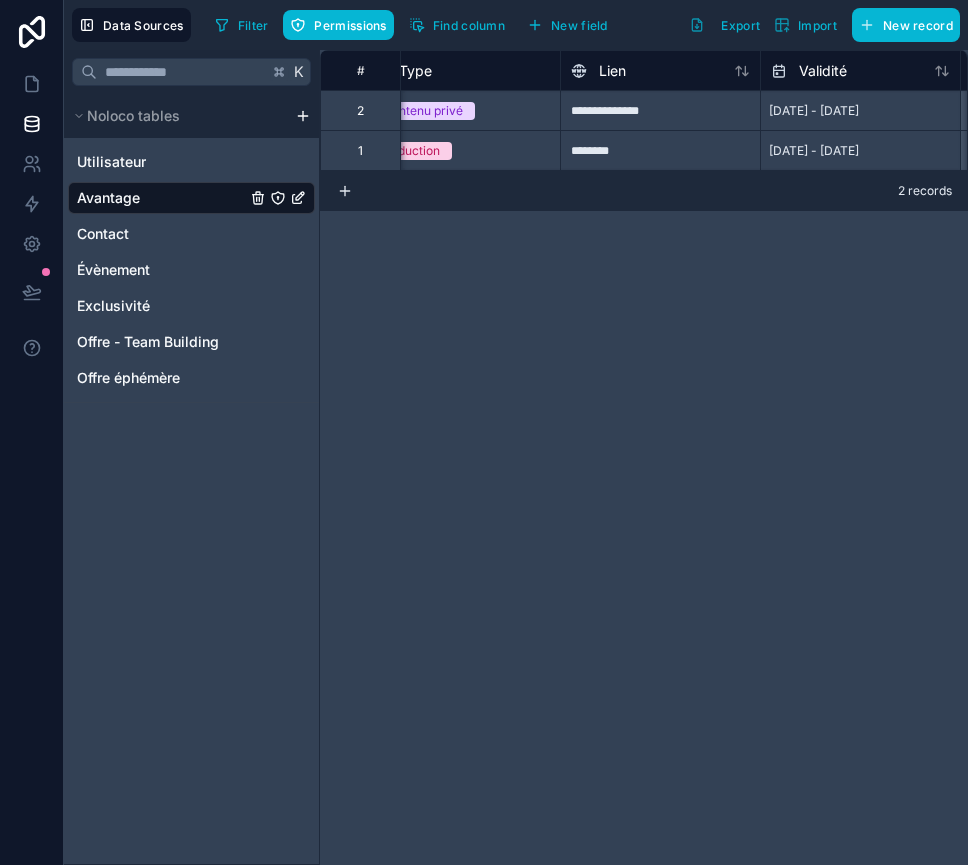 scroll, scrollTop: 0, scrollLeft: 238, axis: horizontal 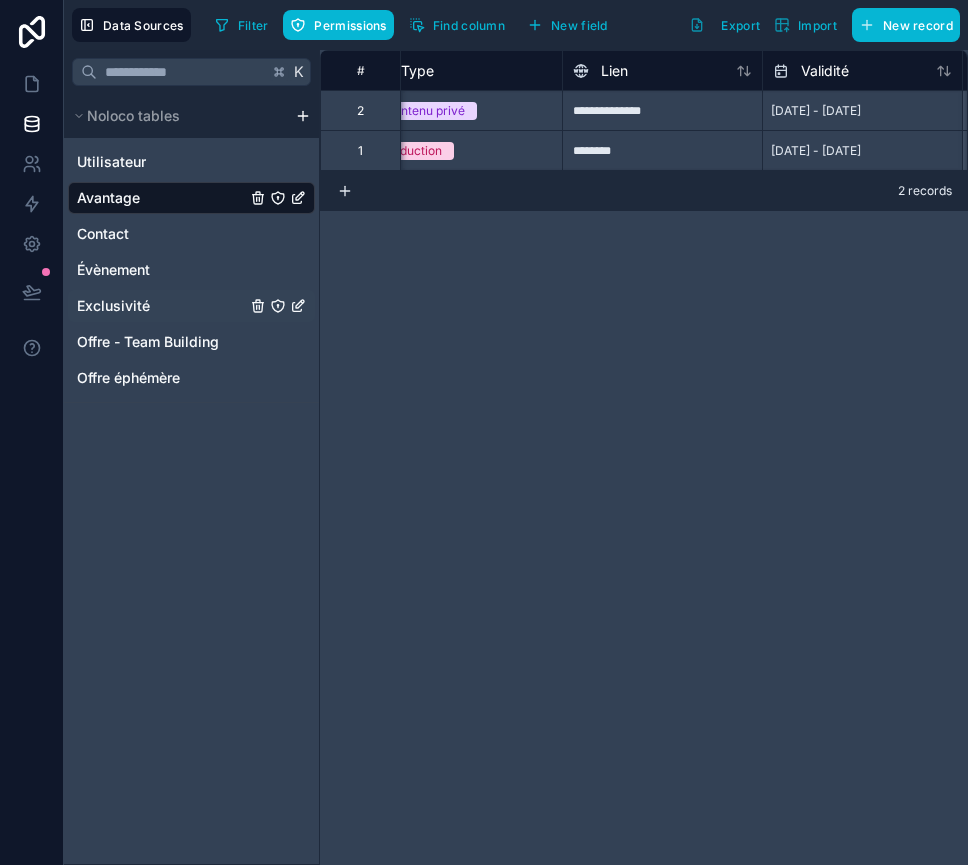 click on "Exclusivité" at bounding box center (113, 306) 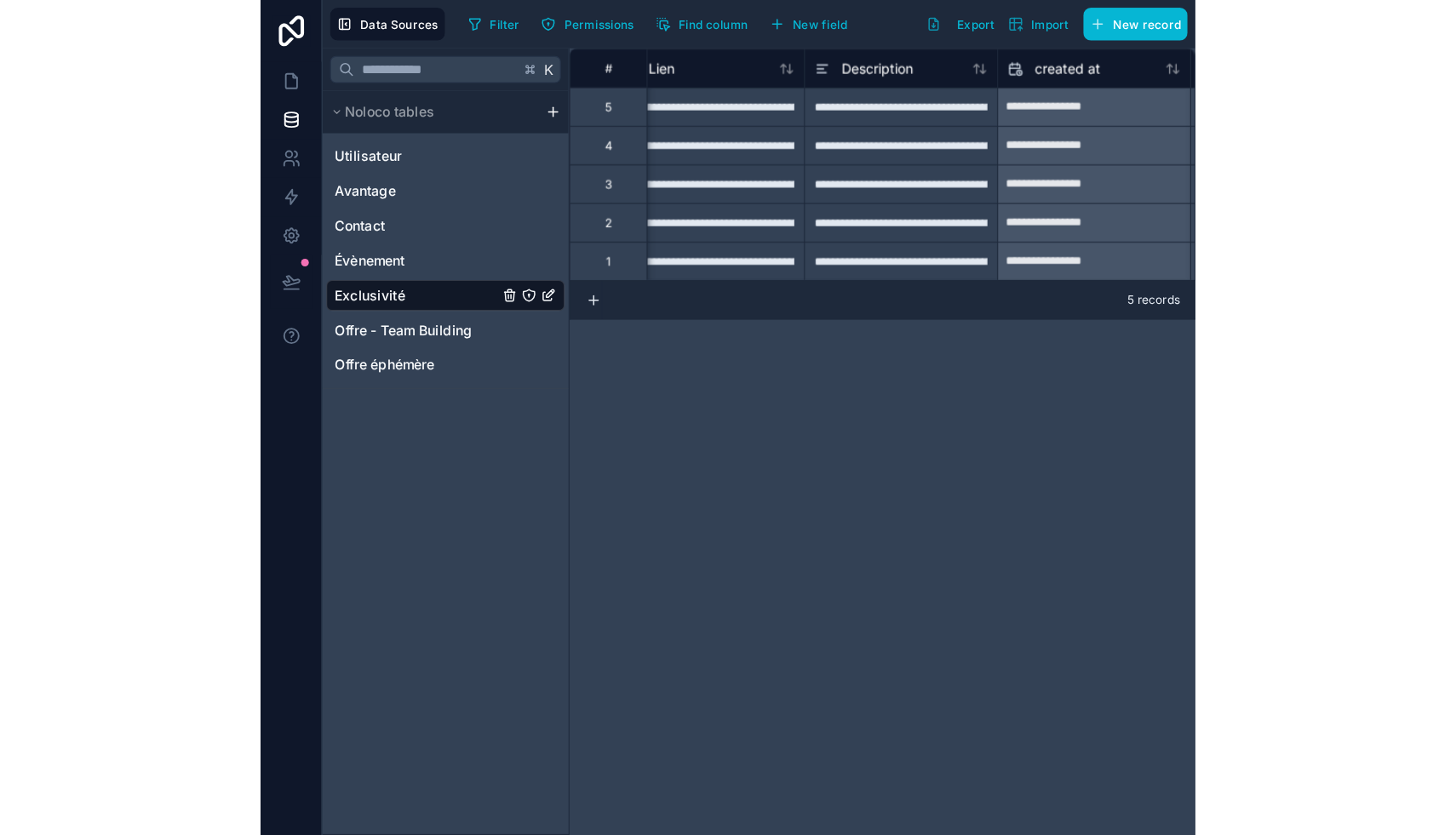 scroll, scrollTop: 0, scrollLeft: 0, axis: both 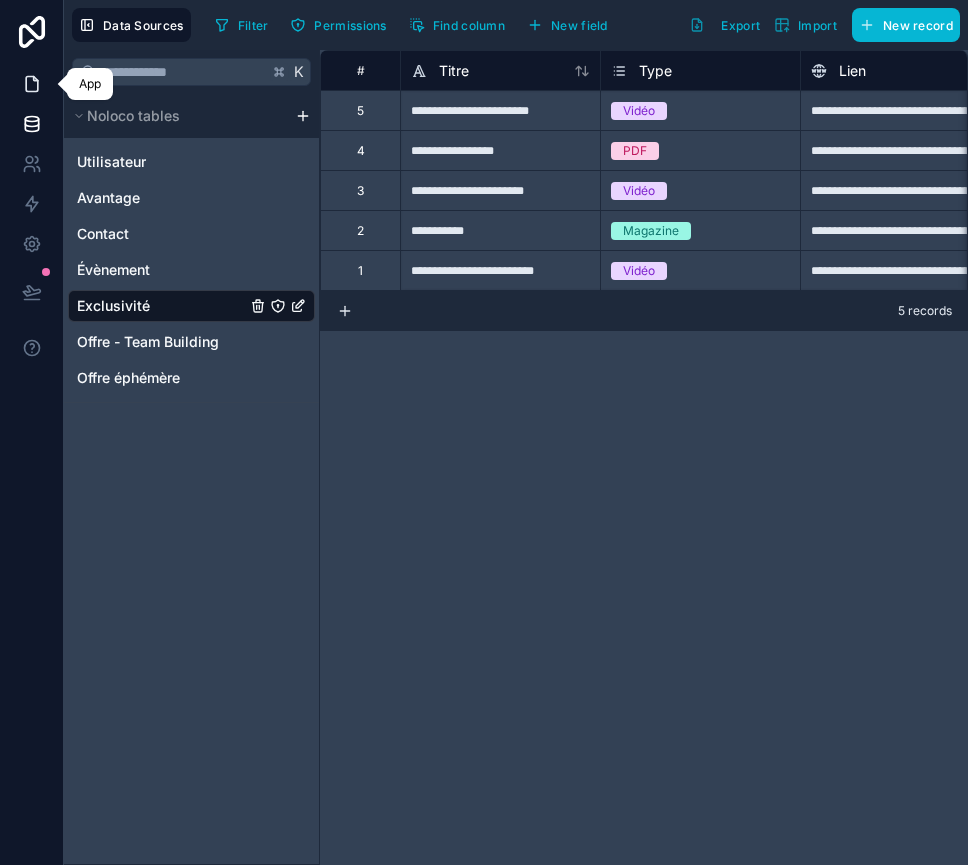 click 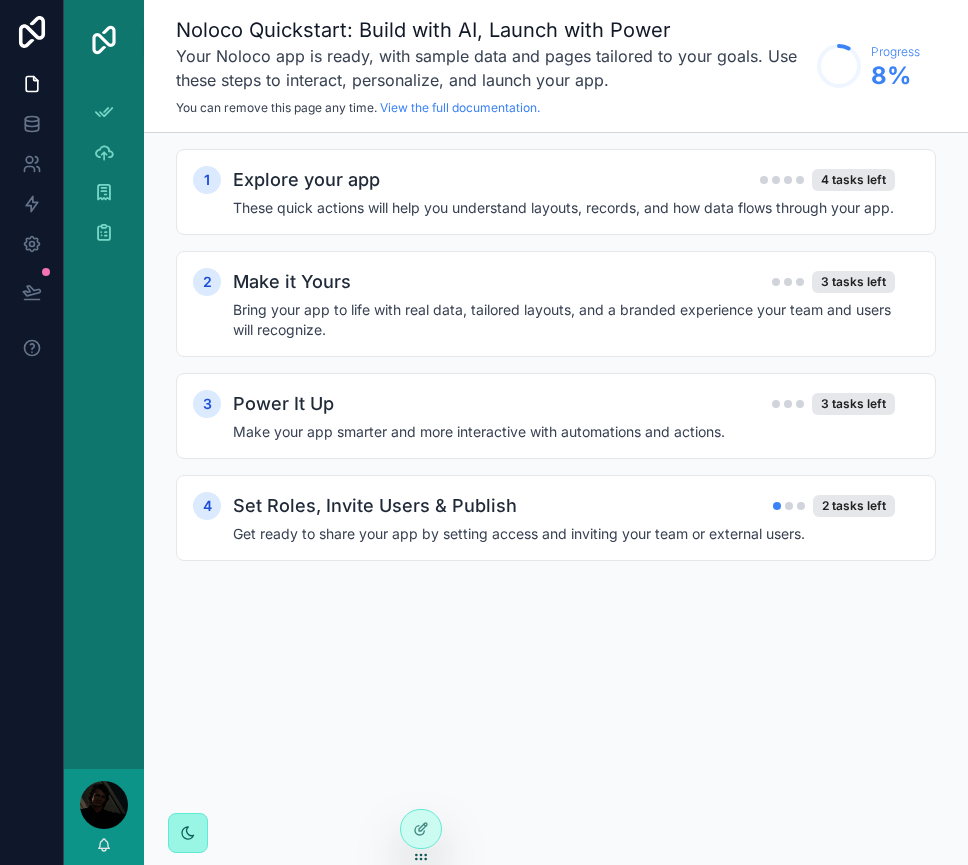 click 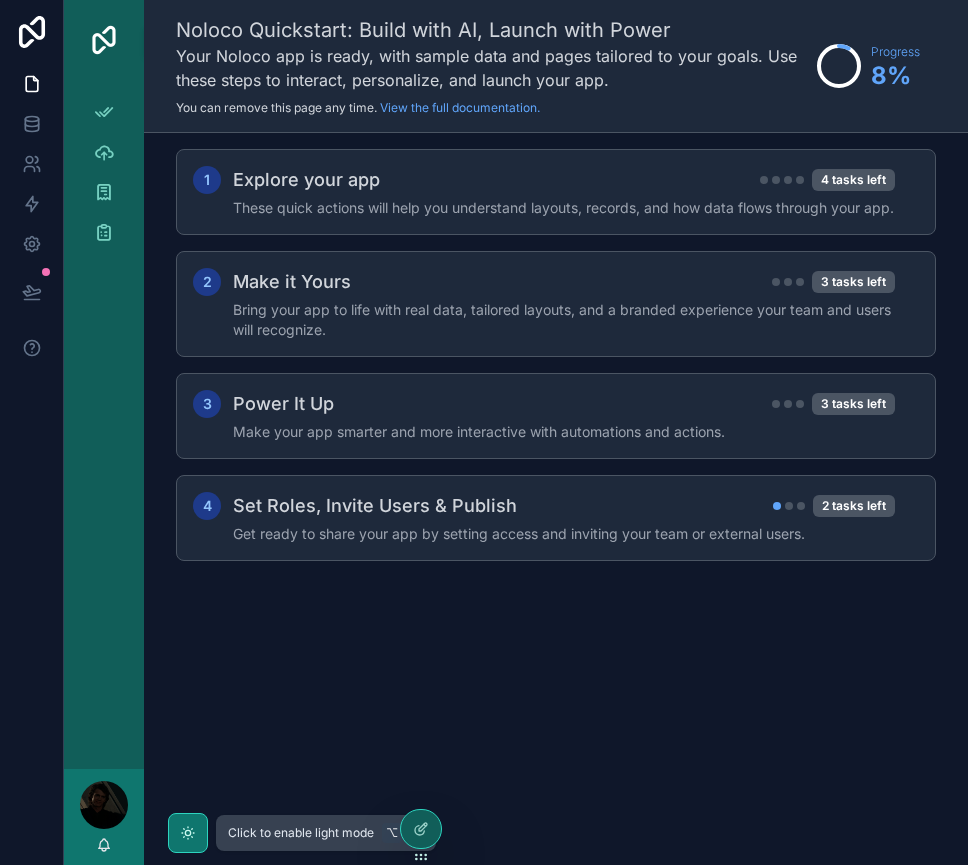 click 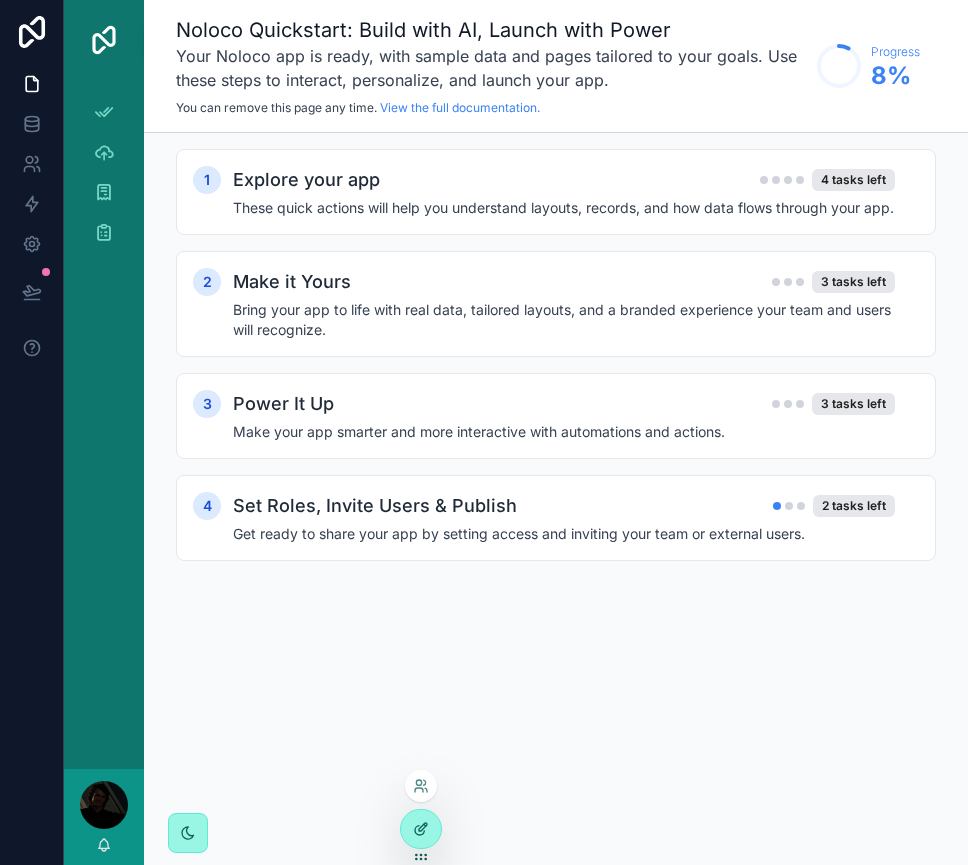 click 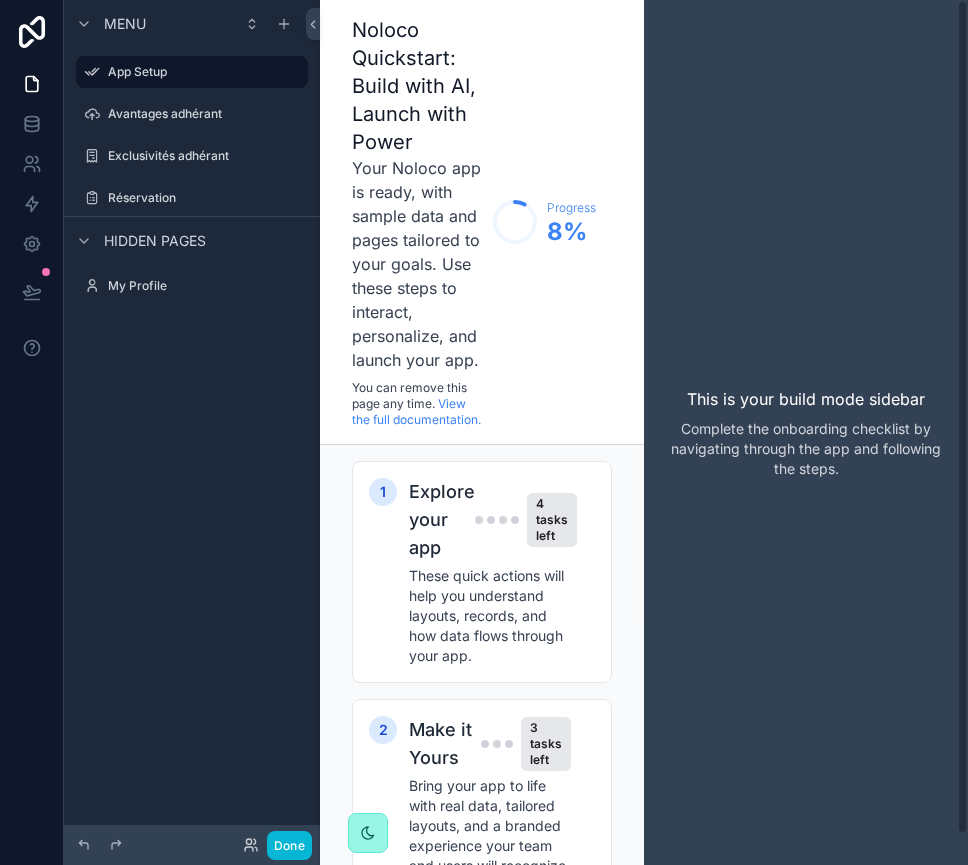 click on "This is your build mode sidebar Complete the onboarding checklist by navigating through the app and following the steps." at bounding box center (806, 432) 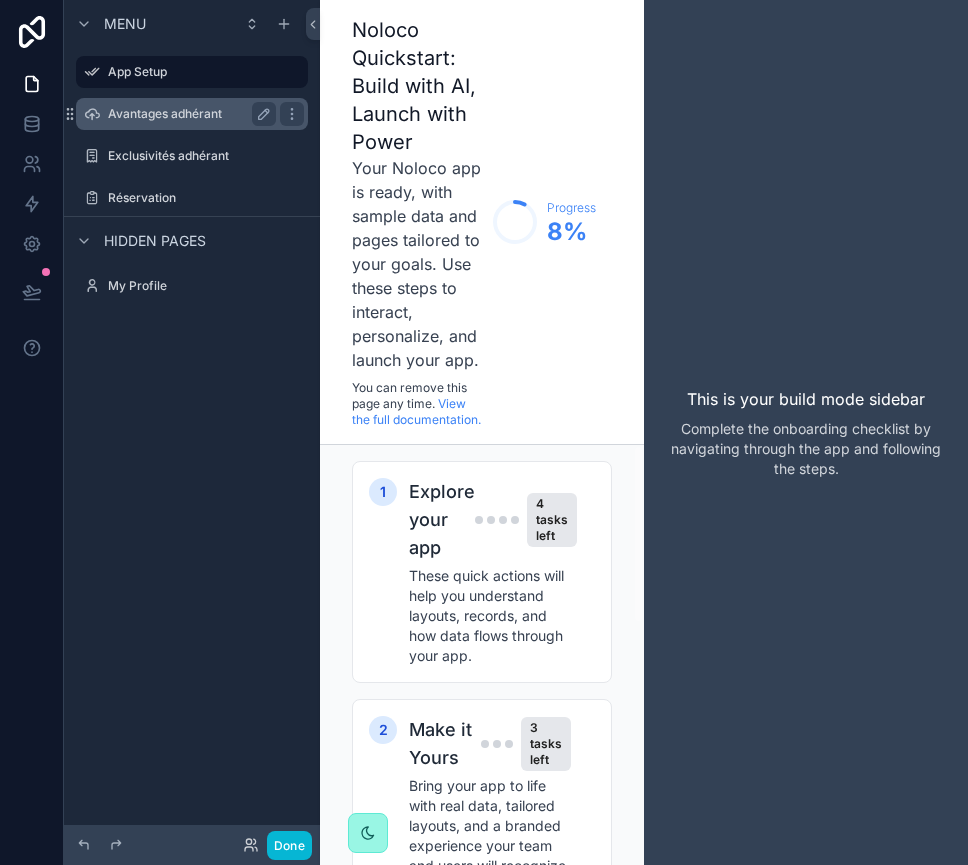 click on "Avantages adhérant" at bounding box center [188, 114] 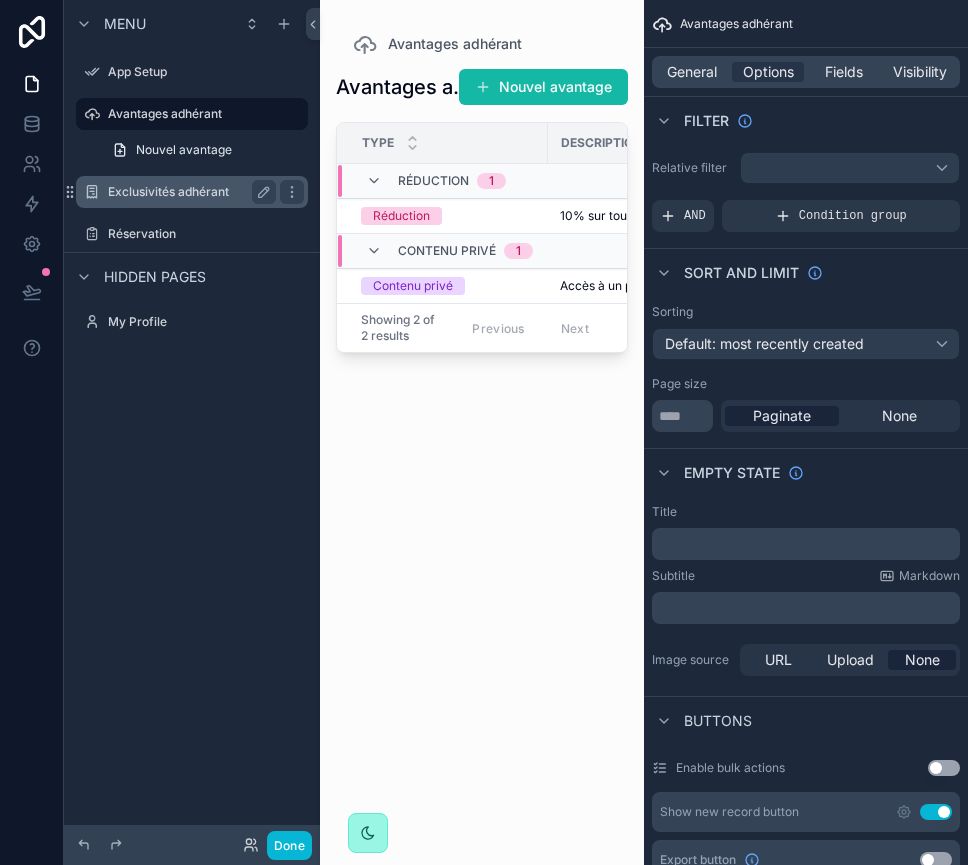 click on "Exclusivités adhérant" at bounding box center (192, 192) 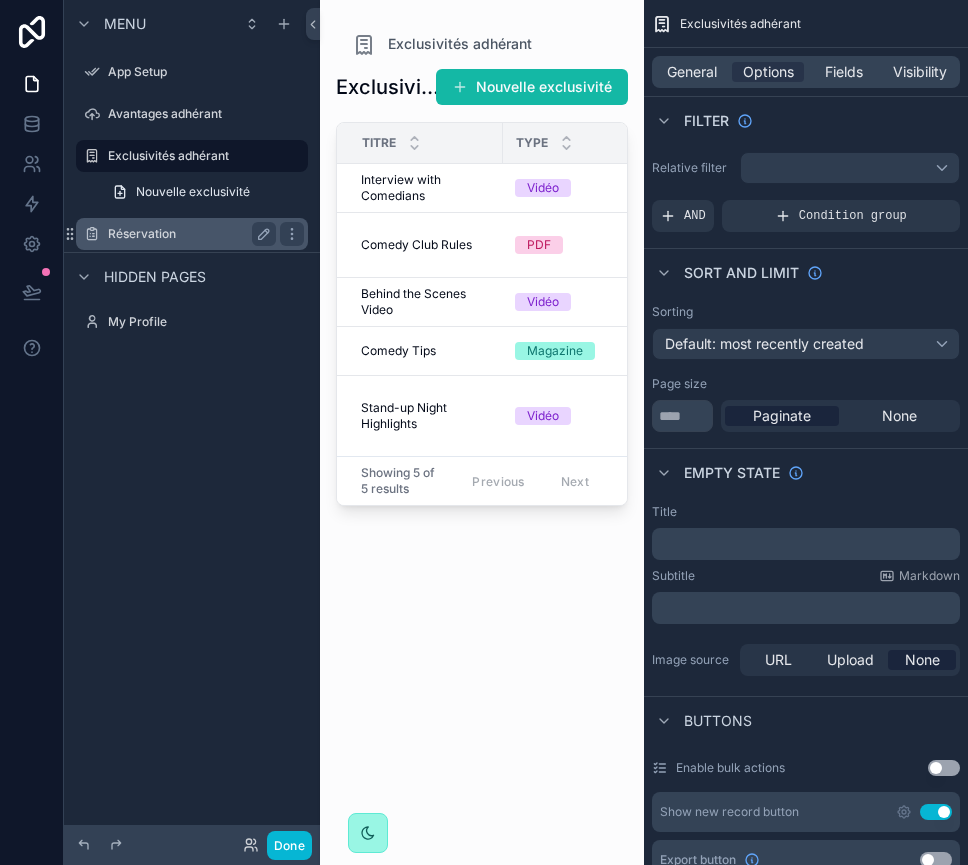 click on "Réservation" at bounding box center (188, 234) 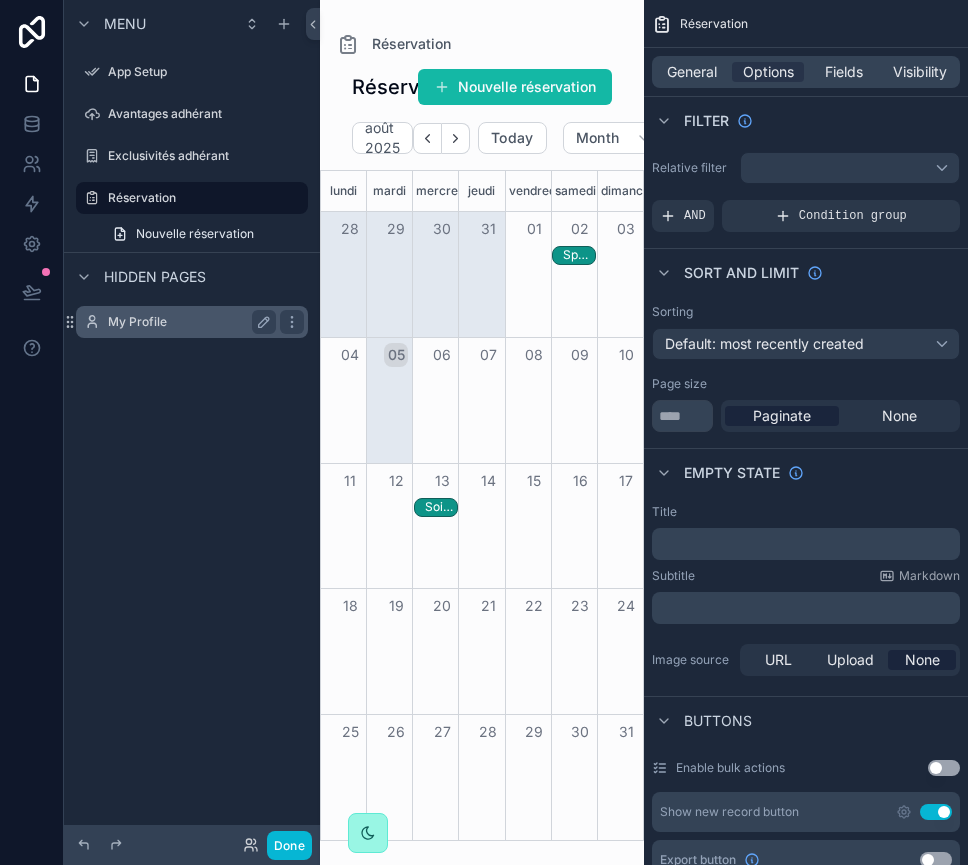 click on "My Profile" at bounding box center [188, 322] 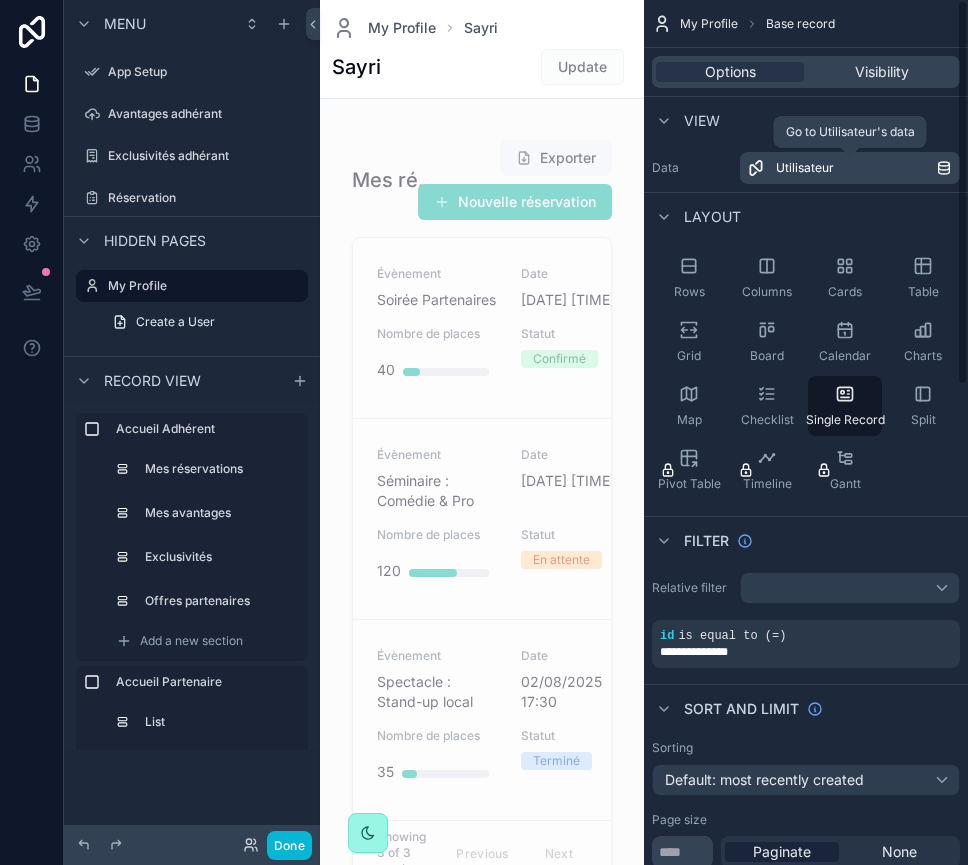 click on "Utilisateur" at bounding box center [856, 168] 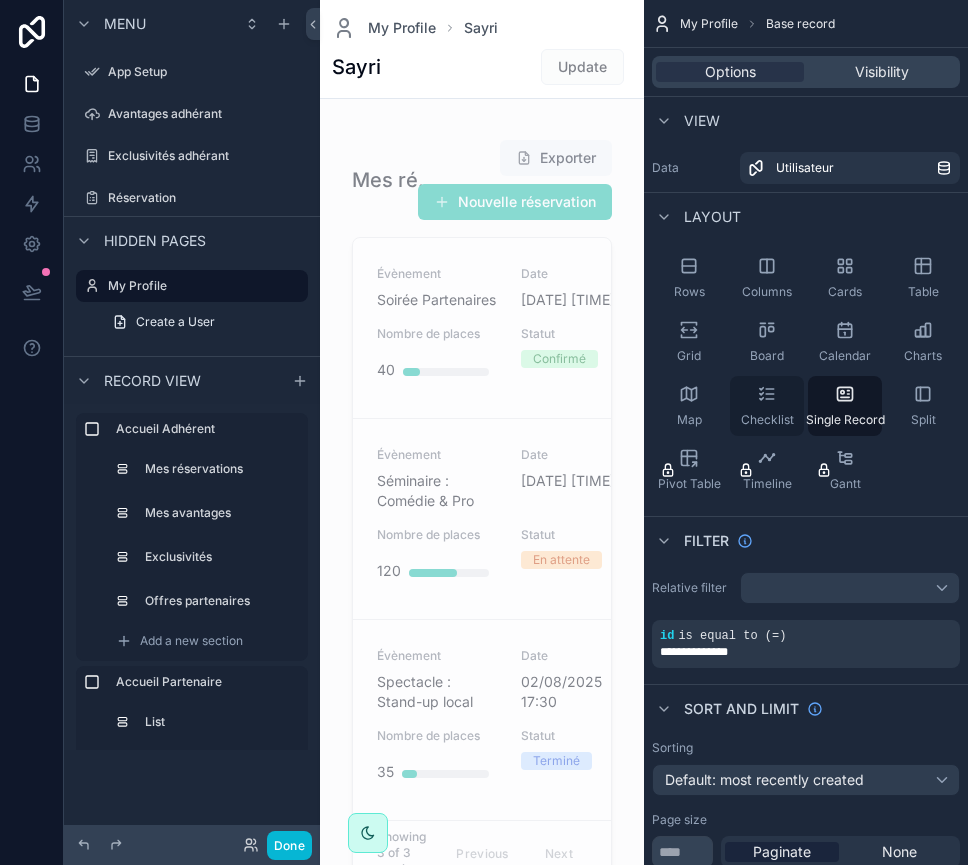 click on "Checklist" at bounding box center (767, 406) 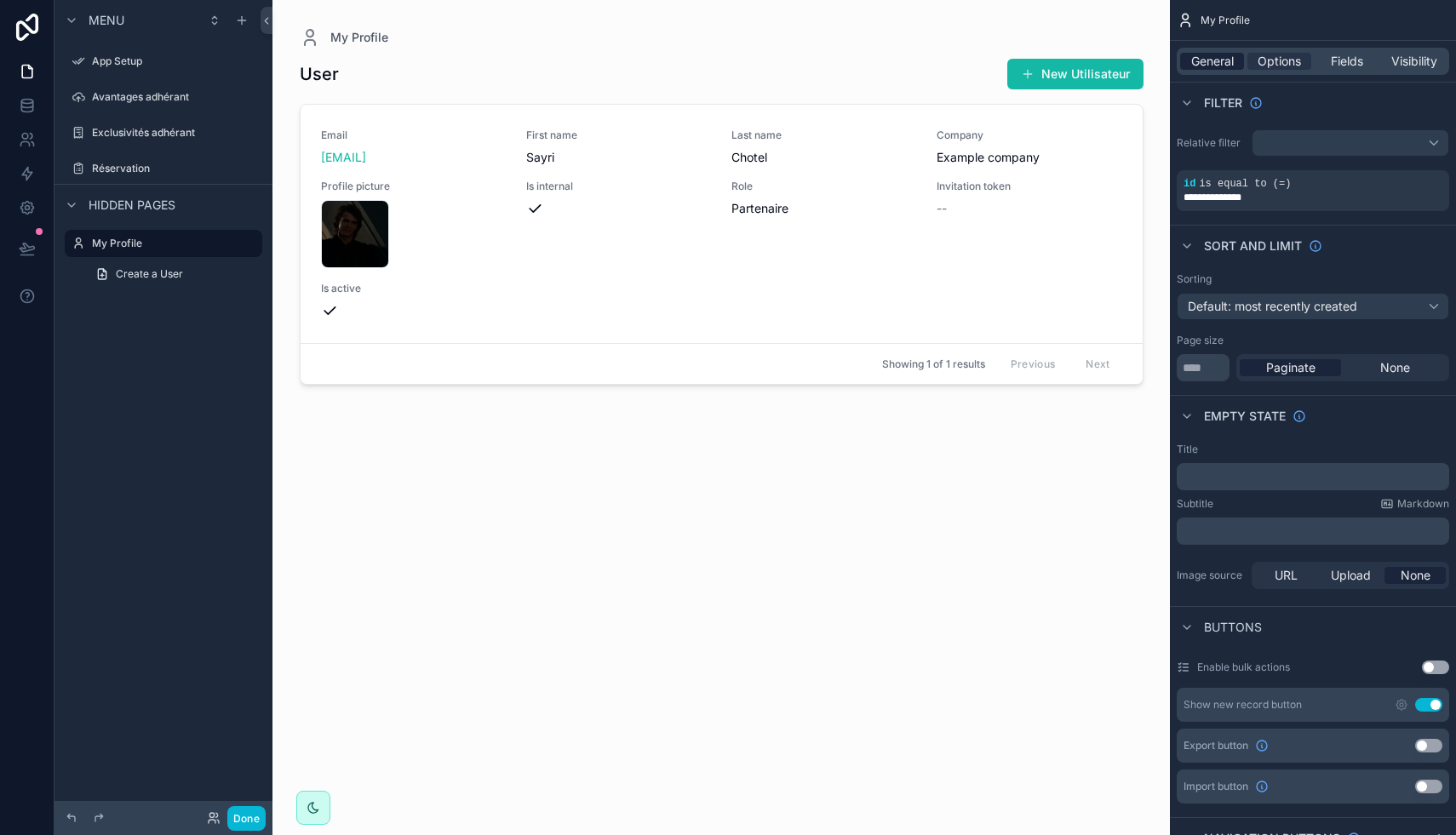 click on "General" at bounding box center [1212, 61] 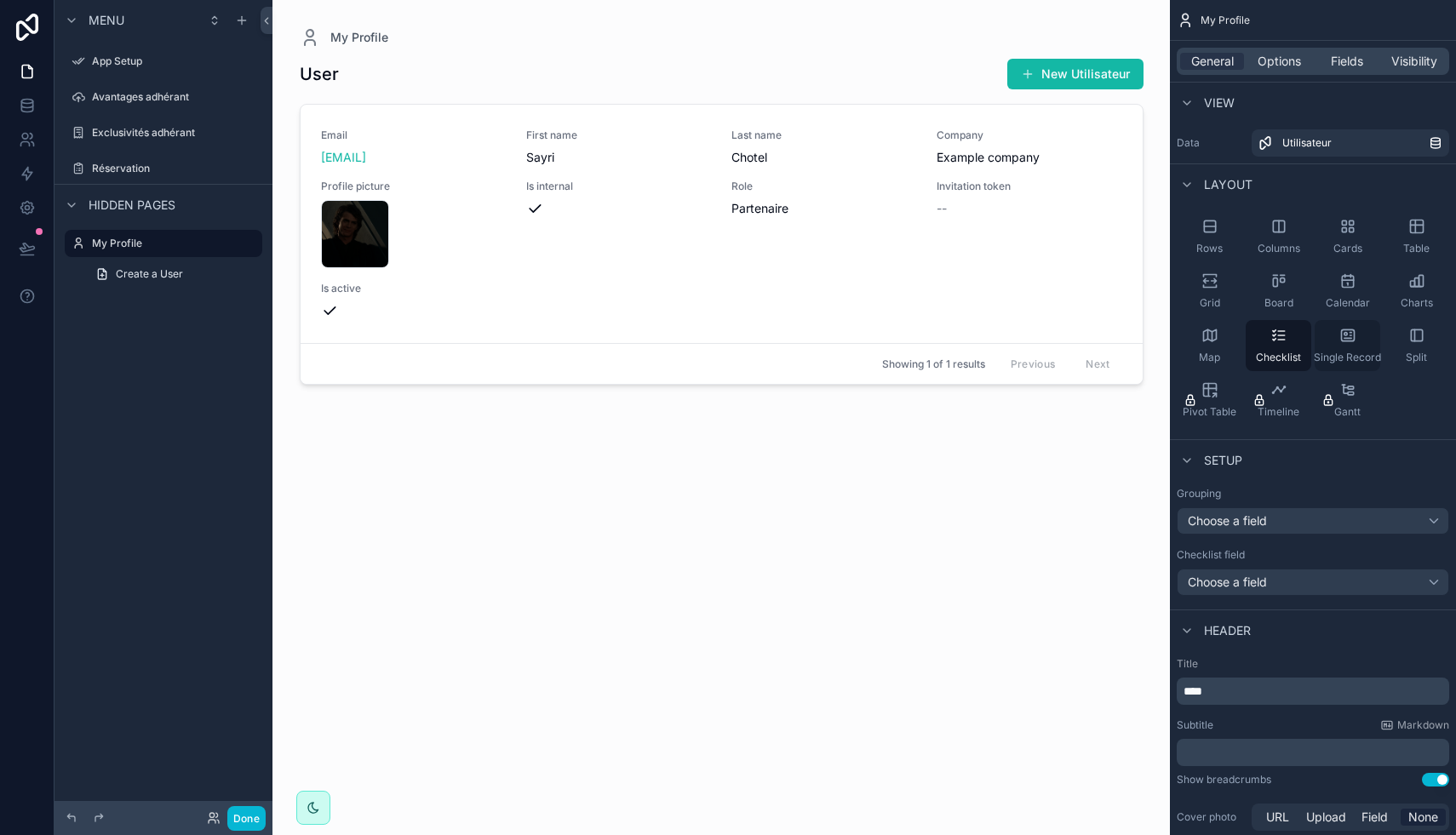 click 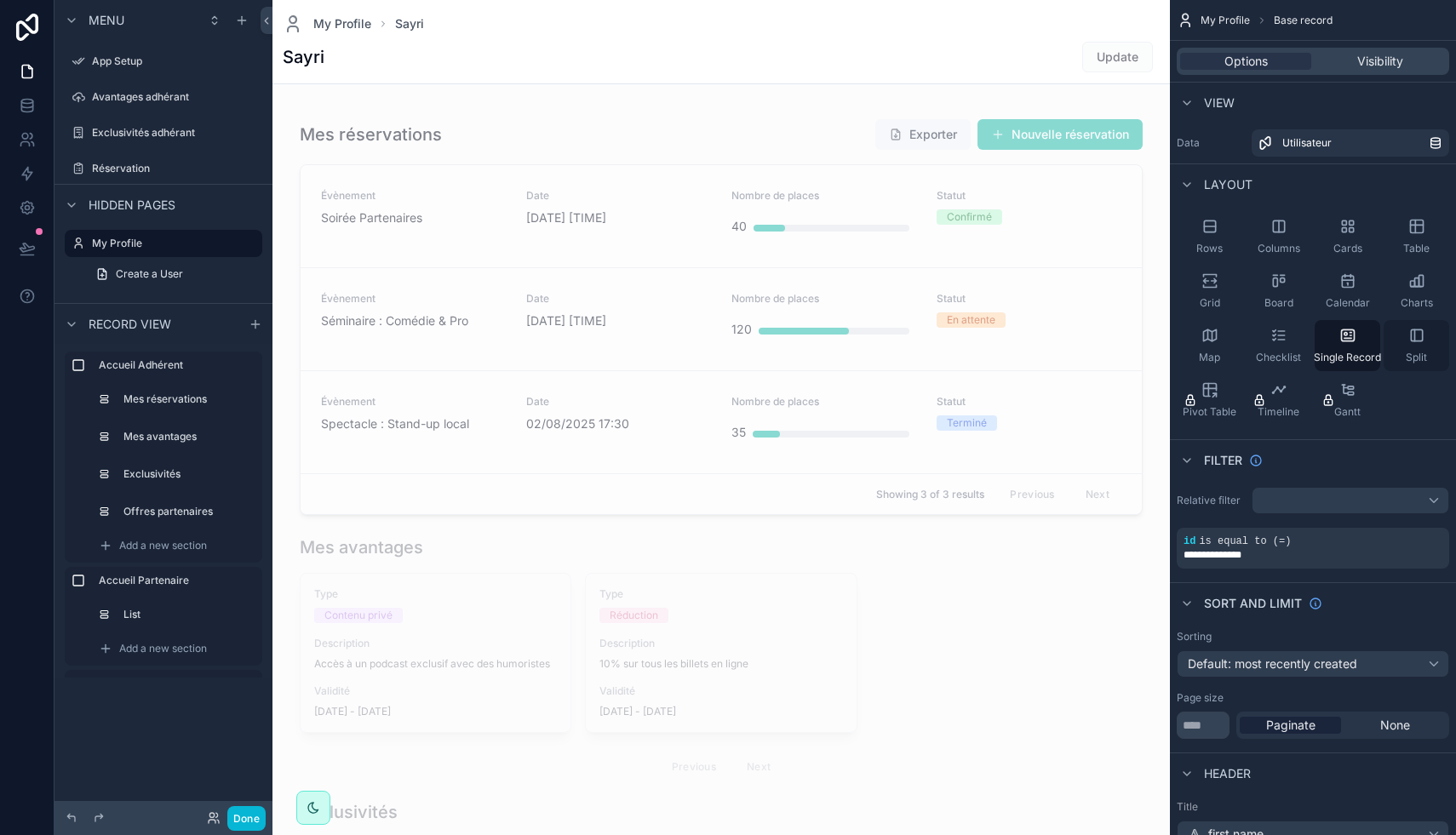 click on "Split" at bounding box center (1416, 346) 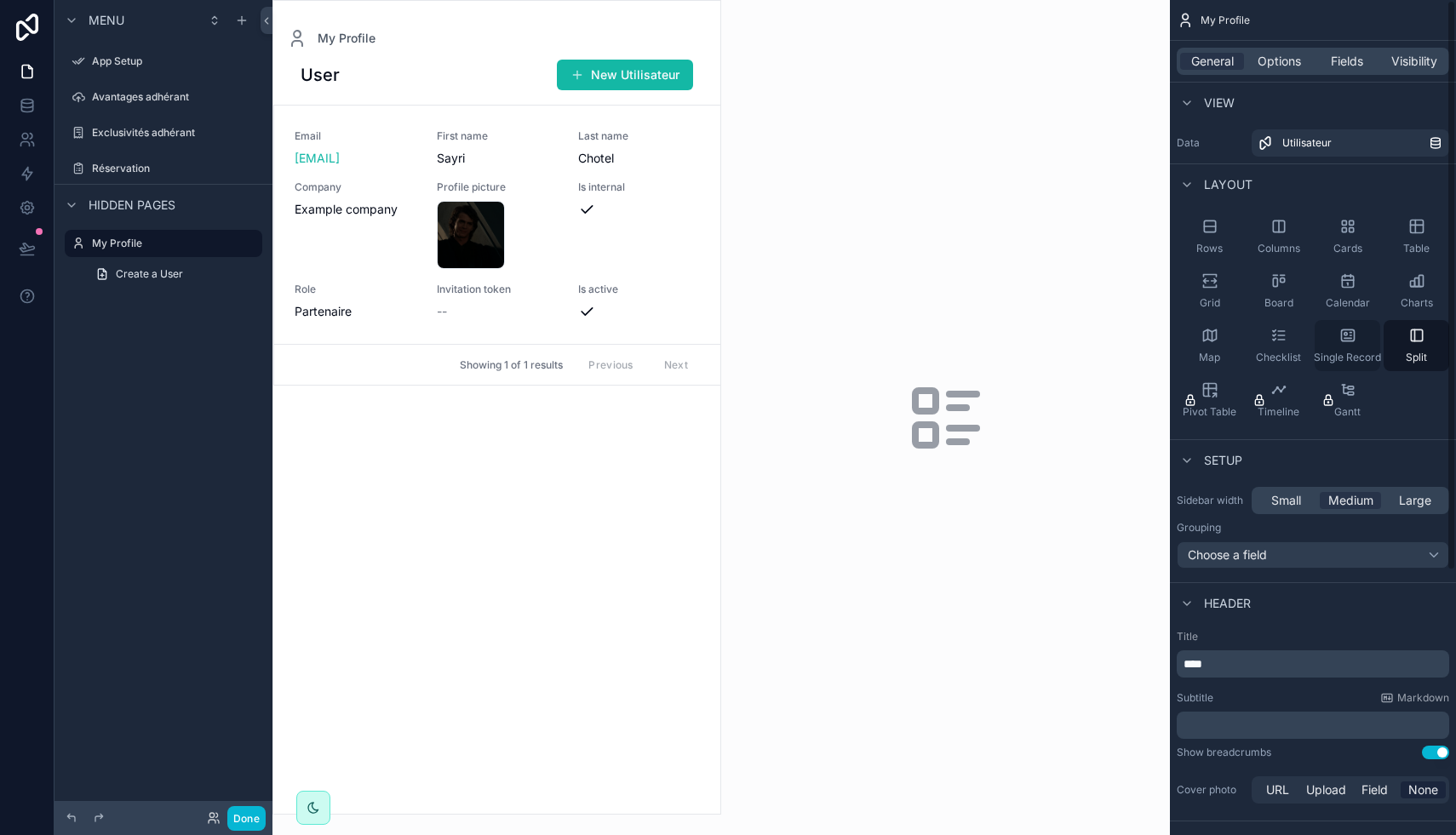 click on "Single Record" at bounding box center (1347, 346) 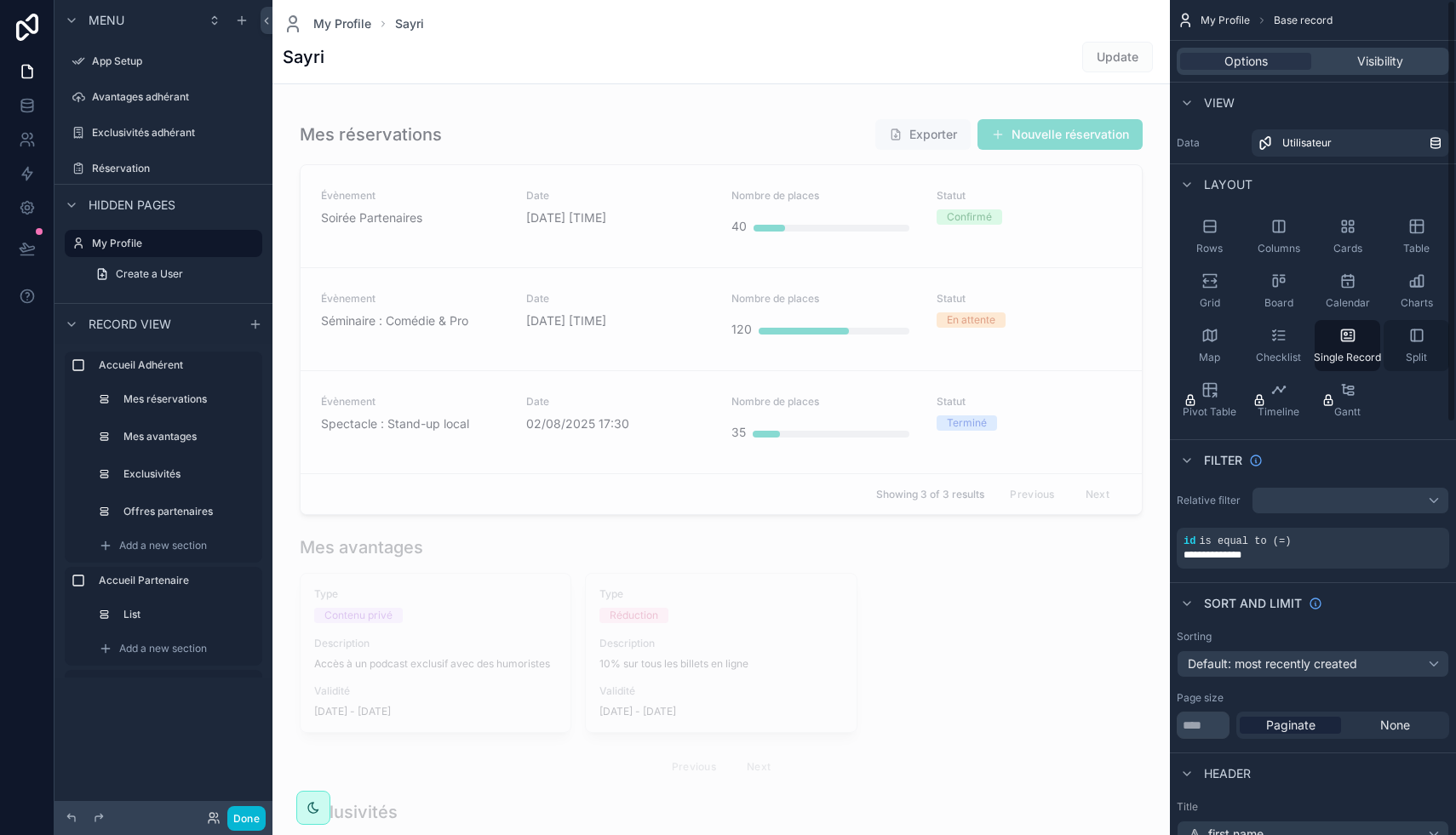 click 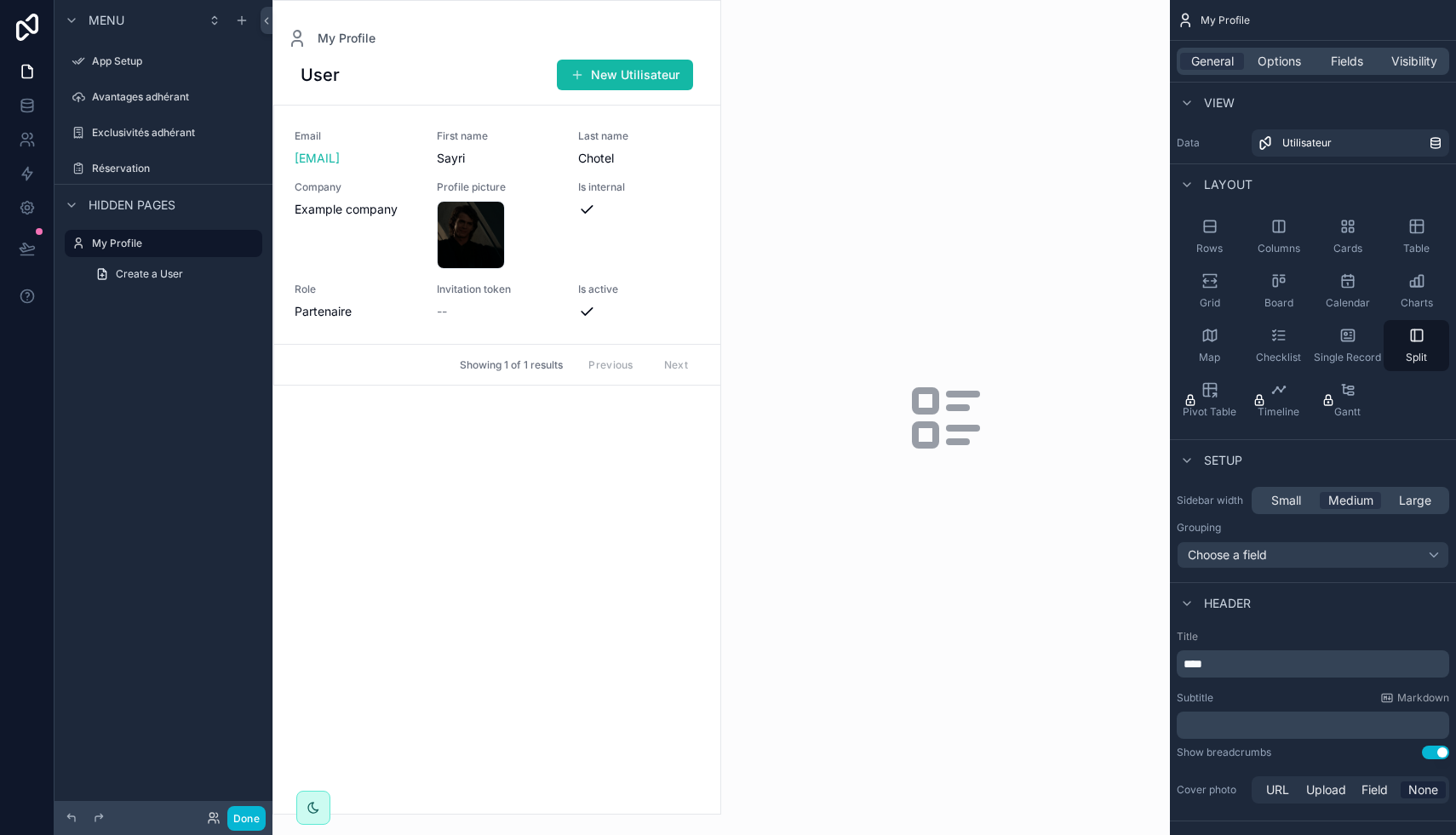 click on "Rows Columns Cards Table Grid Board Calendar Charts Map Checklist Single Record Split Pivot Table Timeline Gantt" at bounding box center [1313, 318] 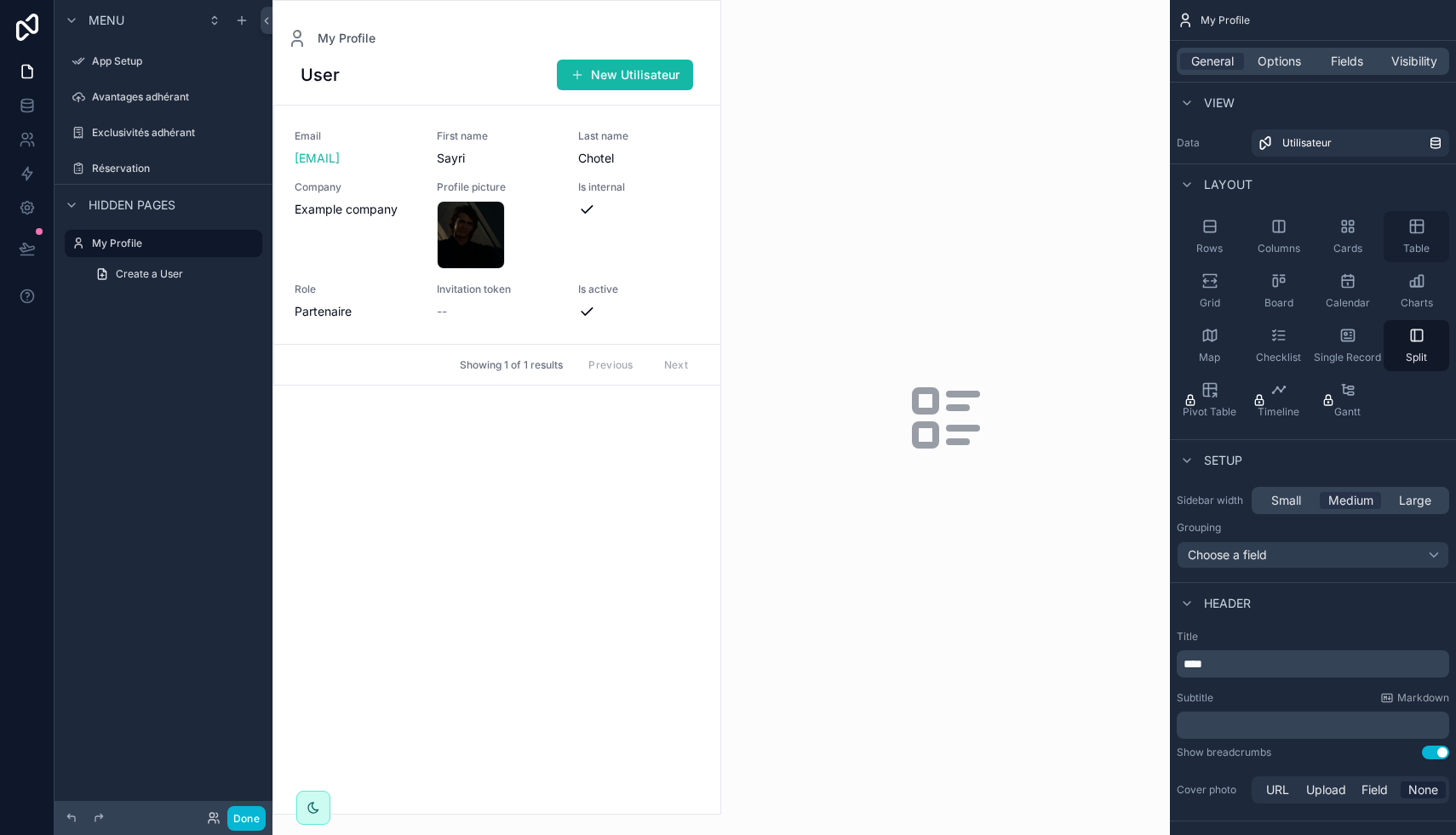 click 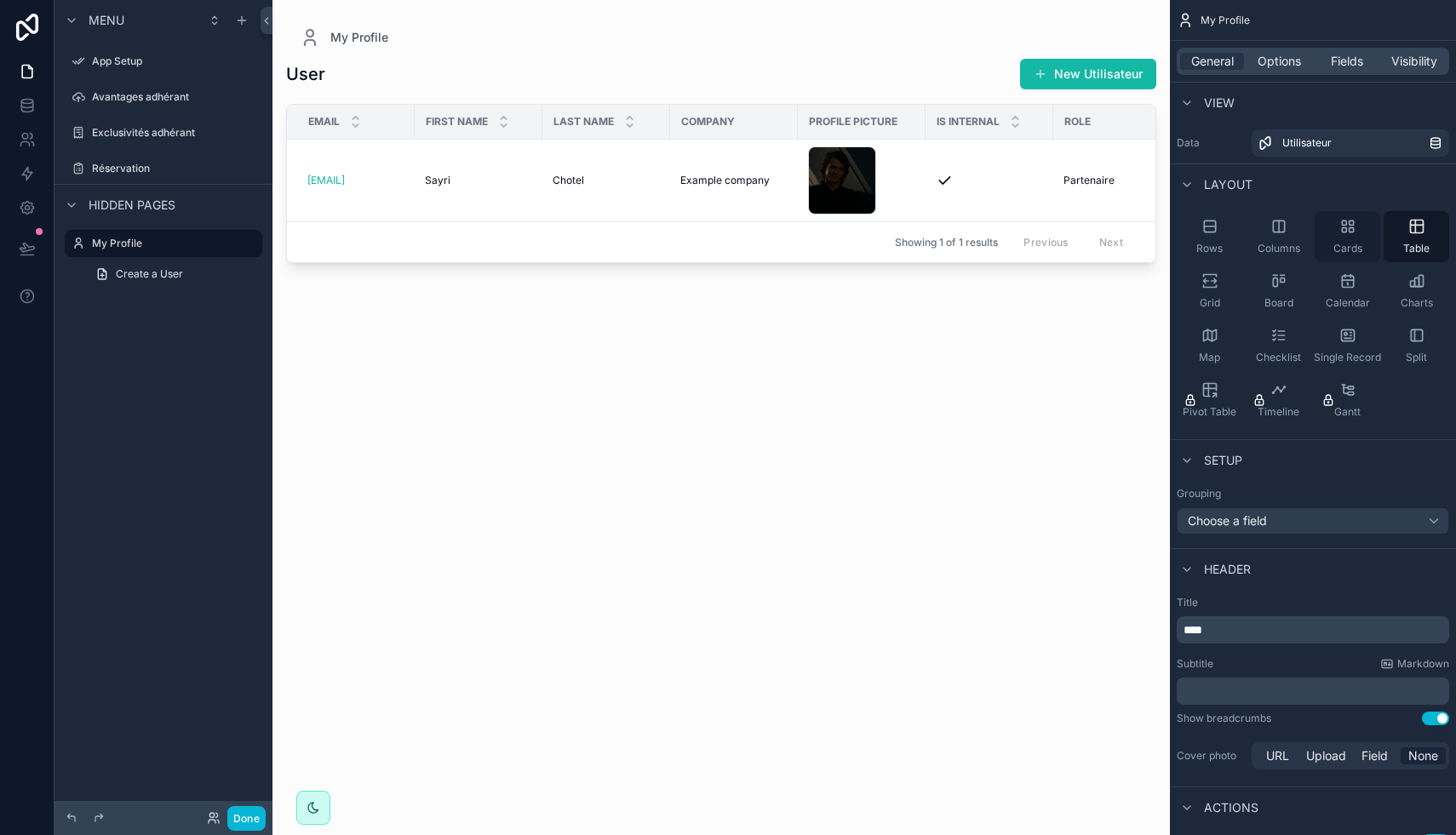 click on "Cards" at bounding box center [1347, 237] 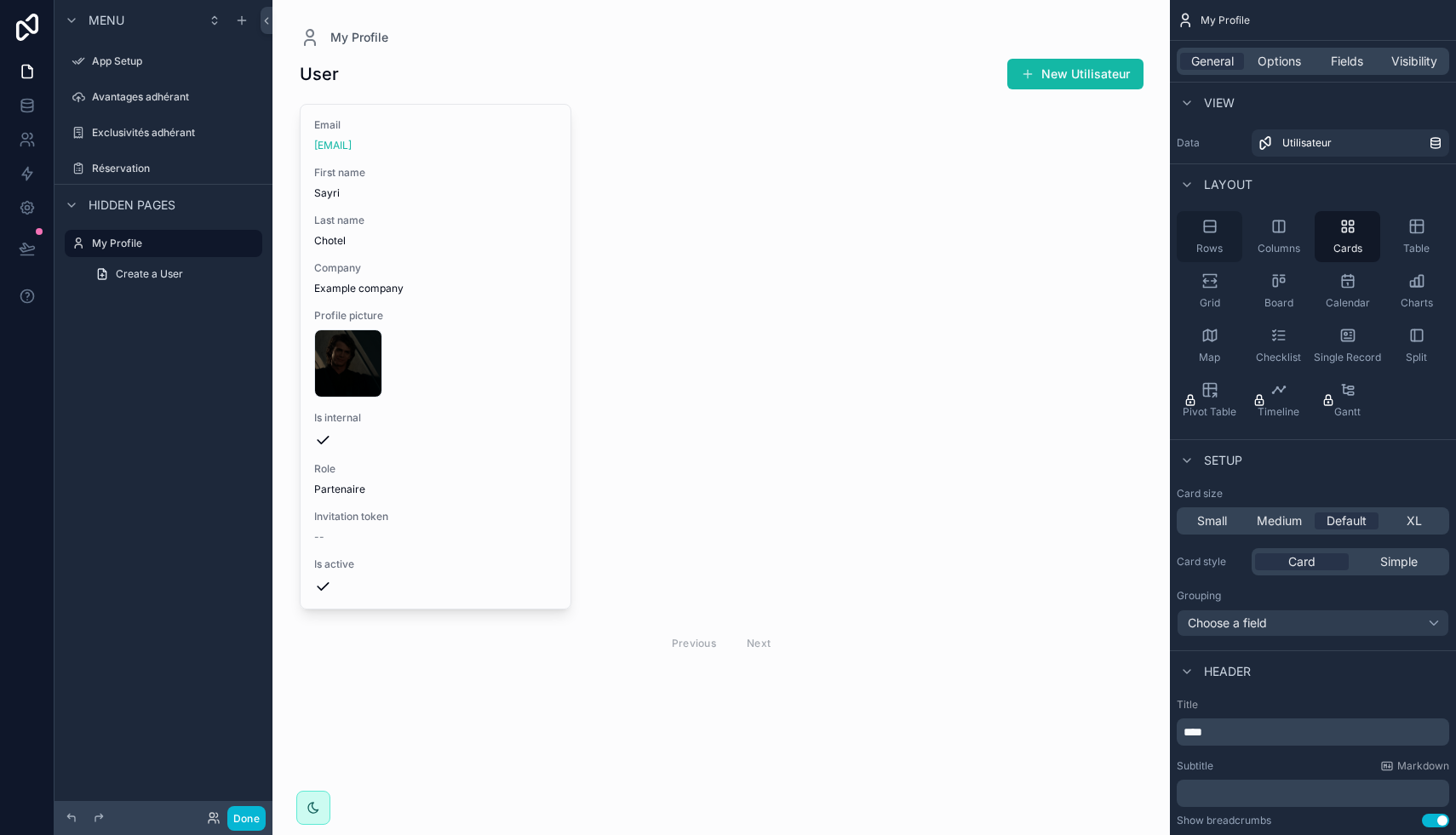 click on "Rows" at bounding box center [1209, 237] 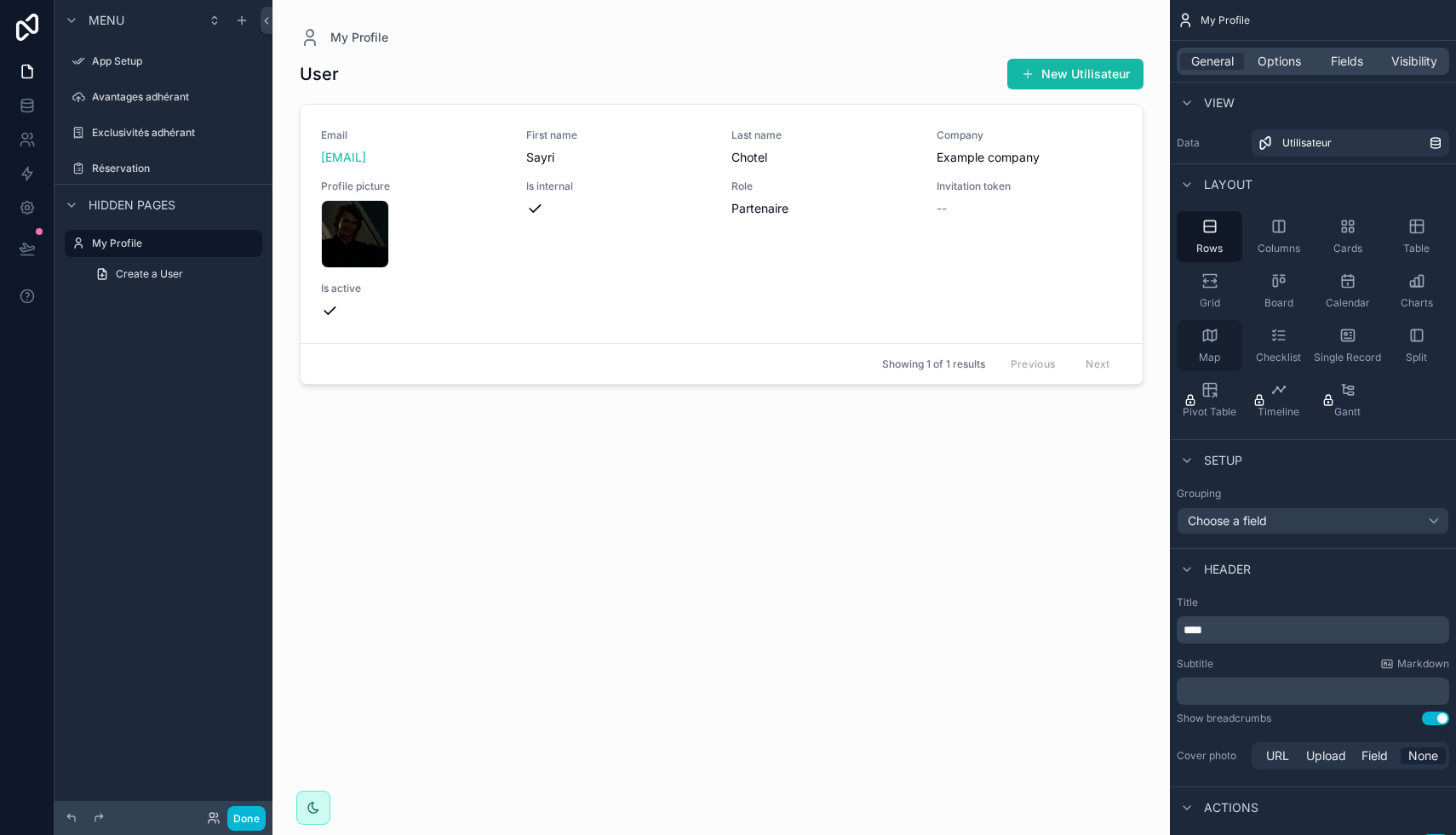 click on "Map" at bounding box center (1209, 346) 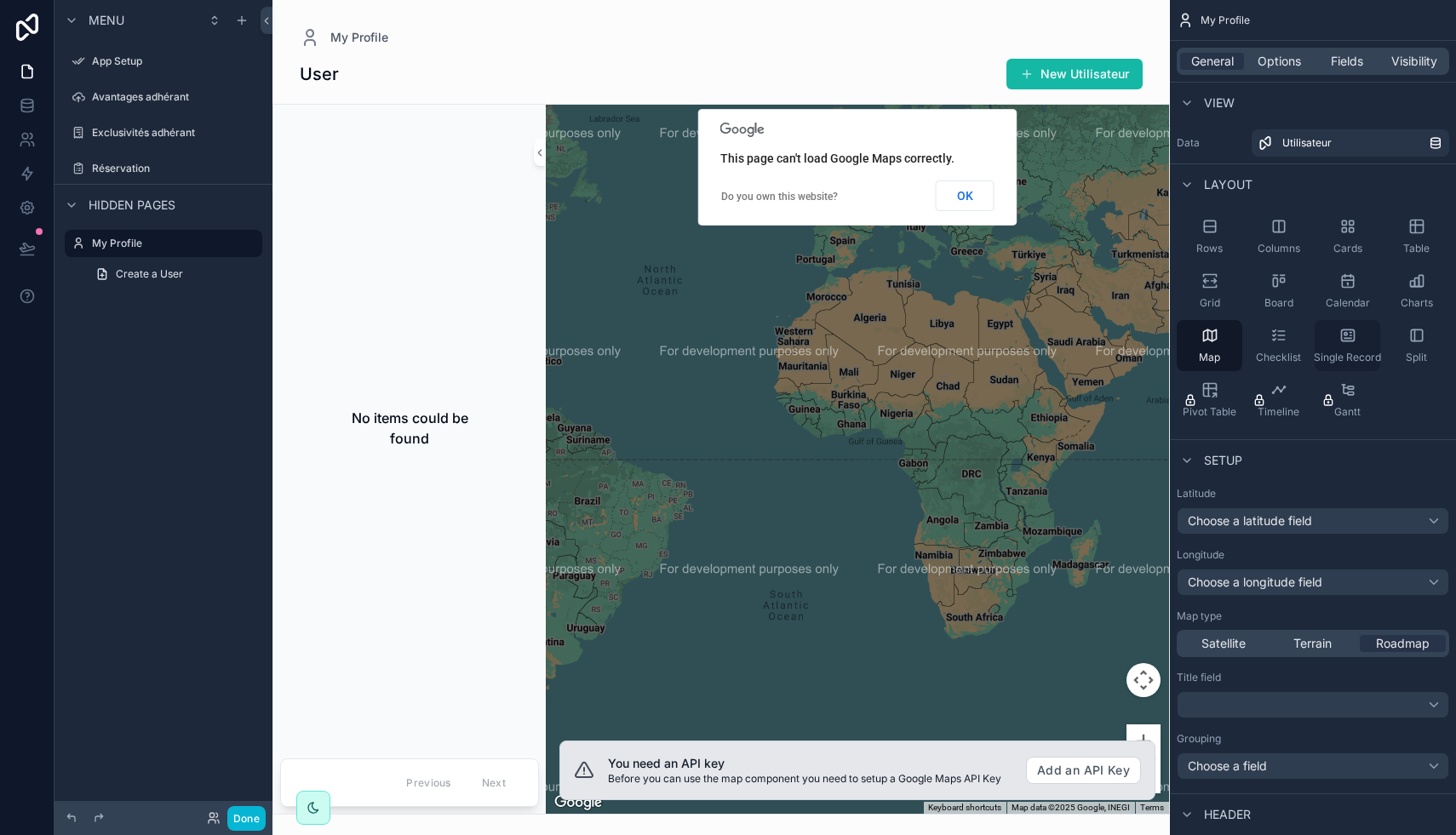 click 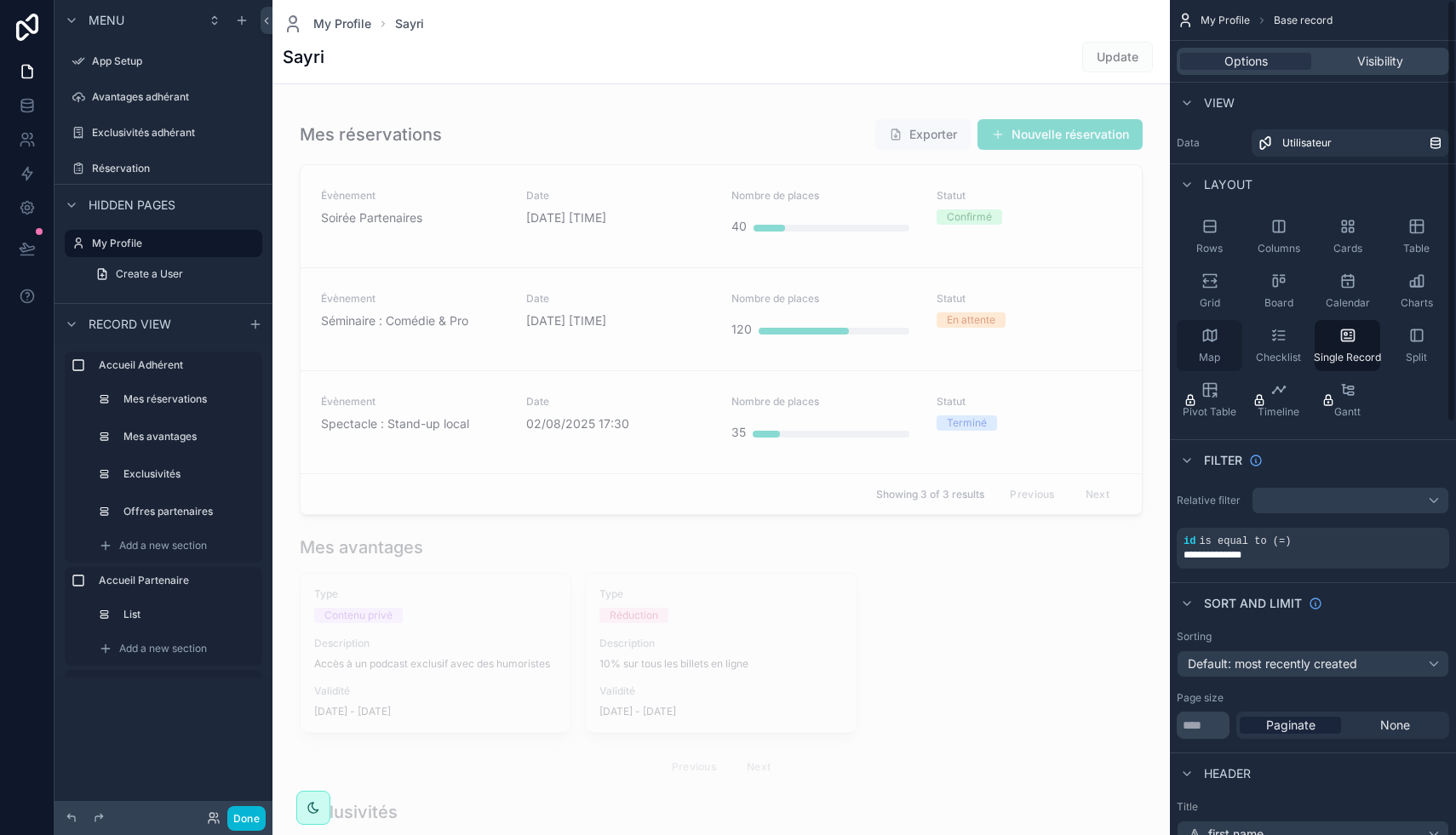 click on "Map" at bounding box center (1209, 357) 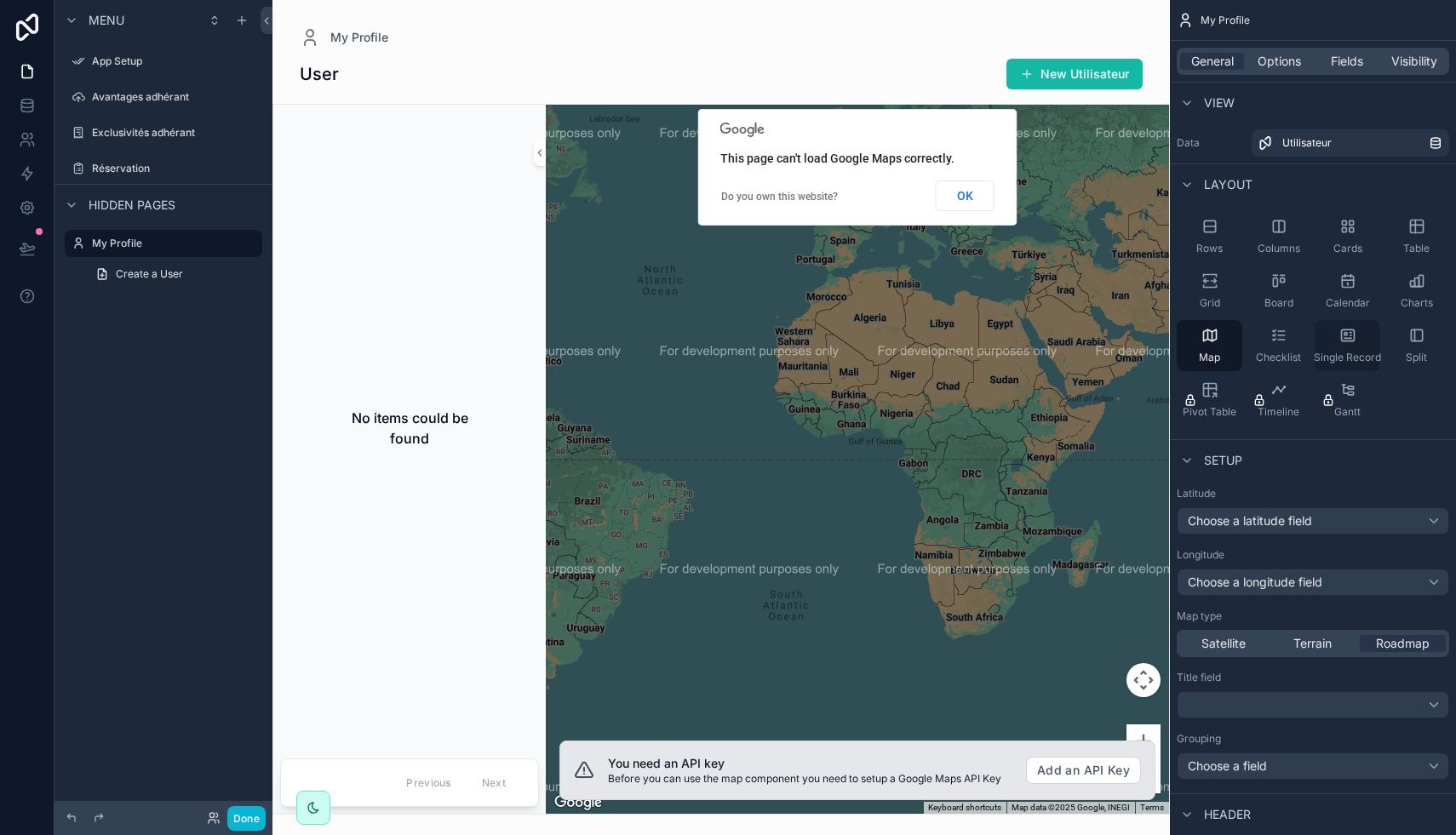 click on "Single Record" at bounding box center [1347, 357] 